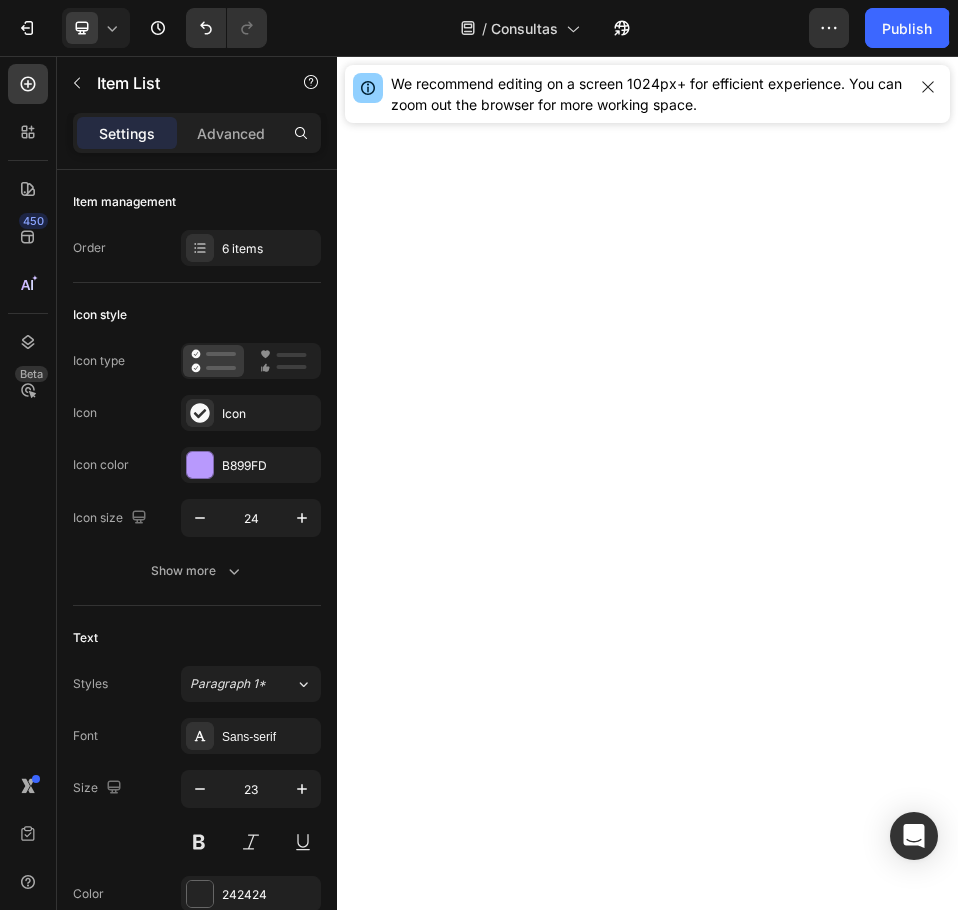 scroll, scrollTop: 0, scrollLeft: 0, axis: both 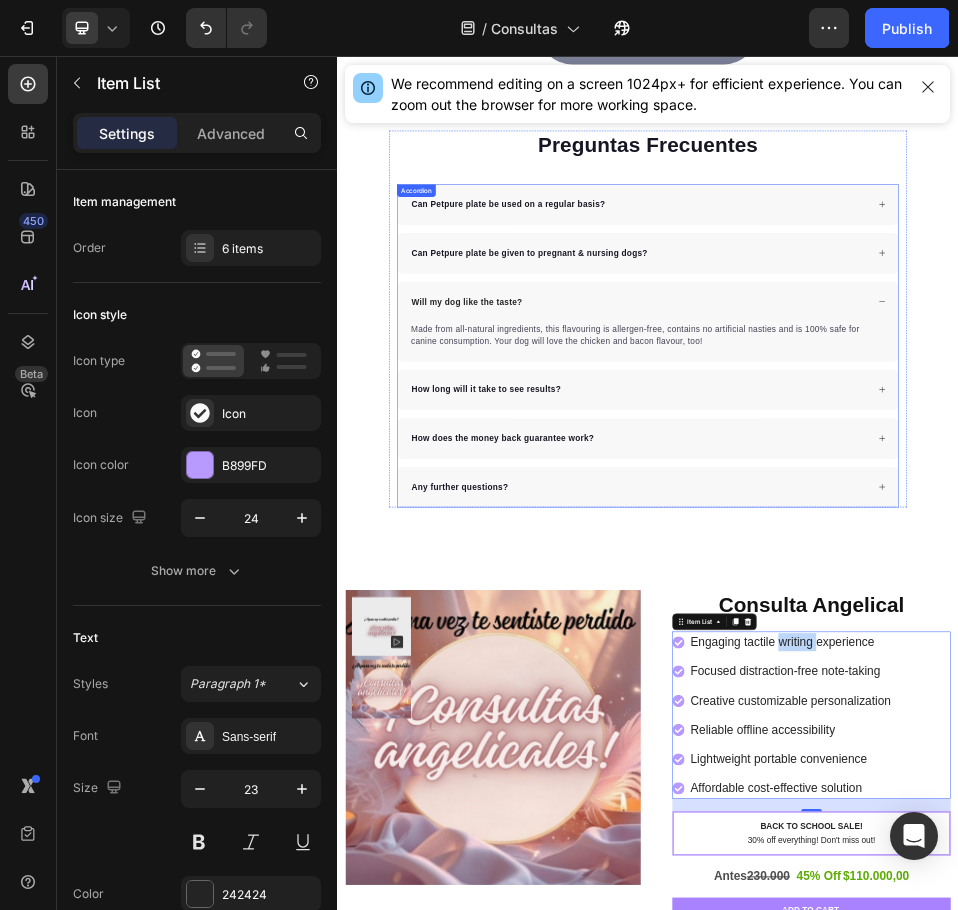 click on "Can Petpure plate be used on a regular basis?" at bounding box center [667, 343] 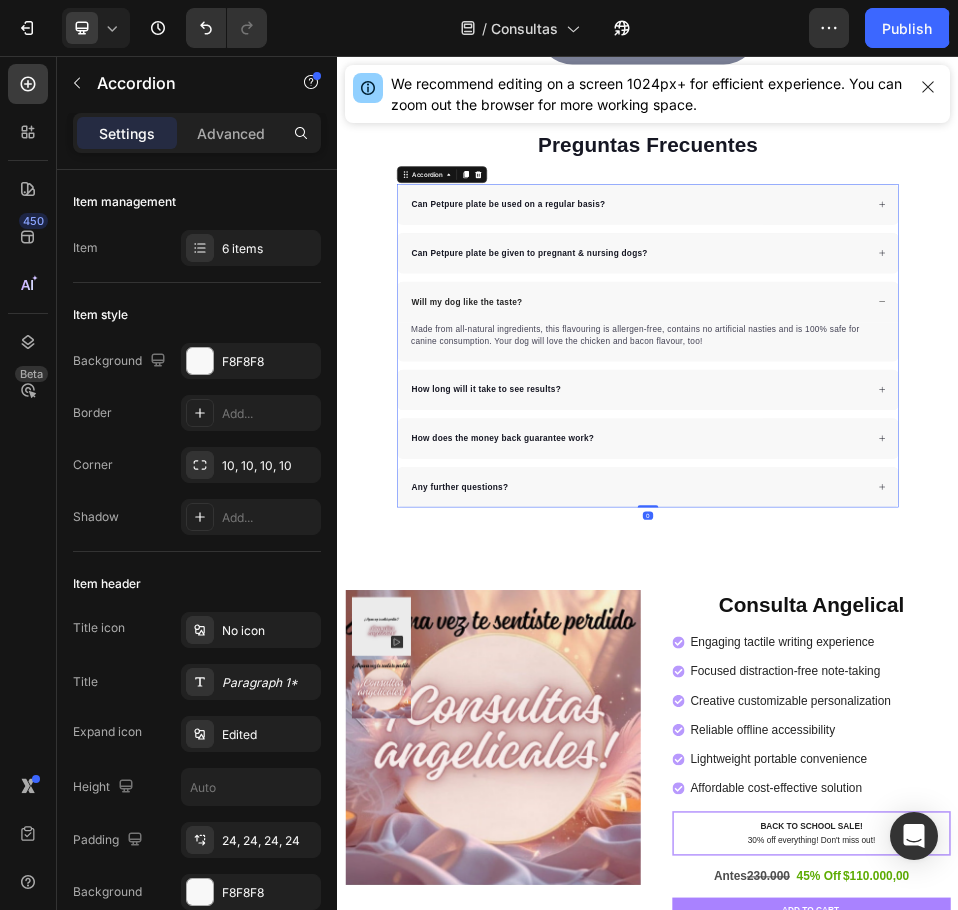 click on "Can Petpure plate be used on a regular basis?" at bounding box center [667, 343] 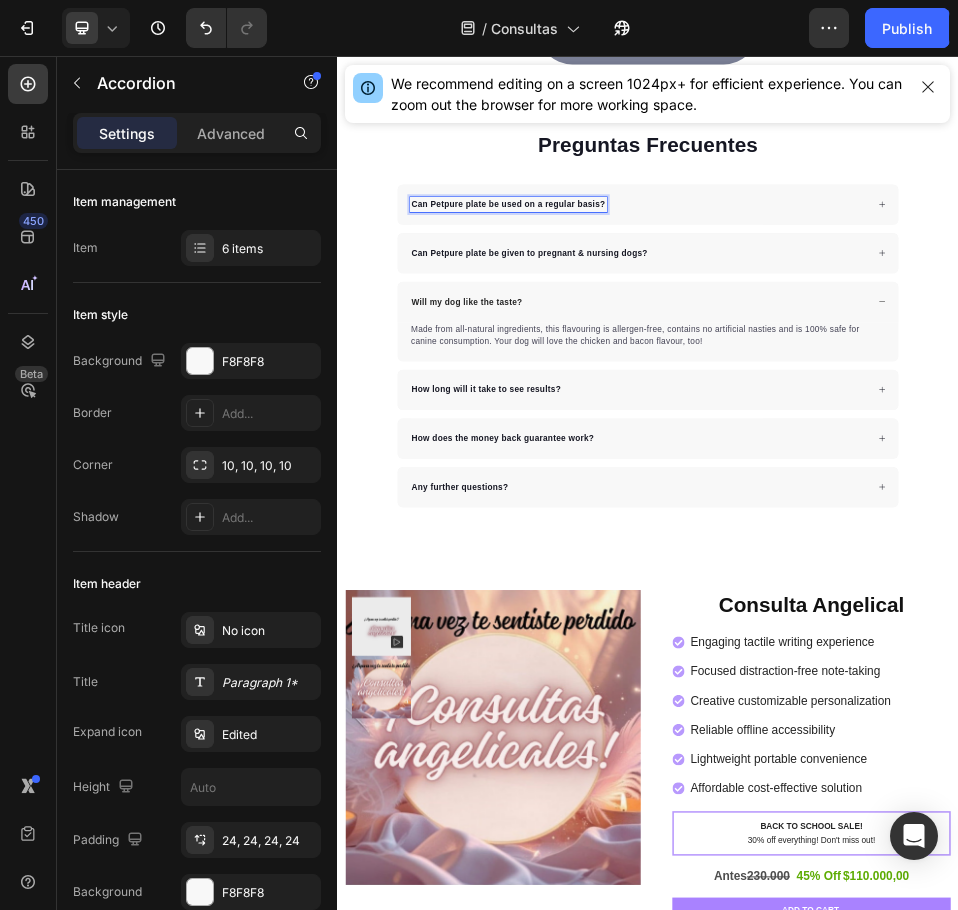 click on "Can Petpure plate be used on a regular basis?" at bounding box center (667, 343) 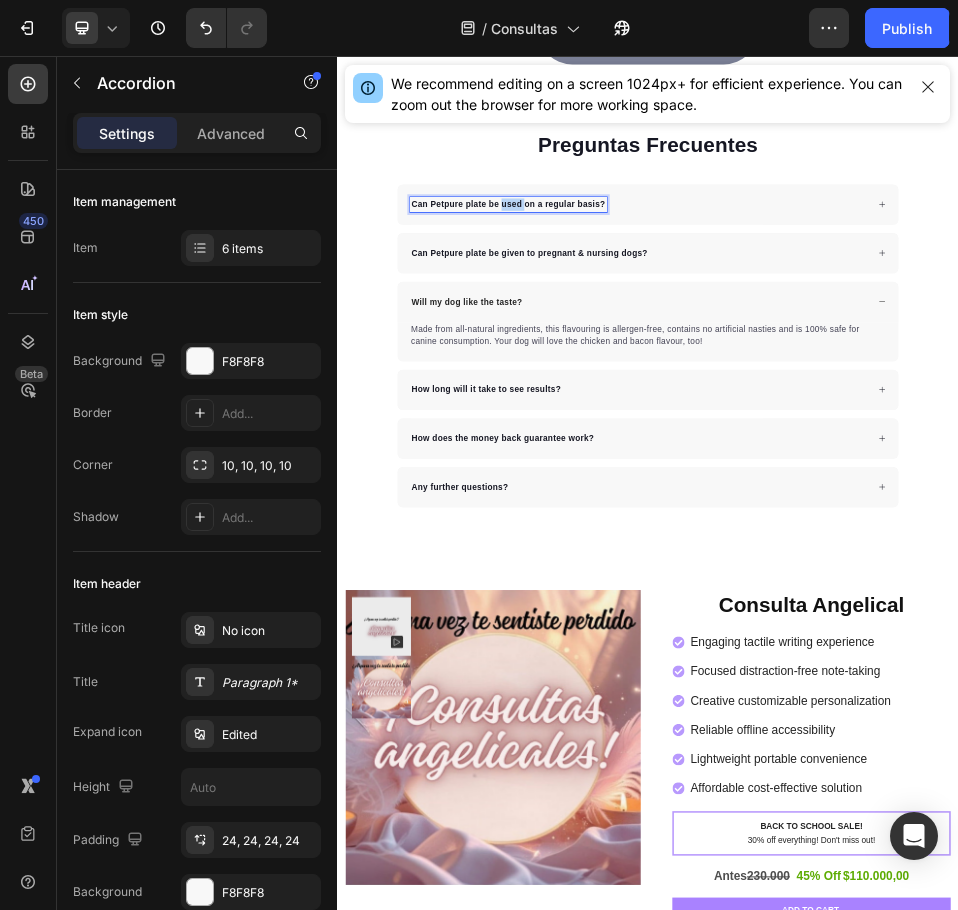click on "Can Petpure plate be used on a regular basis?" at bounding box center [667, 343] 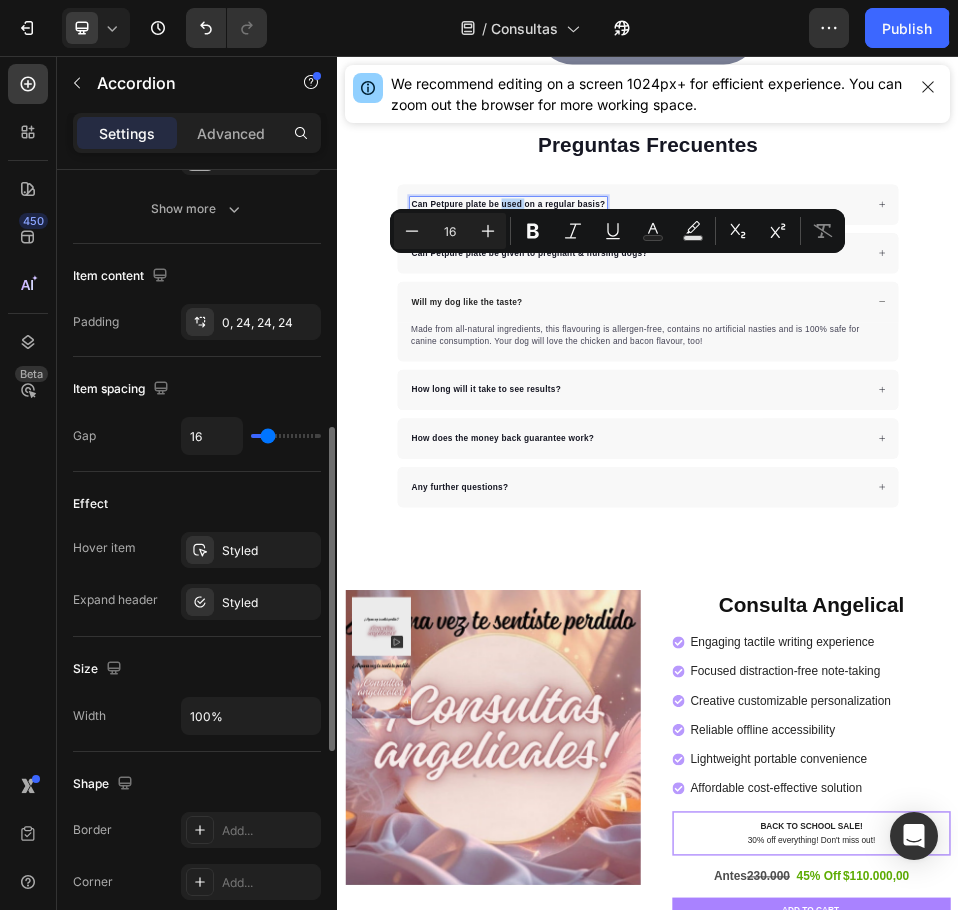 scroll, scrollTop: 738, scrollLeft: 0, axis: vertical 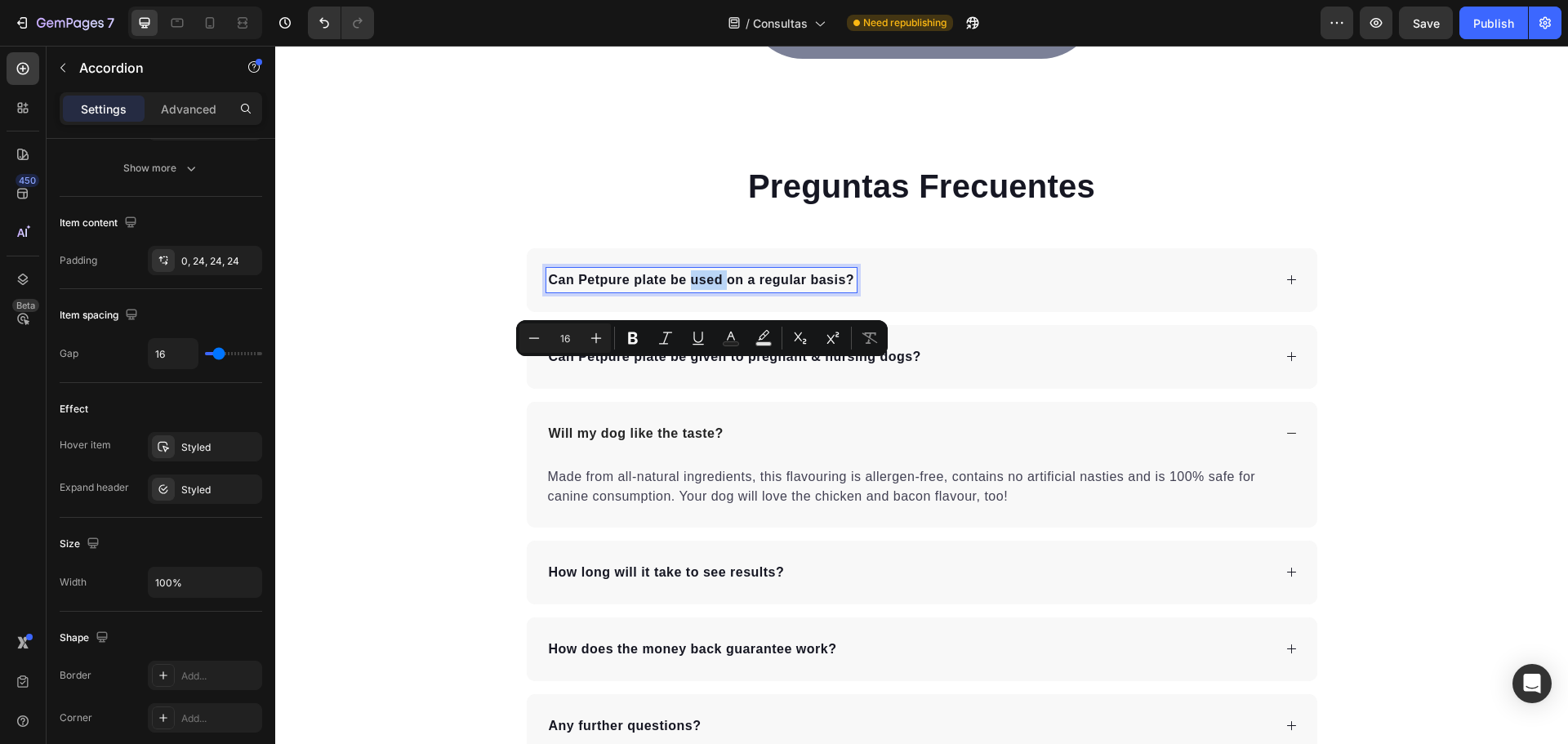 click 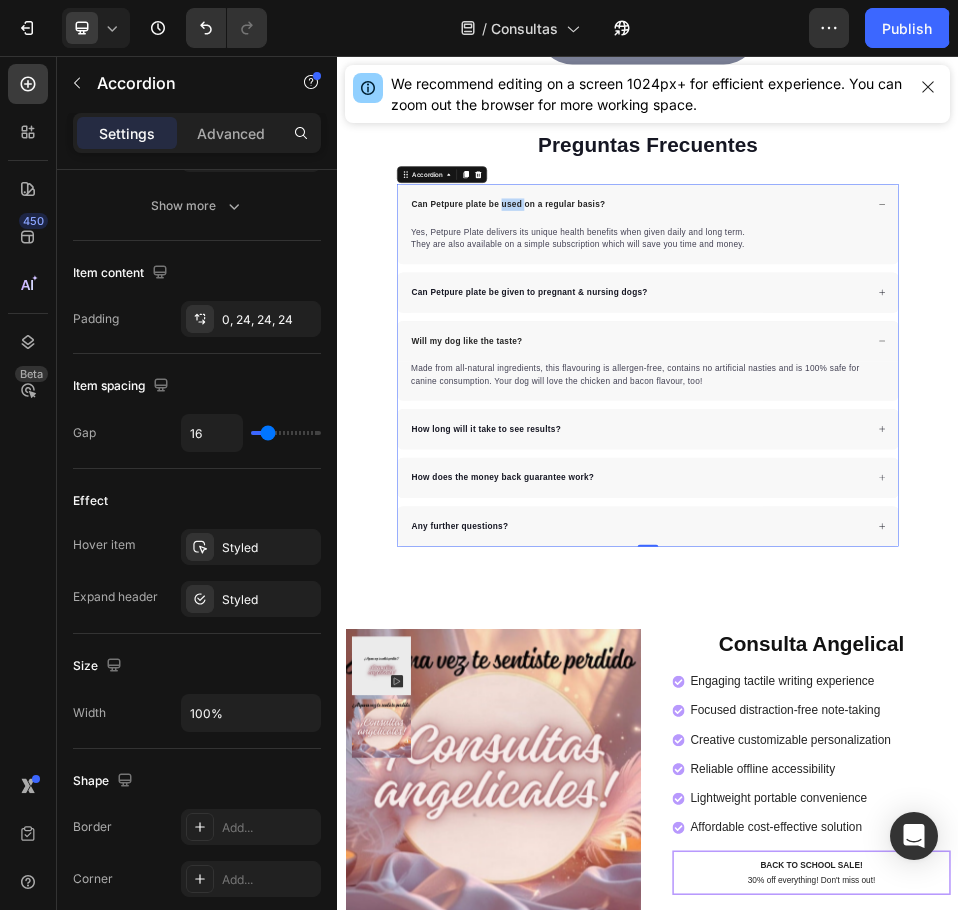 click on "Can Petpure plate be used on a regular basis?" at bounding box center (937, 343) 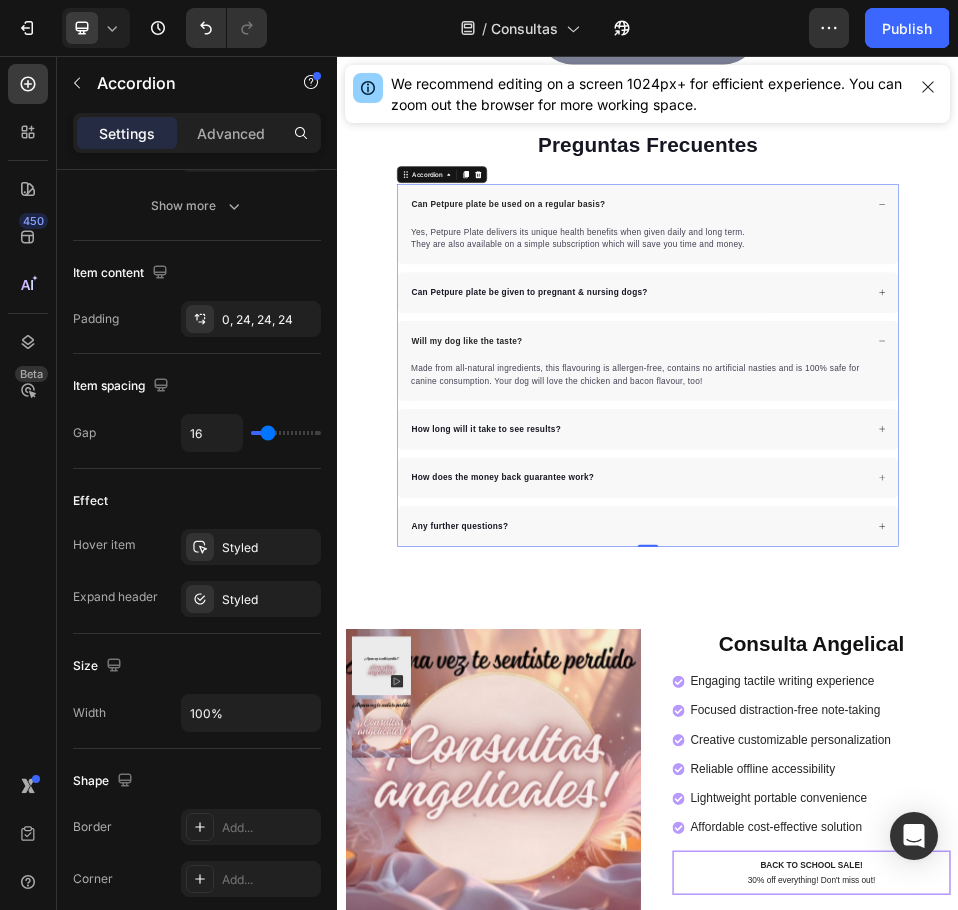 click on "Can Petpure plate be used on a regular basis?" at bounding box center (667, 343) 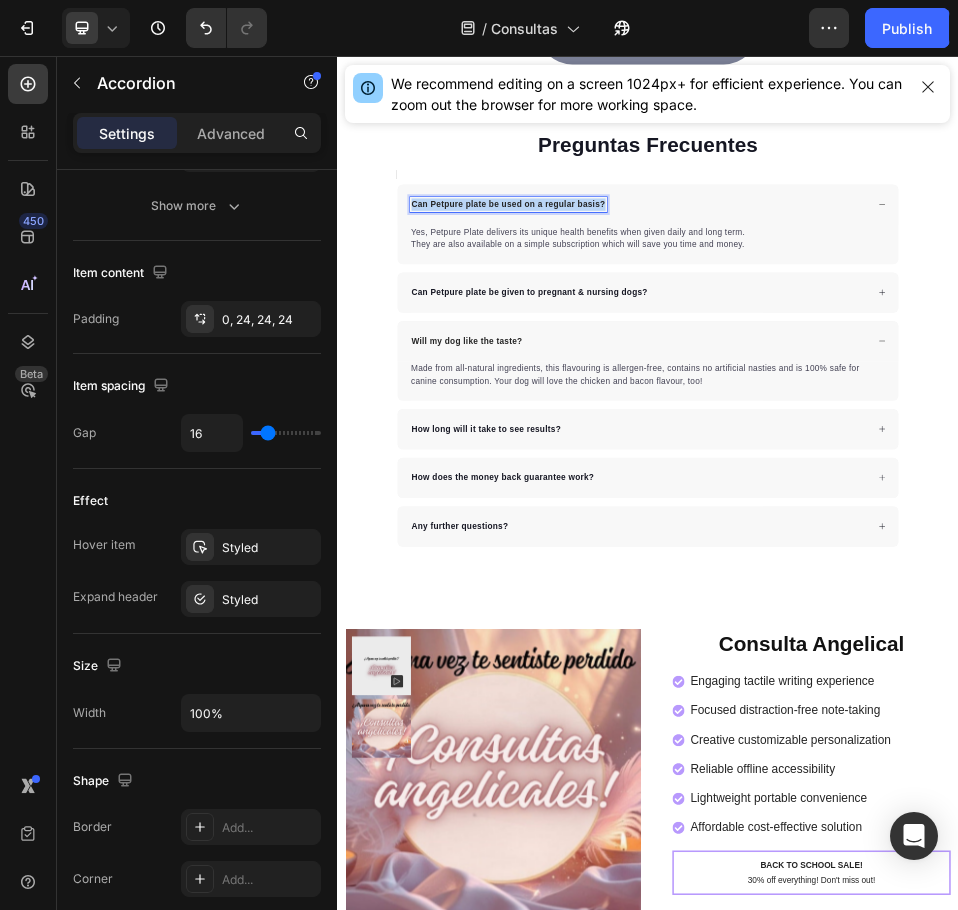 click on "Can Petpure plate be used on a regular basis?" at bounding box center (667, 343) 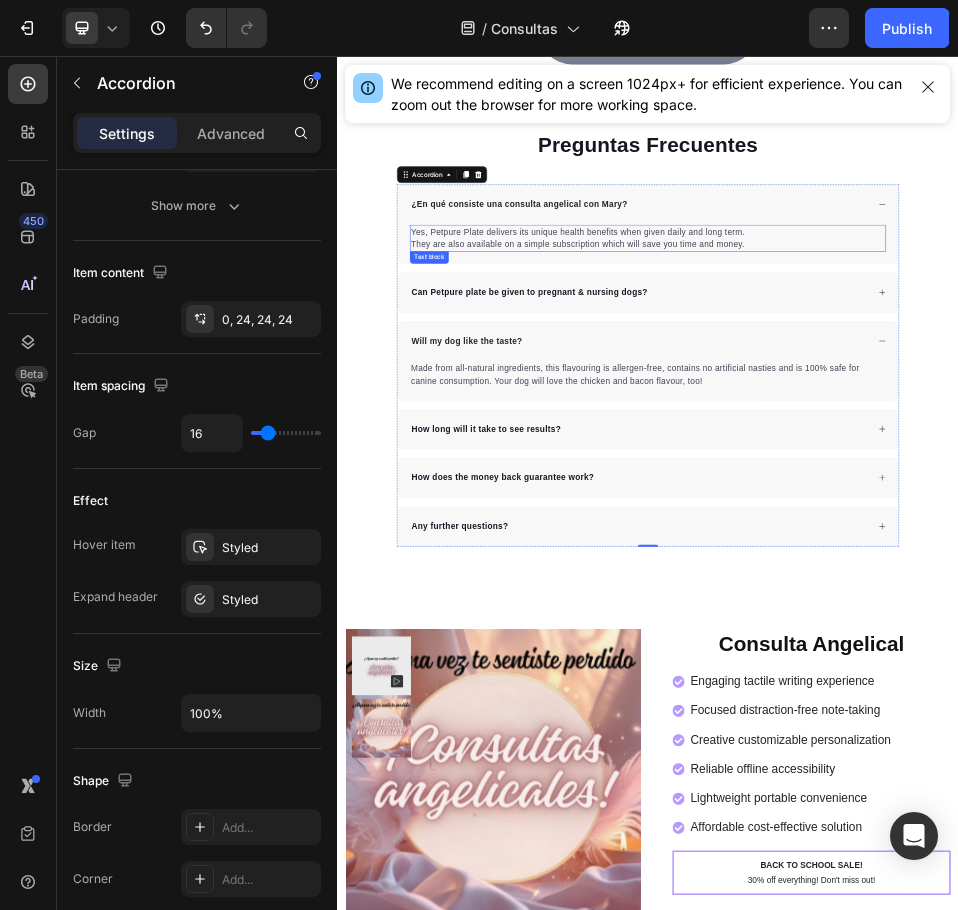 click on "Yes, Petpure Plate delivers its unique health benefits when given daily and long term. They are also available on a simple subscription which will save you time and money." at bounding box center (937, 408) 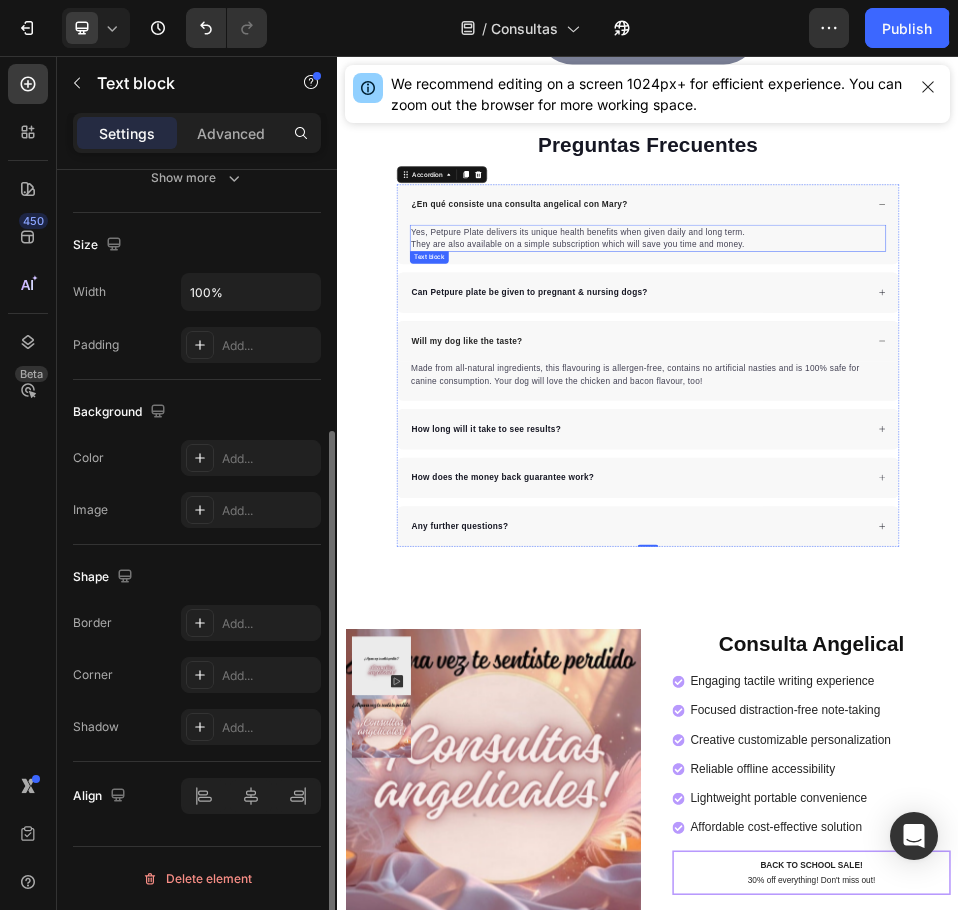 scroll, scrollTop: 0, scrollLeft: 0, axis: both 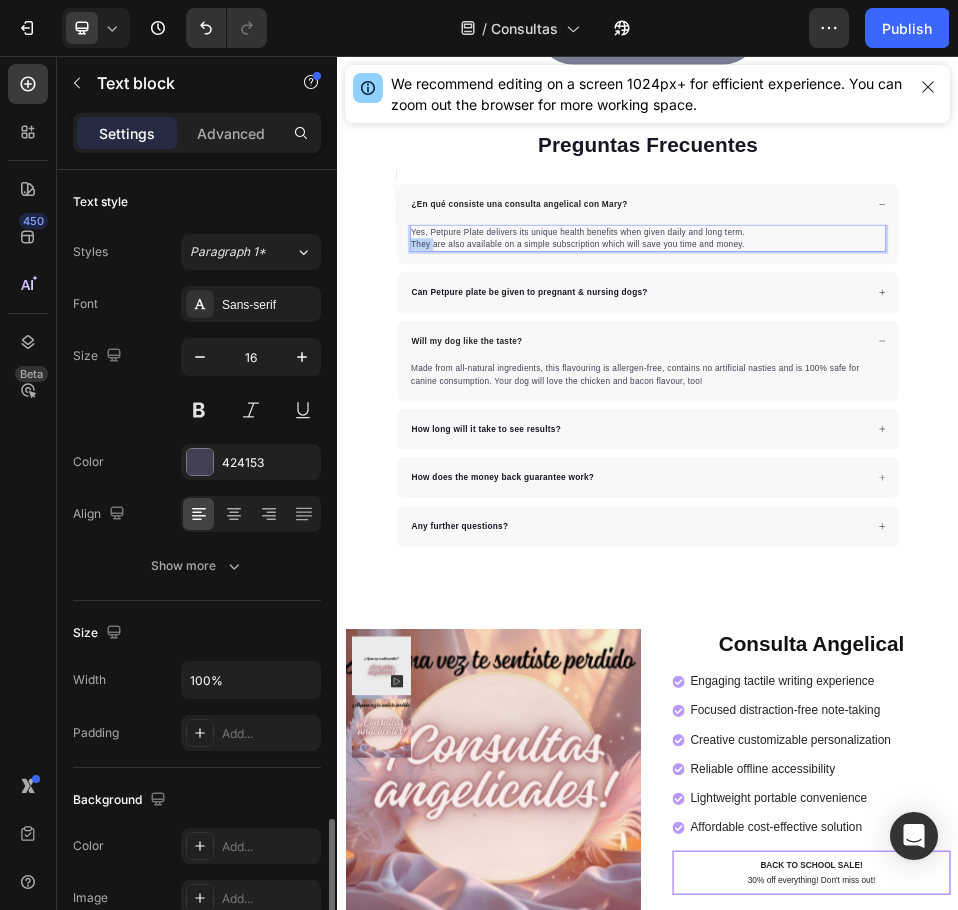 click on "Yes, Petpure Plate delivers its unique health benefits when given daily and long term. They are also available on a simple subscription which will save you time and money." at bounding box center [937, 408] 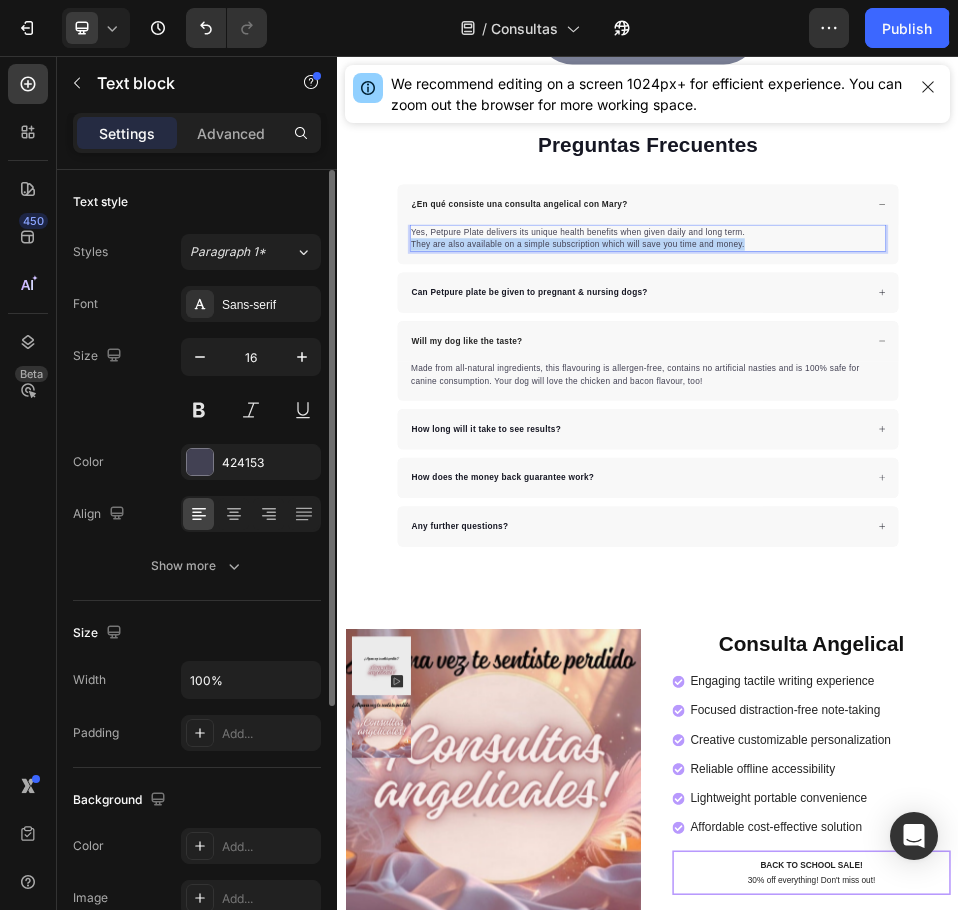click on "Yes, Petpure Plate delivers its unique health benefits when given daily and long term. They are also available on a simple subscription which will save you time and money." at bounding box center (937, 408) 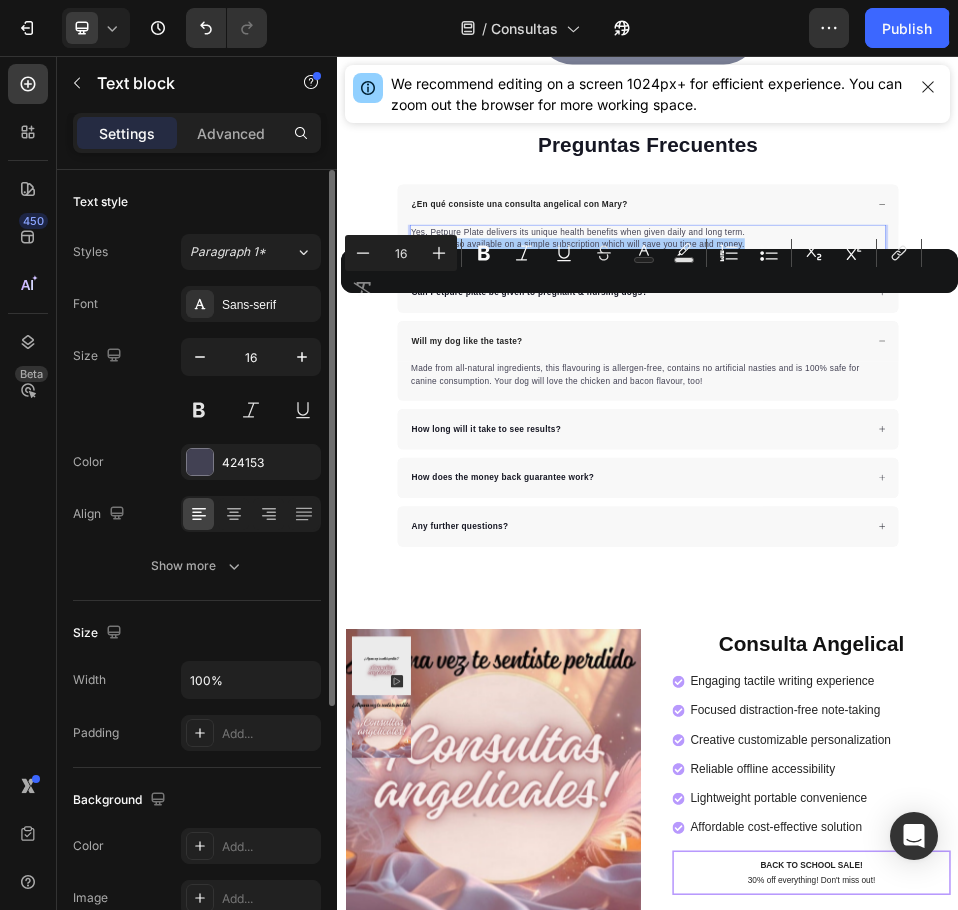 click on "Minus 16 Plus Bold Italic Underline       Strikethrough
Text Color
Text Background Color Numbered List Bulleted List Subscript Superscript       link Remove Format" at bounding box center (649, 271) 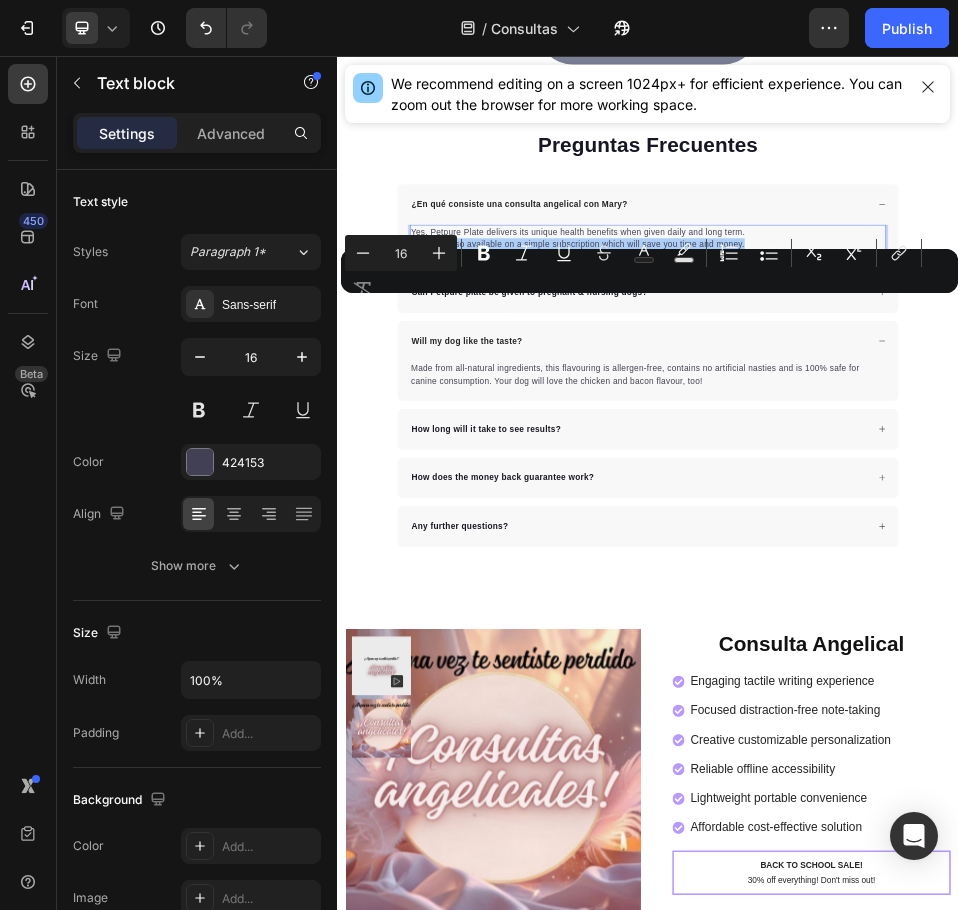 click on "Minus 16 Plus Bold Italic Underline       Strikethrough
Text Color
Text Background Color Numbered List Bulleted List Subscript Superscript       link Remove Format" at bounding box center [649, 271] 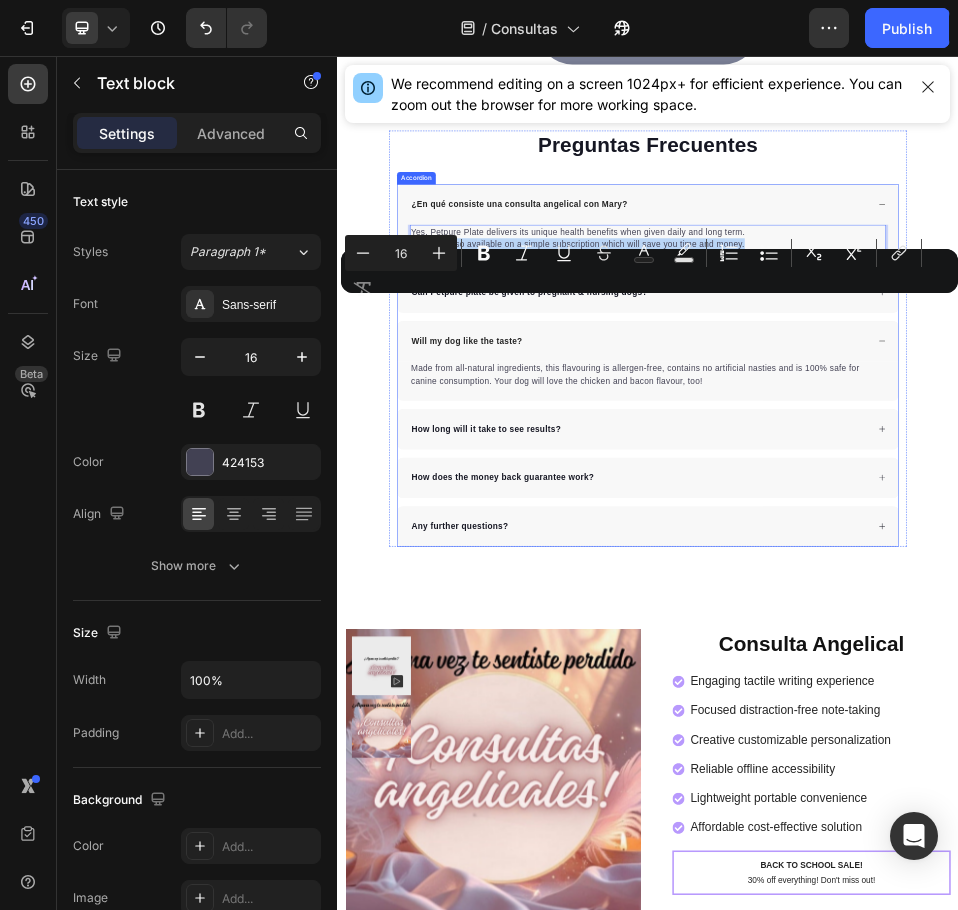 click on "Can Petpure plate be given to pregnant & nursing dogs?" at bounding box center [937, 513] 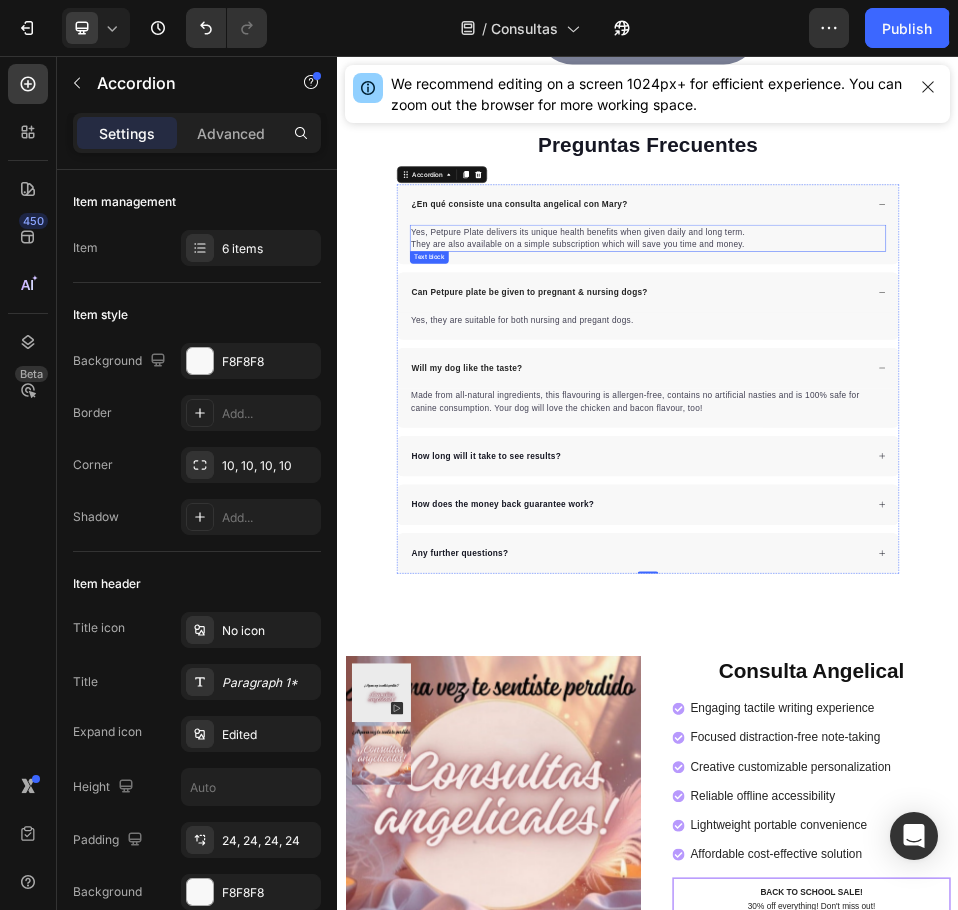 click on "Yes, Petpure Plate delivers its unique health benefits when given daily and long term. They are also available on a simple subscription which will save you time and money." at bounding box center [937, 408] 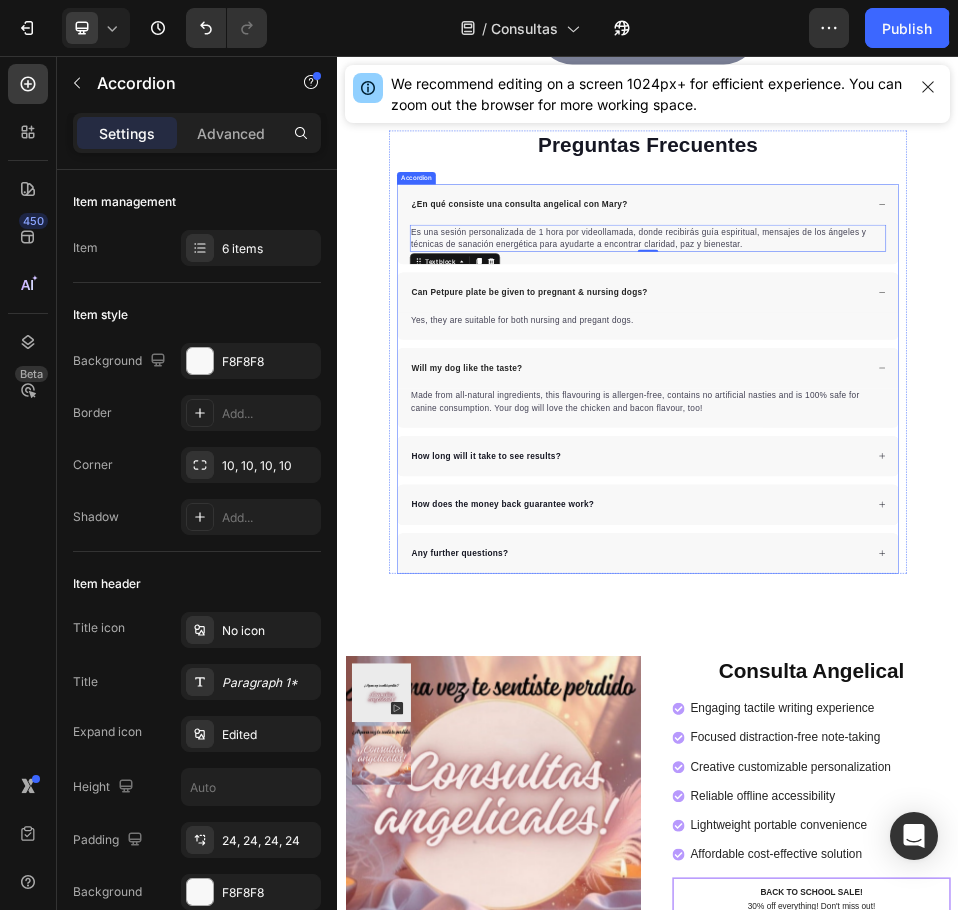 click on "Can Petpure plate be given to pregnant & nursing dogs?" at bounding box center (708, 513) 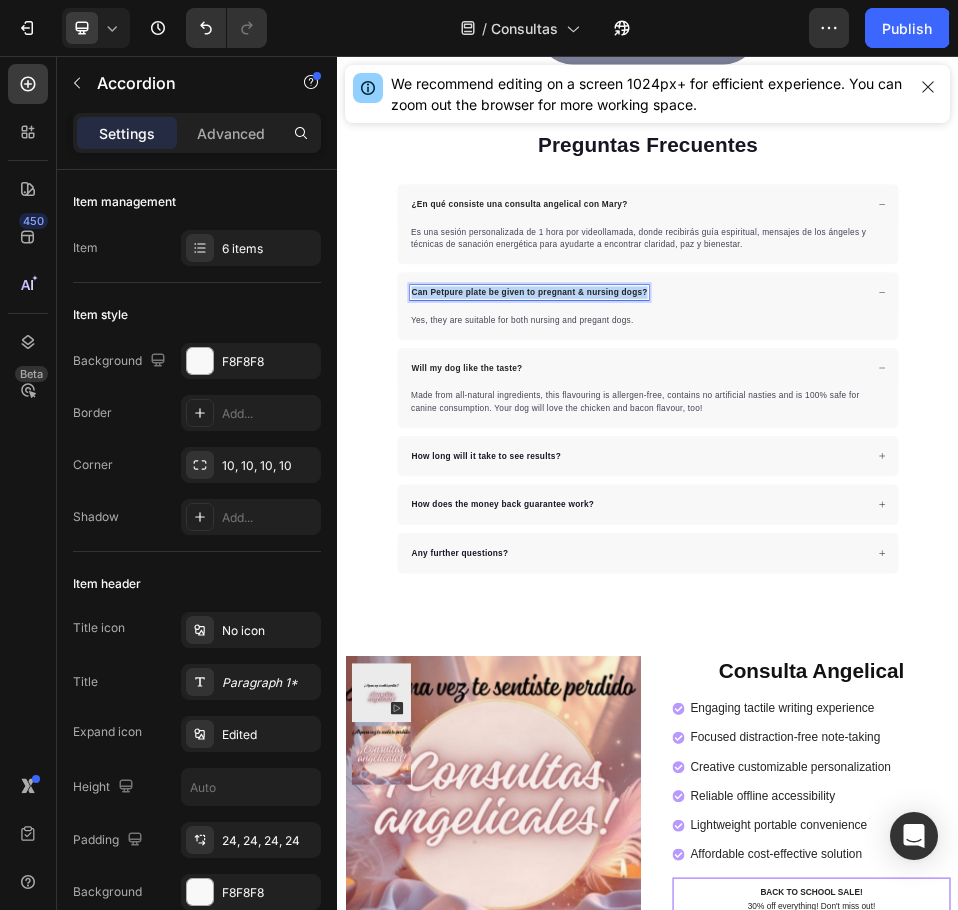 click on "Can Petpure plate be given to pregnant & nursing dogs?" at bounding box center [708, 513] 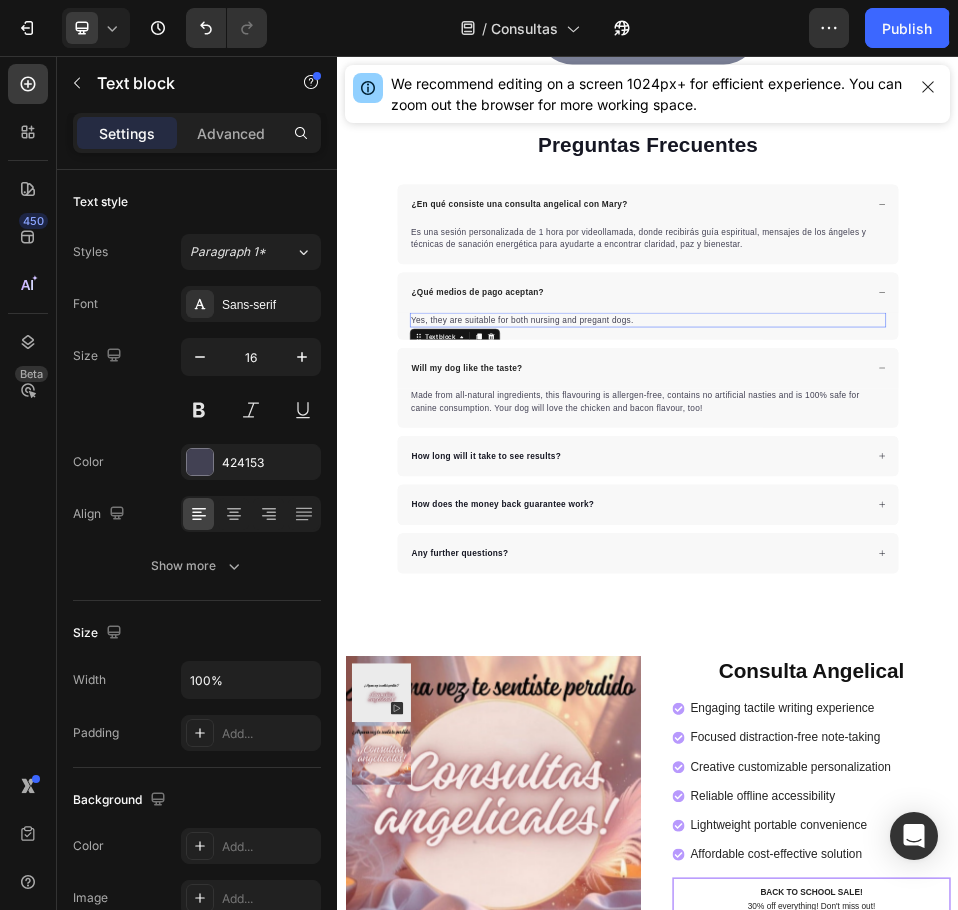 click on "Yes, they are suitable for both nursing and pregant dogs." at bounding box center [937, 566] 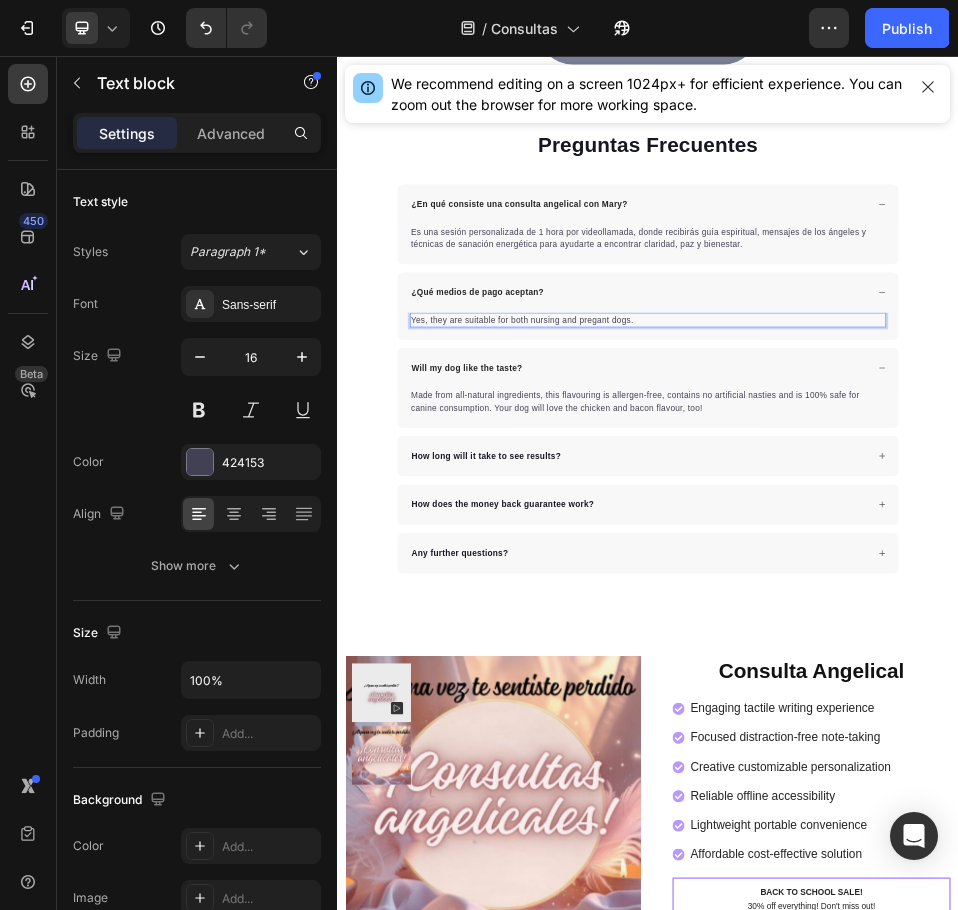 click on "Yes, they are suitable for both nursing and pregant dogs." at bounding box center (937, 566) 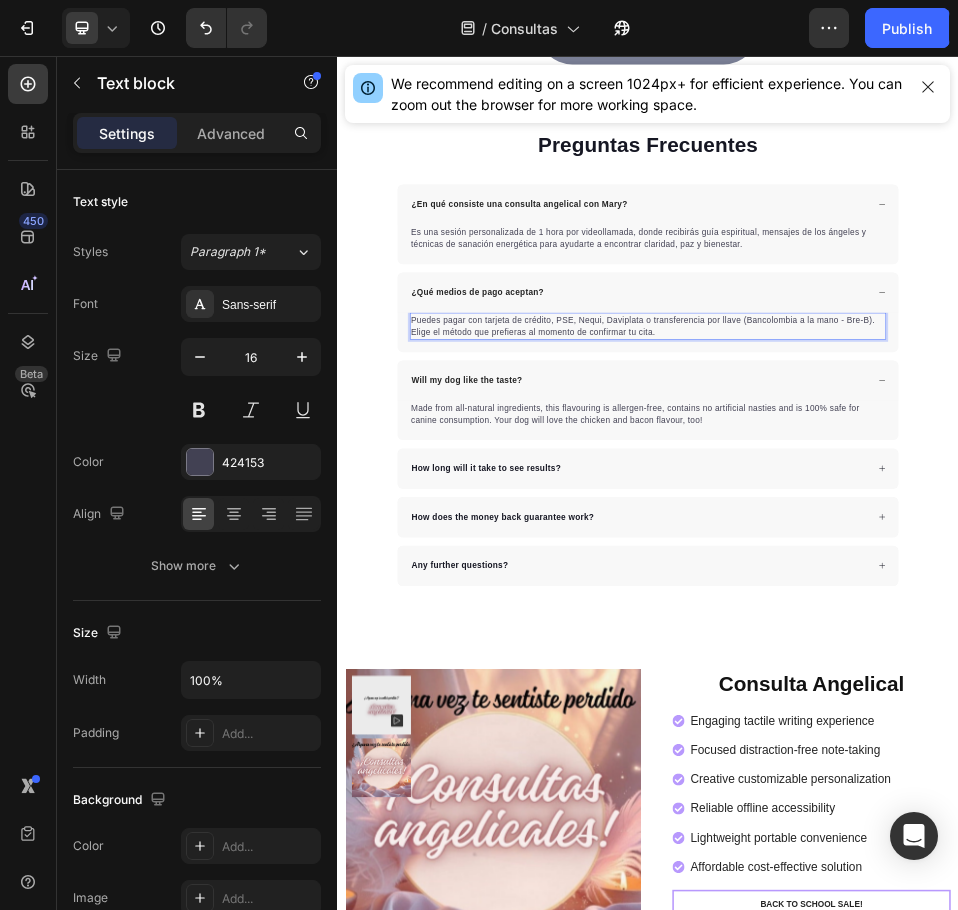 click on "Puedes pagar con tarjeta de crédito, PSE, Nequi, Daviplata o transferencia por llave (Bancolombia a la mano - Bre-B). Elige el método que prefieras al momento de confirmar tu cita." at bounding box center (937, 578) 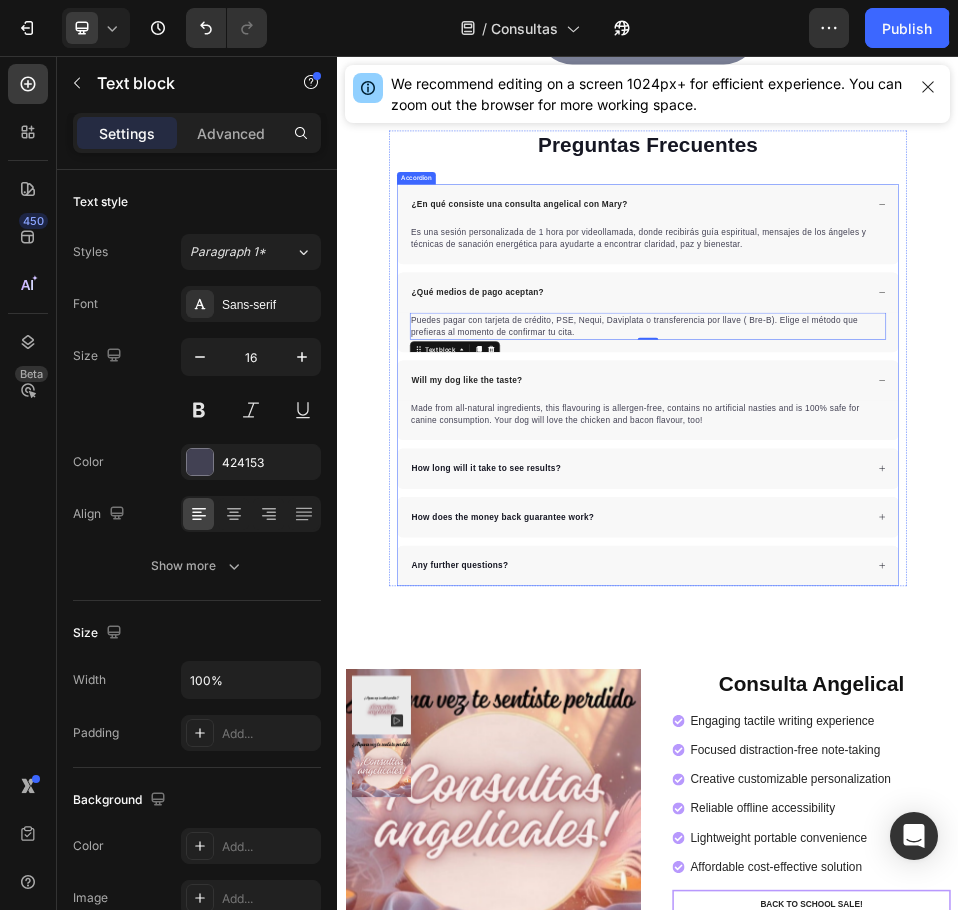 click on "Will my dog like the taste?" at bounding box center [587, 683] 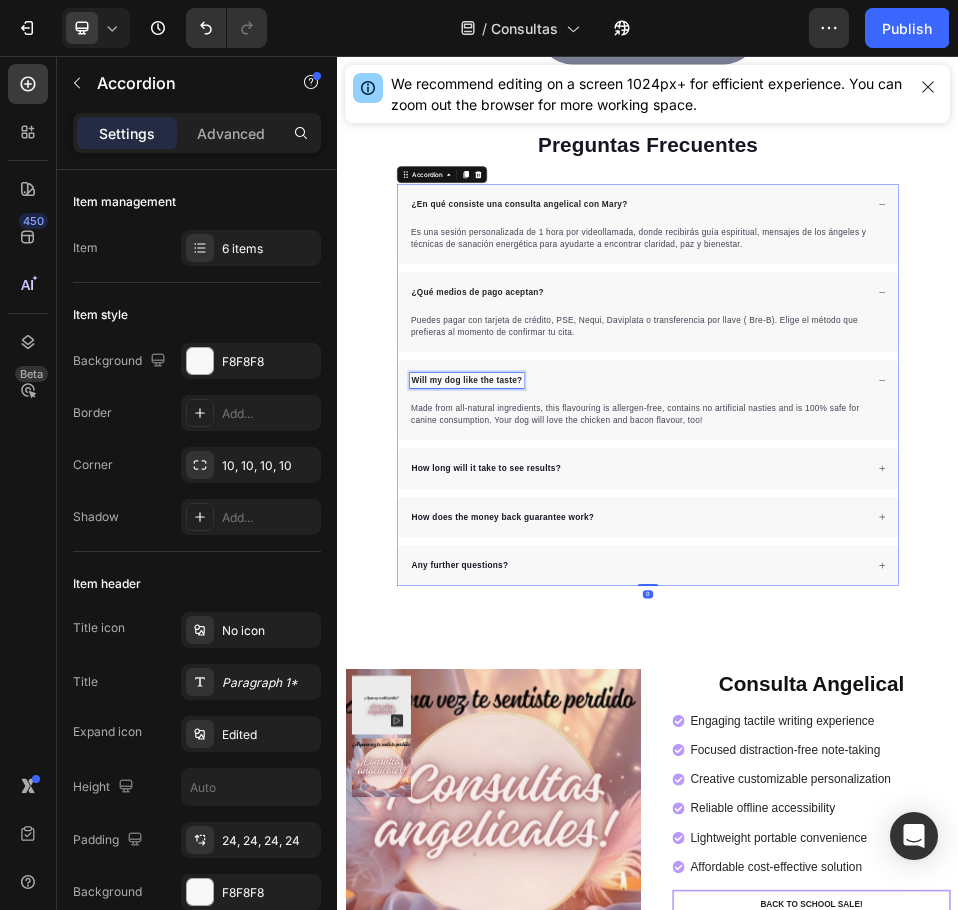 click on "Will my dog like the taste?" at bounding box center (587, 683) 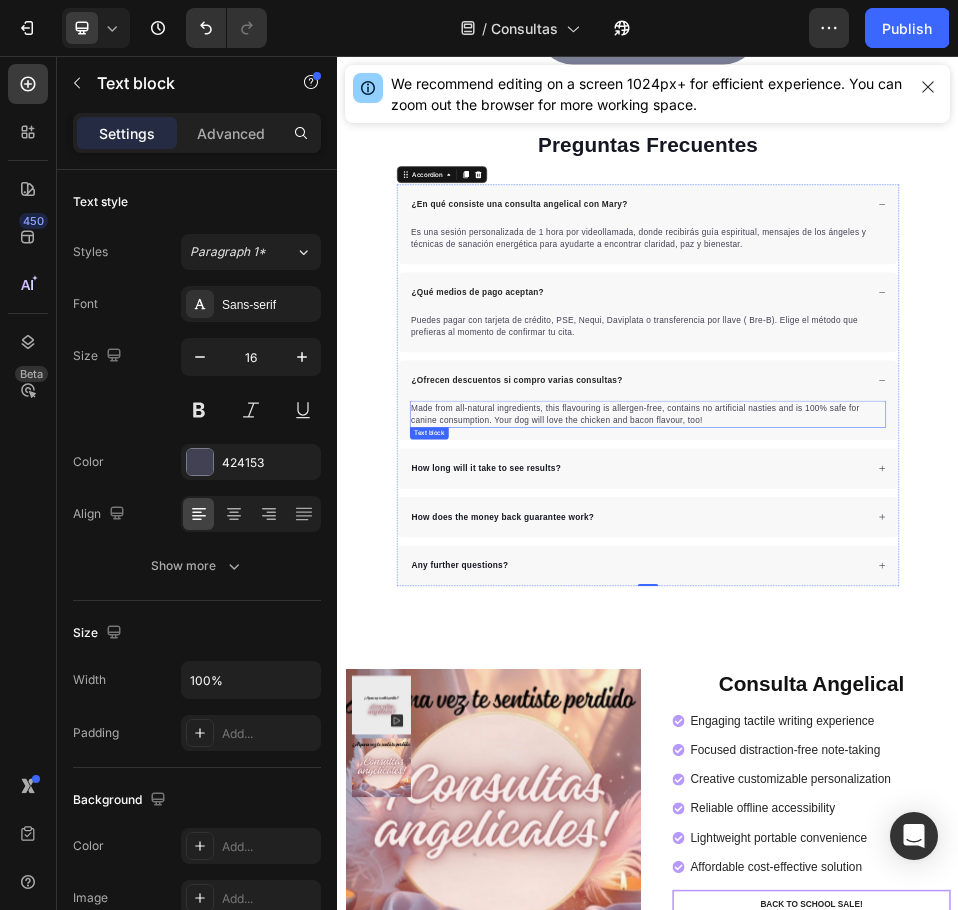 click on "Made from all-natural ingredients, this flavouring is allergen-free, contains no artificial nasties and is 100% safe for canine consumption. Your dog will love the chicken and bacon flavour, too!" at bounding box center (937, 748) 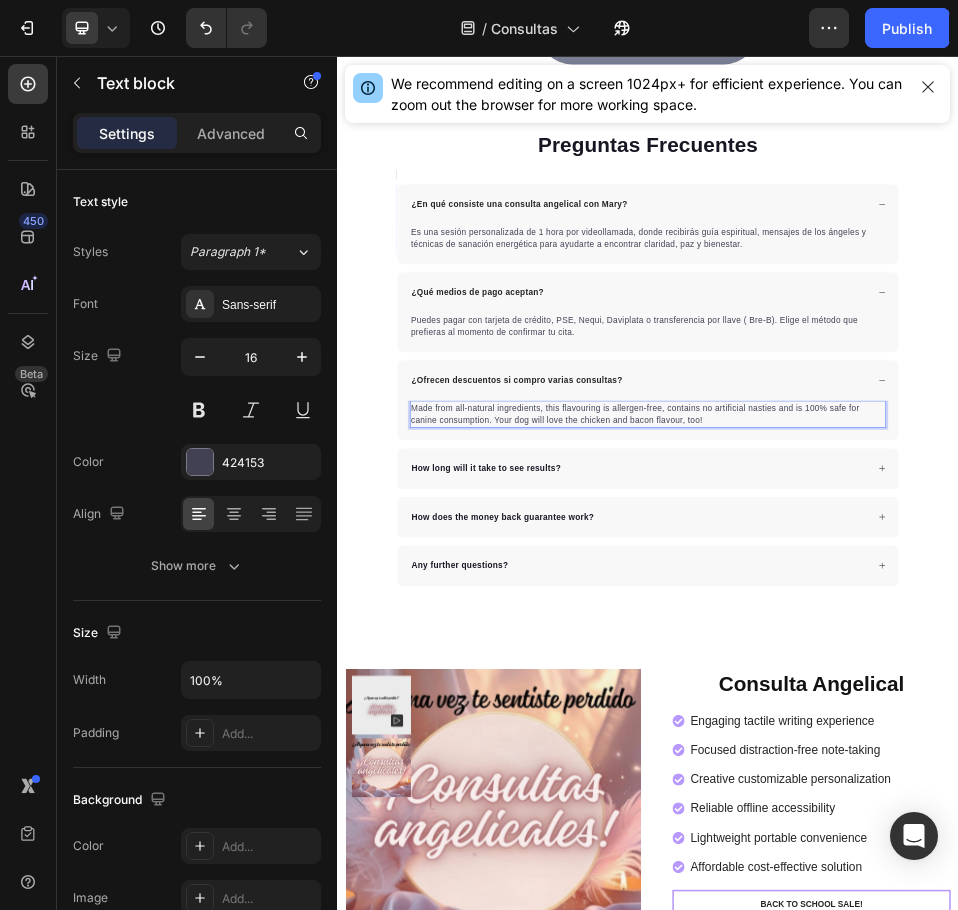 click on "Made from all-natural ingredients, this flavouring is allergen-free, contains no artificial nasties and is 100% safe for canine consumption. Your dog will love the chicken and bacon flavour, too!" at bounding box center [937, 748] 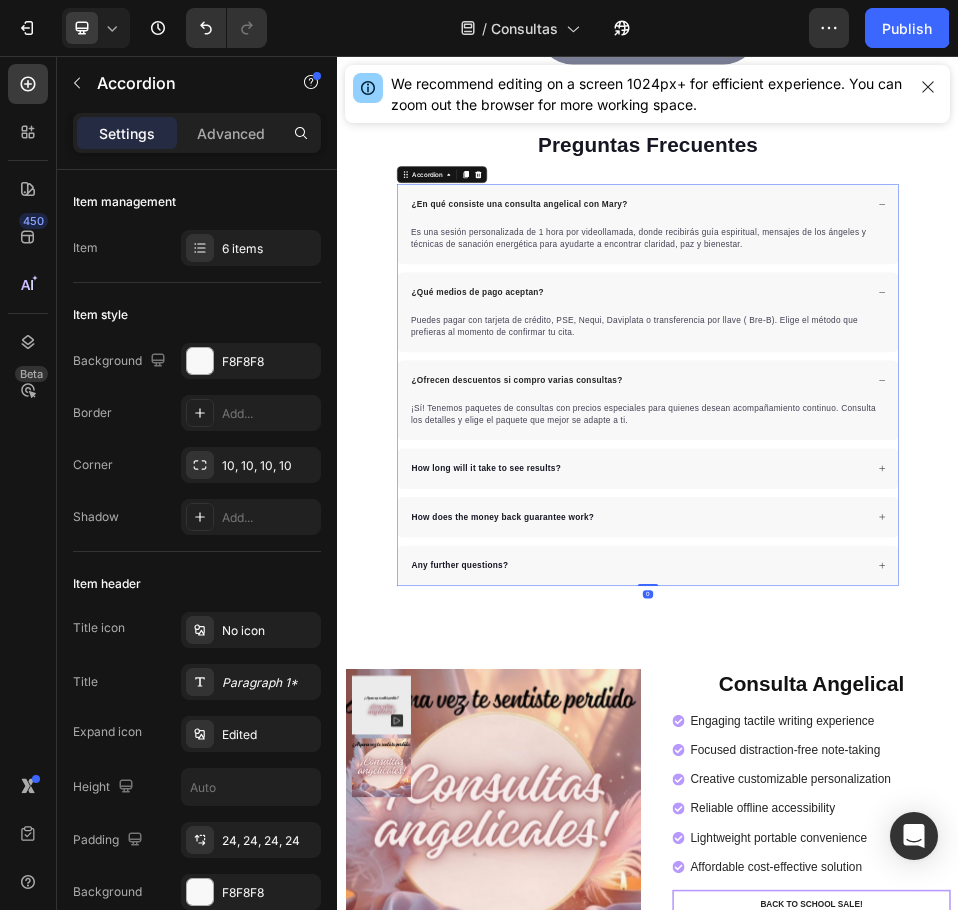 click on "How long will it take to see results?" at bounding box center (624, 853) 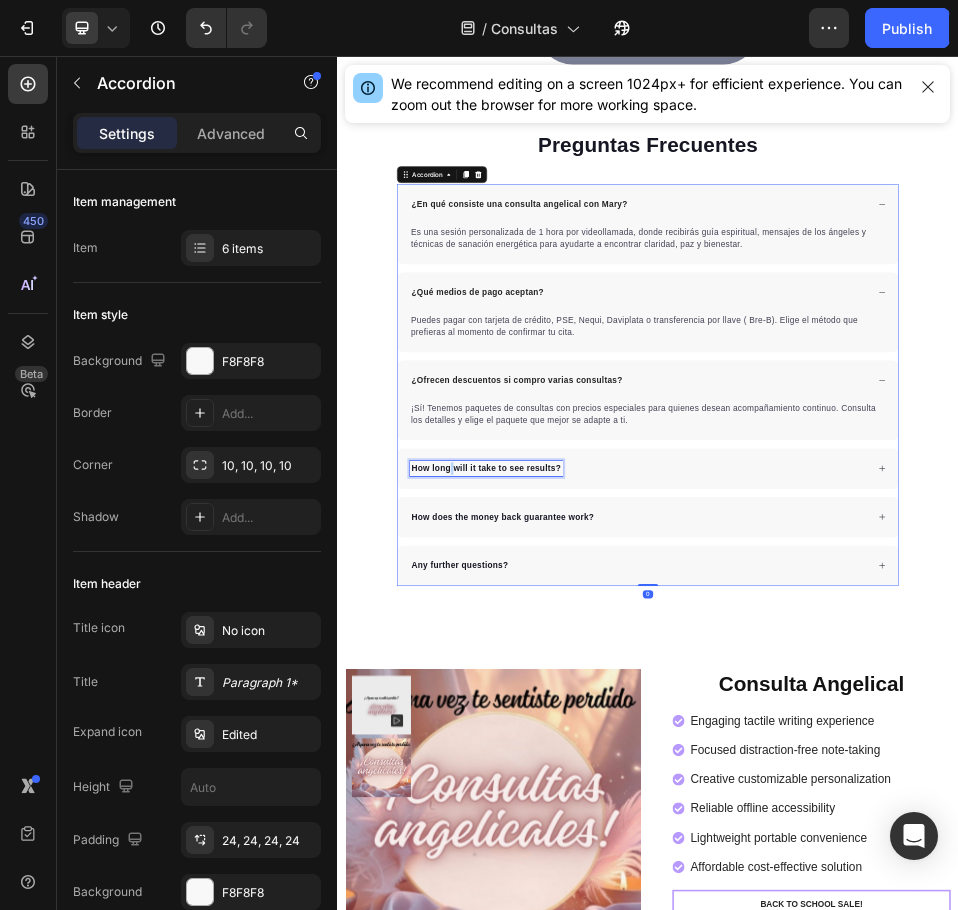 click on "How long will it take to see results?" at bounding box center (624, 853) 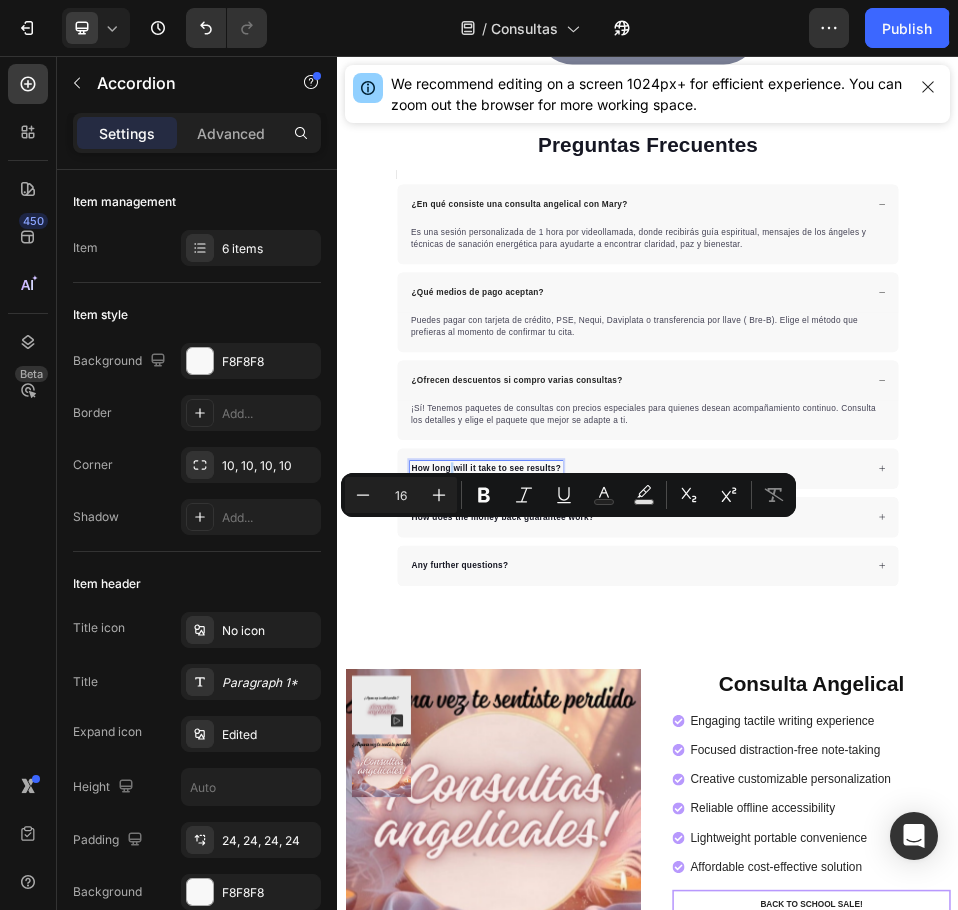 click on "How long will it take to see results?" at bounding box center [624, 853] 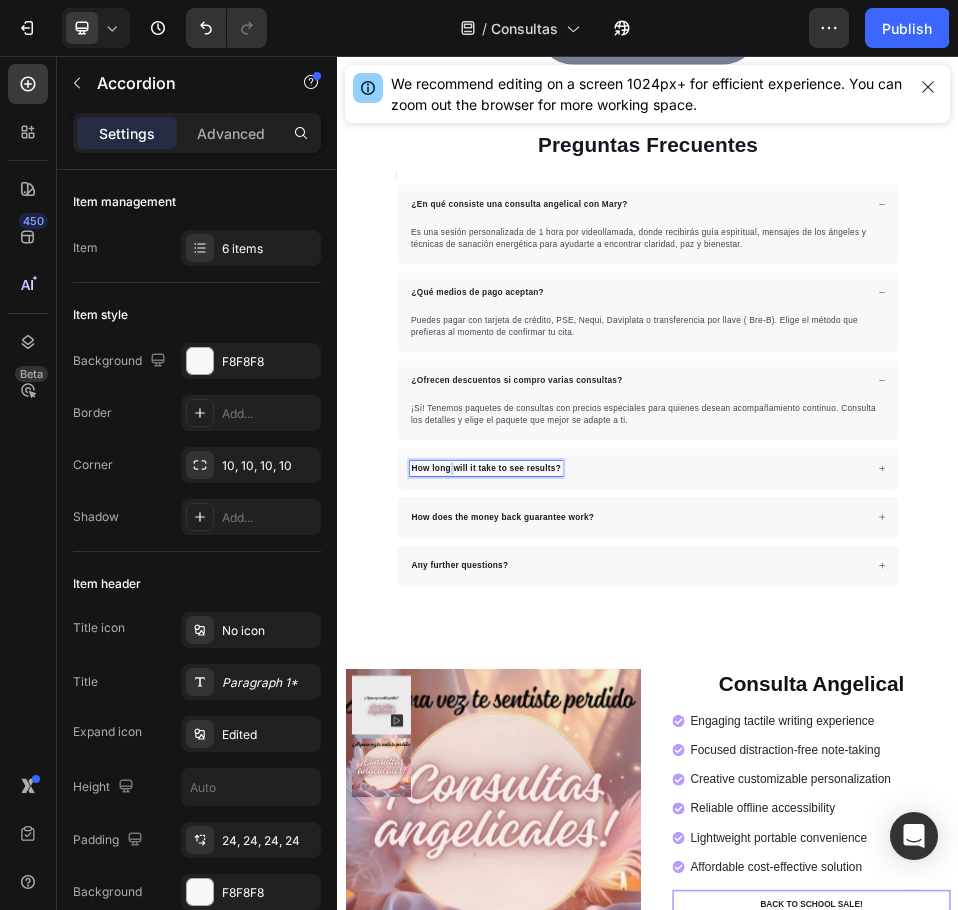 click on "How long will it take to see results?" at bounding box center [624, 853] 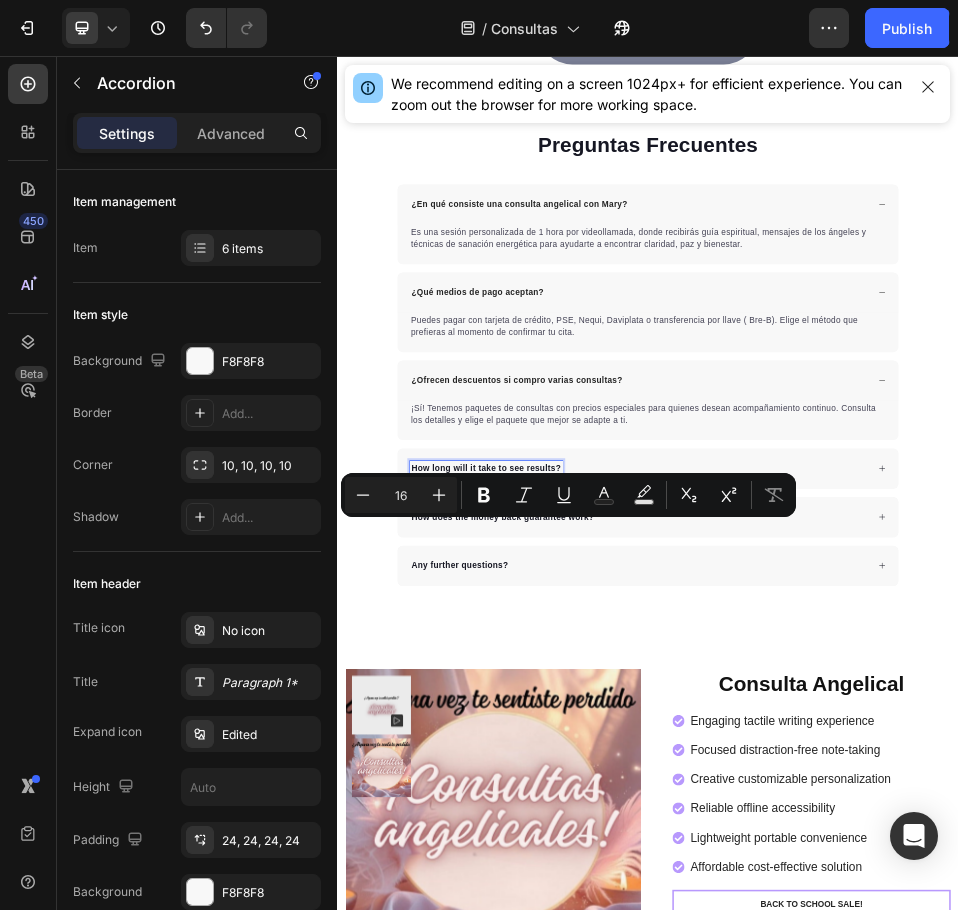 click on "How long will it take to see results?" at bounding box center [624, 853] 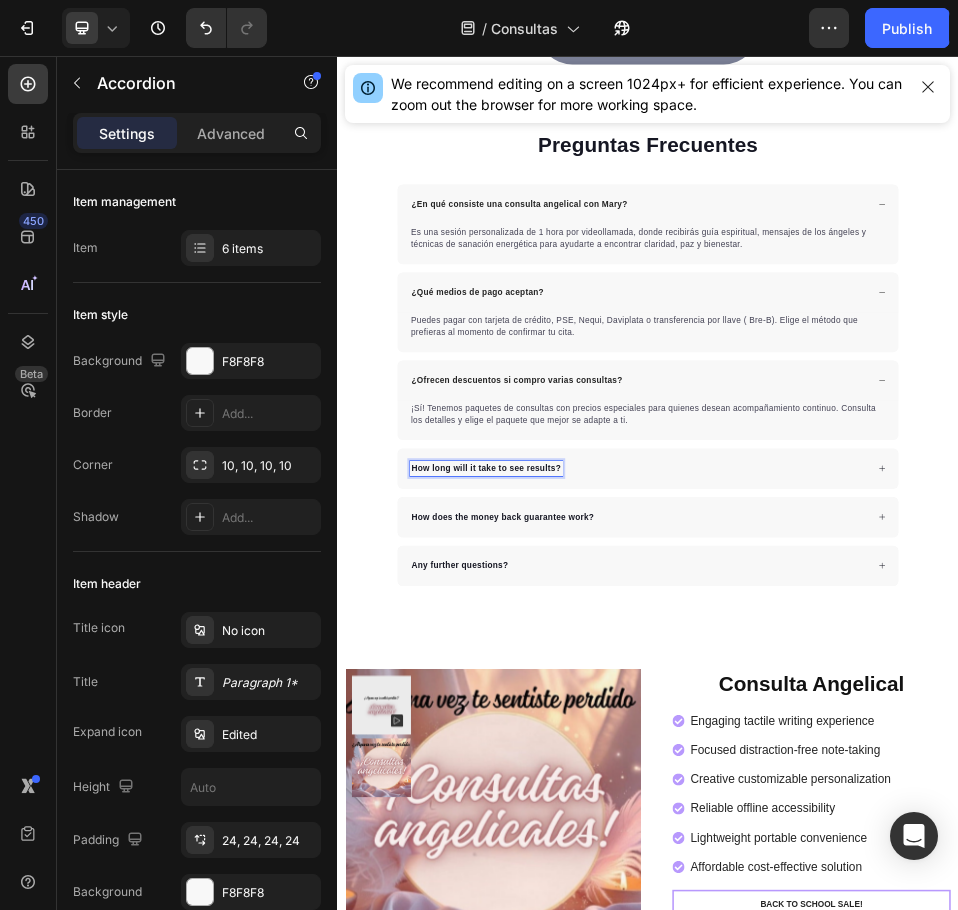 click on "How long will it take to see results?" at bounding box center [624, 853] 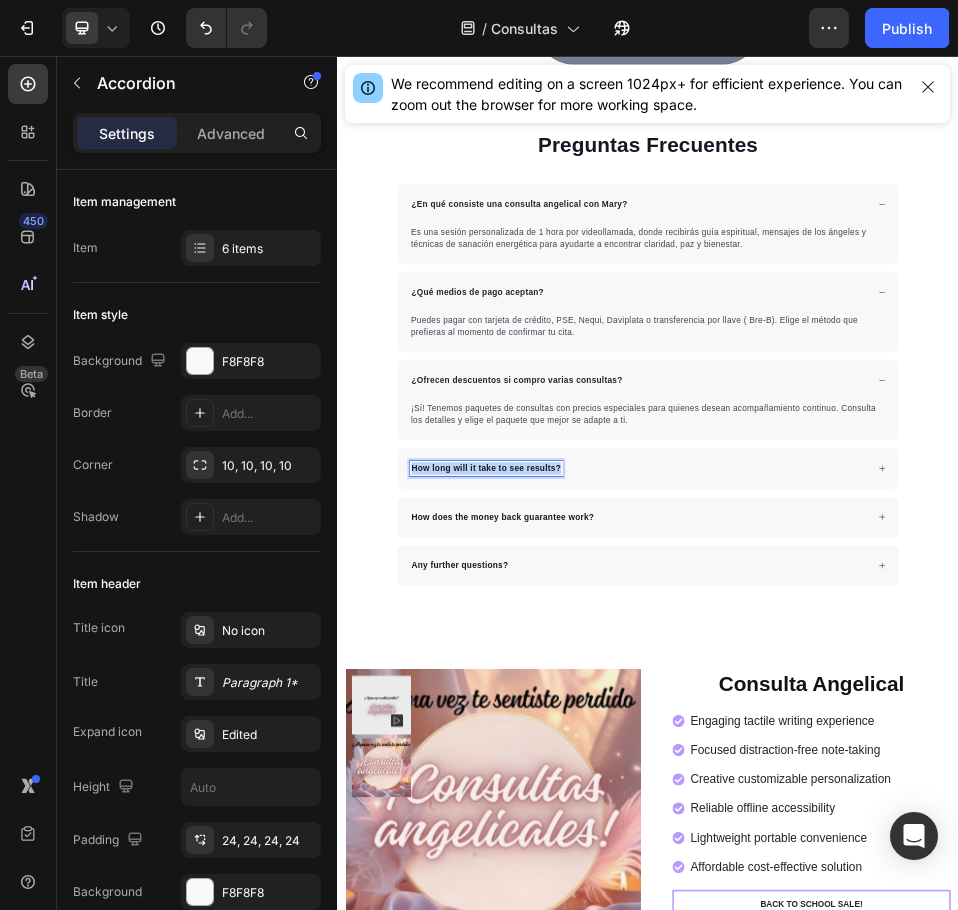 click on "How long will it take to see results?" at bounding box center (624, 853) 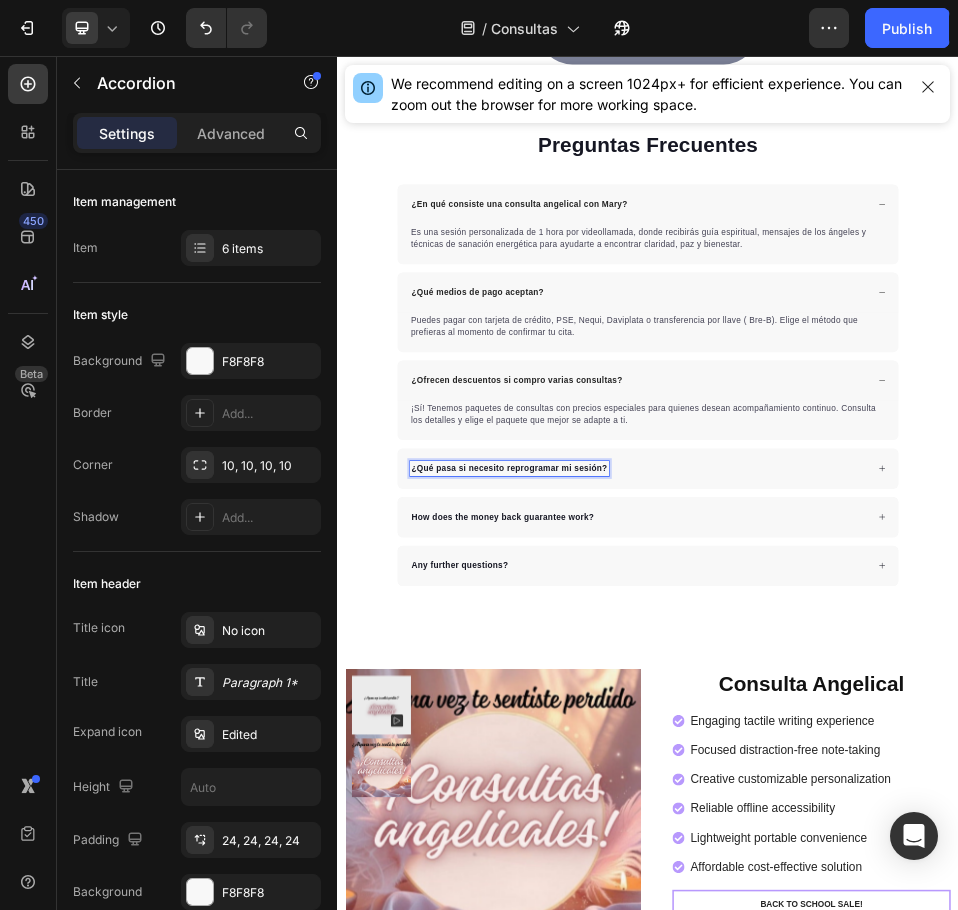 click 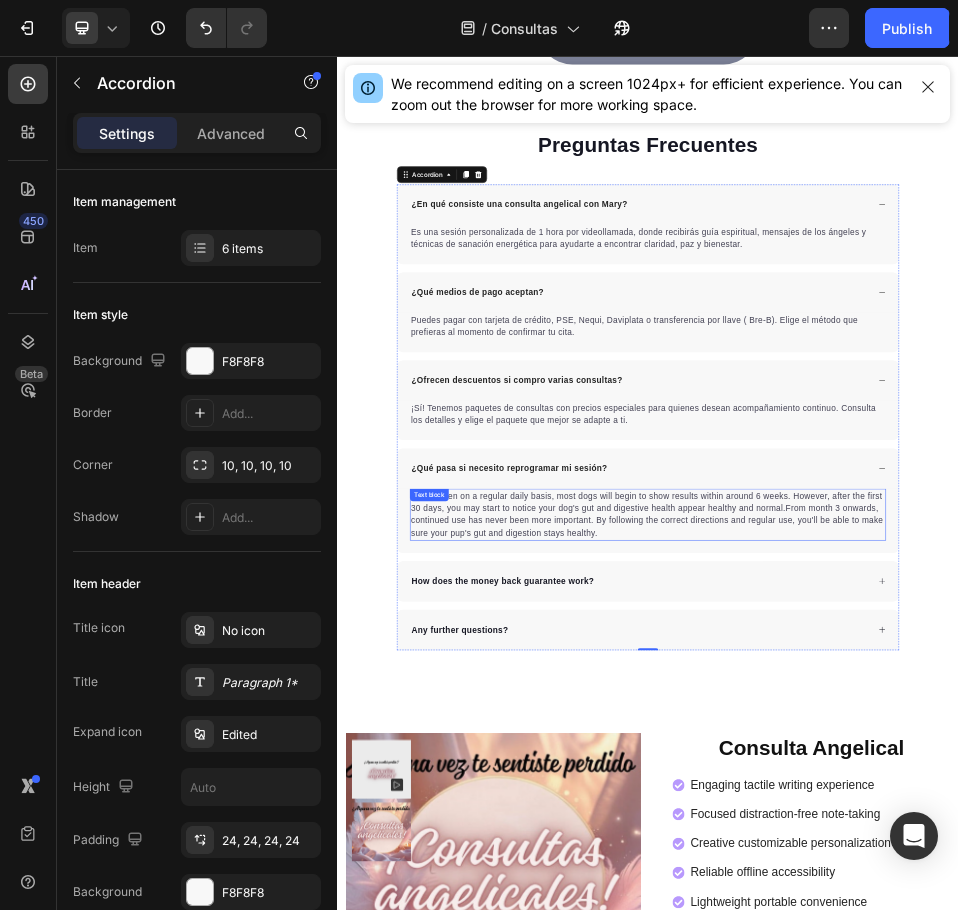 click on "When taken on a regular daily basis, most dogs will begin to show results within around 6 weeks. However, after the first 30 days, you may start to notice your dog's gut and digestive health appear healthy and normal.From month 3 onwards, continued use has never been more important. By following the correct directions and regular use, you'll be able to make sure your pup's gut and digestion stays healthy." at bounding box center [937, 942] 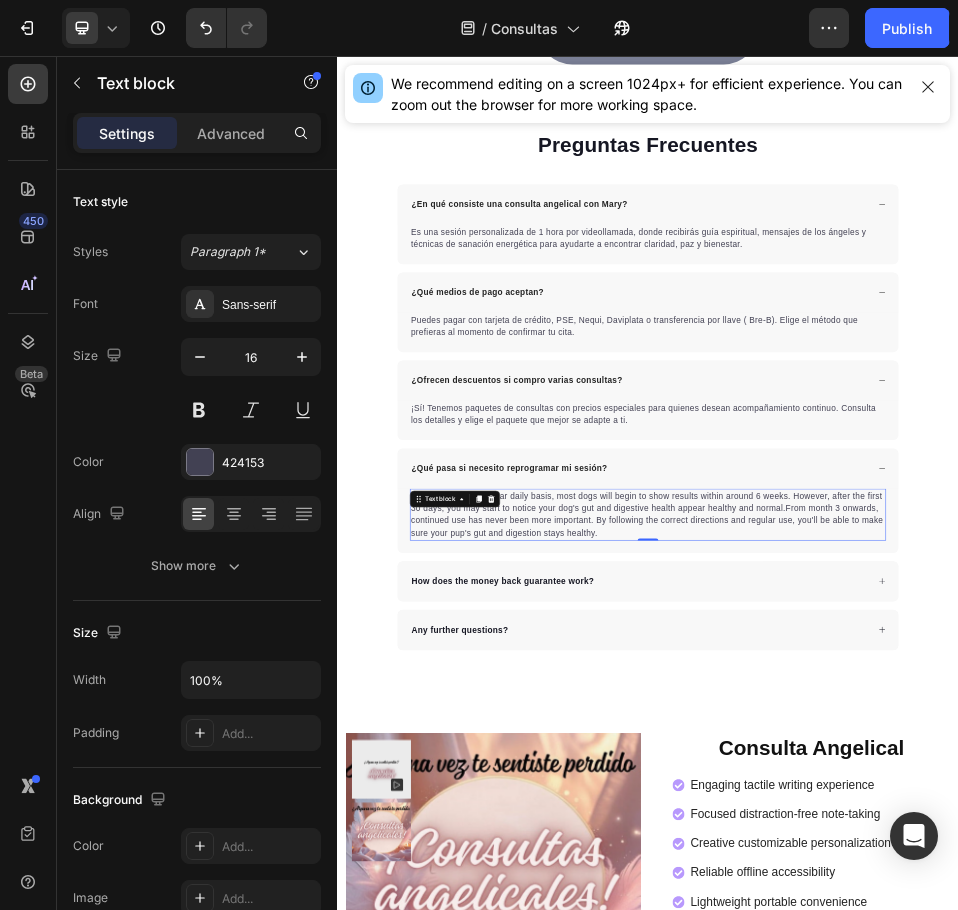 click on "When taken on a regular daily basis, most dogs will begin to show results within around 6 weeks. However, after the first 30 days, you may start to notice your dog's gut and digestive health appear healthy and normal.From month 3 onwards, continued use has never been more important. By following the correct directions and regular use, you'll be able to make sure your pup's gut and digestion stays healthy." at bounding box center (937, 942) 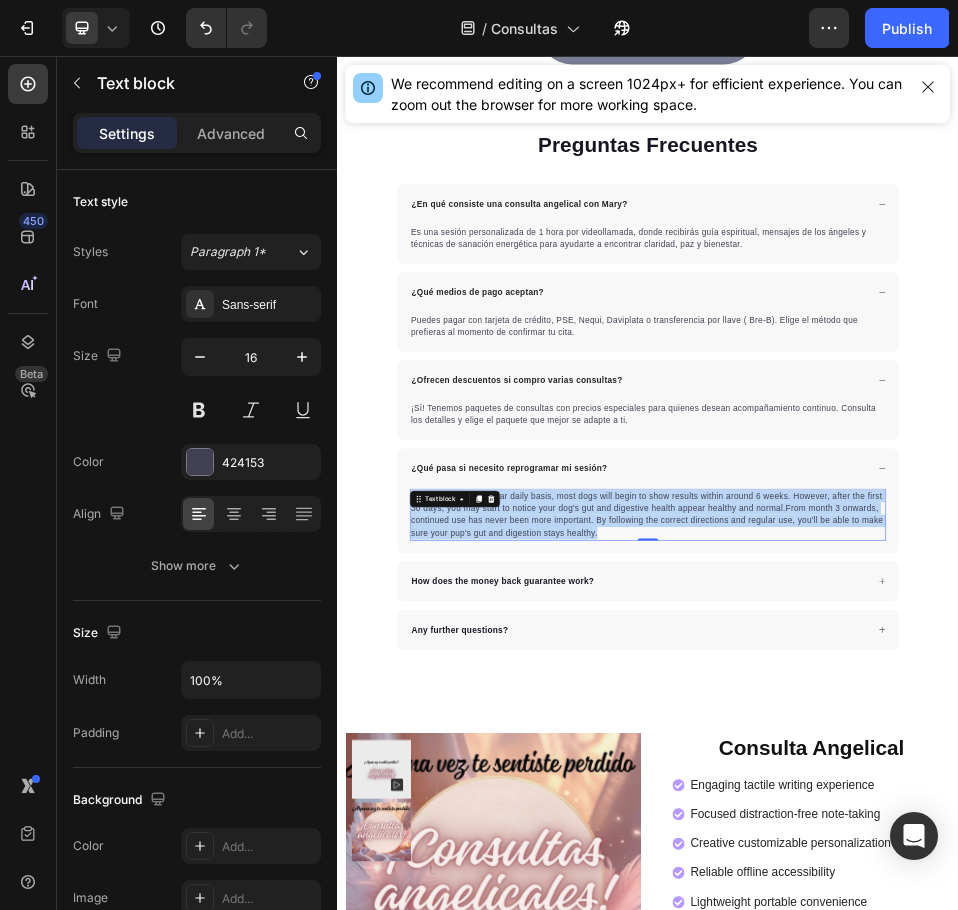 click on "When taken on a regular daily basis, most dogs will begin to show results within around 6 weeks. However, after the first 30 days, you may start to notice your dog's gut and digestive health appear healthy and normal.From month 3 onwards, continued use has never been more important. By following the correct directions and regular use, you'll be able to make sure your pup's gut and digestion stays healthy." at bounding box center [937, 942] 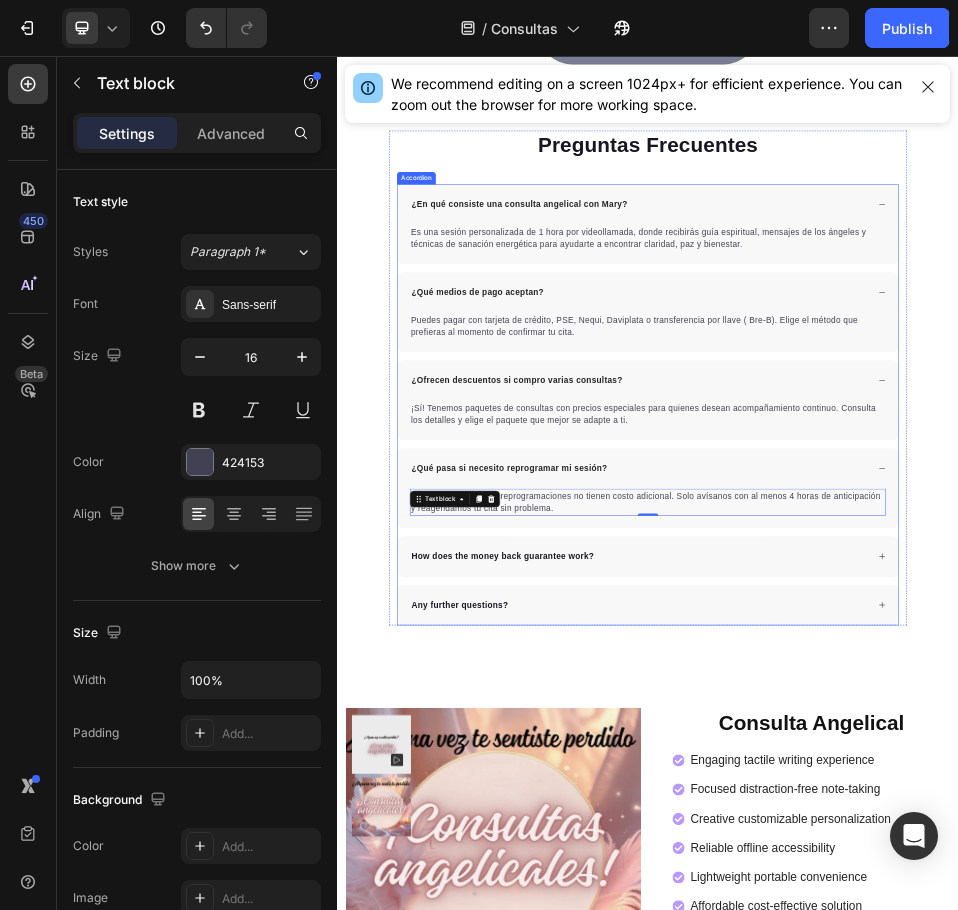click on "How does the money back guarantee work?" at bounding box center [656, 1023] 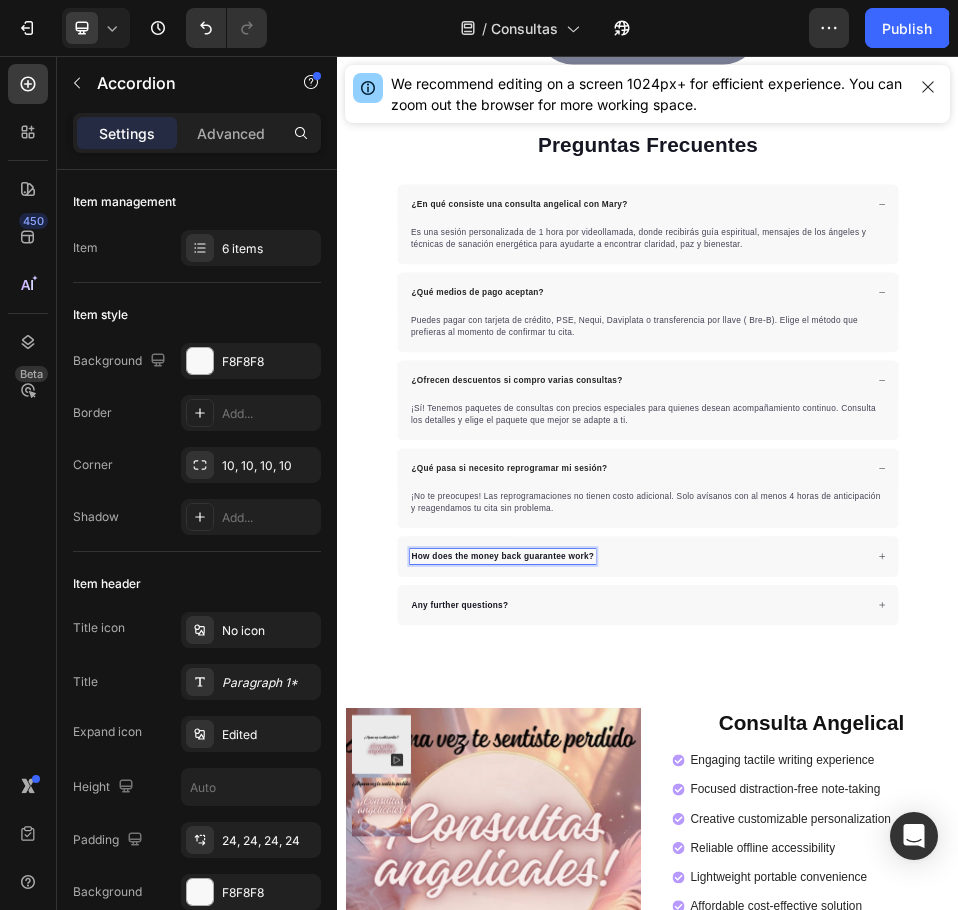 click on "How does the money back guarantee work?" at bounding box center [656, 1023] 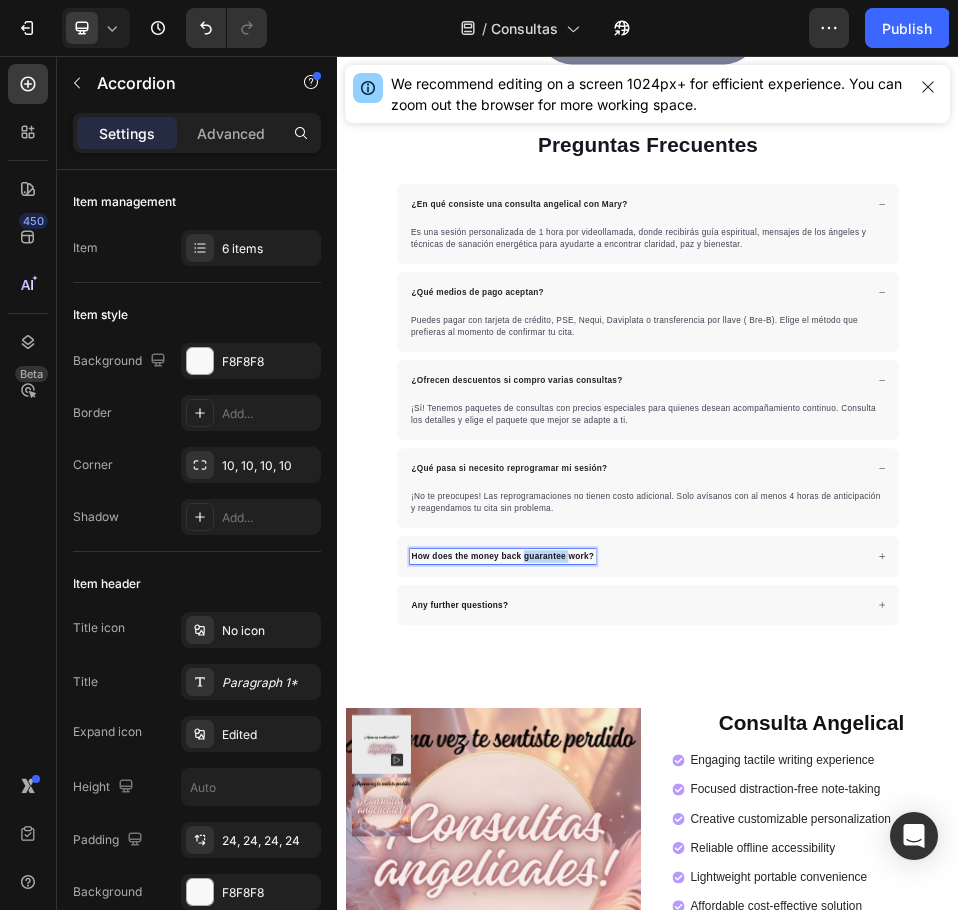 click on "How does the money back guarantee work?" at bounding box center [656, 1023] 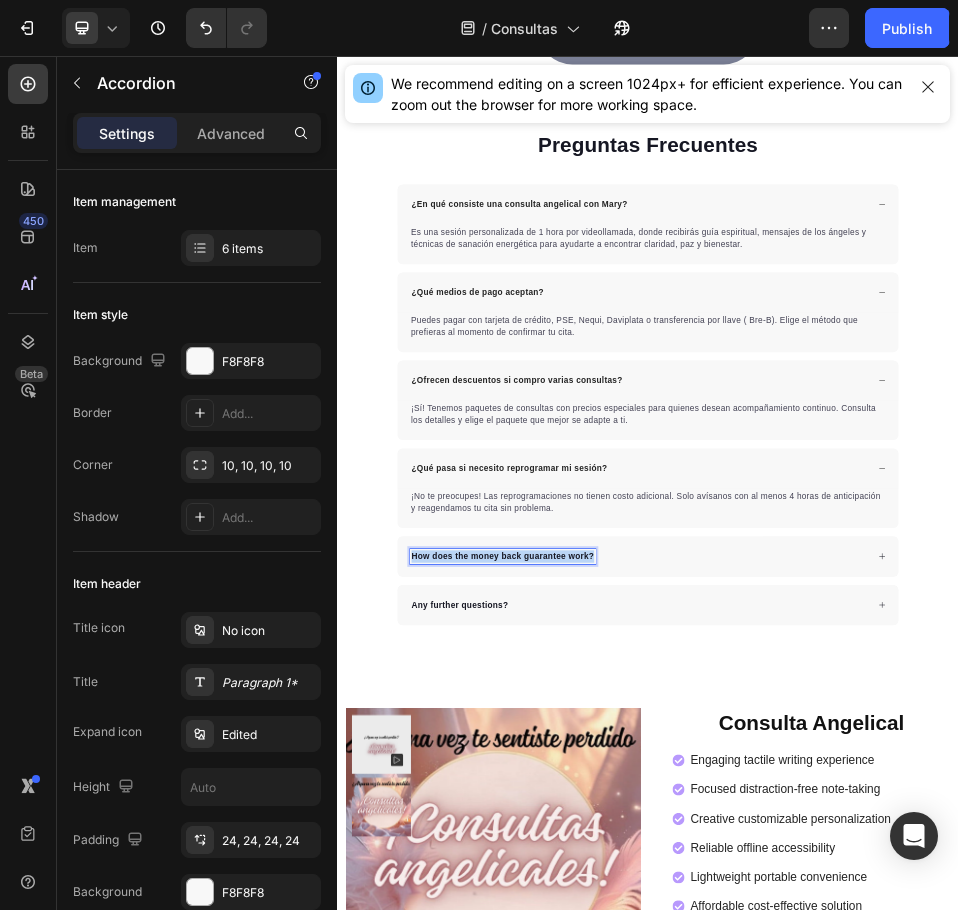 click on "How does the money back guarantee work?" at bounding box center (656, 1023) 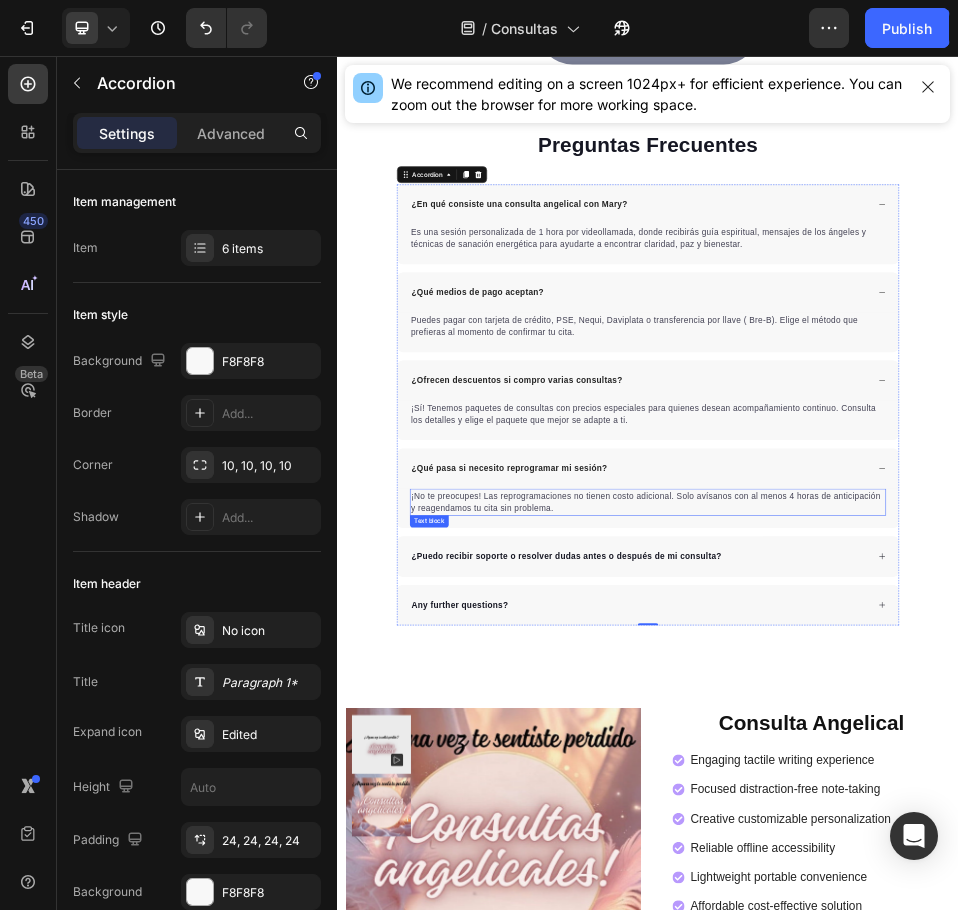 click on "¡No te preocupes! Las reprogramaciones no tienen costo adicional. Solo avísanos con al menos 4 horas de anticipación y reagendamos tu cita sin problema." at bounding box center (937, 918) 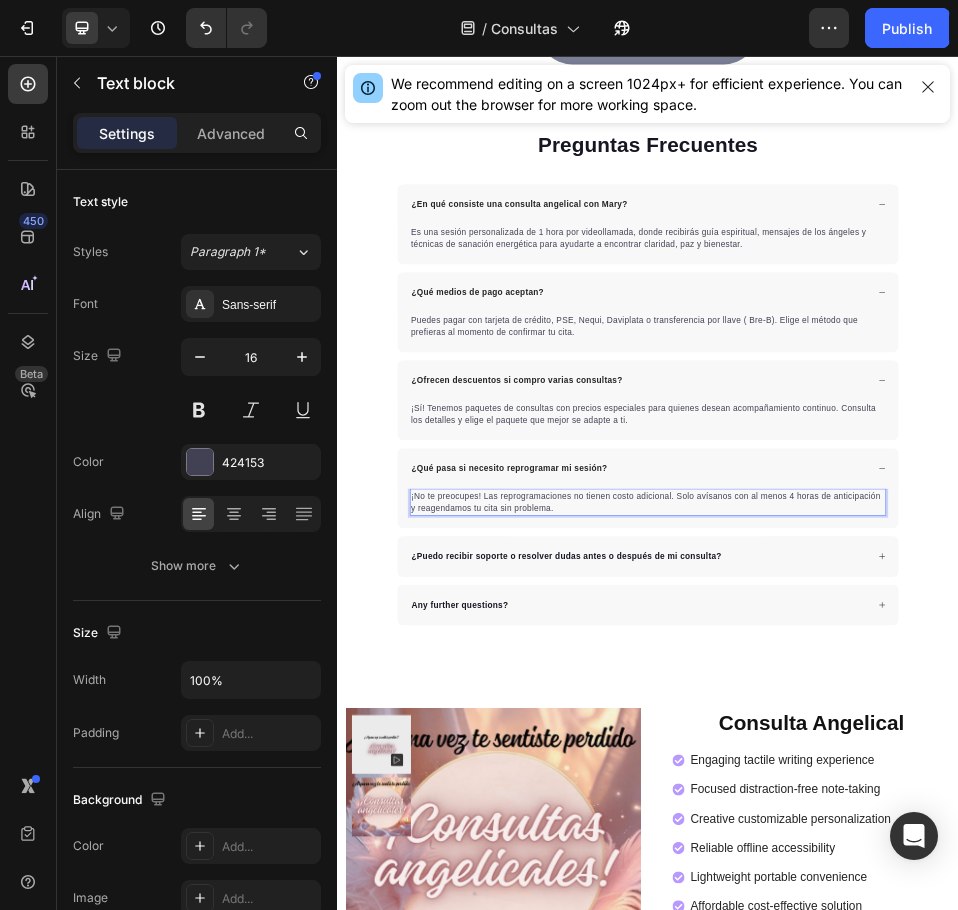 click on "¡No te preocupes! Las reprogramaciones no tienen costo adicional. Solo avísanos con al menos 4 horas de anticipación y reagendamos tu cita sin problema." at bounding box center [937, 918] 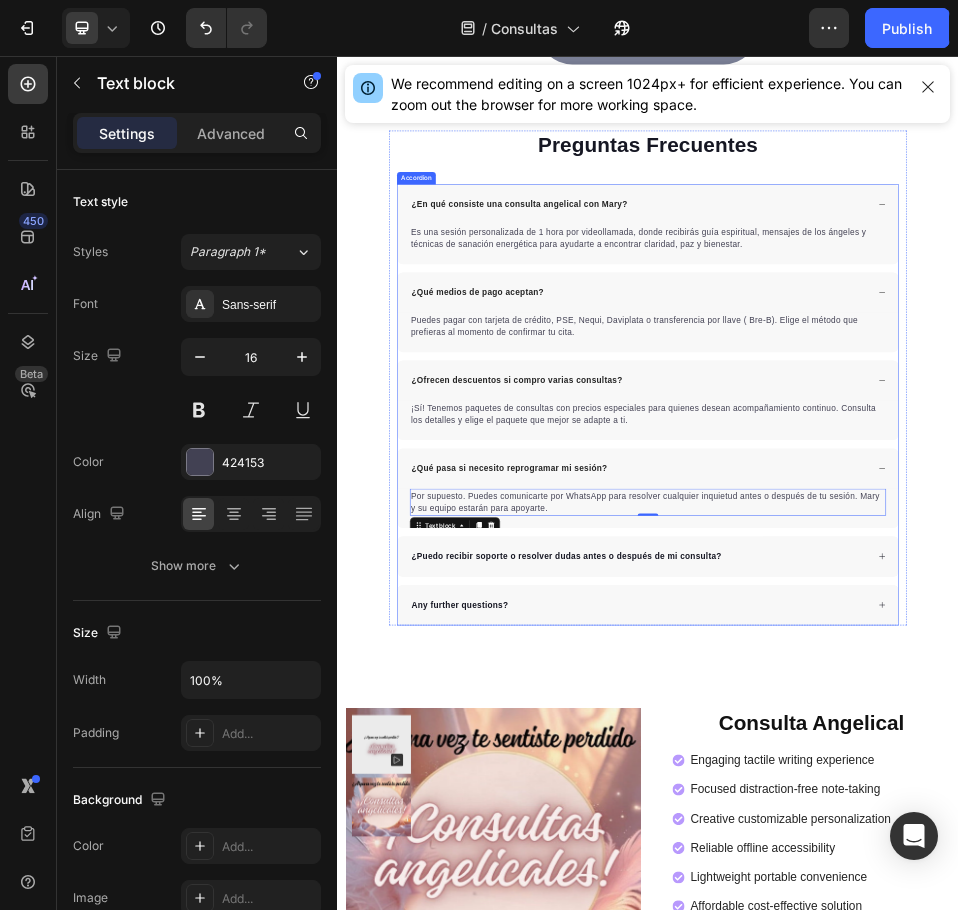 click on "¿Puedo recibir soporte o resolver dudas antes o después de mi consulta?" at bounding box center [937, 1023] 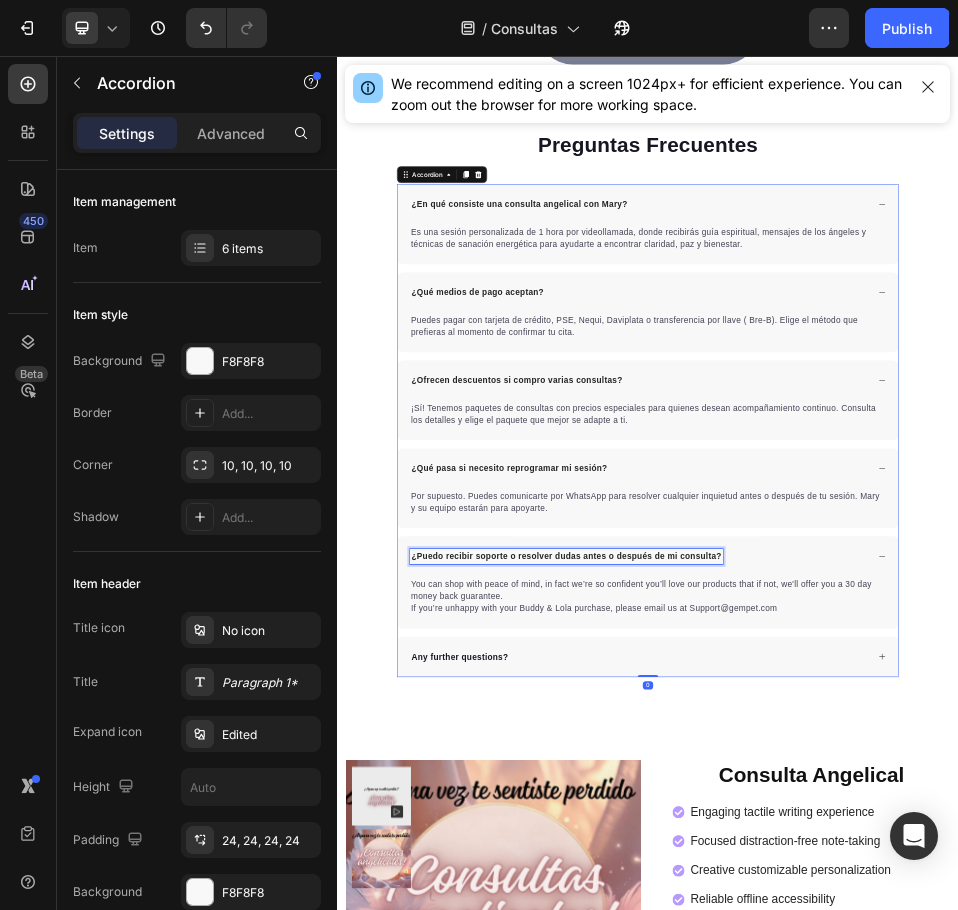 click on "¿Puedo recibir soporte o resolver dudas antes o después de mi consulta?" at bounding box center (779, 1023) 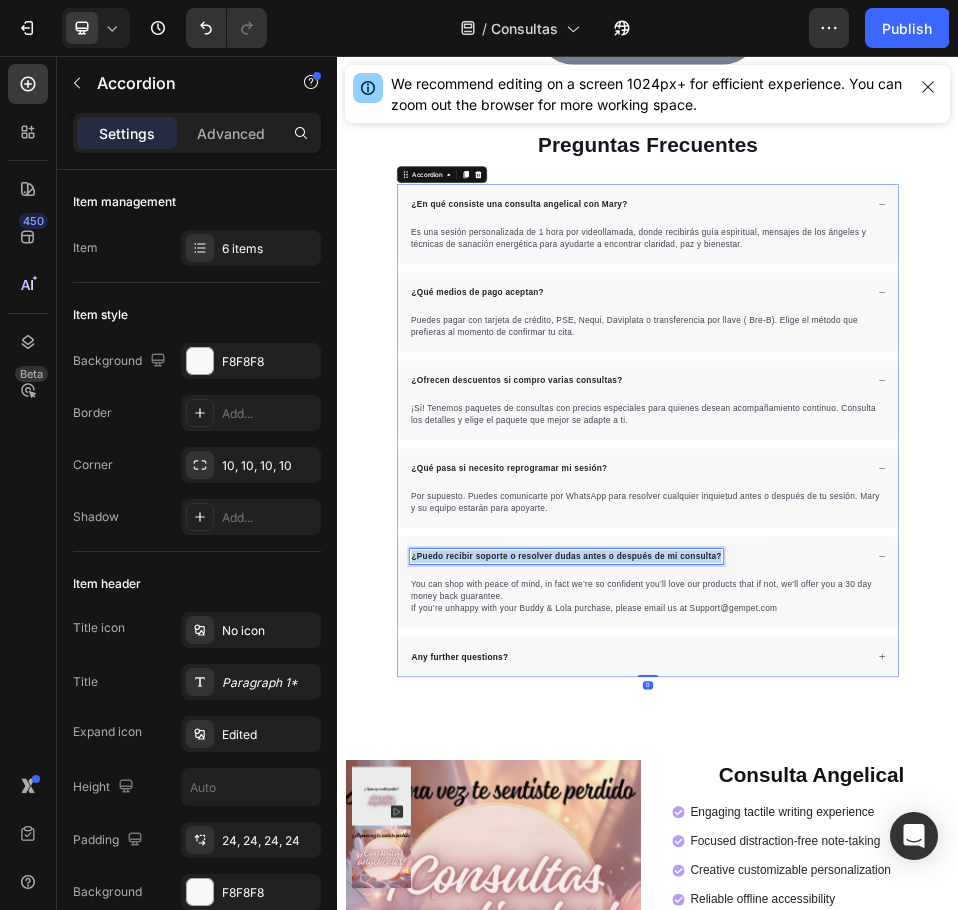 click on "¿Puedo recibir soporte o resolver dudas antes o después de mi consulta?" at bounding box center [779, 1023] 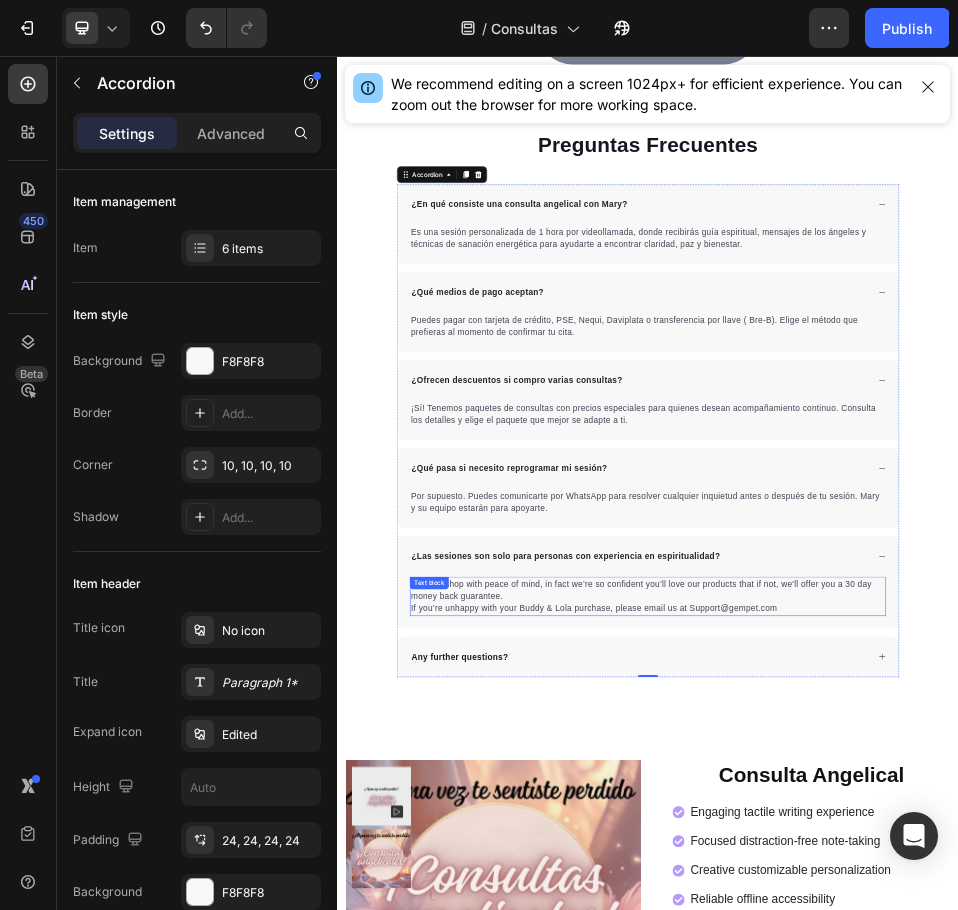 click on "You can shop with peace of mind, in fact we’re so confident you’ll love our products that if not, we'll offer you a 30 day money back guarantee. If you’re unhappy with your Buddy & Lola purchase, please email us at Support@gempet.com Text block" at bounding box center (937, 1100) 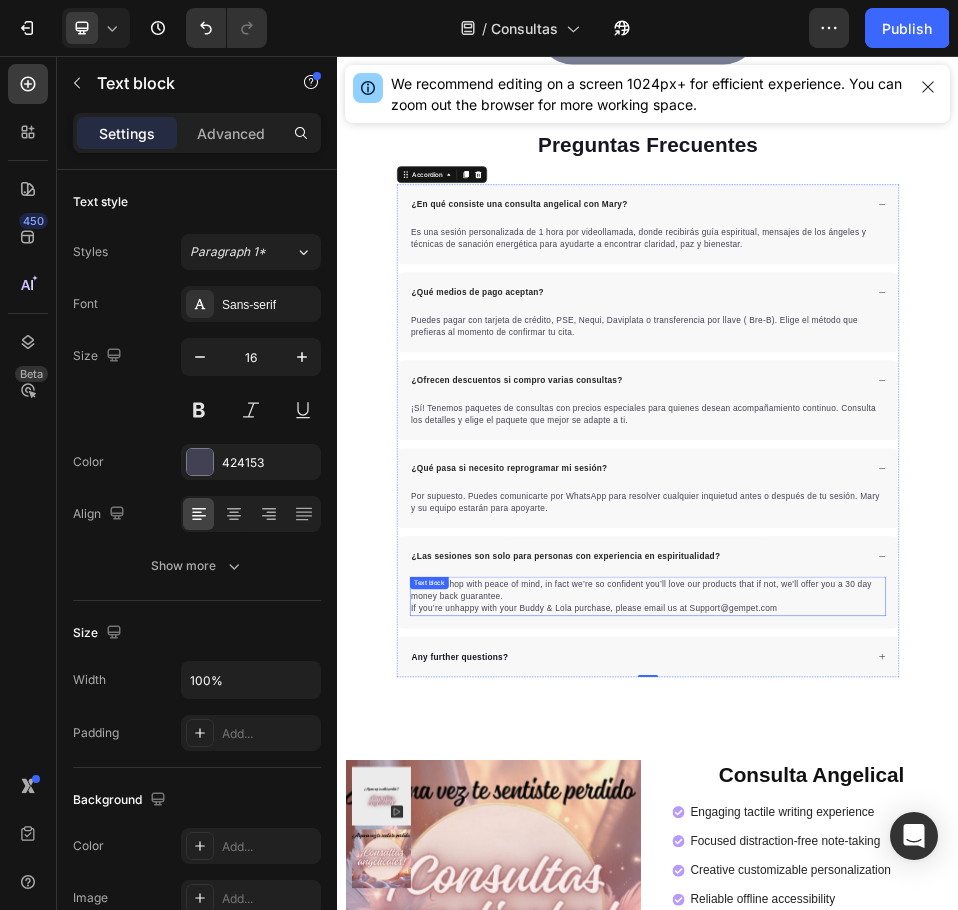 click on "Text block" at bounding box center [514, 1074] 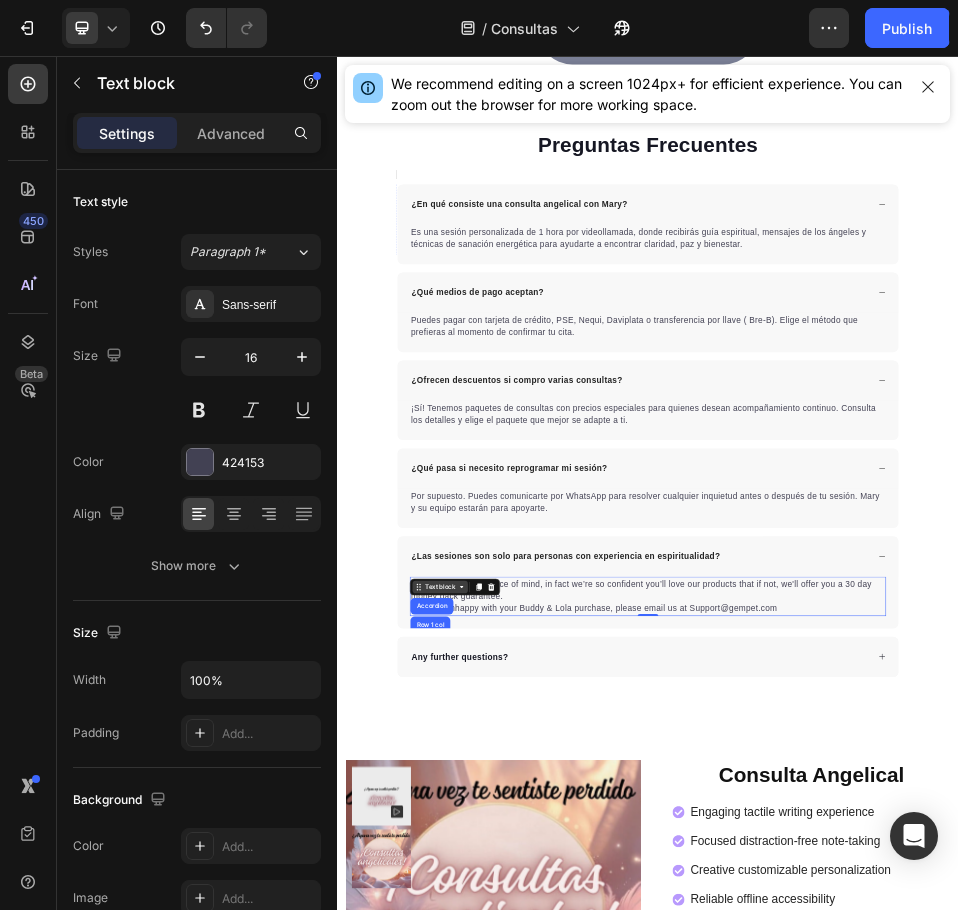 click on "Text block" at bounding box center [535, 1082] 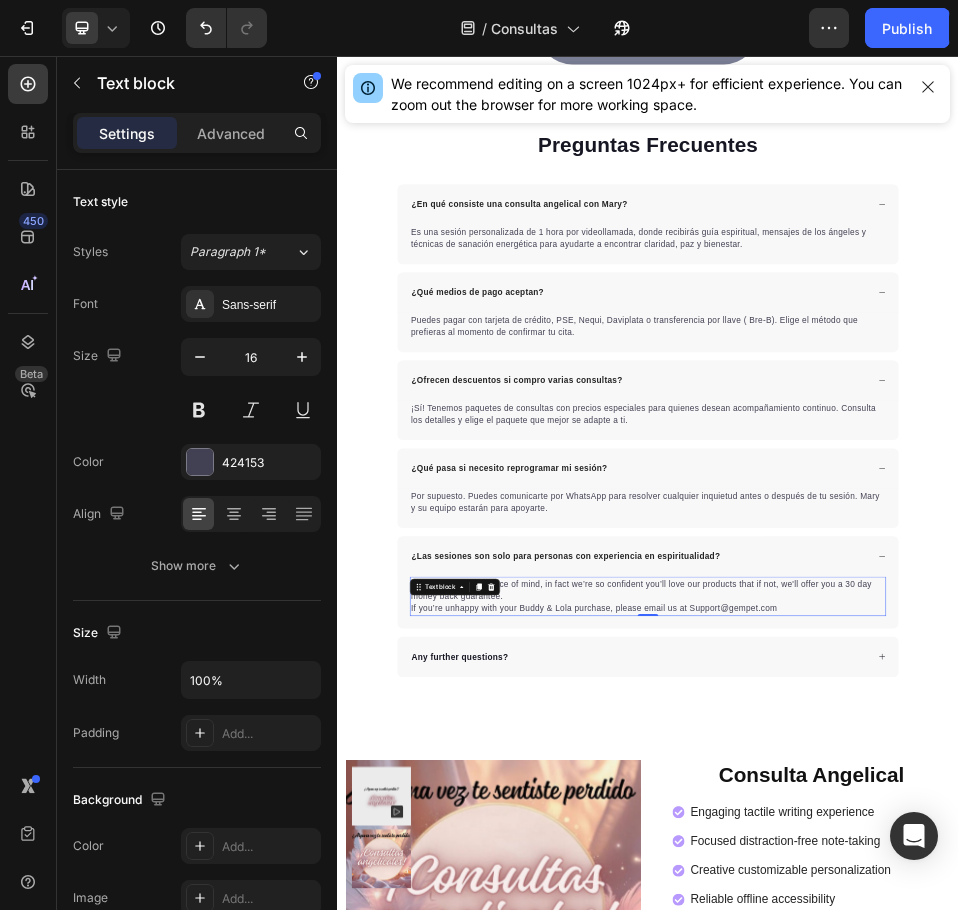 click on "You can shop with peace of mind, in fact we’re so confident you’ll love our products that if not, we'll offer you a 30 day money back guarantee. If you’re unhappy with your Buddy & Lola purchase, please email us at Support@gempet.com" at bounding box center (937, 1100) 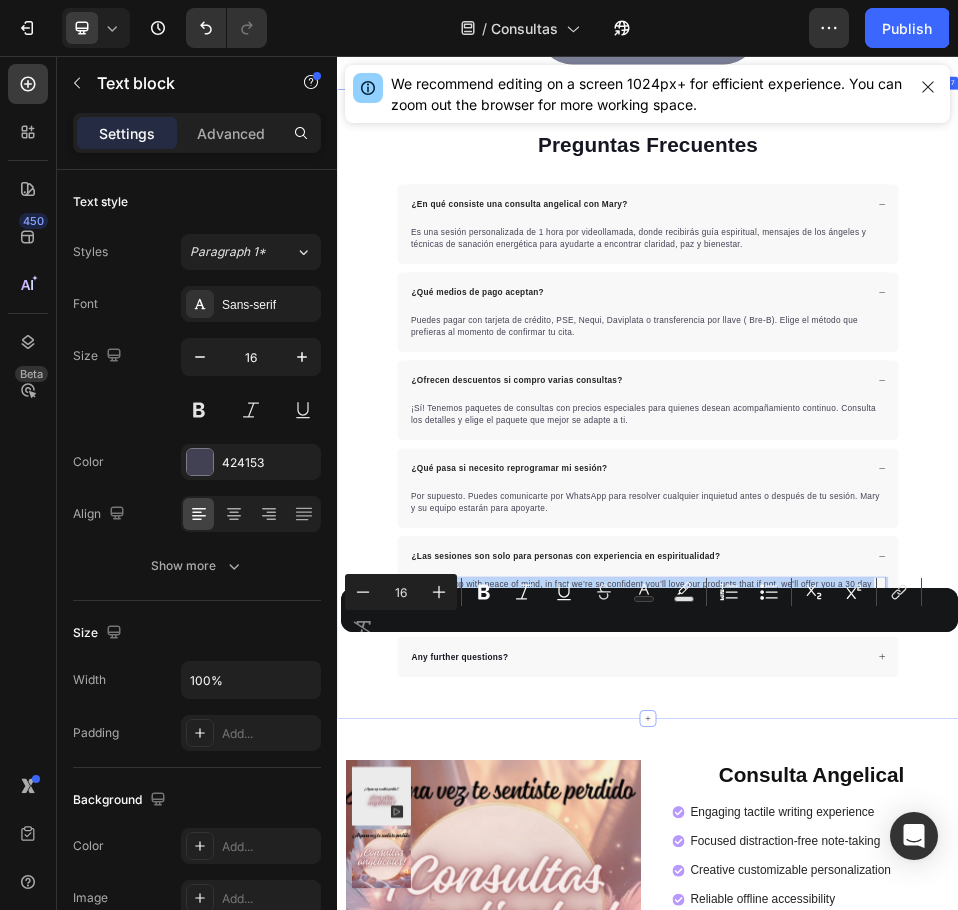drag, startPoint x: 1177, startPoint y: 1232, endPoint x: 427, endPoint y: 1041, distance: 773.9386 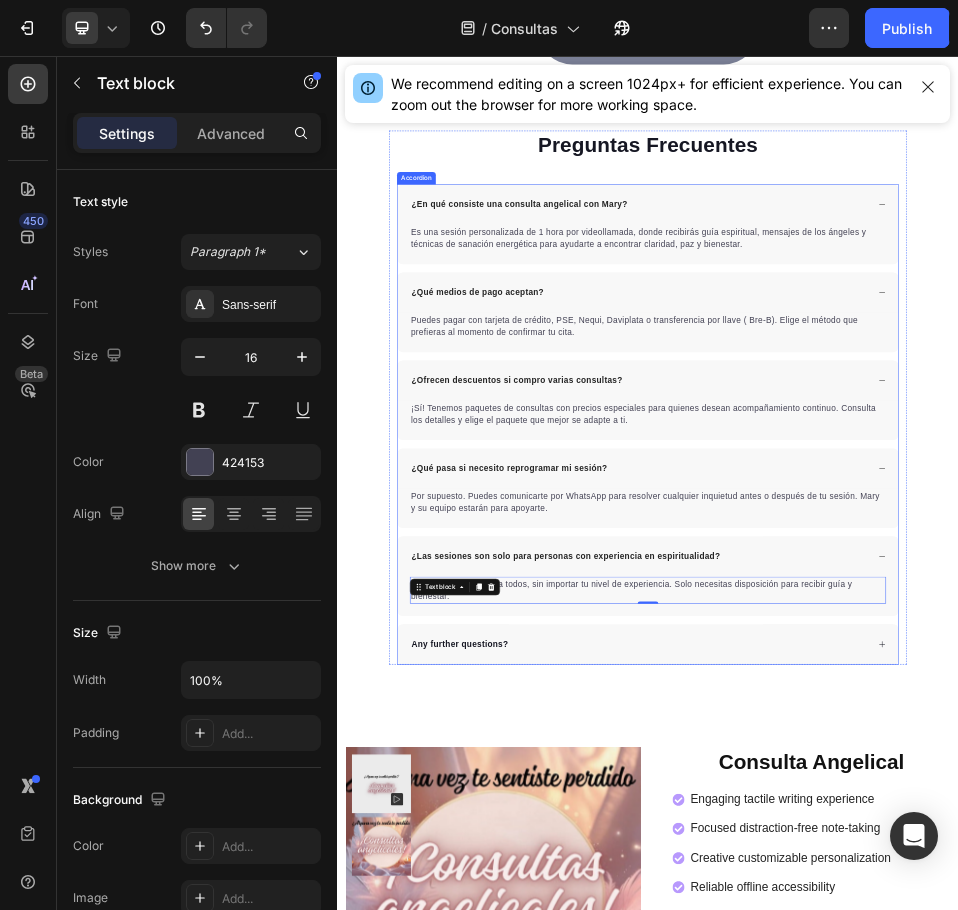 click on "Any further questions?" at bounding box center [573, 1193] 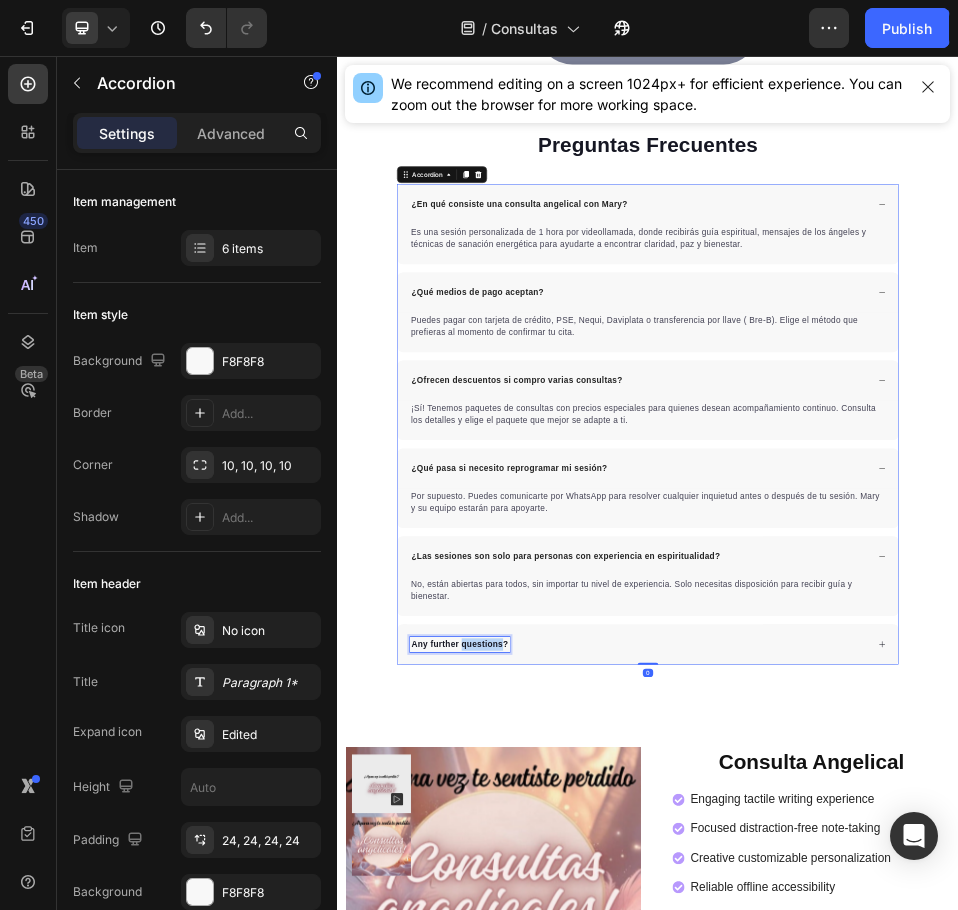 click on "Any further questions?" at bounding box center (573, 1193) 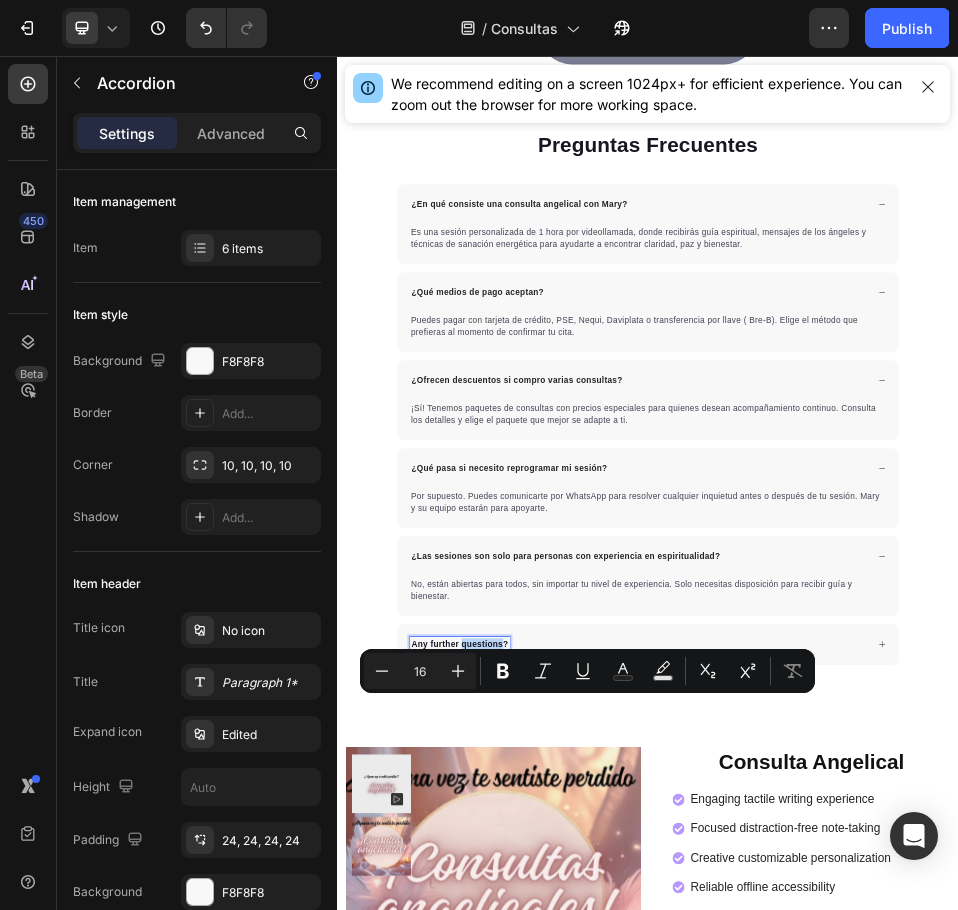 click on "Any further questions?" at bounding box center [573, 1193] 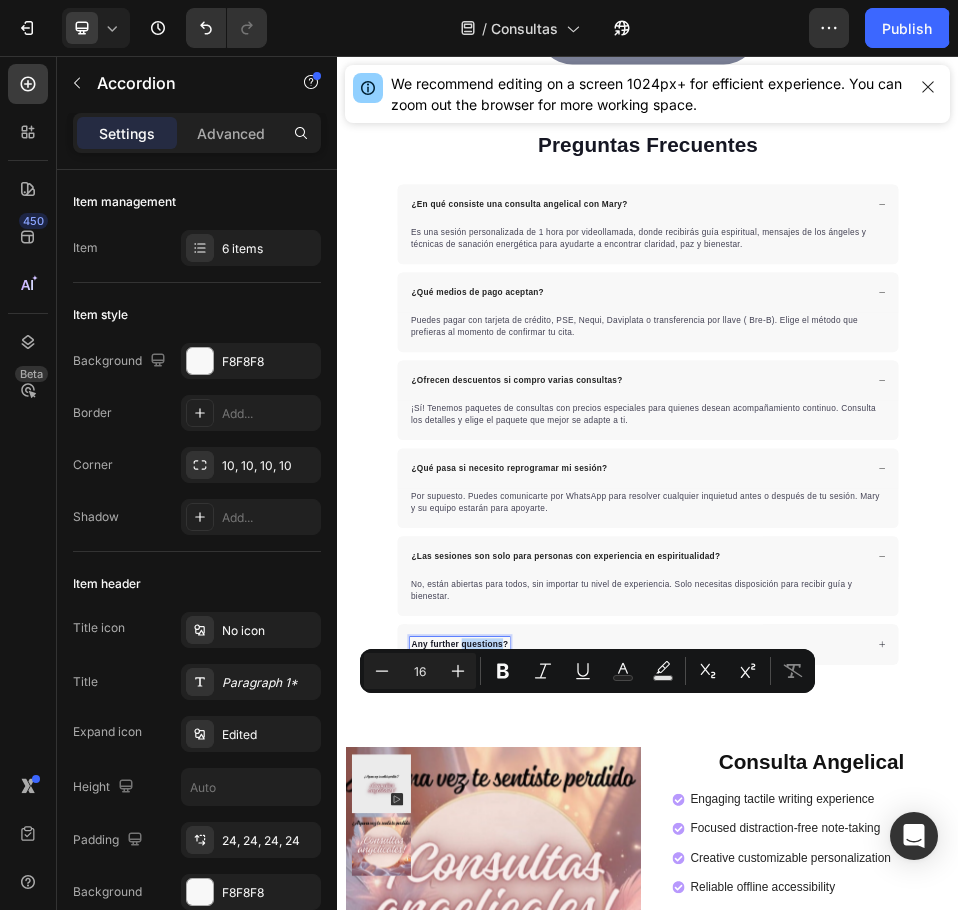 click on "Any further questions?" at bounding box center (573, 1193) 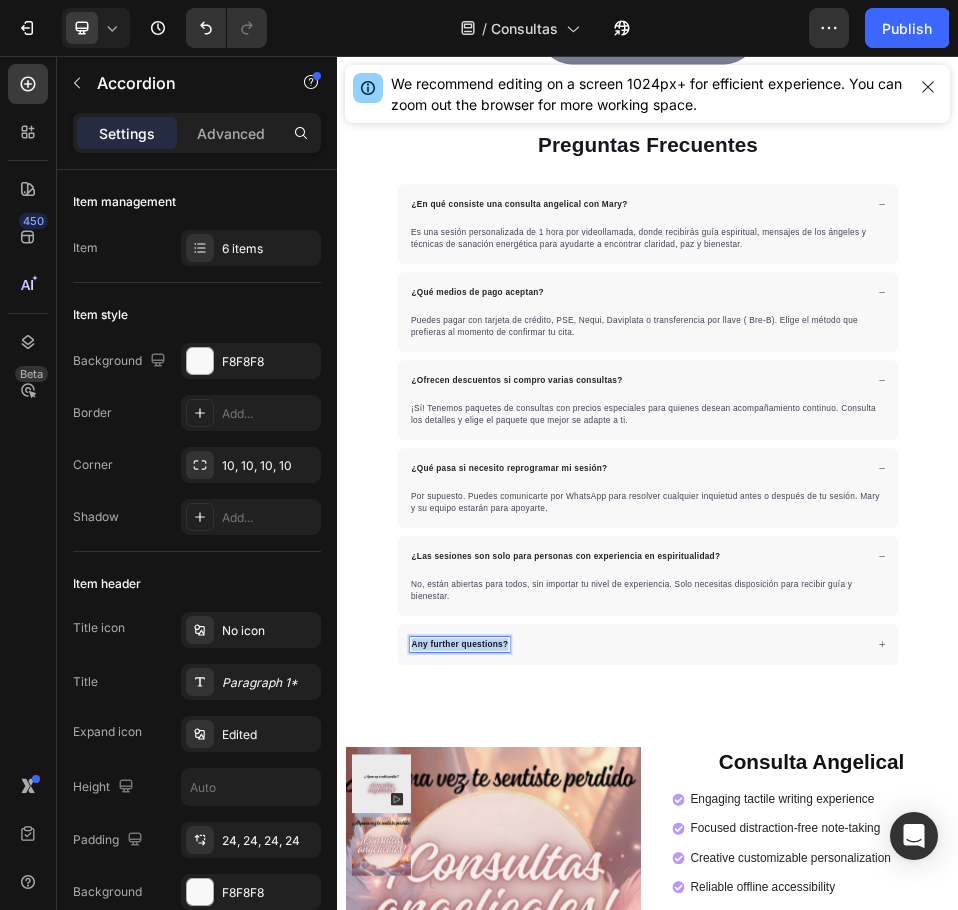 click on "Any further questions?" at bounding box center (573, 1193) 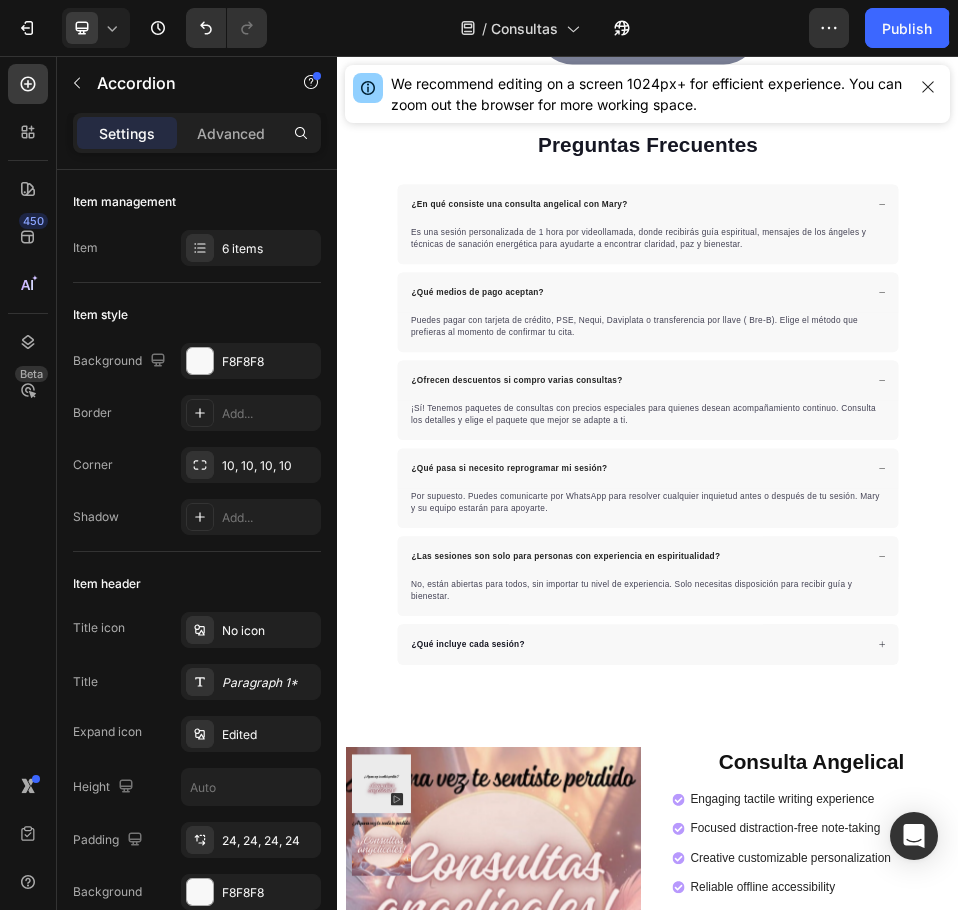 click 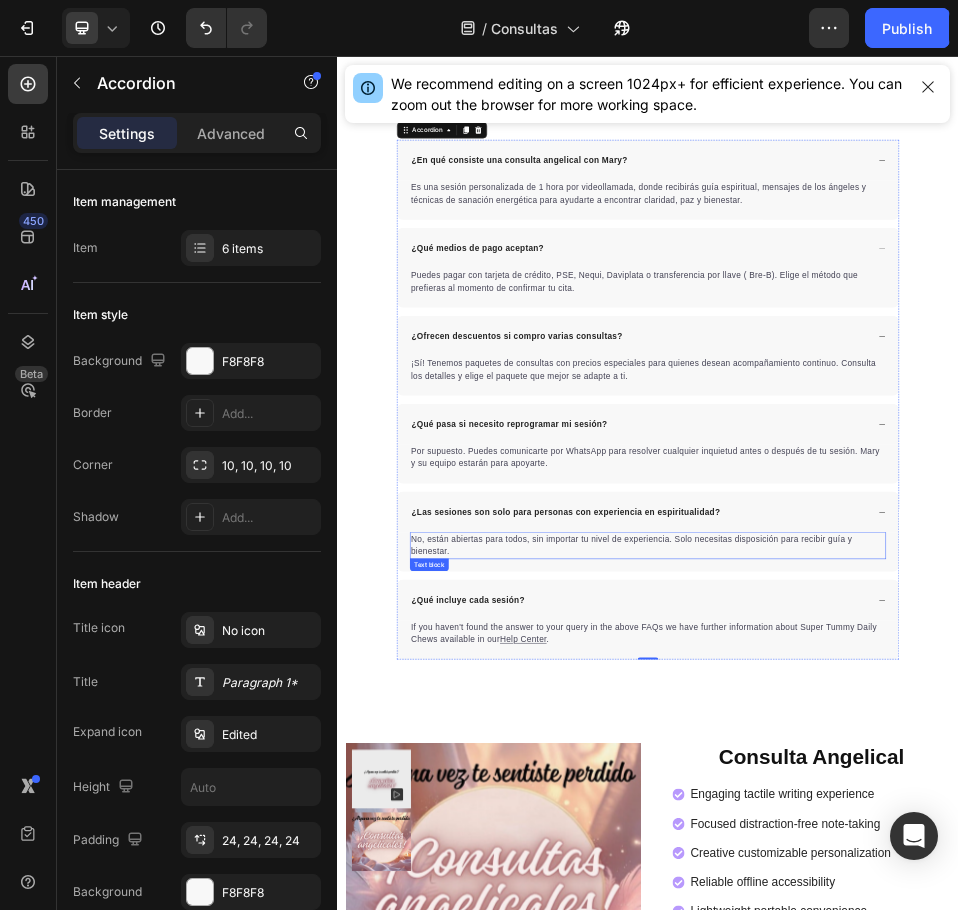 scroll, scrollTop: 4800, scrollLeft: 0, axis: vertical 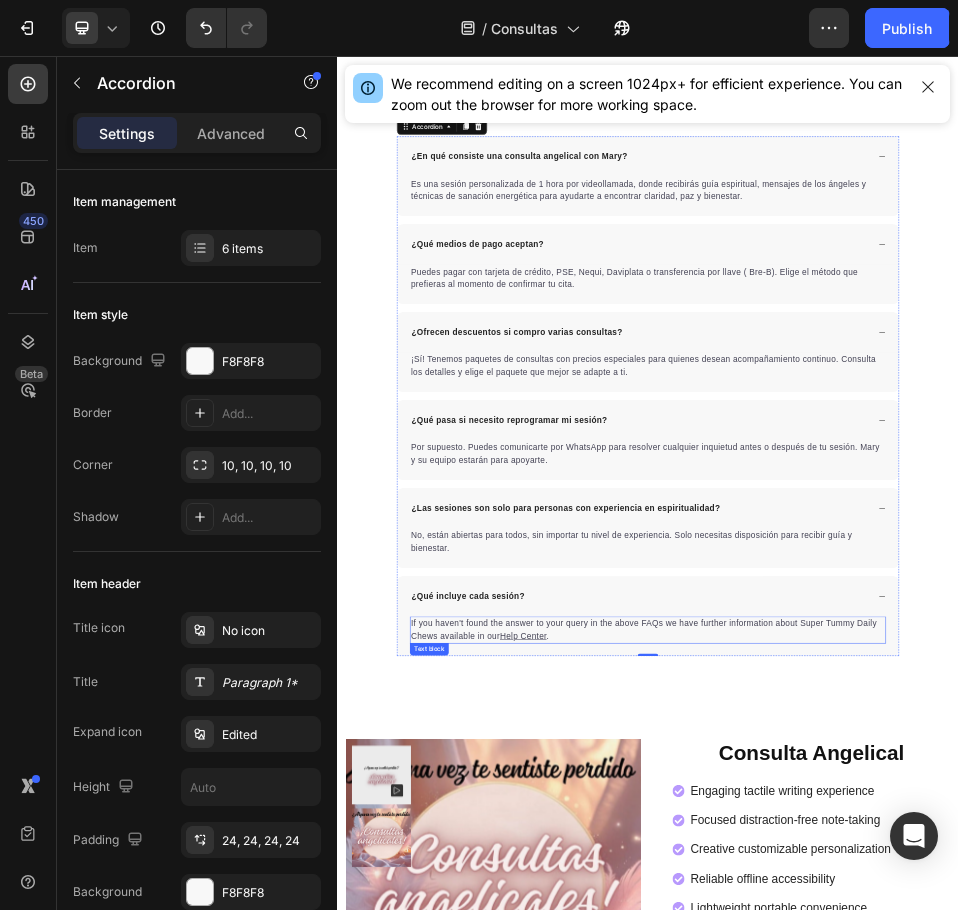 click on "If you haven't found the answer to your query in the above FAQs we have further information about Super Tummy Daily Chews available in our  Help Center ." at bounding box center [937, 1165] 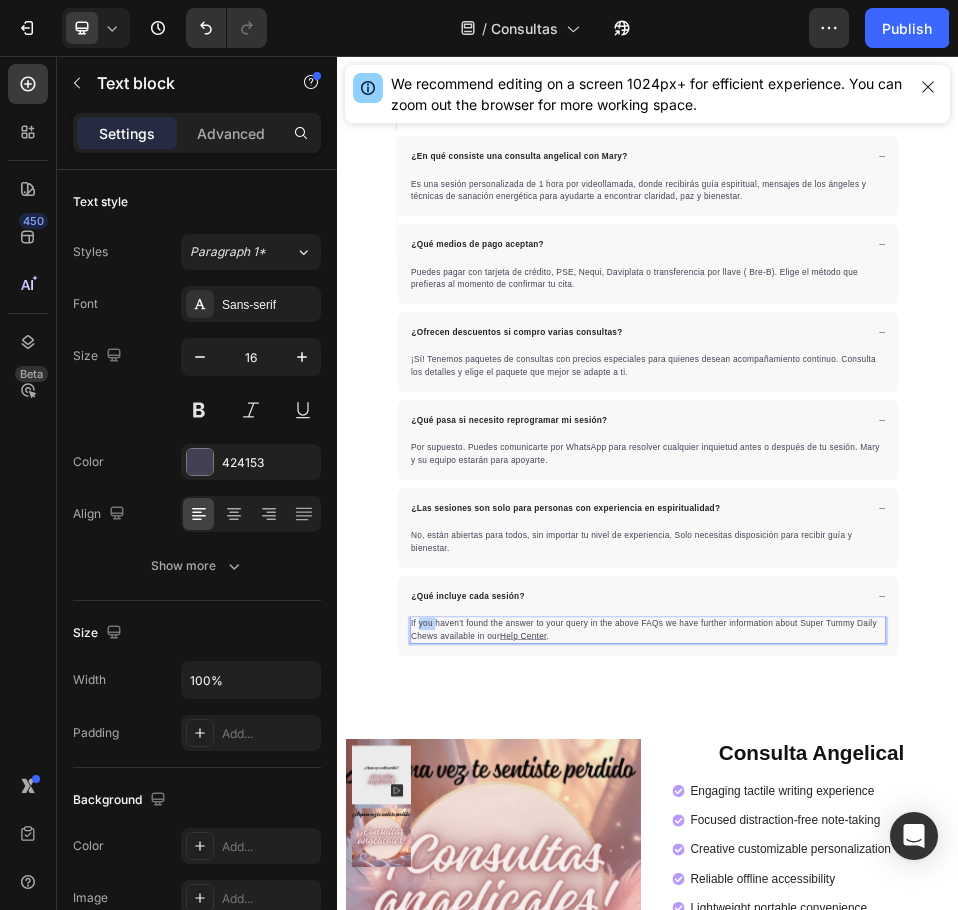 click on "If you haven't found the answer to your query in the above FAQs we have further information about Super Tummy Daily Chews available in our  Help Center ." at bounding box center (937, 1165) 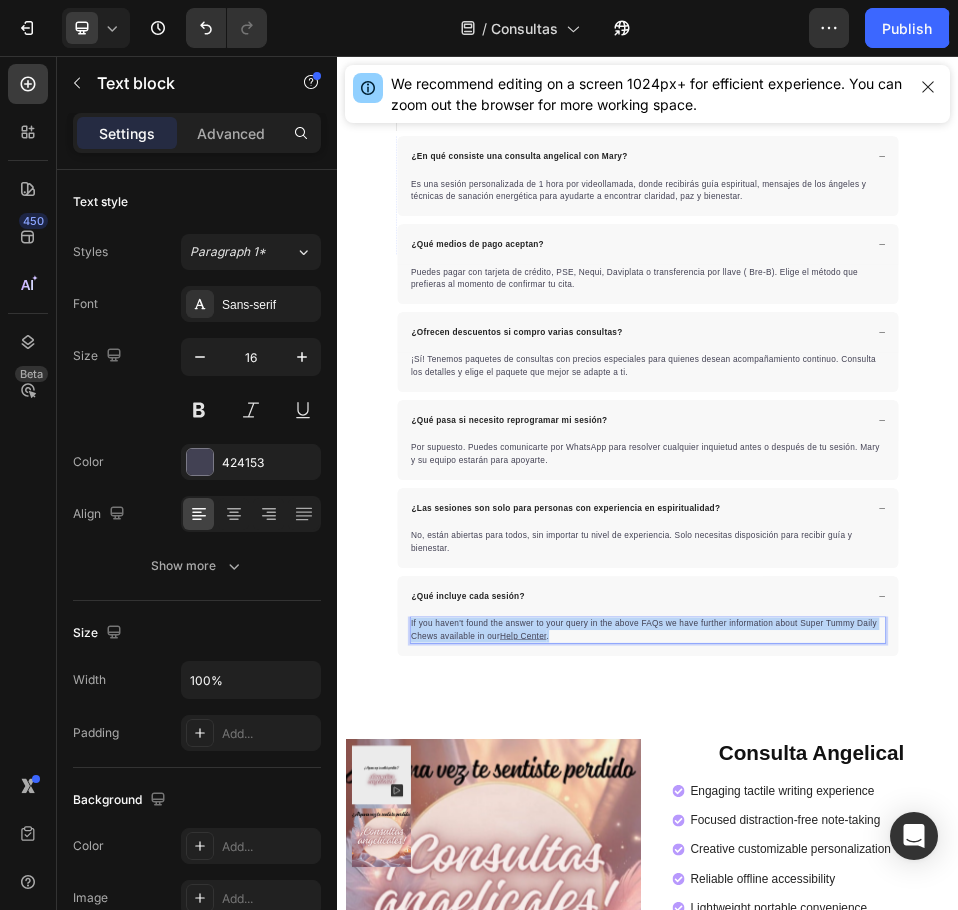 click on "If you haven't found the answer to your query in the above FAQs we have further information about Super Tummy Daily Chews available in our  Help Center ." at bounding box center (937, 1165) 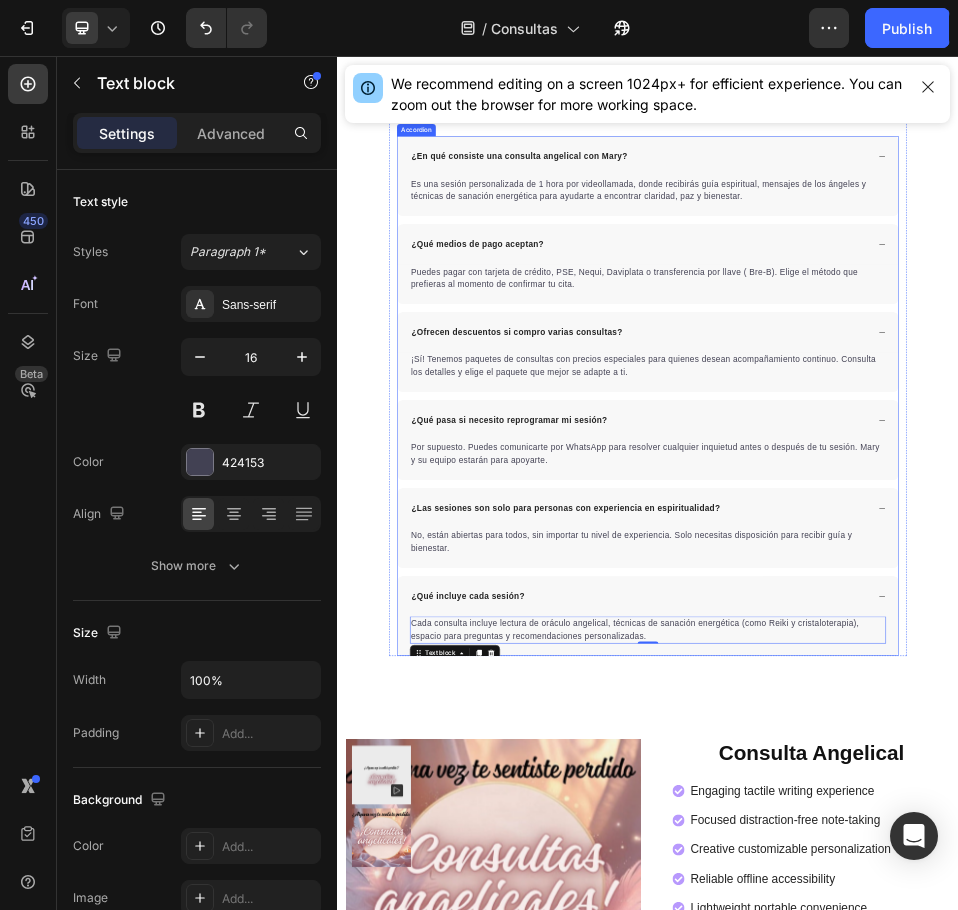 click on "¿Ofrecen descuentos si compro varias consultas?" at bounding box center [684, 590] 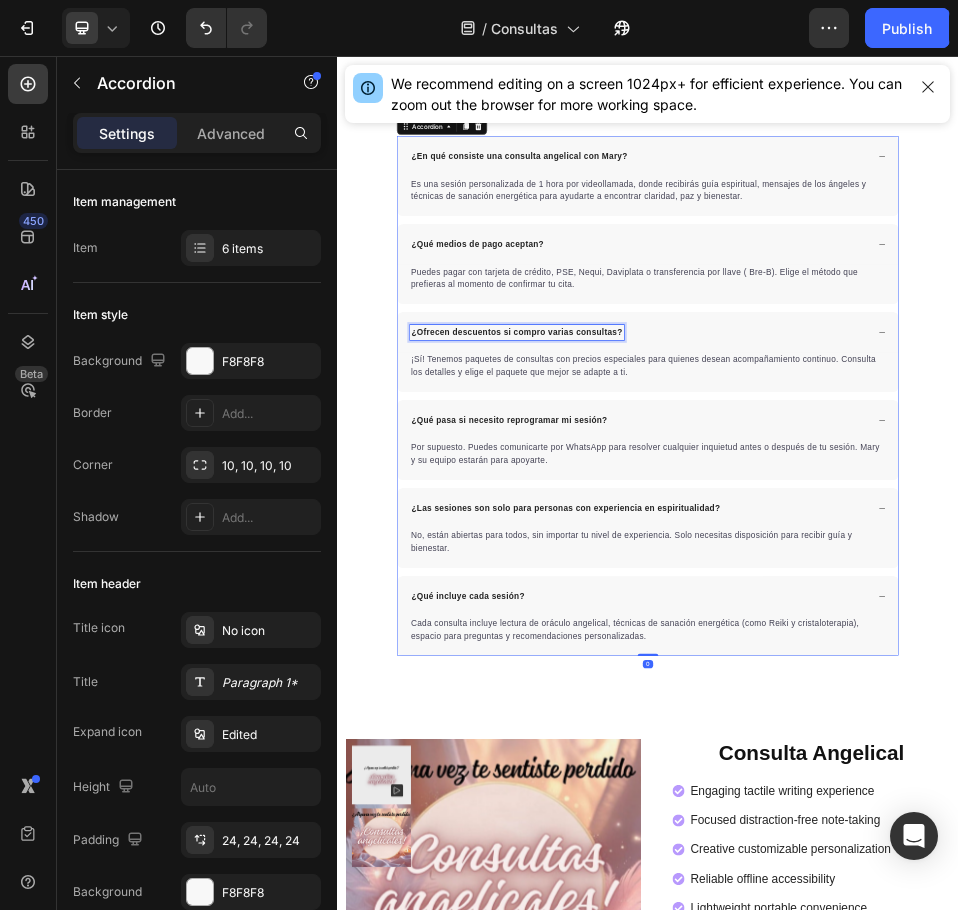 click on "¿Ofrecen descuentos si compro varias consultas?" at bounding box center (684, 590) 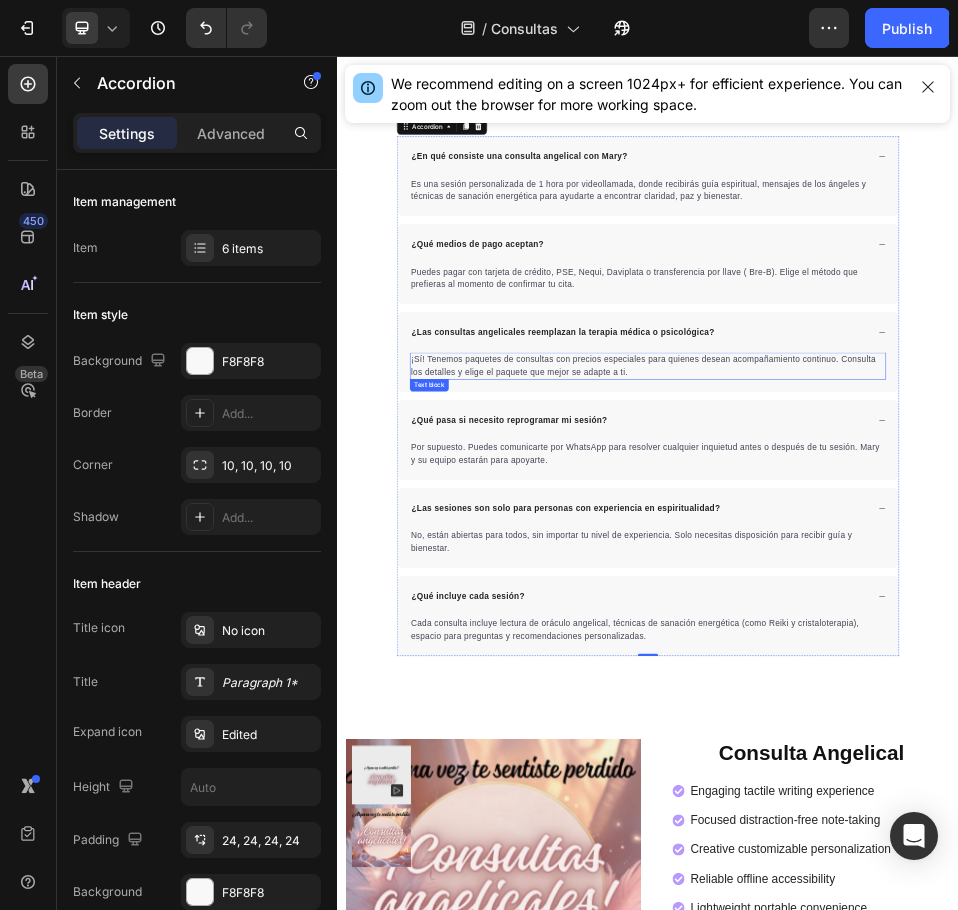 click on "¡Sí! Tenemos paquetes de consultas con precios especiales para quienes desean acompañamiento continuo. Consulta los detalles y elige el paquete que mejor se adapte a ti." at bounding box center [937, 655] 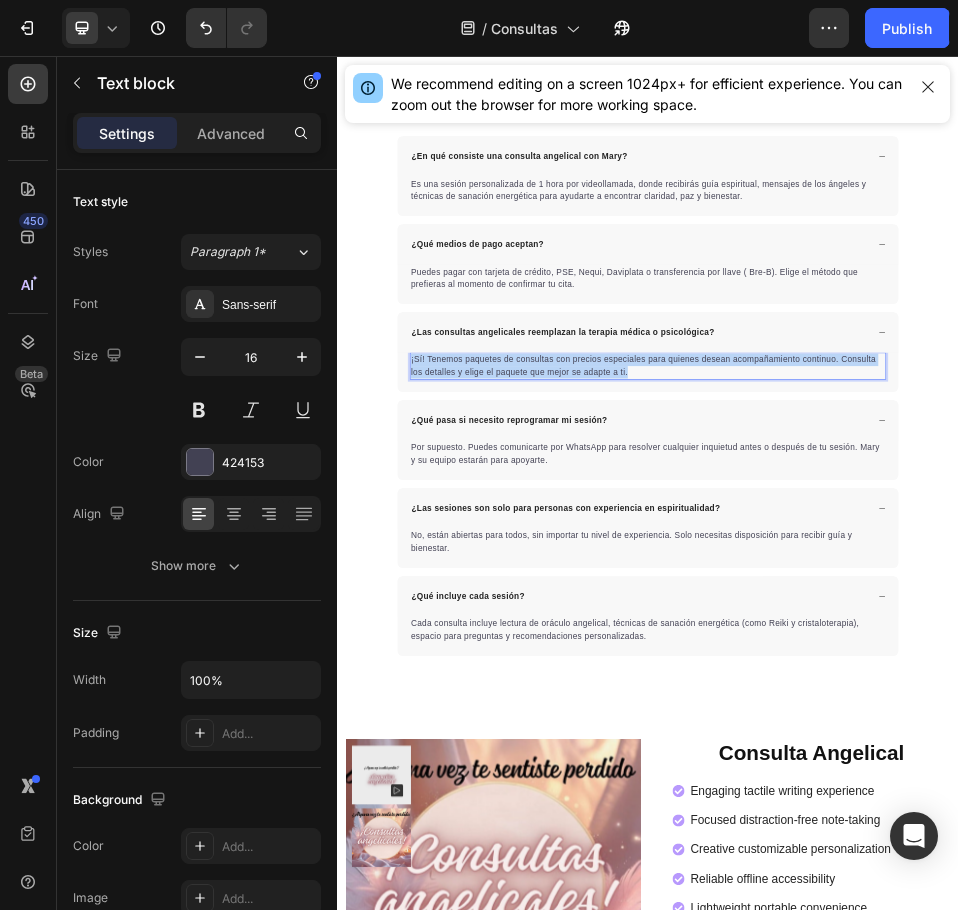 click on "¡Sí! Tenemos paquetes de consultas con precios especiales para quienes desean acompañamiento continuo. Consulta los detalles y elige el paquete que mejor se adapte a ti." at bounding box center [937, 655] 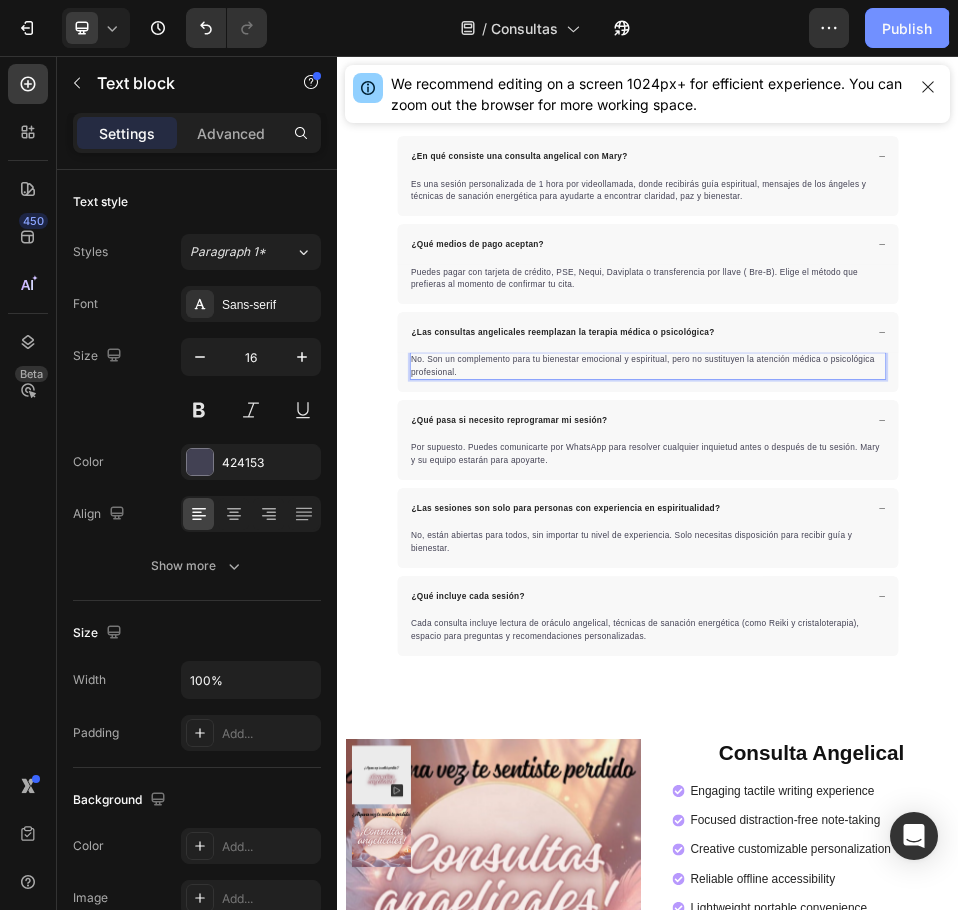 click on "Publish" at bounding box center (907, 28) 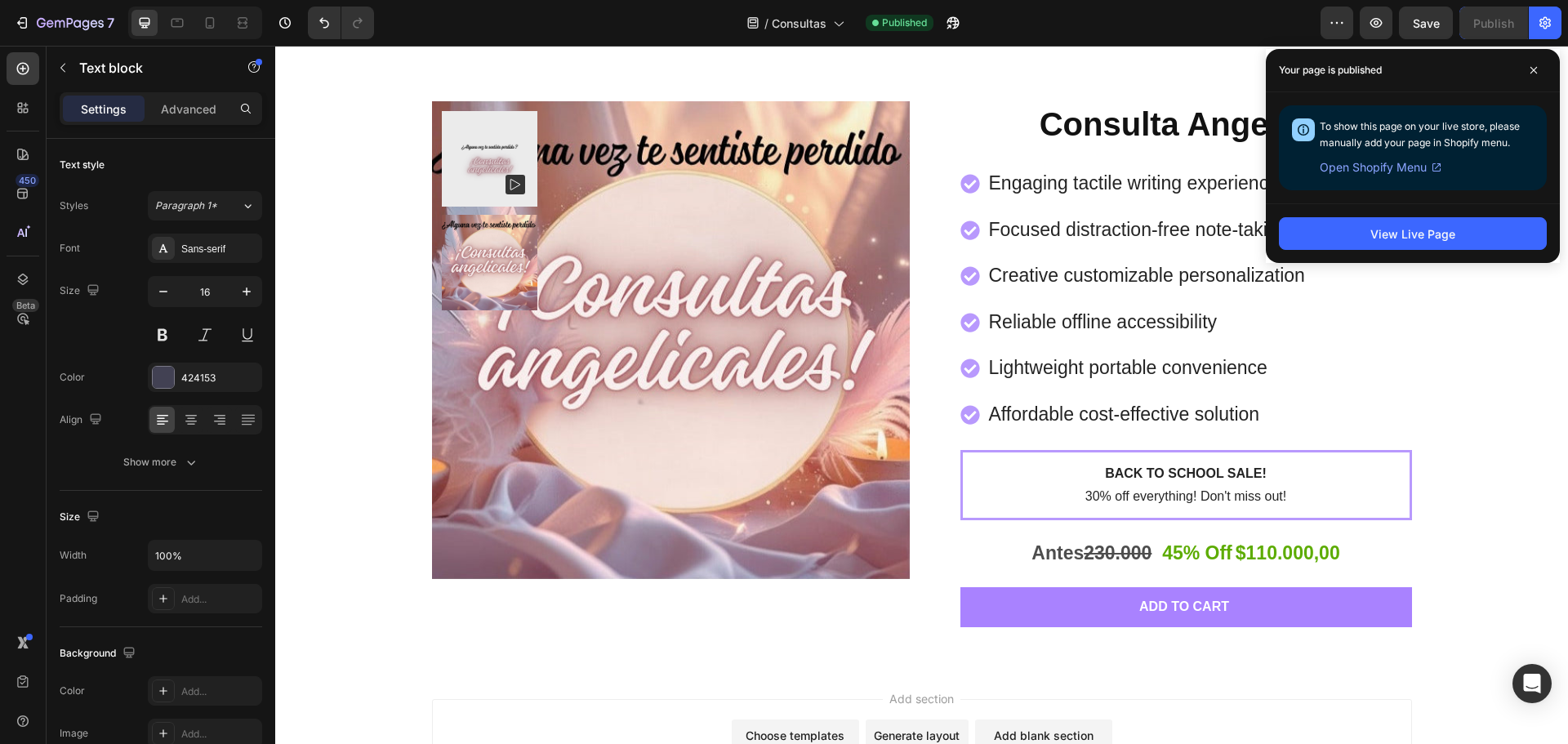 scroll, scrollTop: 4940, scrollLeft: 0, axis: vertical 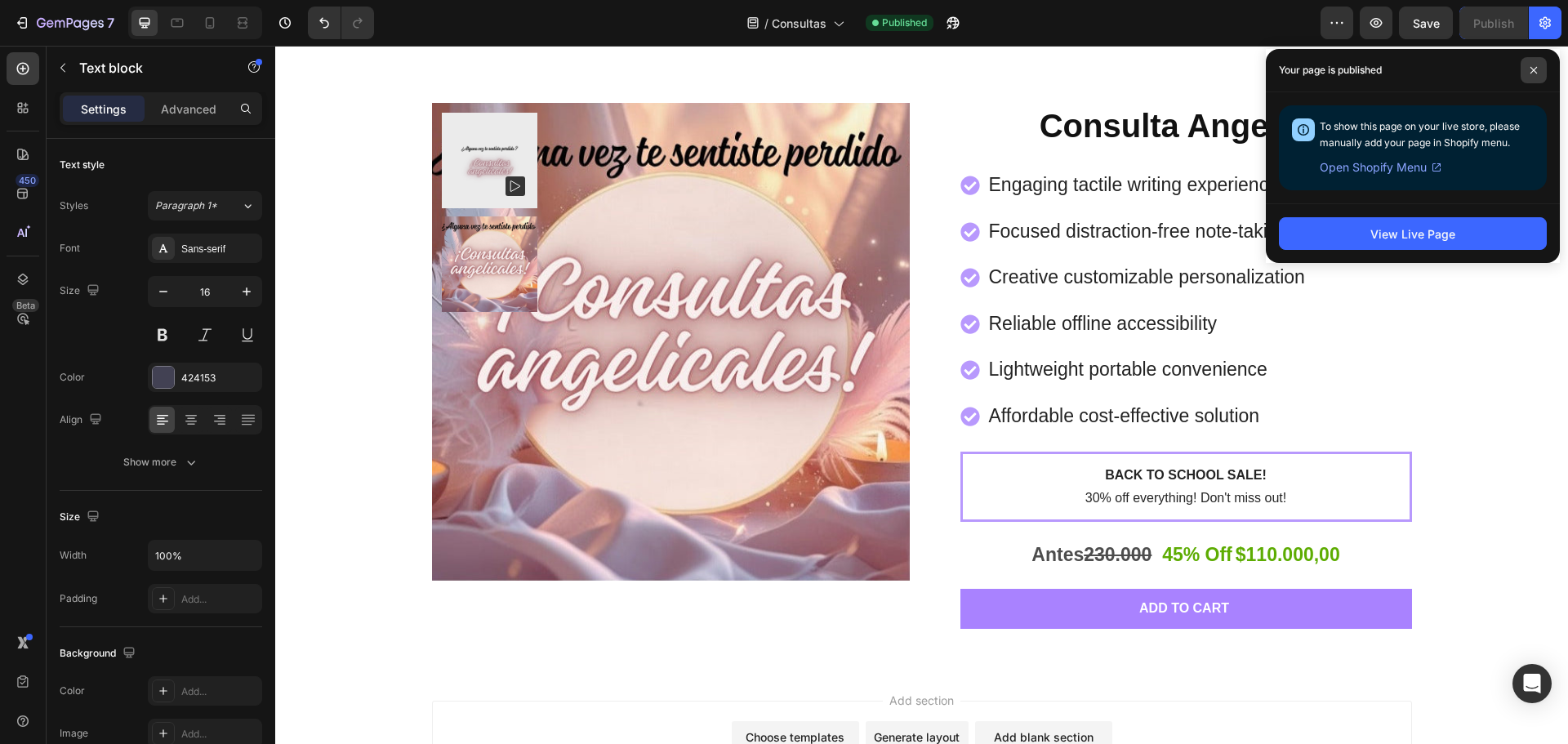 click 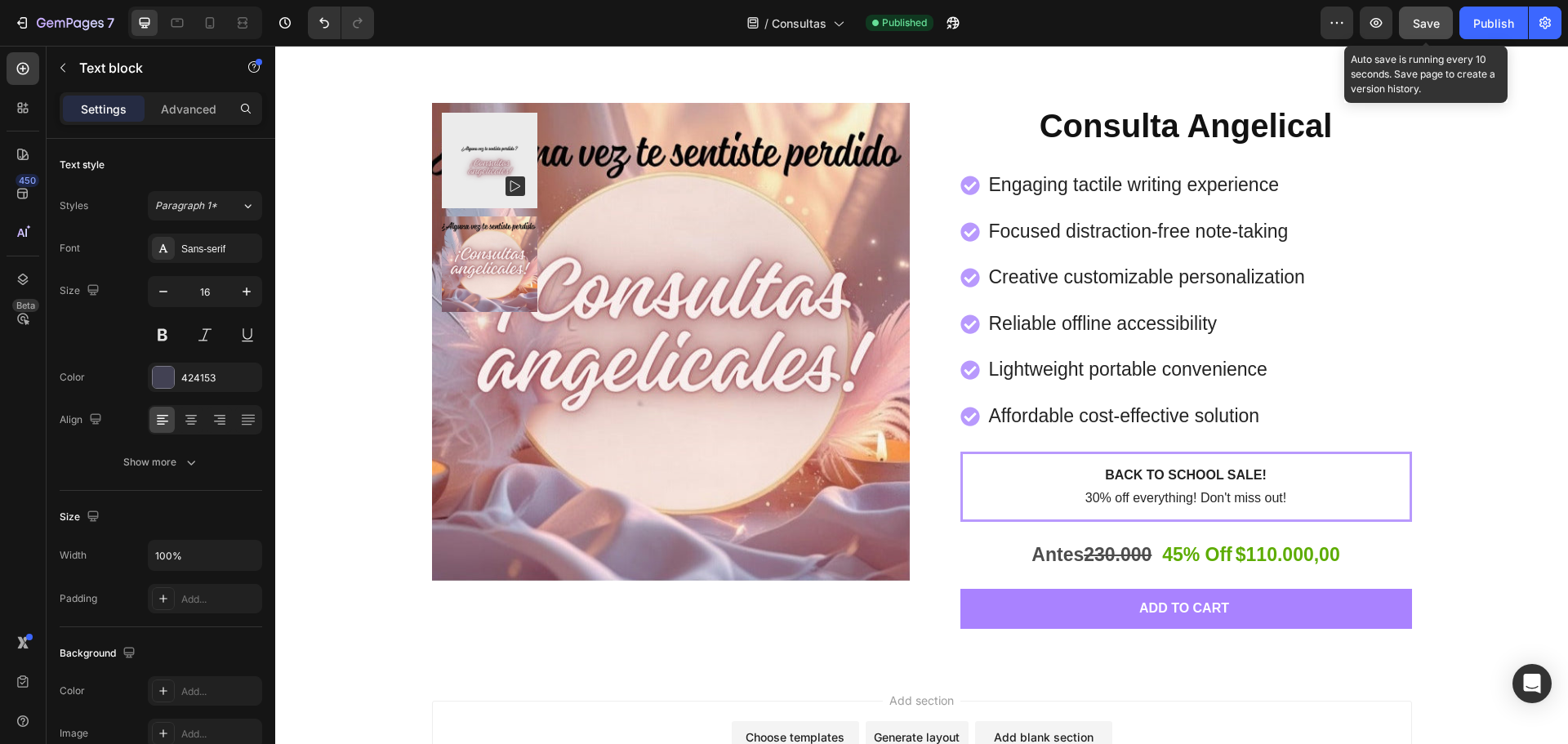 click on "Save" 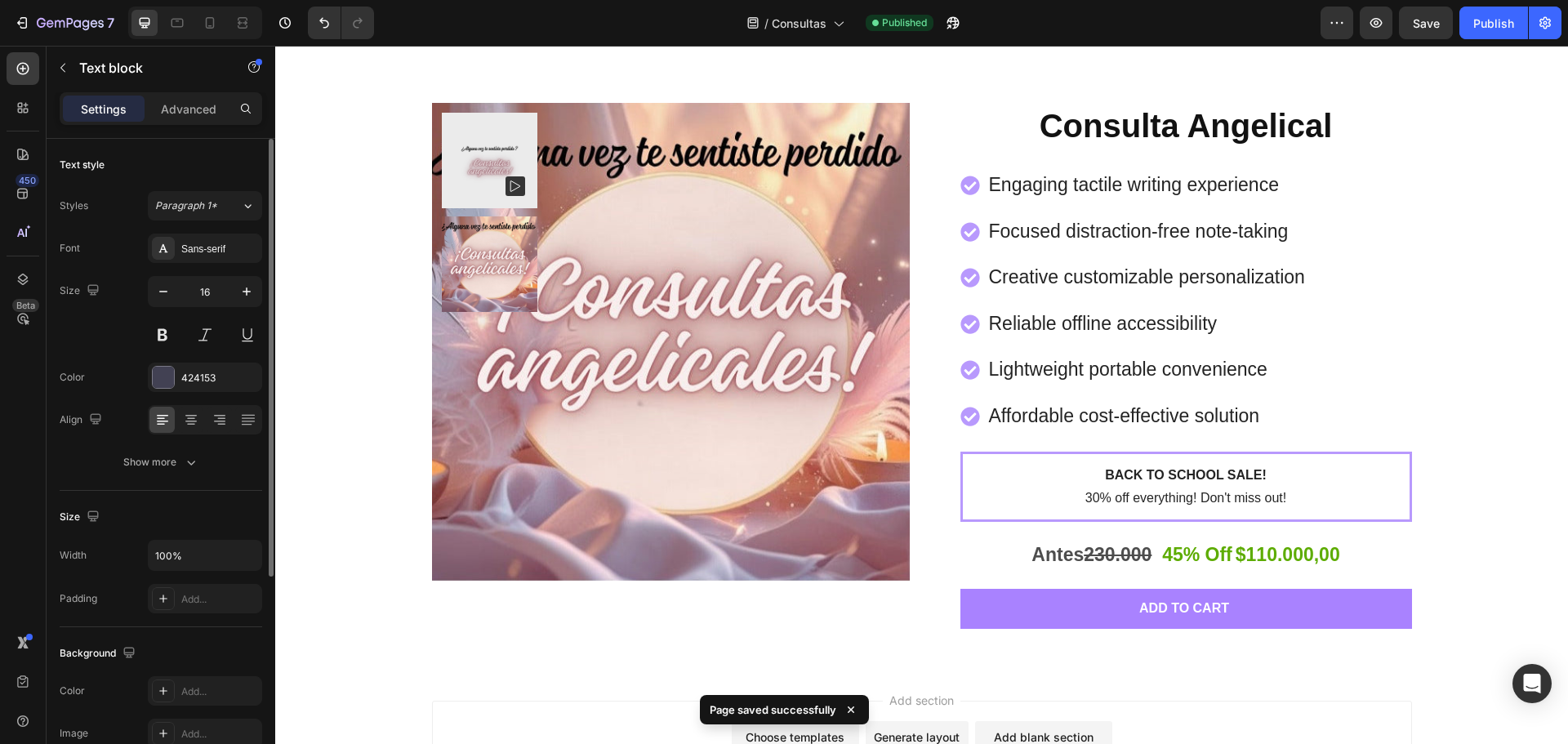 type 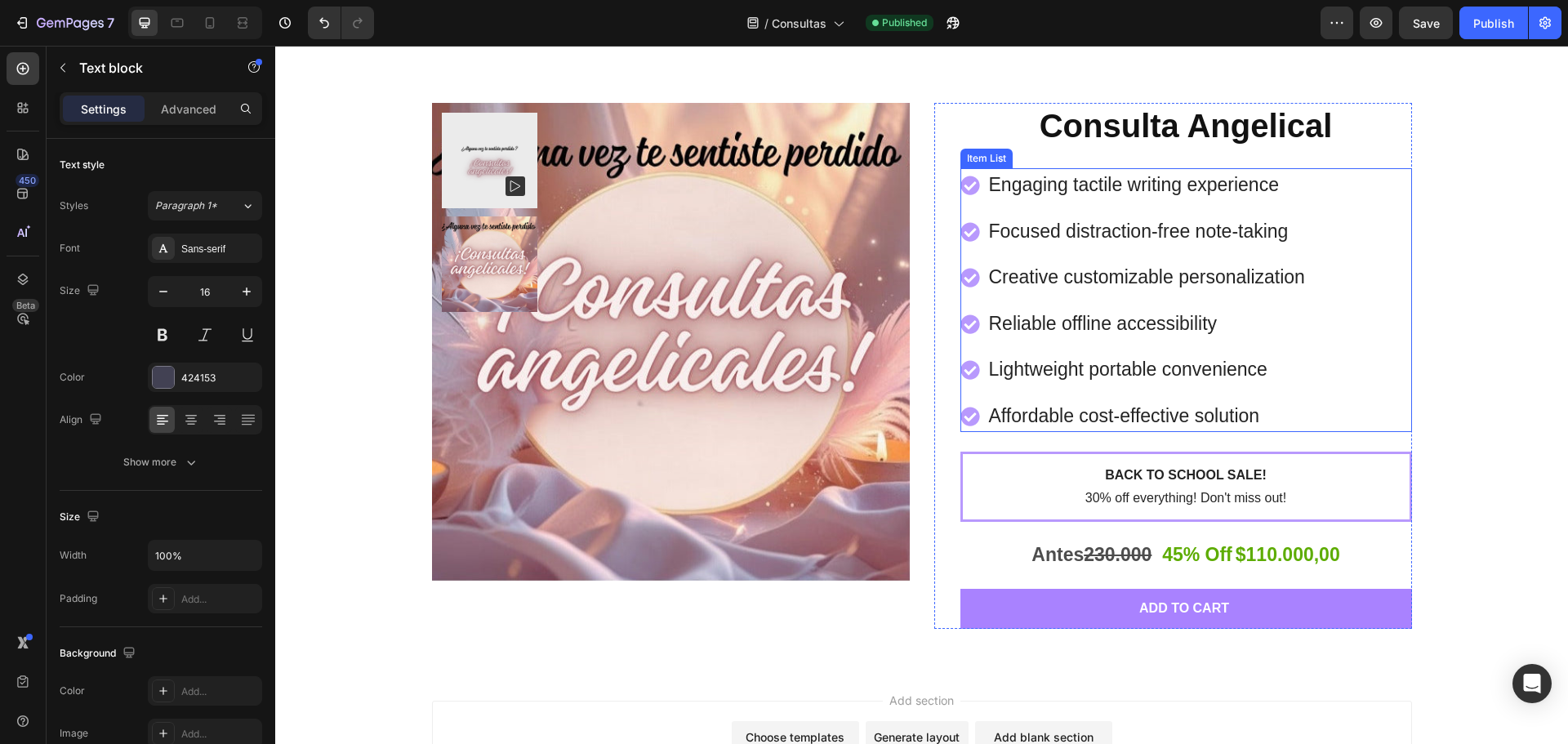 click on "Engaging tactile writing experience" at bounding box center (1147, 185) 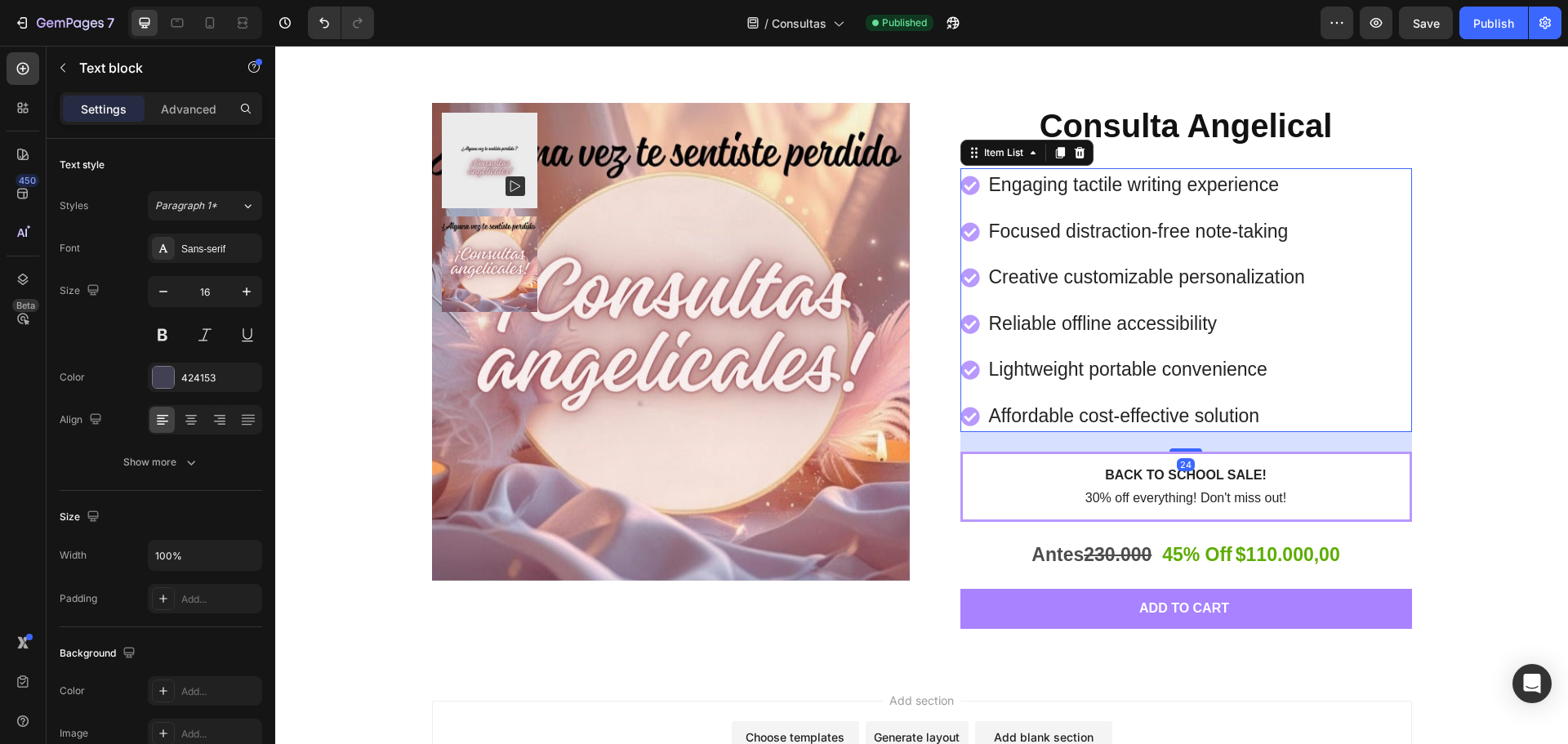 click on "Engaging tactile writing experience" at bounding box center (1147, 185) 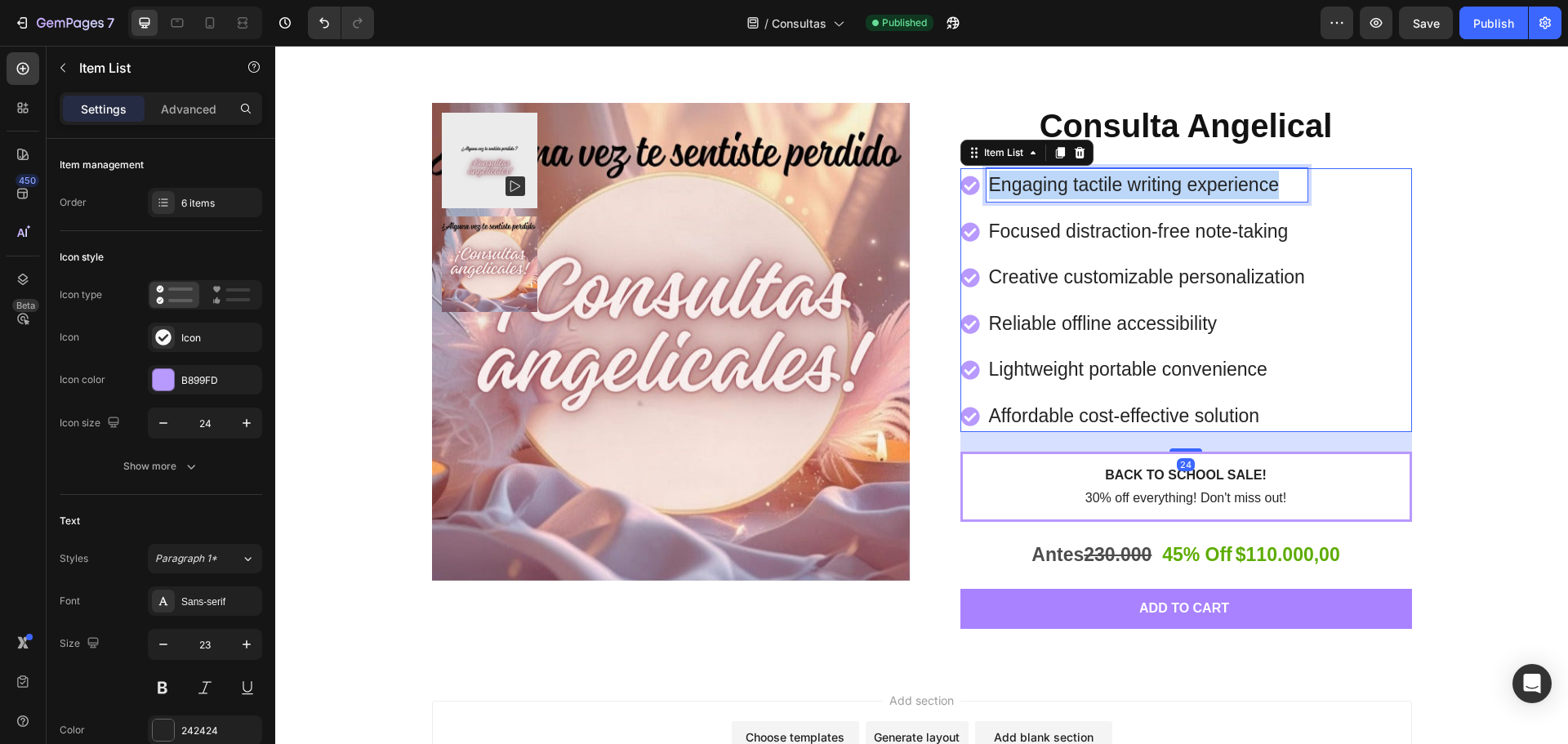 click on "Engaging tactile writing experience" at bounding box center (1147, 185) 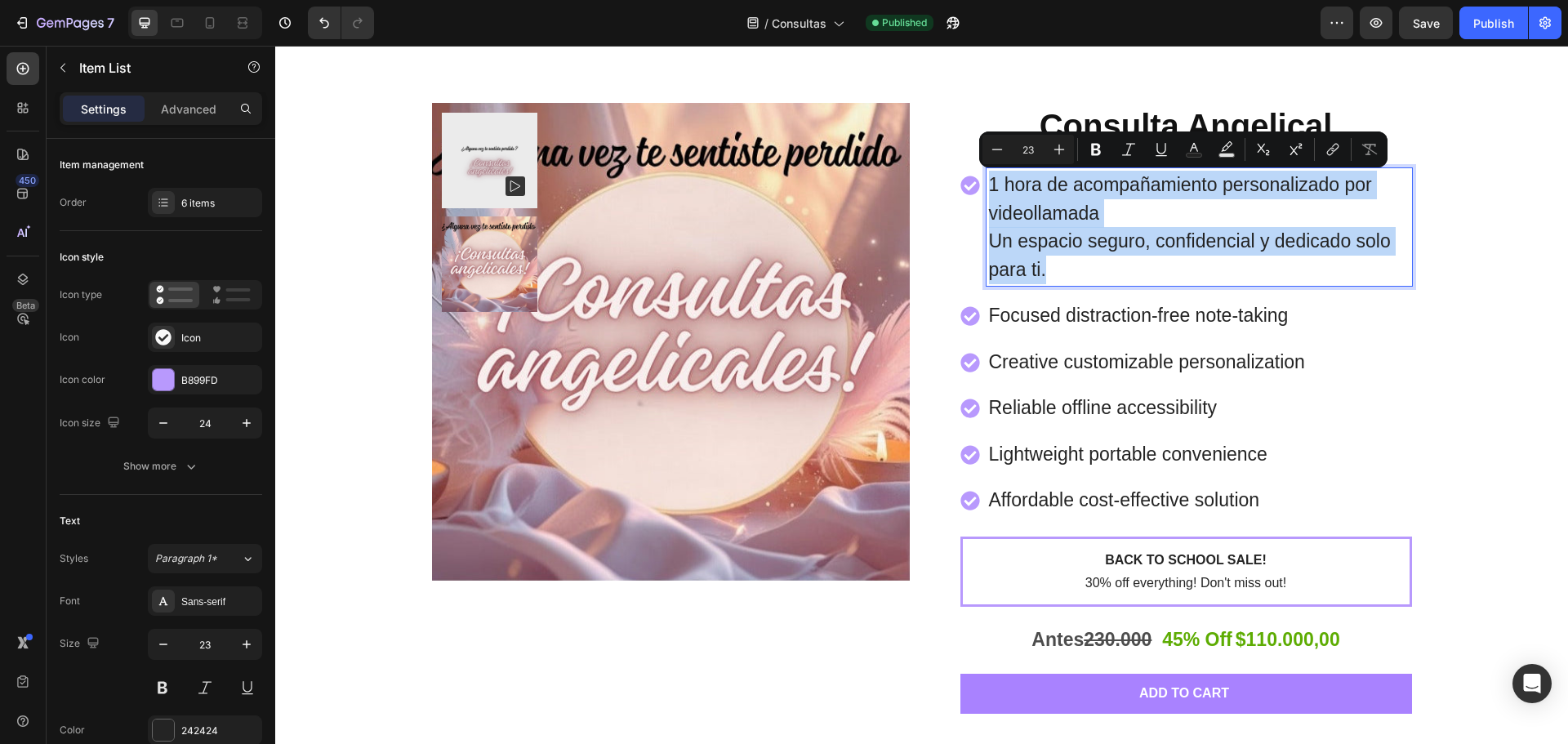 drag, startPoint x: 1040, startPoint y: 264, endPoint x: 976, endPoint y: 181, distance: 104.80935 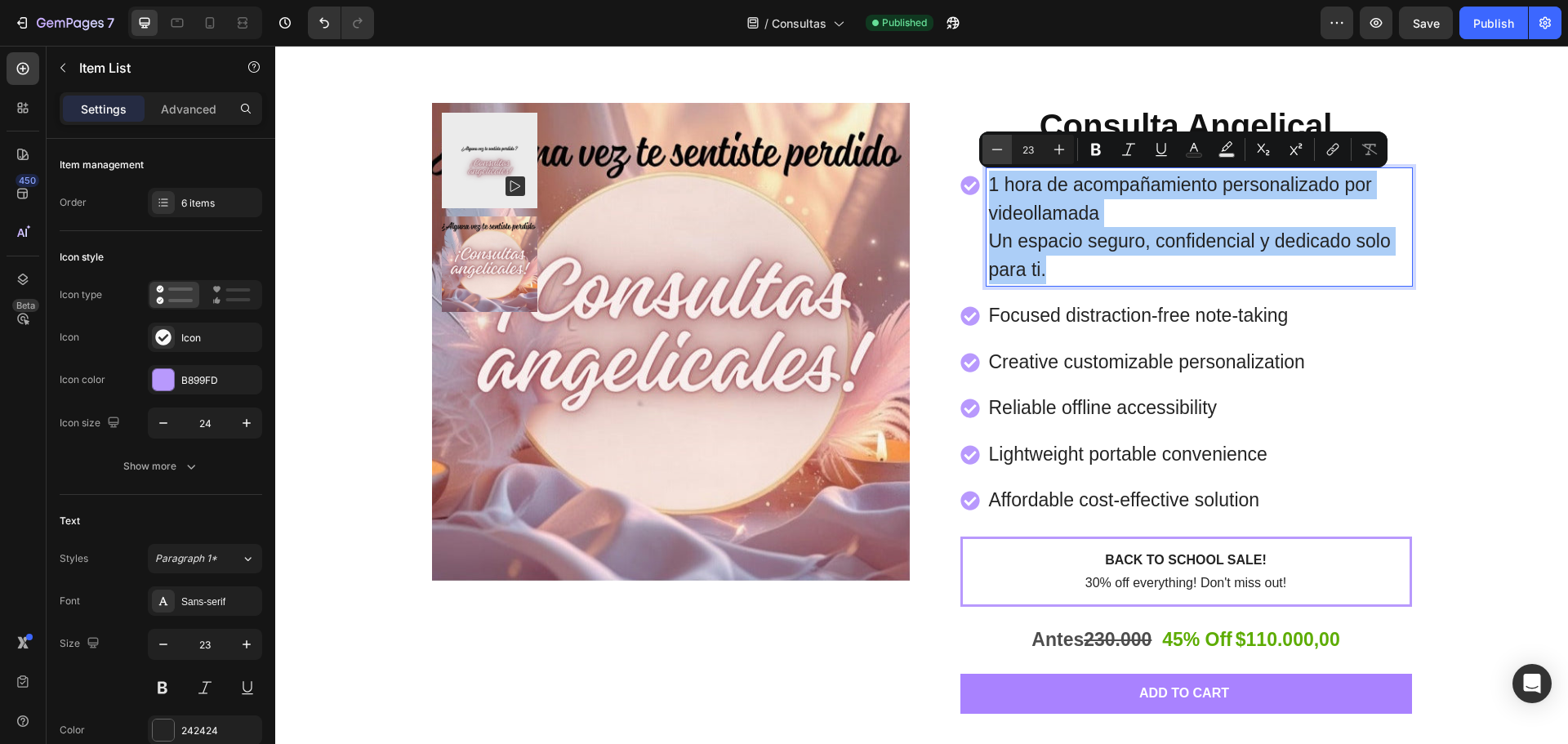 click 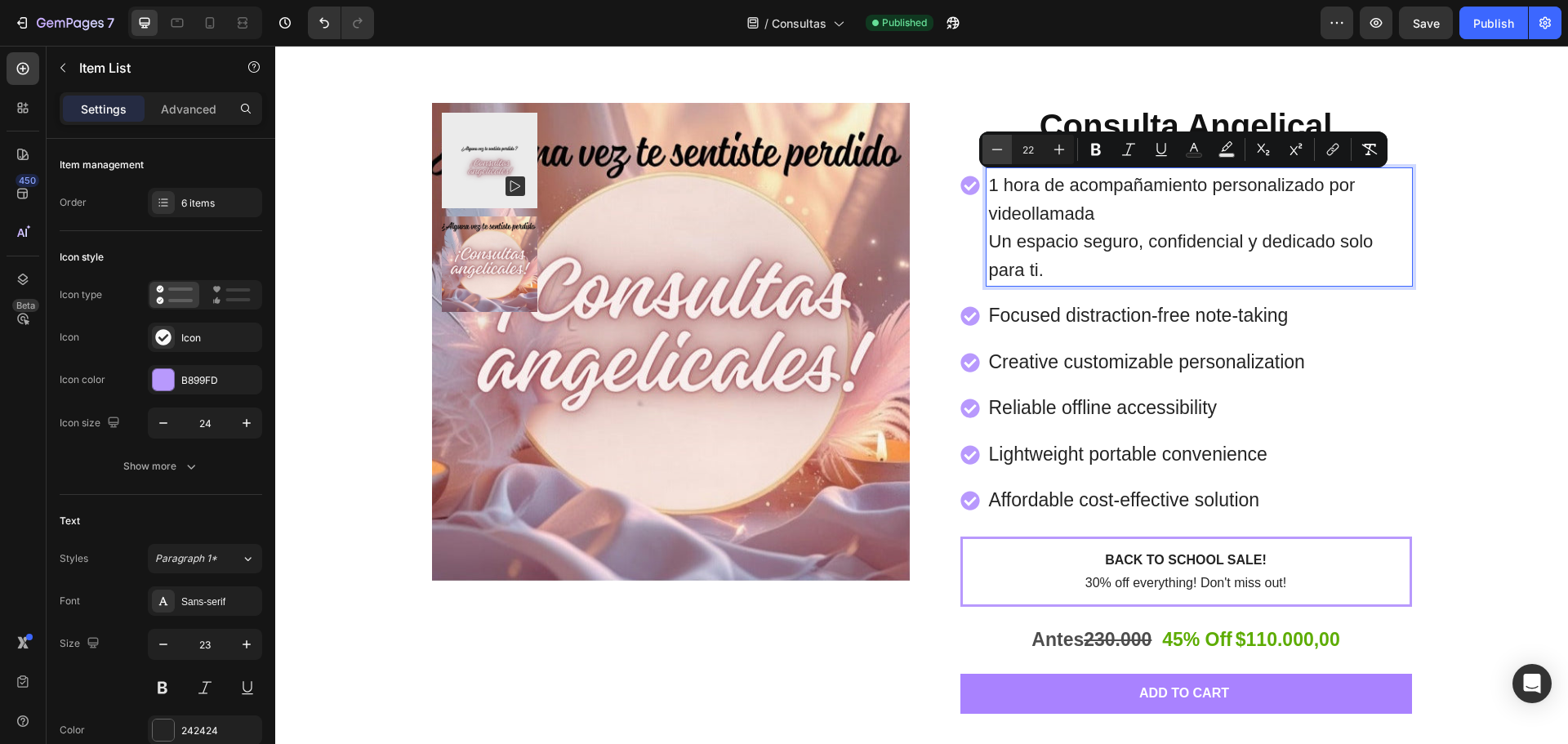 click 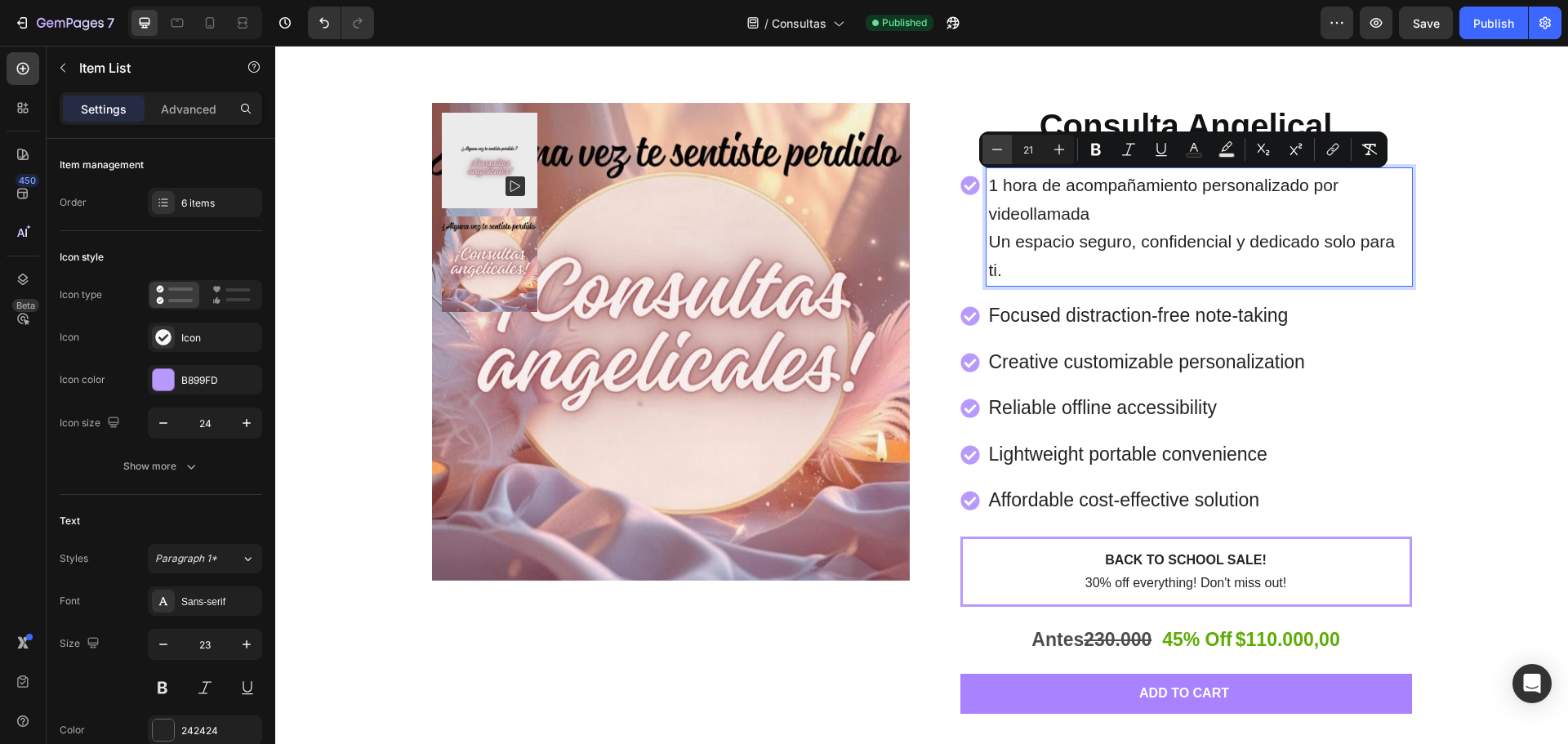 click 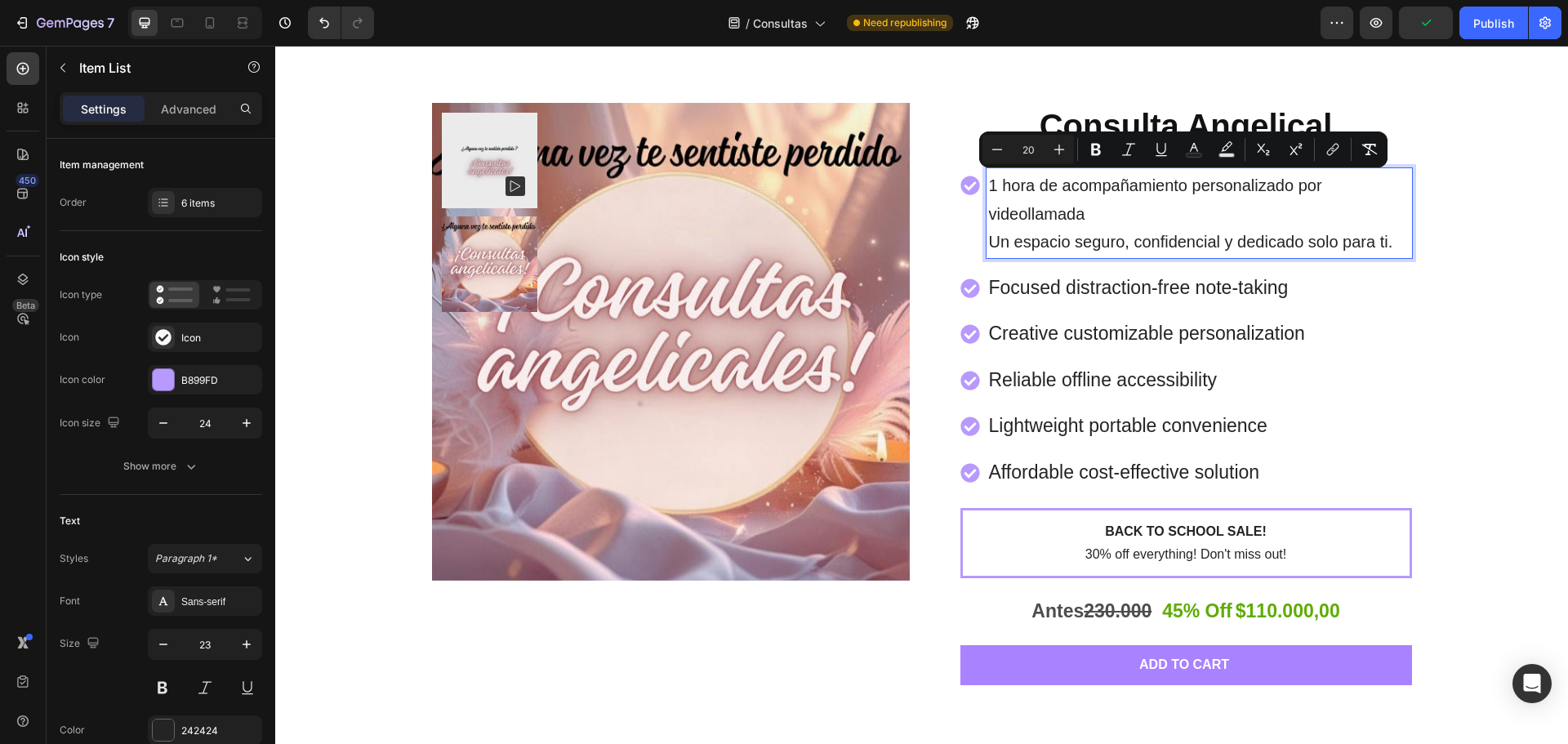 click on "Un espacio seguro, confidencial y dedicado solo para ti." at bounding box center [1191, 242] 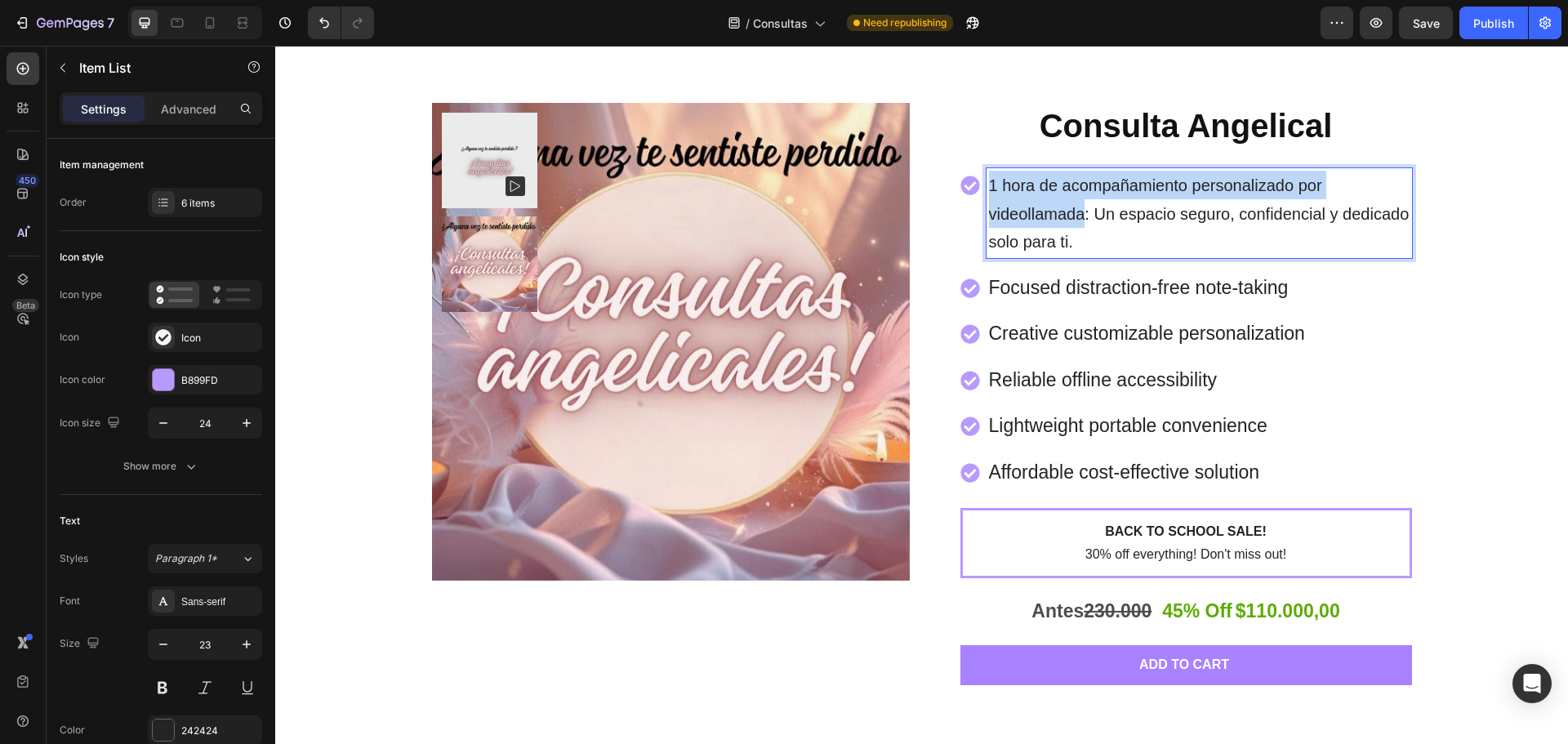 drag, startPoint x: 1078, startPoint y: 220, endPoint x: 978, endPoint y: 170, distance: 111.8034 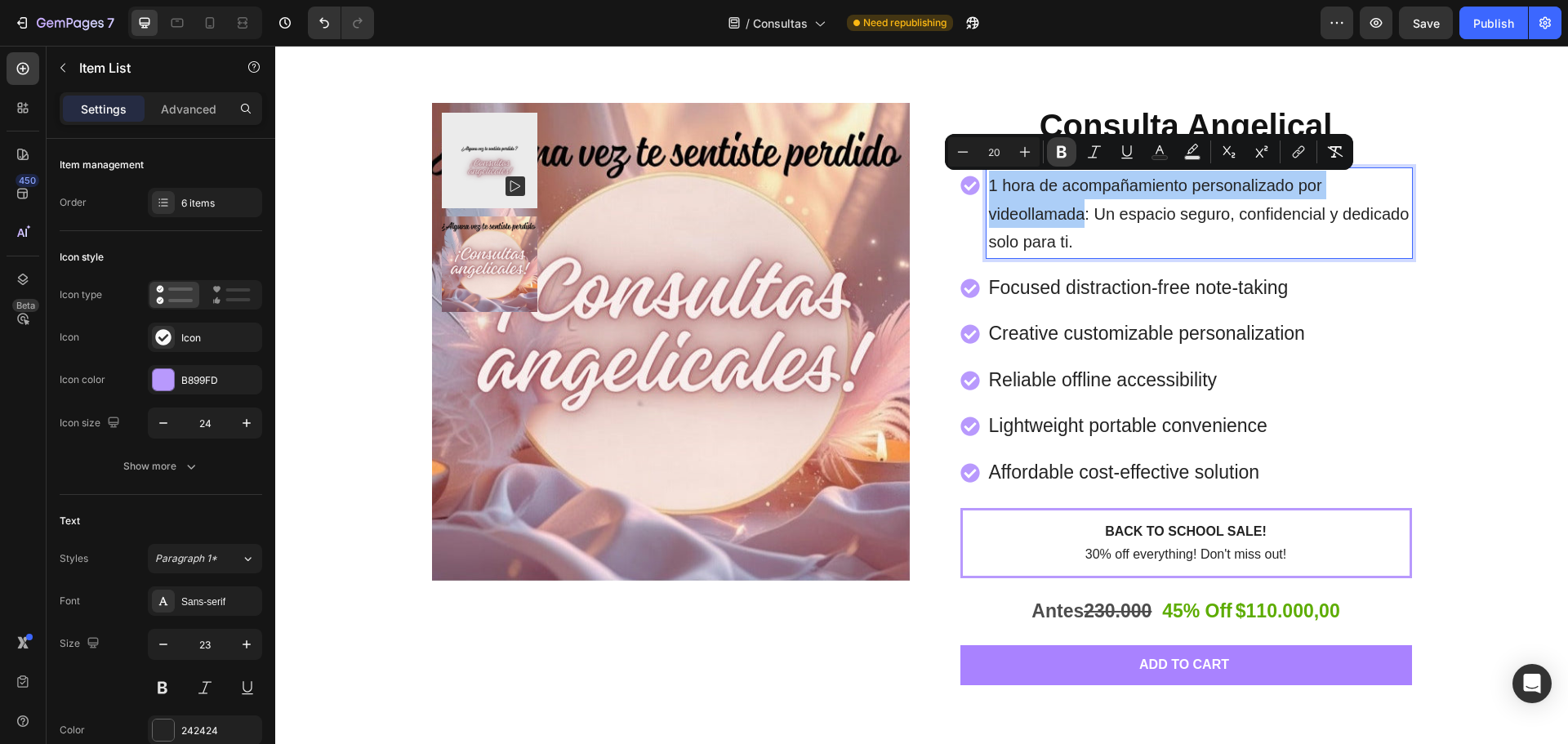 click 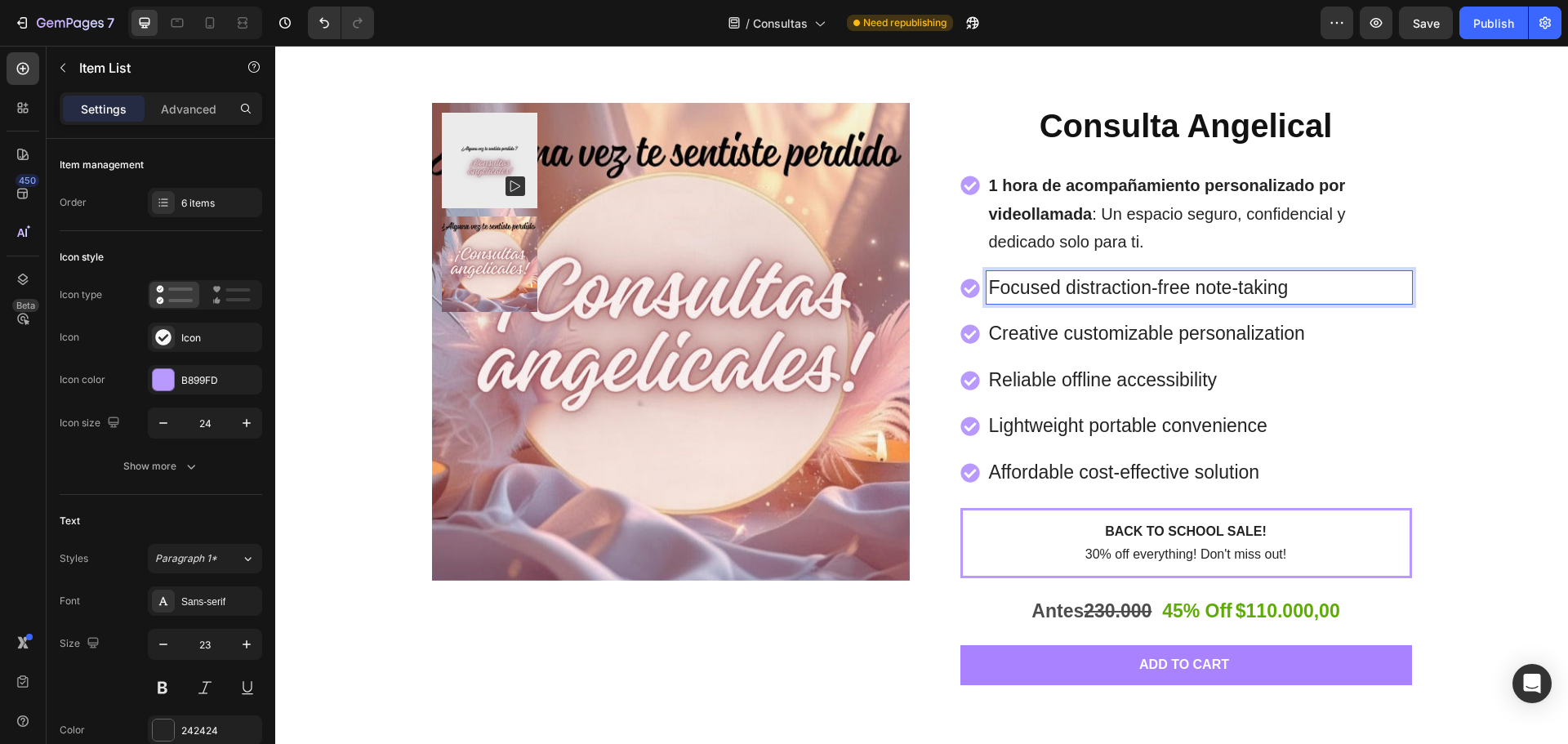 click on "Focused distraction-free note-taking" at bounding box center (1199, 287) 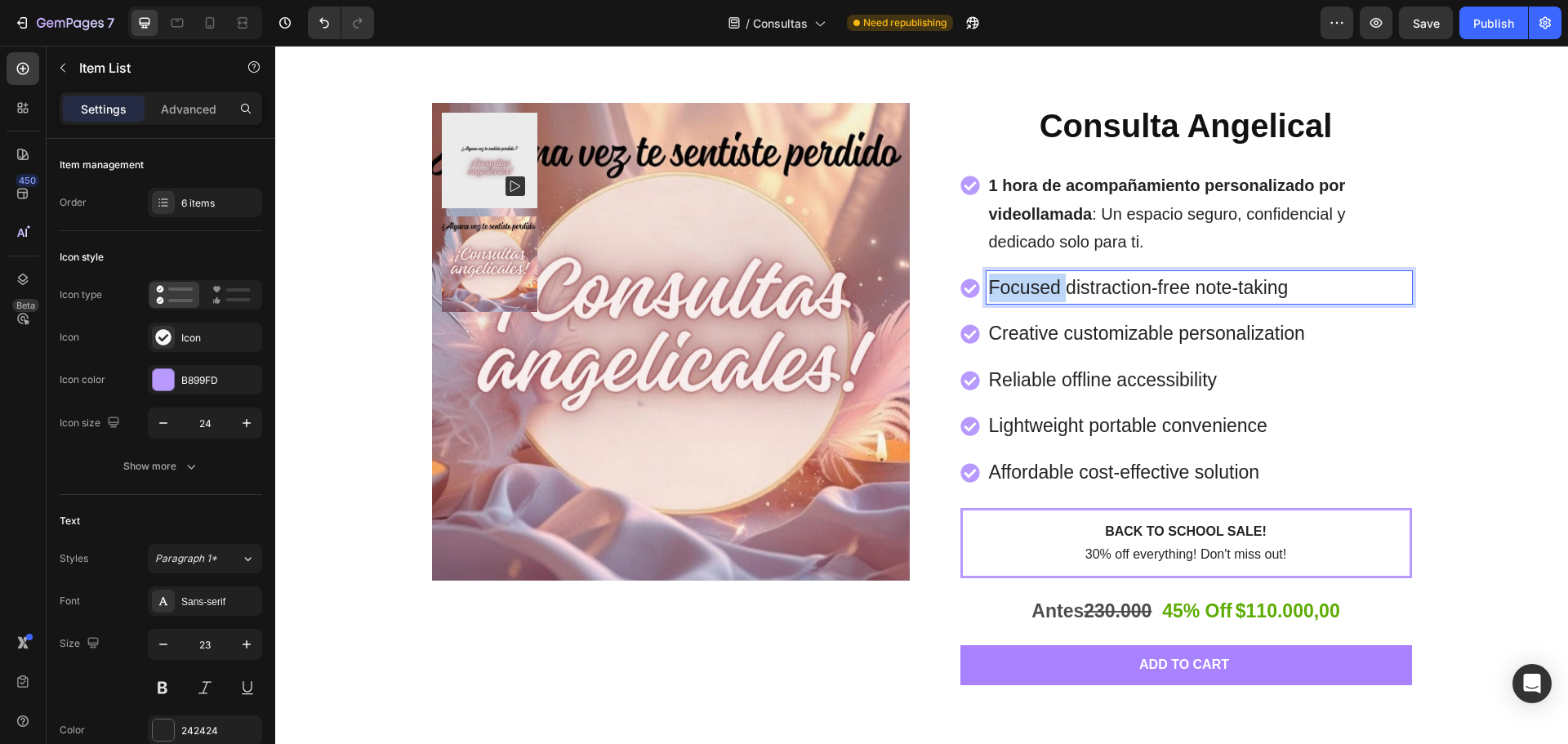 click on "Focused distraction-free note-taking" at bounding box center [1199, 287] 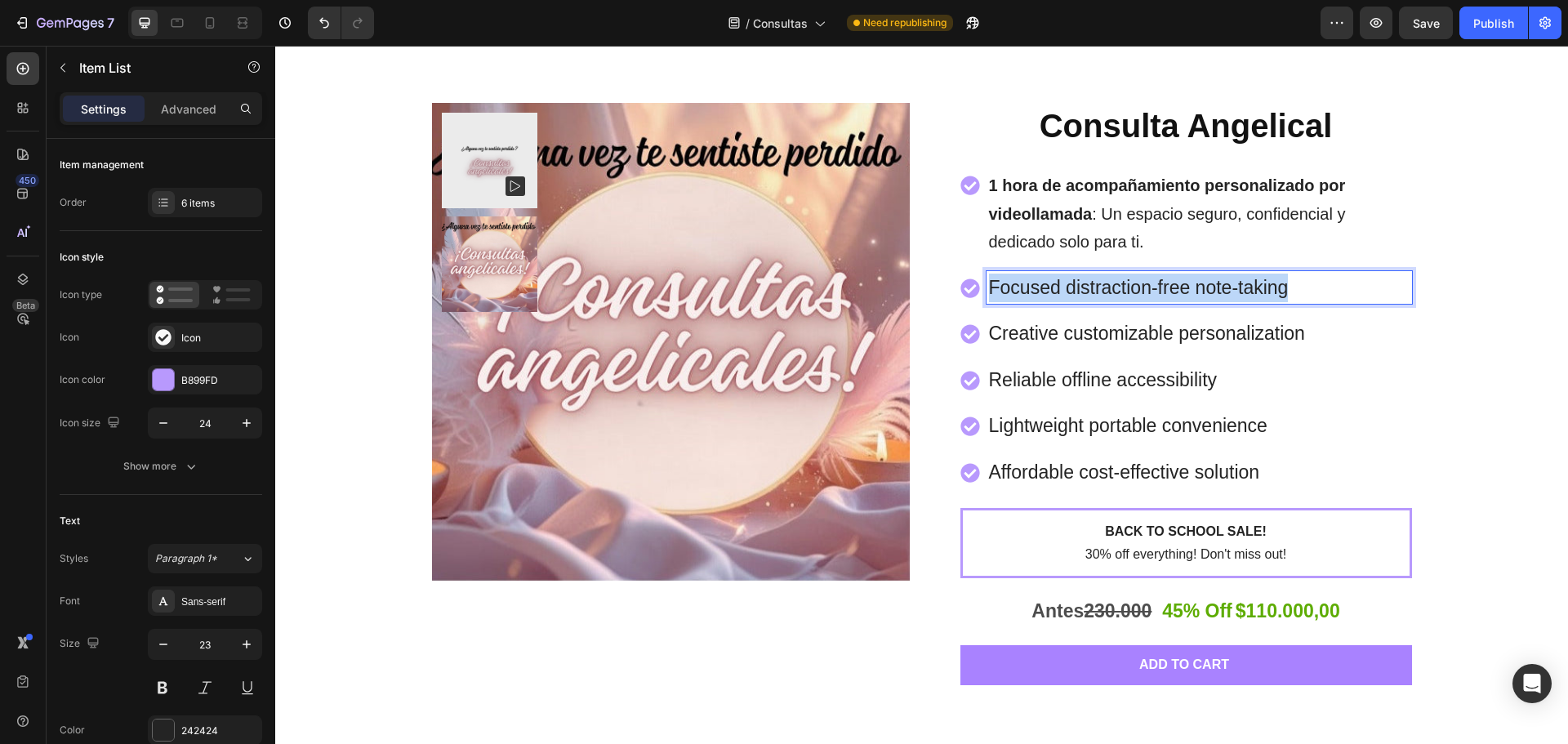 click on "Focused distraction-free note-taking" at bounding box center (1199, 287) 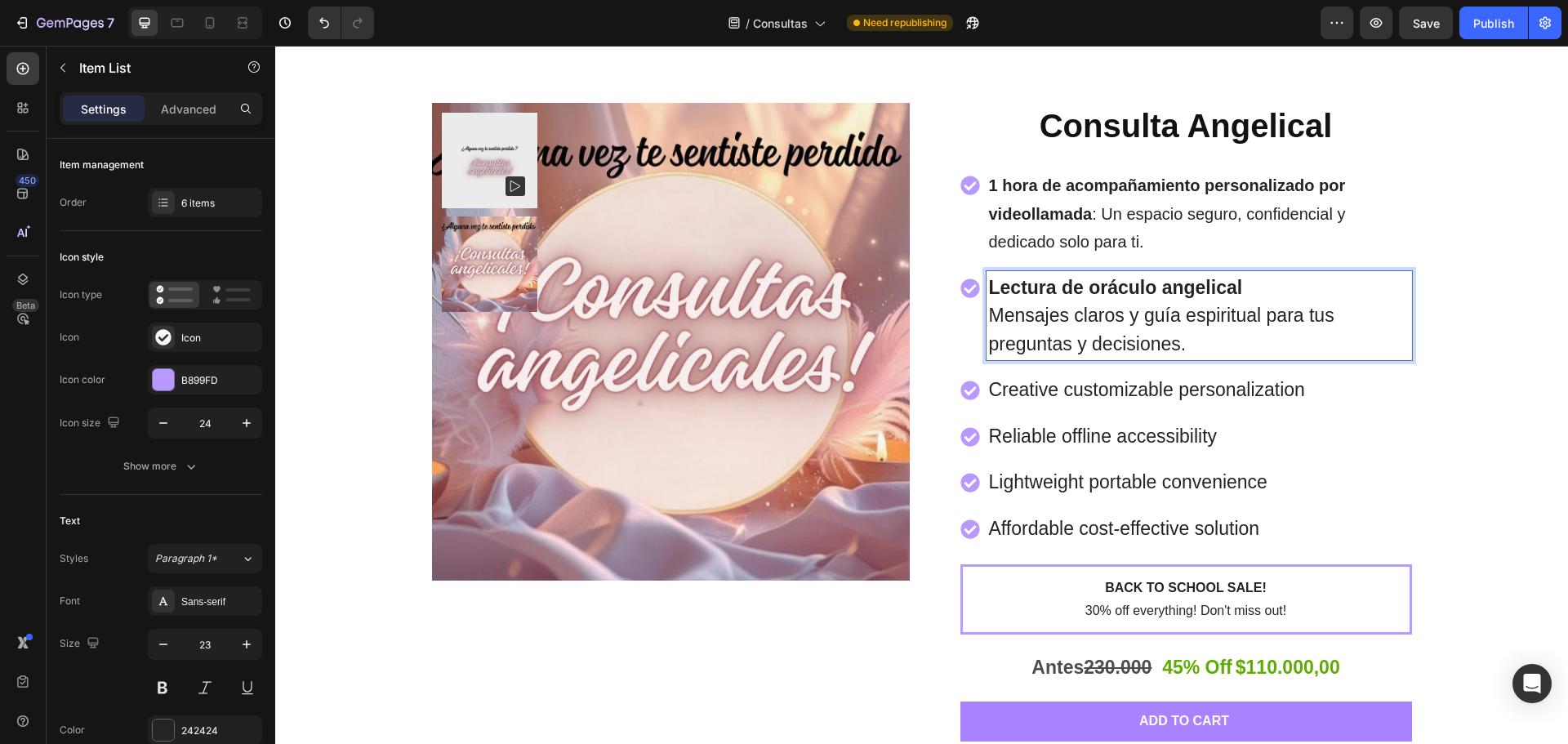 click on "1 hora de acompañamiento personalizado por videollamada" at bounding box center [1167, 199] 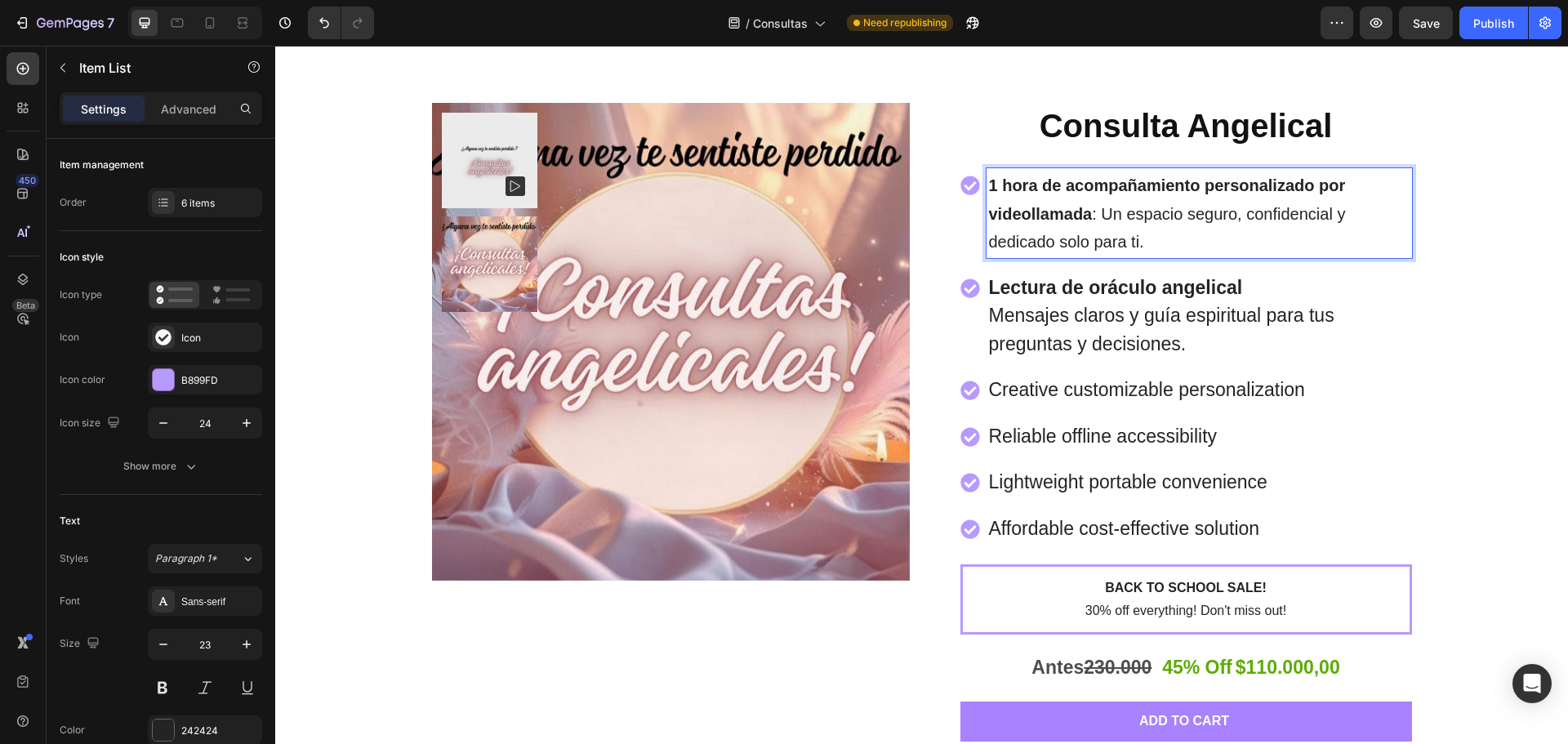 click on "1 hora de acompañamiento personalizado por videollamada" at bounding box center [1167, 199] 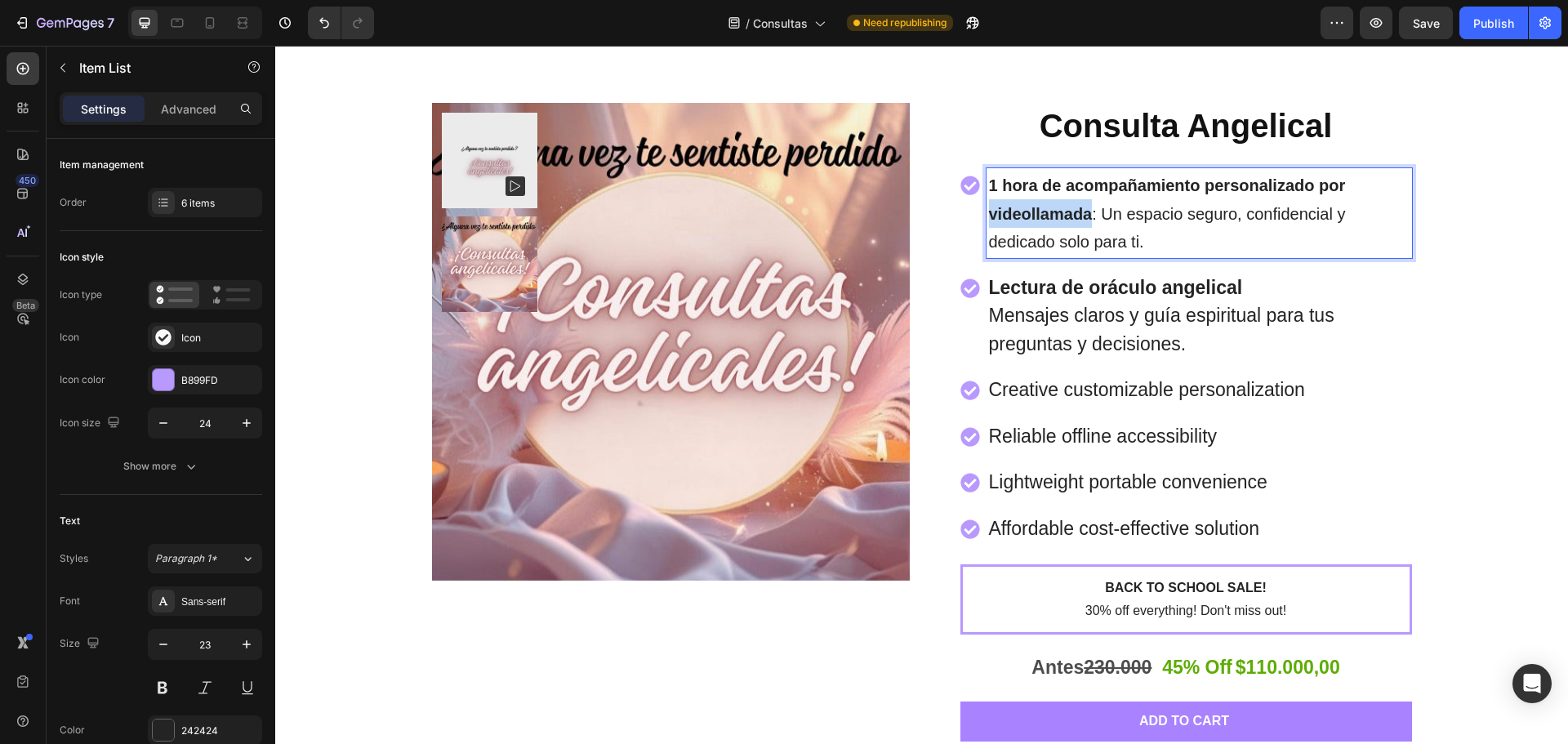 click on "1 hora de acompañamiento personalizado por videollamada" at bounding box center [1167, 199] 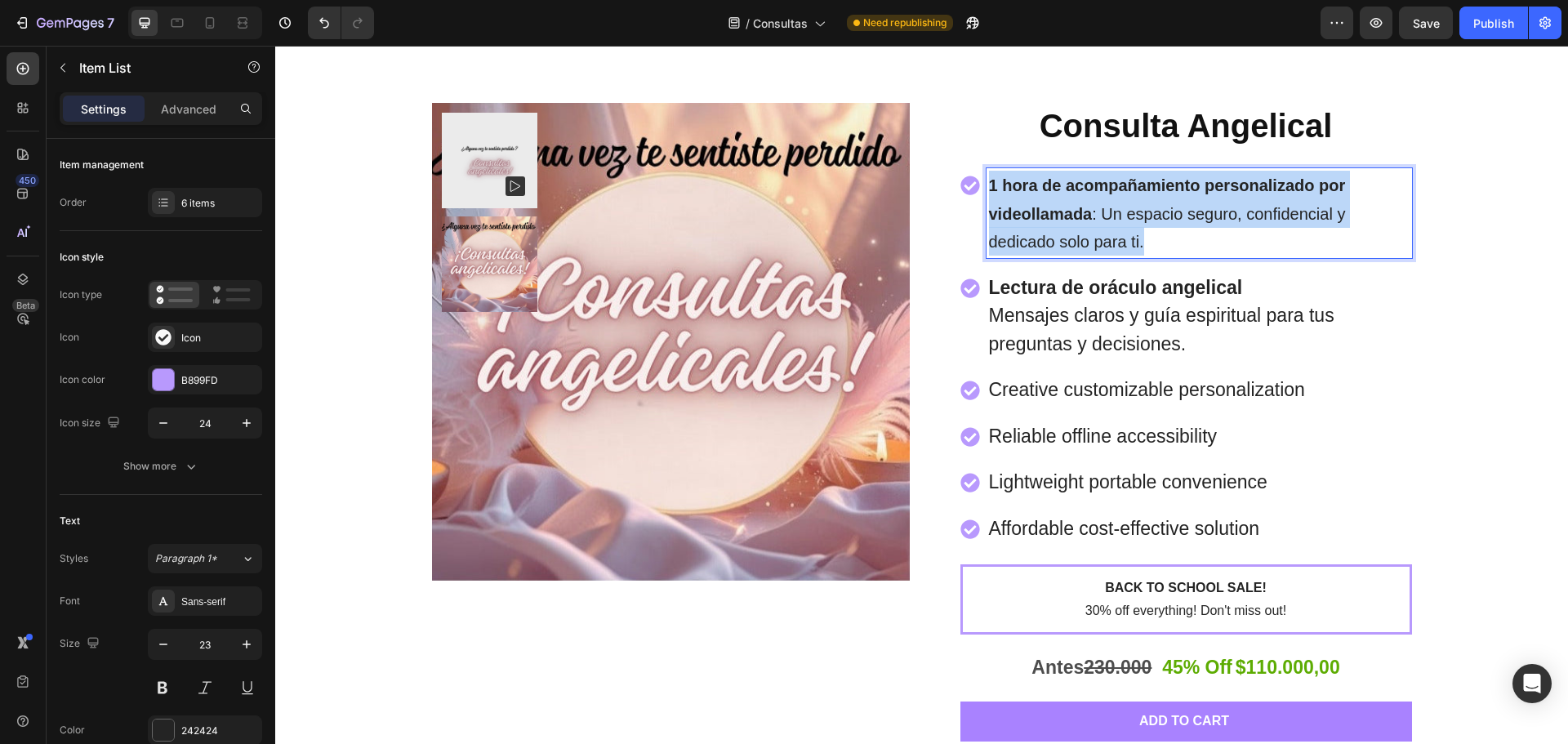 click on "1 hora de acompañamiento personalizado por videollamada" at bounding box center (1167, 199) 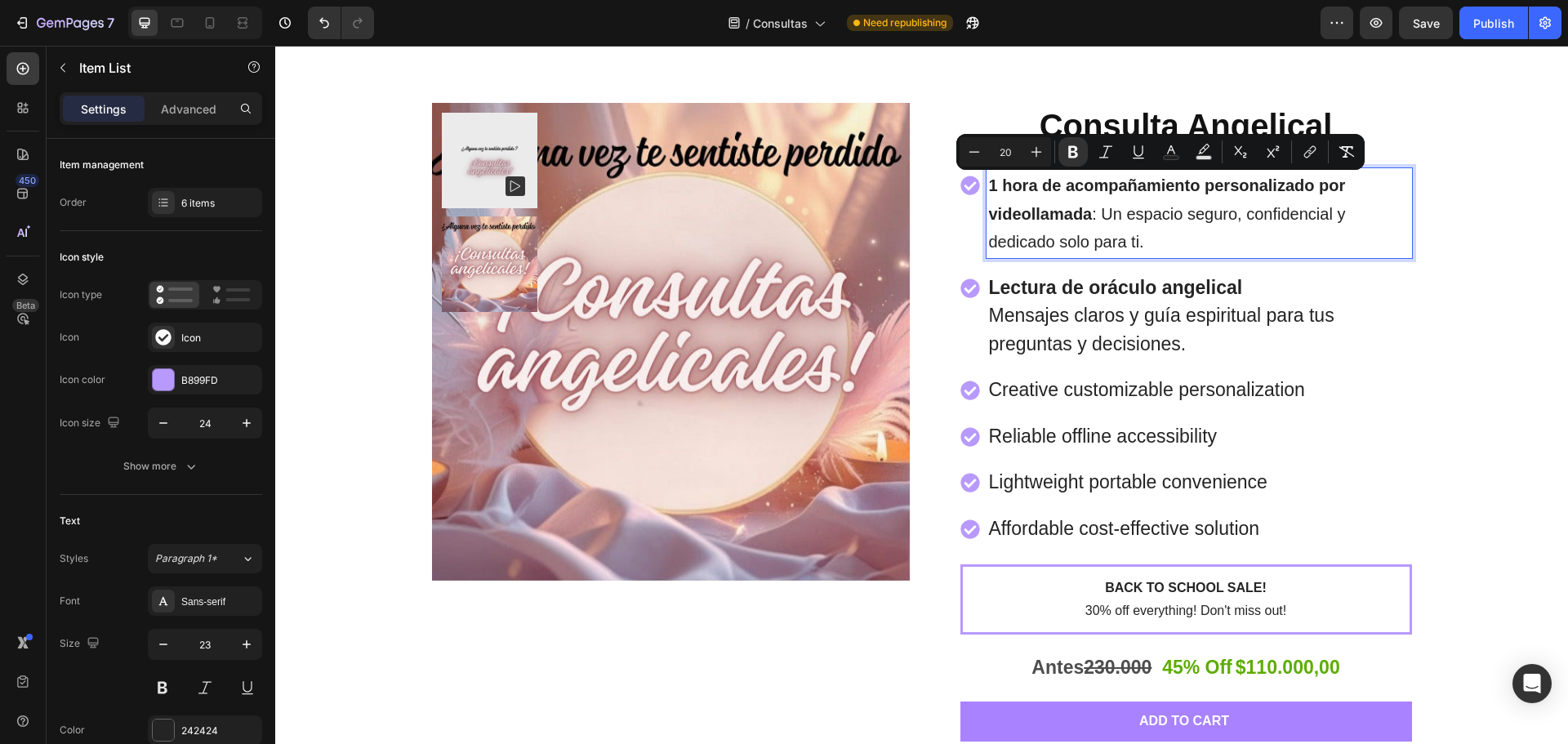 click on "Lectura de oráculo angelical Mensajes claros y guía espiritual para tus preguntas y decisiones." at bounding box center [1199, 316] 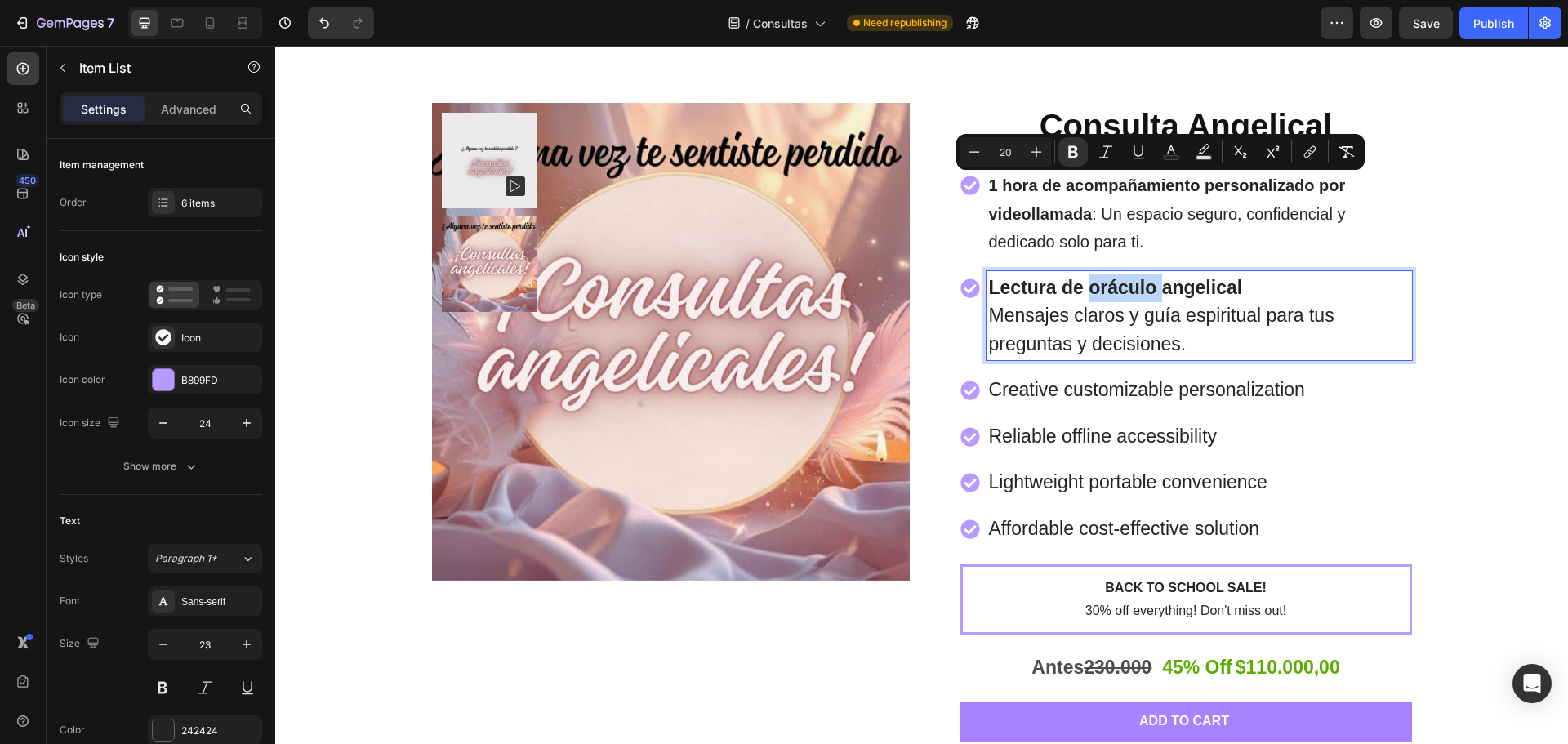 click on "Lectura de oráculo angelical Mensajes claros y guía espiritual para tus preguntas y decisiones." at bounding box center (1199, 316) 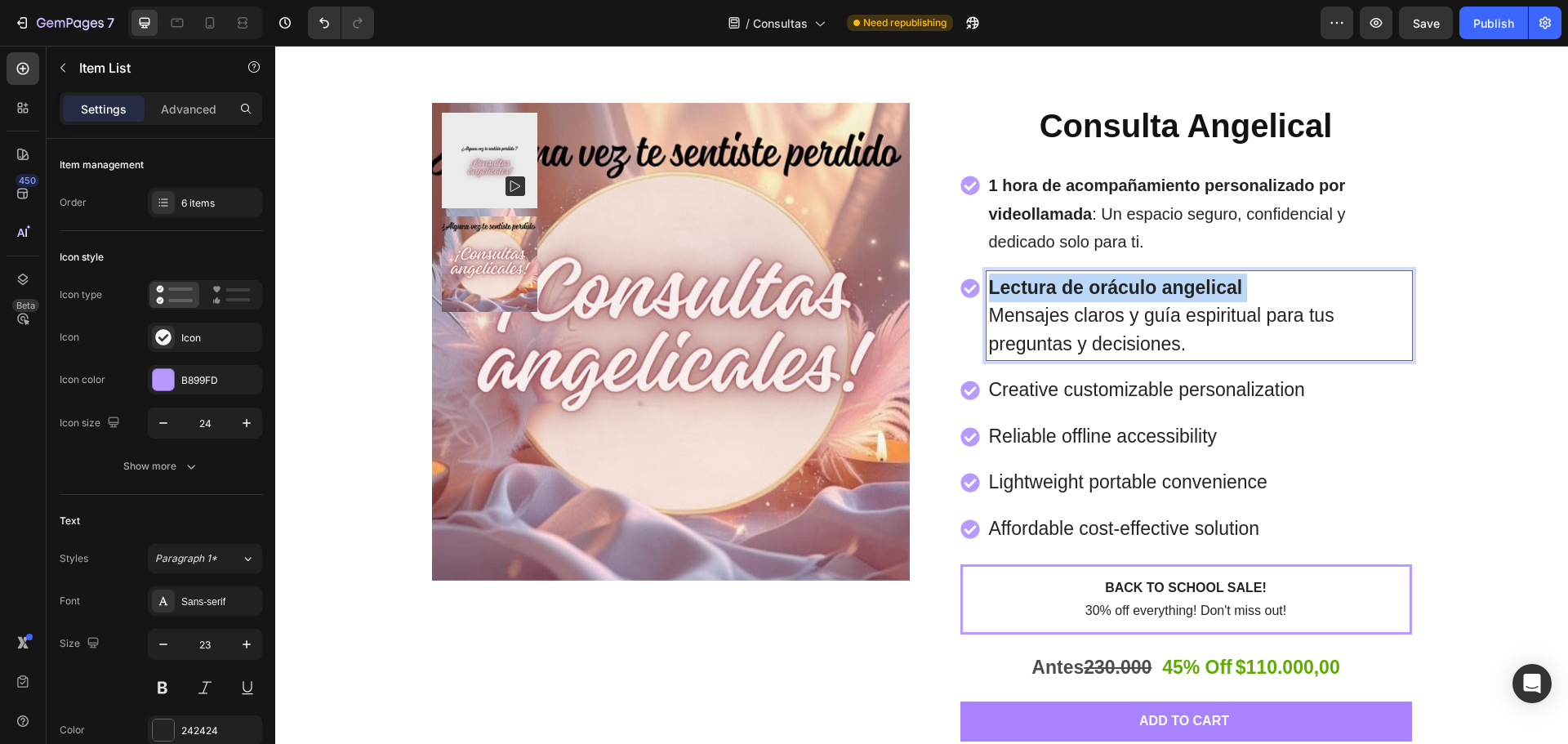 click on "Lectura de oráculo angelical Mensajes claros y guía espiritual para tus preguntas y decisiones." at bounding box center [1199, 316] 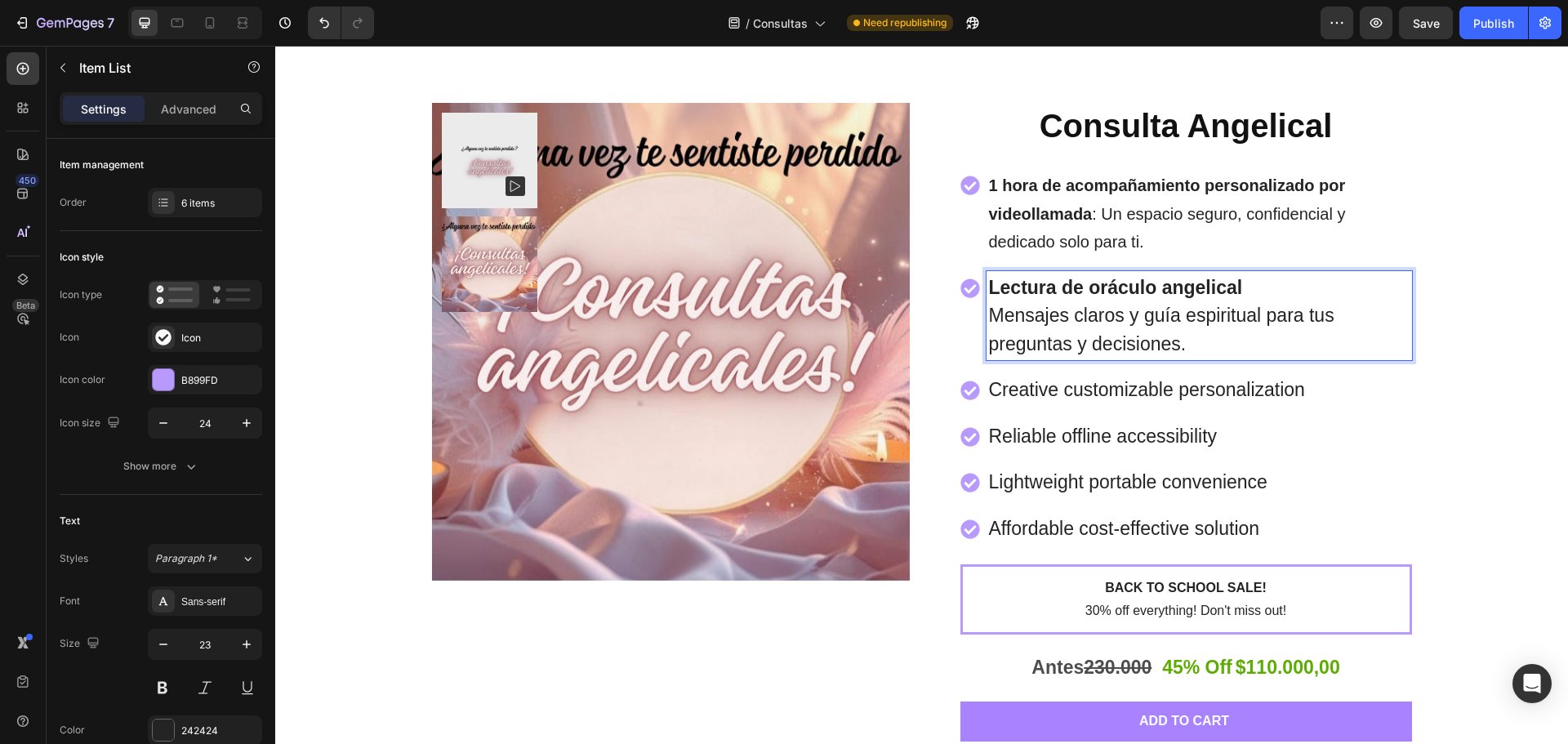 click on "Lectura de oráculo angelical Mensajes claros y guía espiritual para tus preguntas y decisiones." at bounding box center (1199, 316) 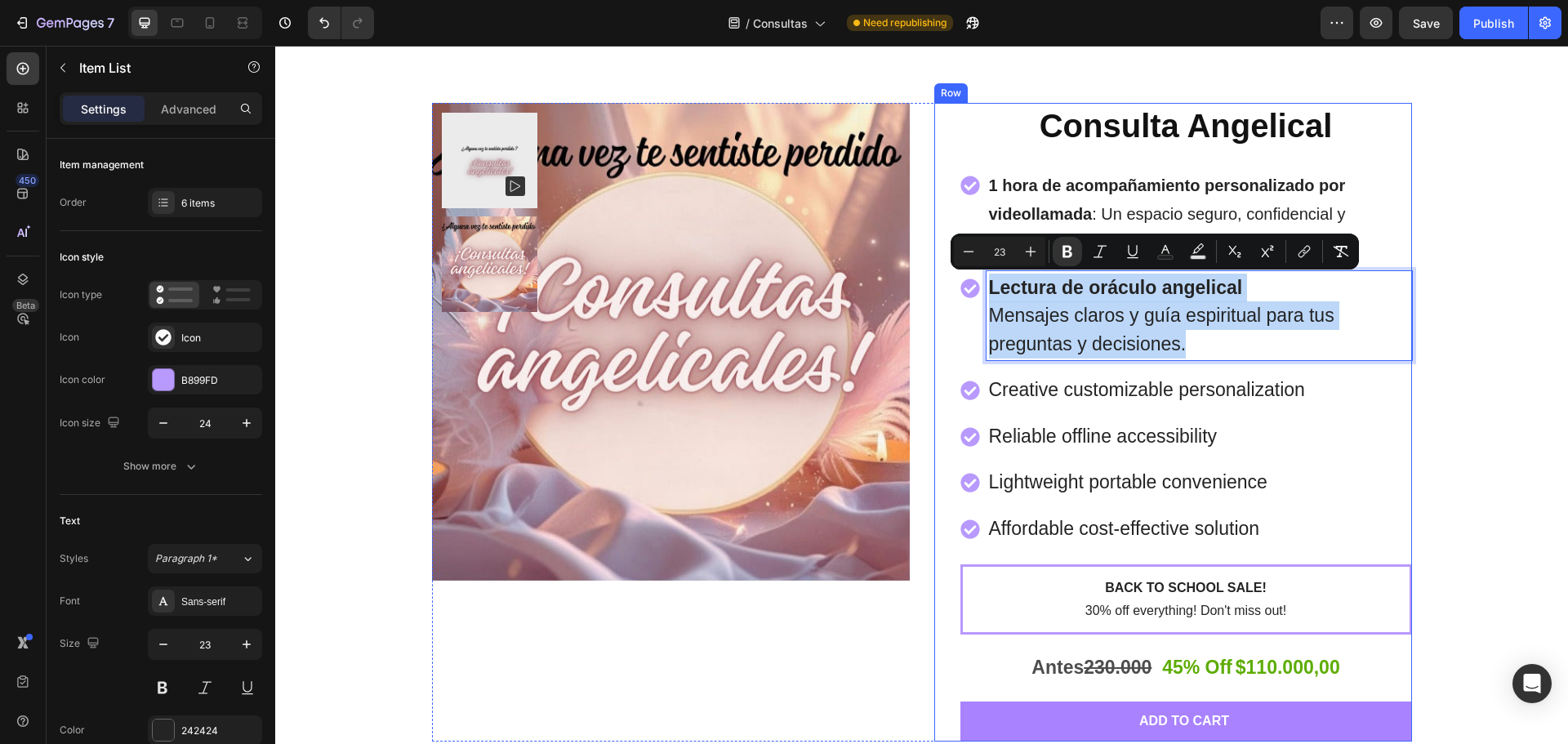 drag, startPoint x: 1183, startPoint y: 342, endPoint x: 947, endPoint y: 262, distance: 249.19069 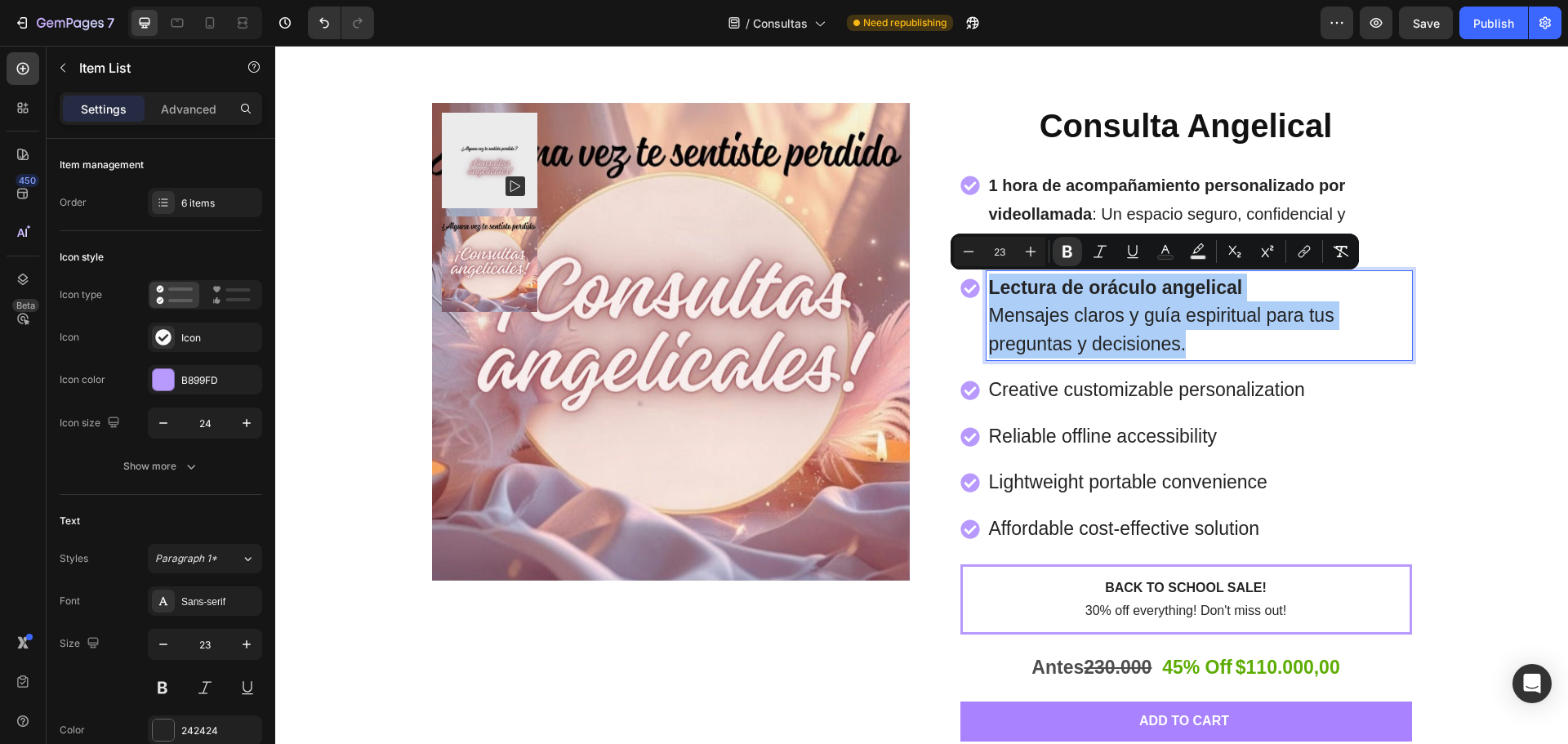 click on "23" at bounding box center (1000, 252) 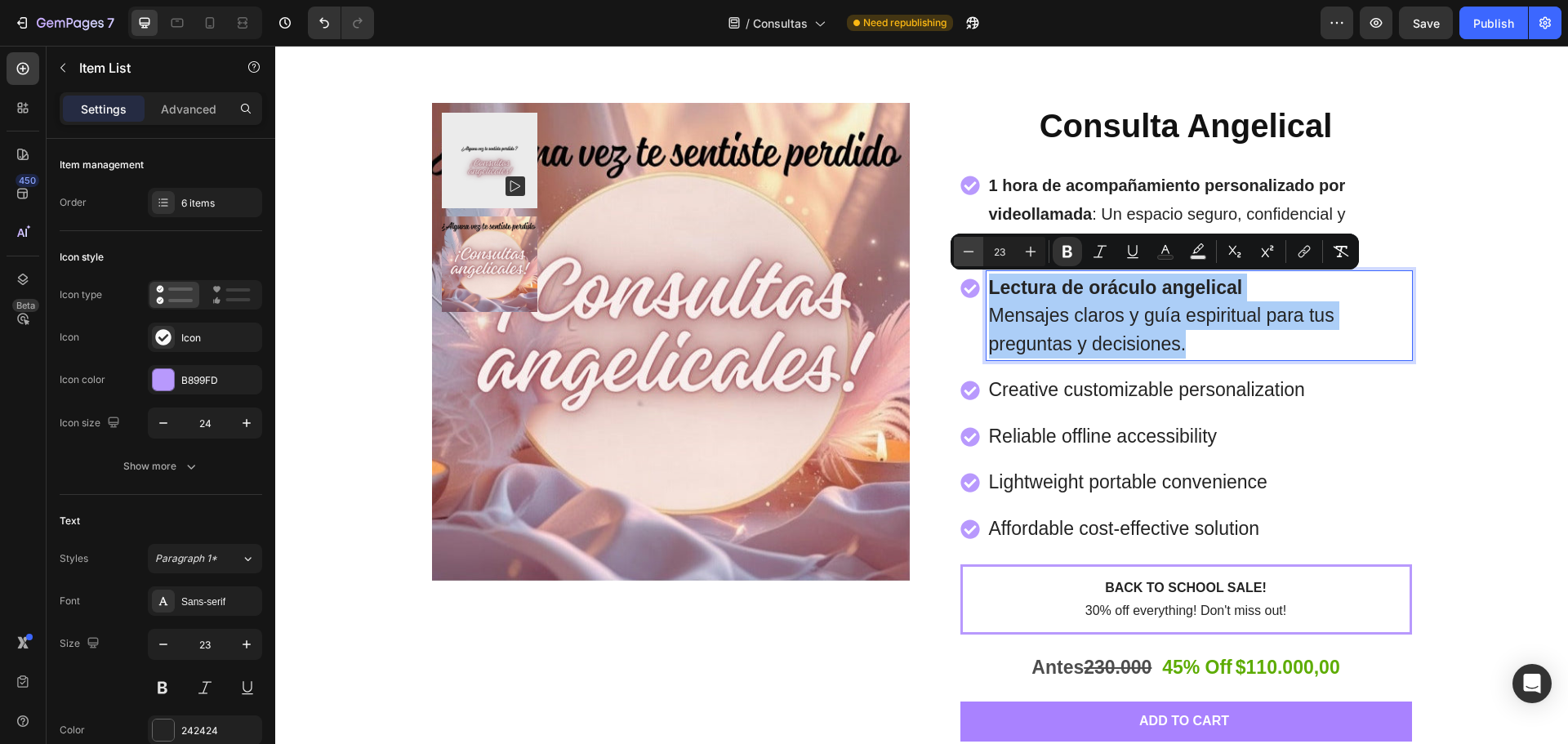 click 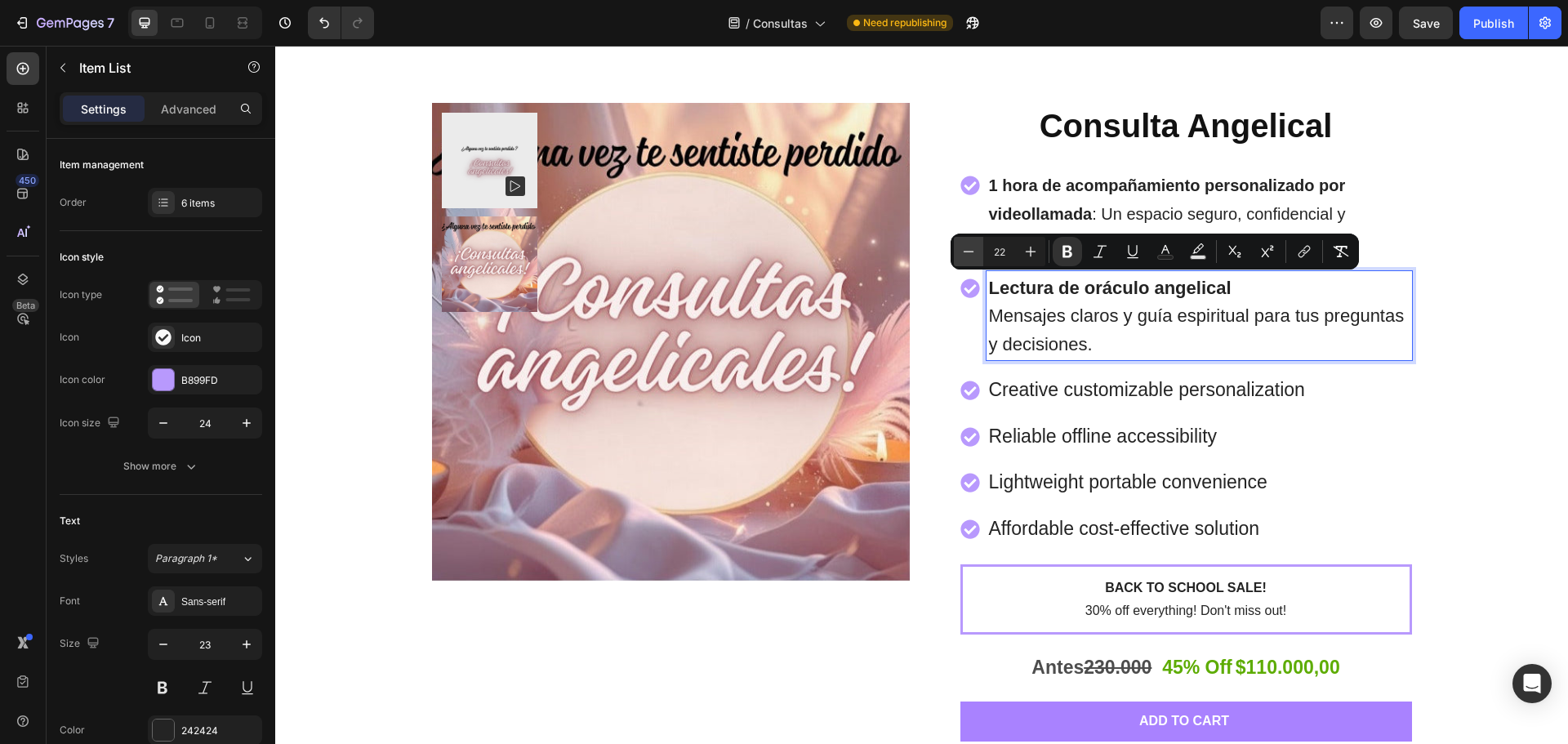 click 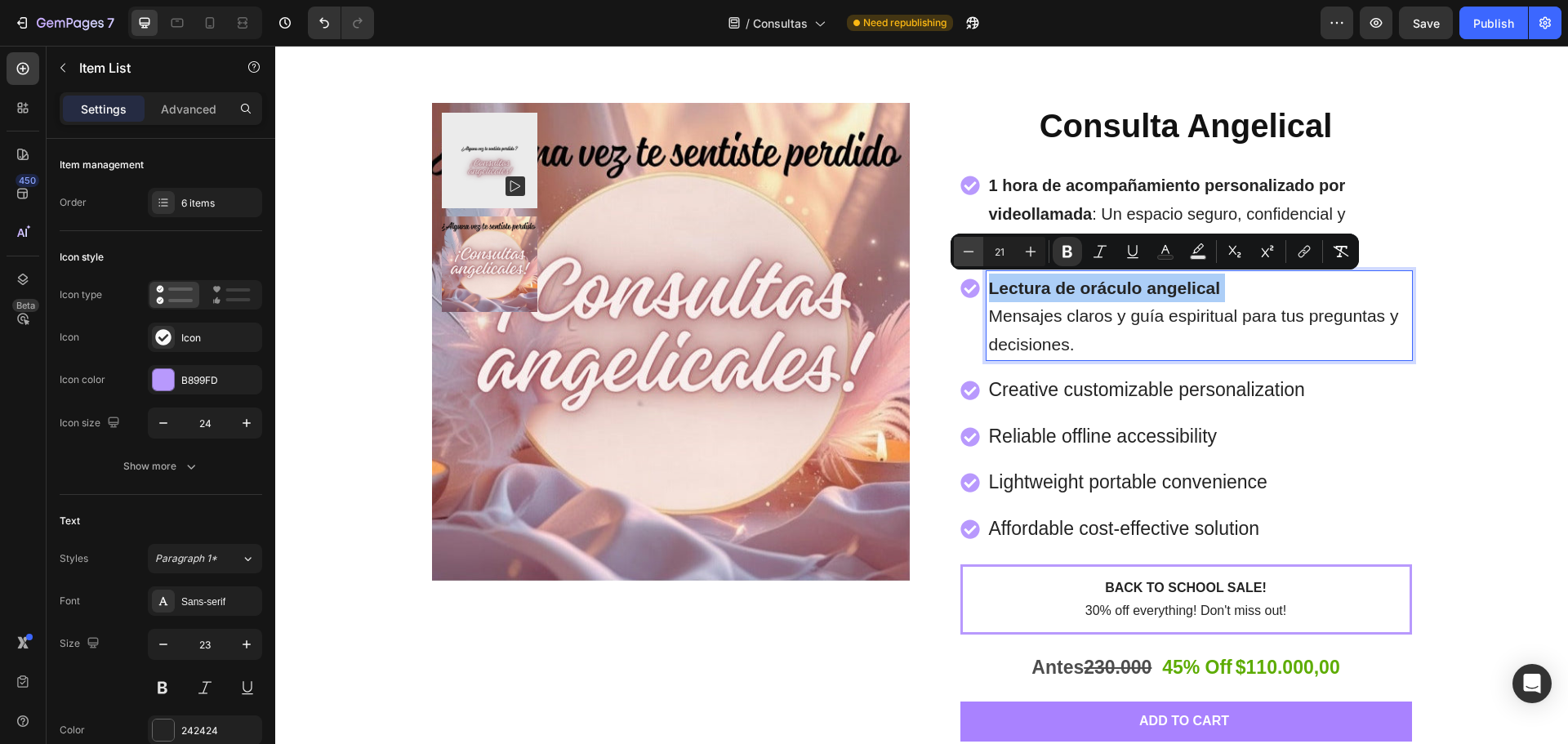 click 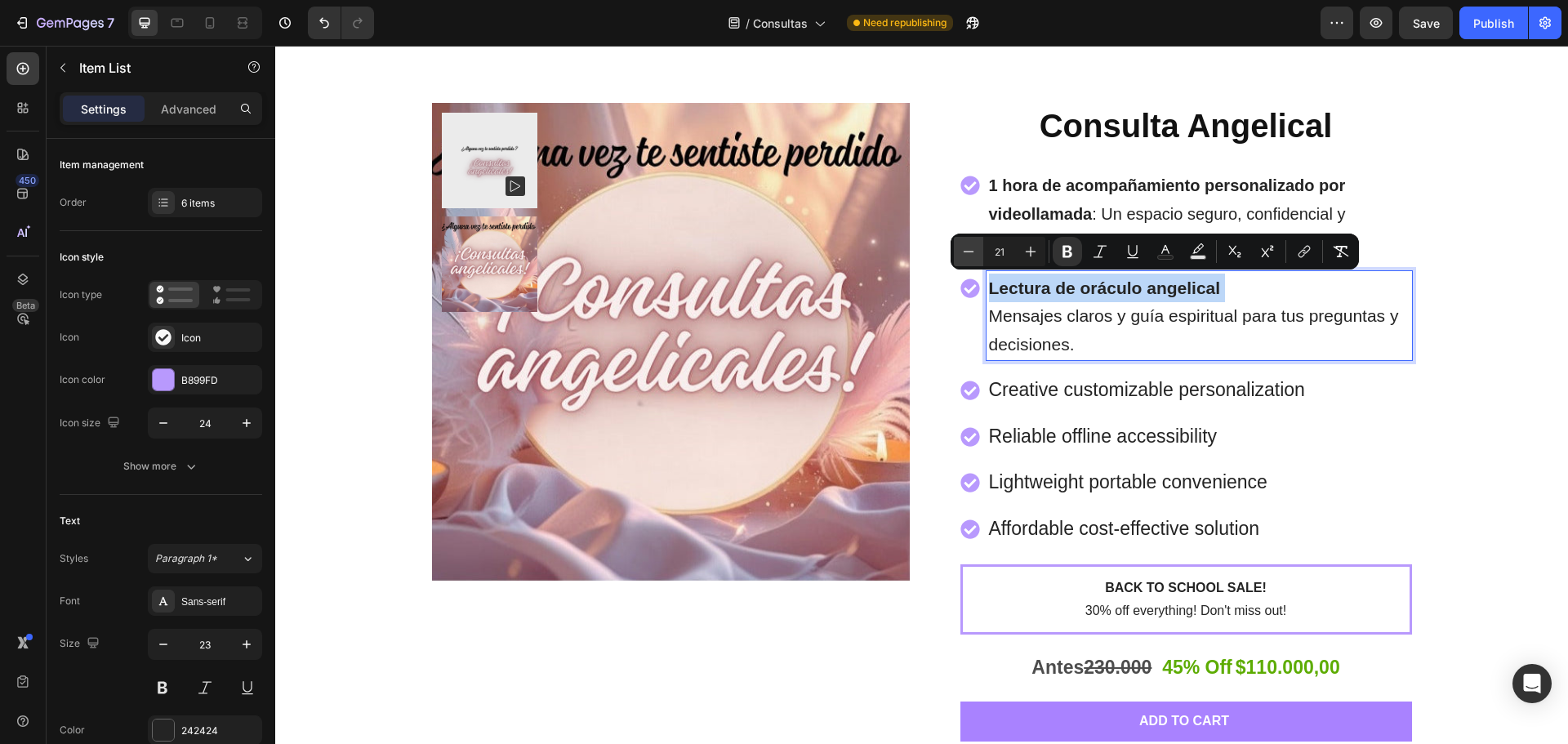 type on "20" 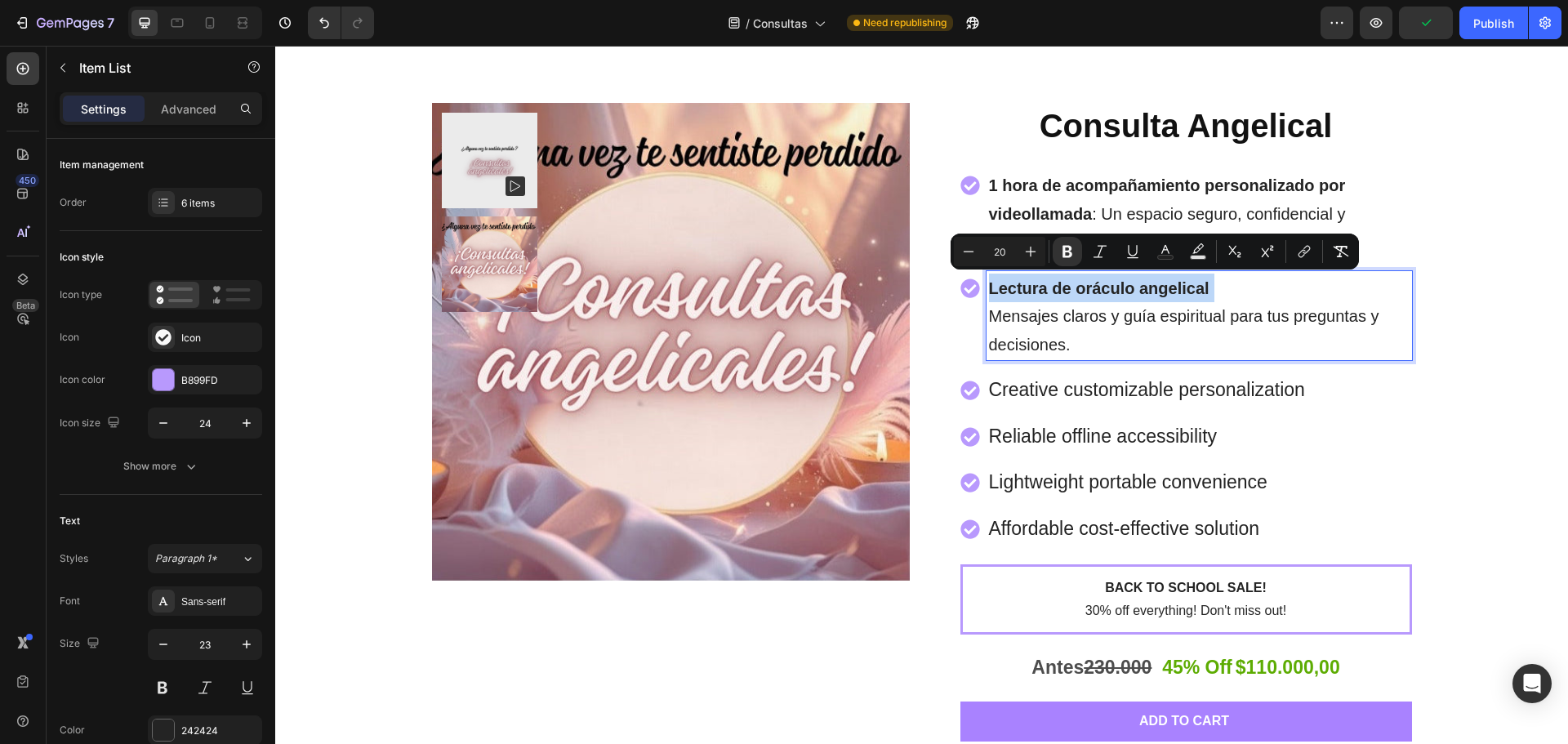 click on "Mensajes claros y guía espiritual para tus preguntas y decisiones." at bounding box center (1184, 330) 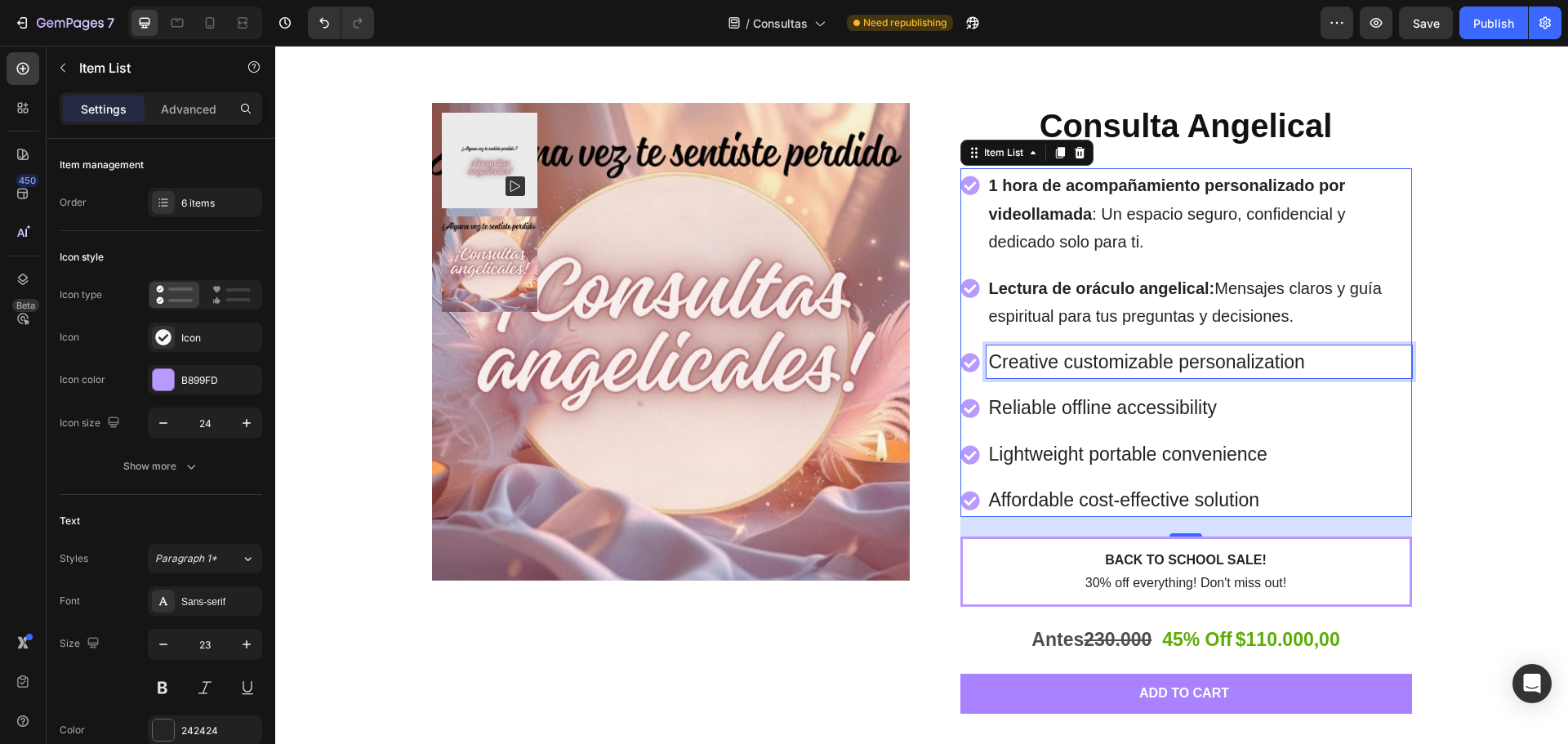 click on "Creative customizable personalization" at bounding box center (1199, 362) 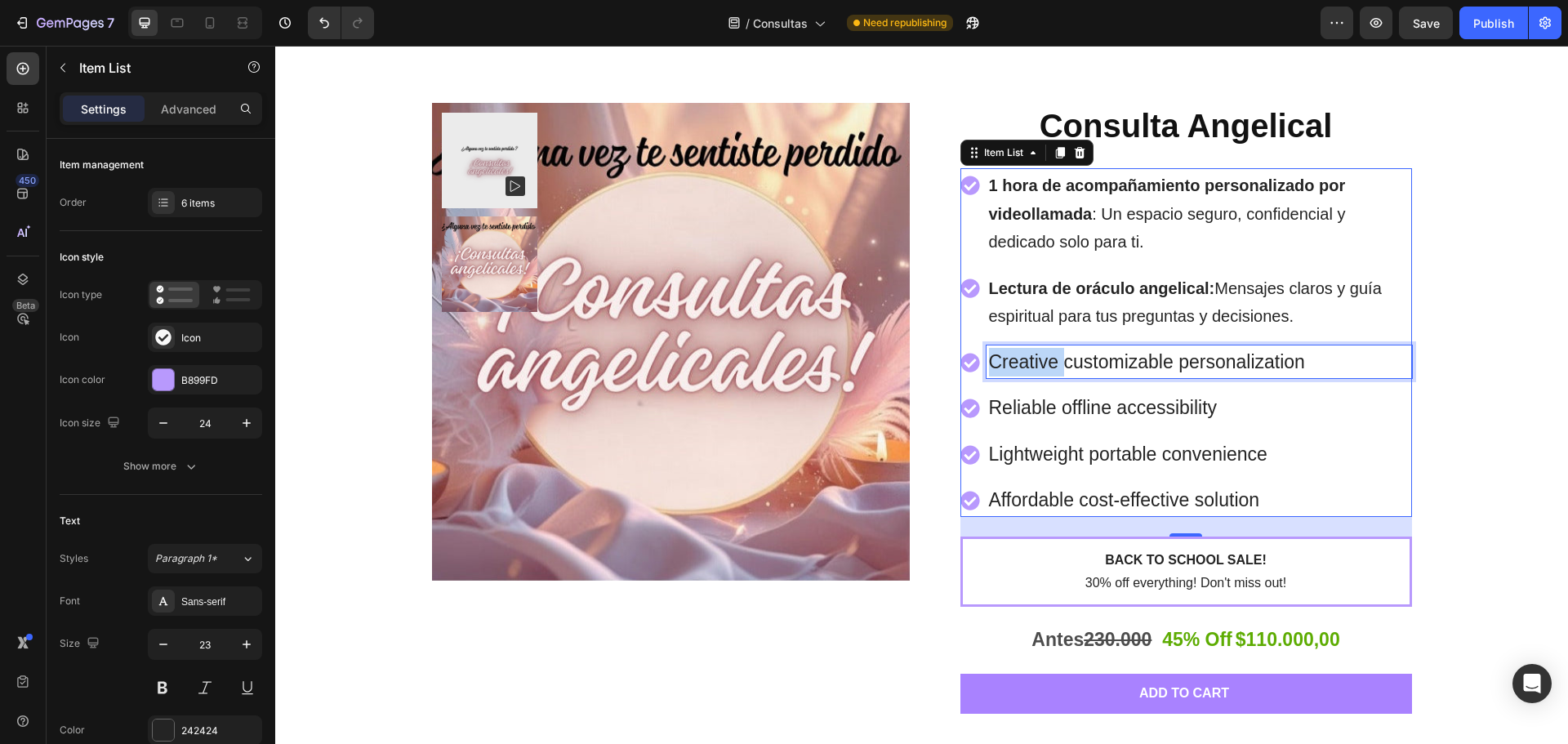 click on "Creative customizable personalization" at bounding box center [1199, 362] 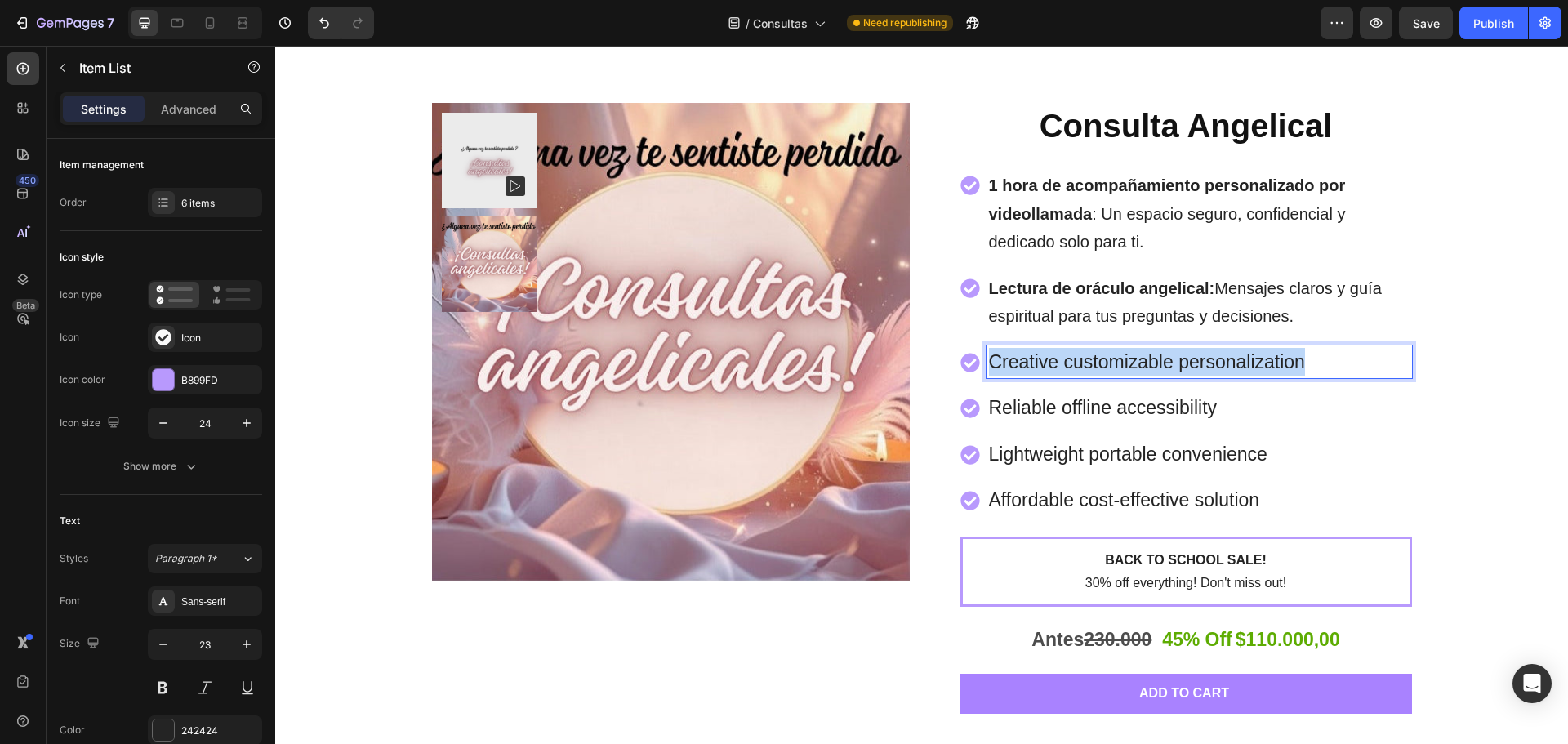 click on "Creative customizable personalization" at bounding box center [1199, 362] 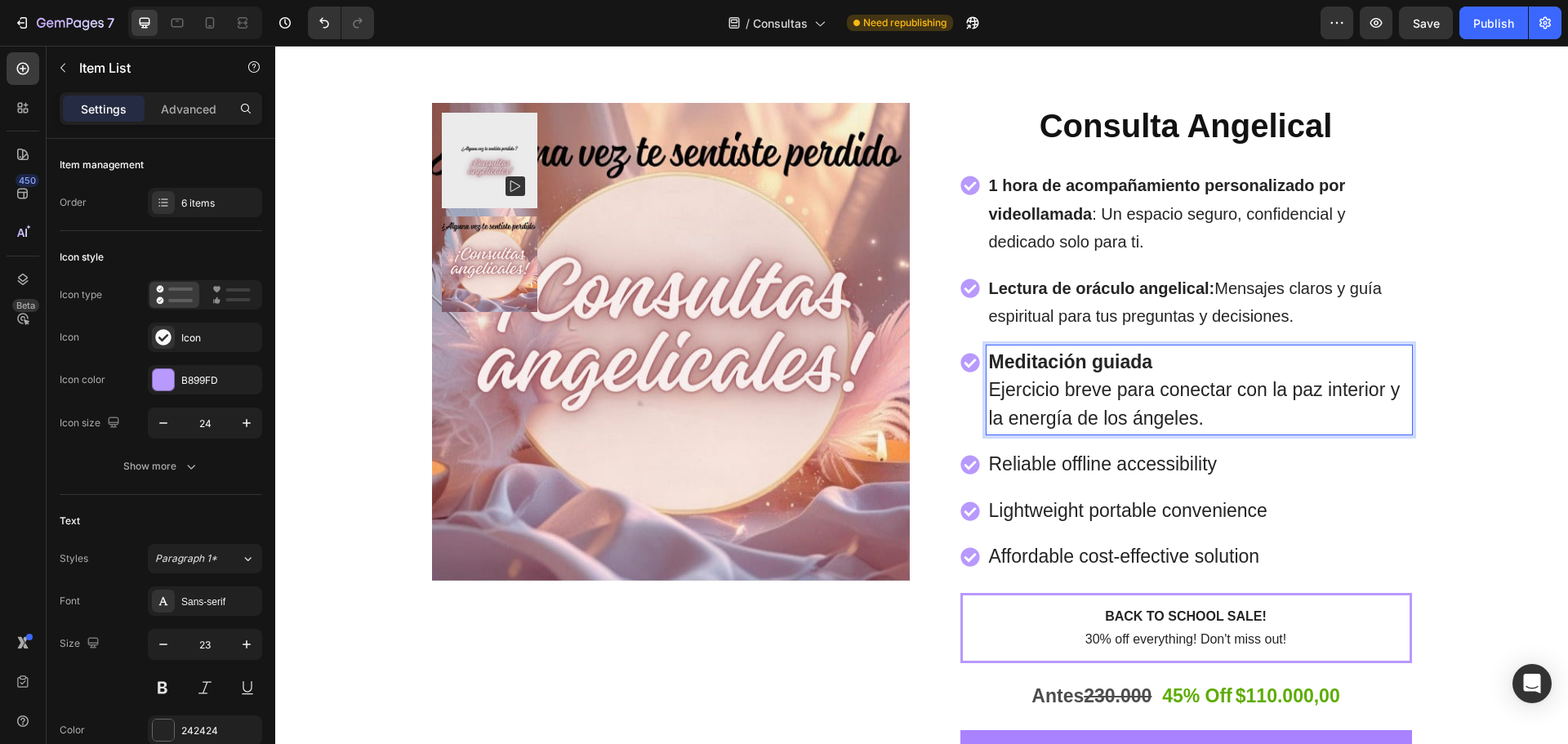 click on "Meditación guiada Ejercicio breve para conectar con la paz interior y la energía de los ángeles." at bounding box center [1199, 390] 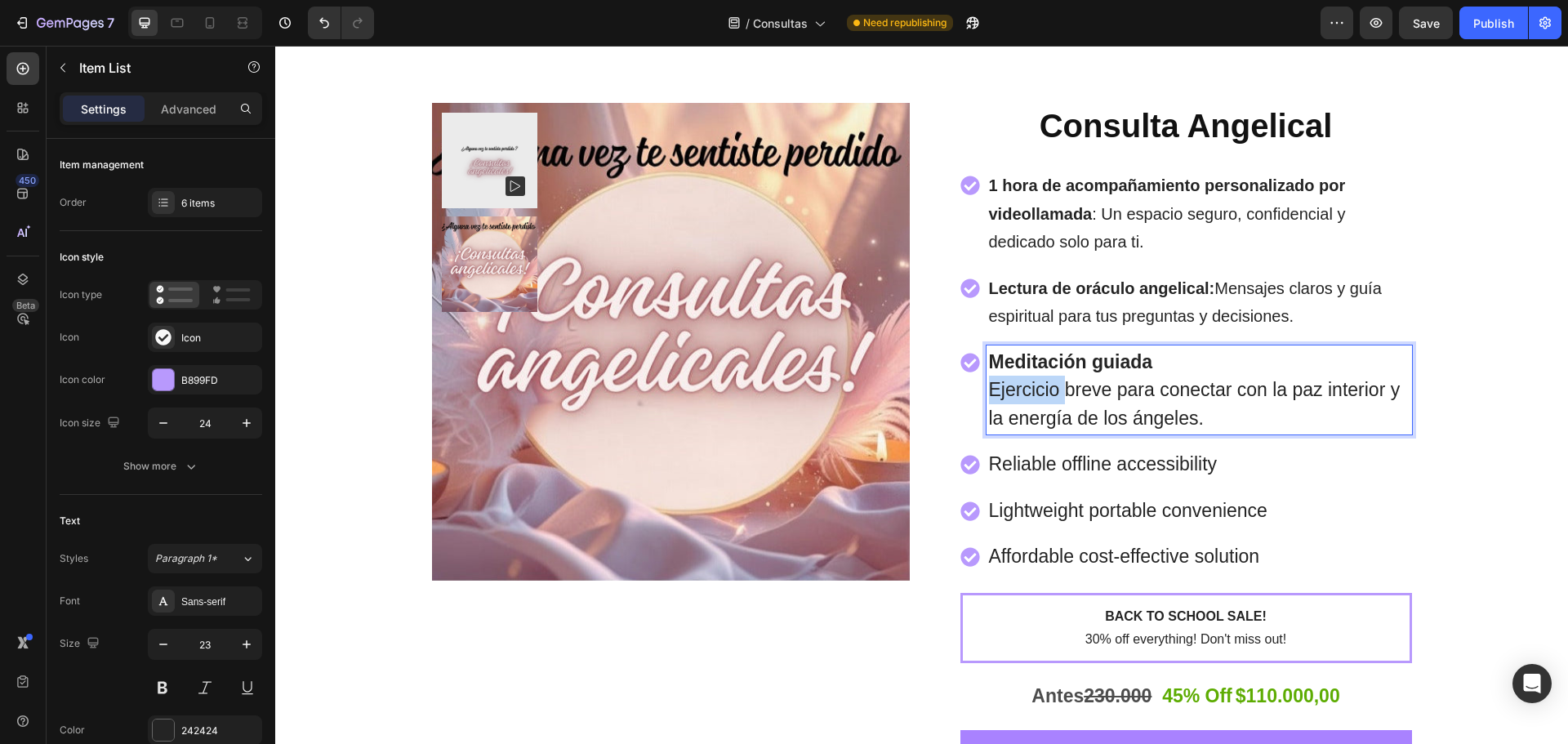 click on "Meditación guiada Ejercicio breve para conectar con la paz interior y la energía de los ángeles." at bounding box center [1199, 390] 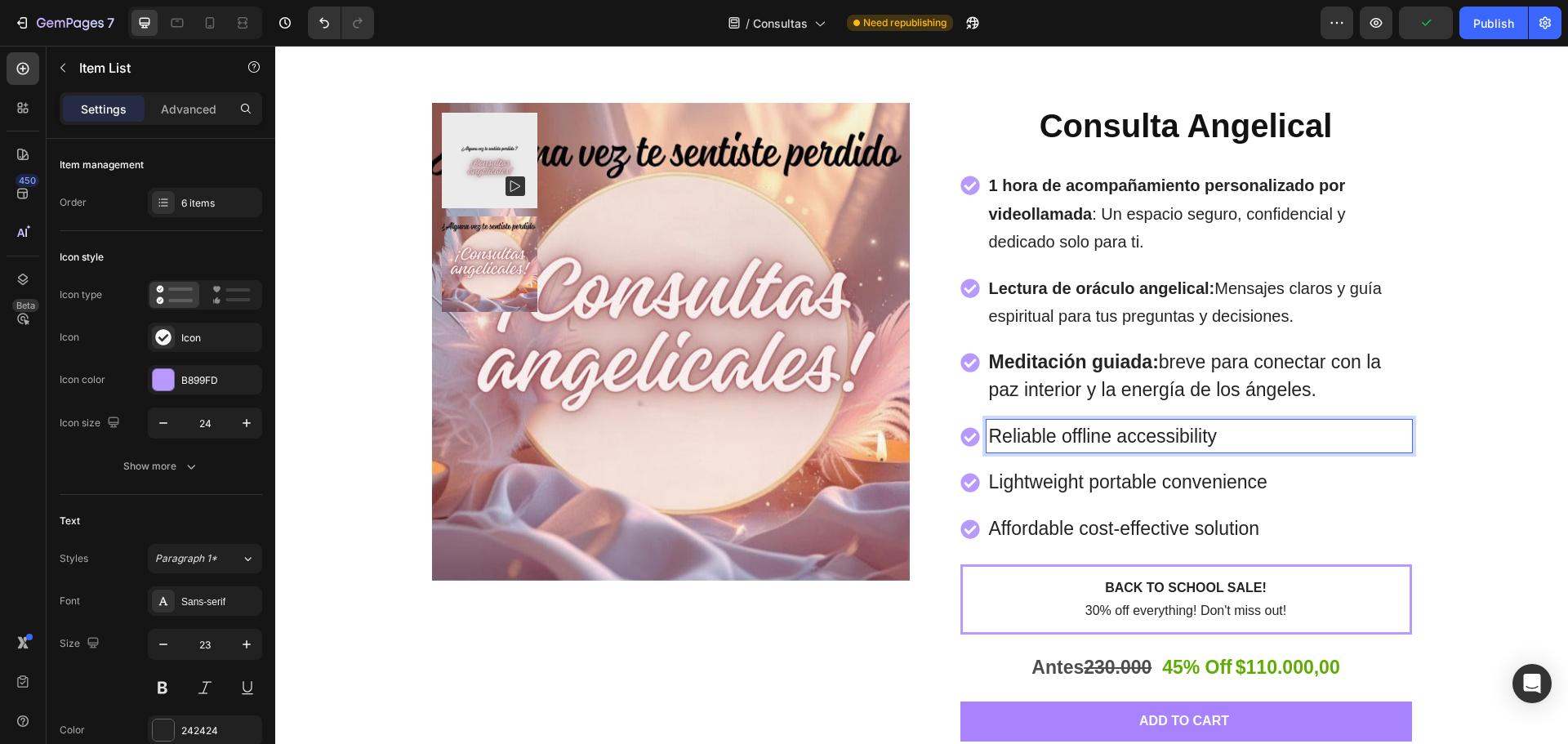 click on "Meditación guiada:  breve para conectar con la paz interior y la energía de los ángeles." at bounding box center (1199, 376) 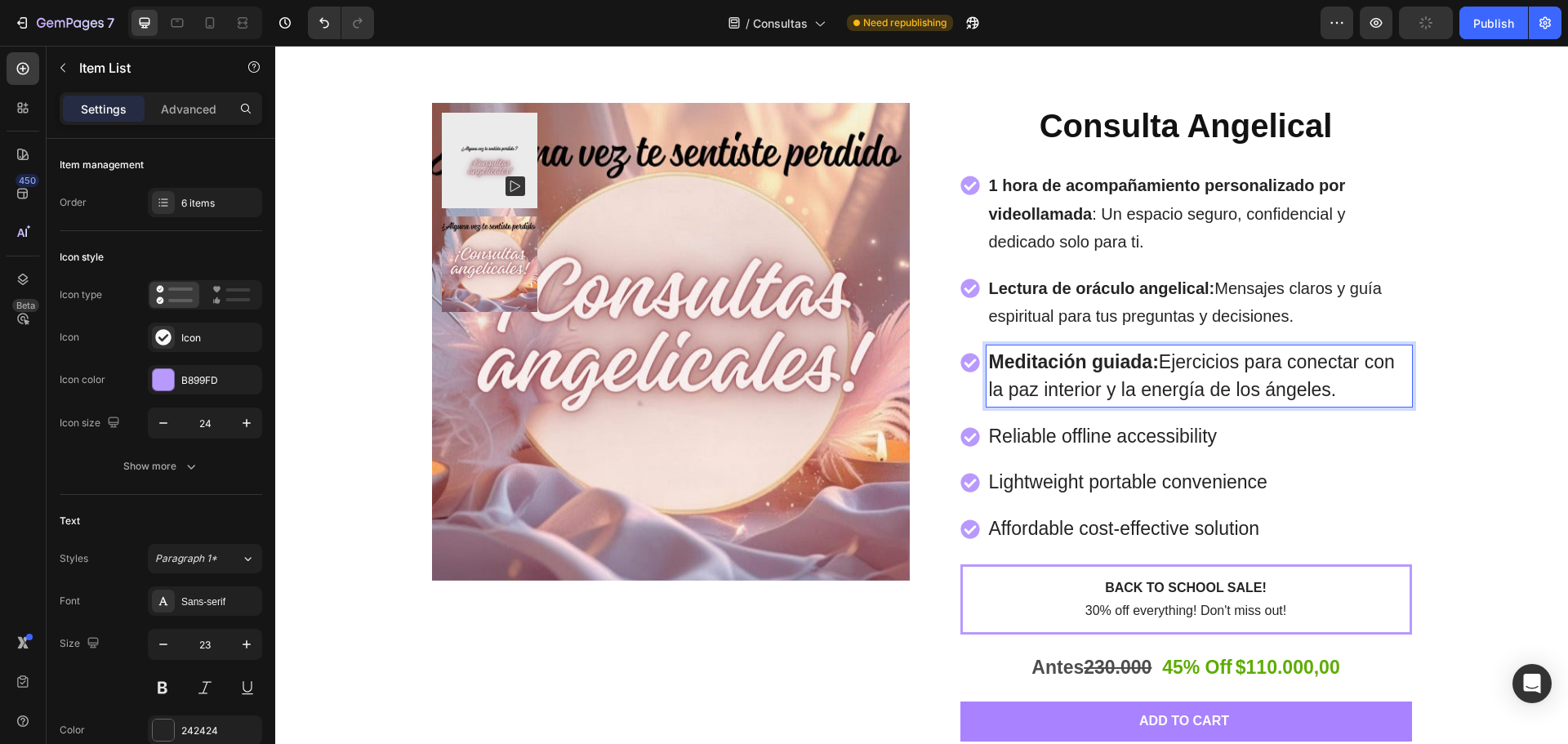 click on "Meditación guiada:   Ejercicios para conectar con la paz interior y la energía de los ángeles." at bounding box center [1199, 376] 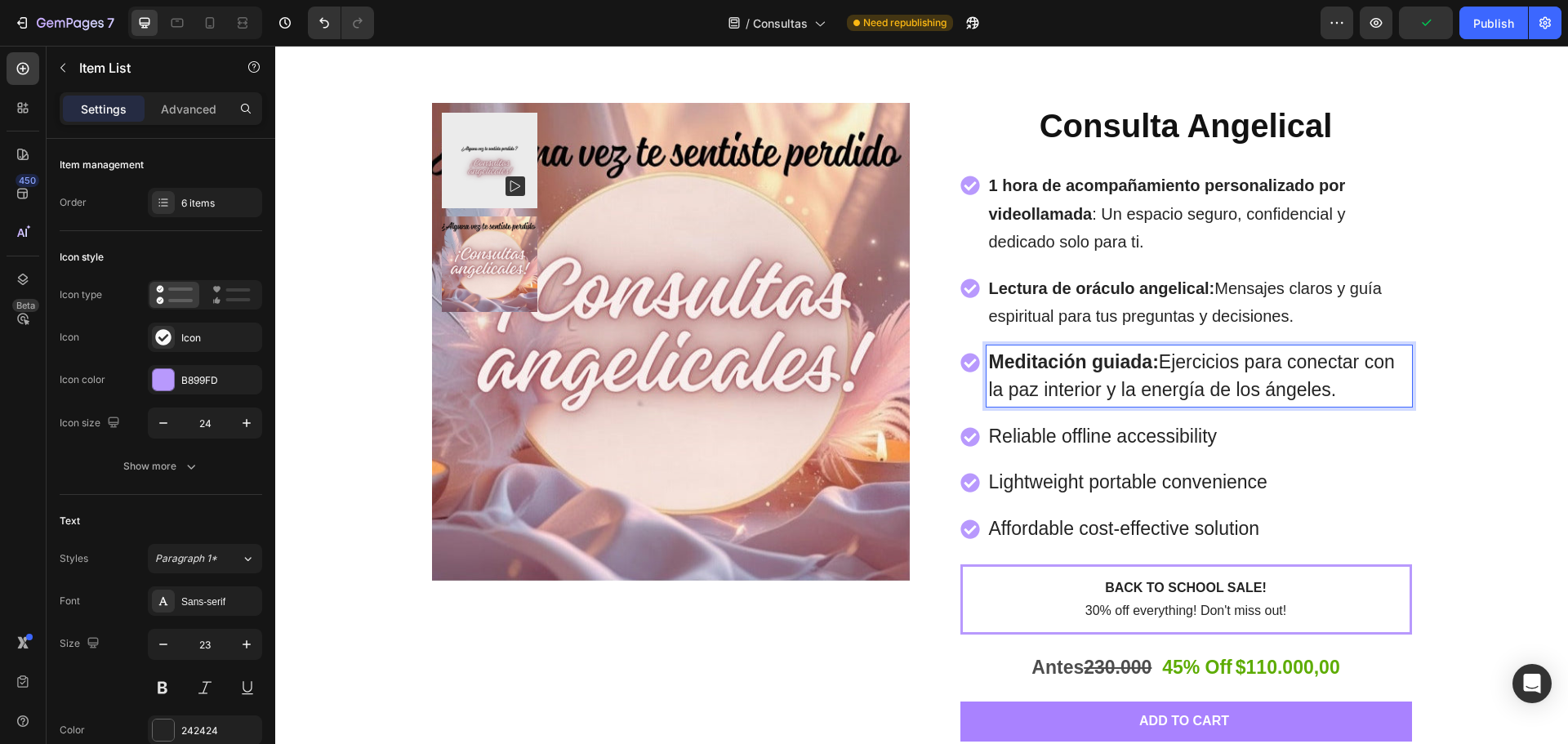 click on "Meditación guiada:  Ejercicios para conectar con la paz interior y la energía de los ángeles." at bounding box center [1199, 376] 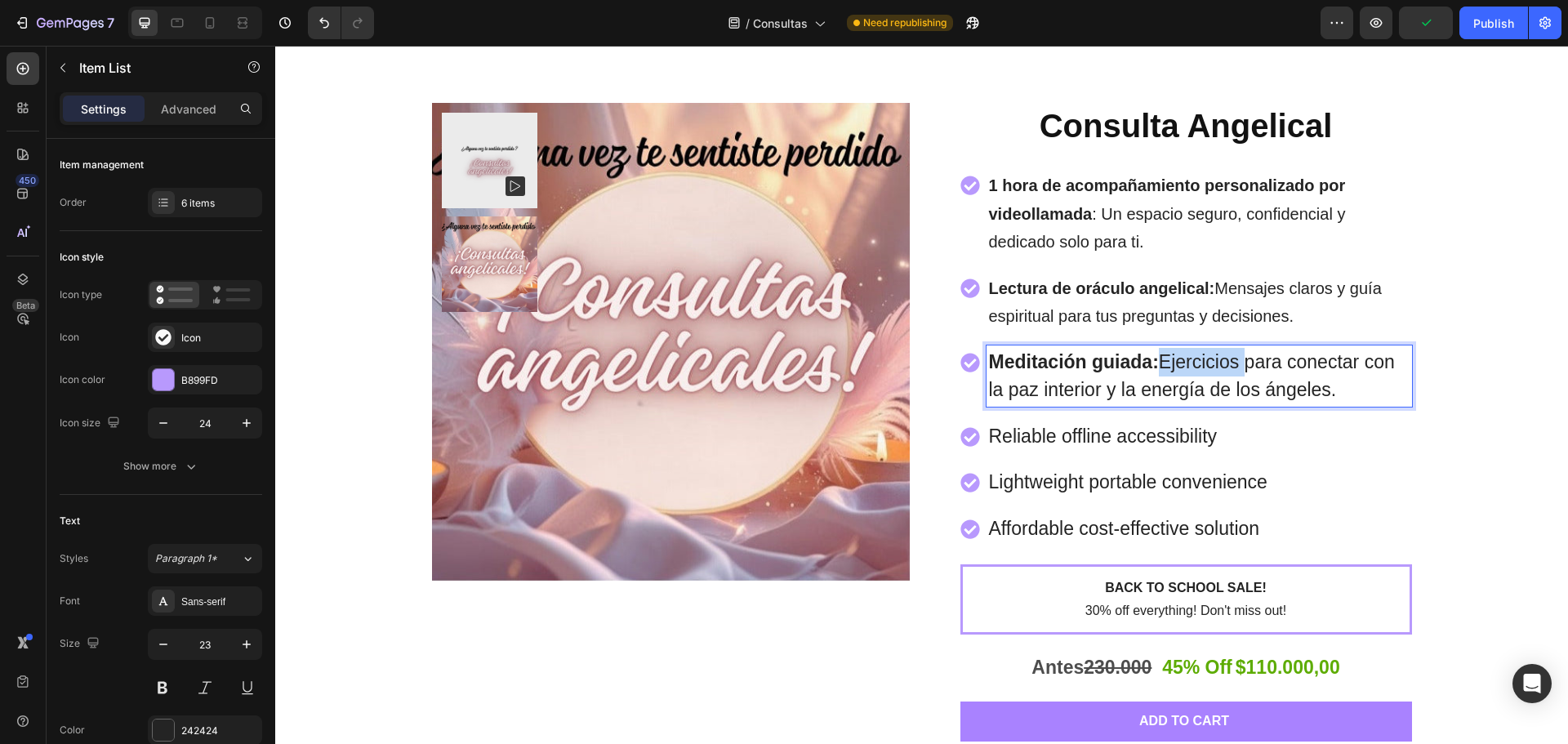 click on "Meditación guiada:  Ejercicios para conectar con la paz interior y la energía de los ángeles." at bounding box center (1199, 376) 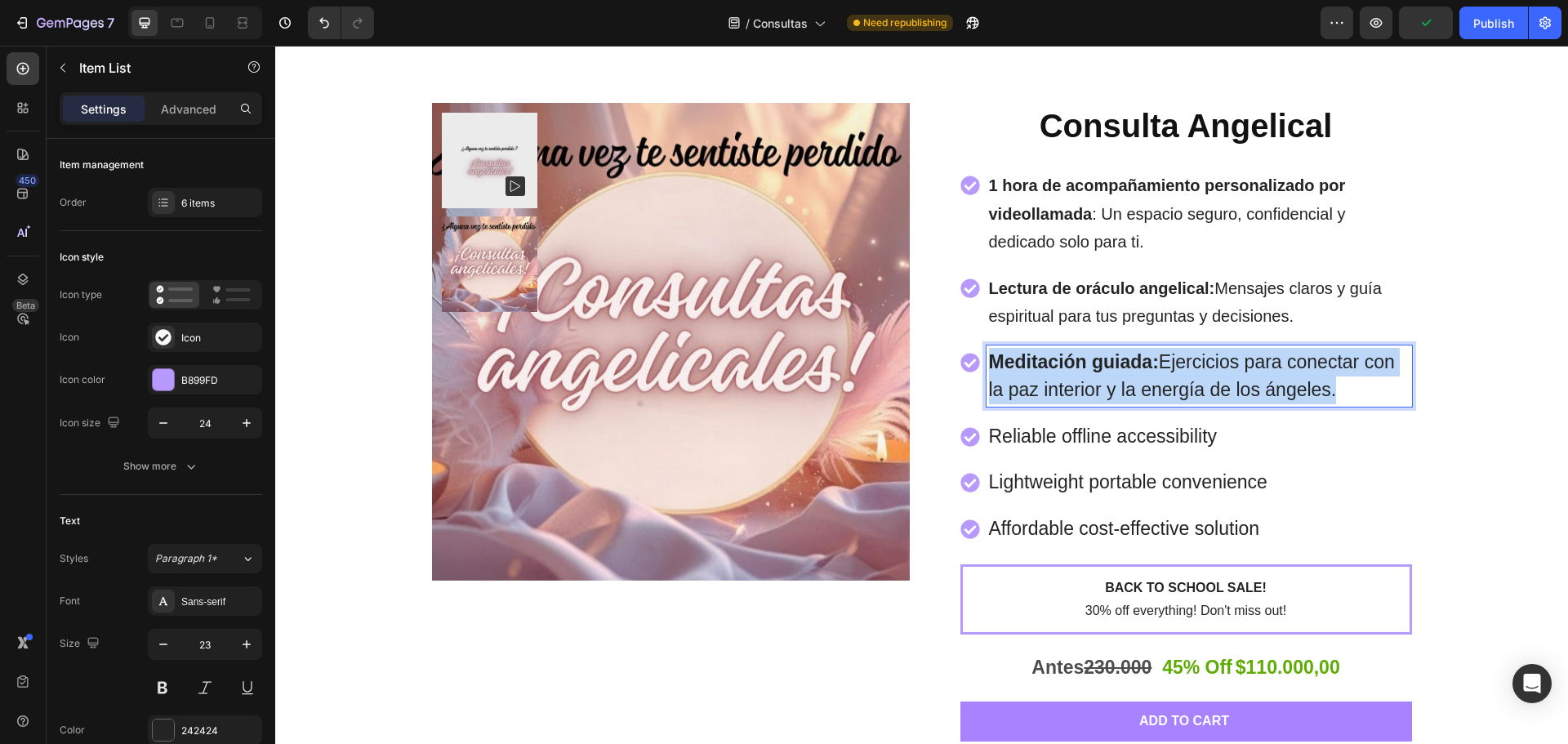 click on "Meditación guiada:  Ejercicios para conectar con la paz interior y la energía de los ángeles." at bounding box center (1199, 376) 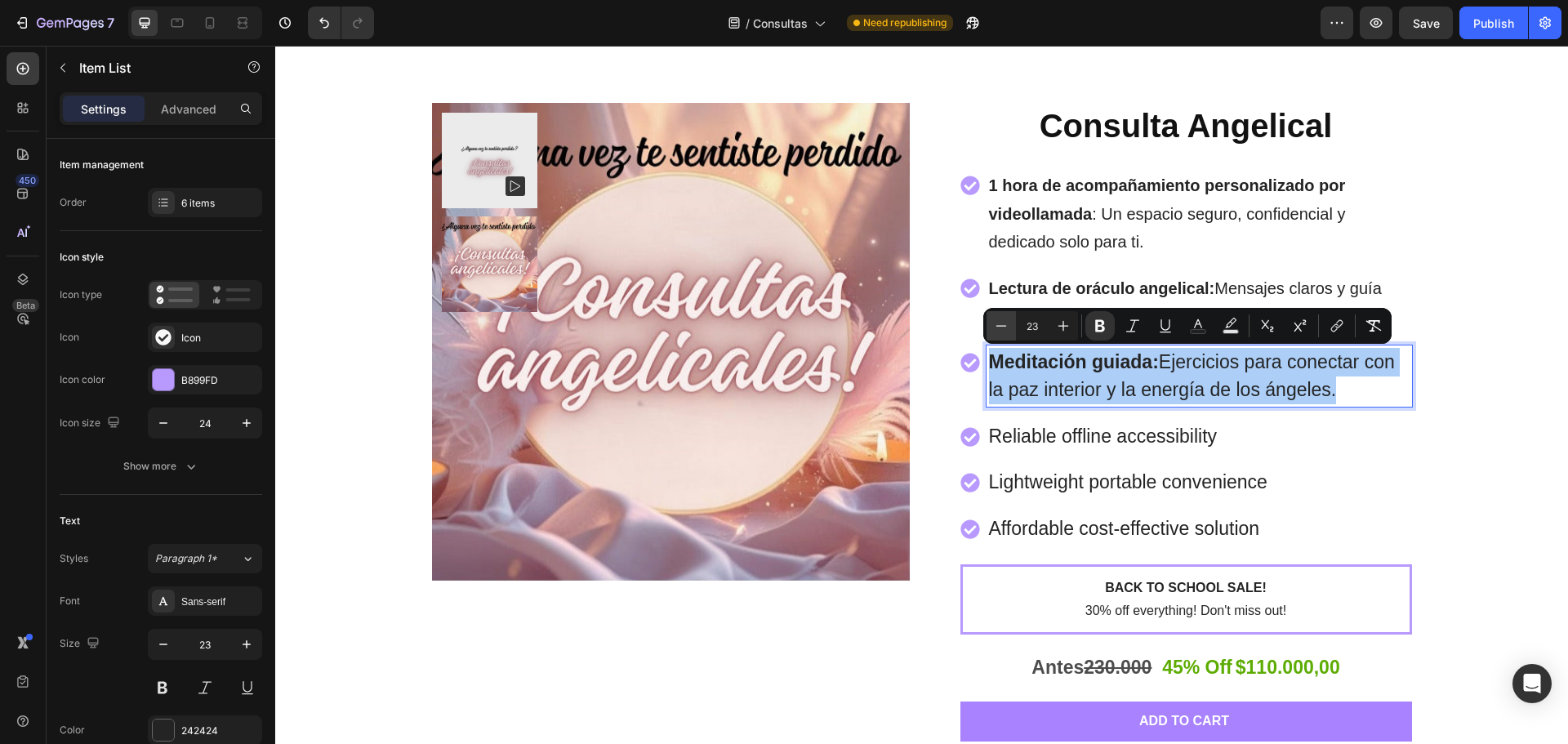 click 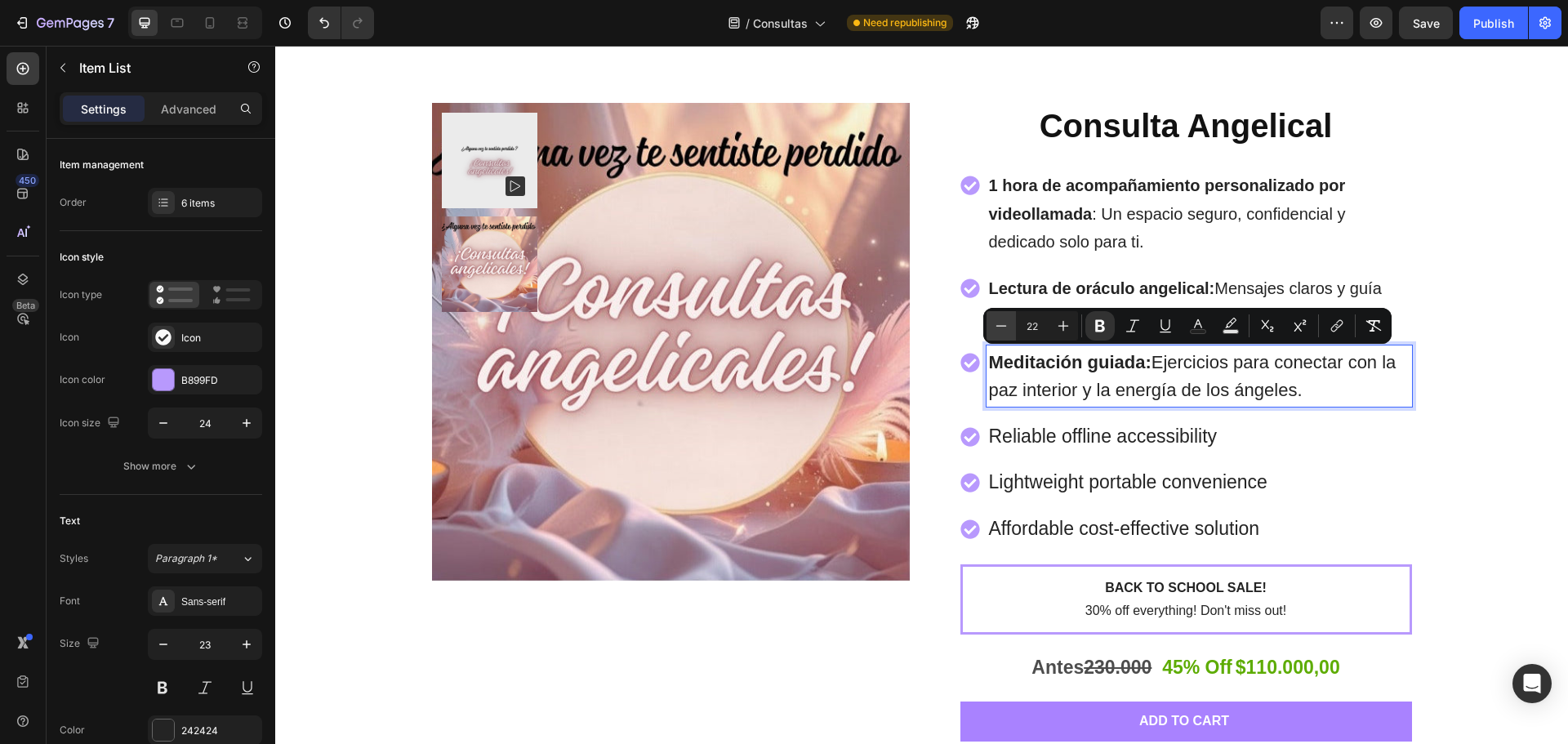 click 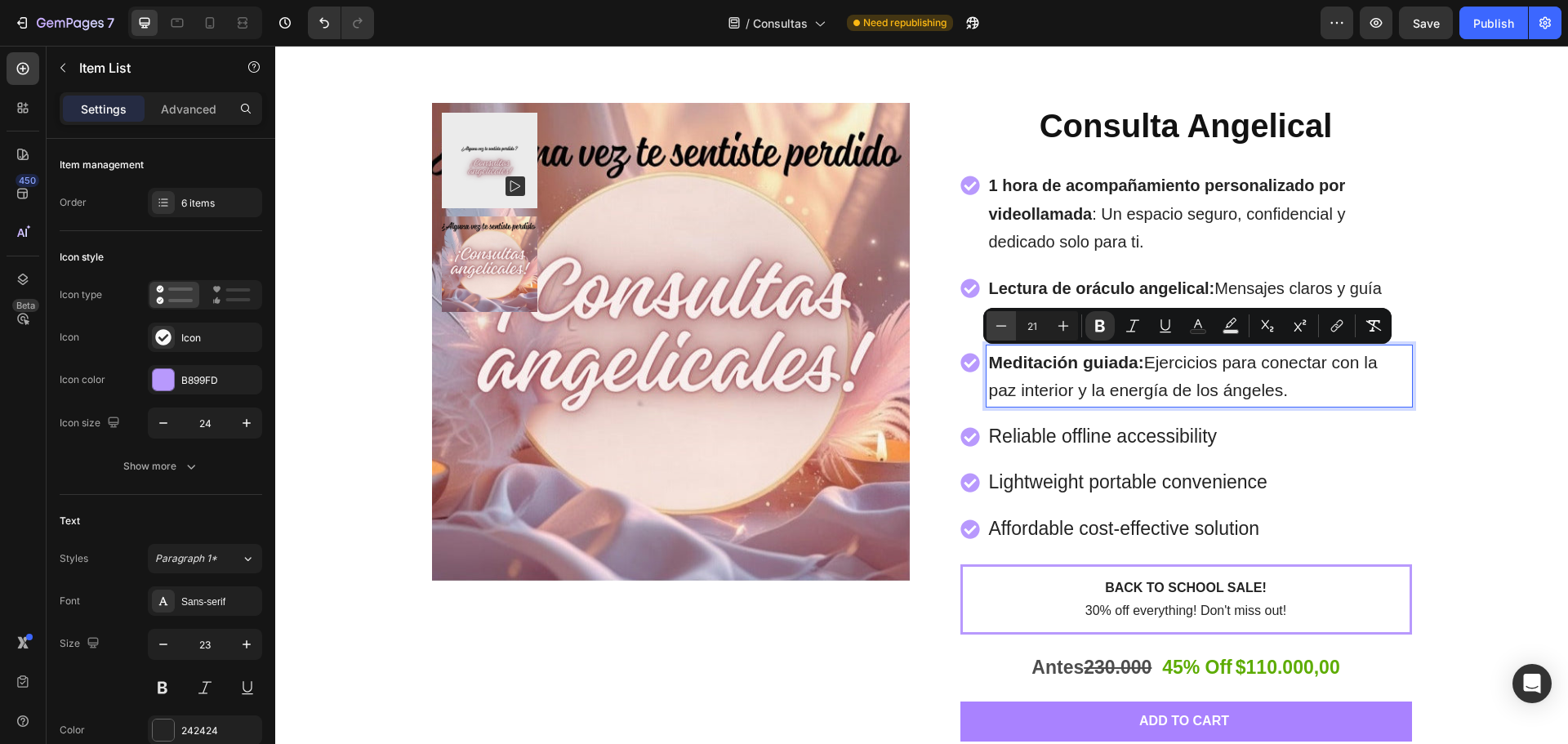 click 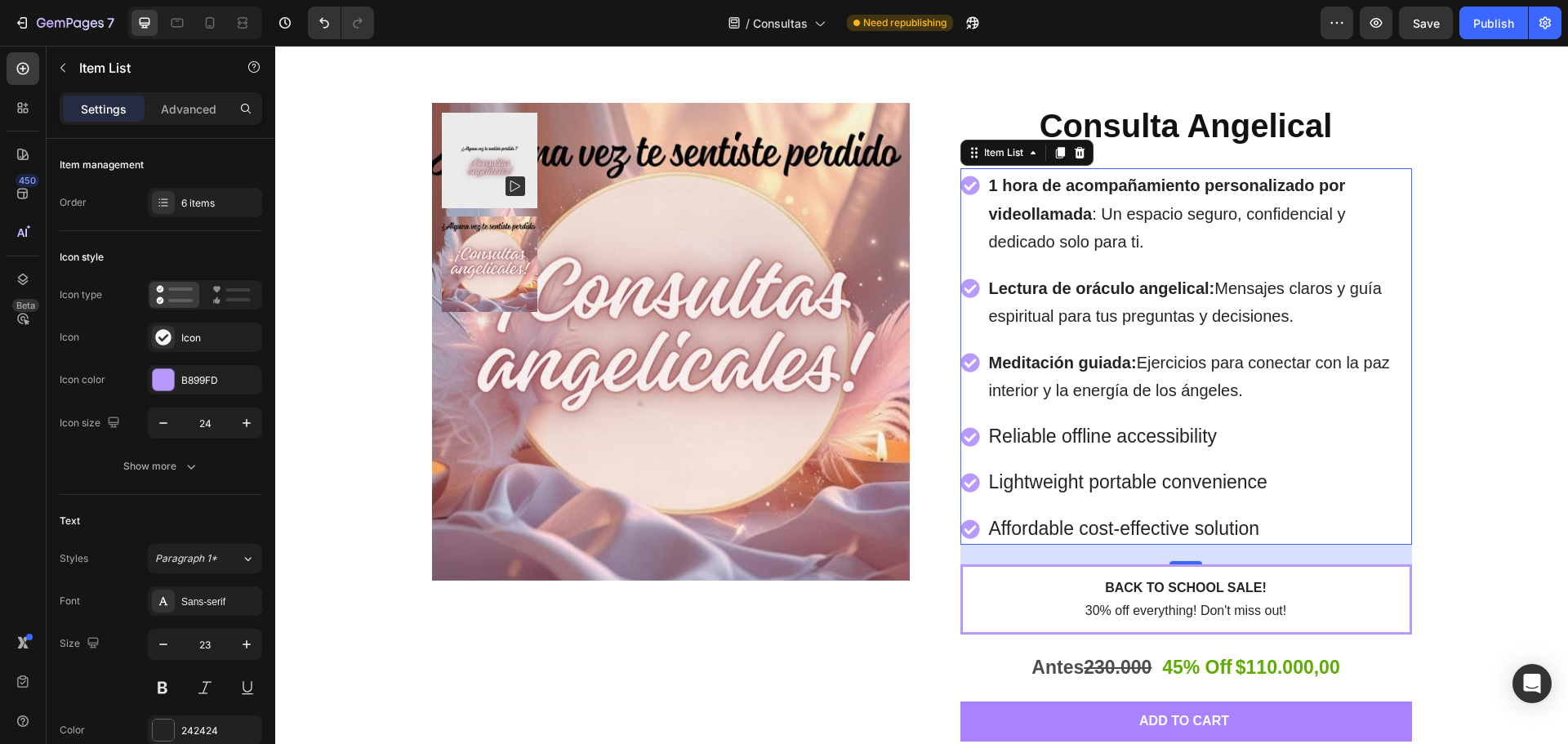 click on "Reliable offline accessibility" at bounding box center (1199, 436) 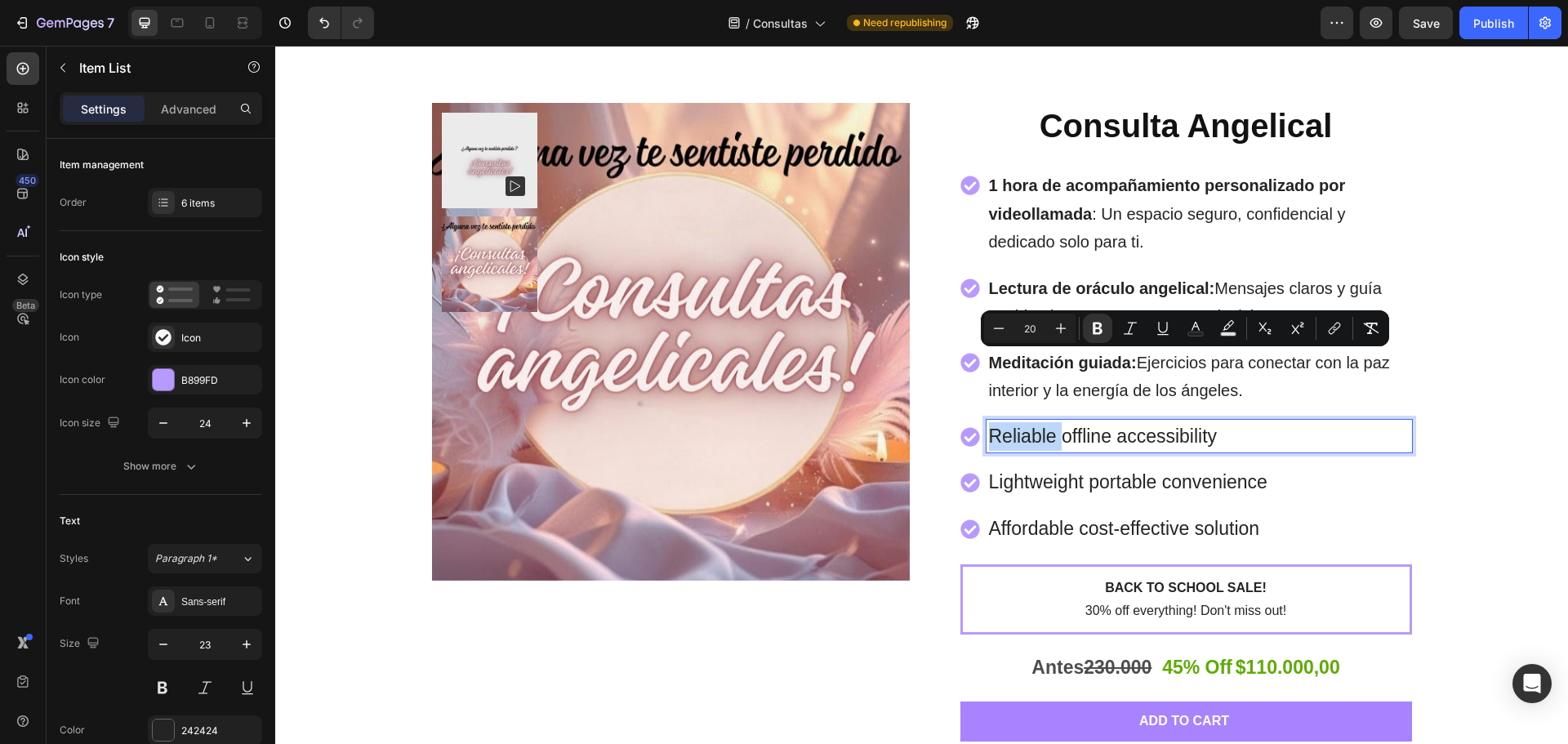 click on "Reliable offline accessibility" at bounding box center (1199, 436) 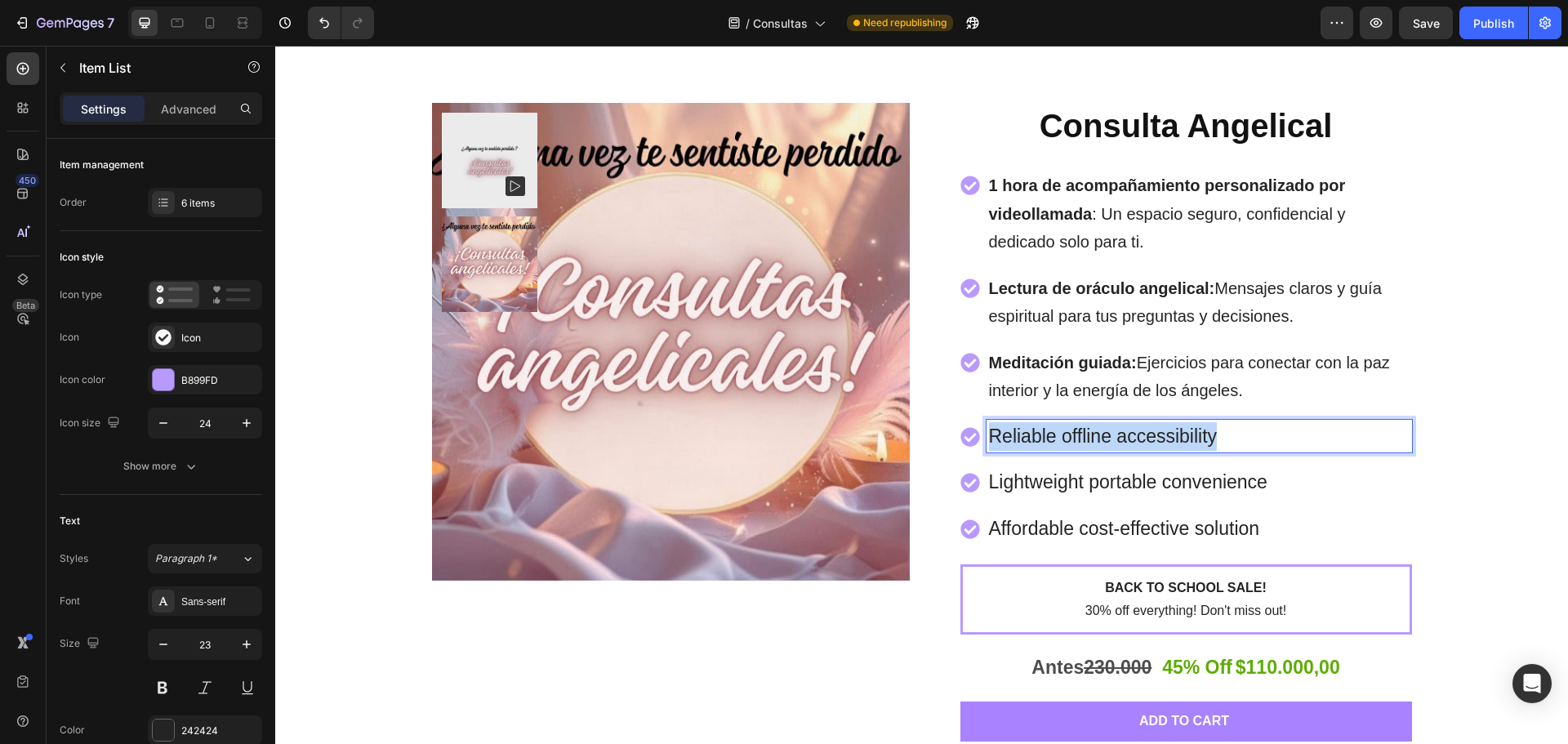 click on "Reliable offline accessibility" at bounding box center [1199, 436] 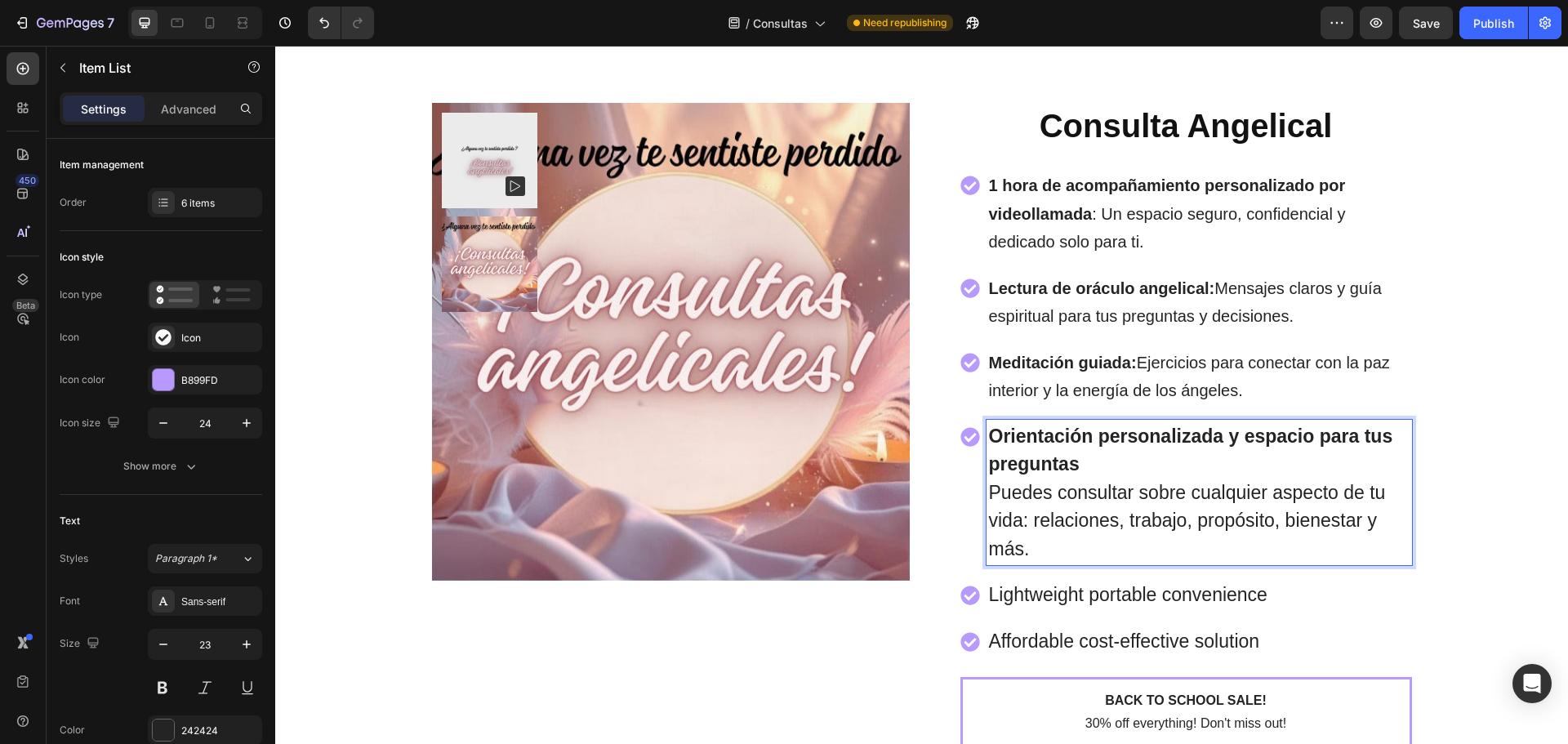 click on "Orientación personalizada y espacio para tus preguntas Puedes consultar sobre cualquier aspecto de tu vida: relaciones, trabajo, propósito, bienestar y más." at bounding box center [1199, 492] 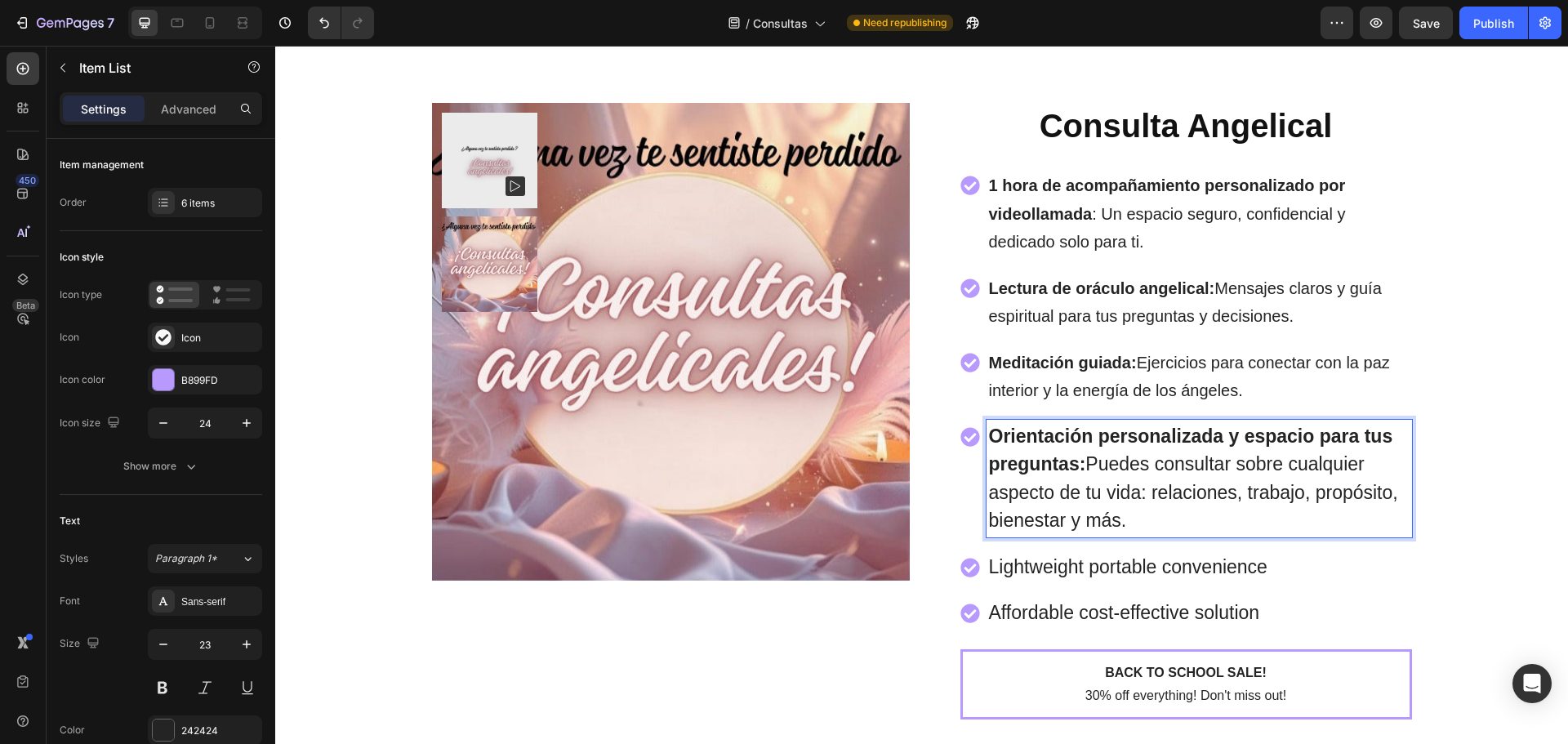 click on "Orientación personalizada y espacio para tus preguntas:  Puedes consultar sobre cualquier aspecto de tu vida: relaciones, trabajo, propósito, bienestar y más." at bounding box center (1199, 479) 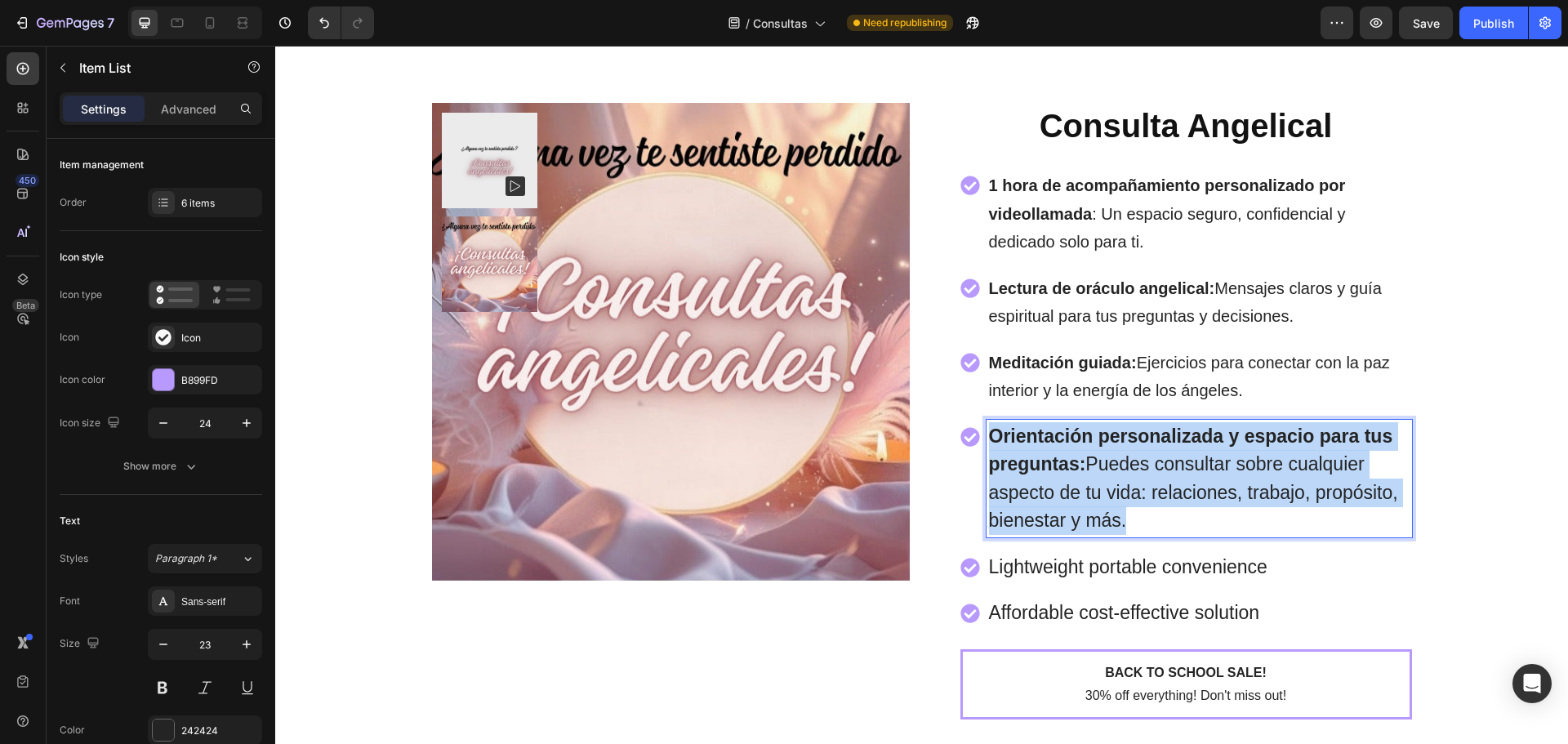 click on "Orientación personalizada y espacio para tus preguntas:  Puedes consultar sobre cualquier aspecto de tu vida: relaciones, trabajo, propósito, bienestar y más." at bounding box center [1199, 479] 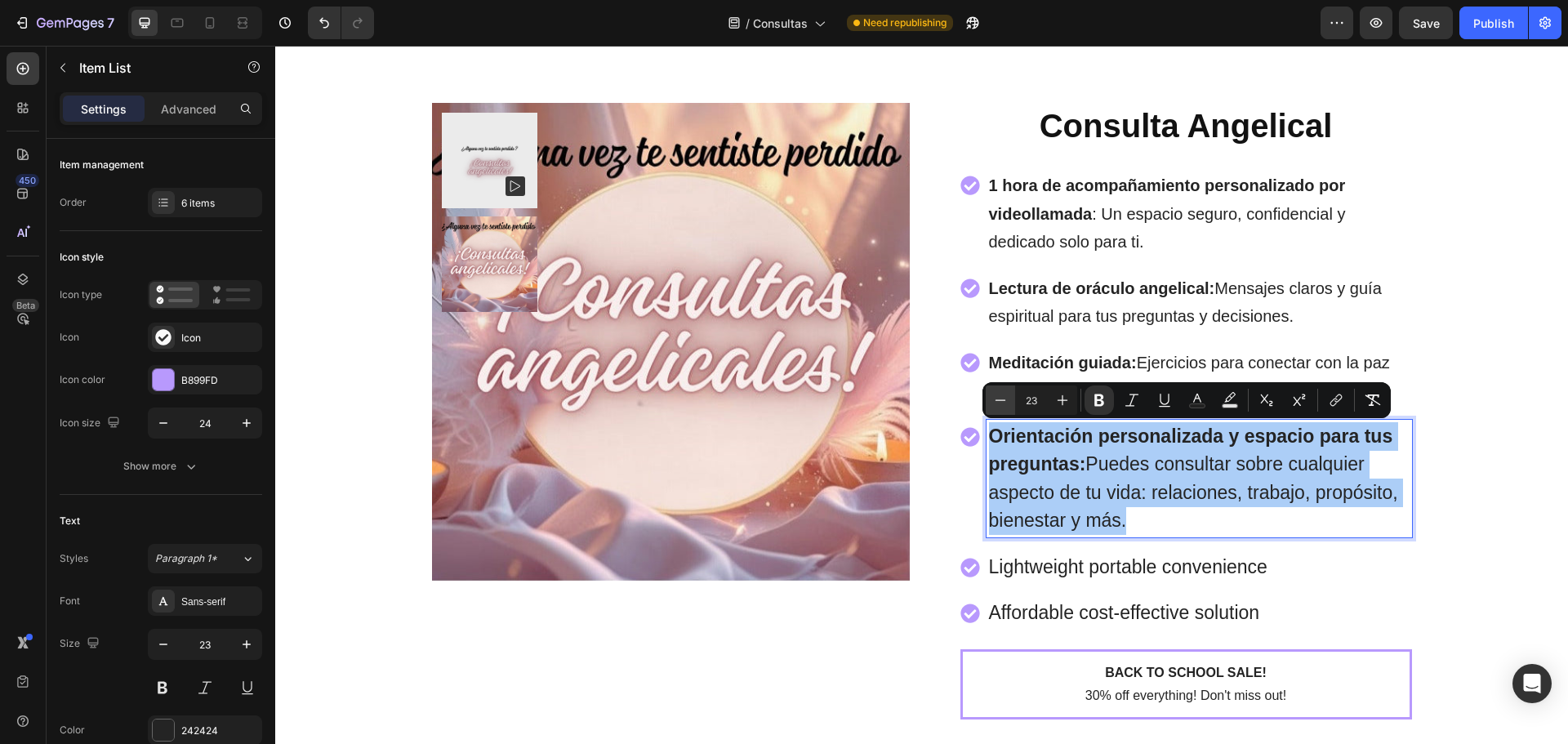 click on "Minus" at bounding box center (1000, 400) 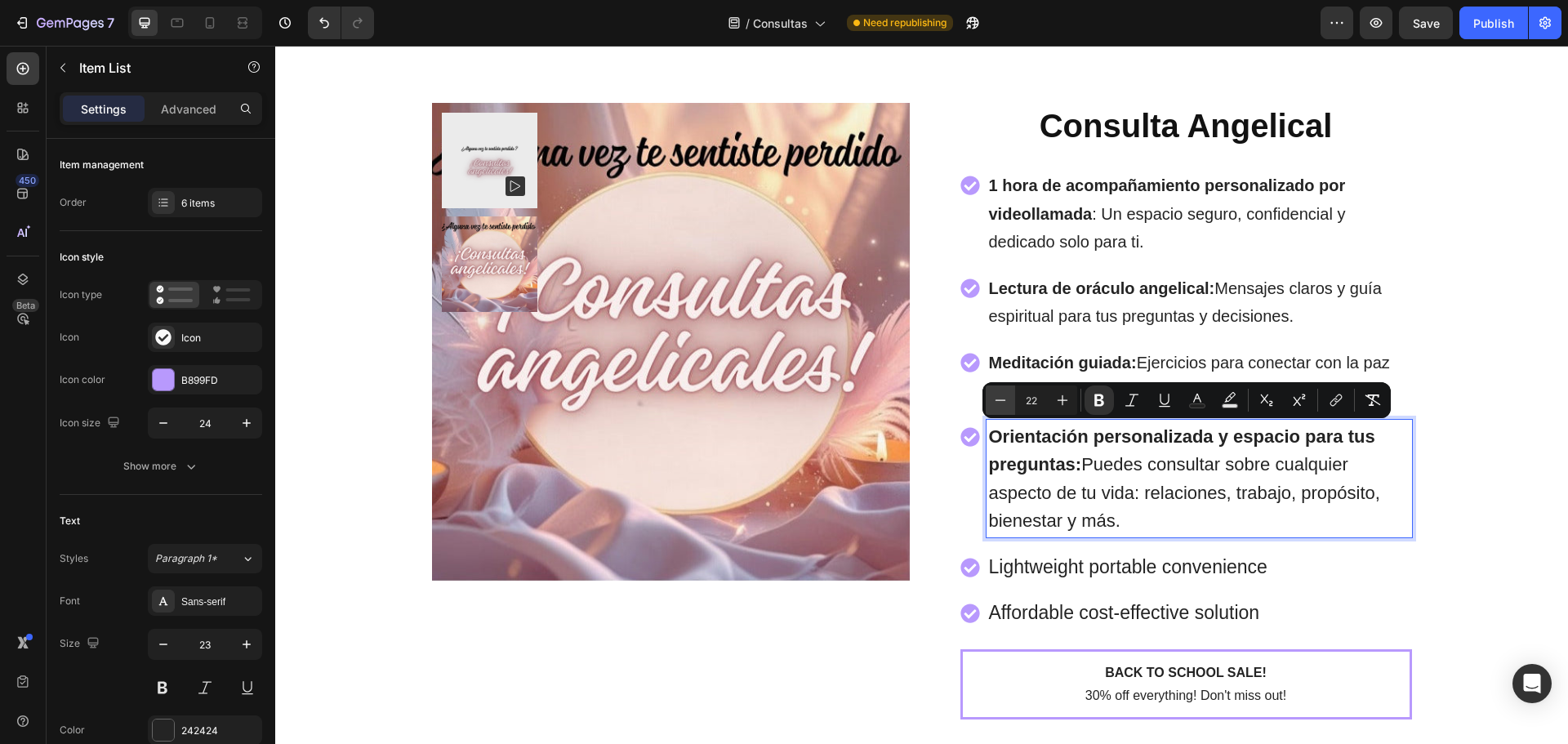 click on "Minus" at bounding box center (1000, 400) 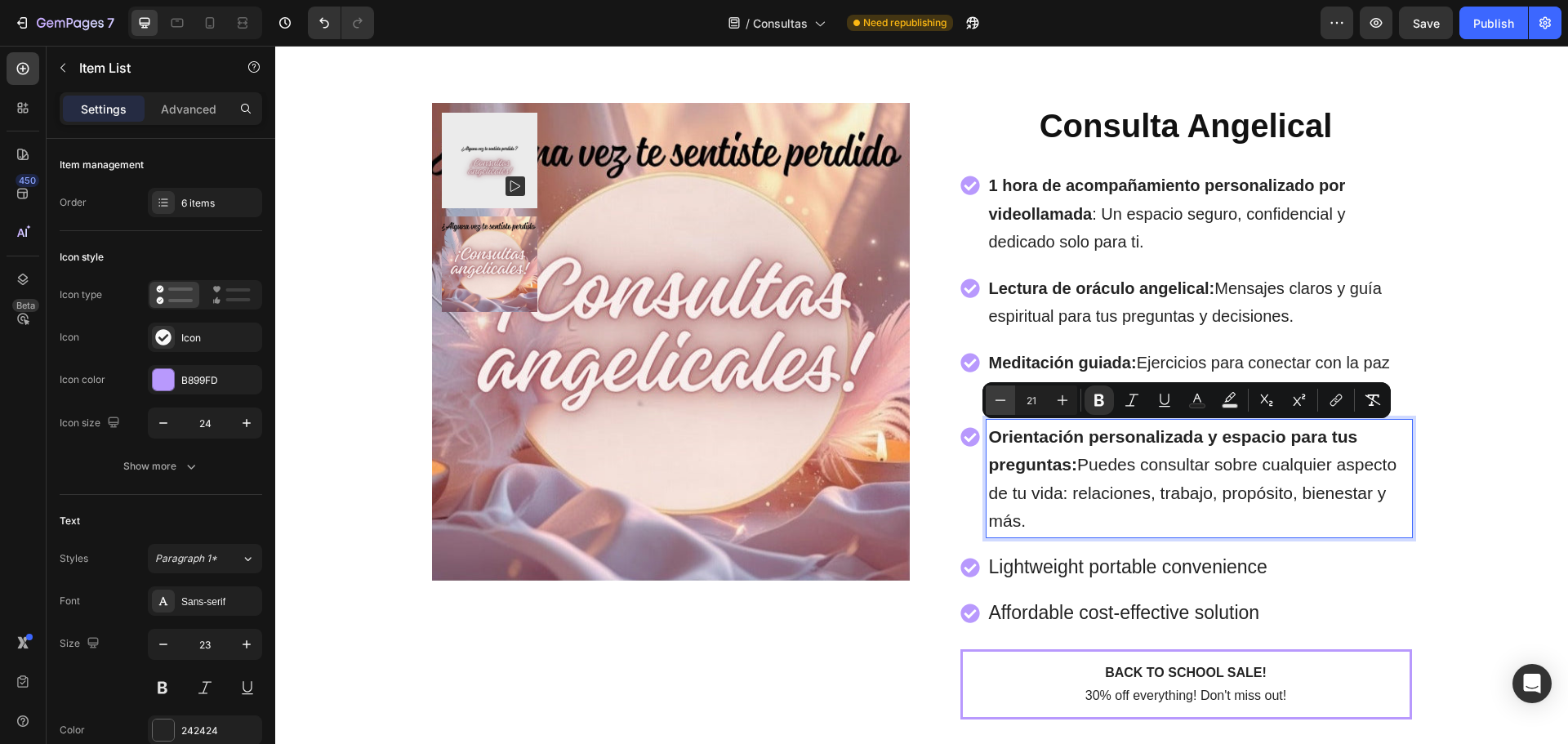 click on "Minus" at bounding box center [1000, 400] 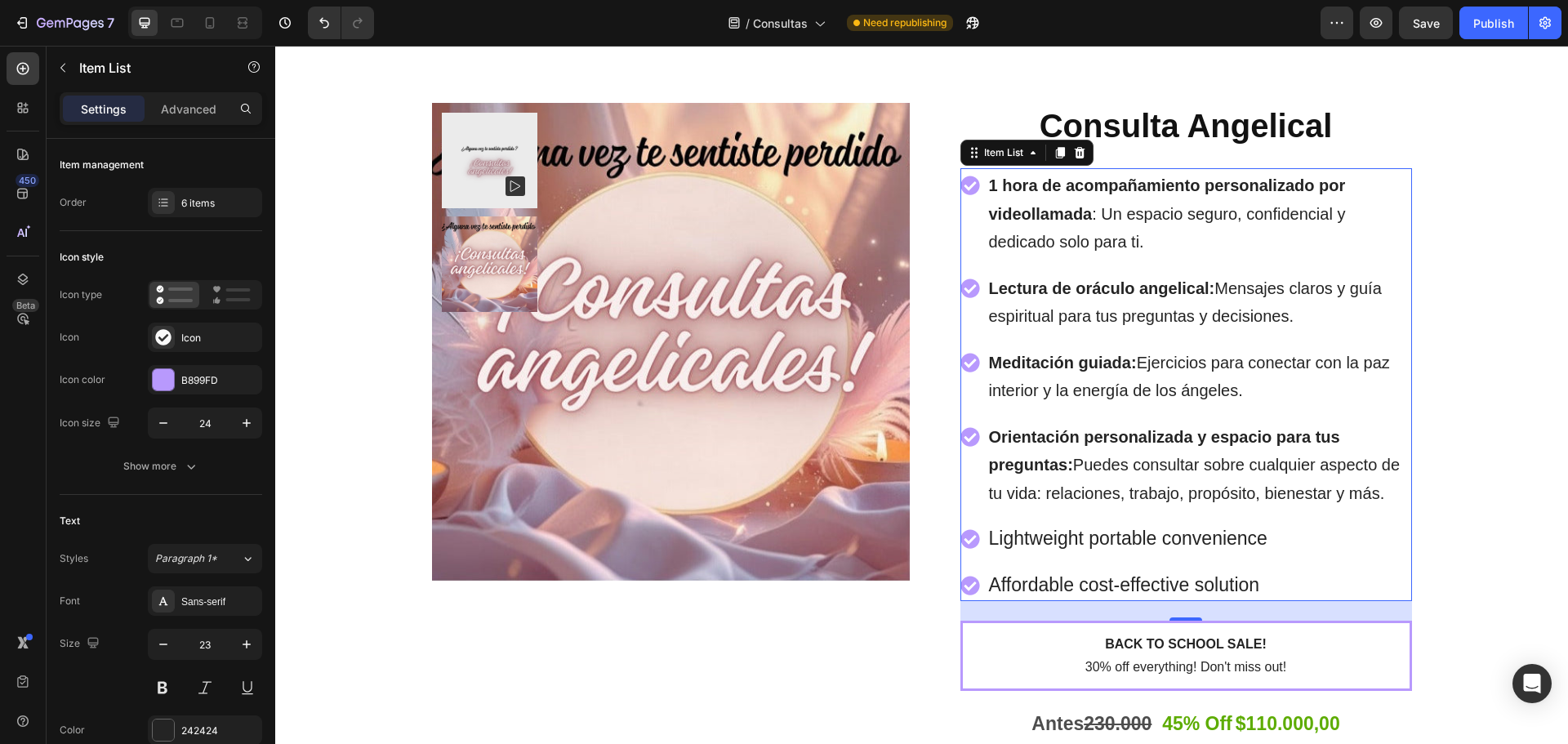 click on "Lightweight portable convenience" at bounding box center (1199, 538) 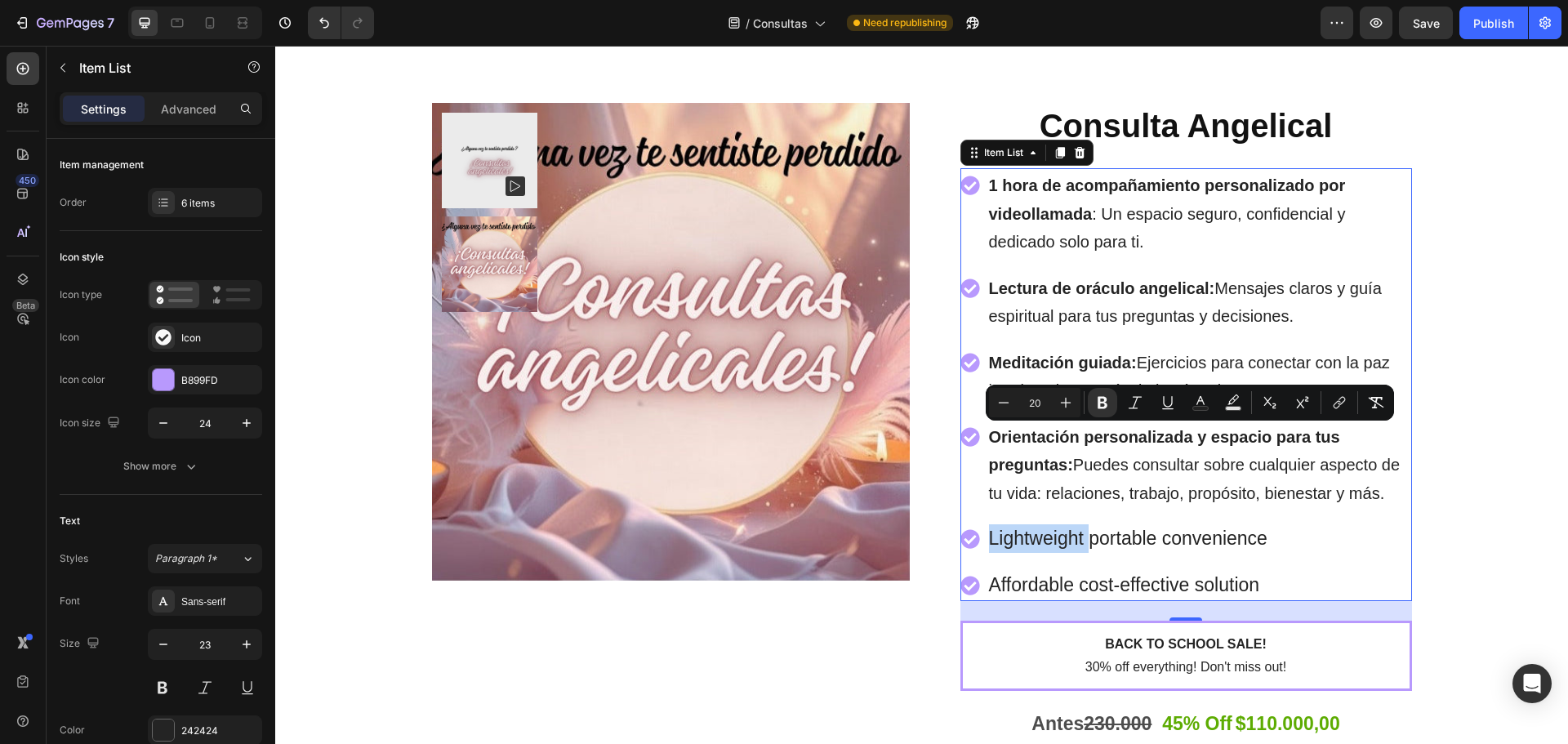 click on "Lightweight portable convenience" at bounding box center (1199, 538) 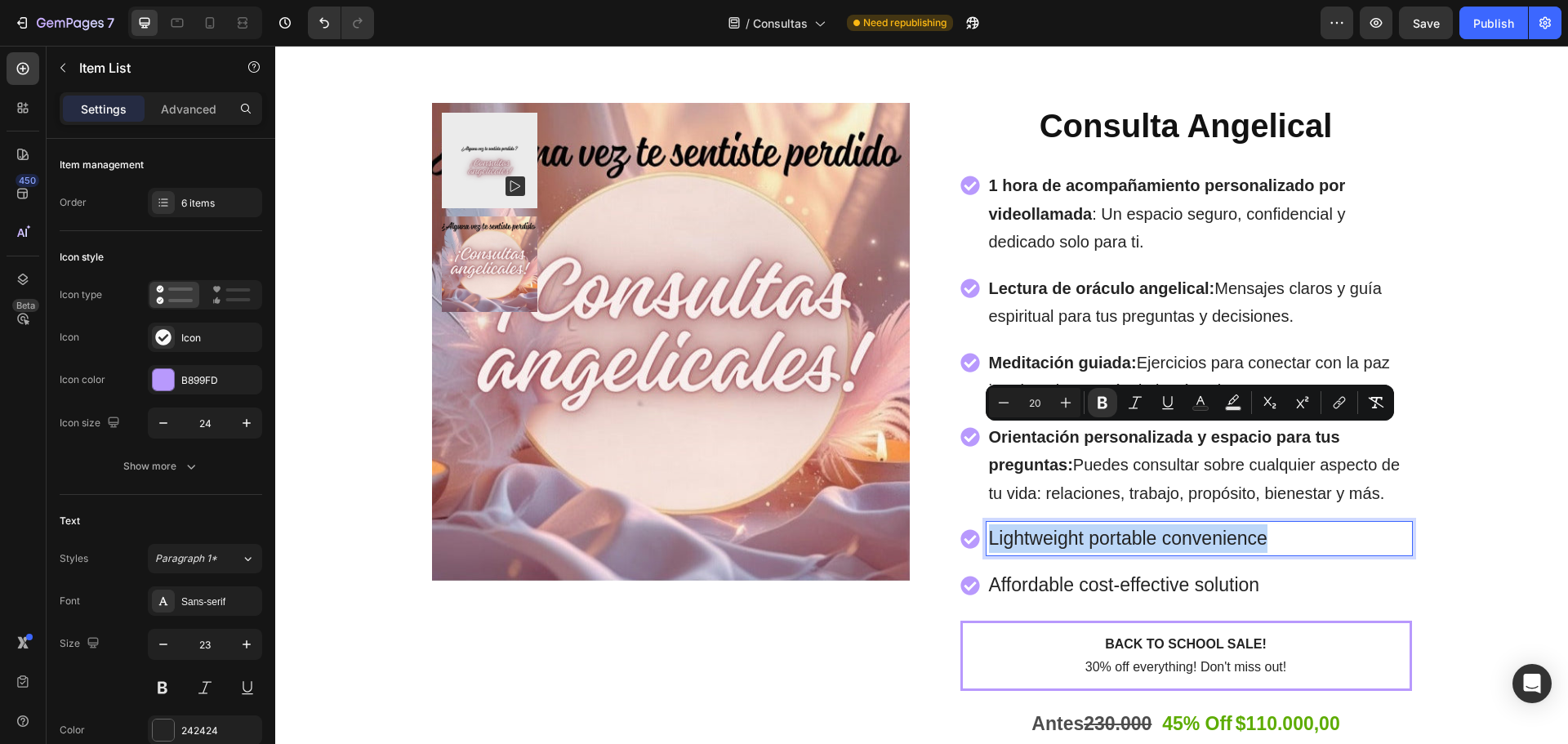 click on "Lightweight portable convenience" at bounding box center [1199, 538] 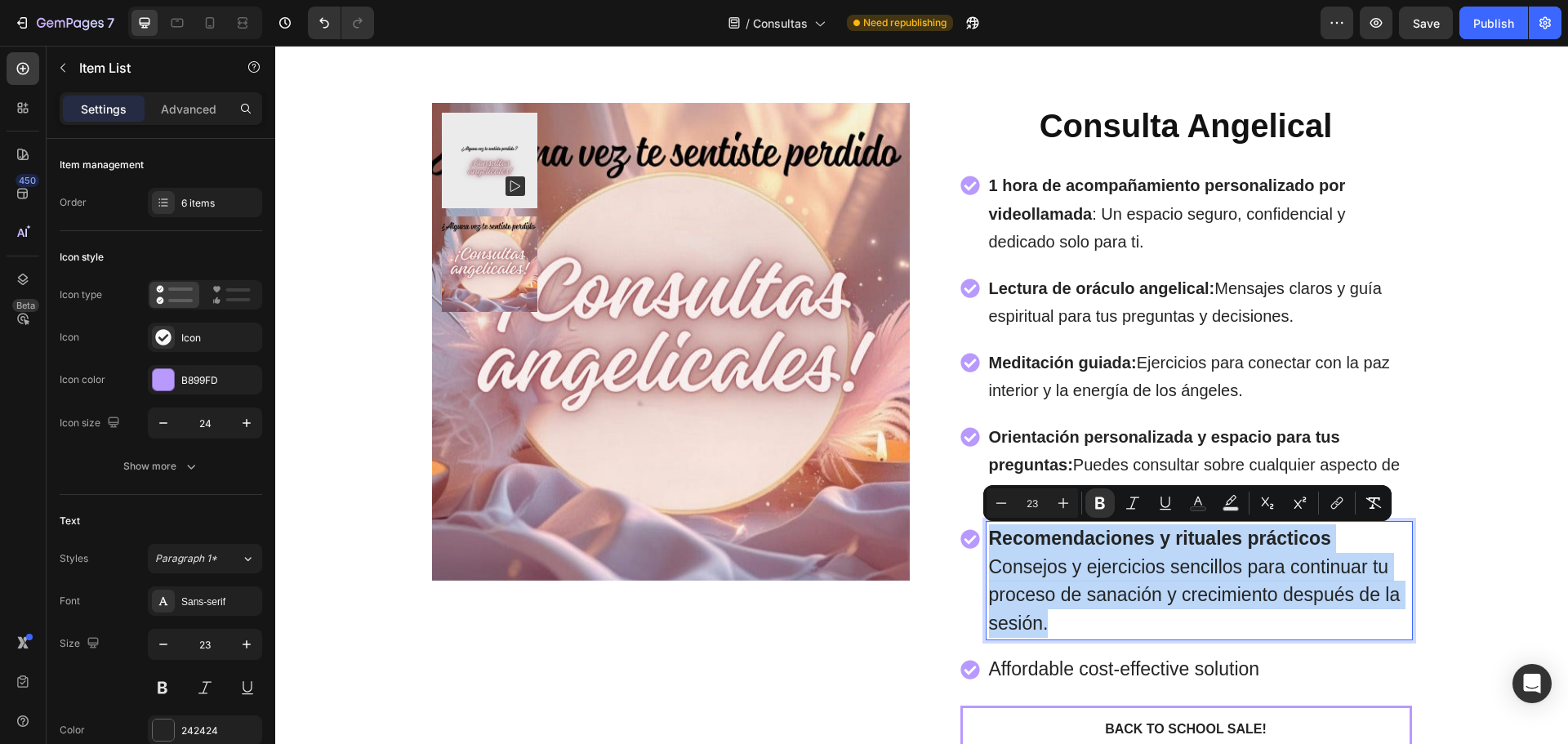 drag, startPoint x: 1049, startPoint y: 620, endPoint x: 984, endPoint y: 523, distance: 116.76472 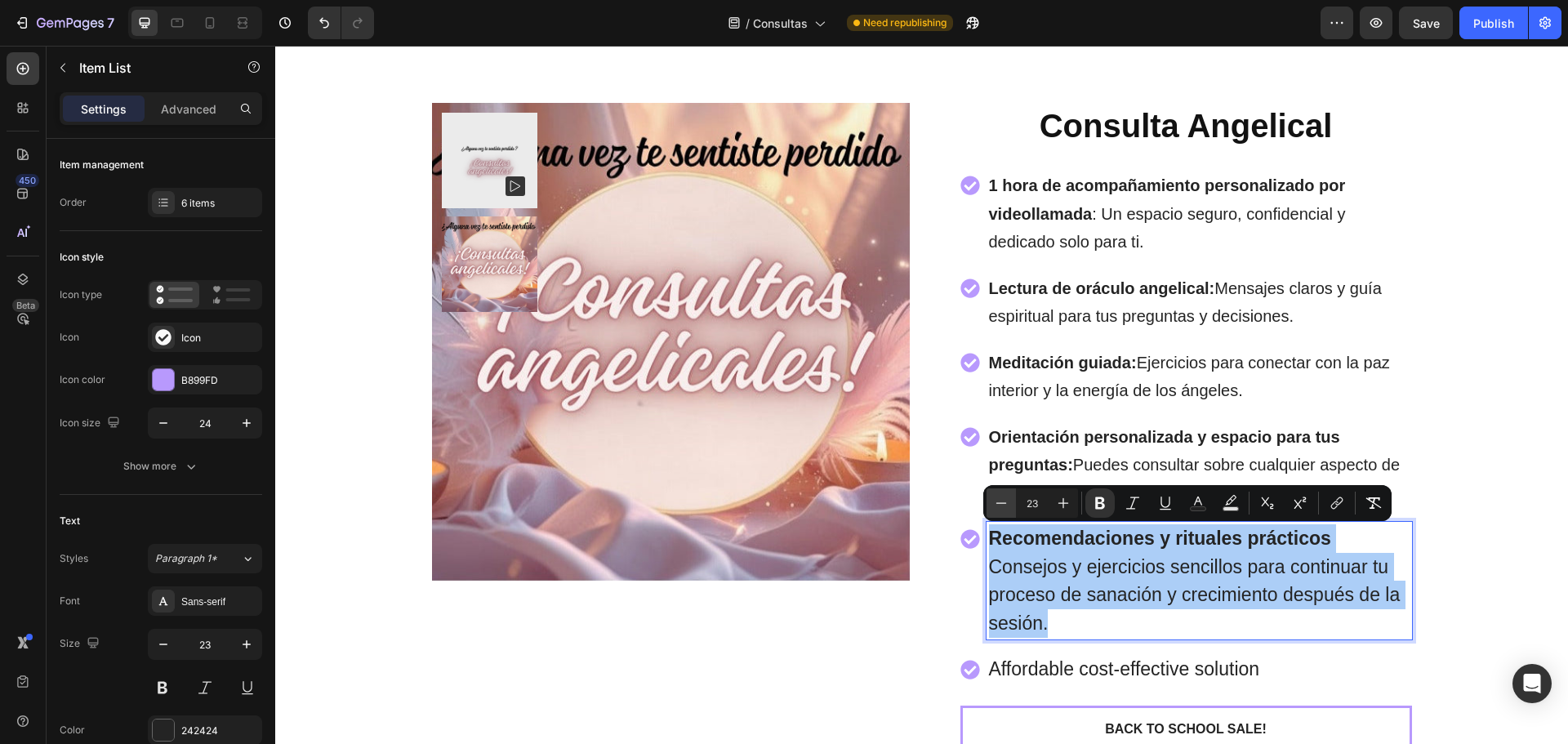click on "Minus" at bounding box center (1001, 503) 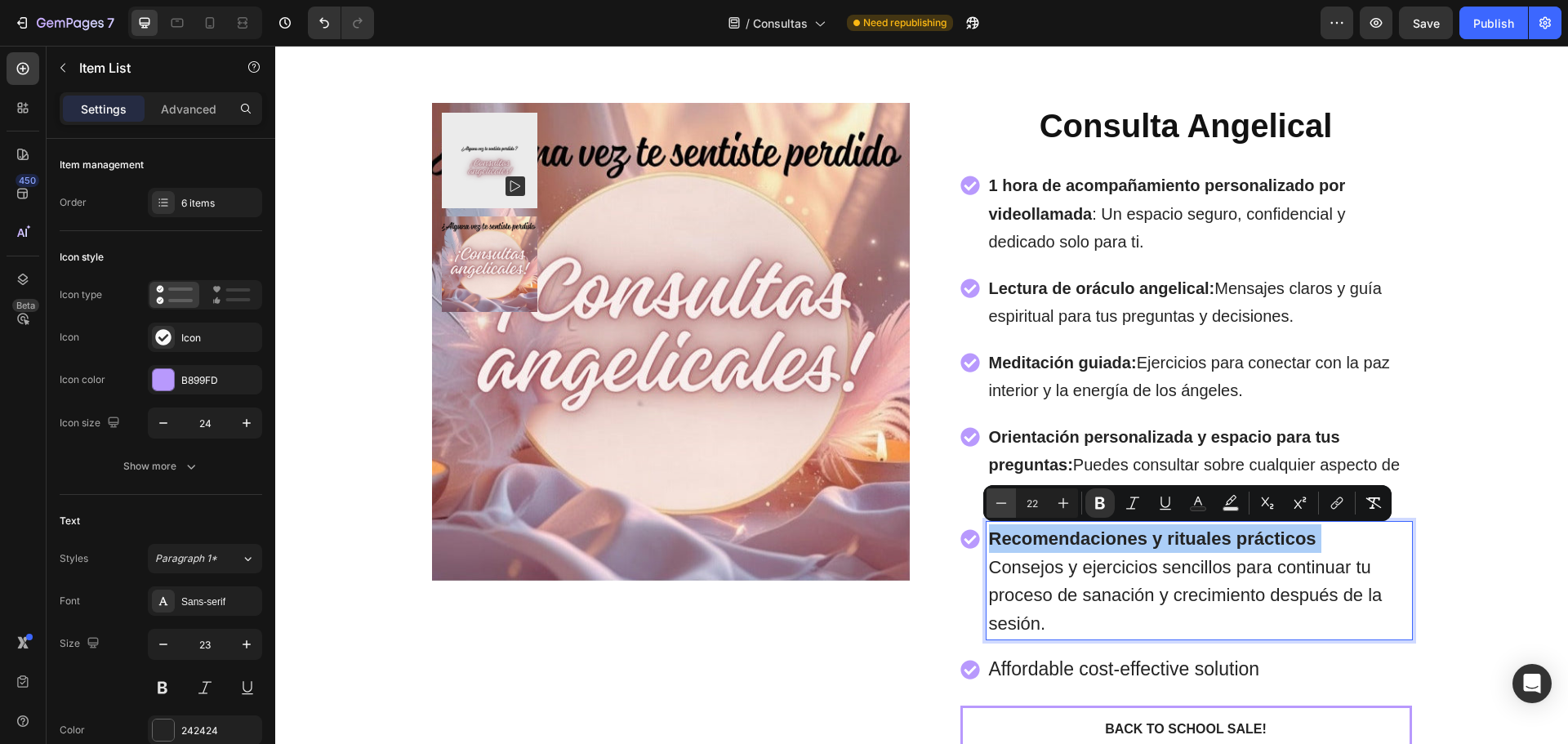 click on "Minus" at bounding box center (1001, 503) 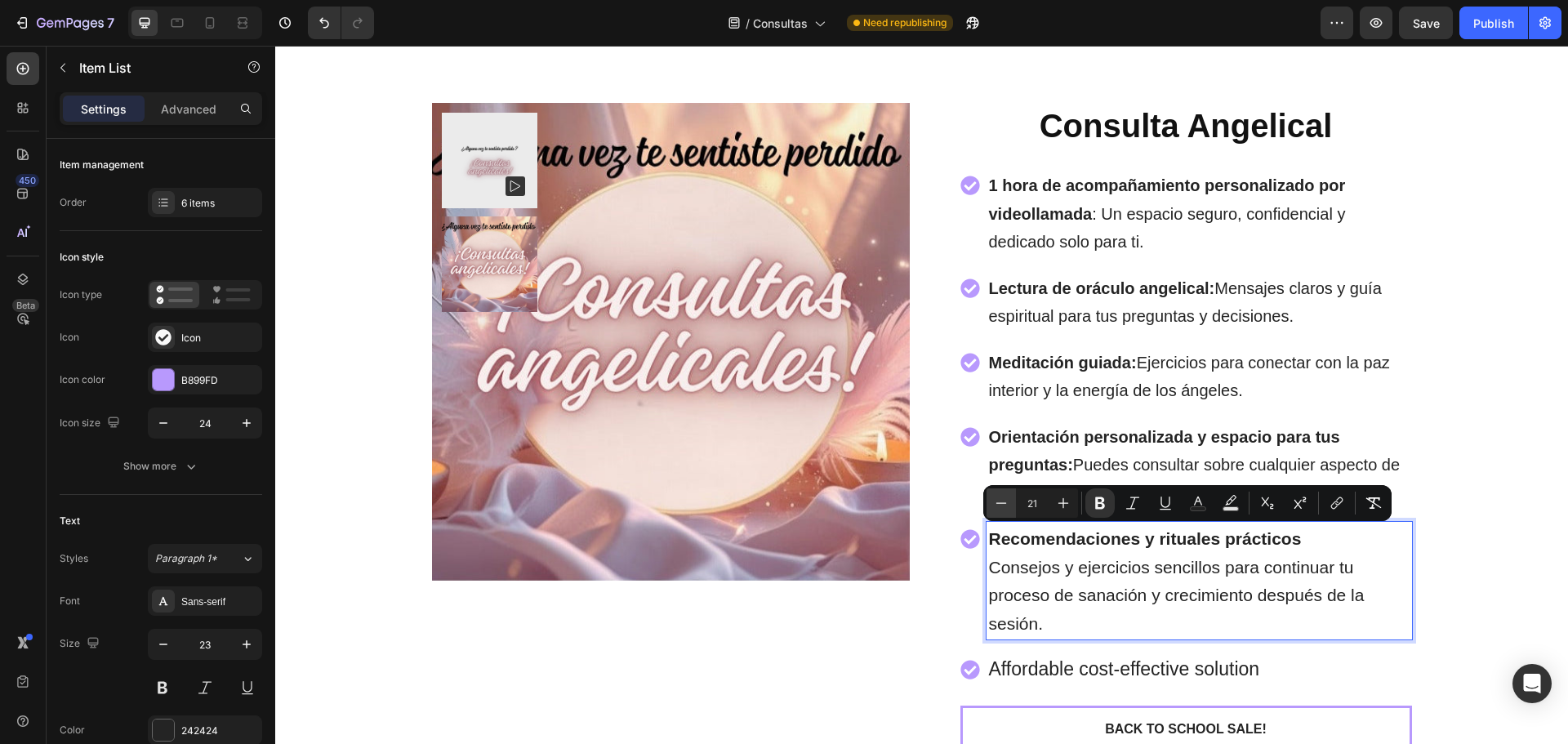 click on "Minus" at bounding box center (1001, 503) 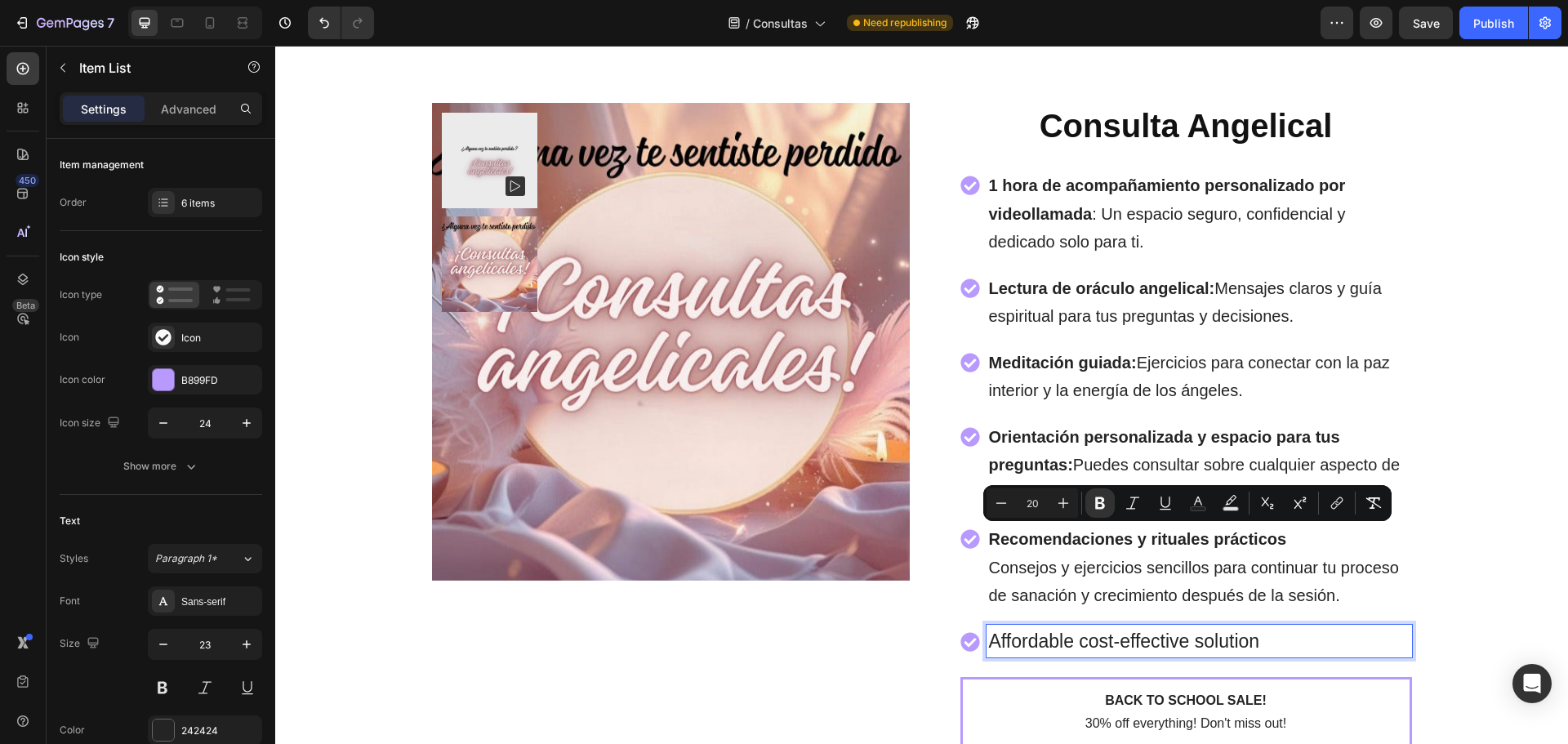 click on "Affordable cost-effective solution" at bounding box center (1199, 641) 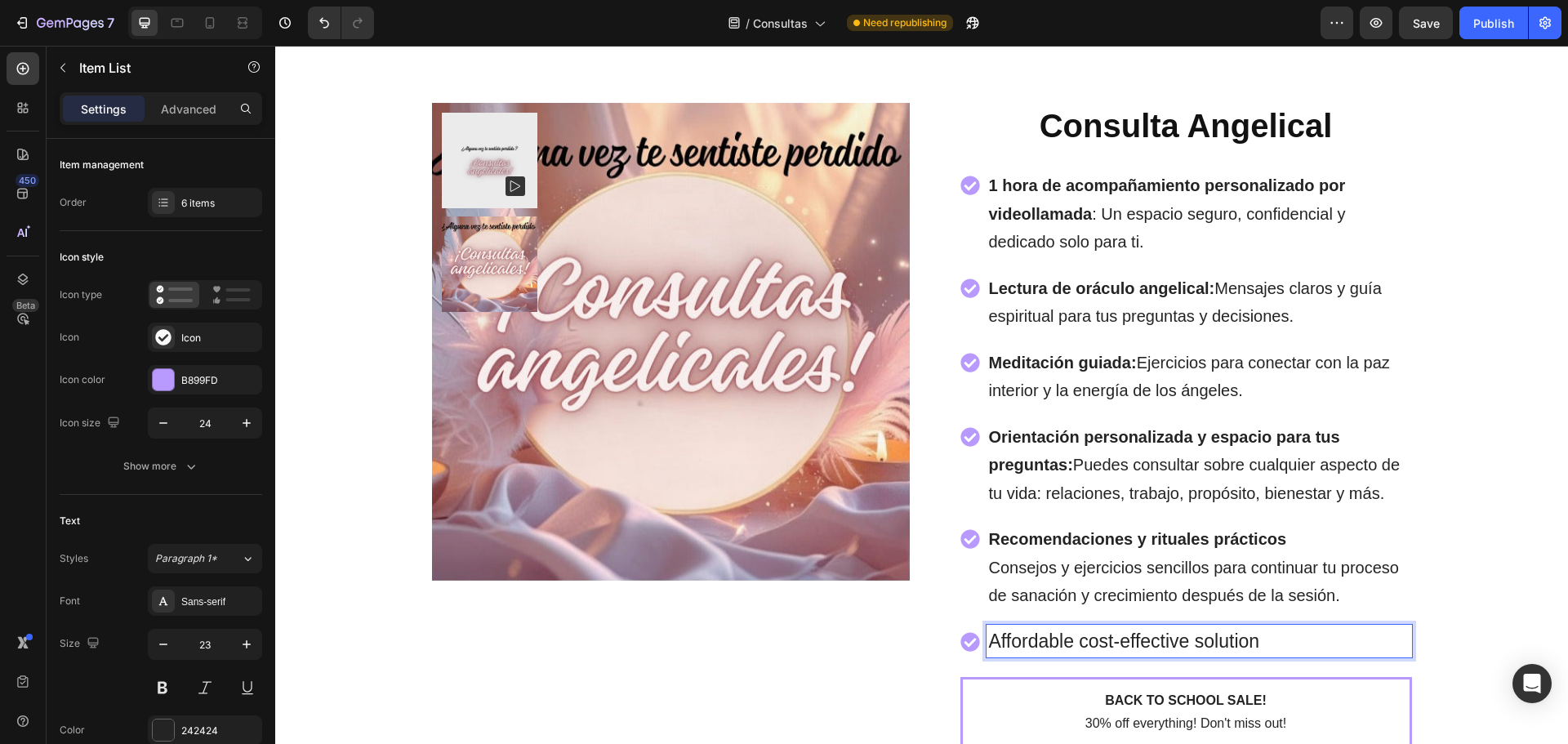 click 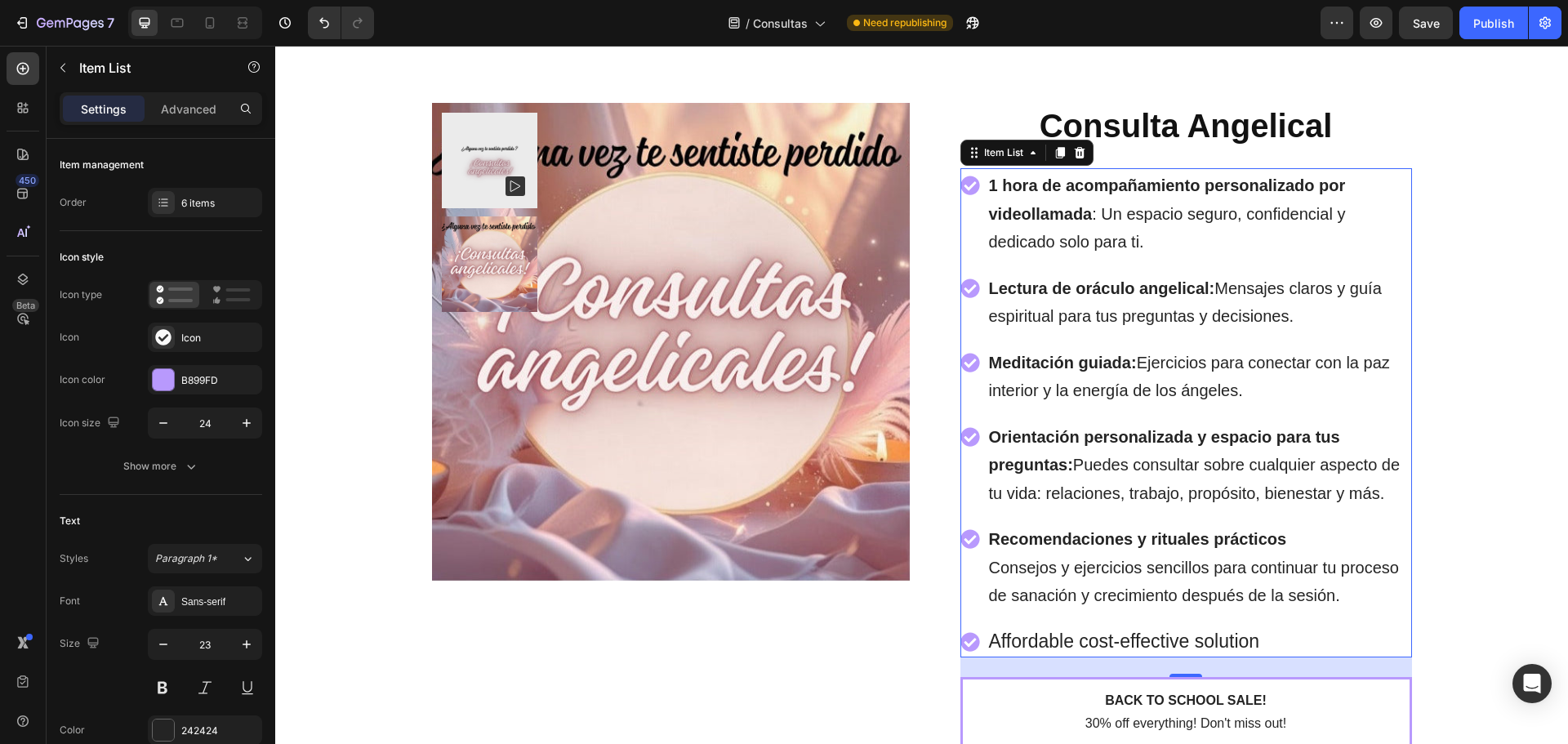 click on "Affordable cost-effective solution" at bounding box center (1199, 641) 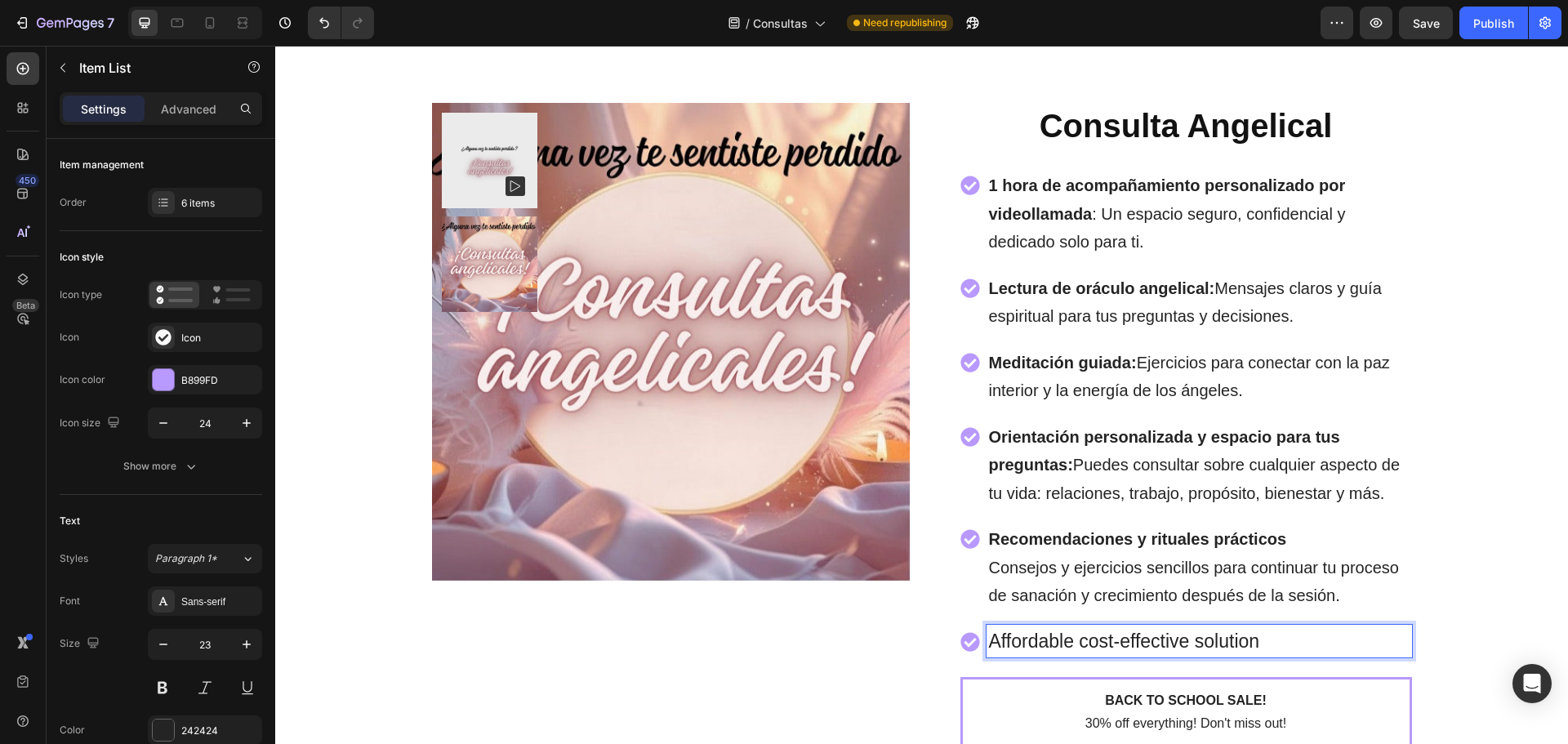 click on "Affordable cost-effective solution" at bounding box center [1199, 641] 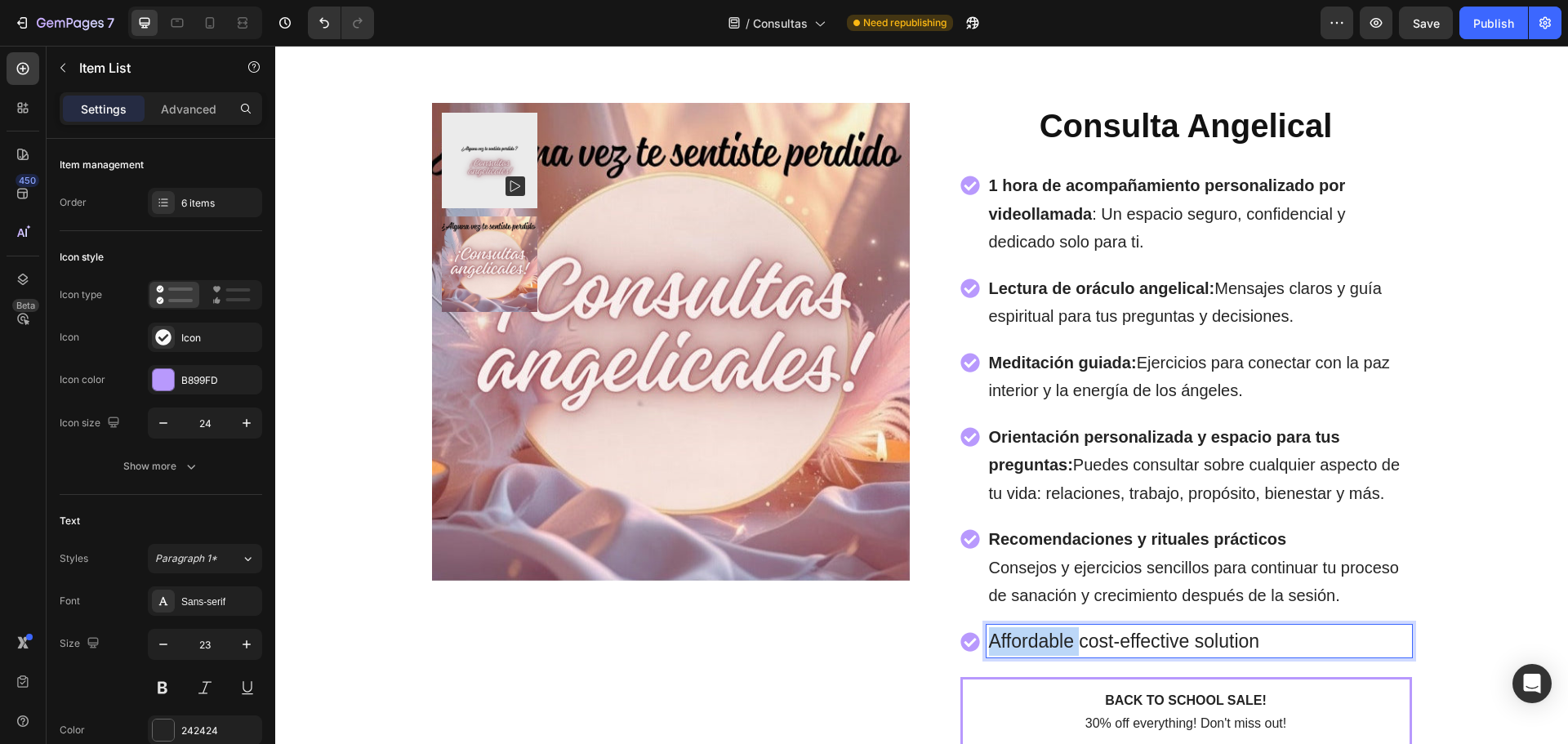 click on "Affordable cost-effective solution" at bounding box center (1199, 641) 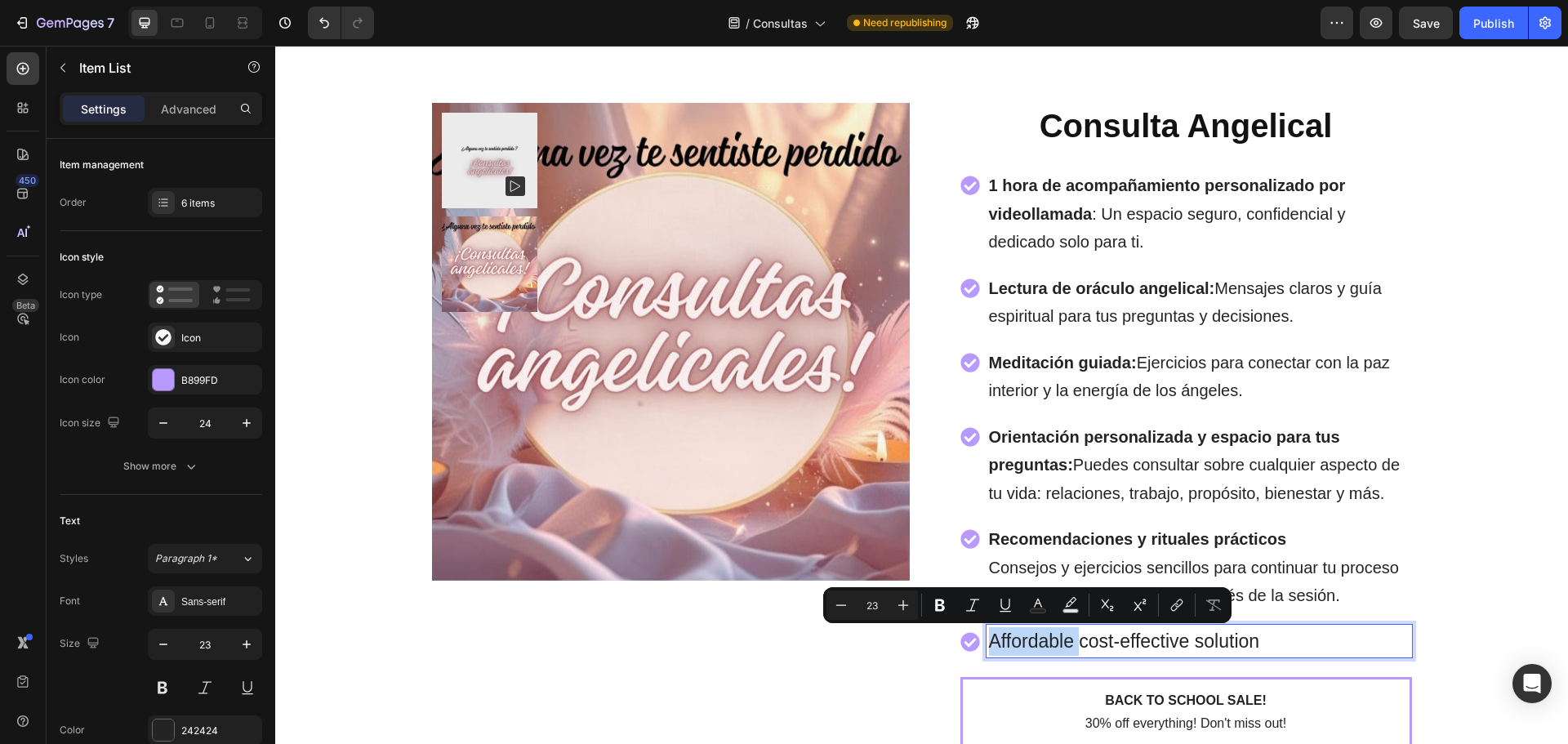 click on "Affordable cost-effective solution" at bounding box center [1199, 641] 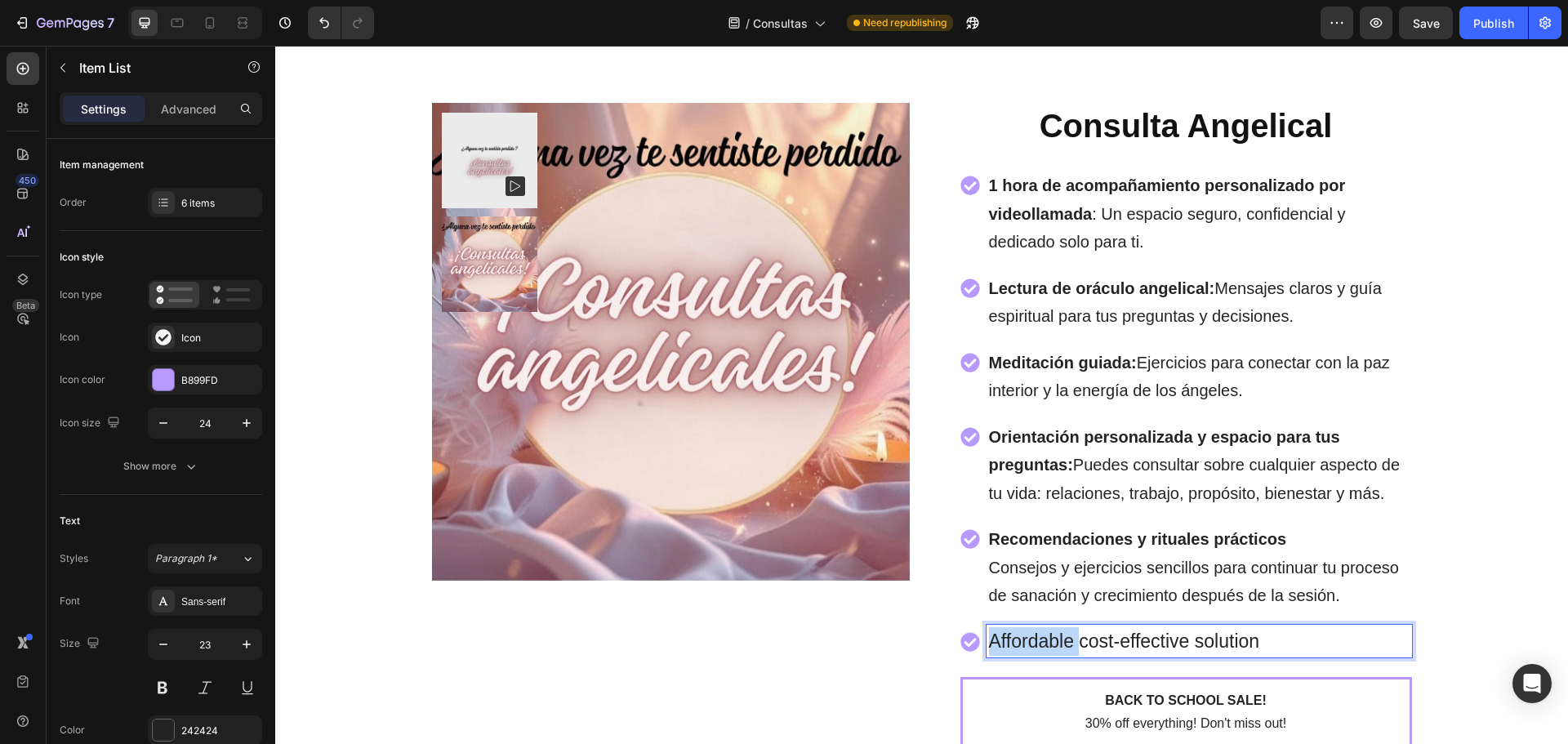 click on "Affordable cost-effective solution" at bounding box center [1199, 641] 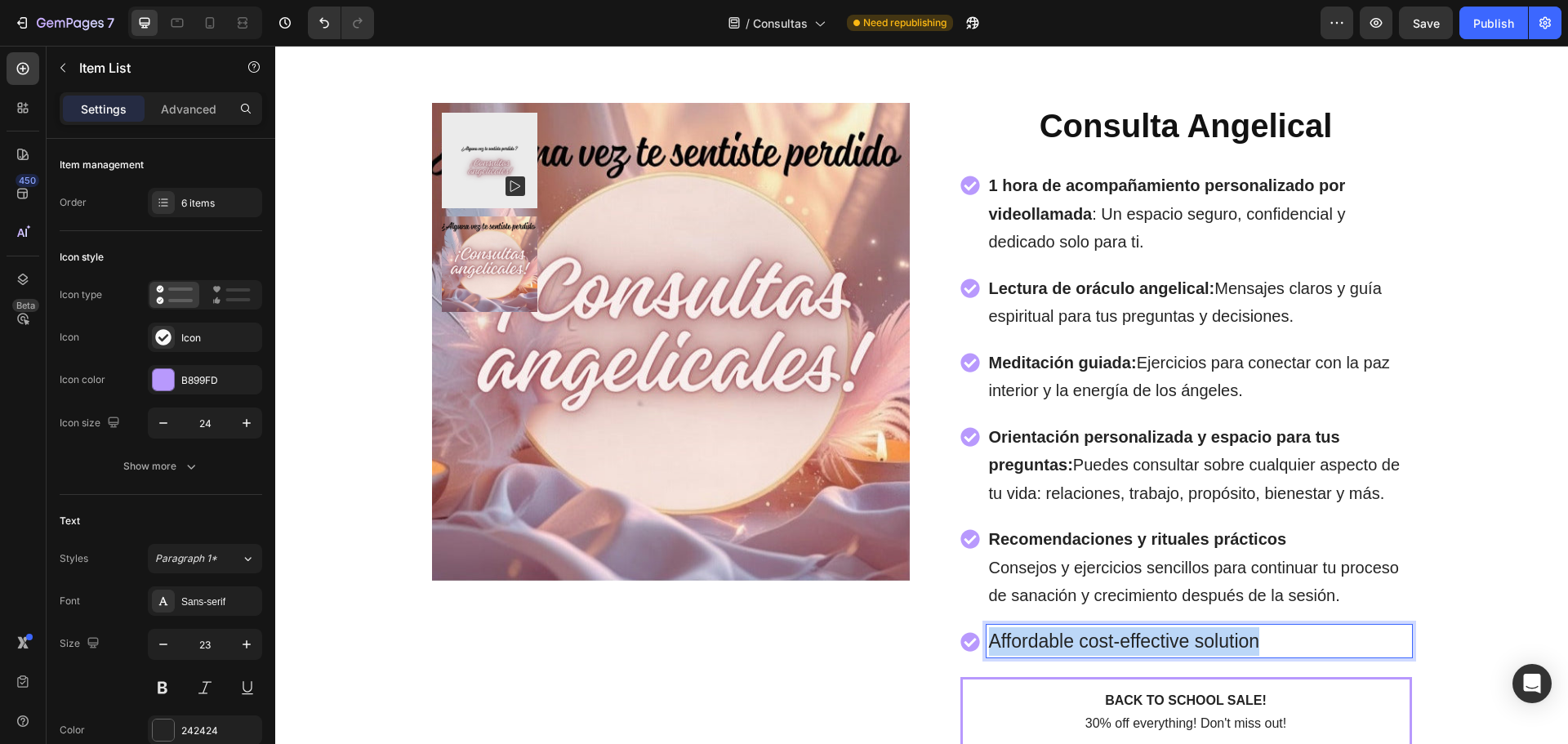 click on "Affordable cost-effective solution" at bounding box center (1199, 641) 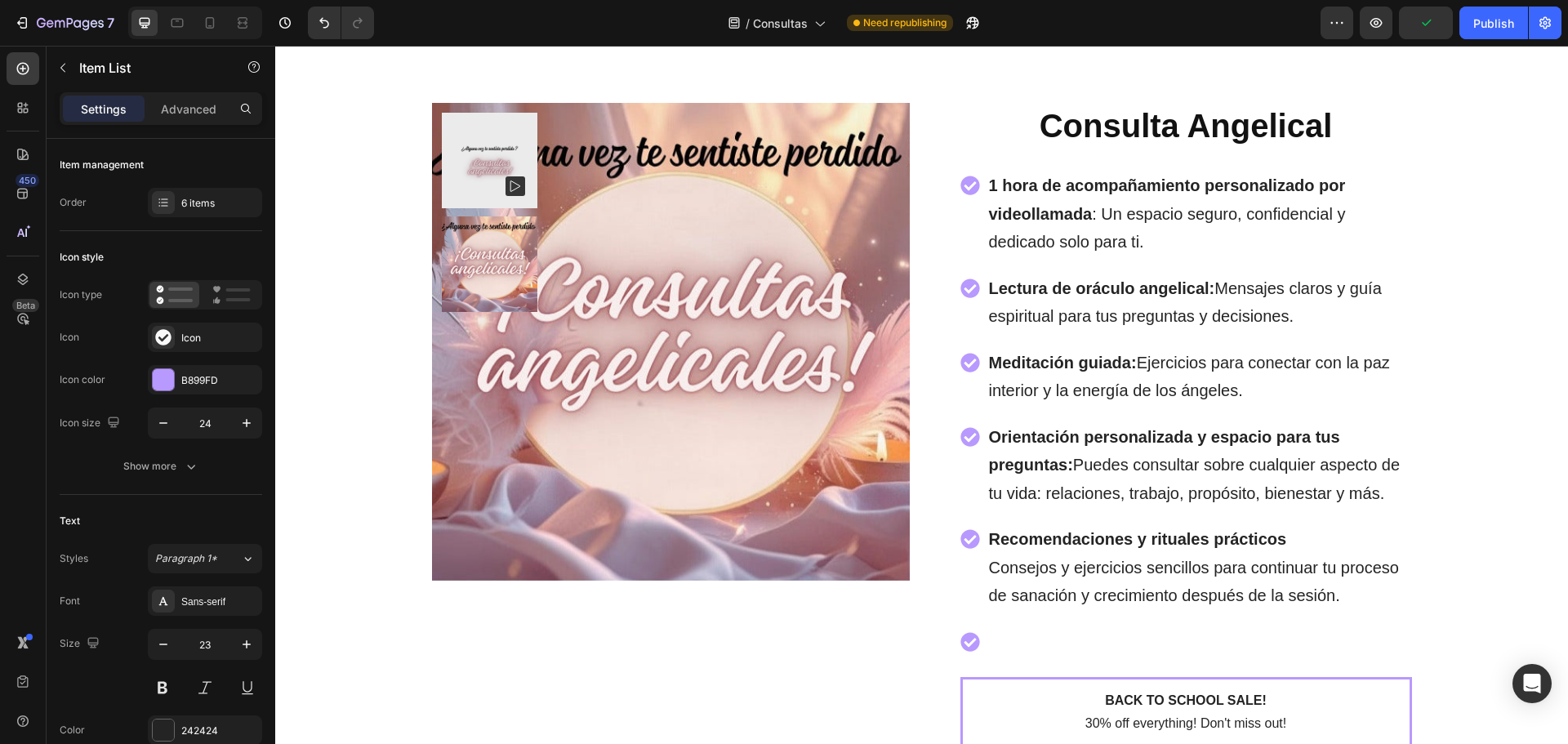 click 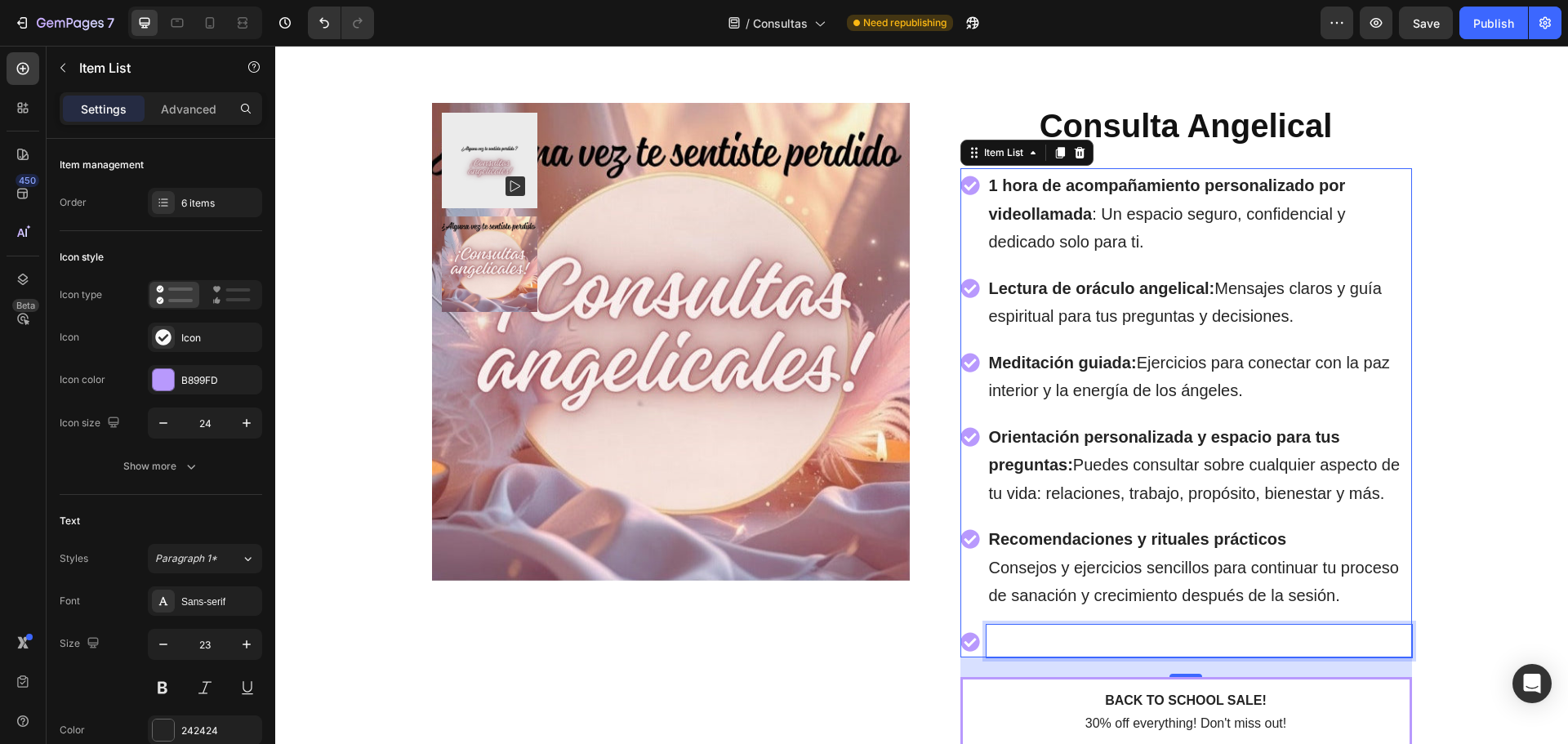 click at bounding box center (1199, 641) 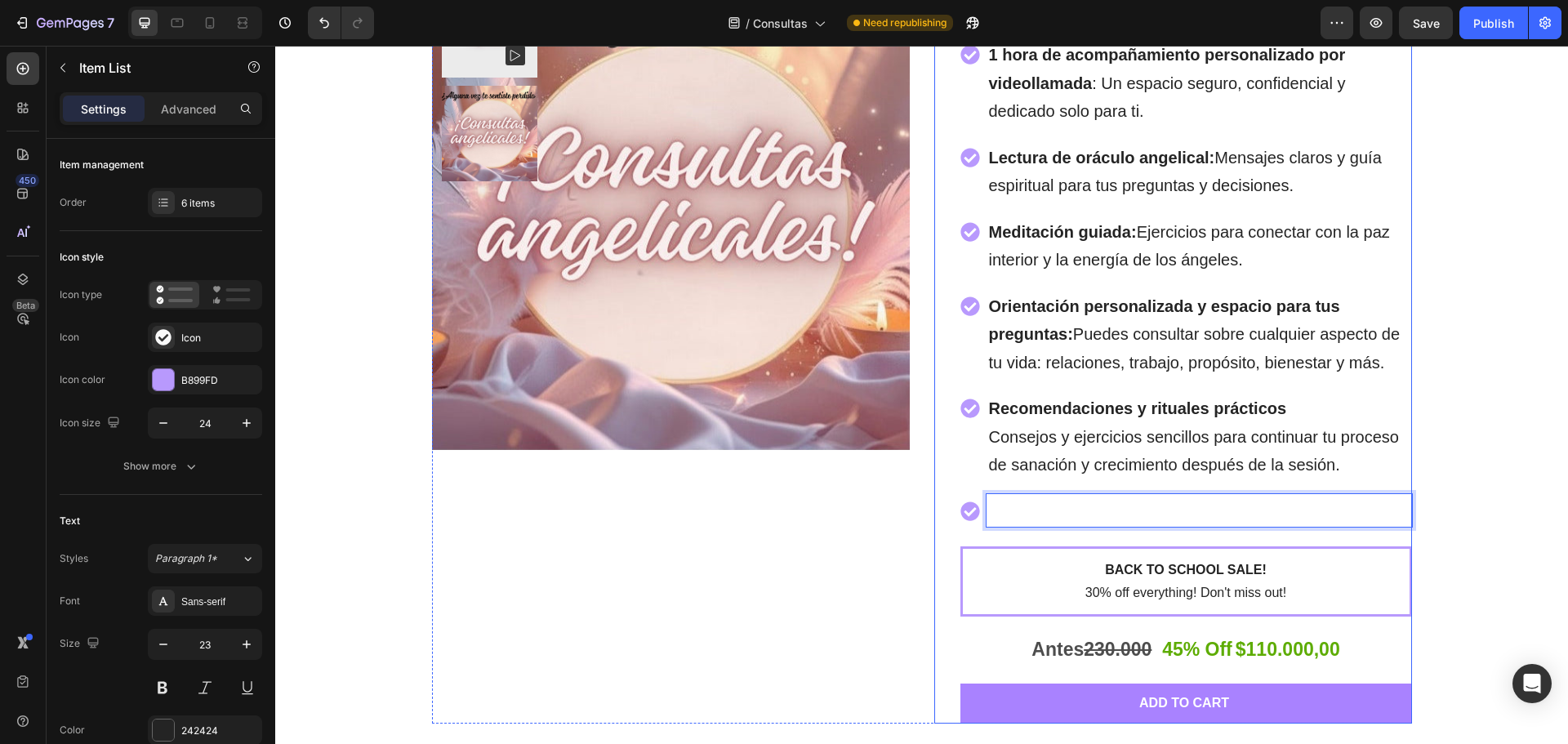 scroll, scrollTop: 5103, scrollLeft: 0, axis: vertical 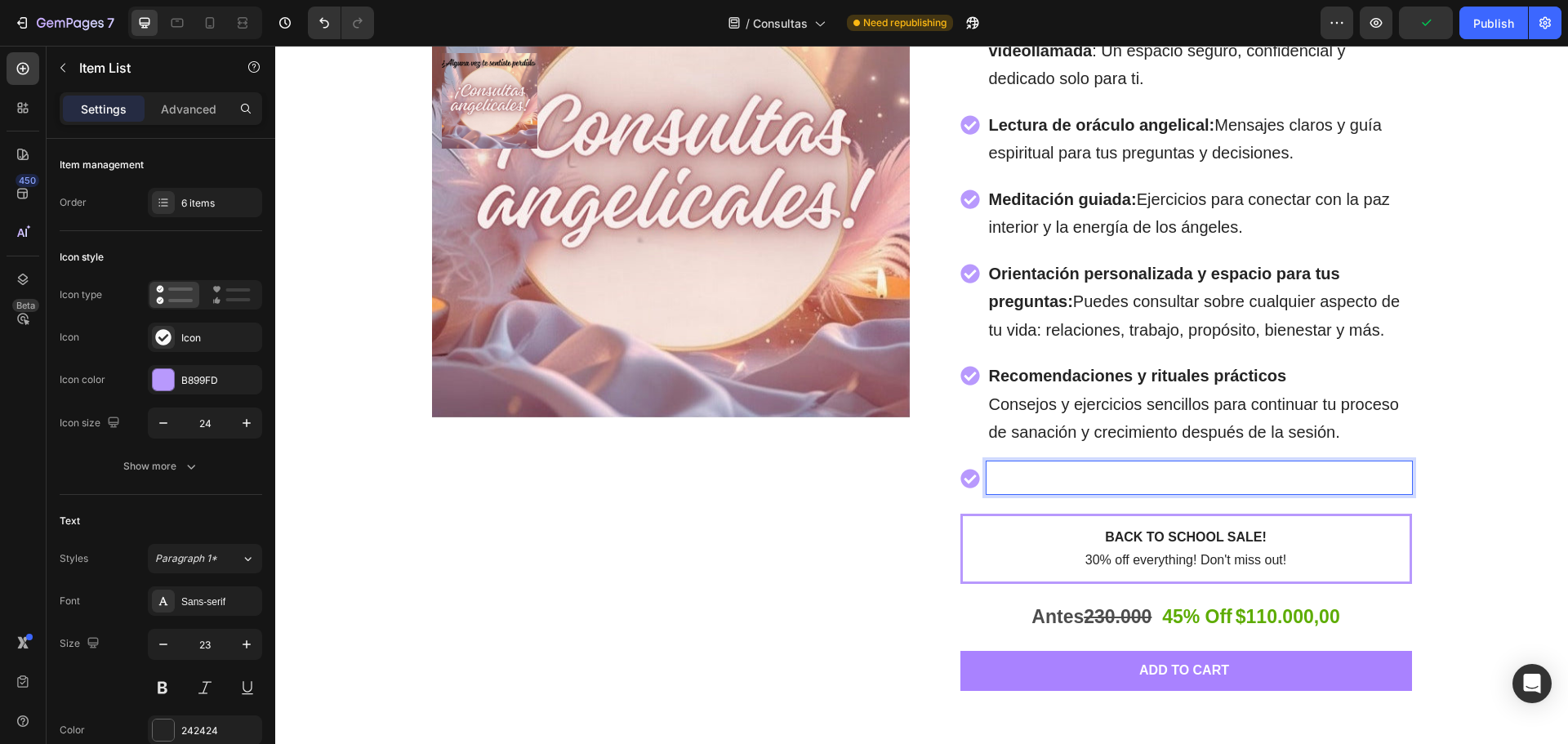 click at bounding box center (1199, 478) 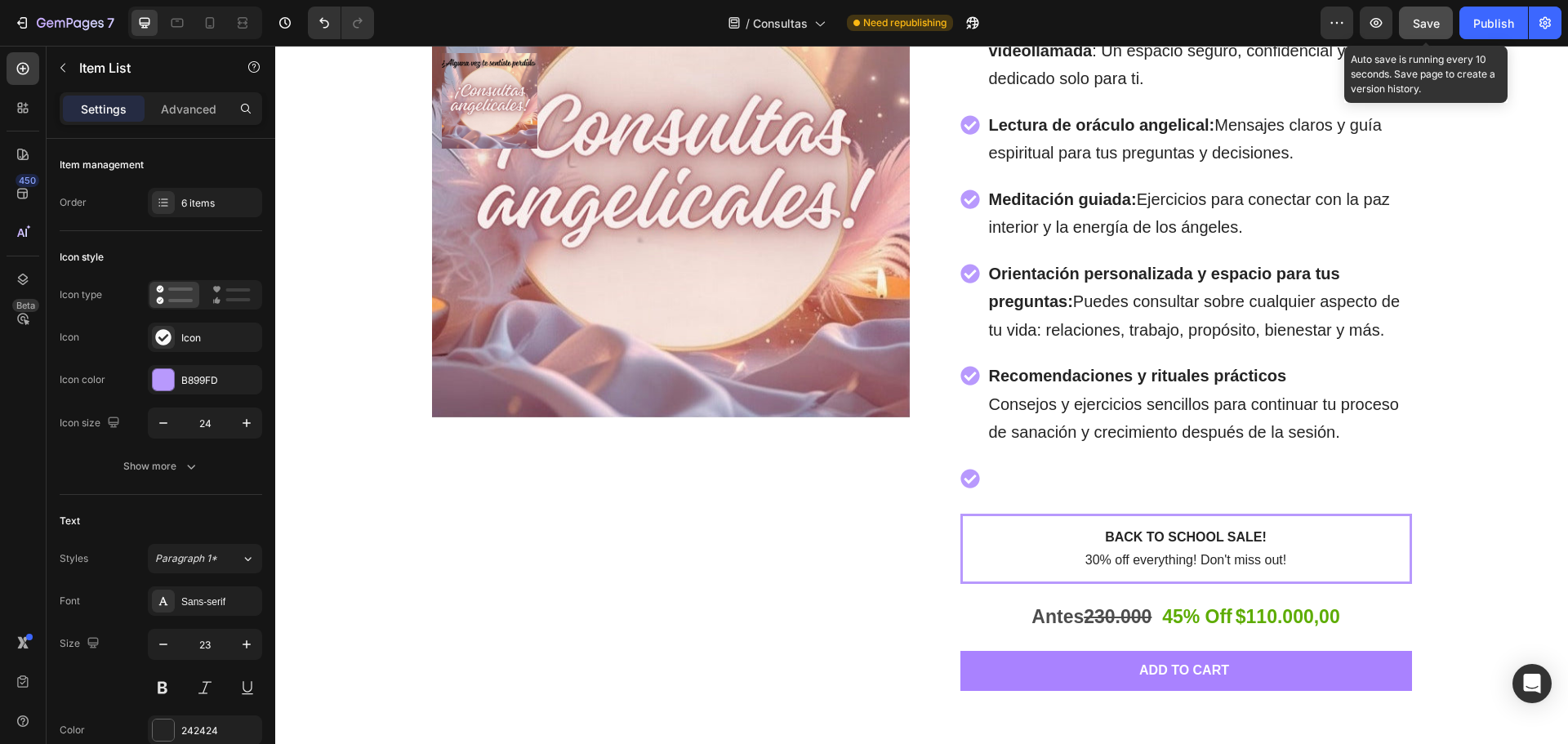 drag, startPoint x: 817, startPoint y: 423, endPoint x: 1436, endPoint y: 33, distance: 731.61534 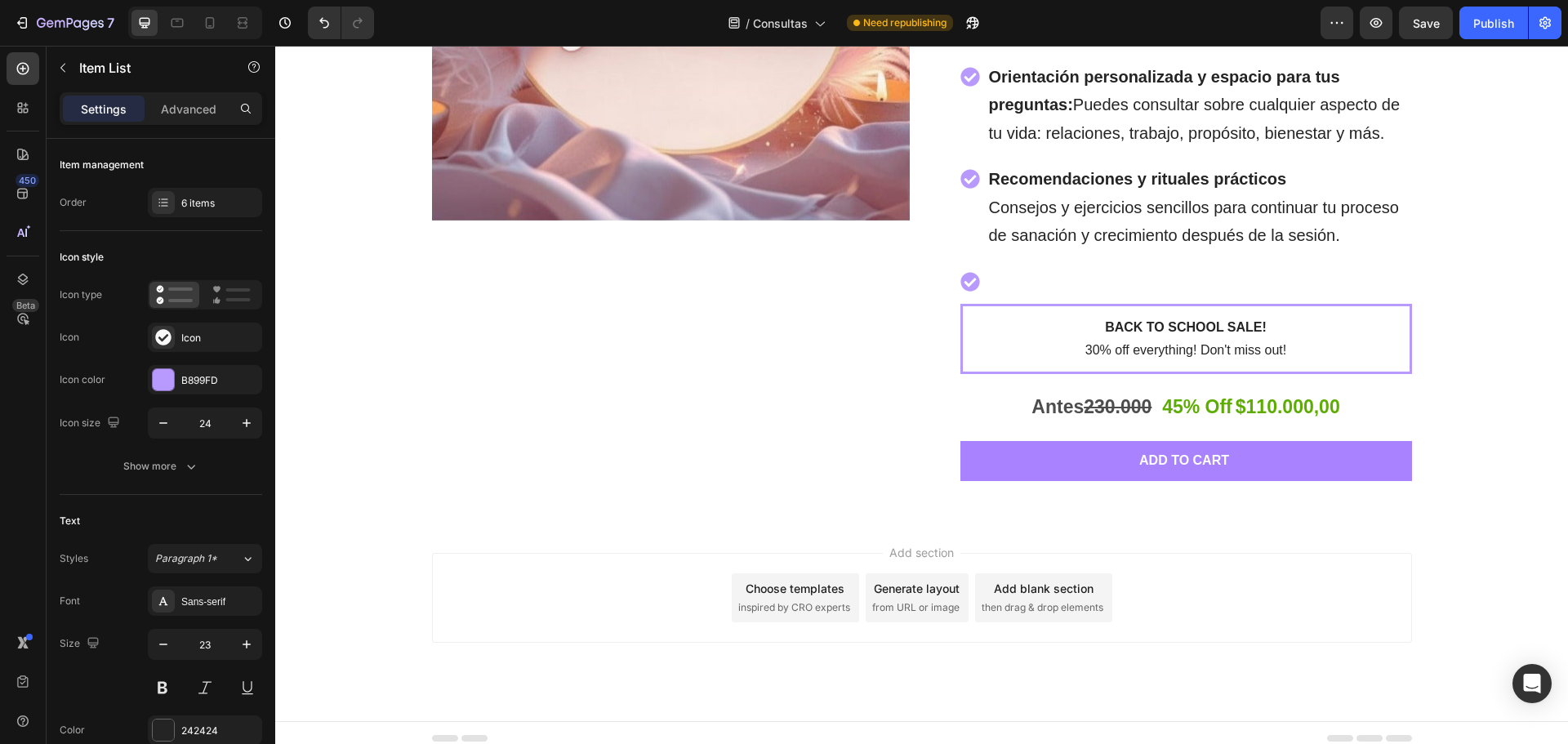 scroll, scrollTop: 4814, scrollLeft: 0, axis: vertical 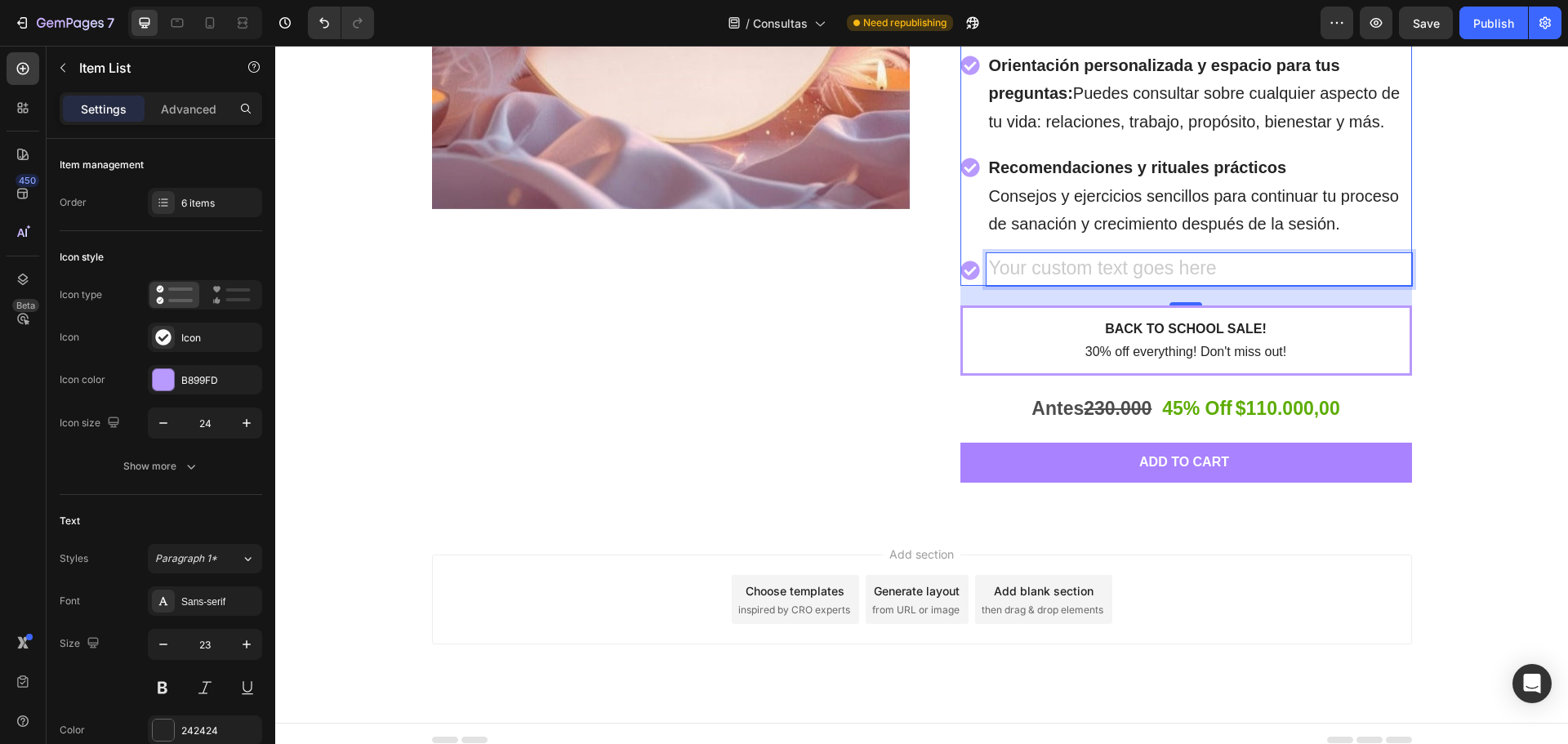 click at bounding box center [1199, 270] 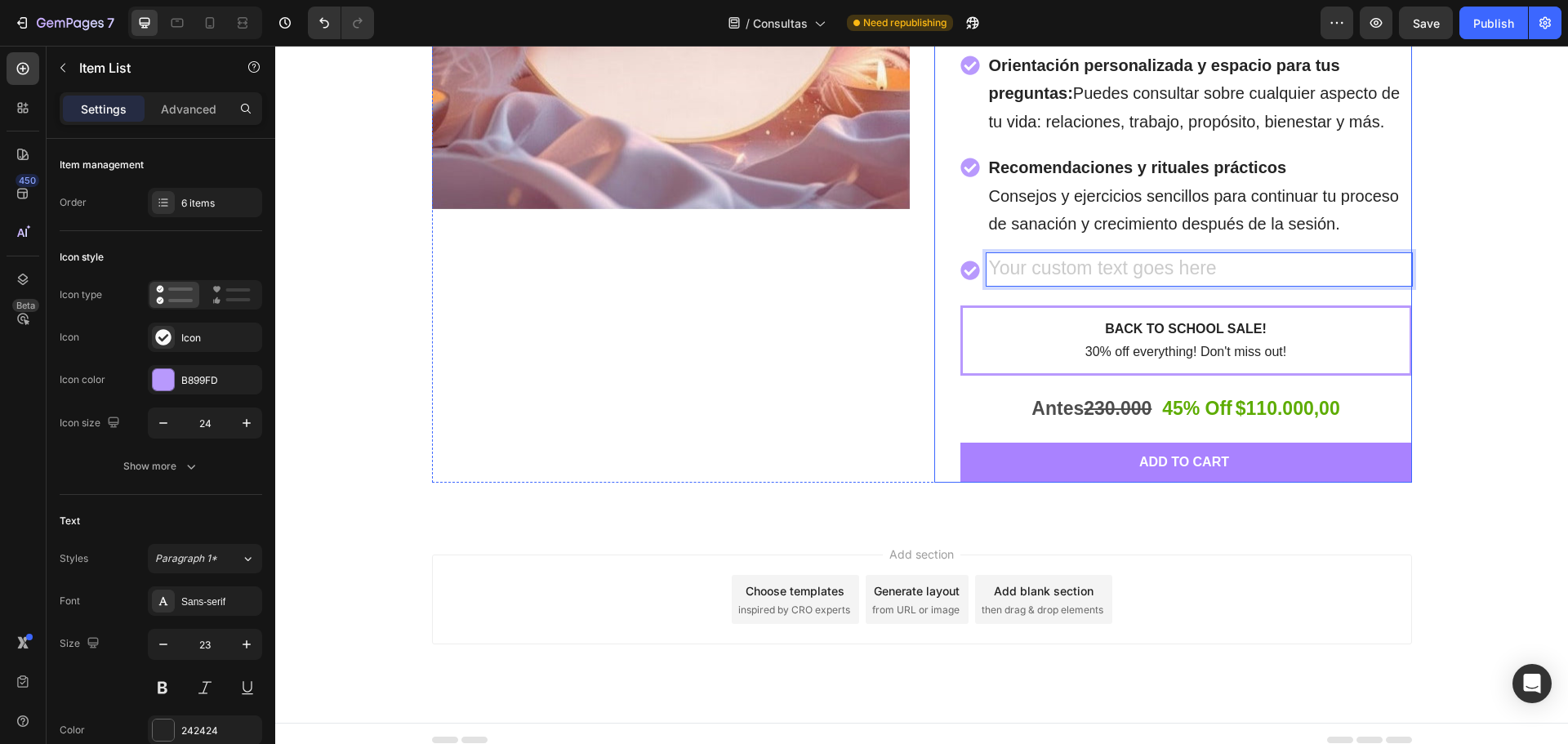 click on "Consulta Angelical Product Title 1 hora de acompañamiento personalizado por videollamada : Un espacio seguro, confidencial y dedicado solo para ti. Lectura de oráculo angelical:  Mensajes claros y guía espiritual para tus preguntas y decisiones. Meditación guiada:  Ejercicios para conectar con la paz interior y la energía de los ángeles. Orientación personalizada y espacio para tus preguntas:  Puedes consultar sobre cualquier aspecto de tu vida: relaciones, trabajo, propósito, bienestar y más. Recomendaciones y rituales prácticos Consejos y ejercicios sencillos para continuar tu proceso de sanación y crecimiento después de la sesión. Item List   24 Back to school sale! Text Block 30% off everything! Don't miss out! Text Block Row Antes  230.000    45% Off  Text Block $110.000,00 Product Price Product Price Row Add to cart Add to Cart Row Row" at bounding box center (1173, 107) 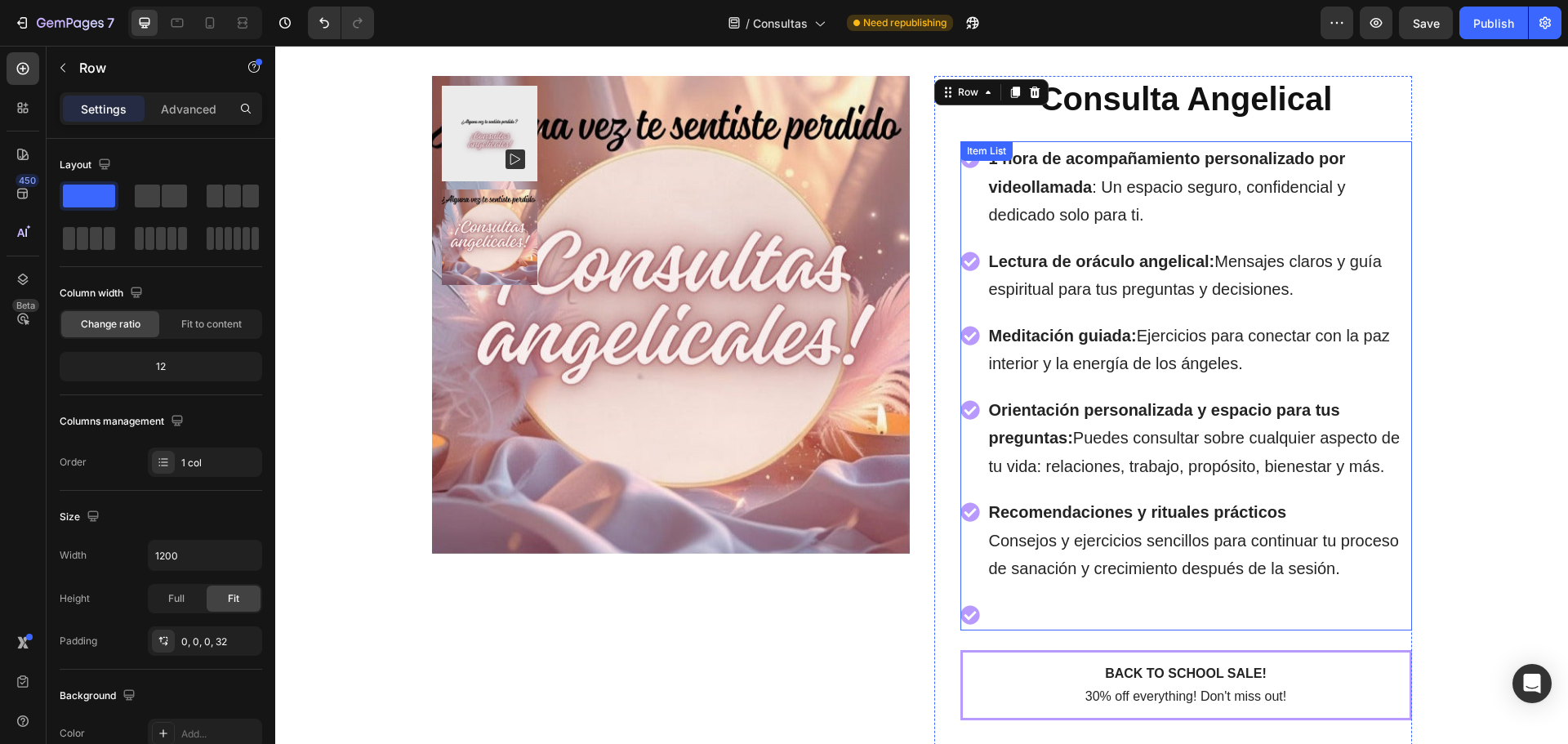 scroll, scrollTop: 4414, scrollLeft: 0, axis: vertical 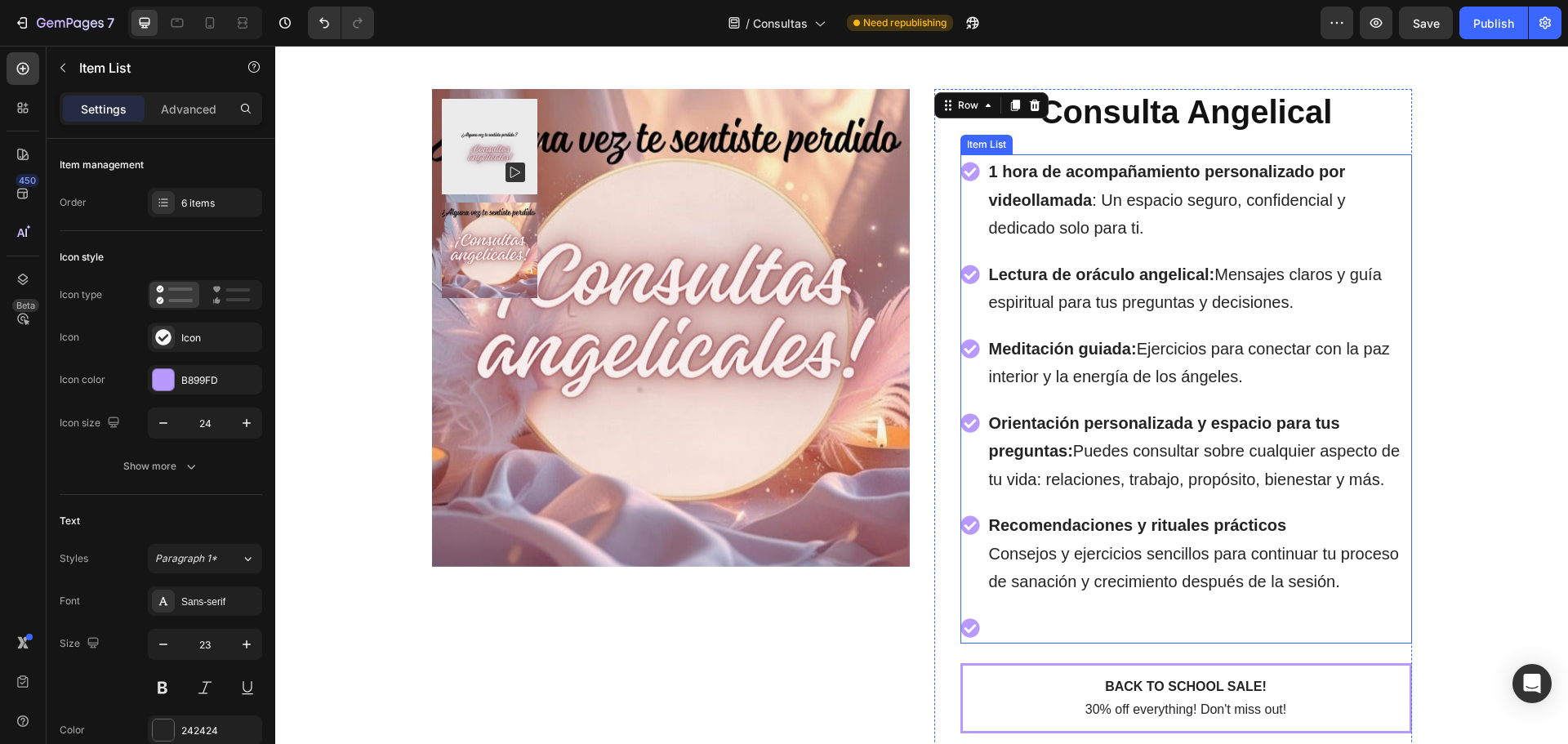 click on "1 hora de acompañamiento personalizado por videollamada" at bounding box center [1167, 185] 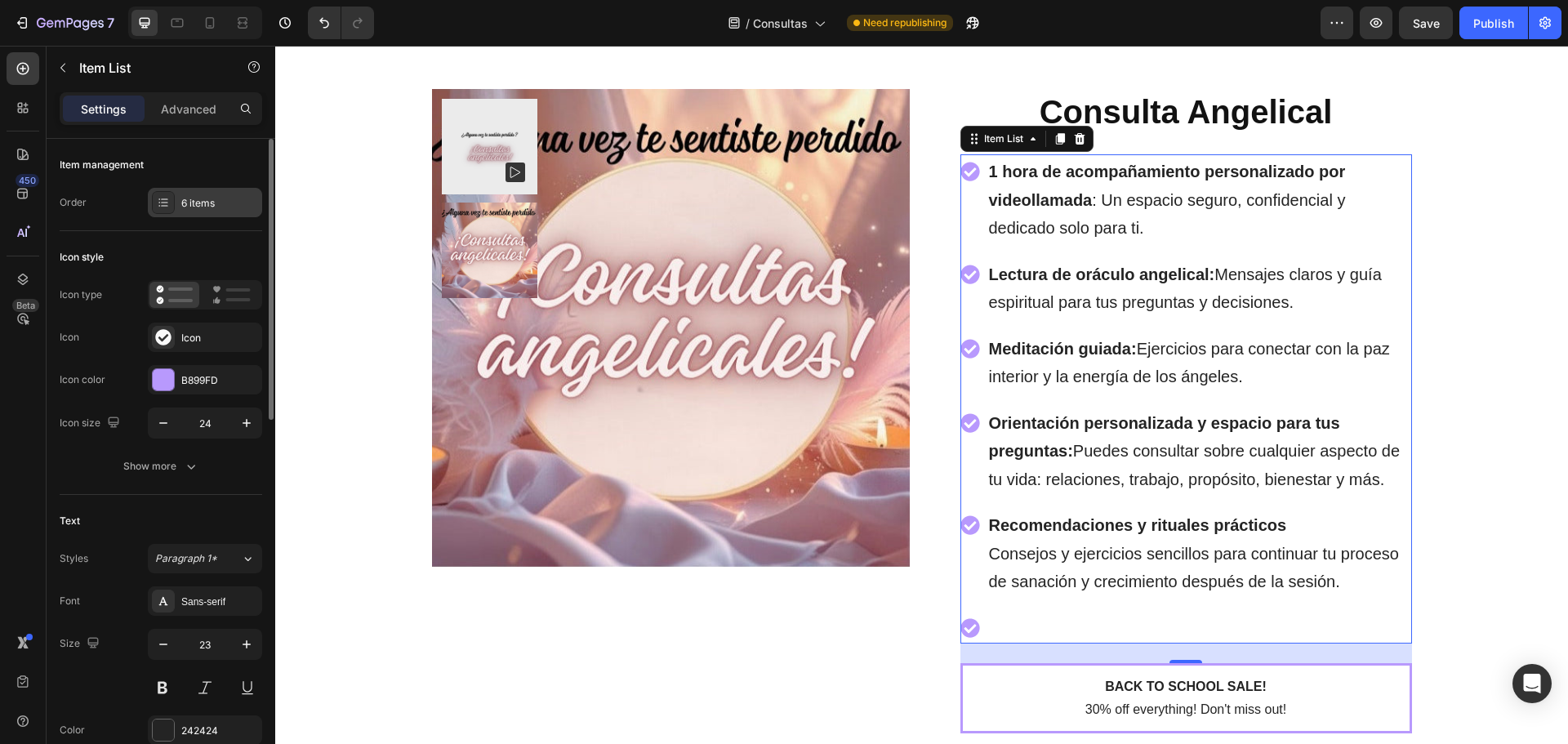 click at bounding box center (163, 203) 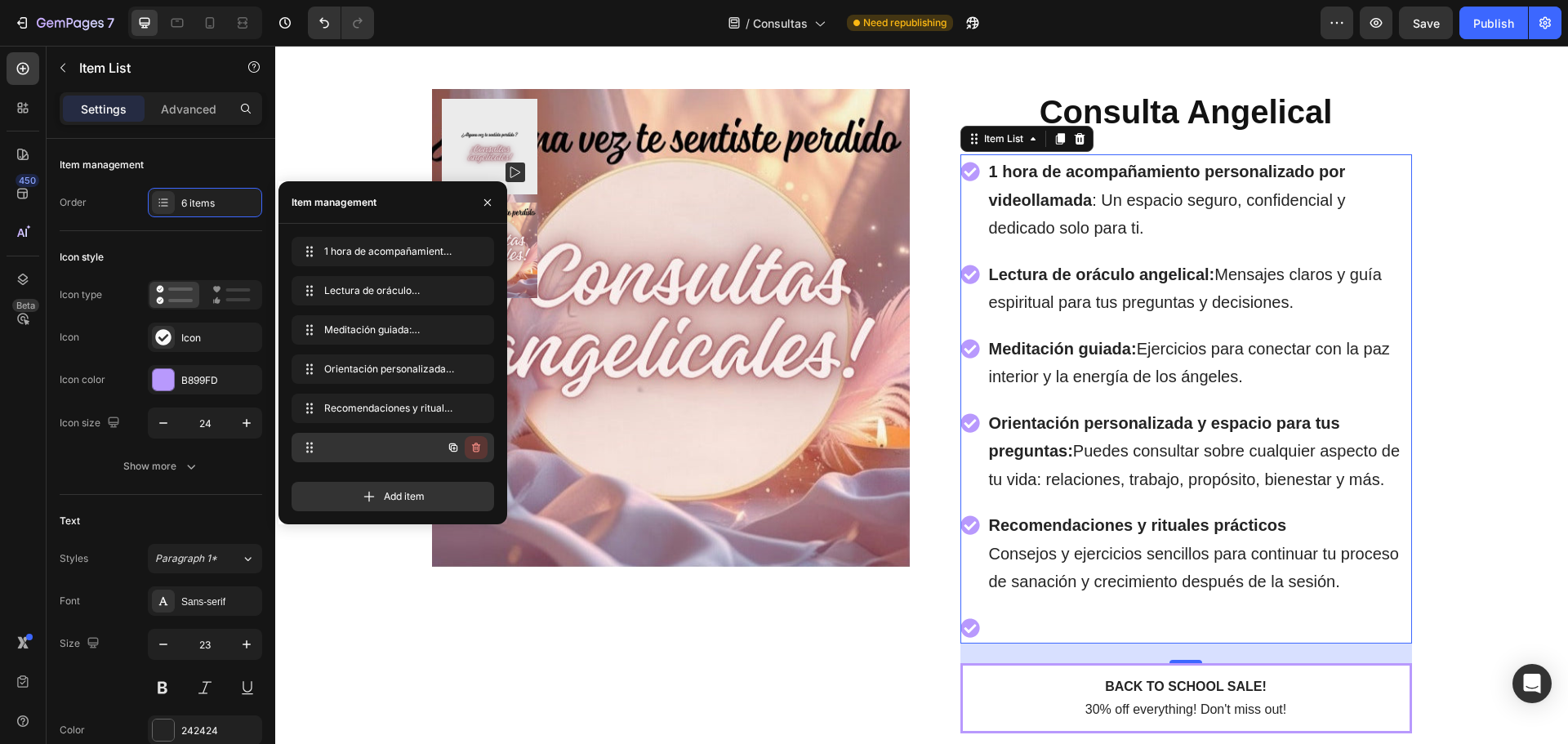 click 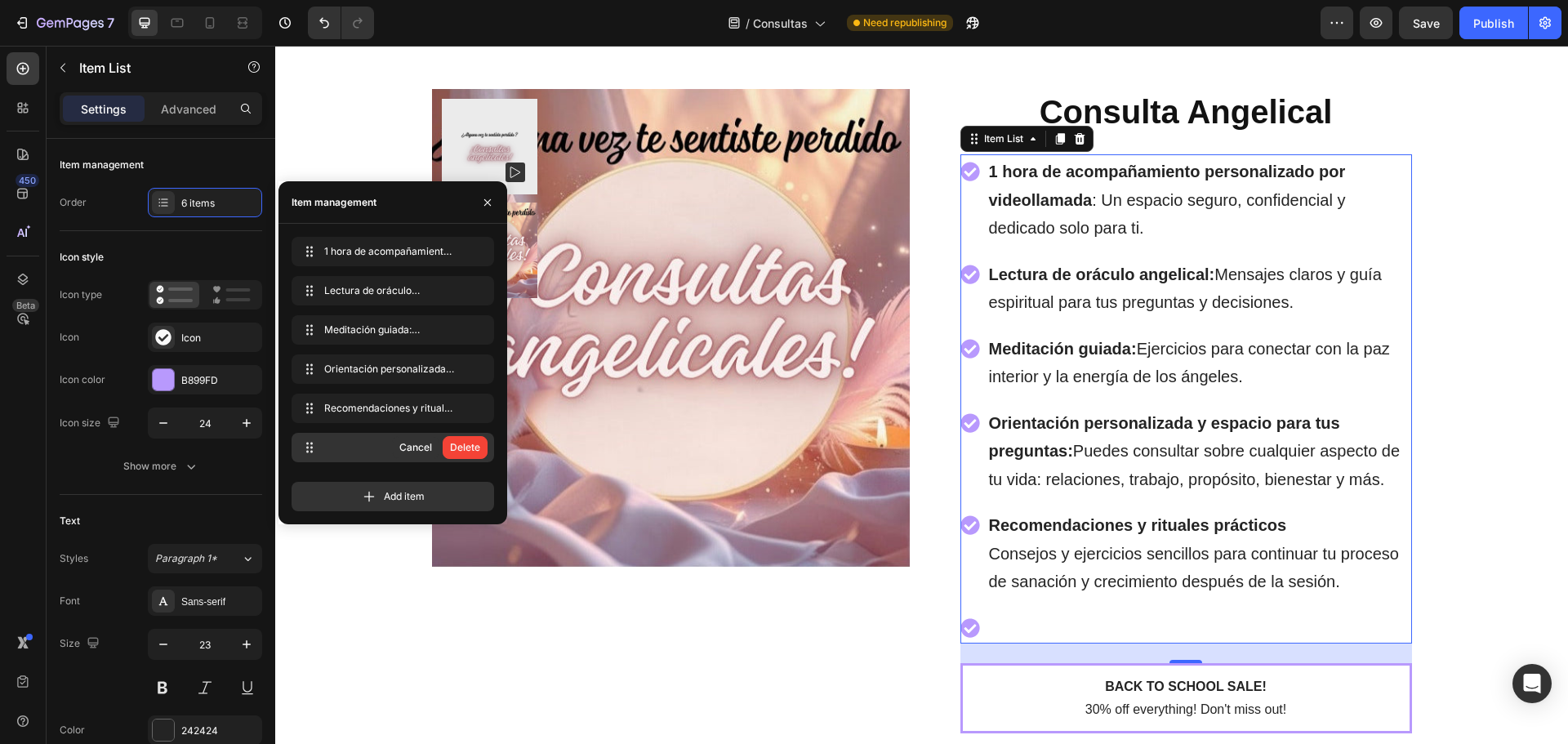 click on "Delete" at bounding box center [465, 448] 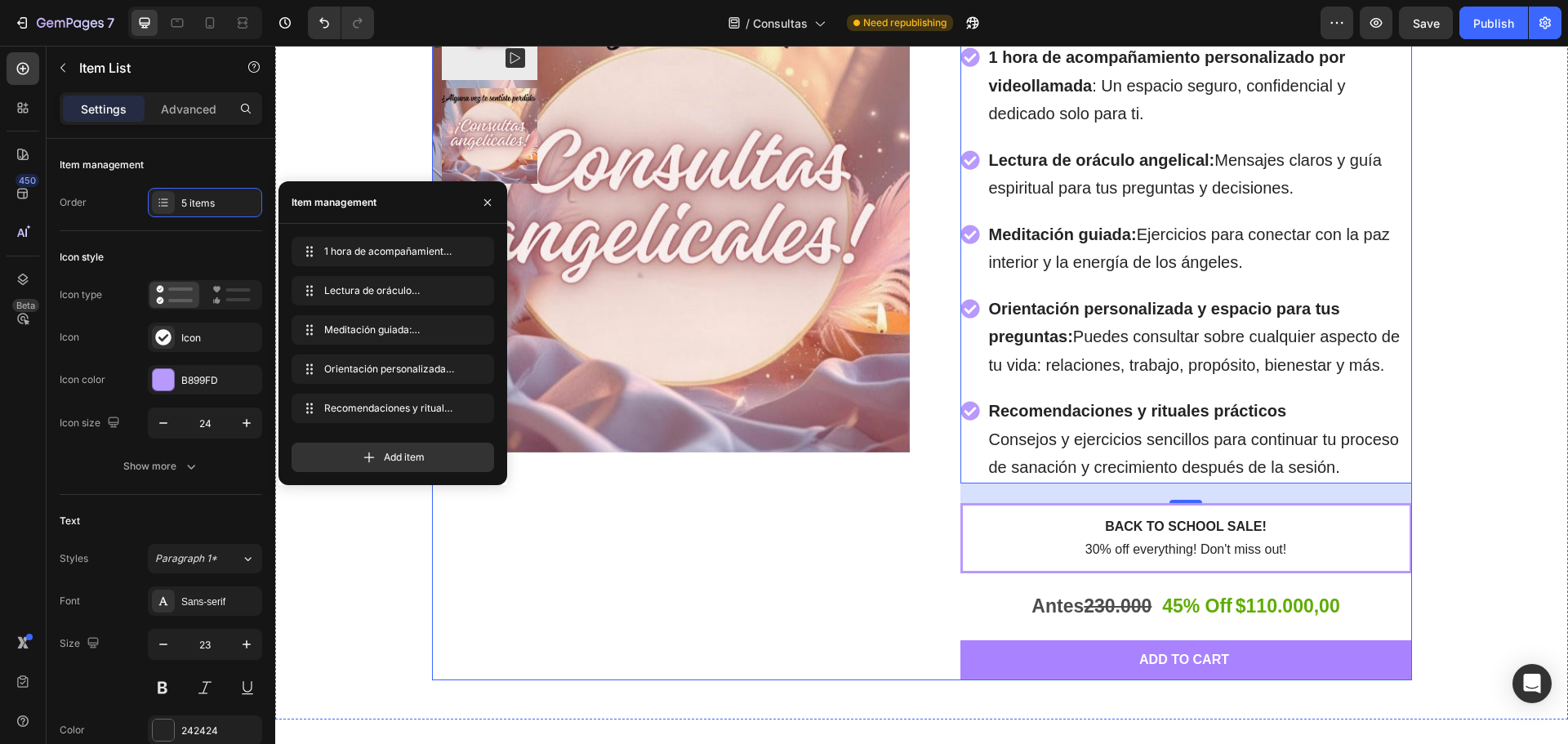 scroll, scrollTop: 4586, scrollLeft: 0, axis: vertical 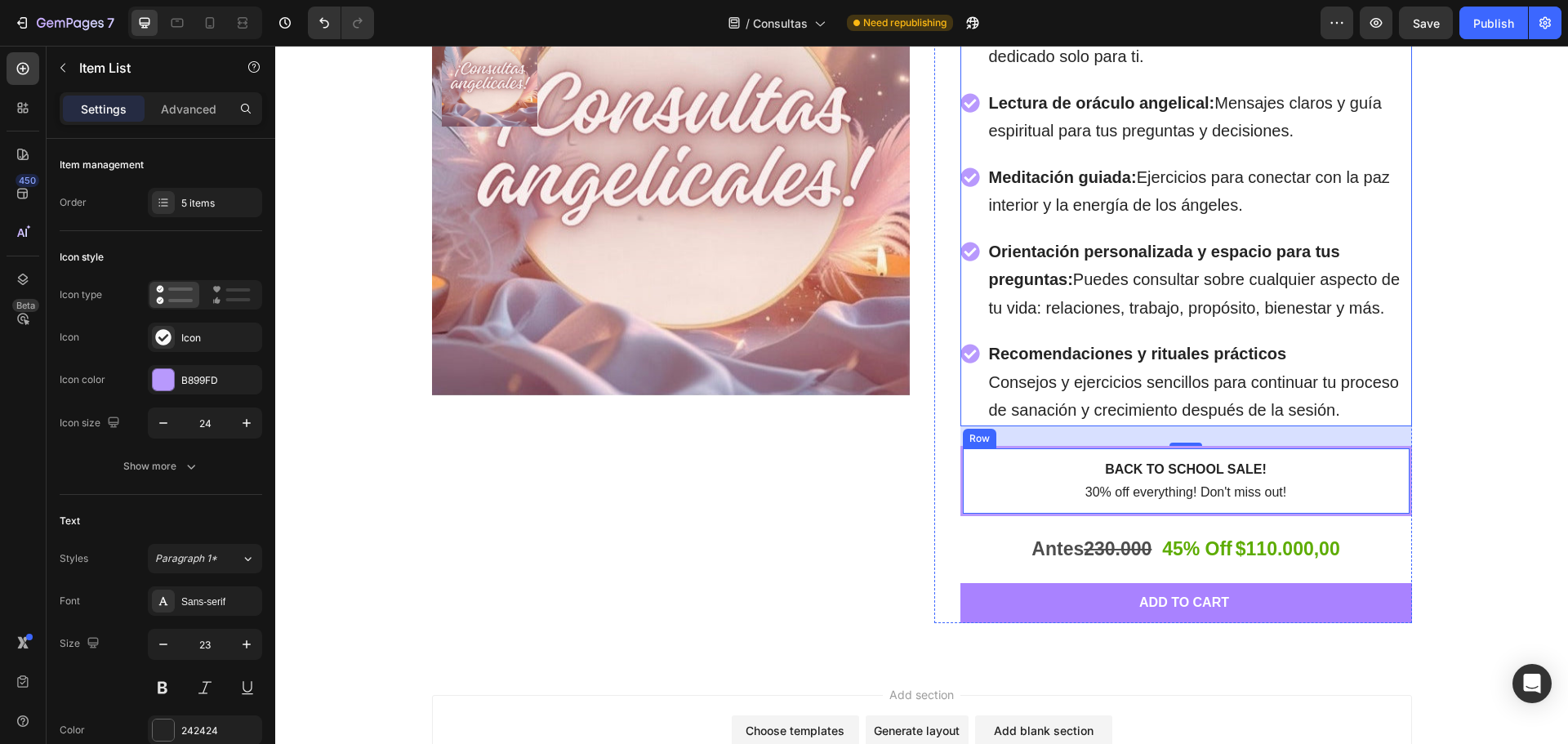 click on "24" at bounding box center (1186, 436) 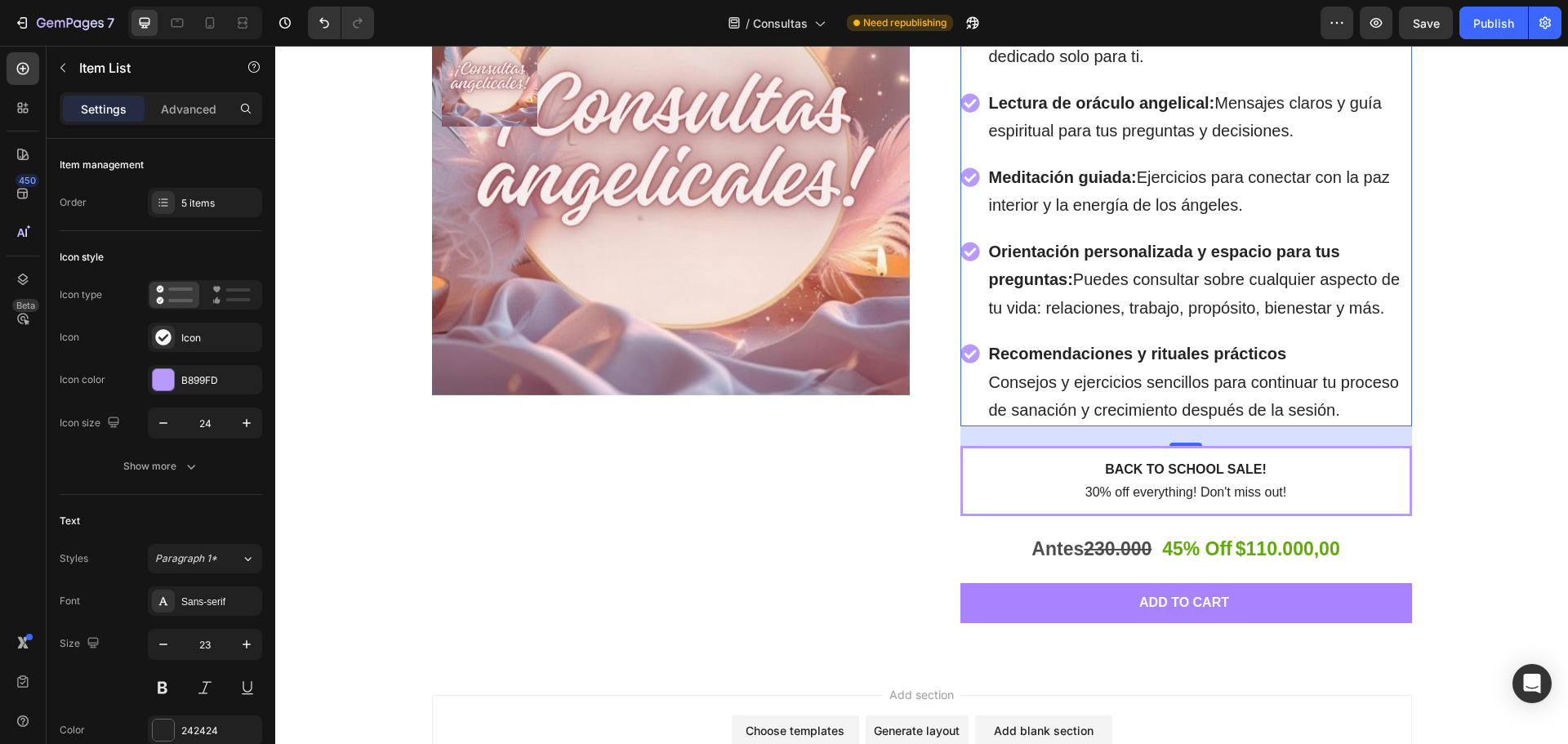 click on "Back to school sale!" at bounding box center [1186, 470] 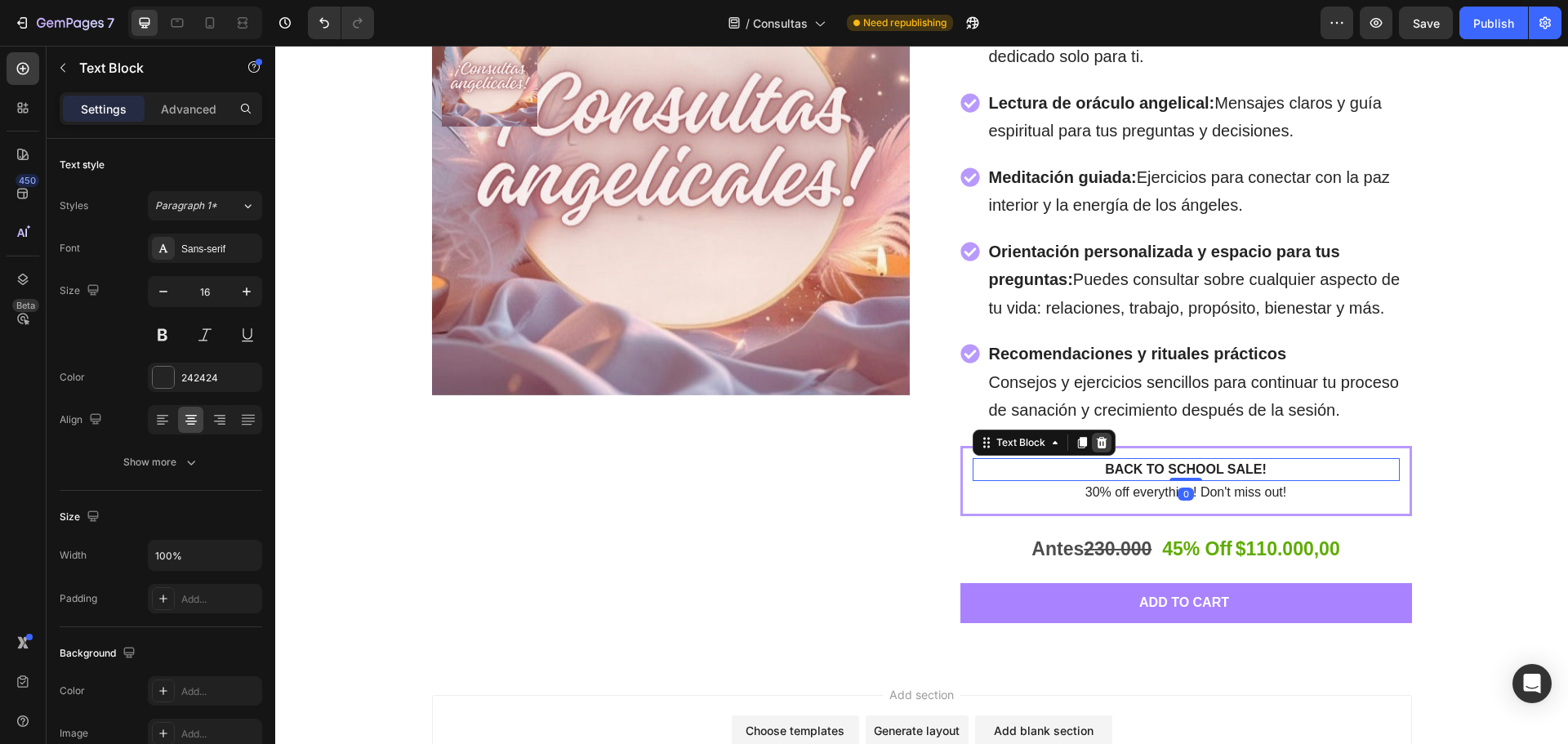 click 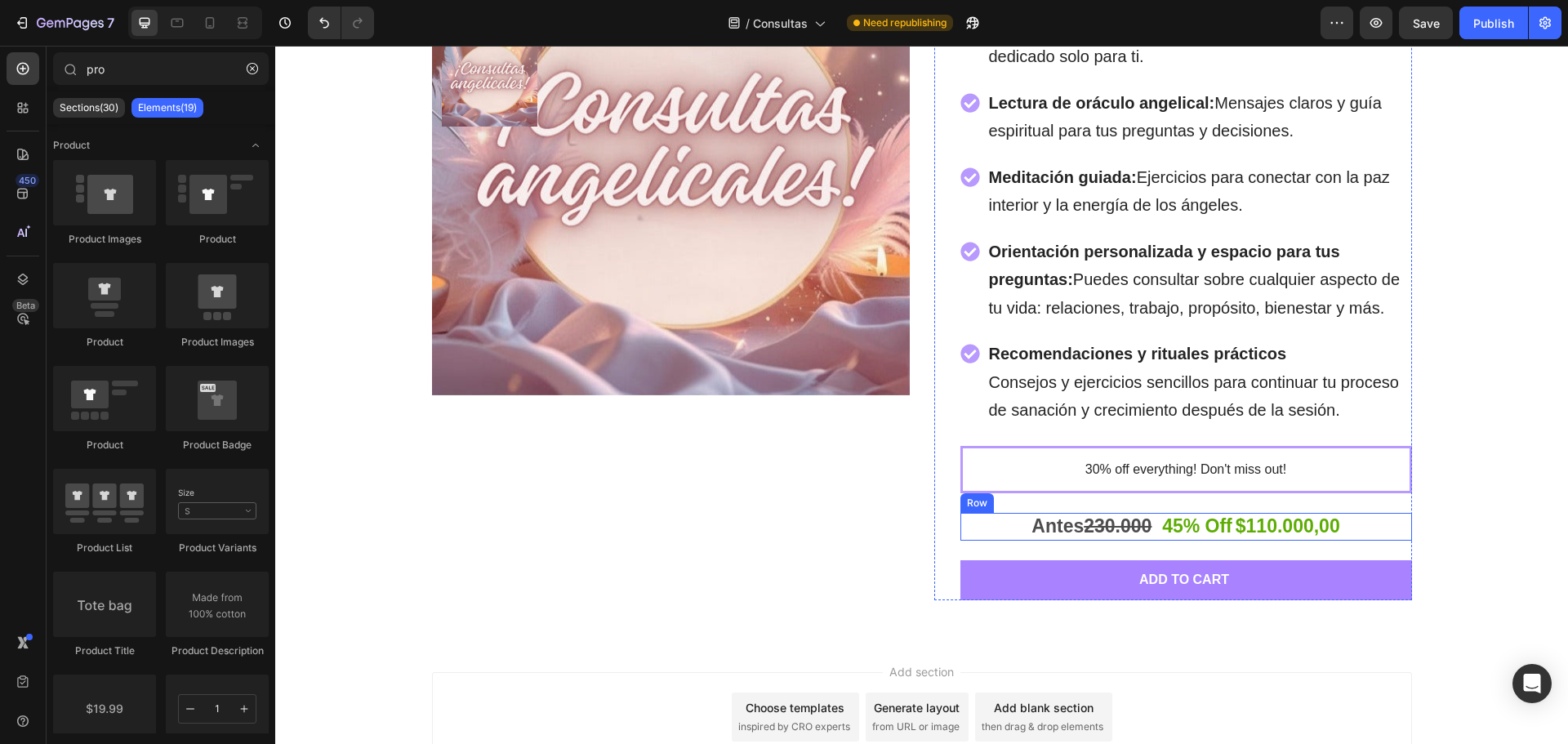 click on "Antes  230.000    45% Off  Text Block $110.000,00 Product Price Product Price Row" at bounding box center (1186, 527) 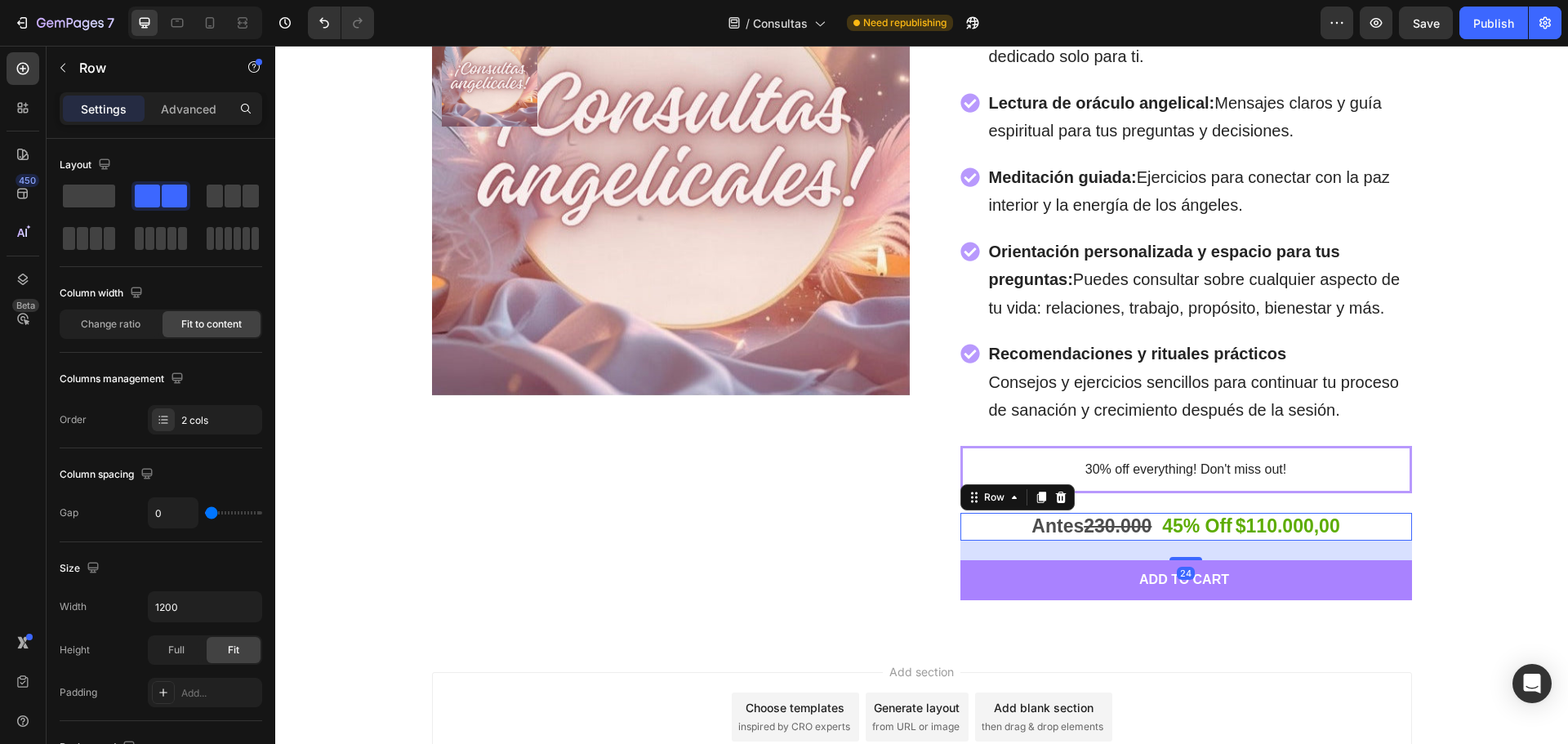 click on "Antes  230.000    45% Off  Text Block $110.000,00 Product Price Product Price Row   24" at bounding box center [1186, 527] 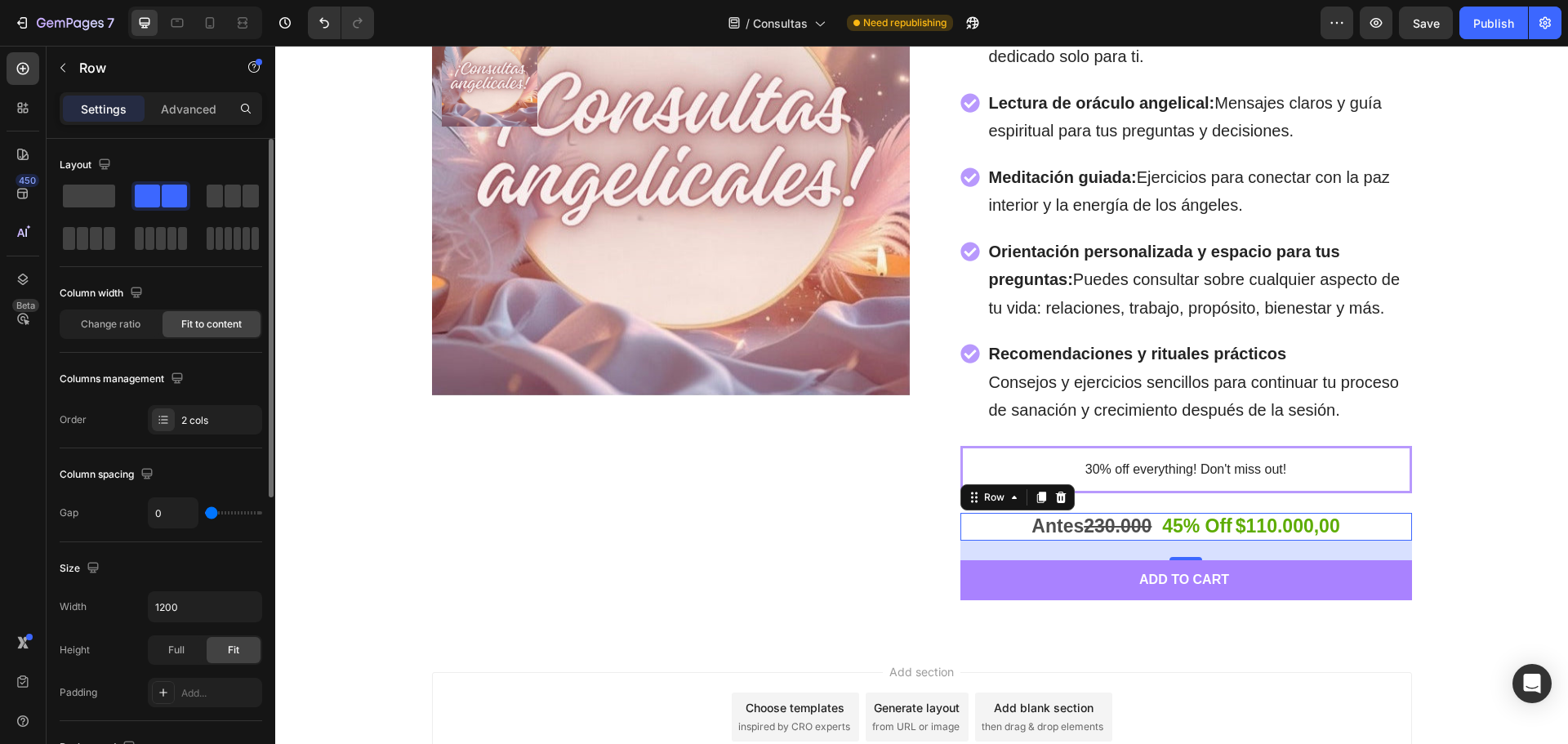 type on "11" 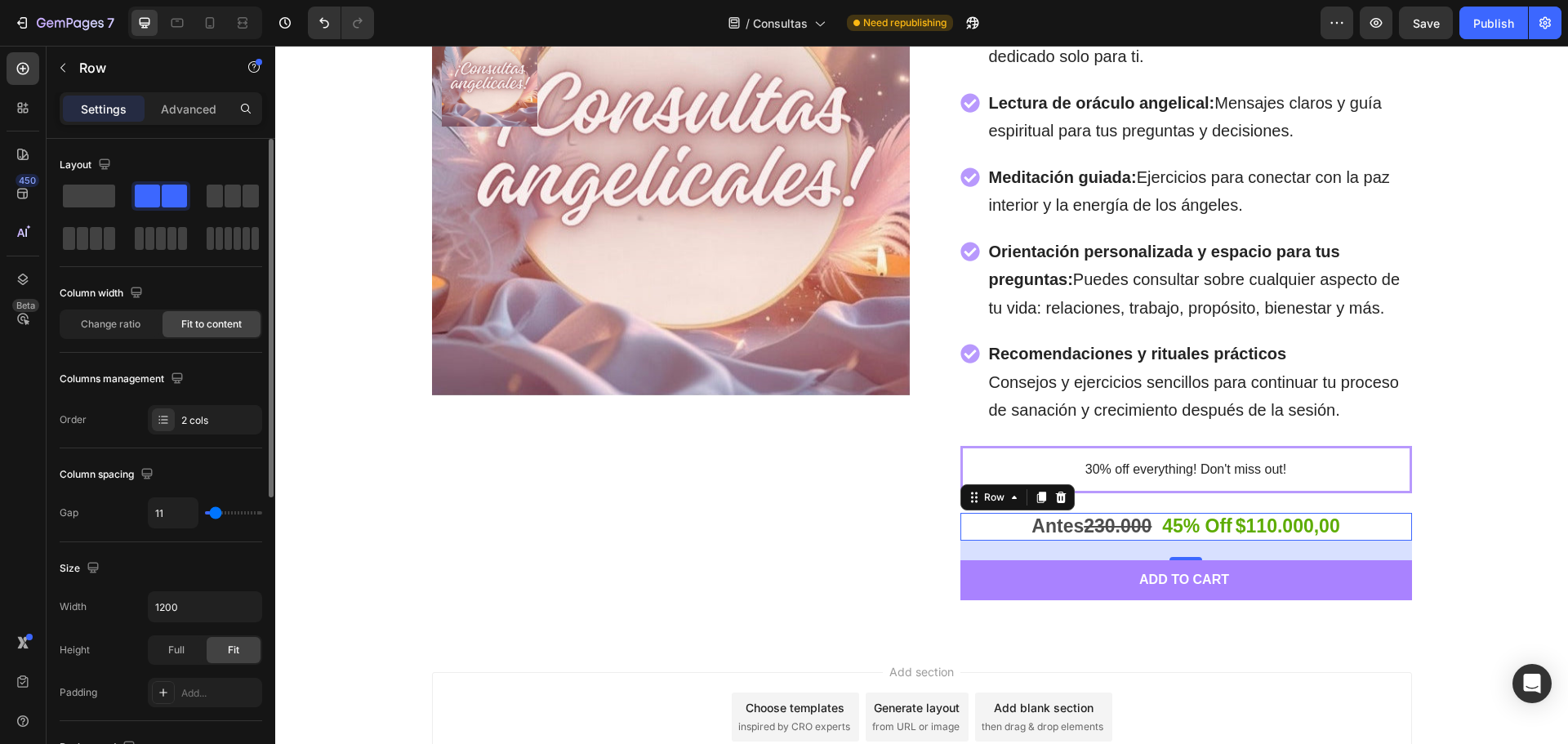 type on "13" 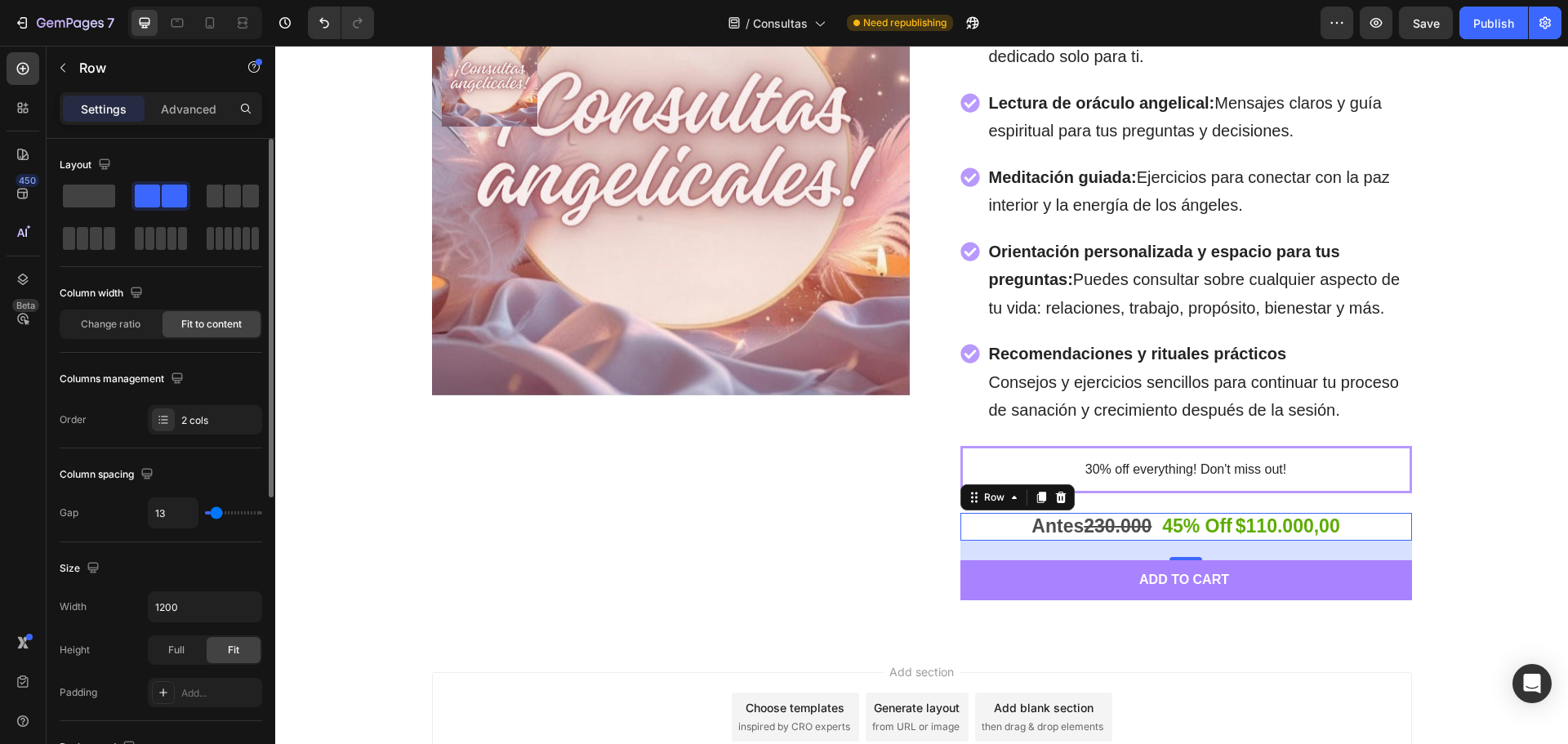 type on "16" 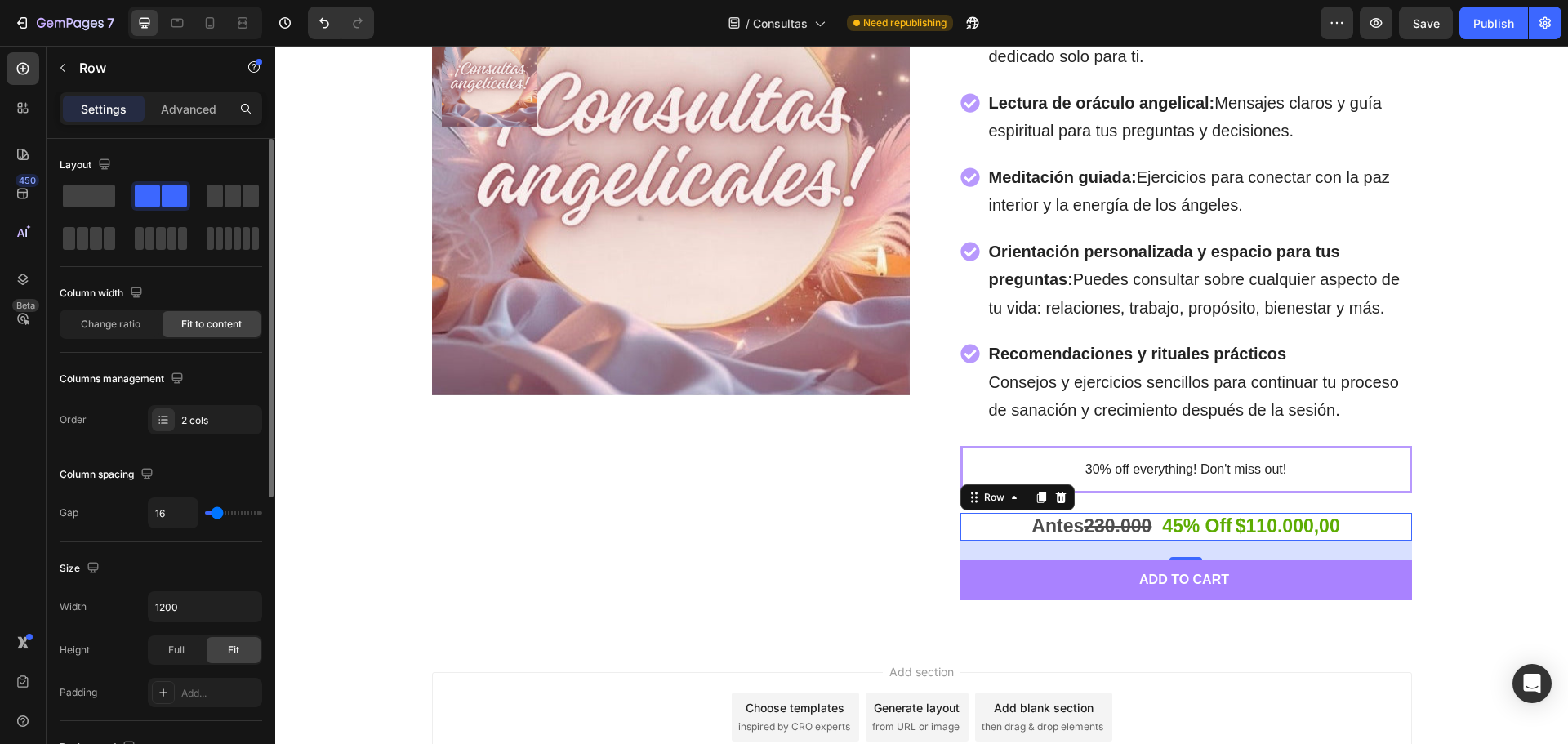 type on "18" 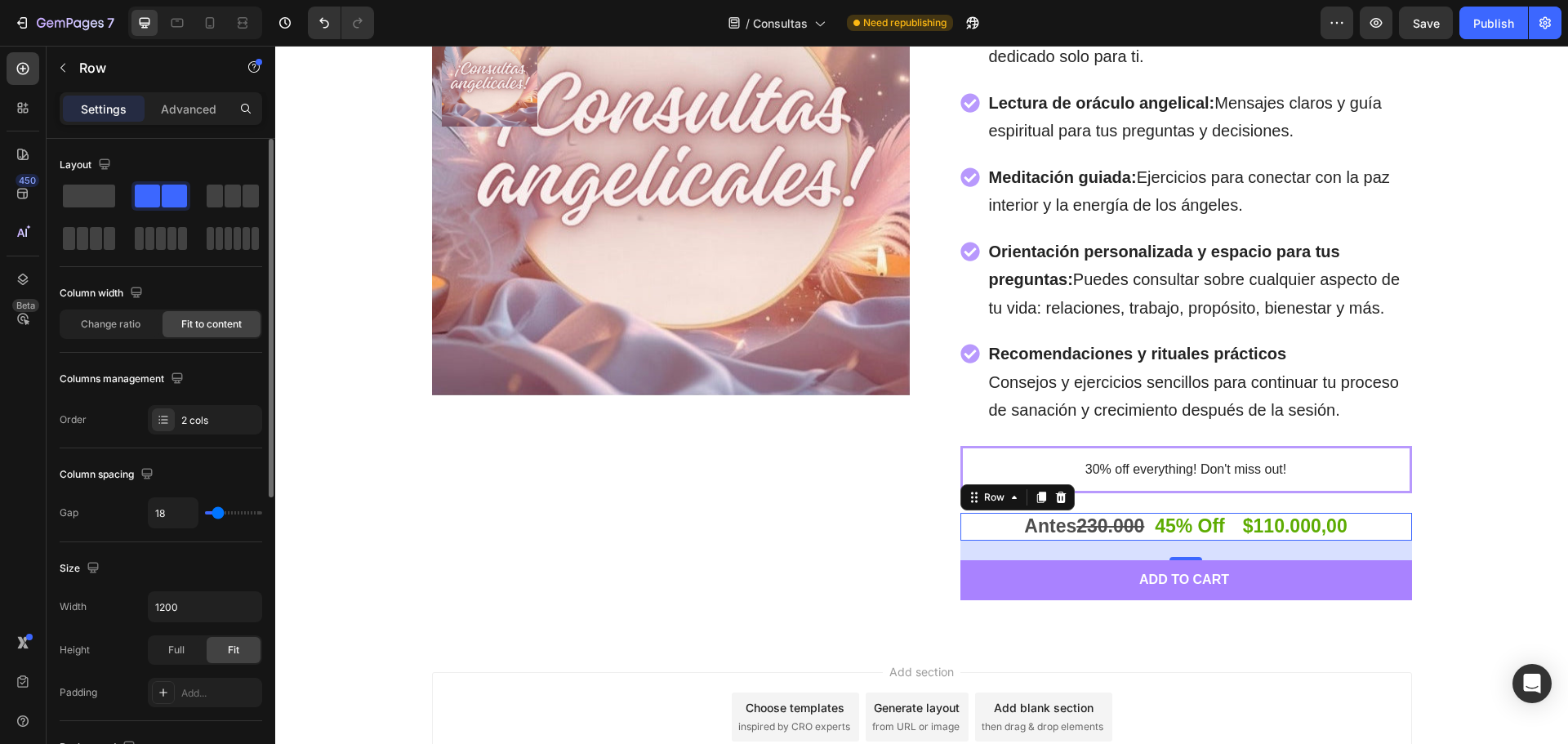 type on "20" 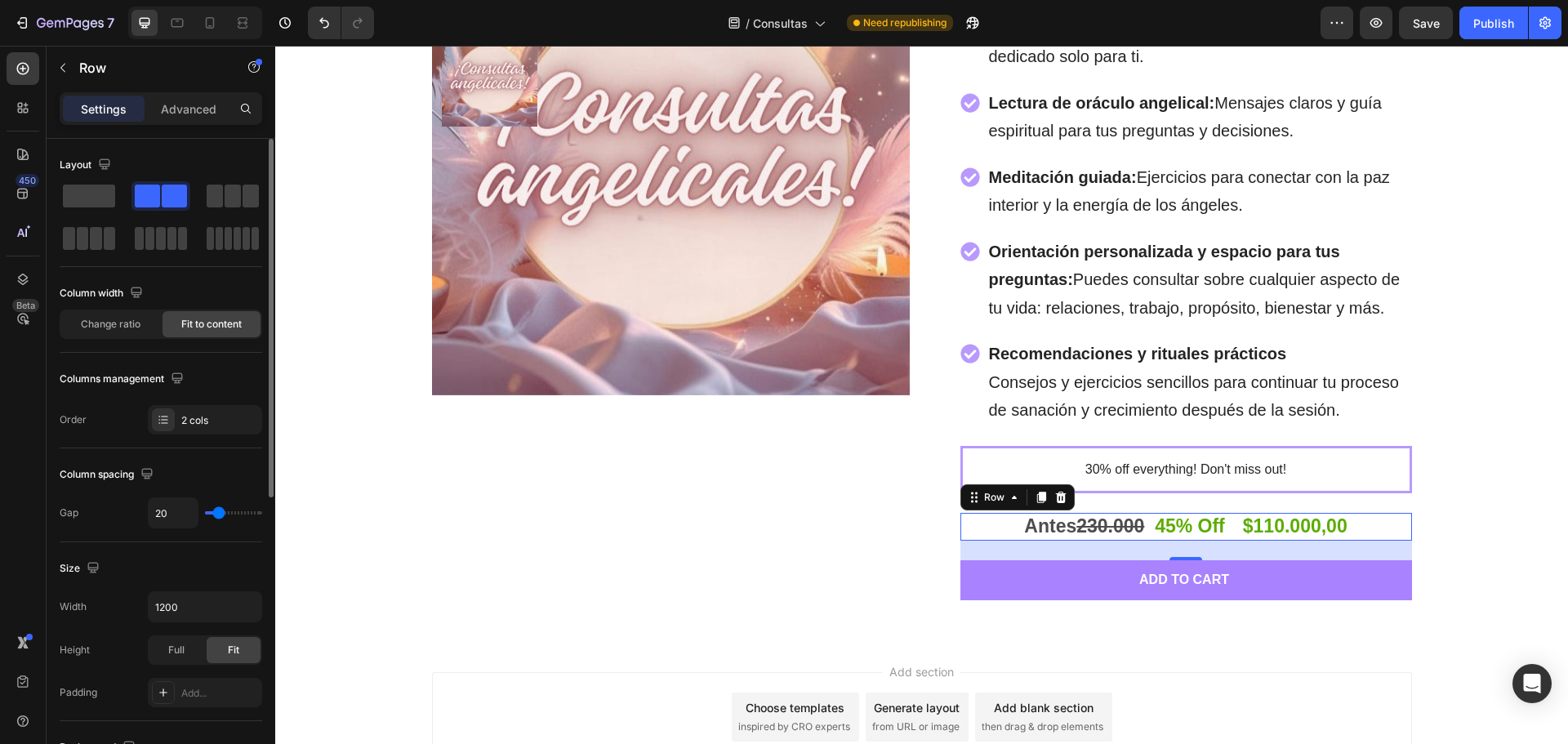 type on "22" 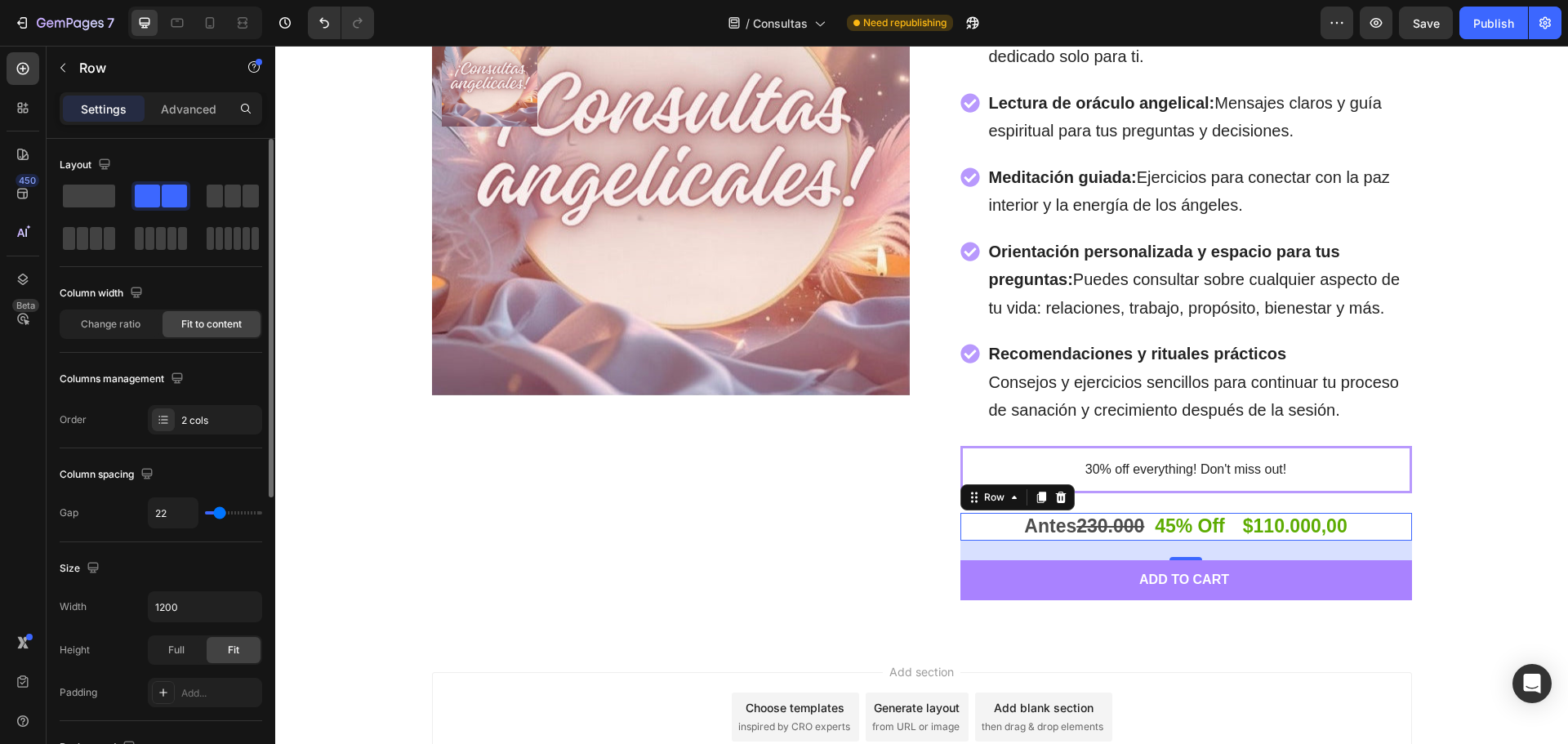 type on "24" 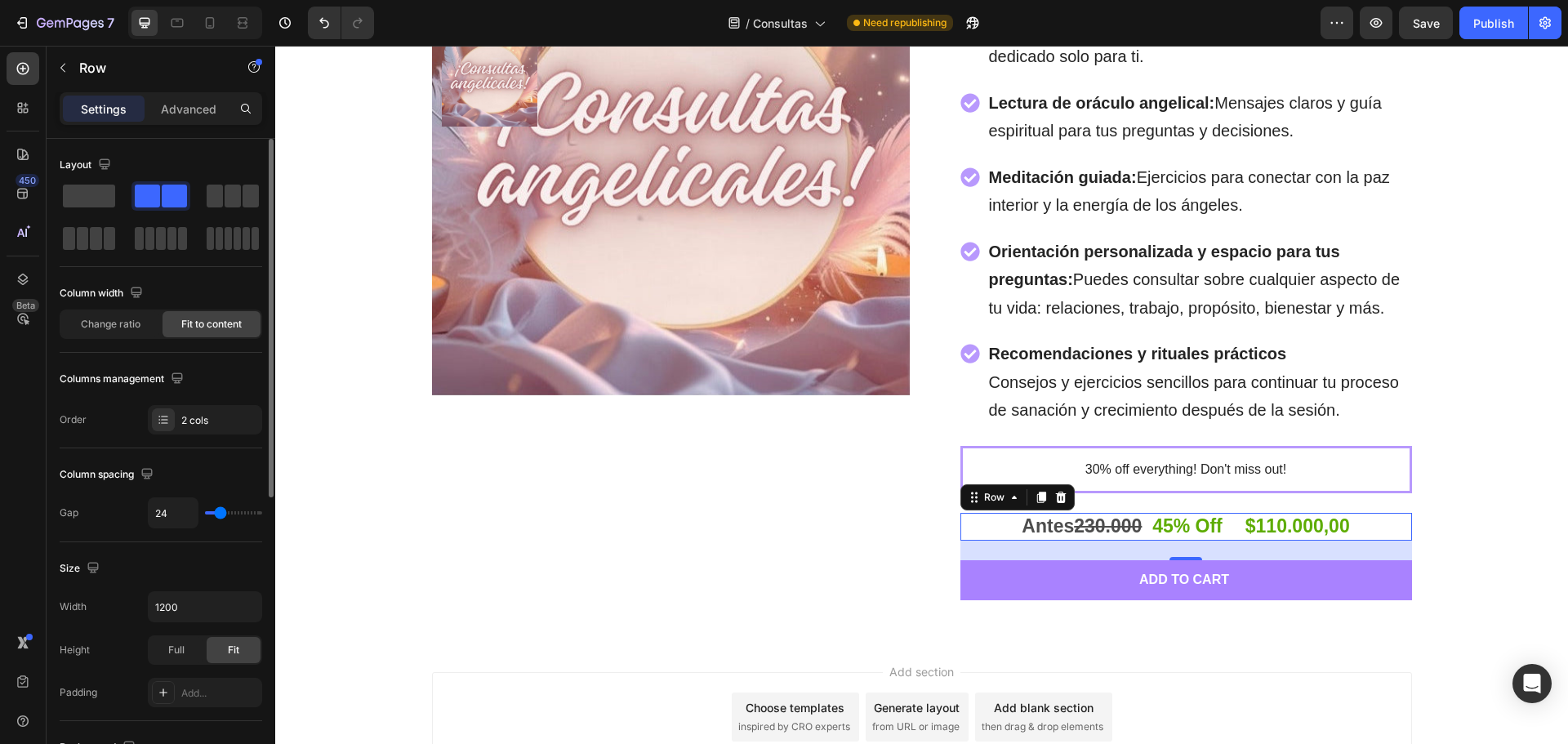 type on "22" 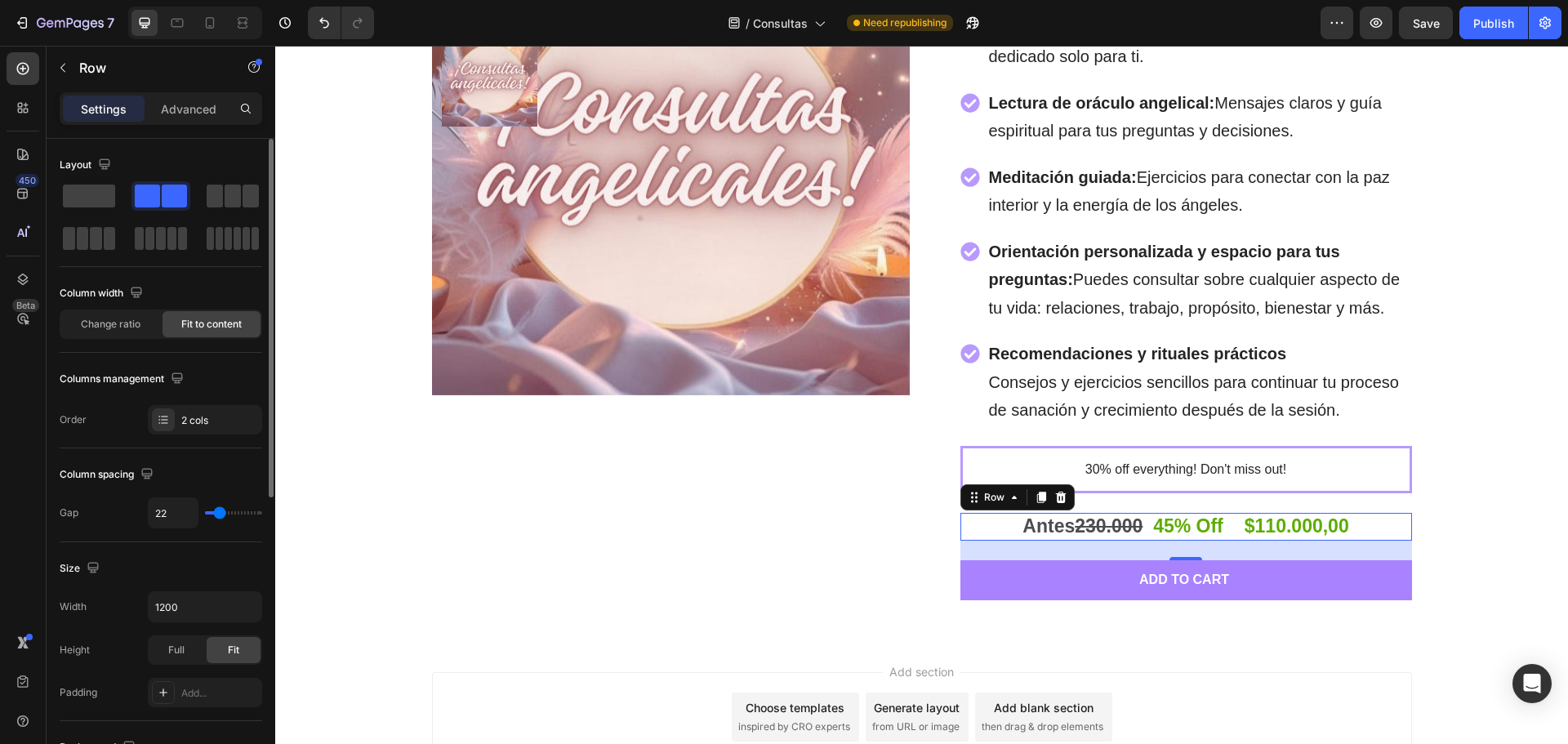 type on "20" 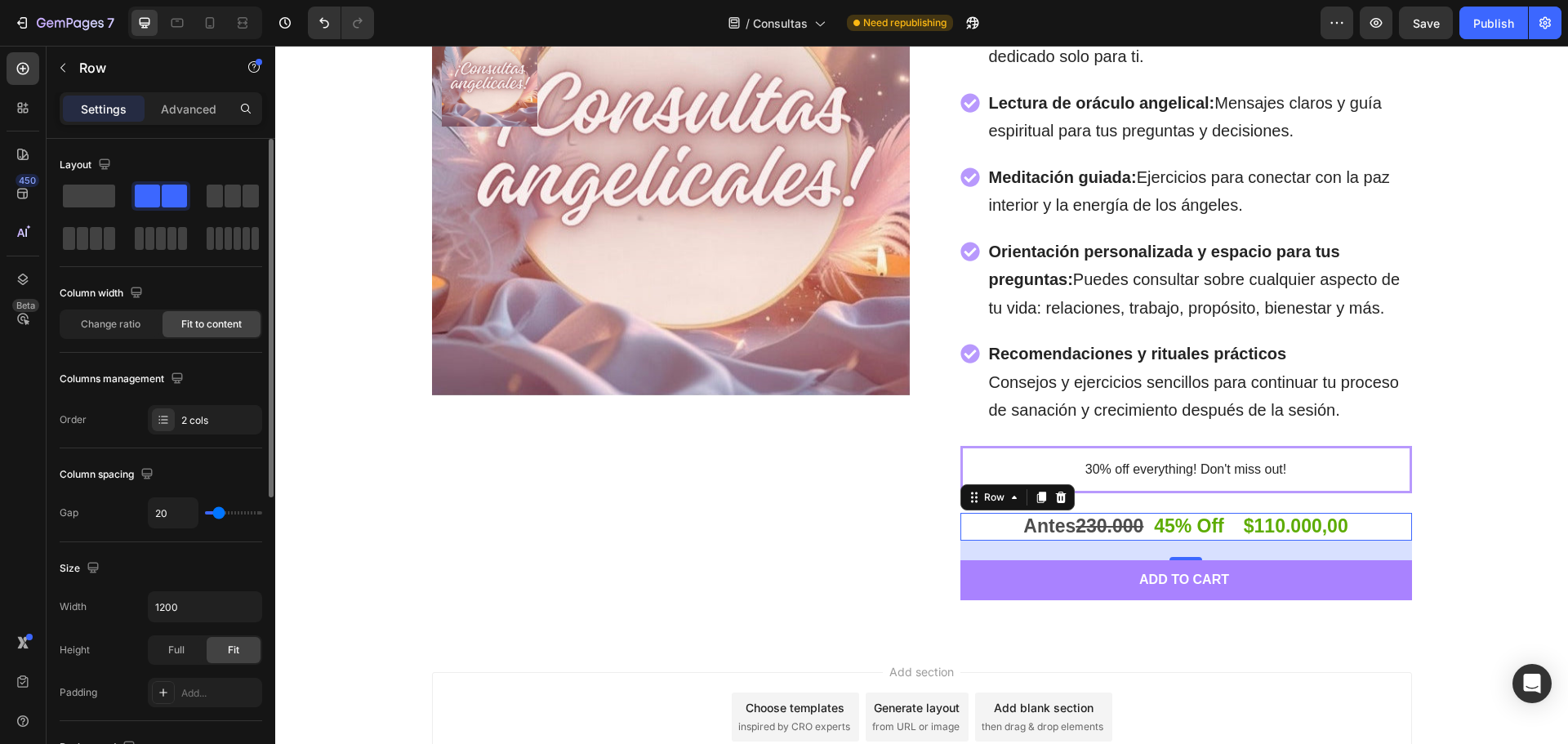 type on "27" 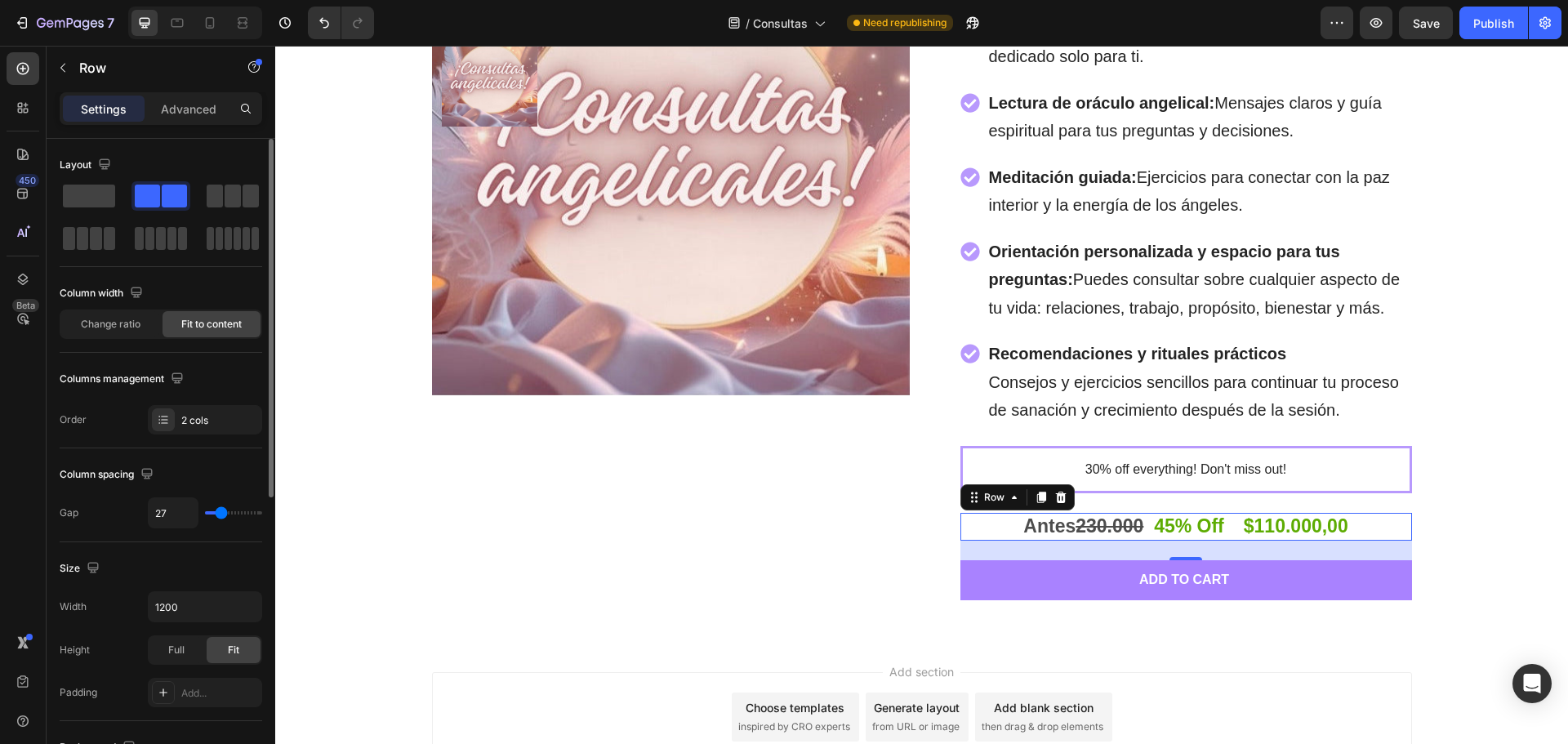 type on "29" 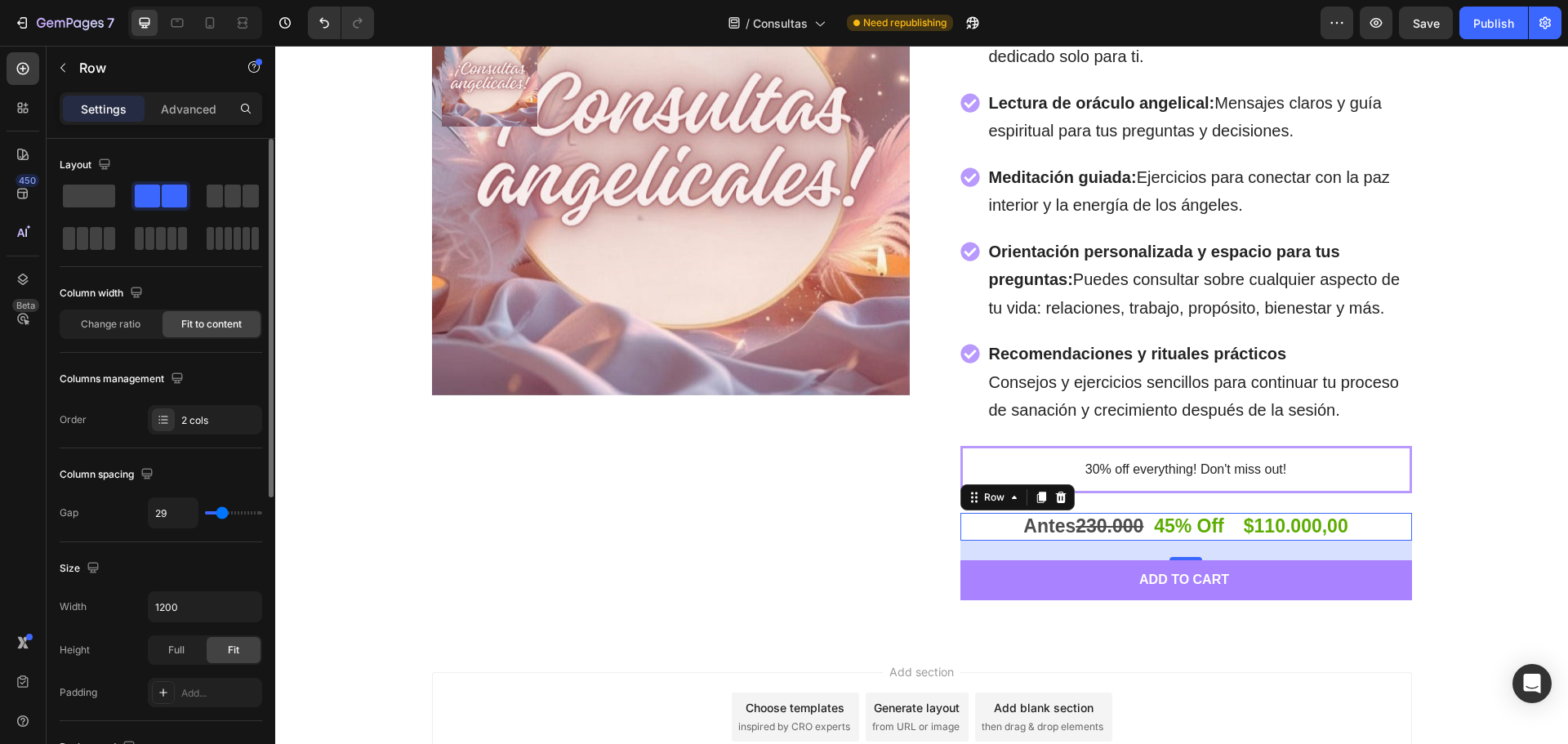 type on "31" 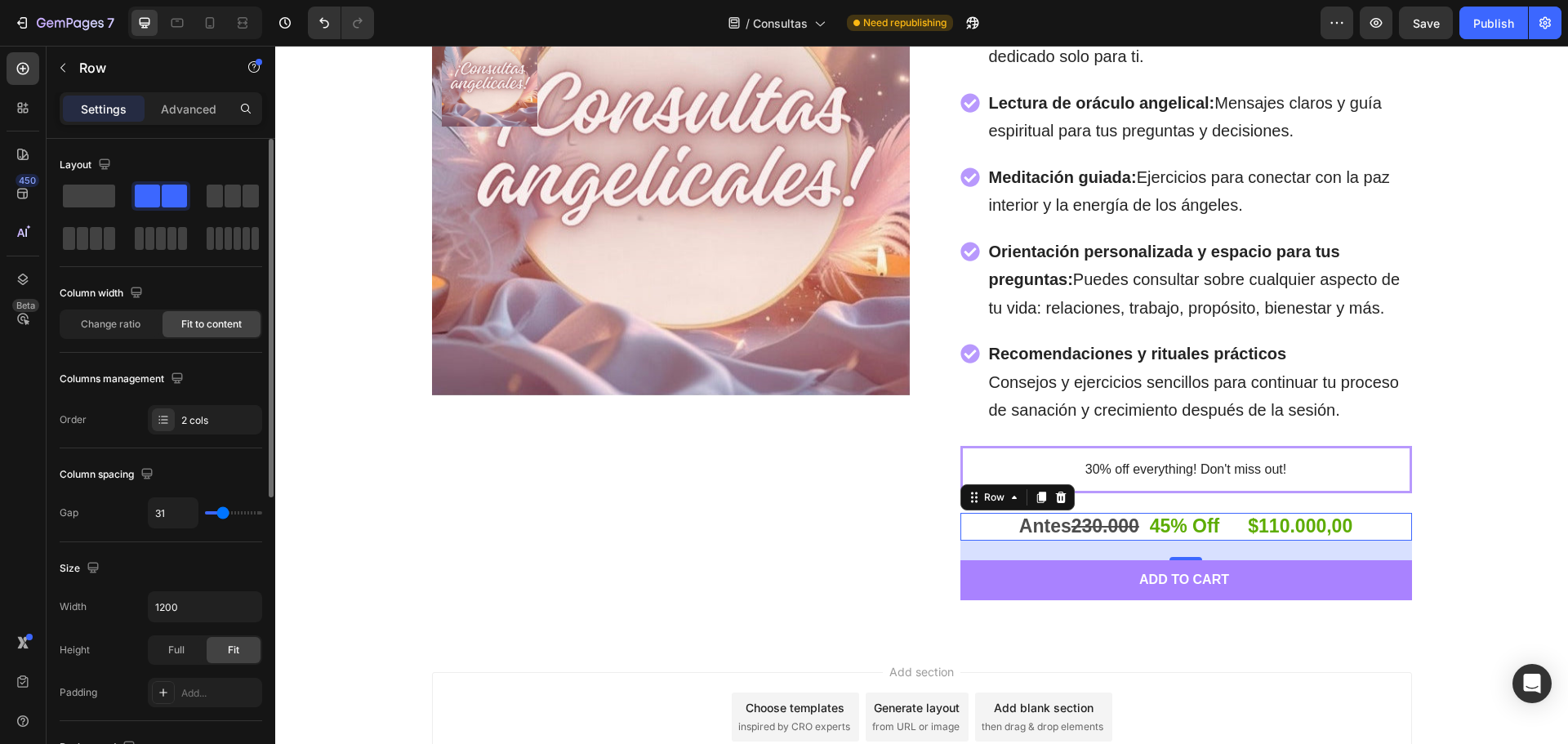 type on "29" 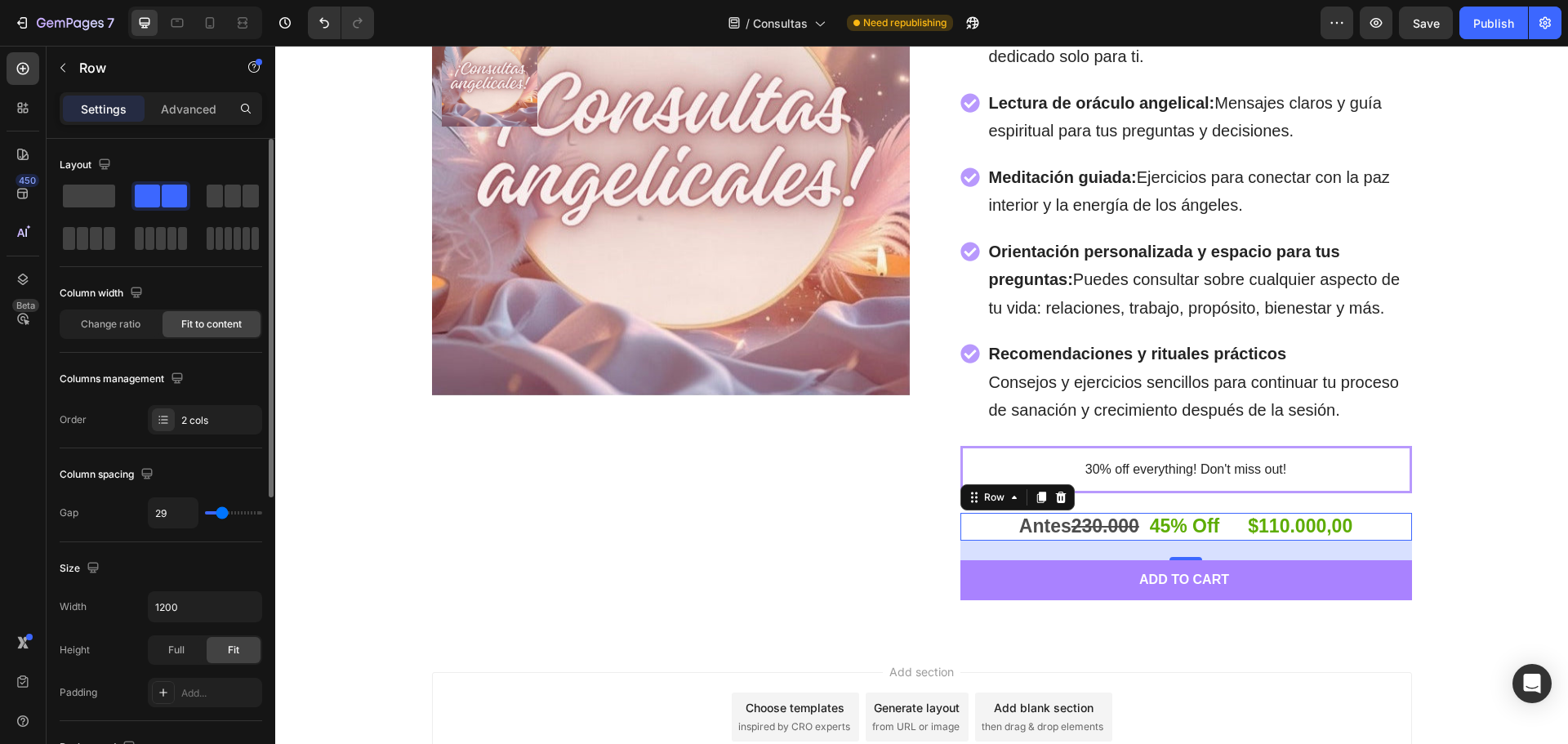 type on "24" 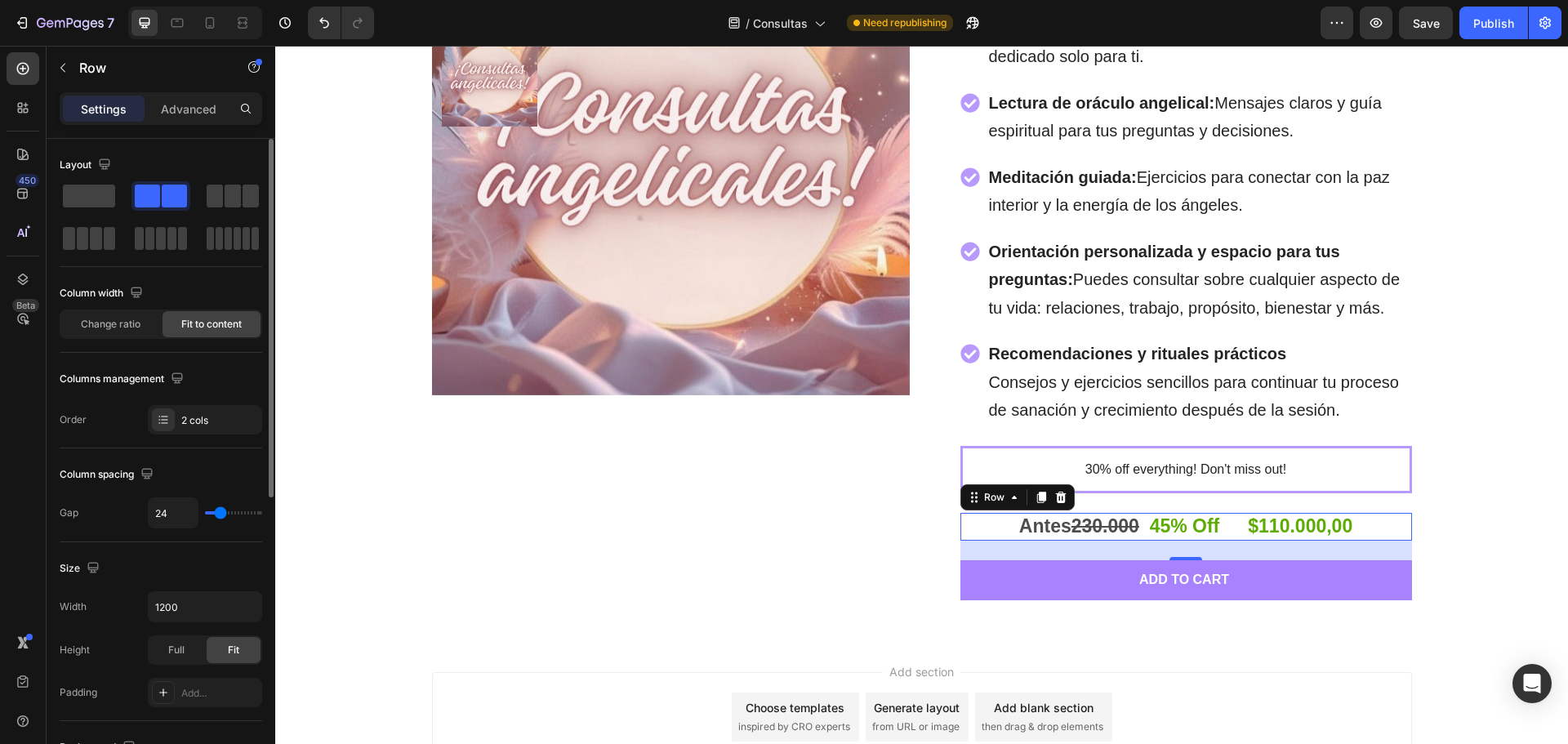 type on "22" 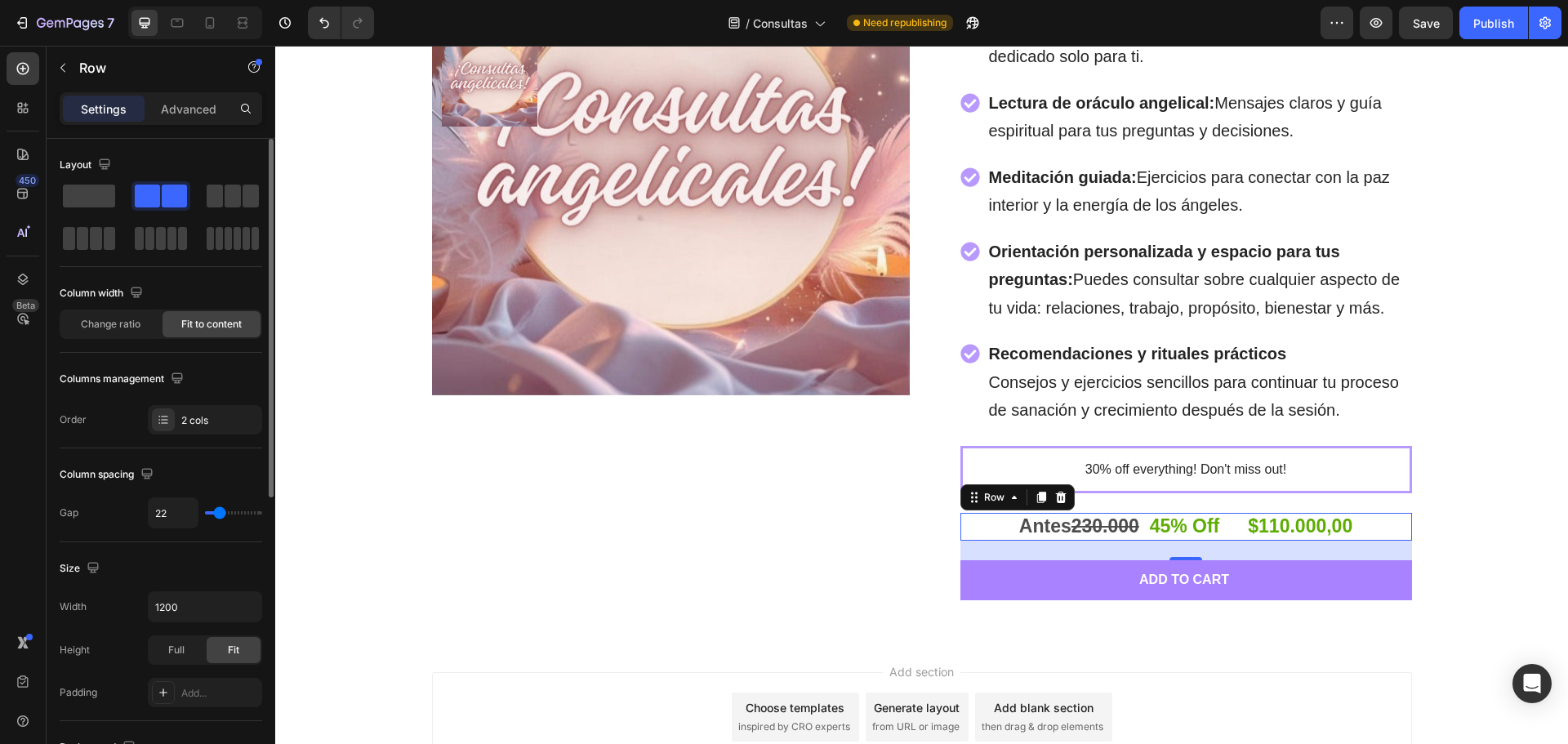 type on "20" 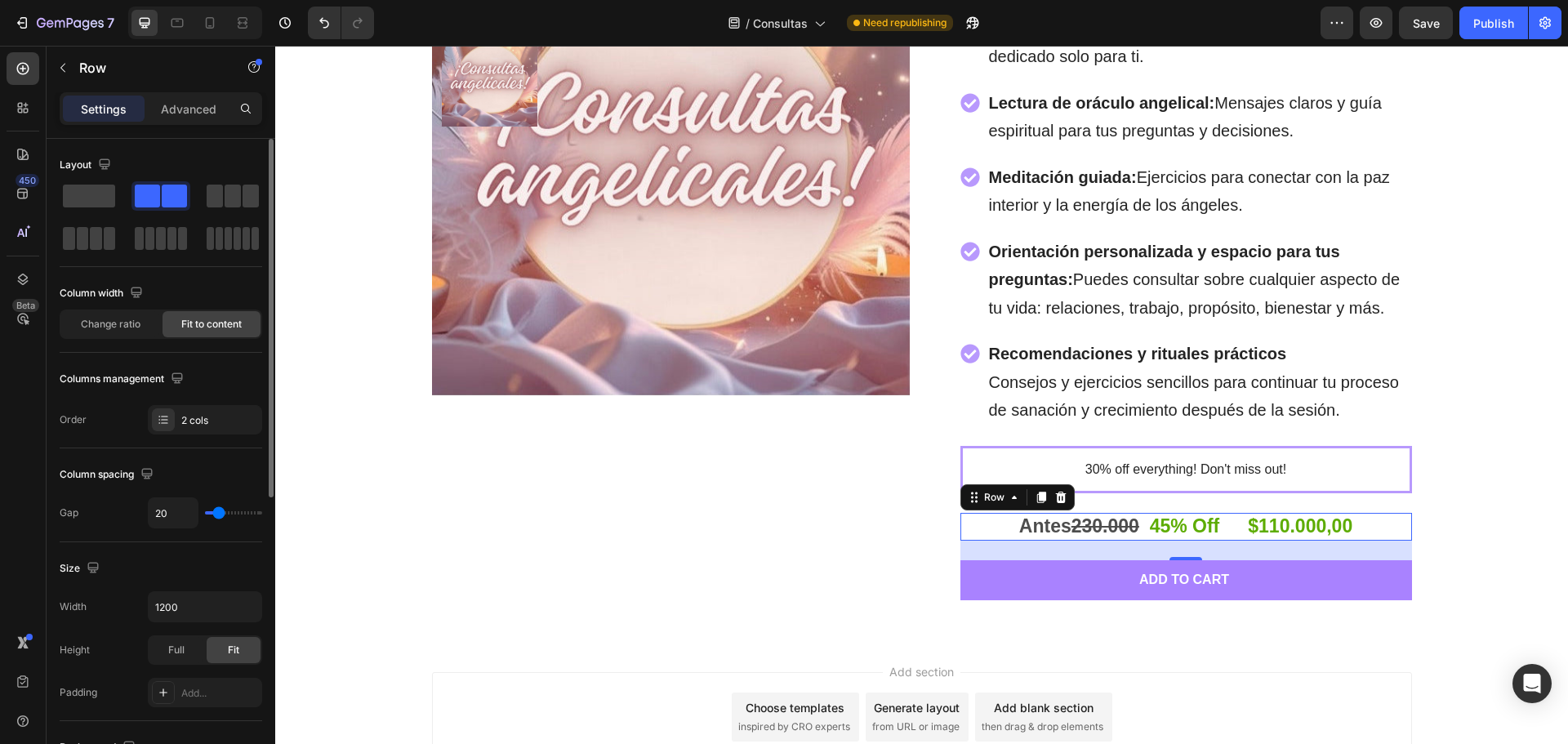 type on "18" 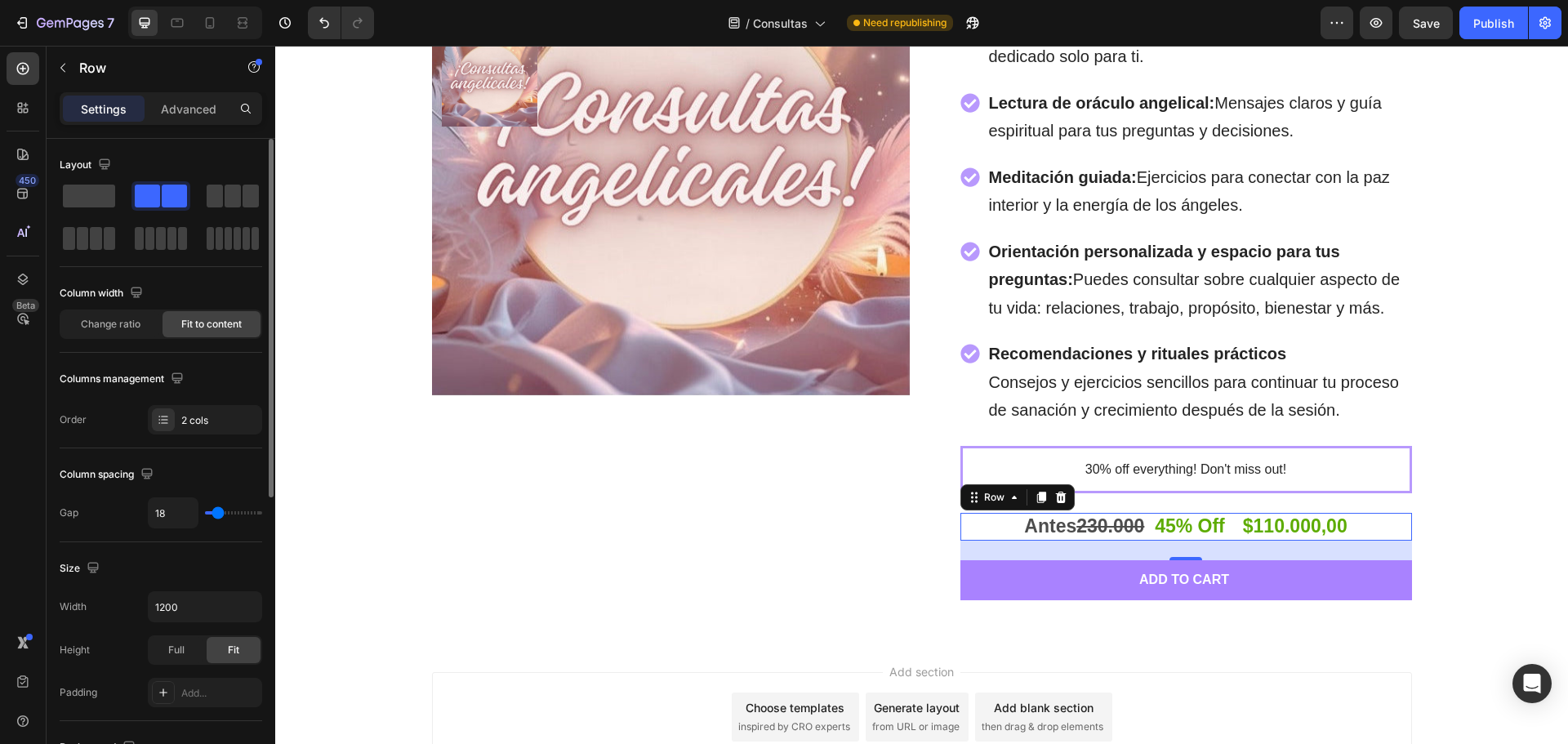 type on "16" 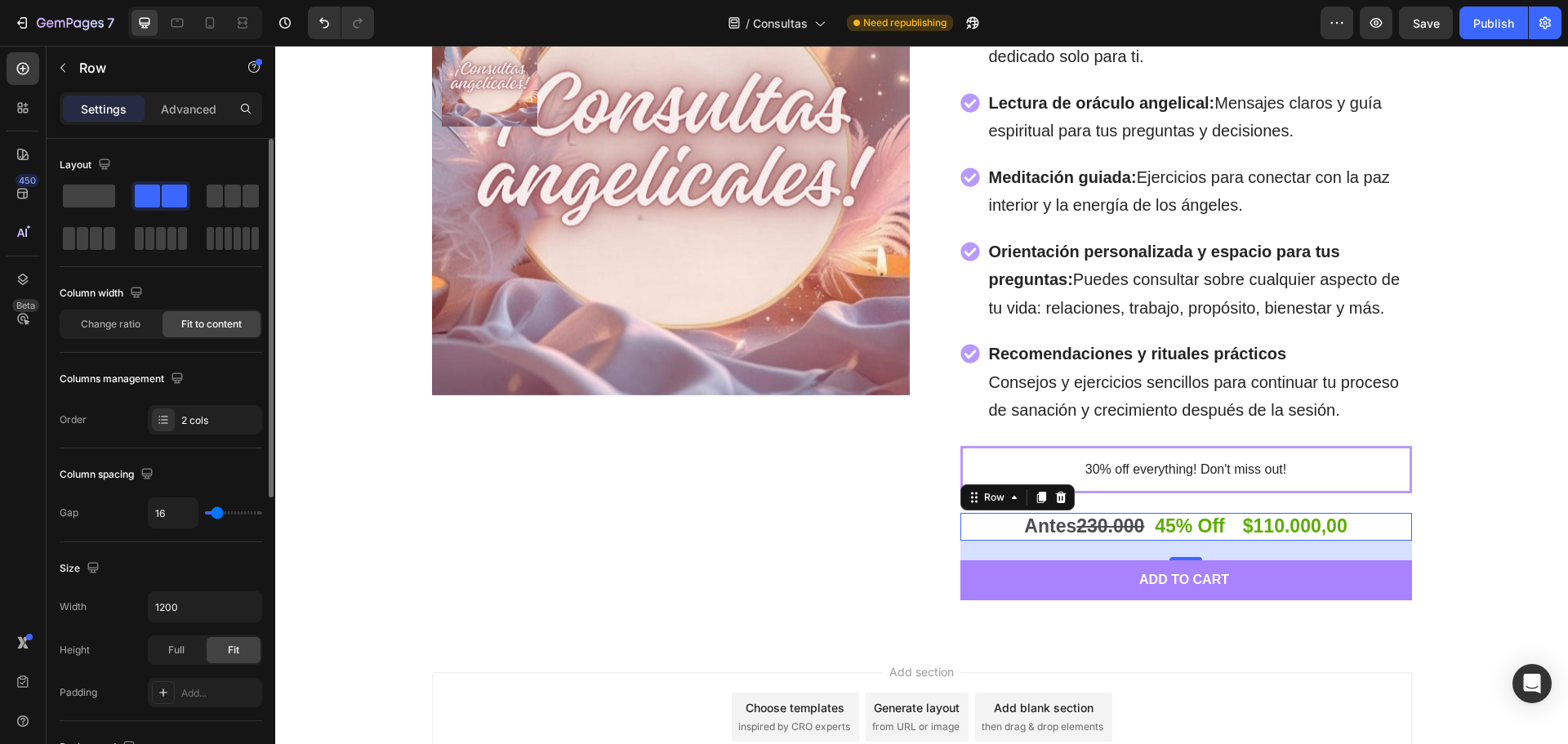 type on "13" 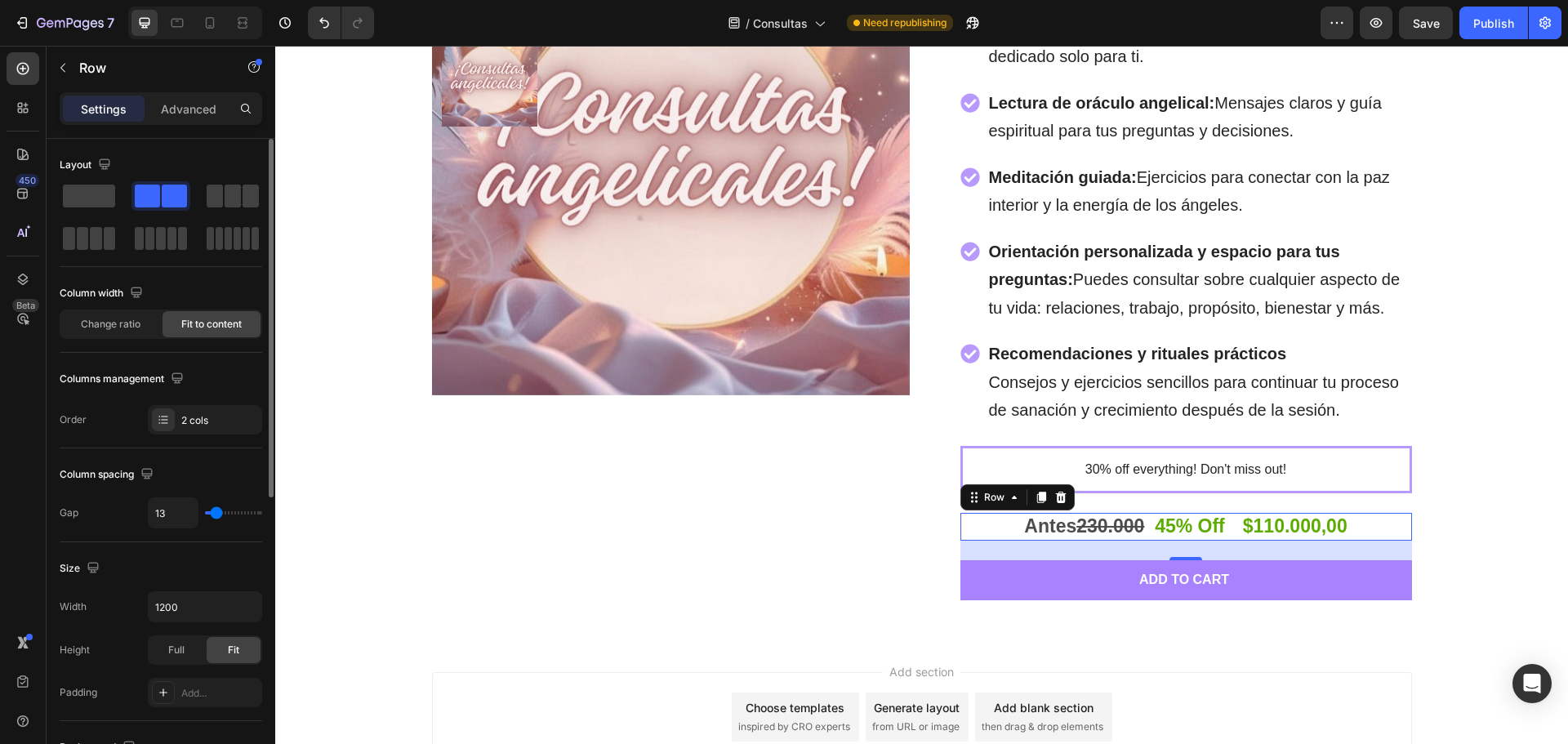 type on "11" 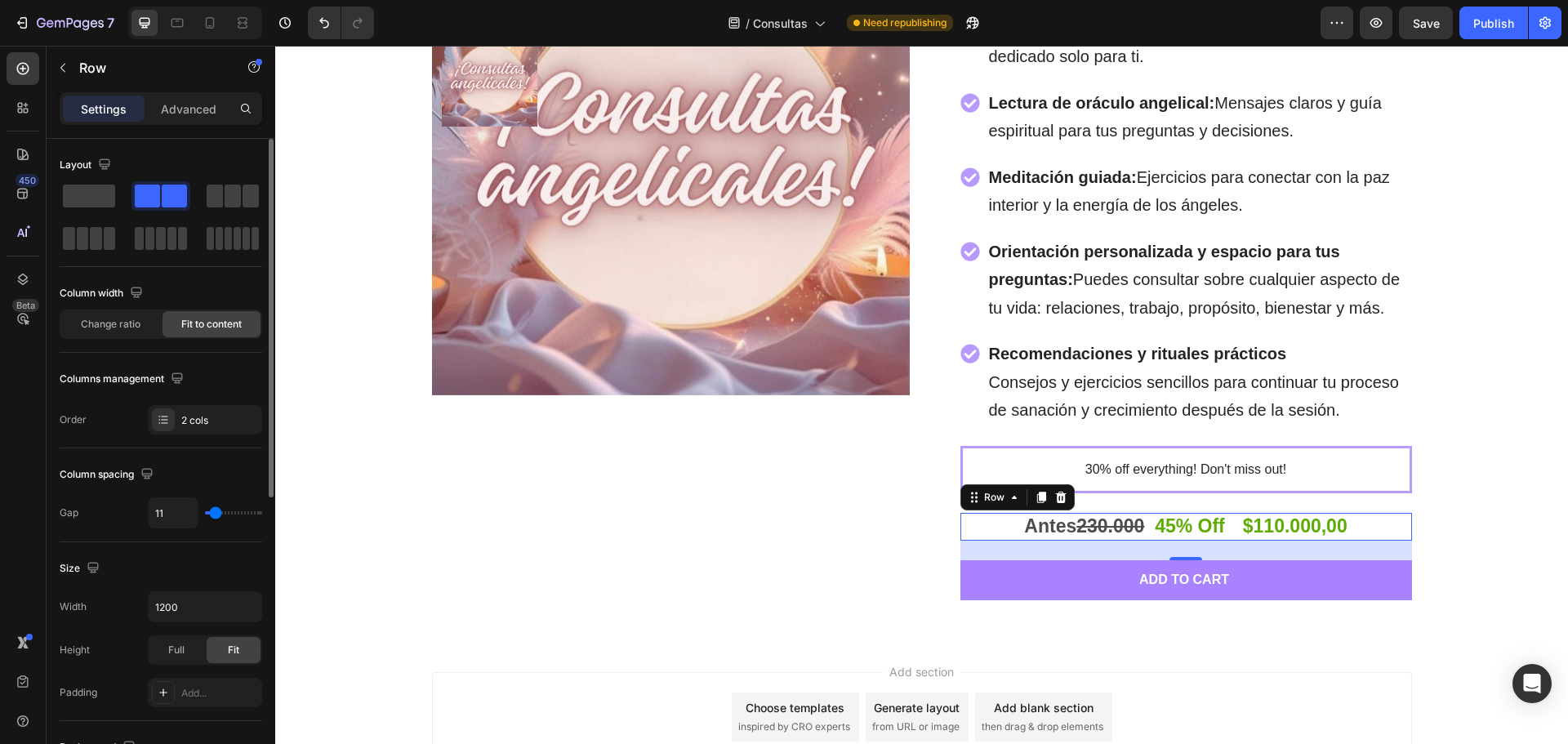 type on "9" 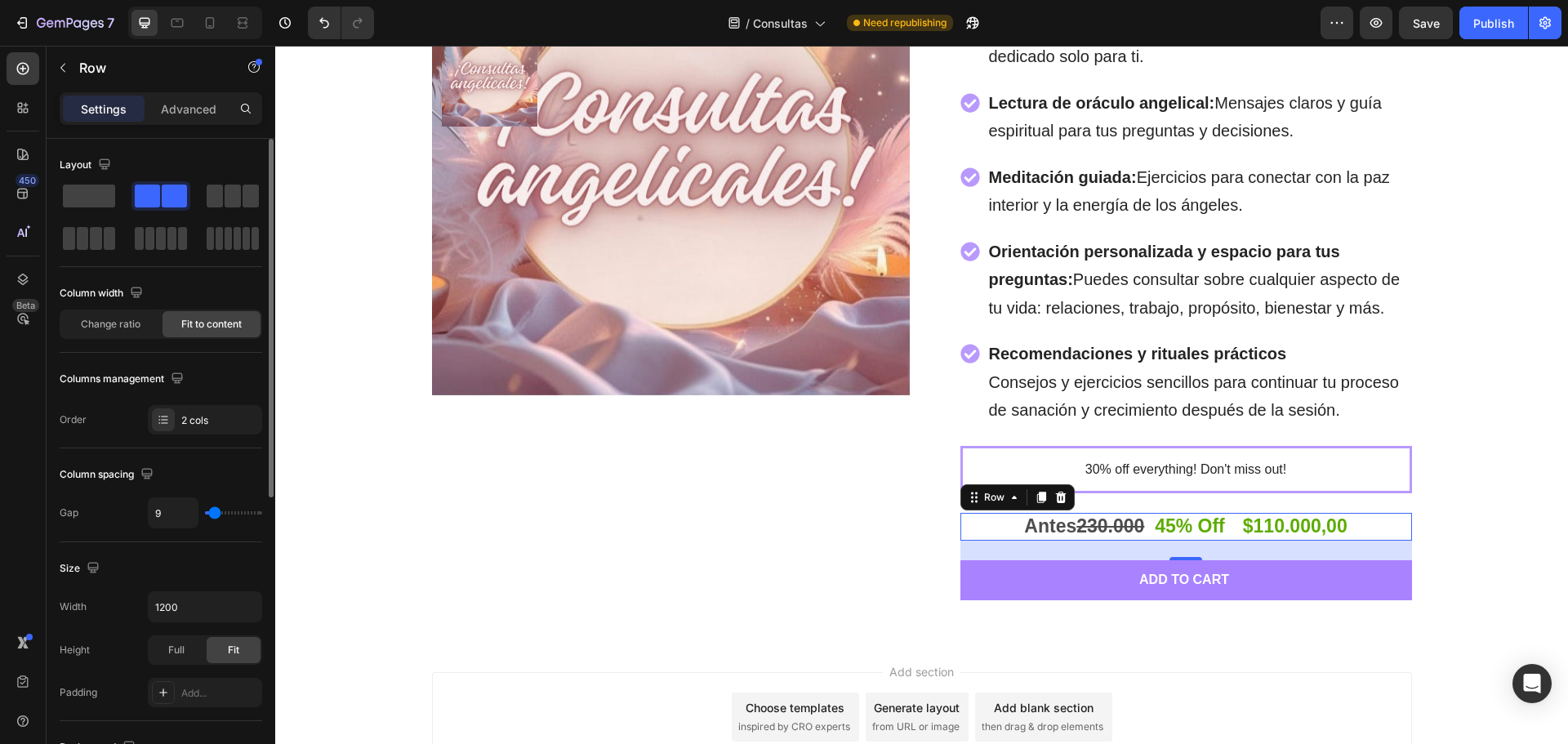 type on "7" 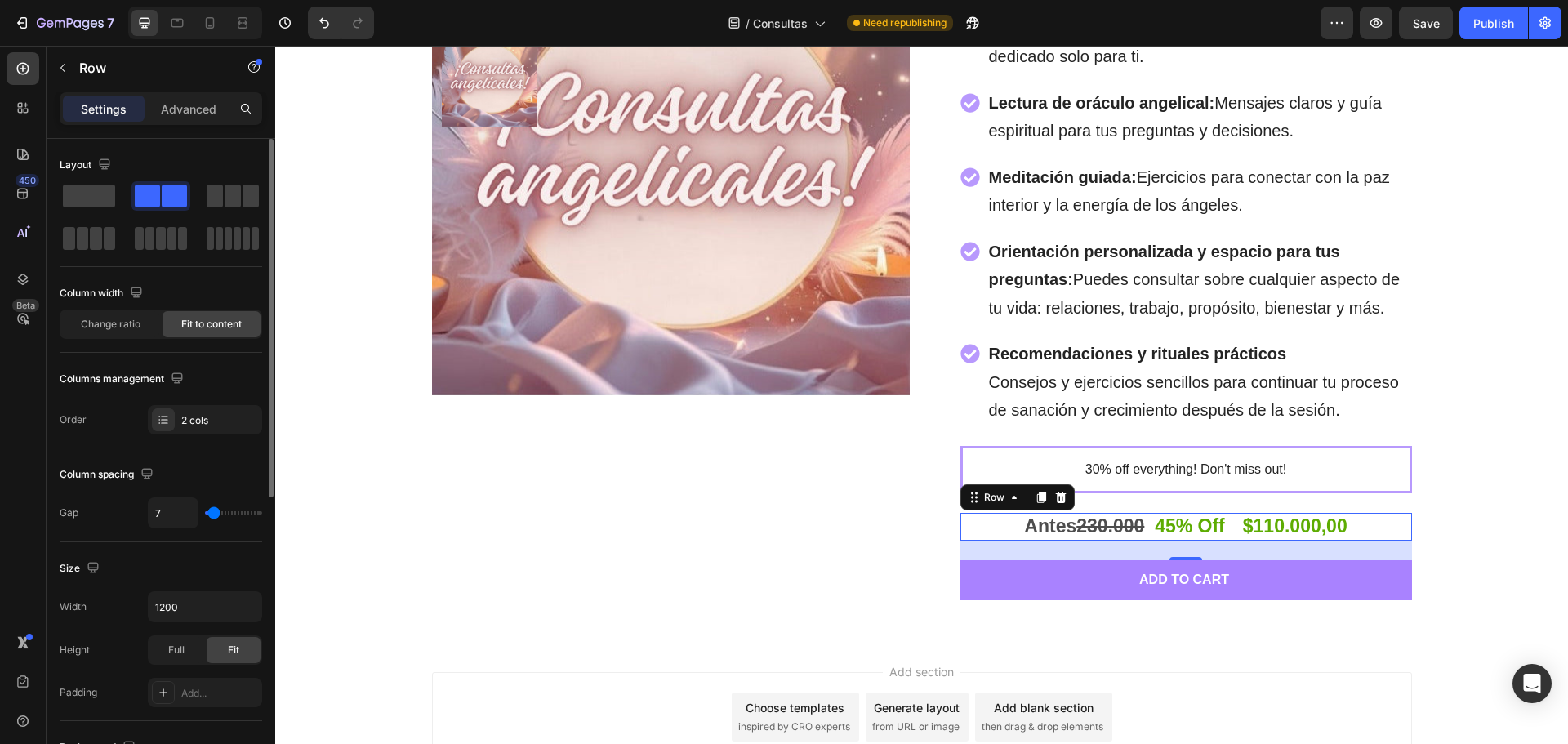 type on "4" 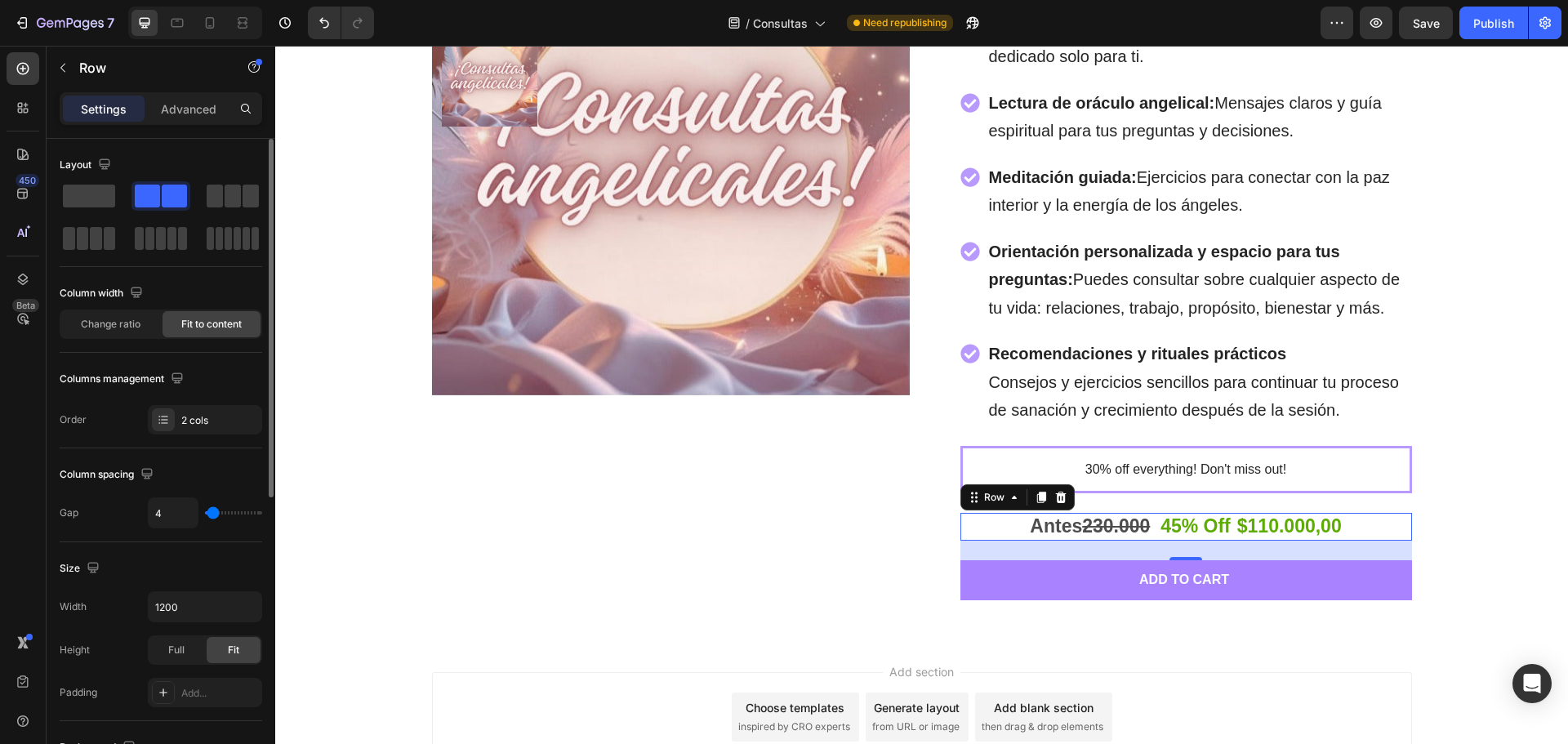 type on "2" 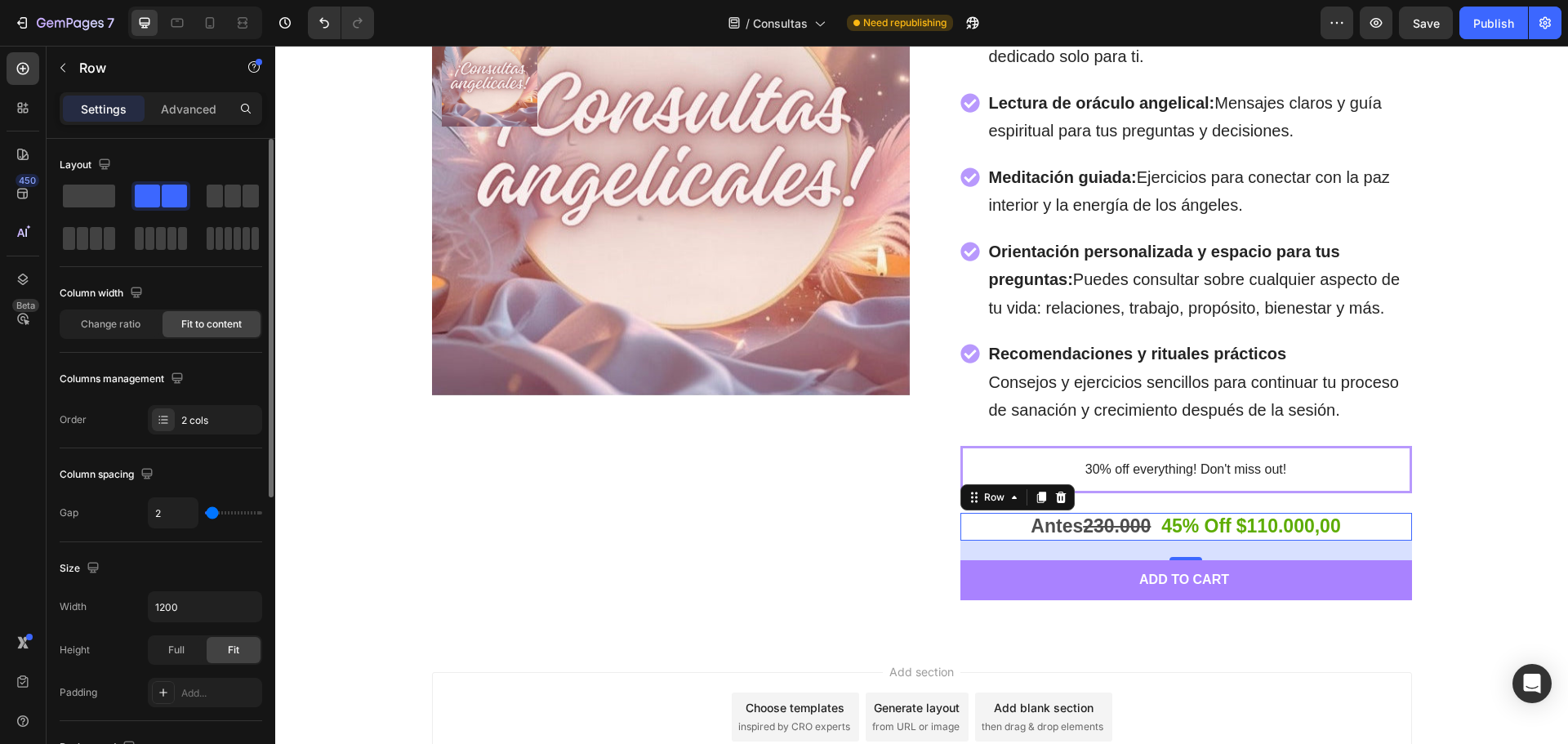 type on "4" 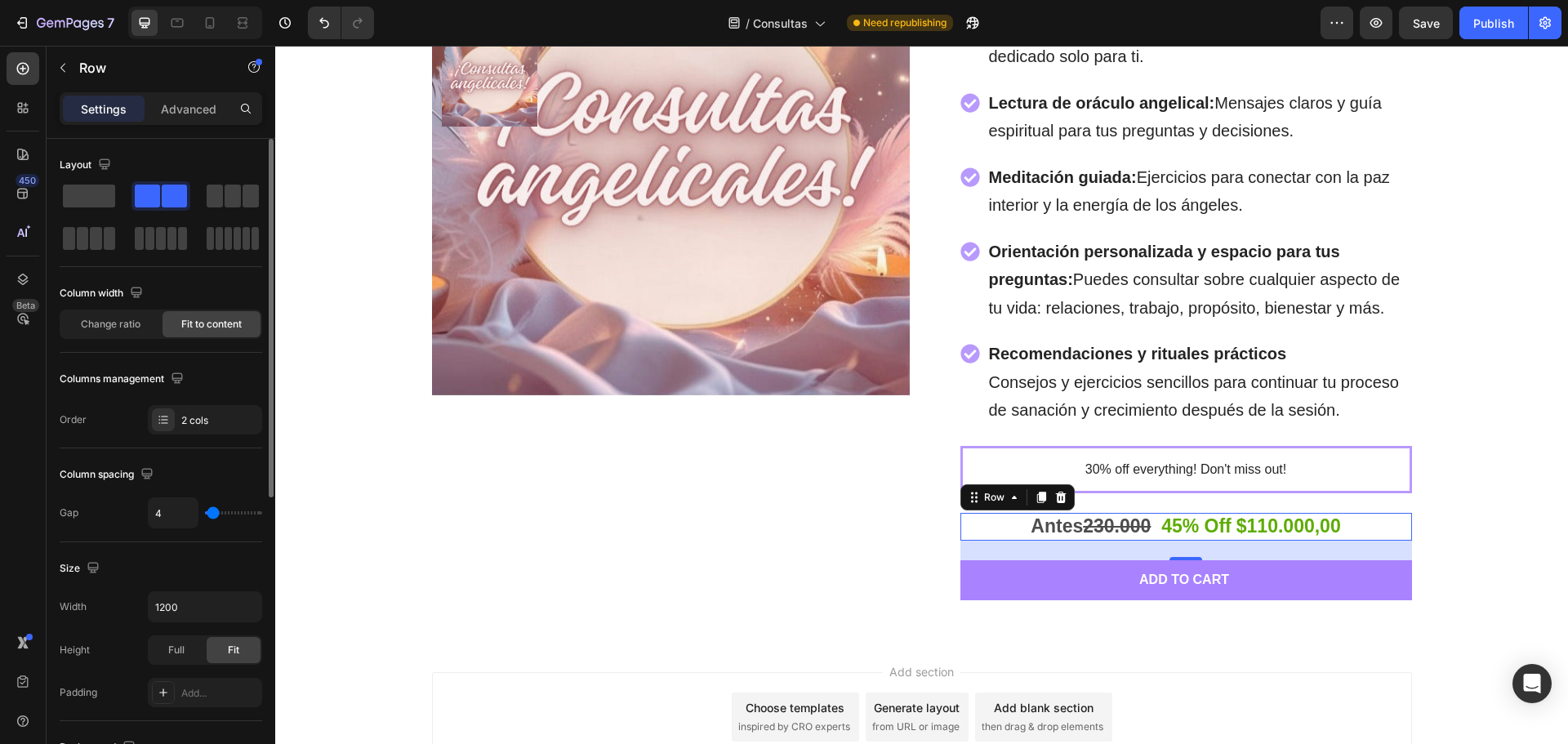 type on "4" 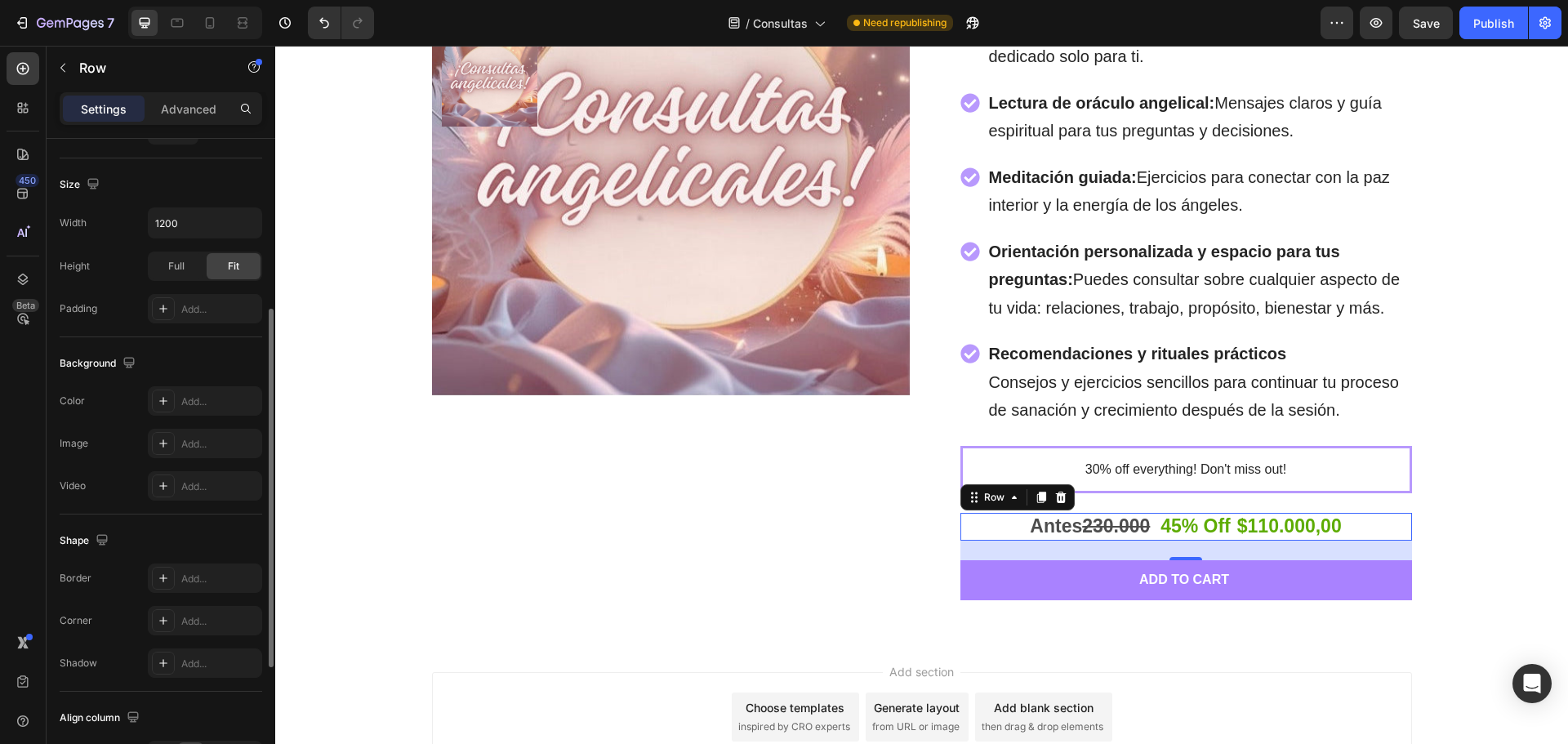 scroll, scrollTop: 405, scrollLeft: 0, axis: vertical 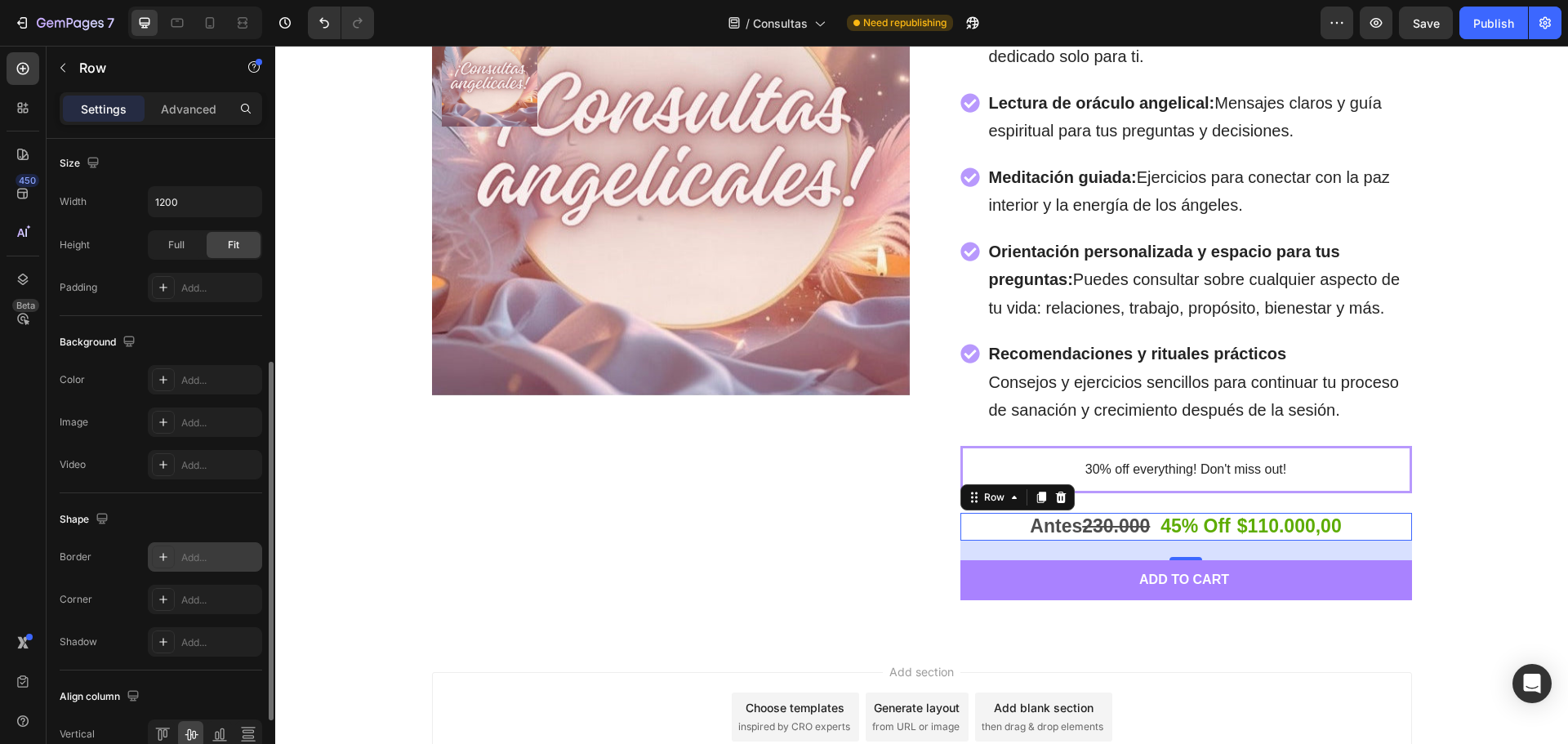 click on "Add..." at bounding box center [205, 557] 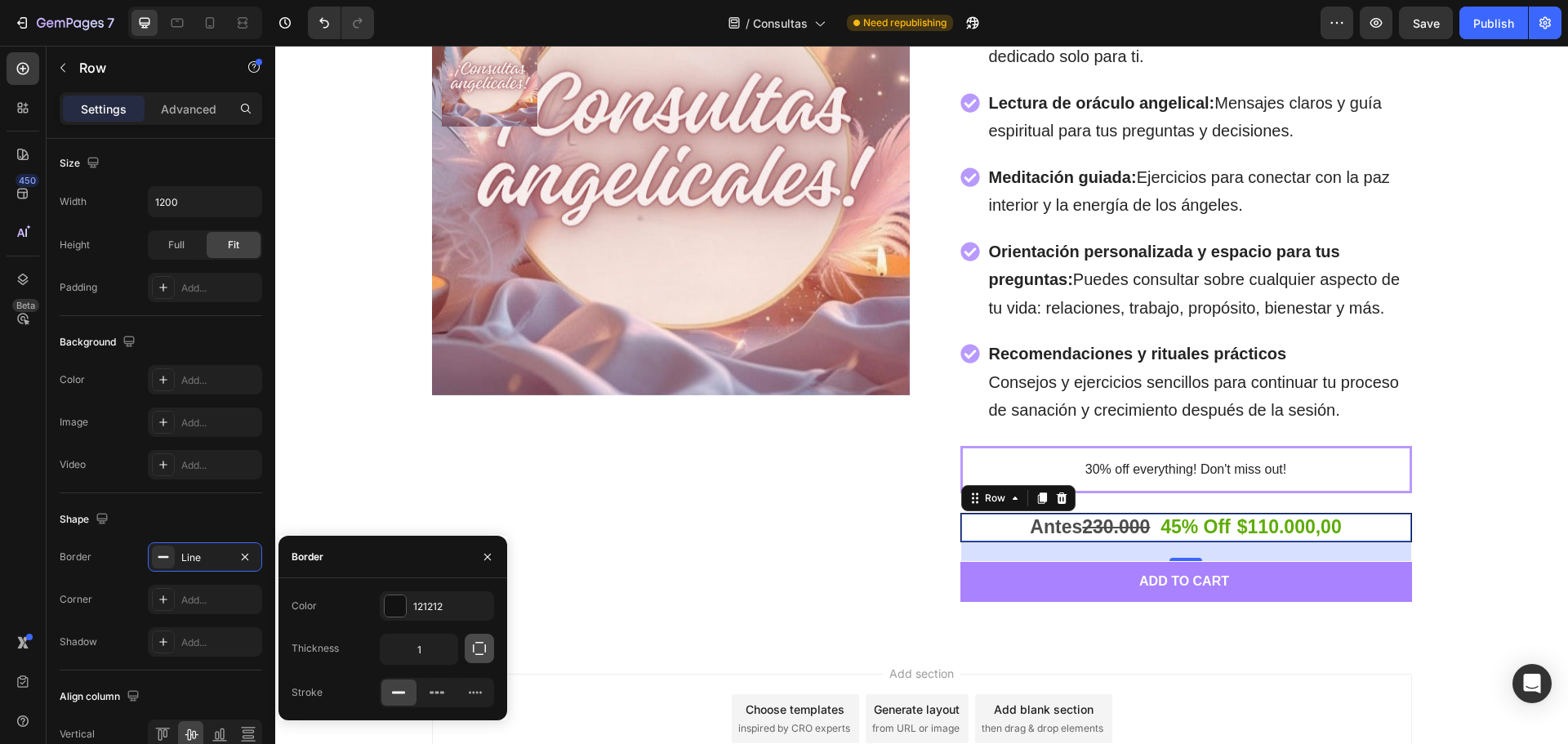 click 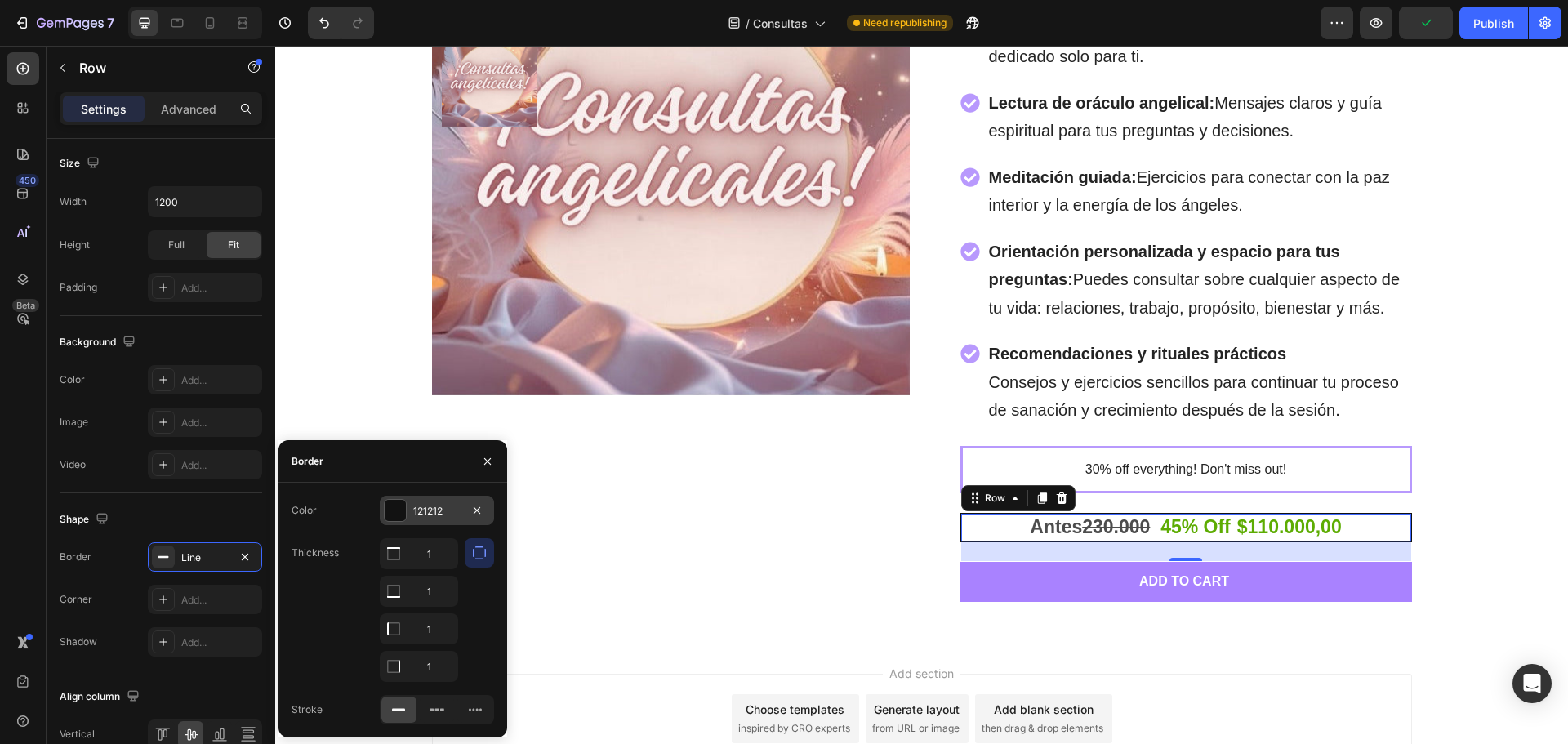 click at bounding box center (395, 510) 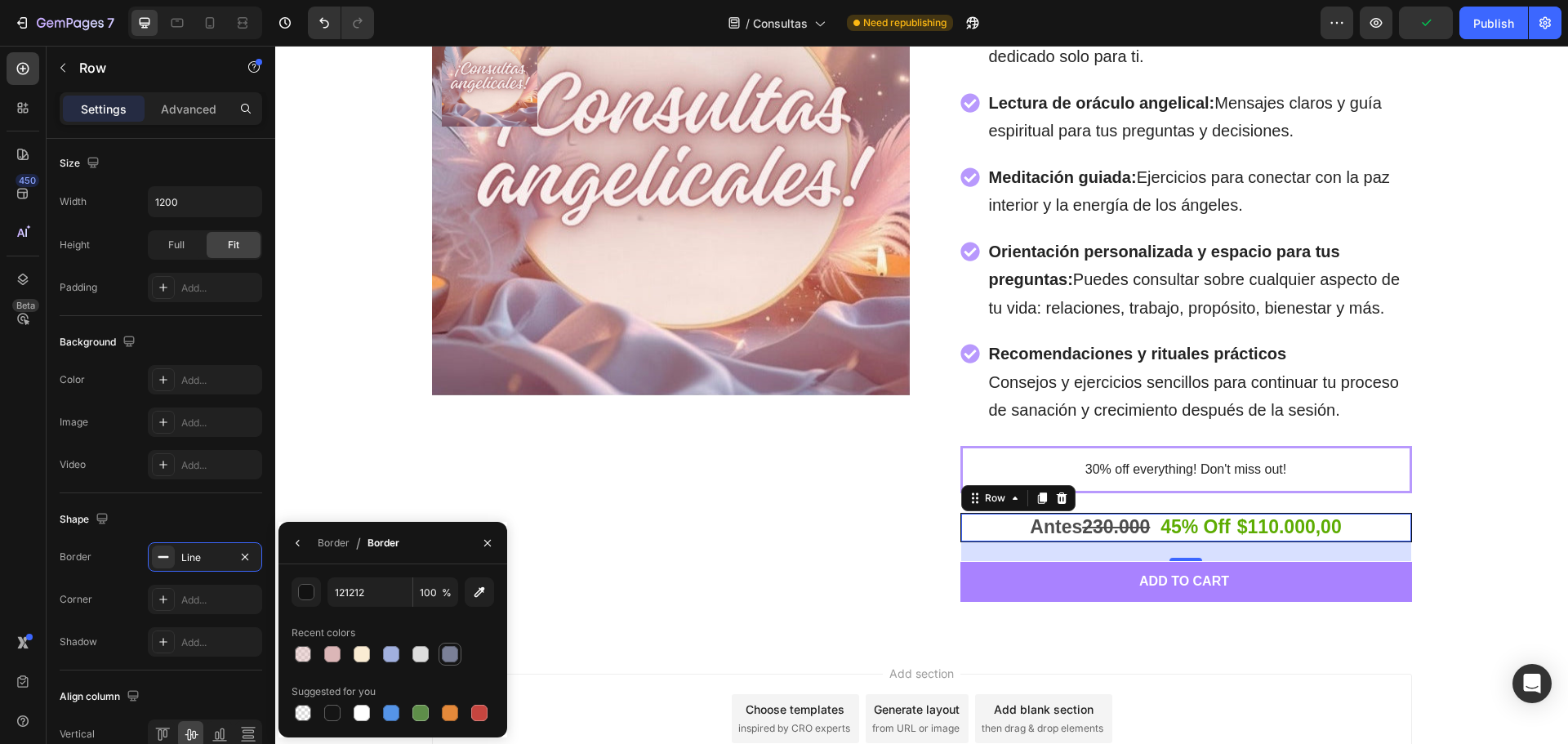 click at bounding box center (450, 654) 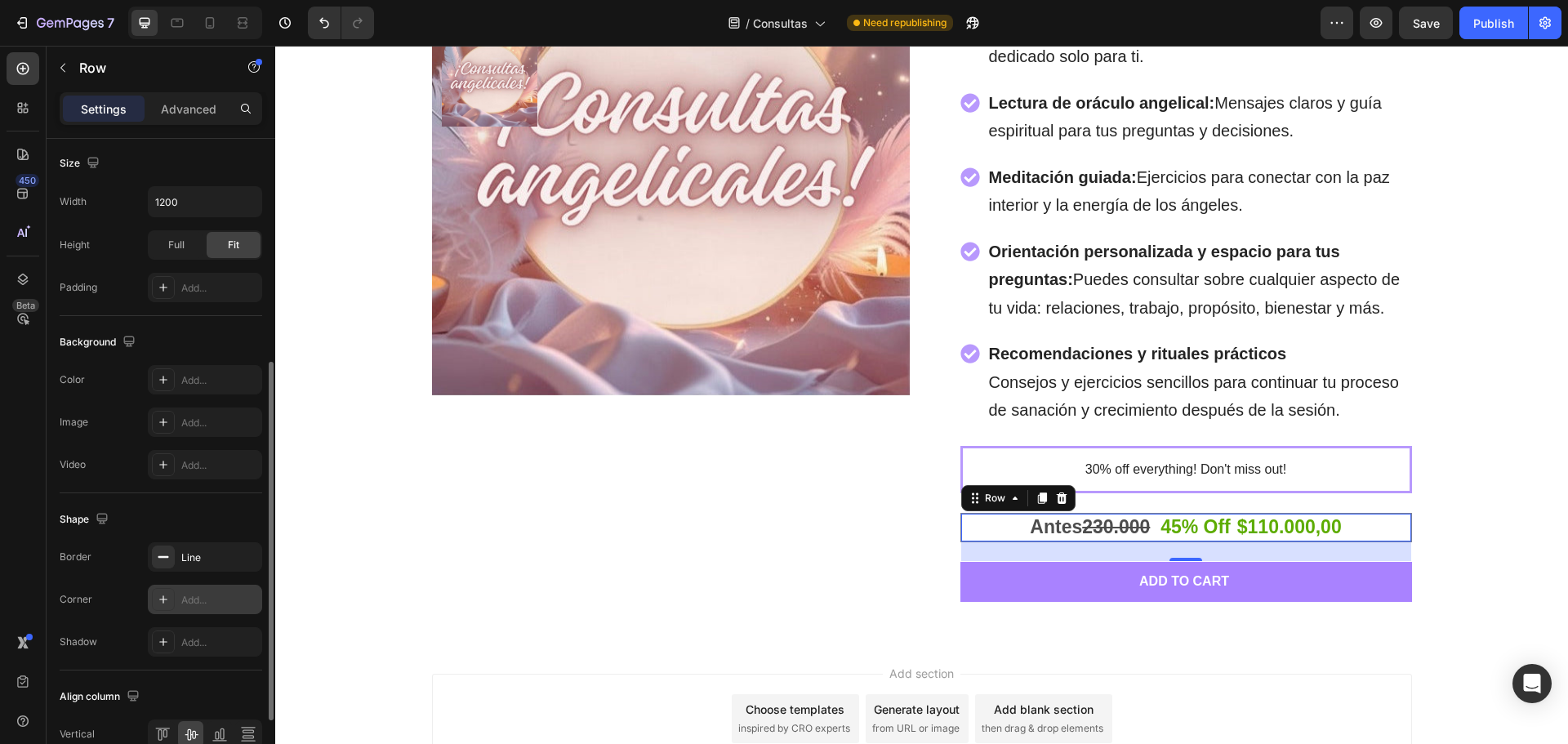 click on "Add..." at bounding box center (220, 600) 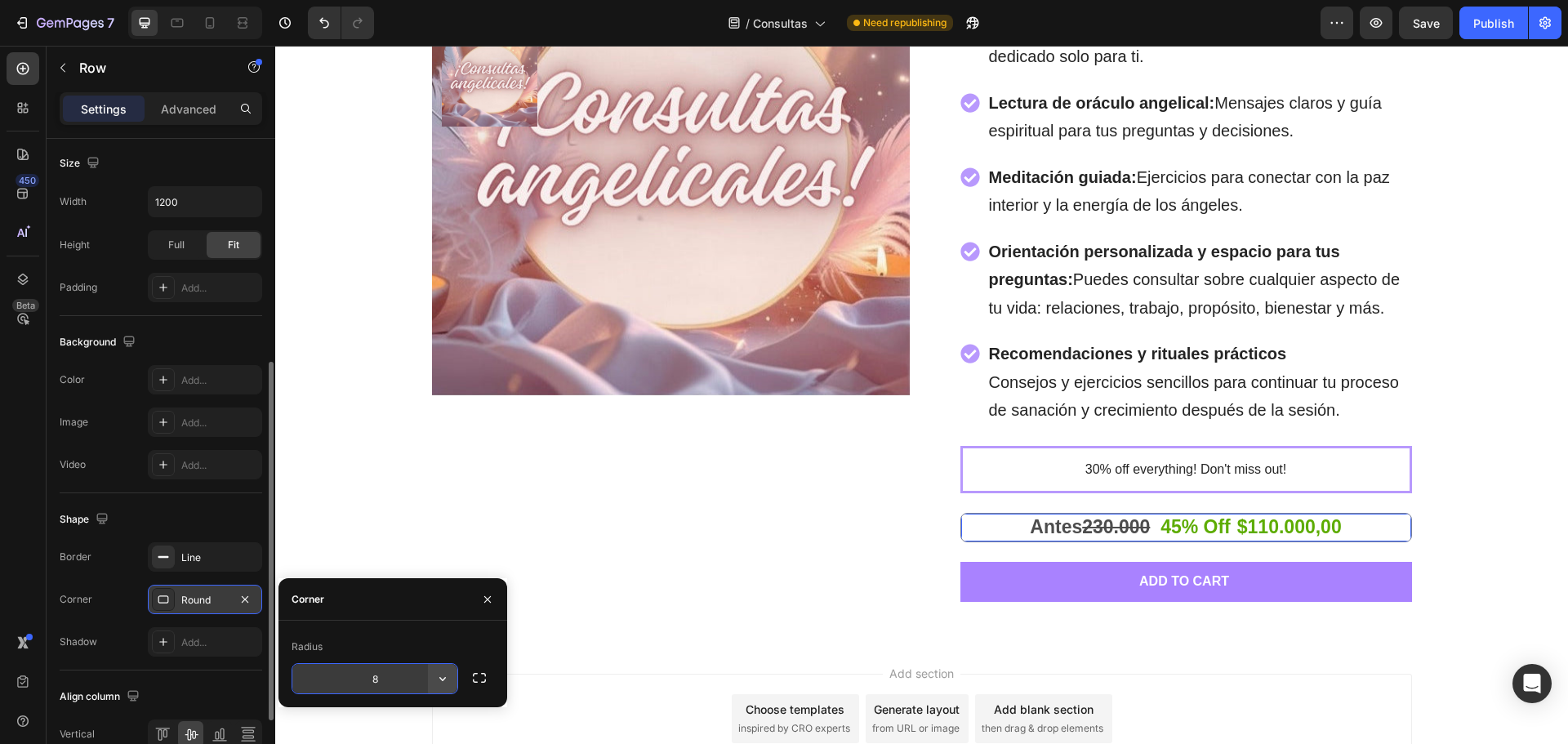 click 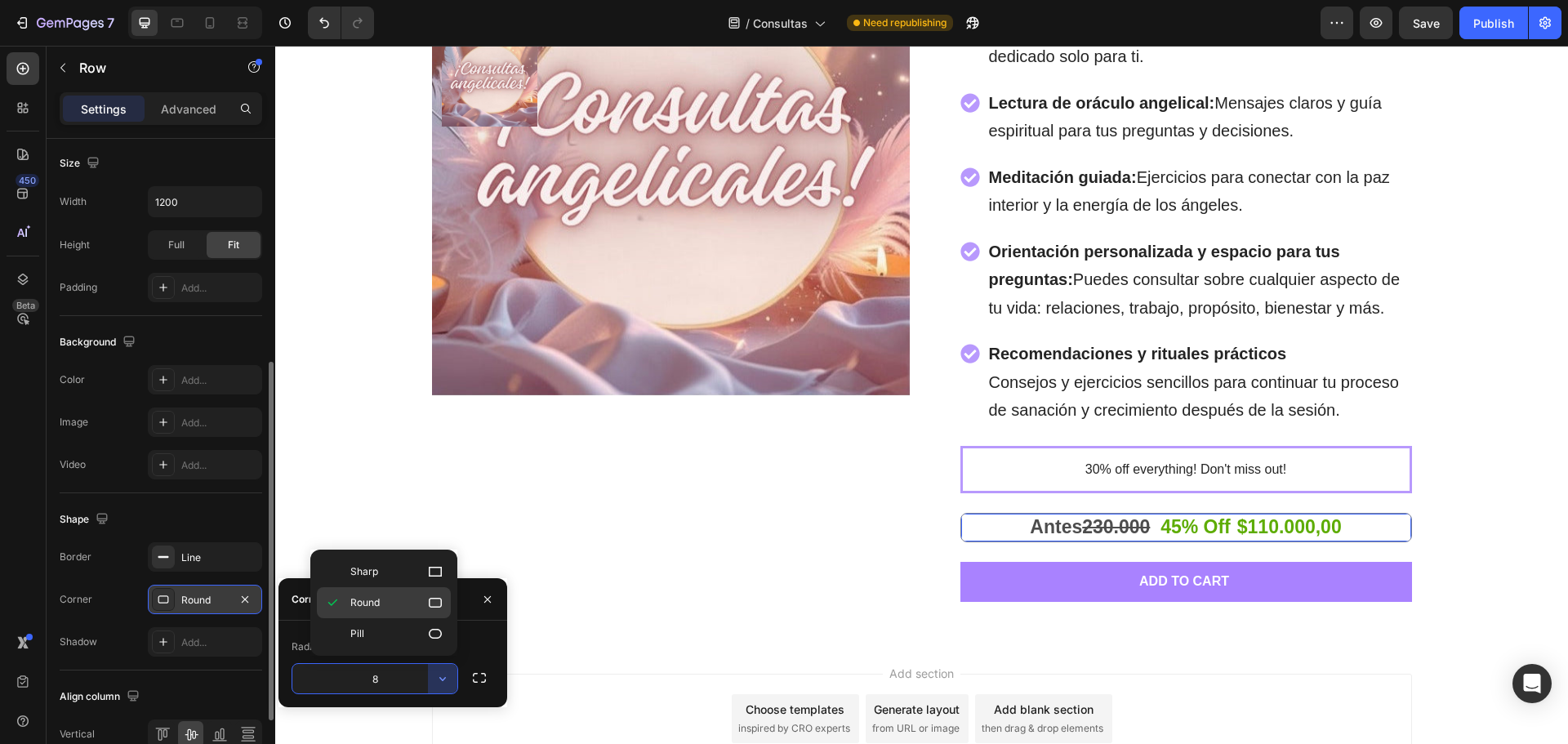 click 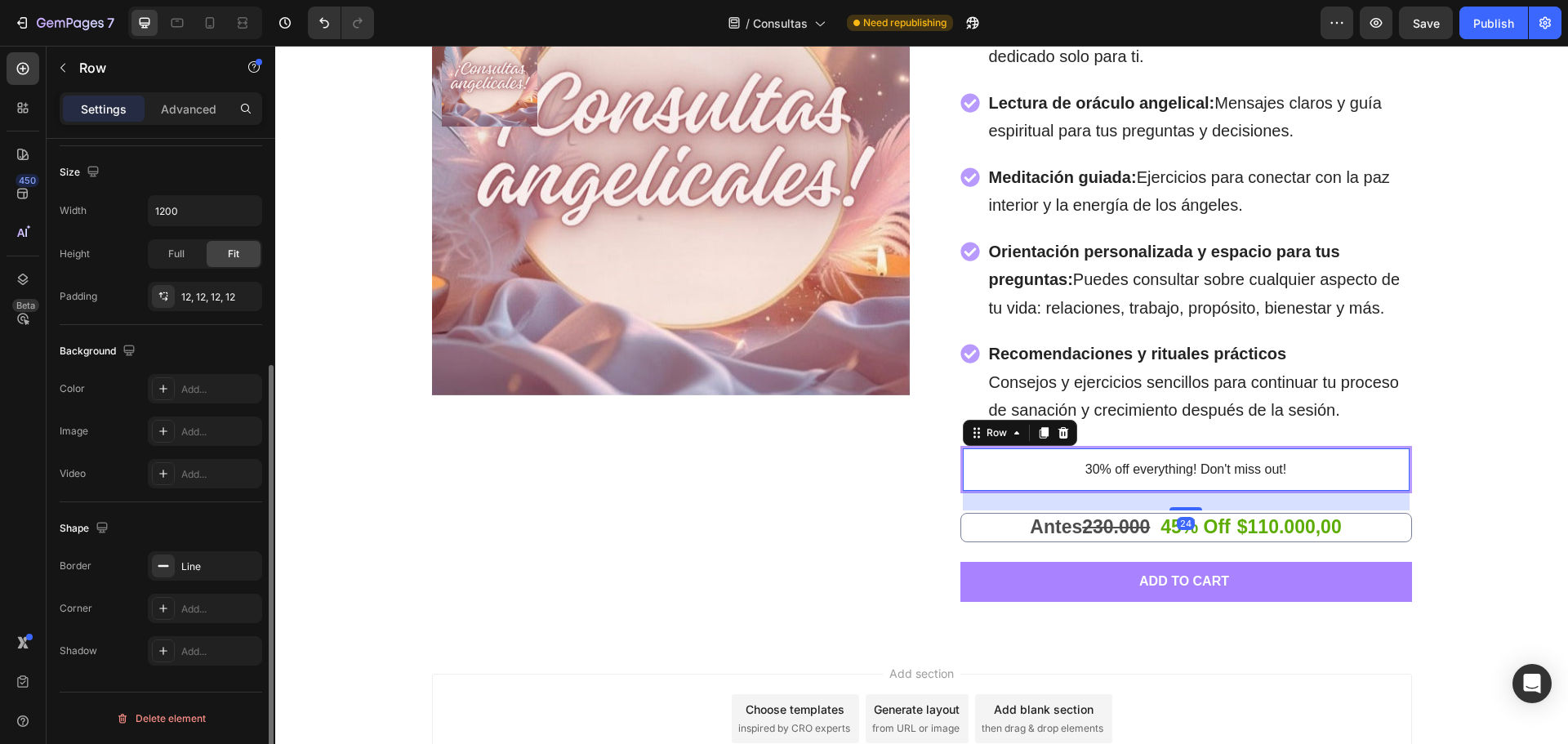 click on "30% off everything! Don't miss out! Text Block Row   24" at bounding box center [1186, 470] 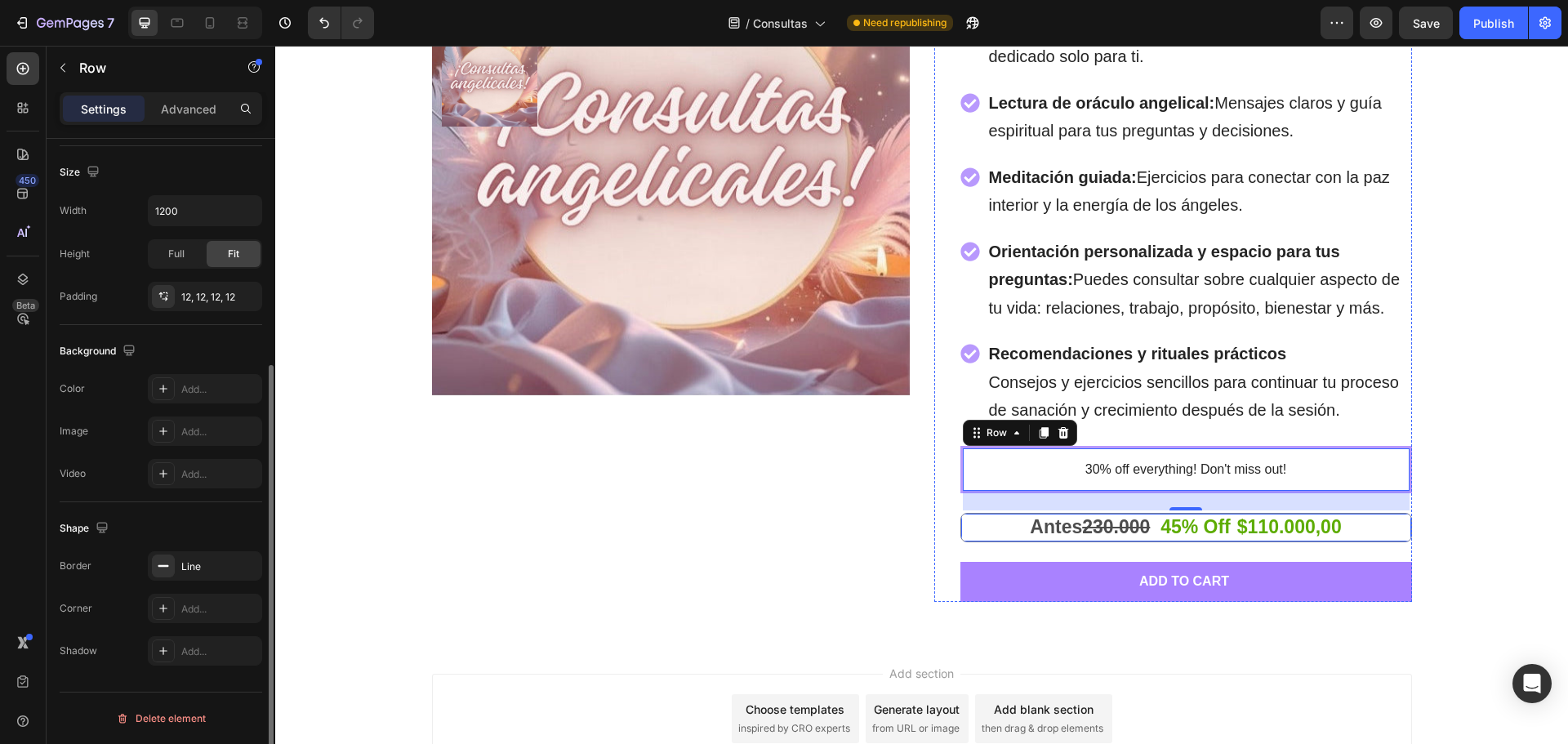 click on "Antes  230.000    45% Off  Text Block $110.000,00 Product Price Product Price Row" at bounding box center [1186, 528] 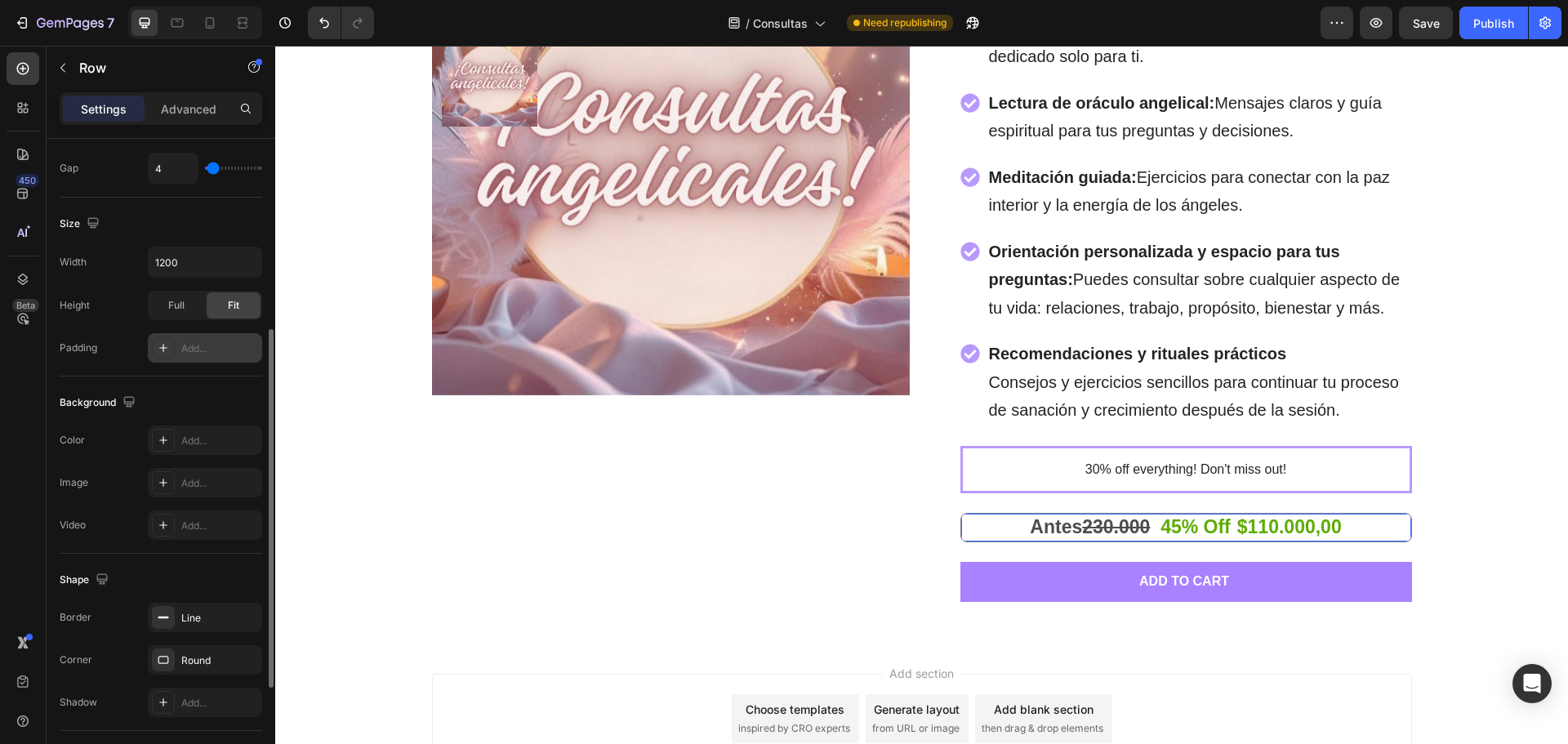 click on "Add..." at bounding box center (220, 349) 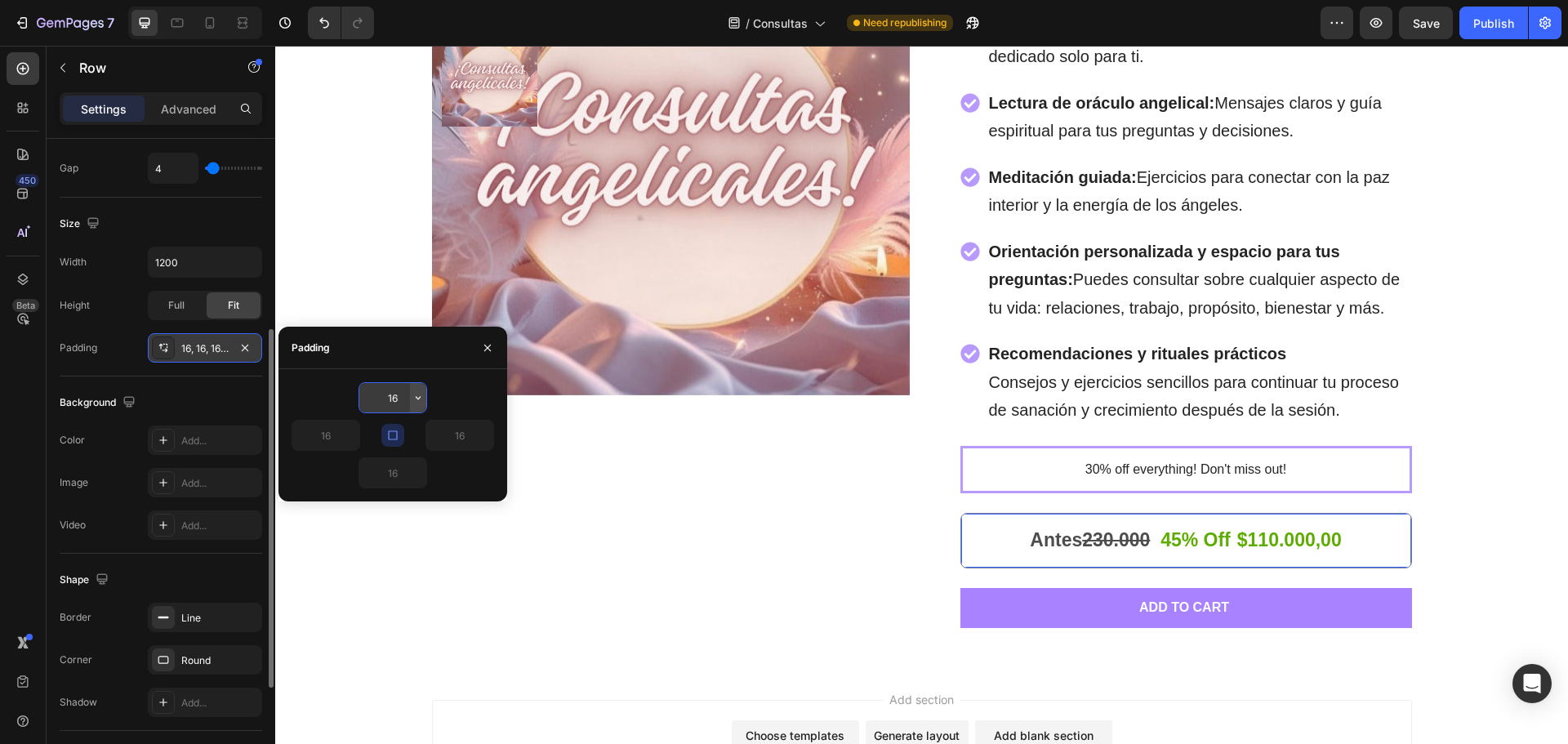 click 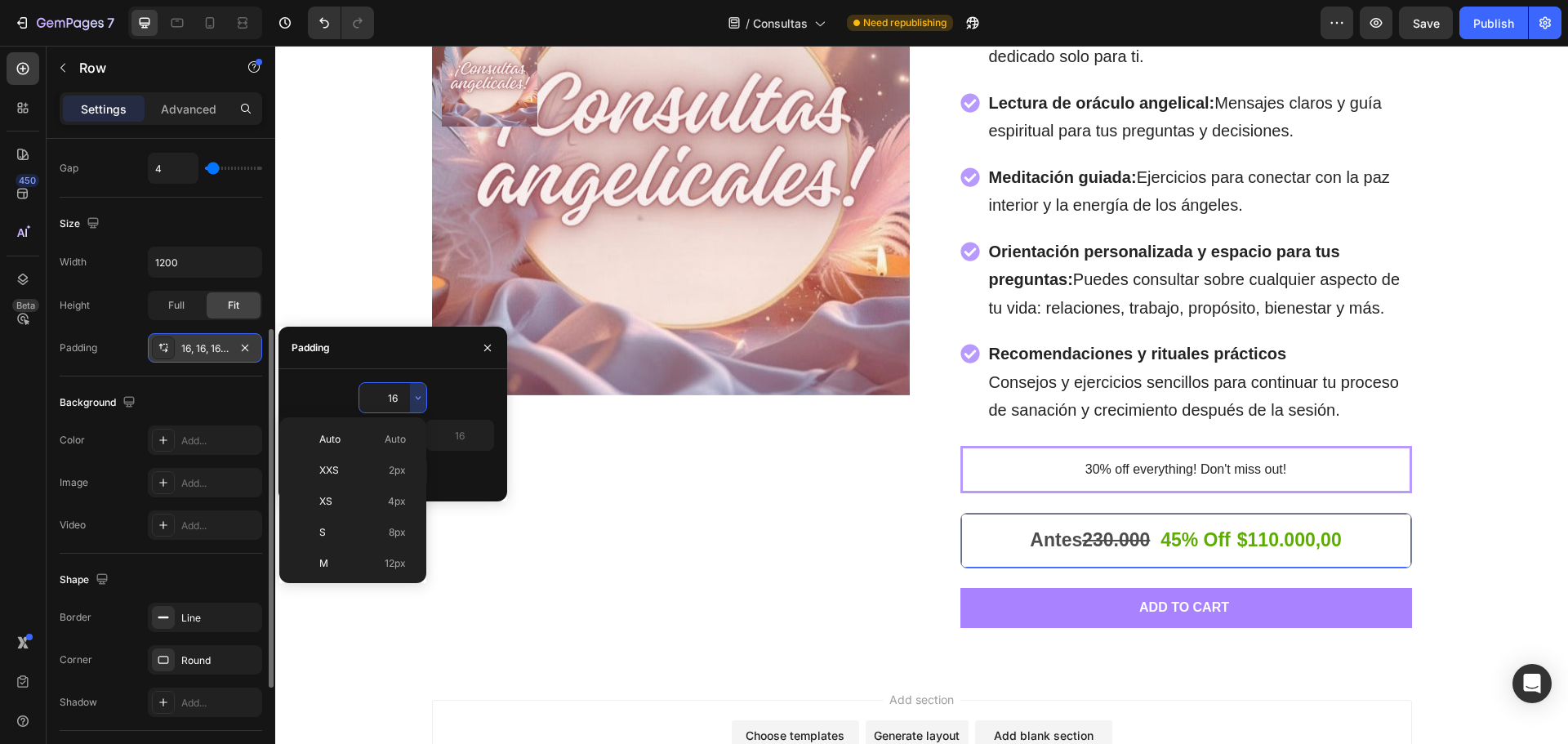 click on "16" at bounding box center [393, 398] 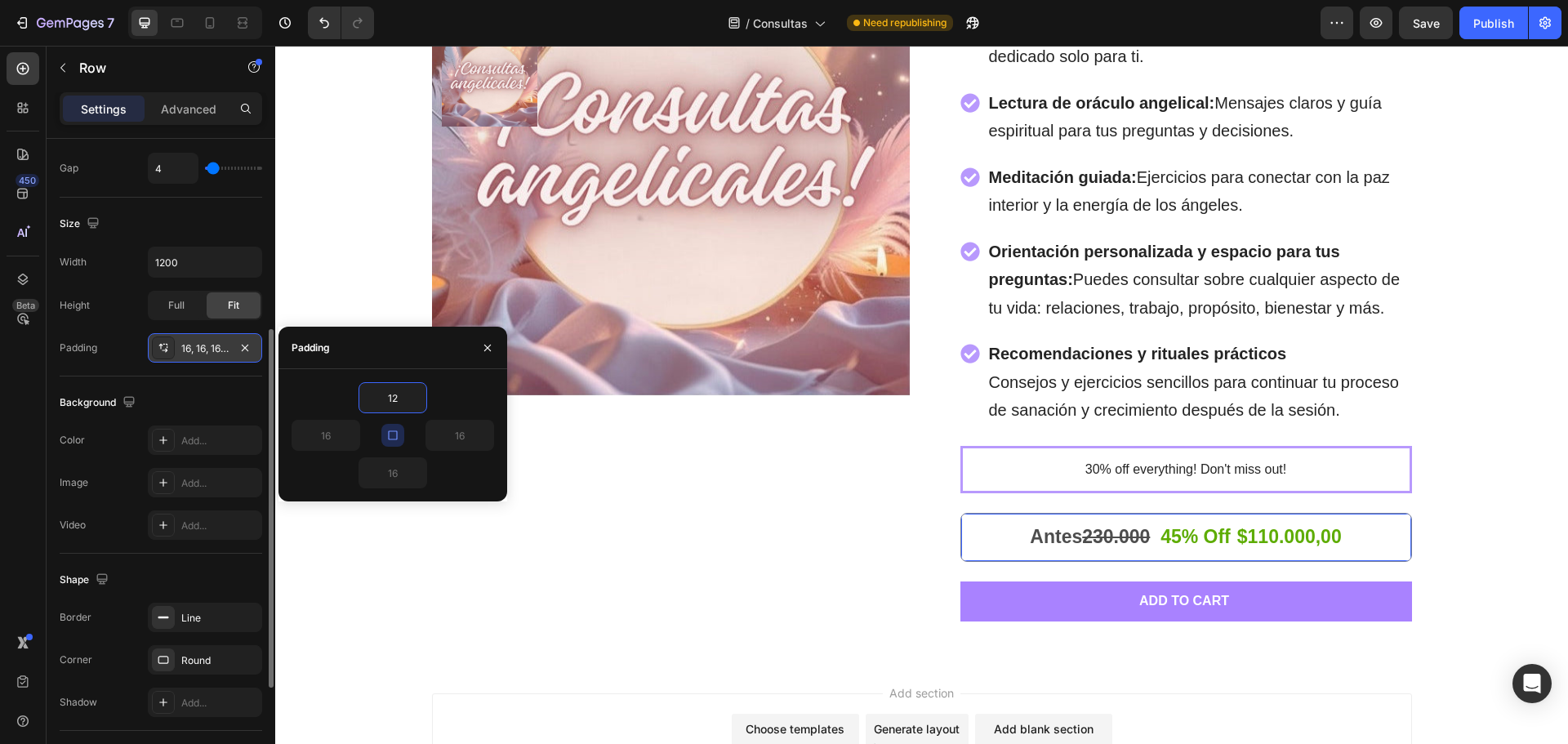 type on "12" 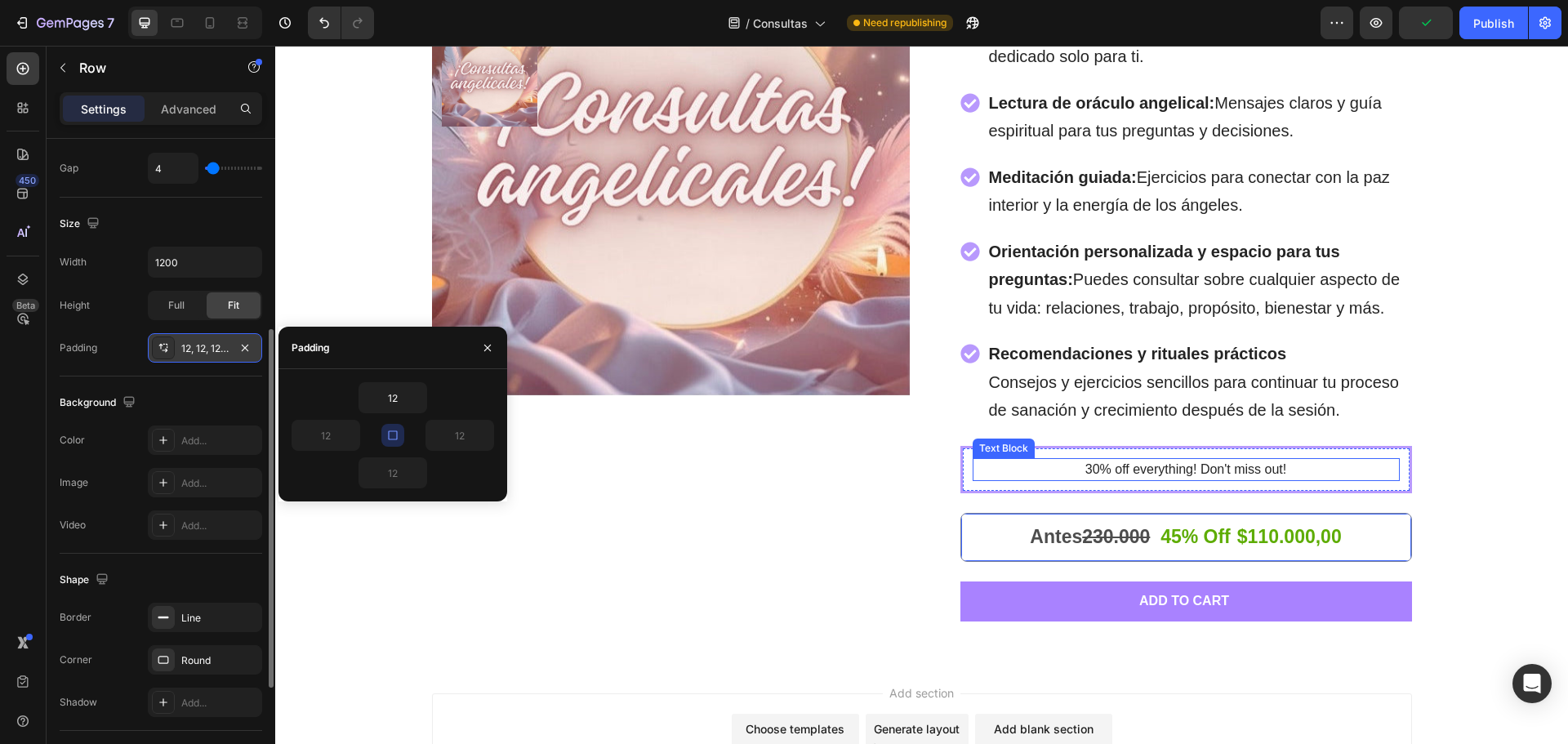 click on "30% off everything! Don't miss out!" at bounding box center [1186, 470] 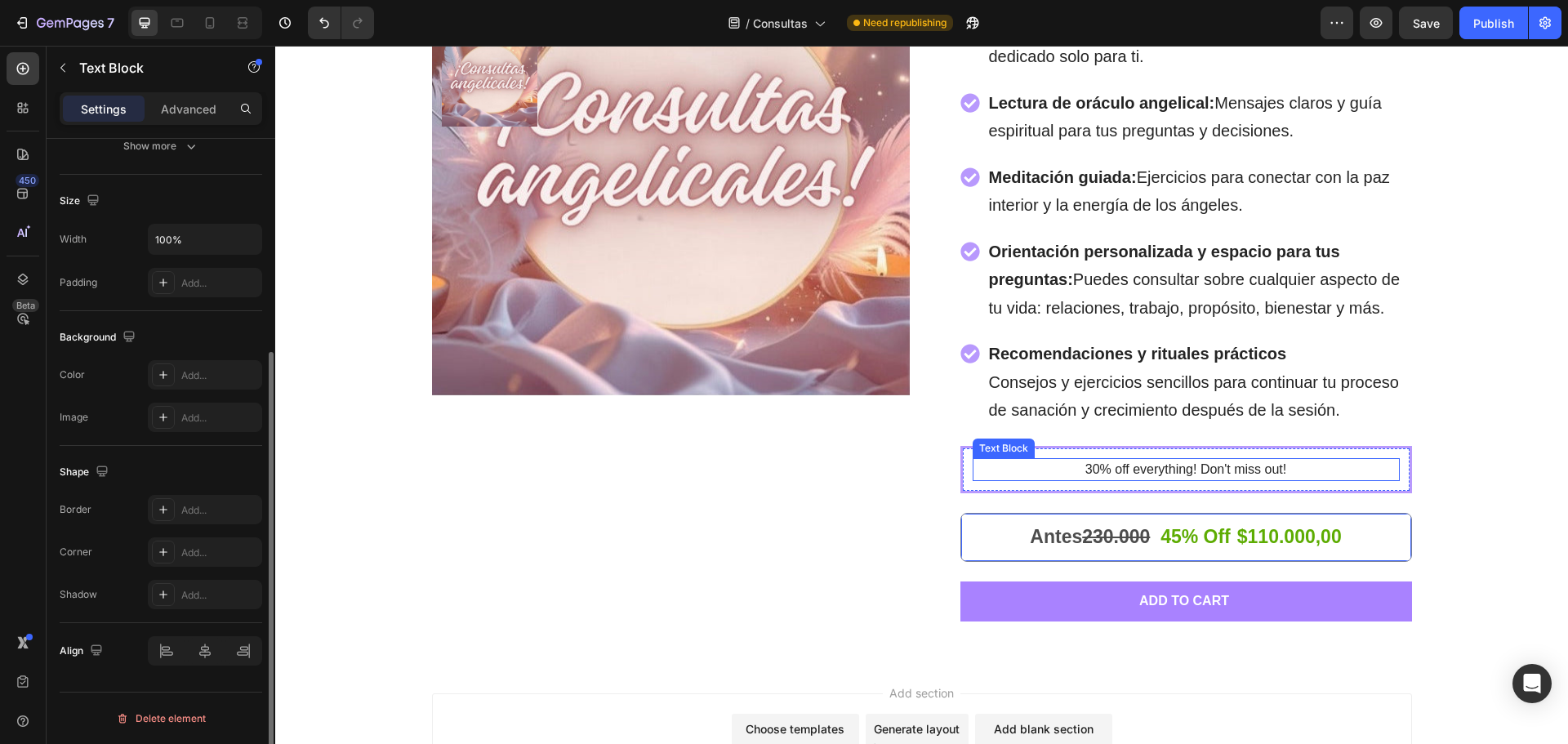 scroll, scrollTop: 0, scrollLeft: 0, axis: both 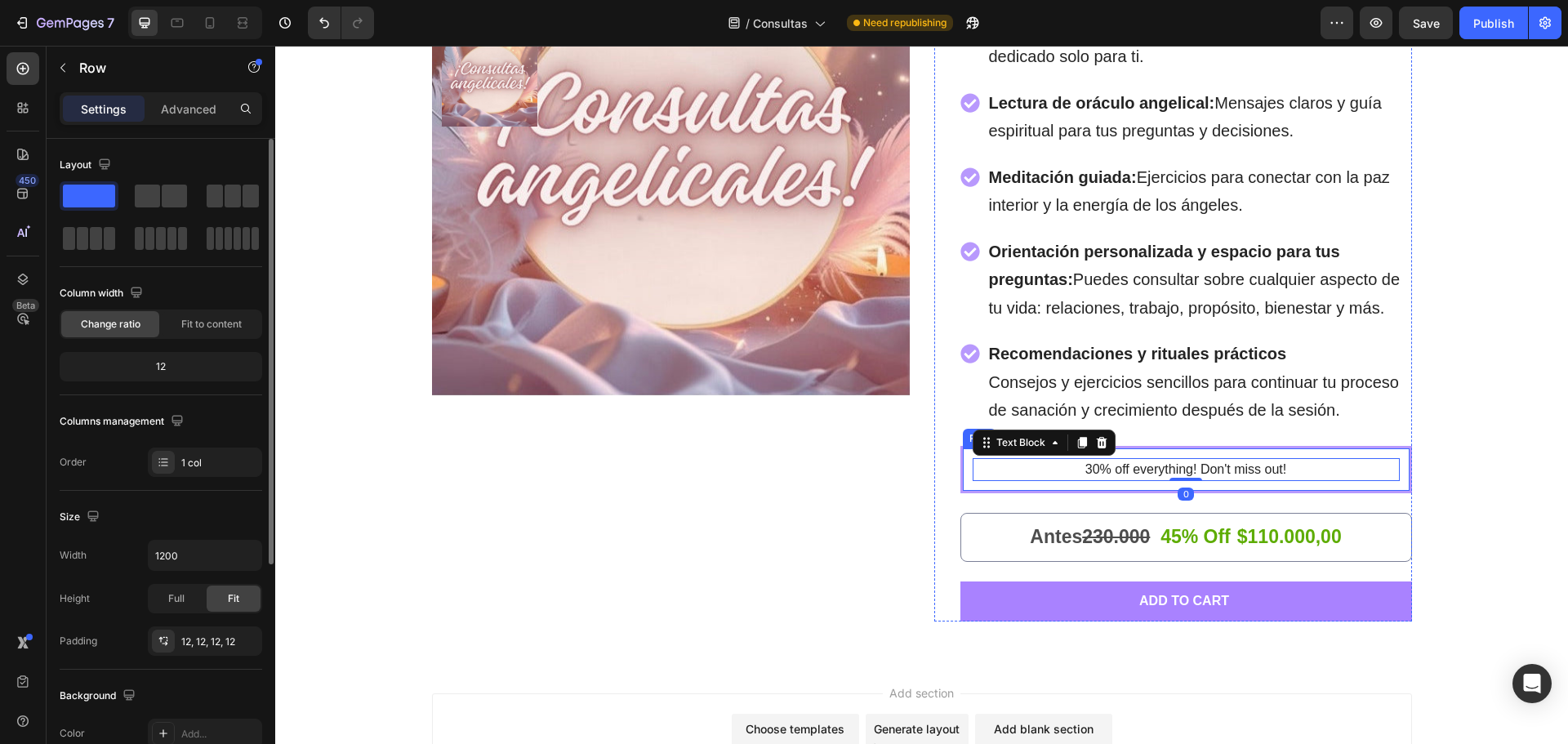 click on "Row" at bounding box center (979, 439) 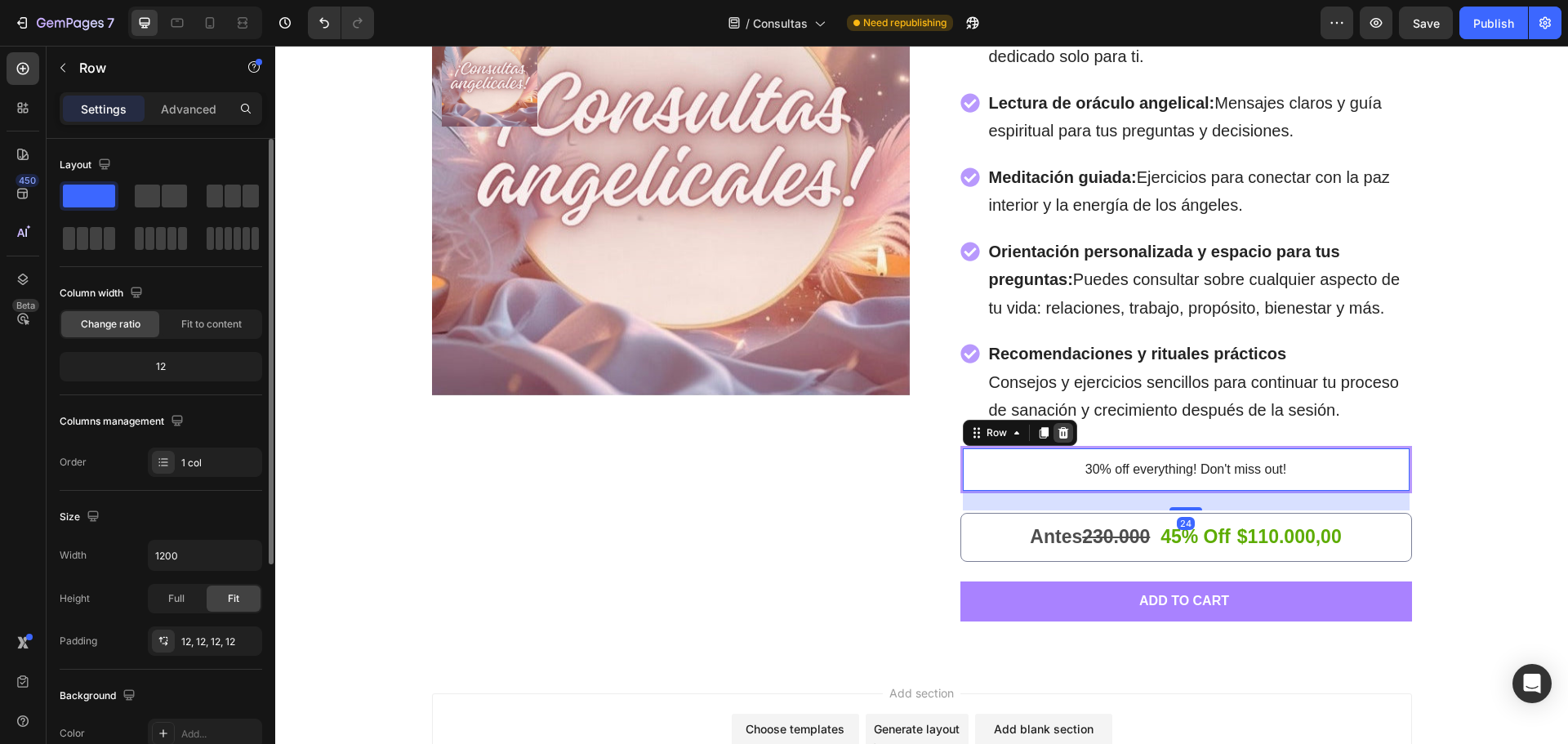 click 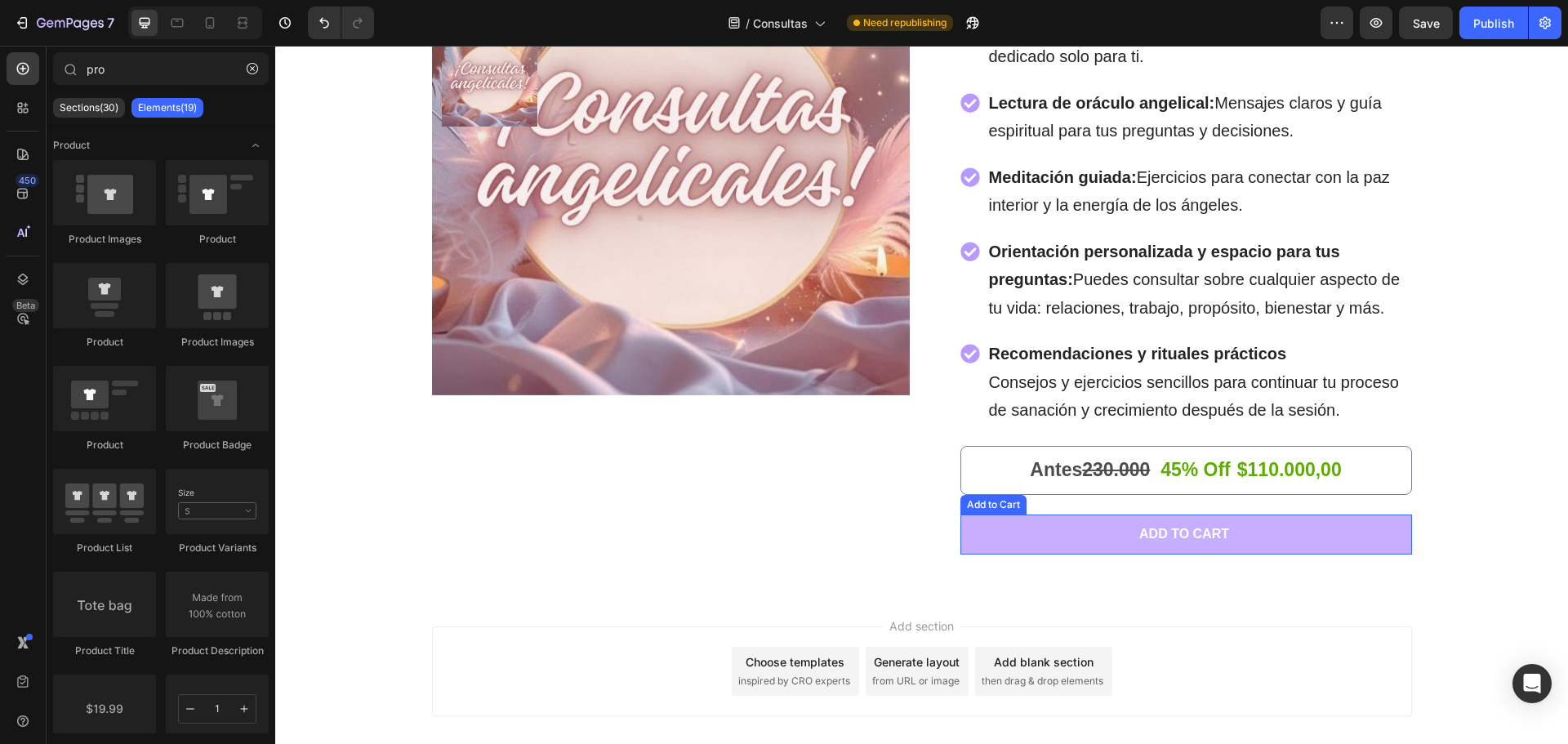 click on "Add to cart" at bounding box center [1186, 534] 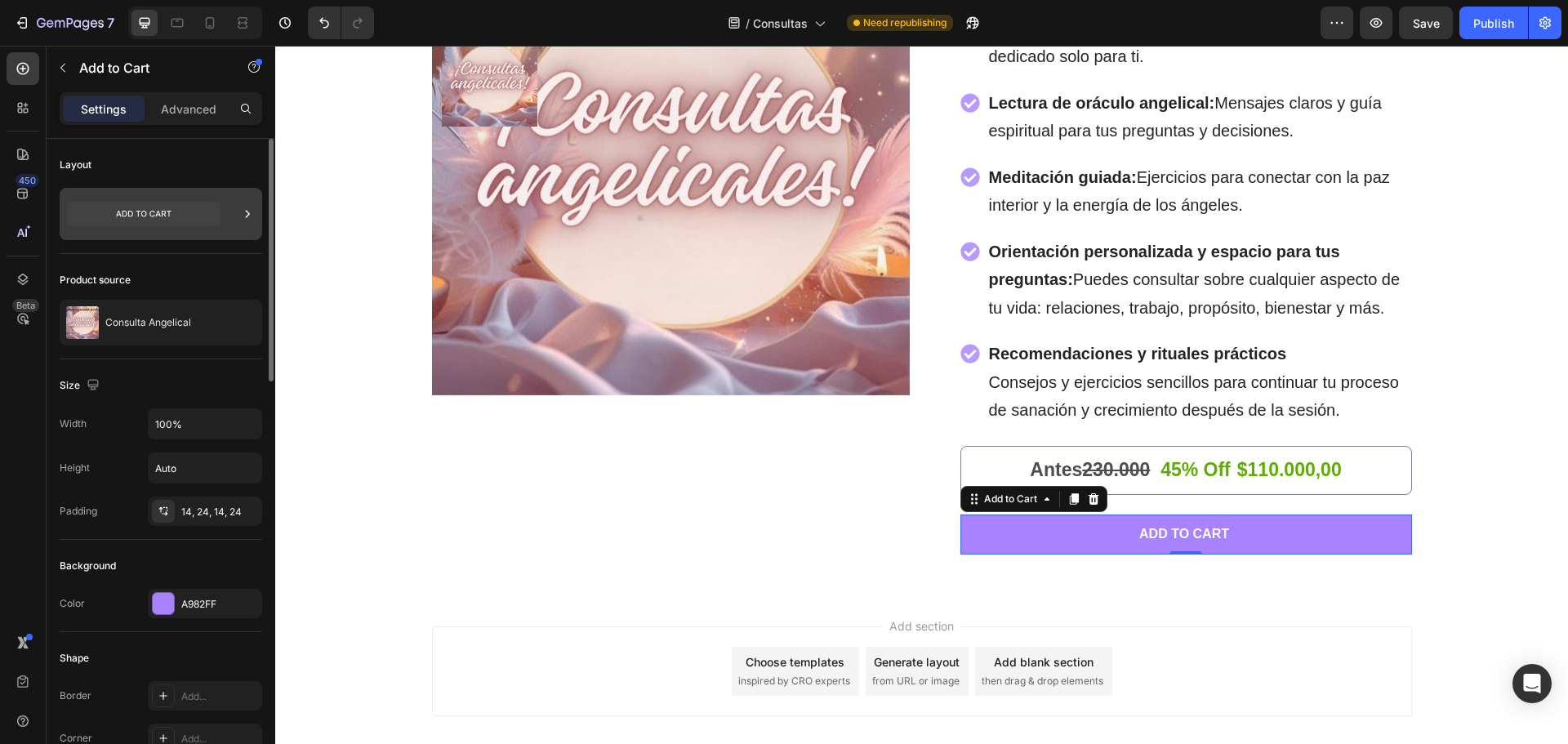 click 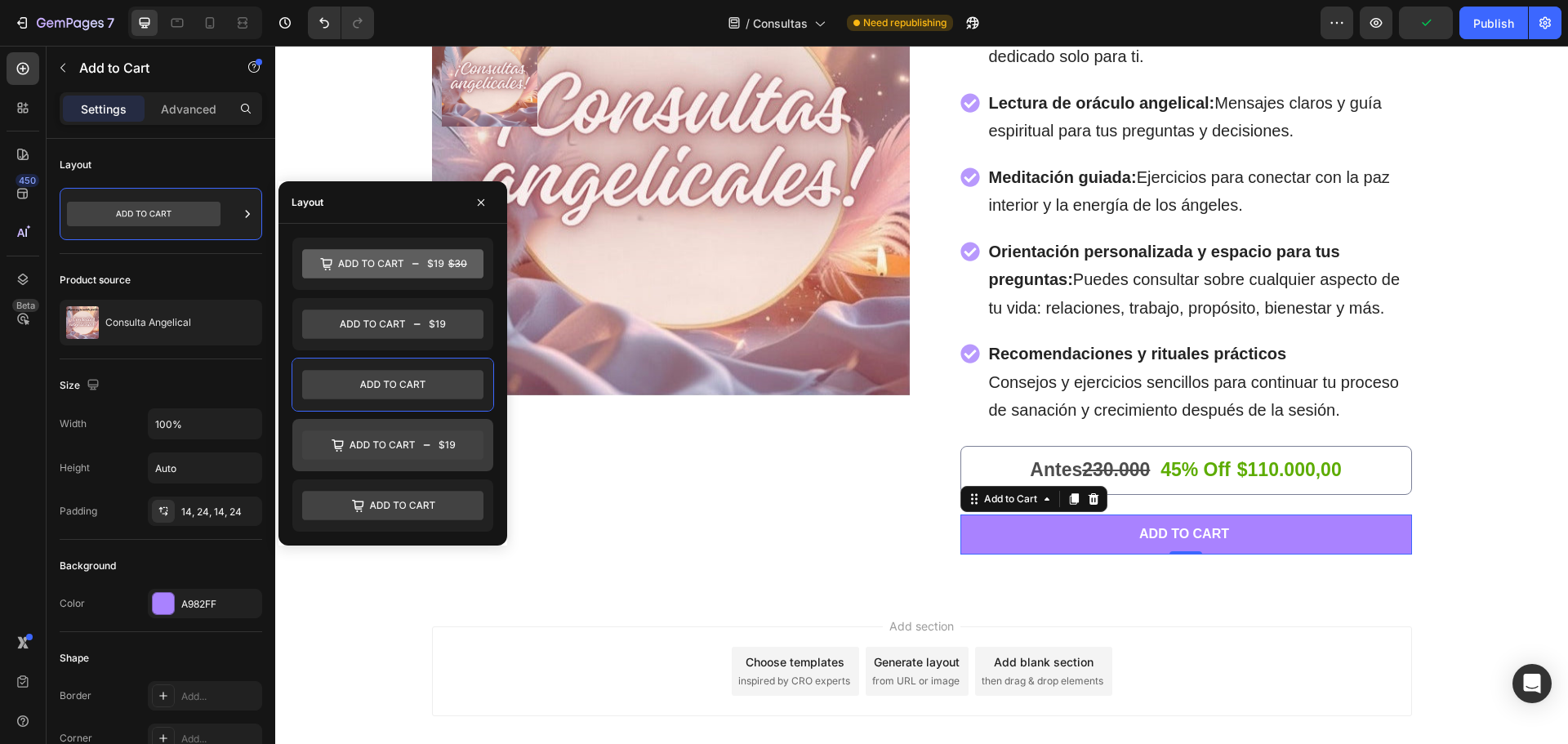 click 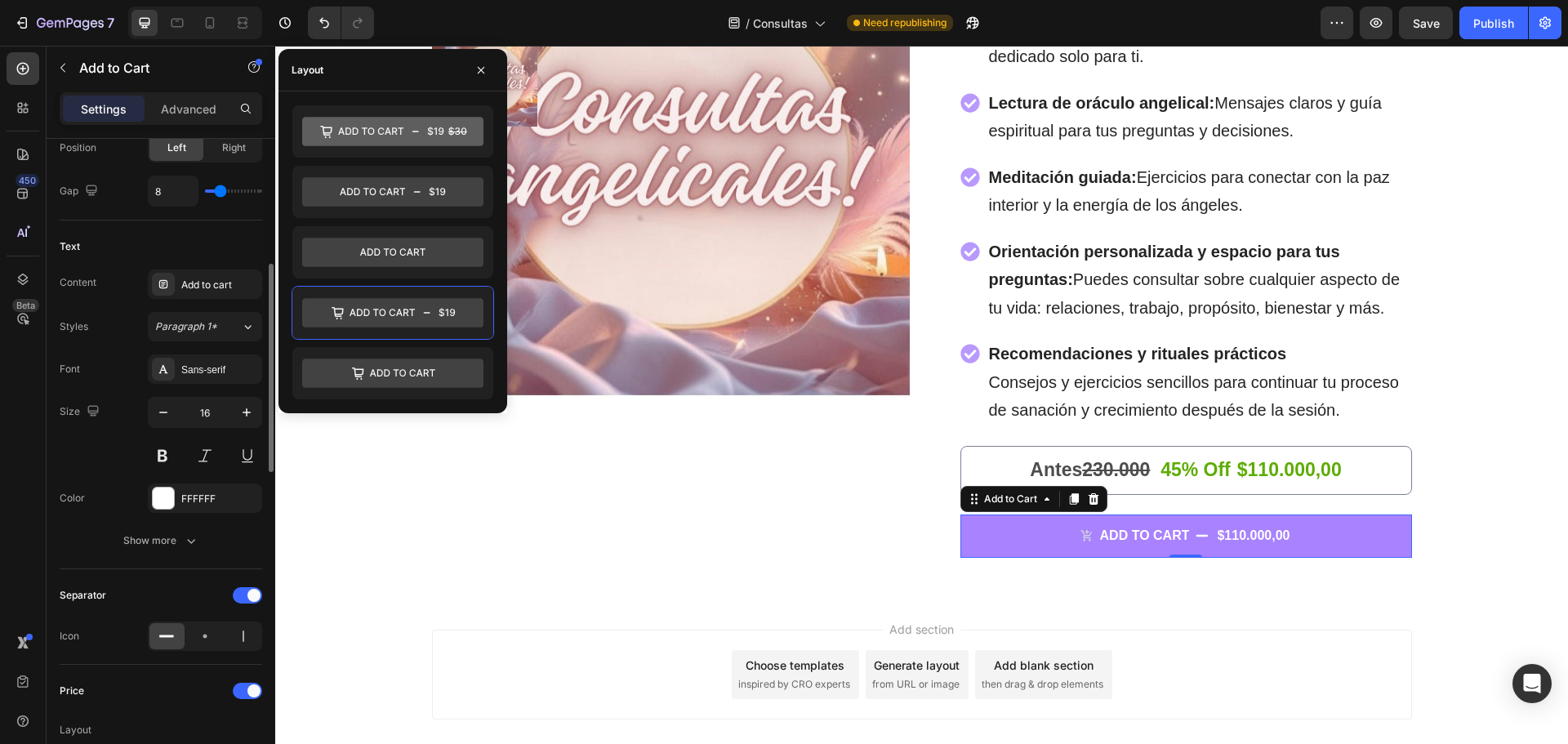 scroll, scrollTop: 665, scrollLeft: 0, axis: vertical 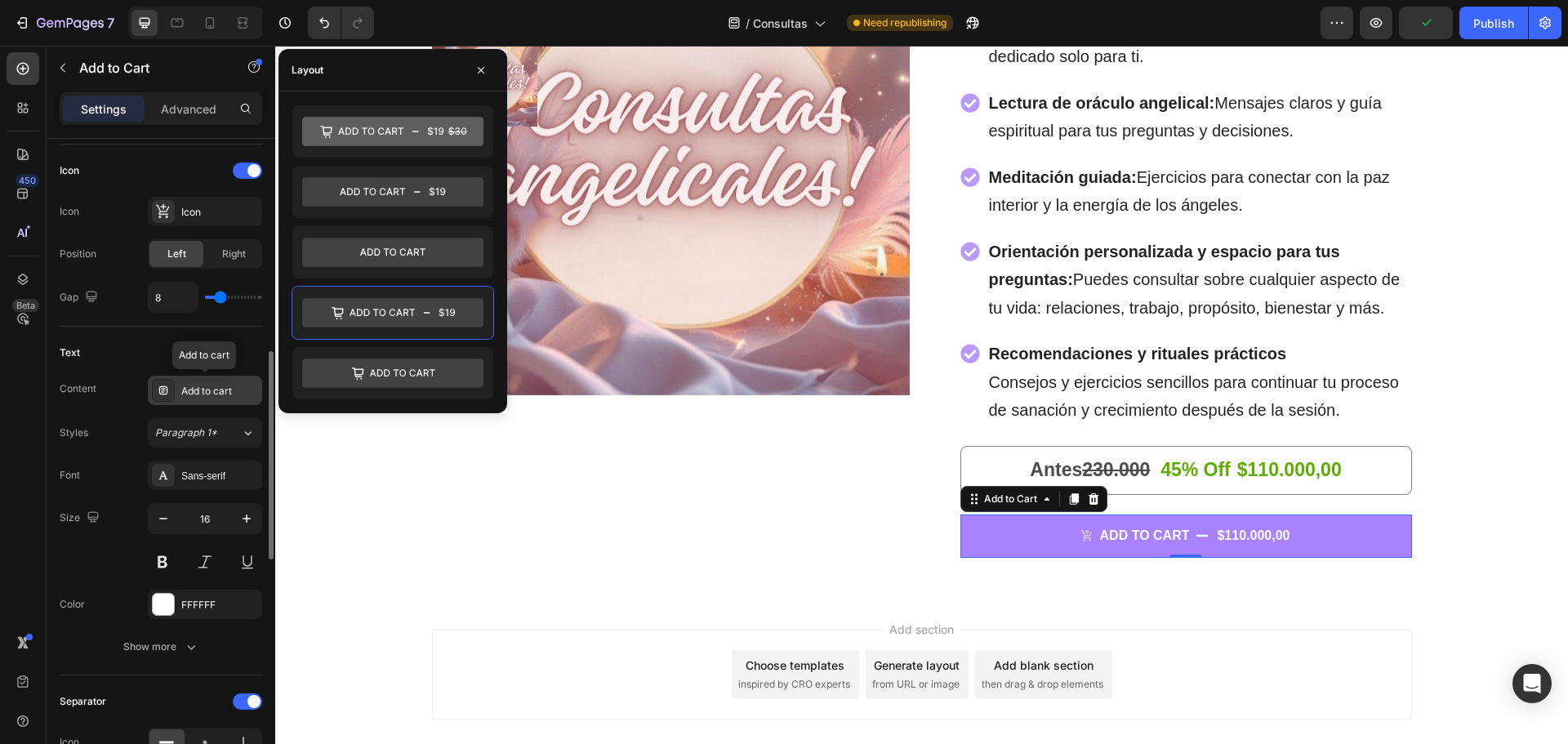 click on "Add to cart" at bounding box center [220, 391] 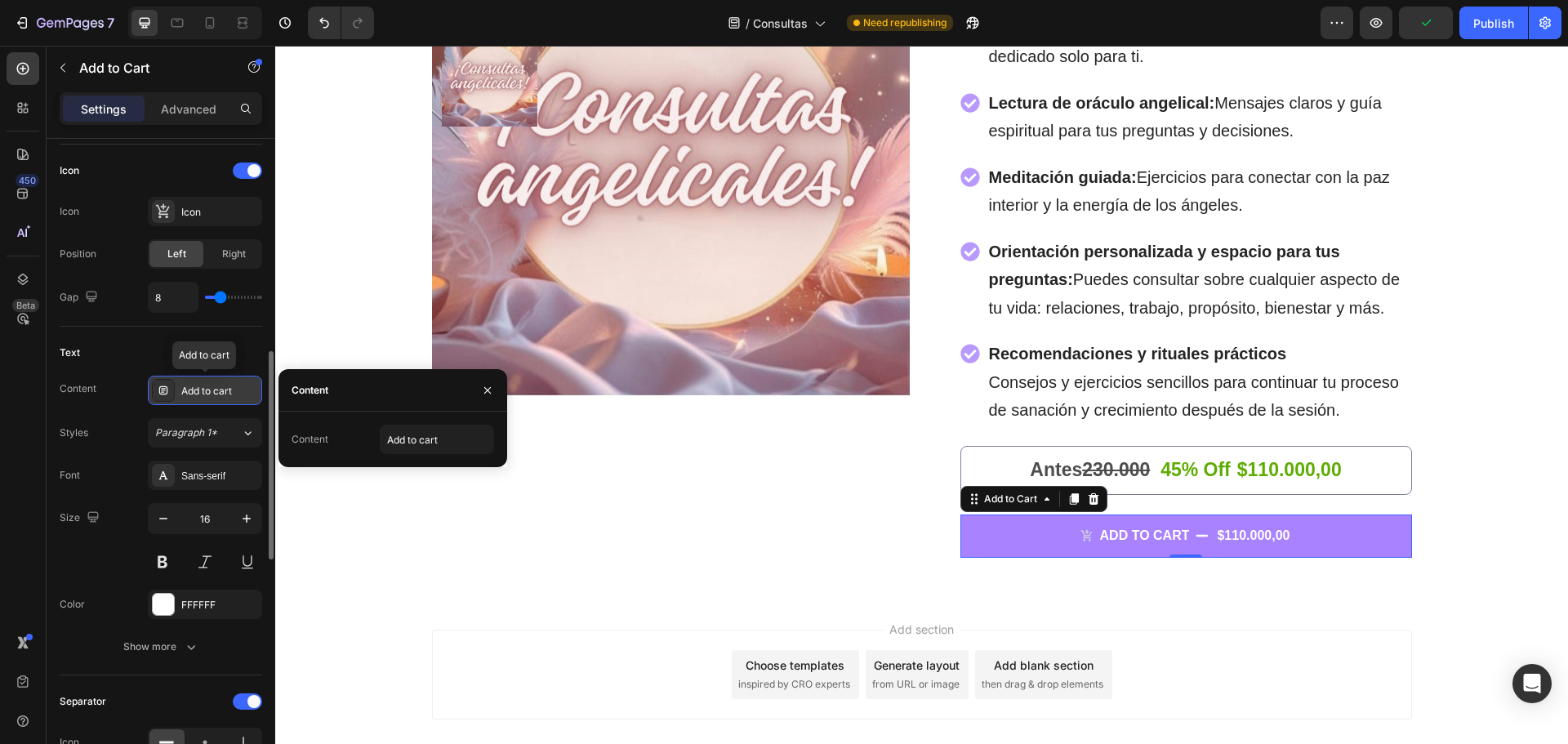 click on "Add to cart" at bounding box center [220, 391] 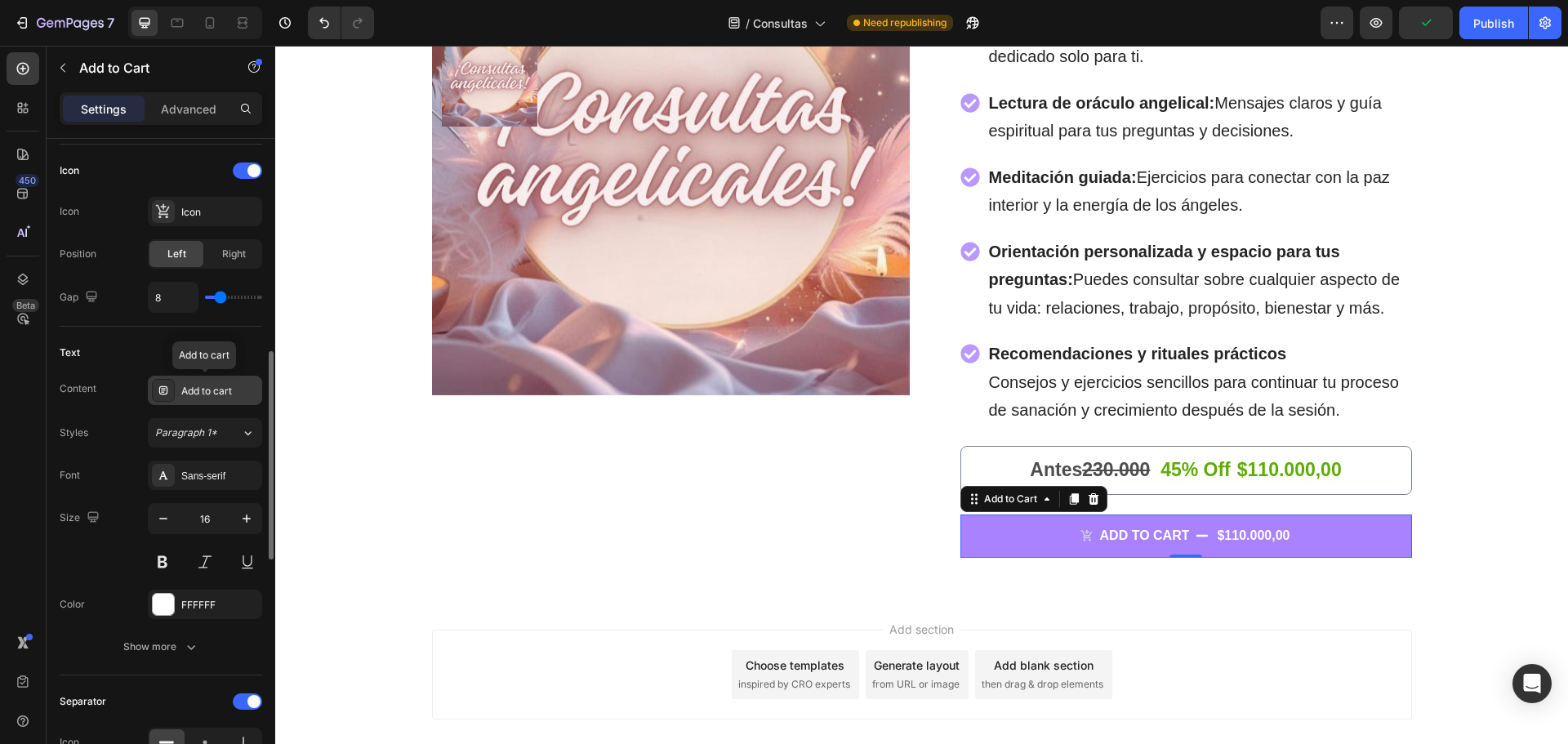 click on "Add to cart" at bounding box center [220, 391] 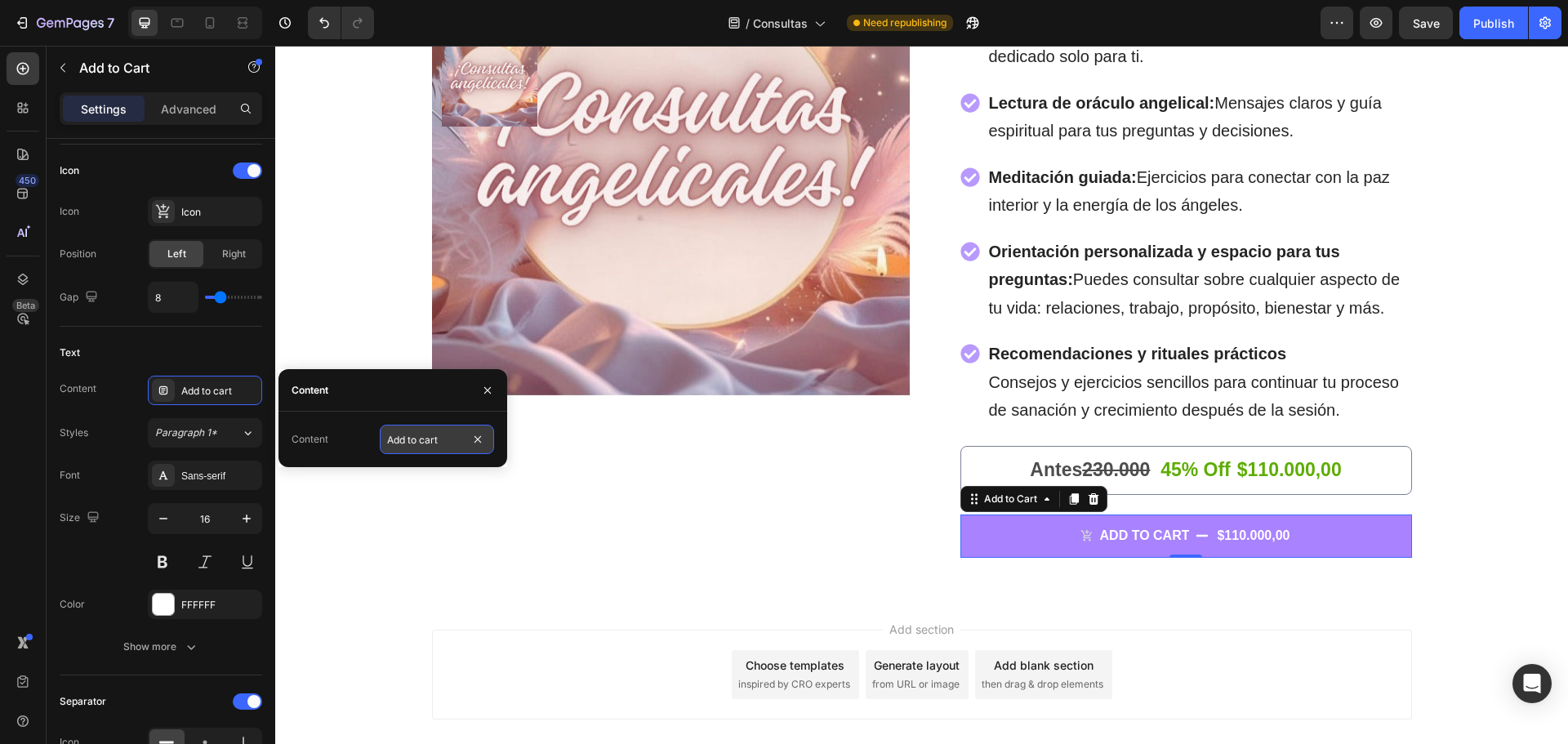click on "Add to cart" at bounding box center (437, 439) 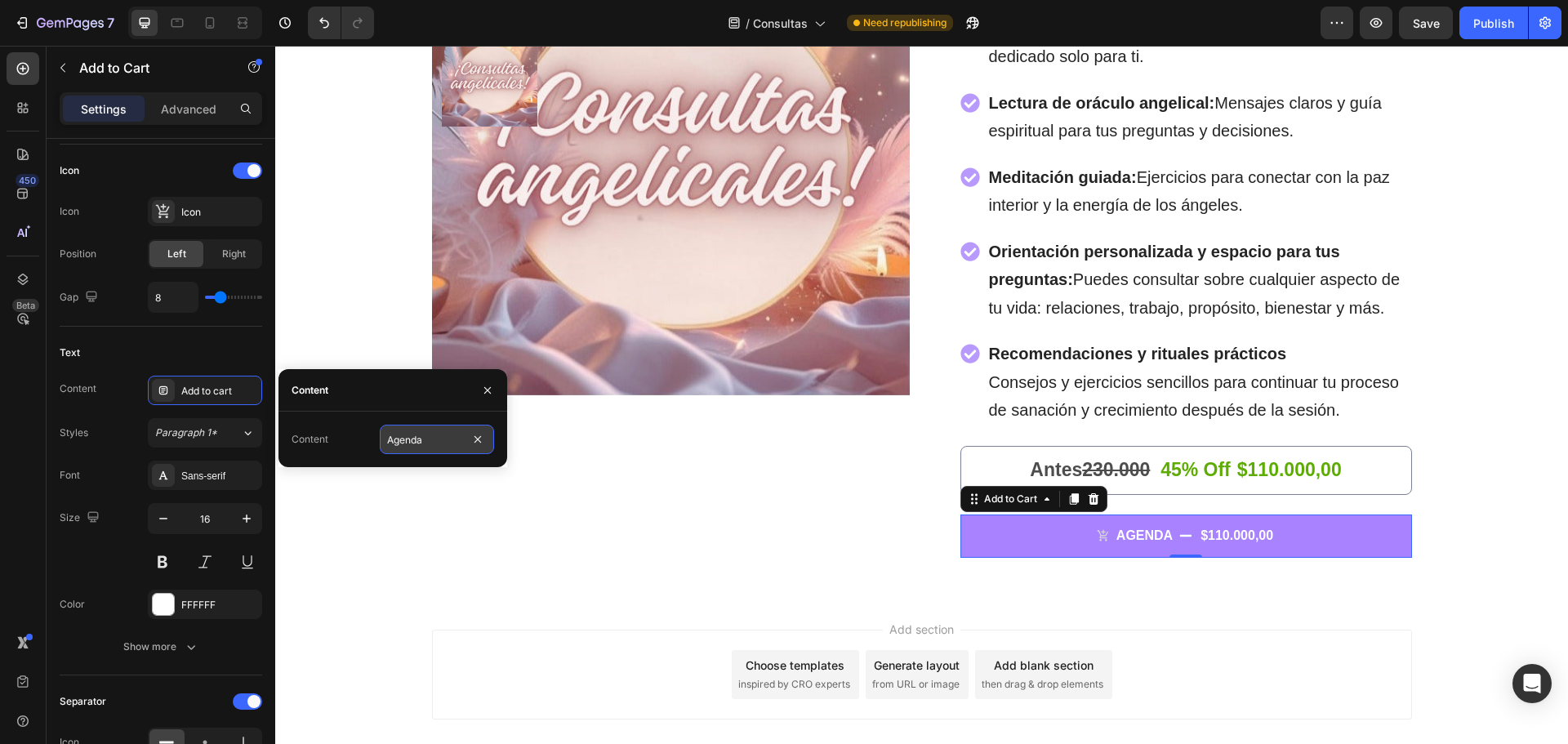 type on "Agendar" 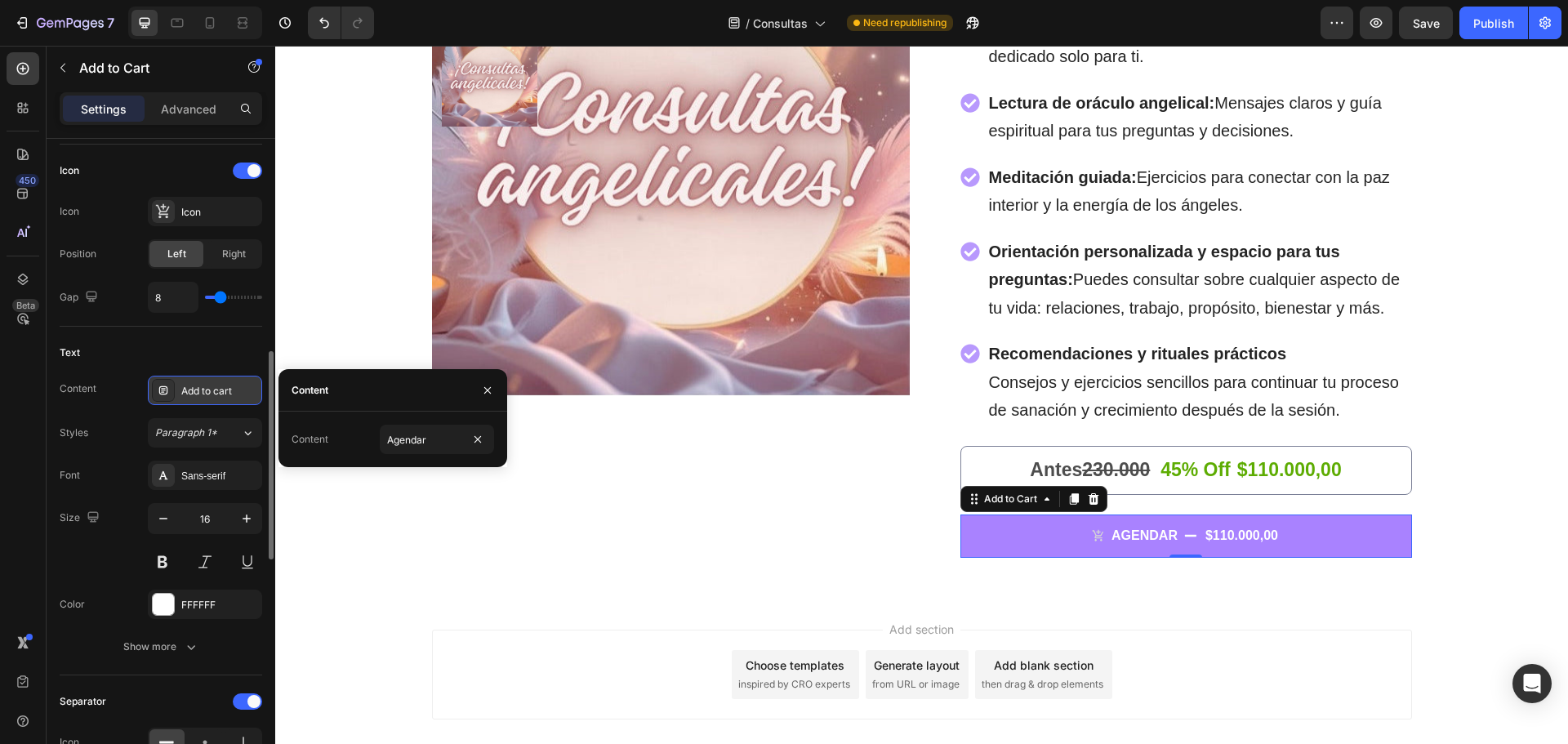 click 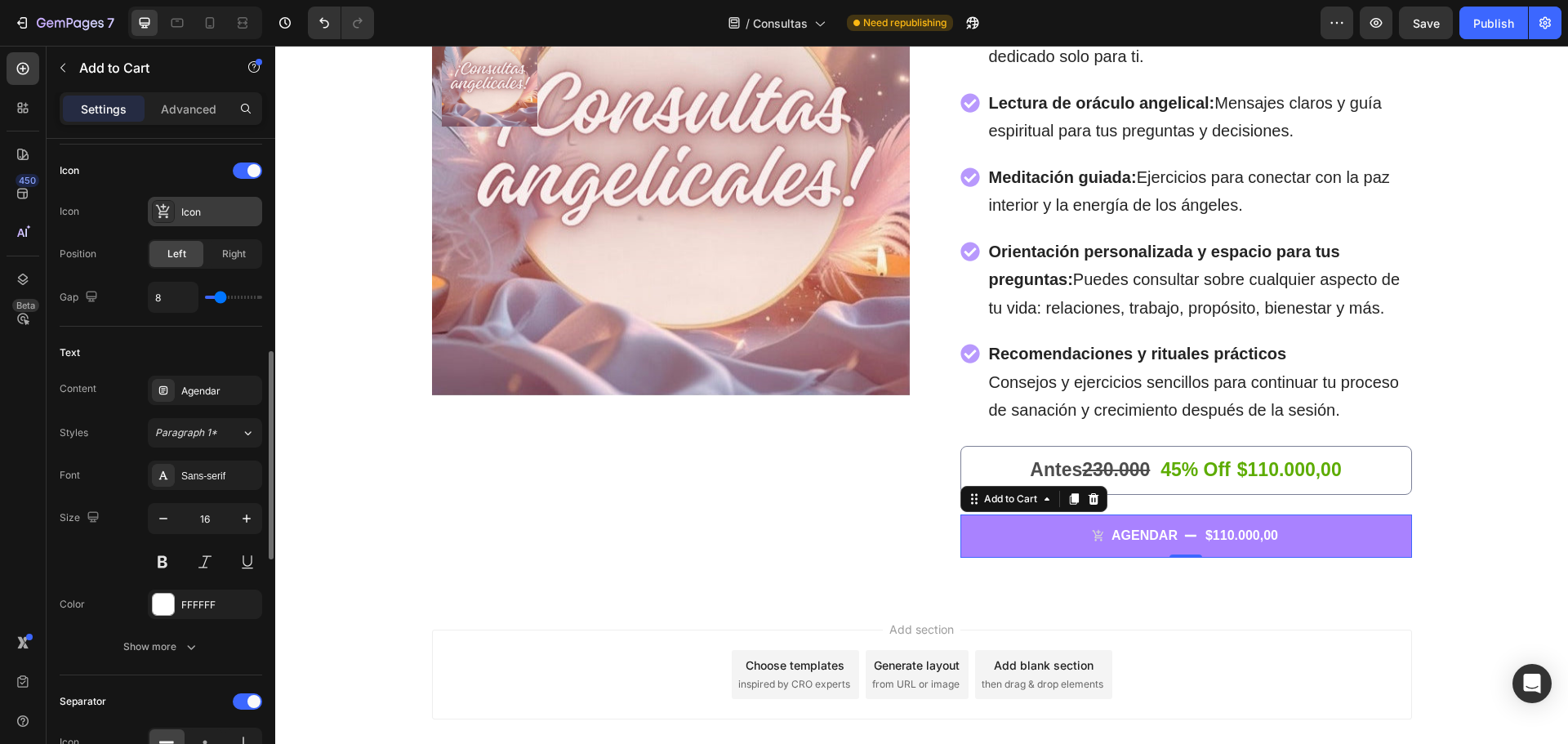 click on "Icon" at bounding box center [220, 212] 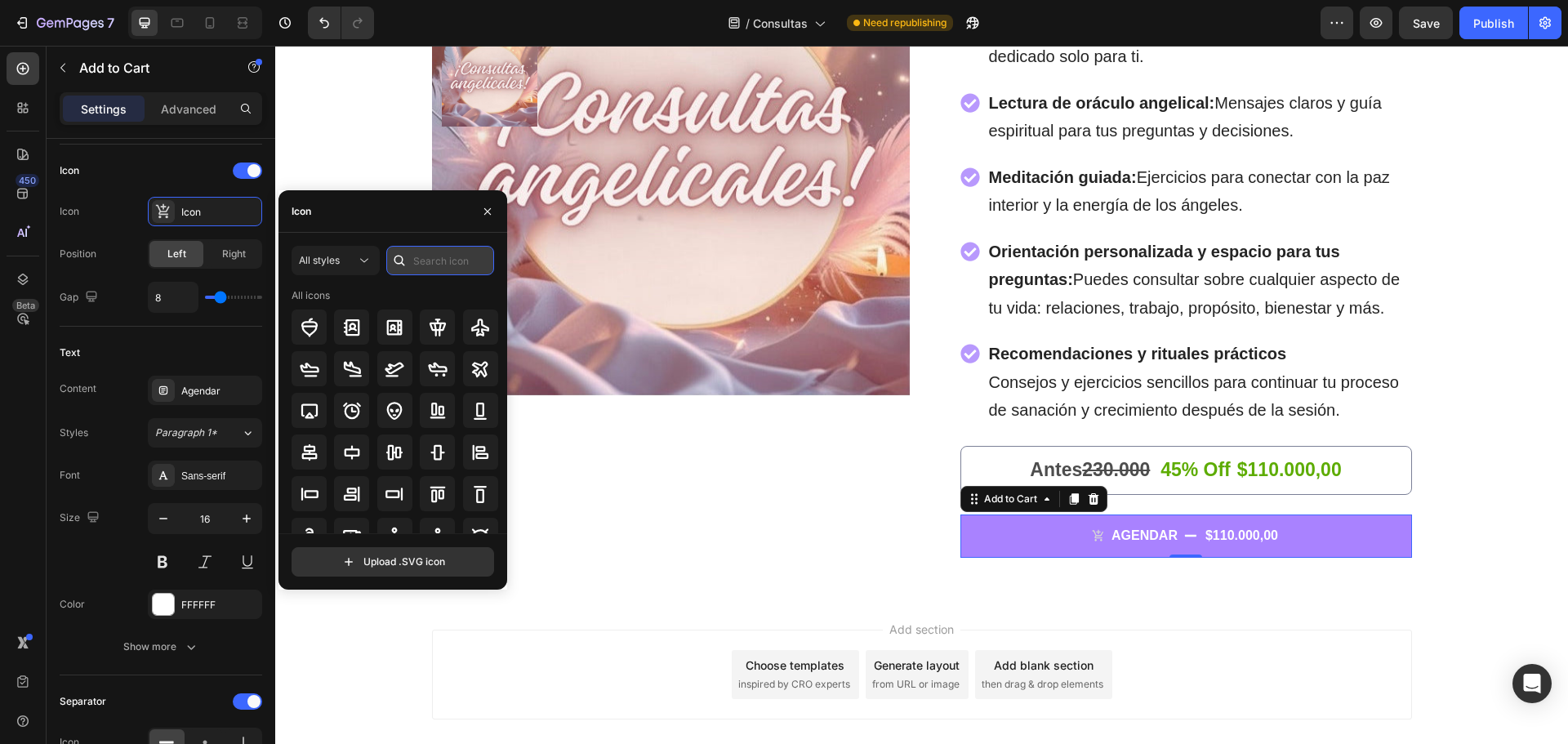 click at bounding box center (440, 261) 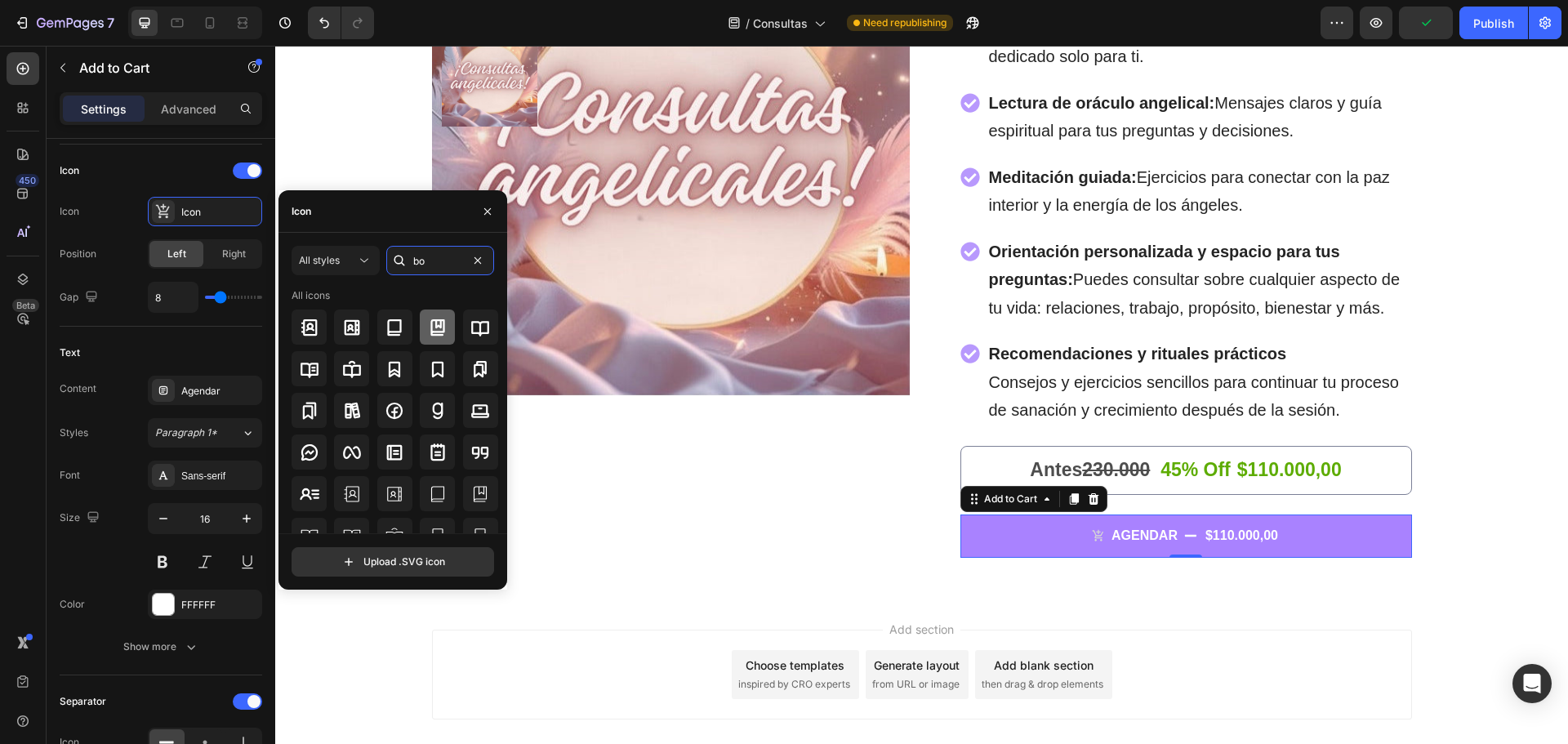 type on "b" 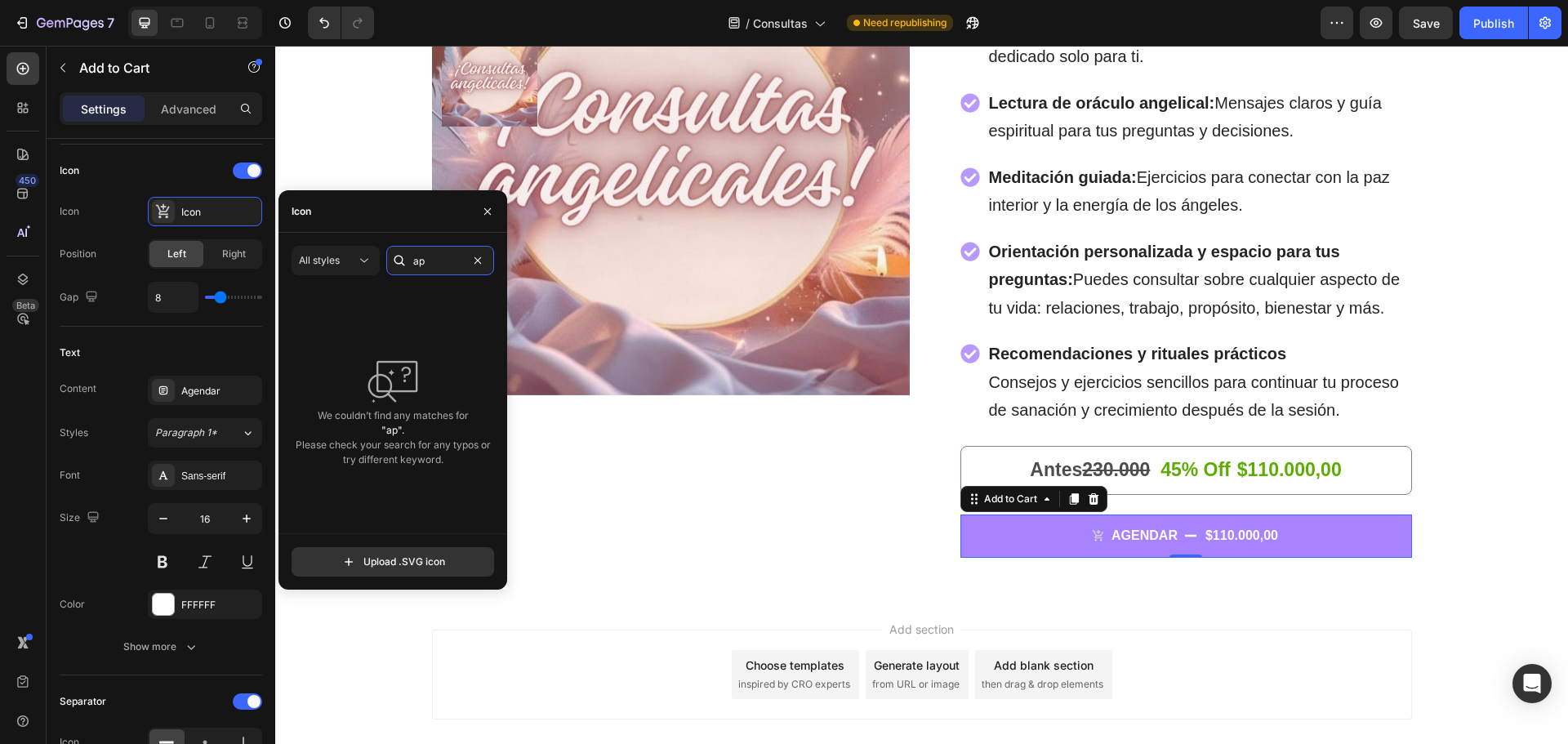 type on "a" 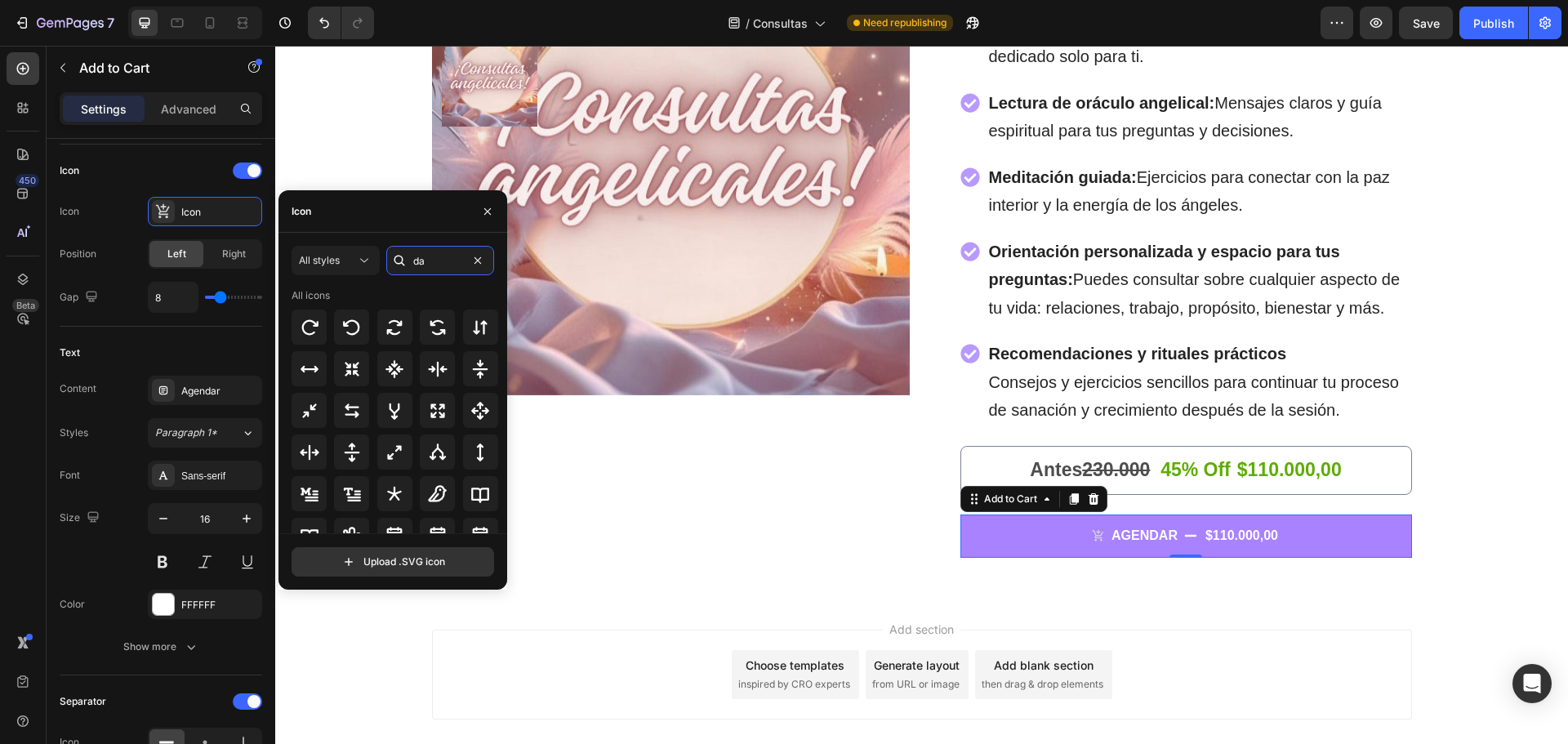 type on "d" 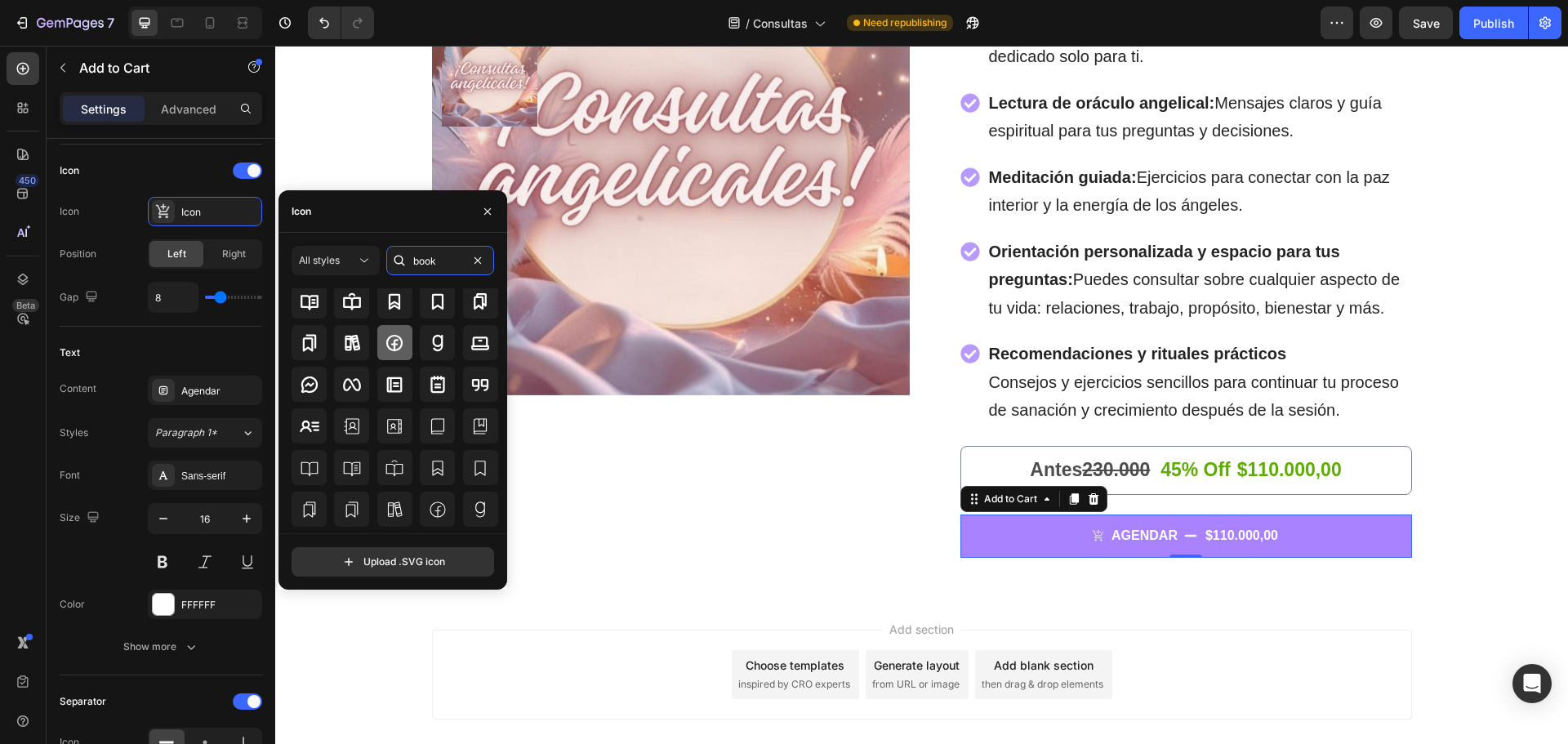 scroll, scrollTop: 84, scrollLeft: 0, axis: vertical 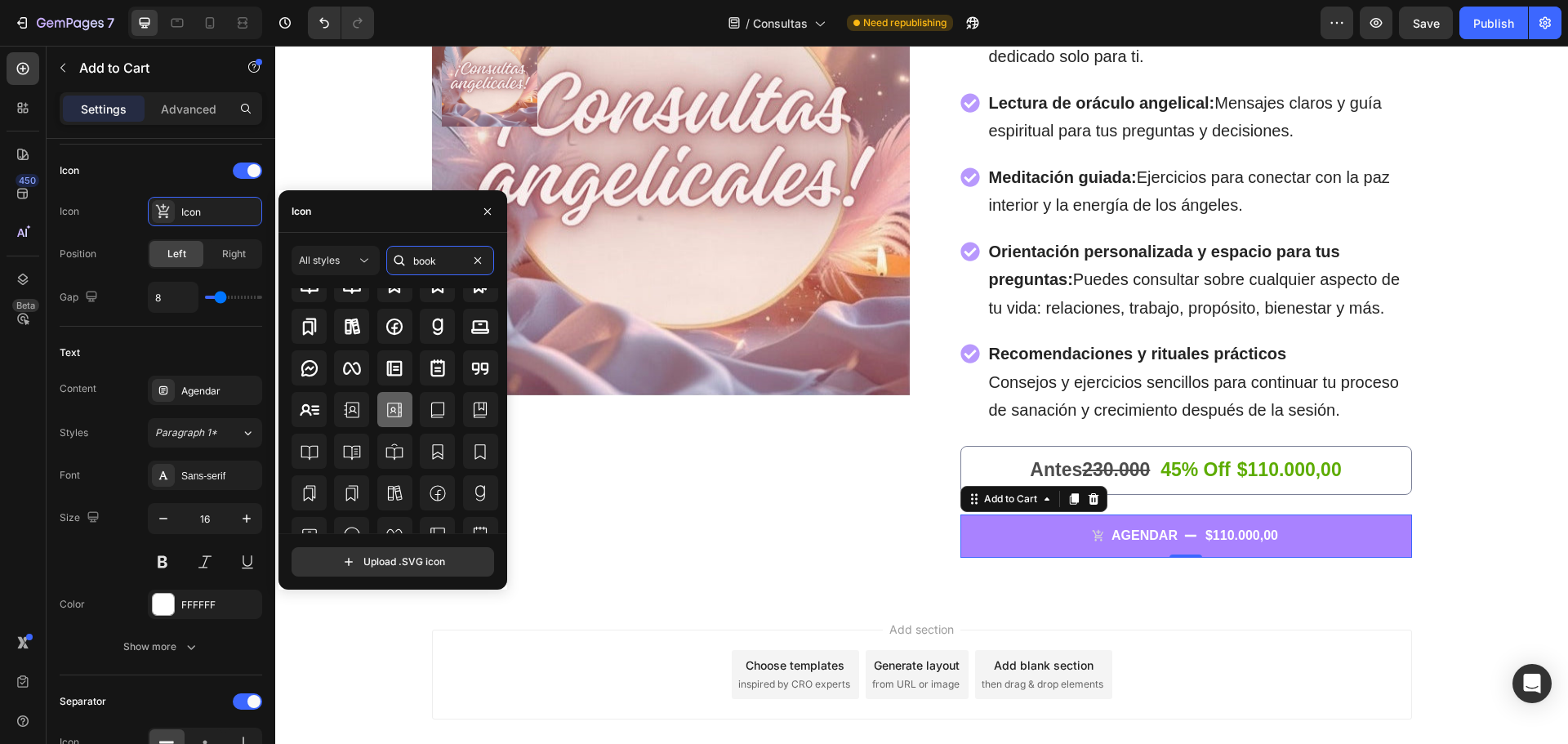 type on "book" 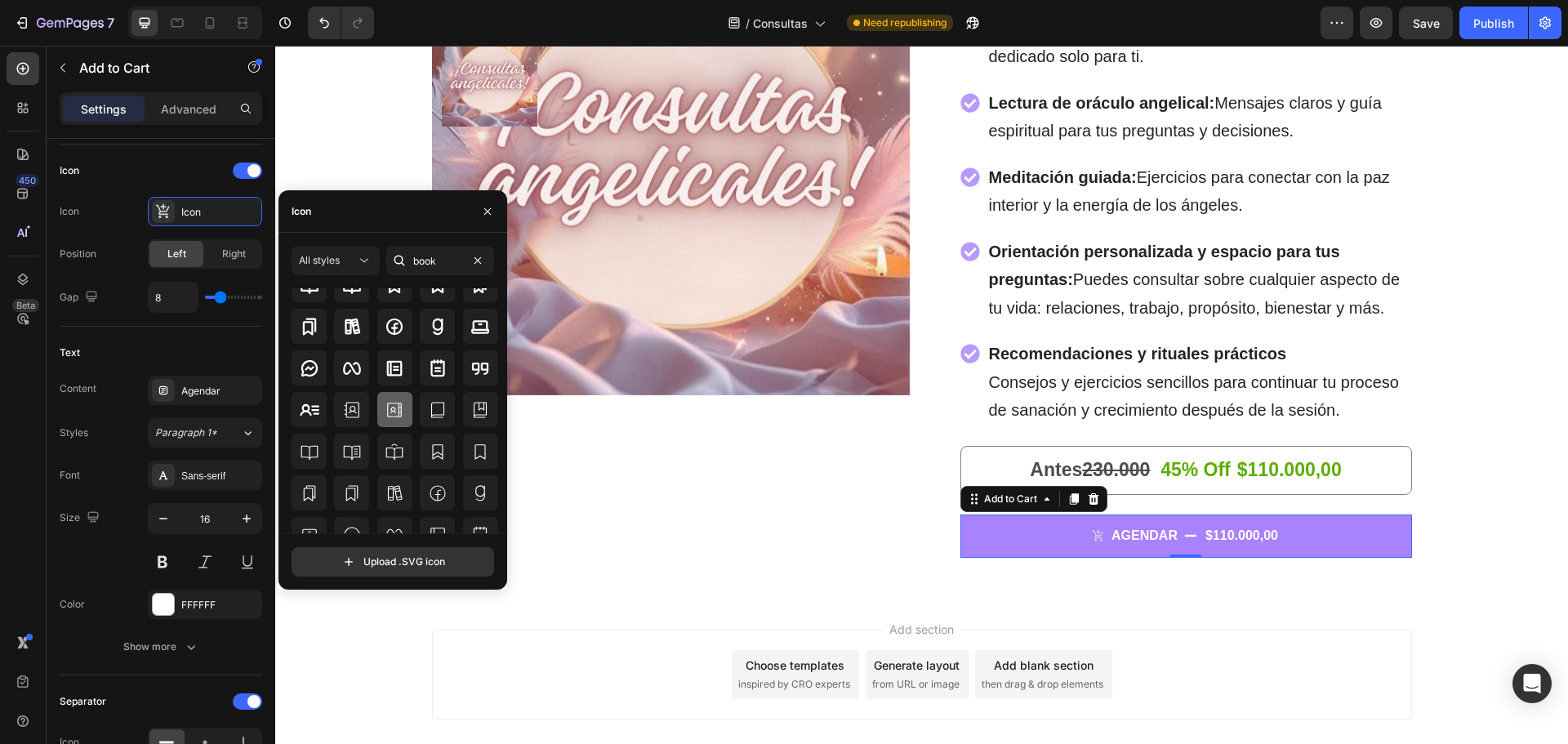 click 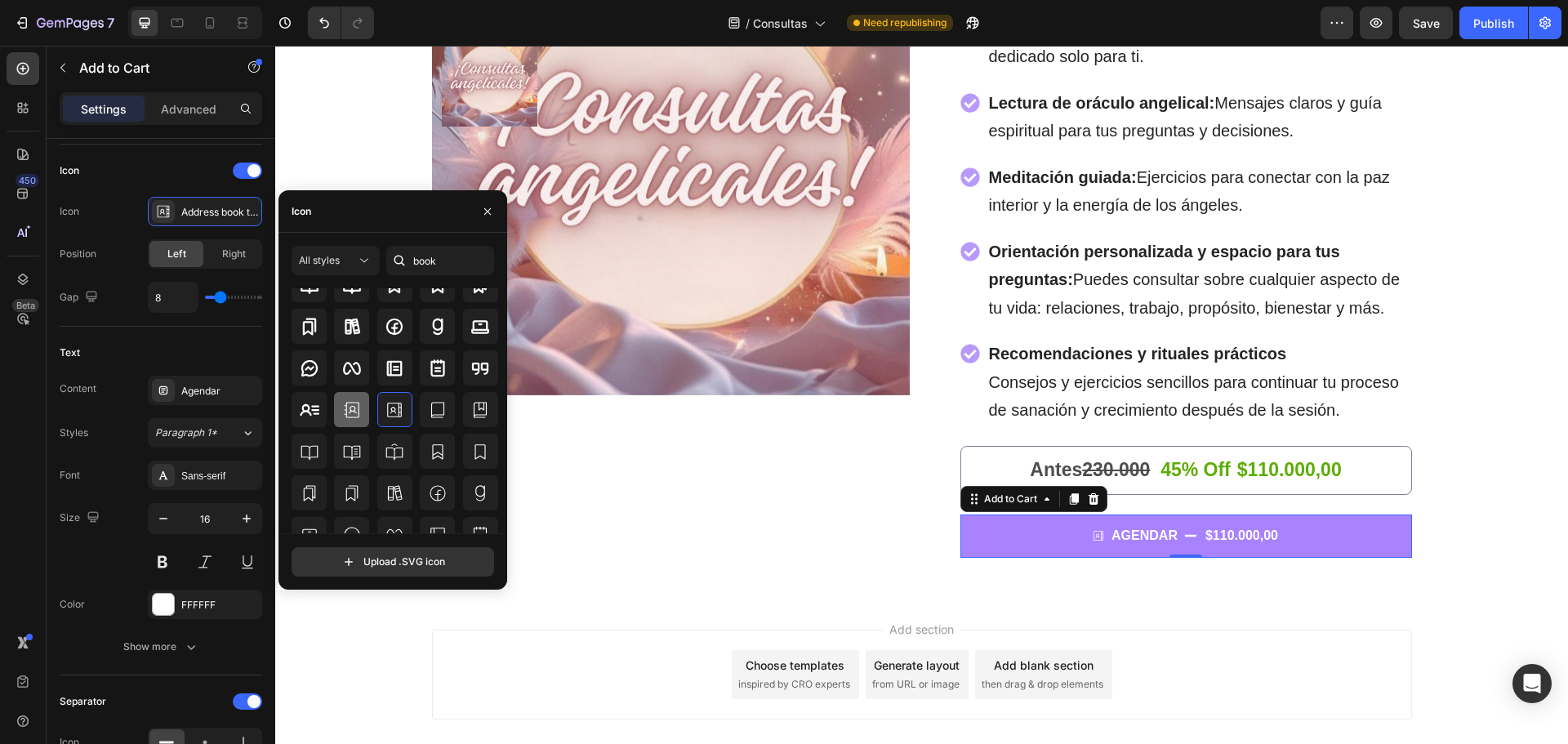 click 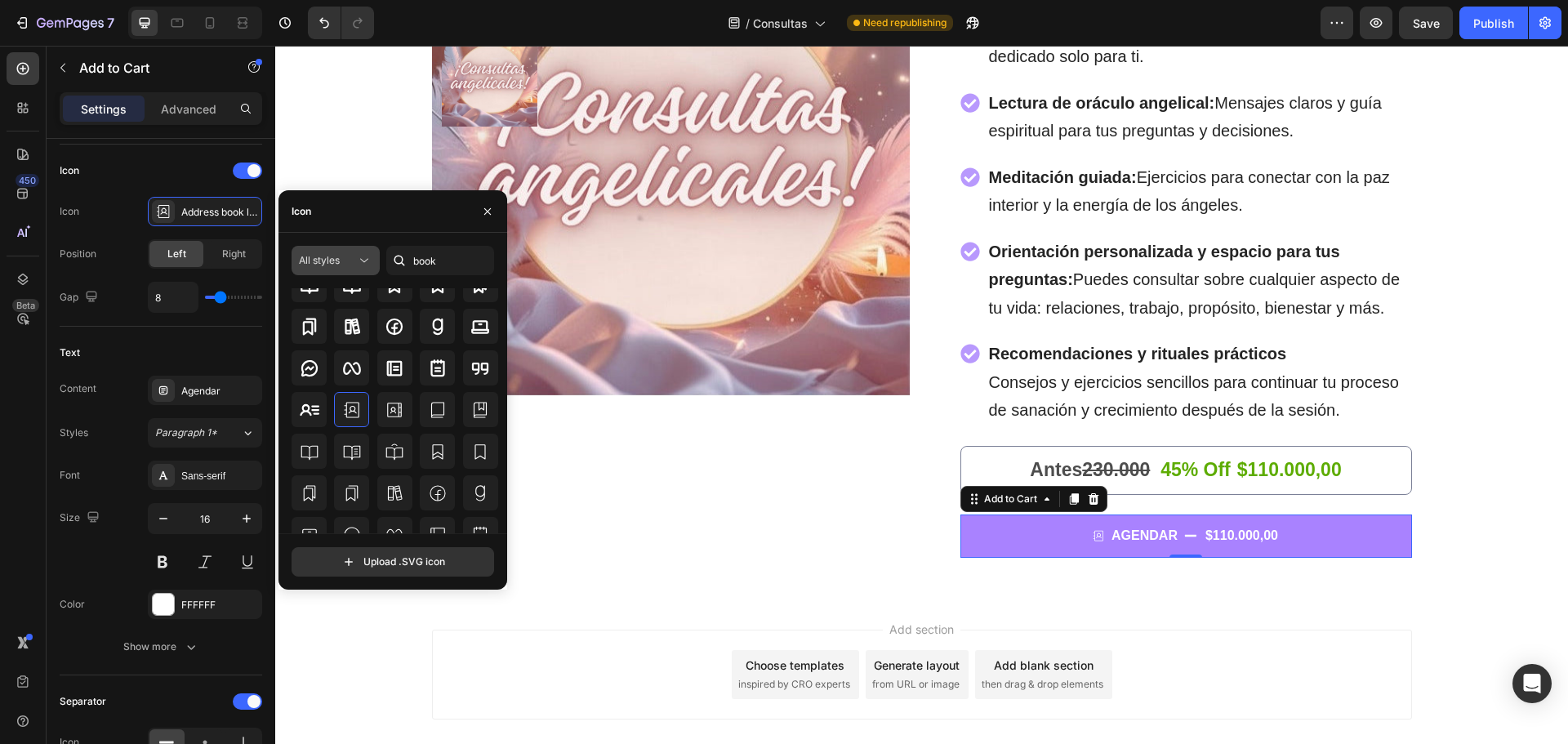 click 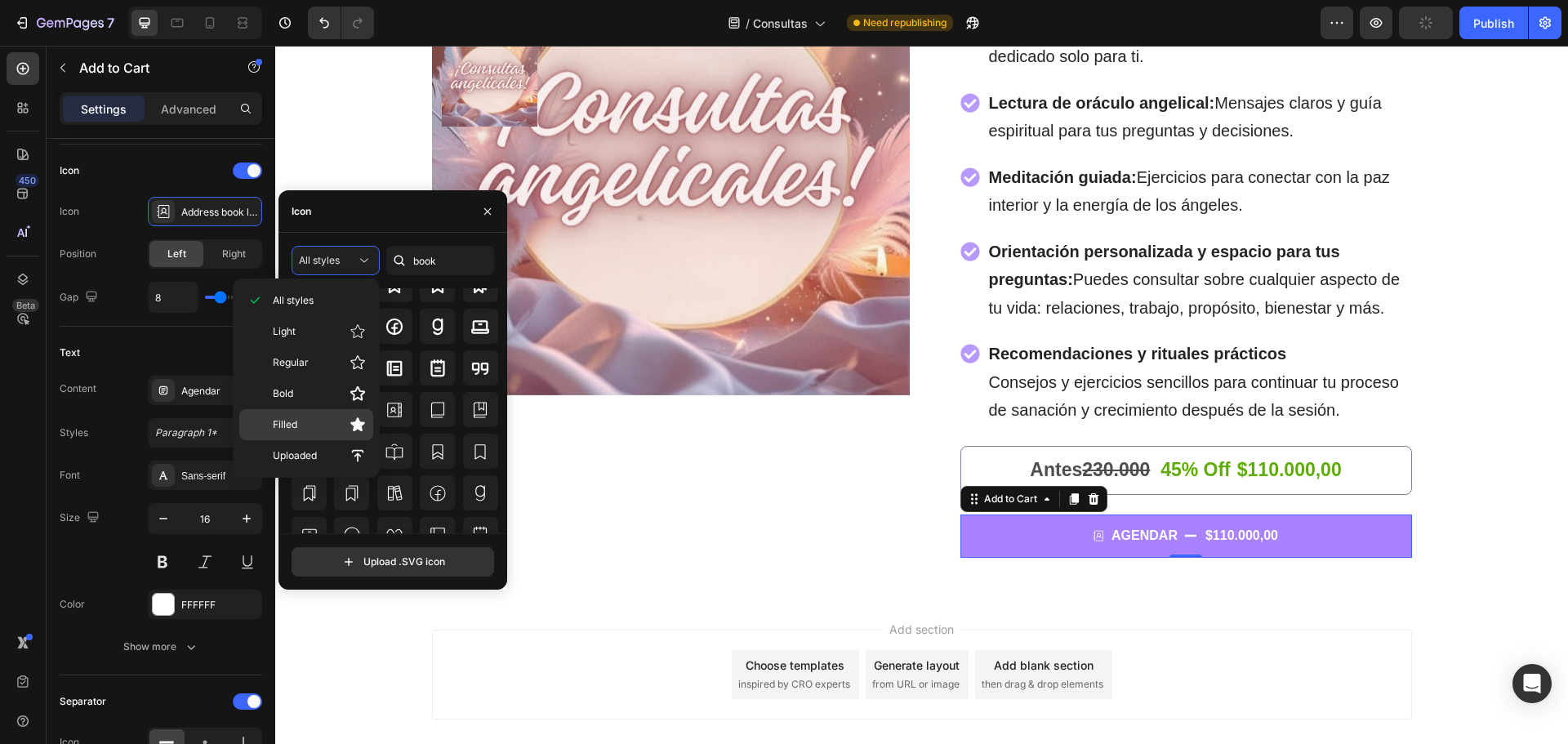 click on "Filled" 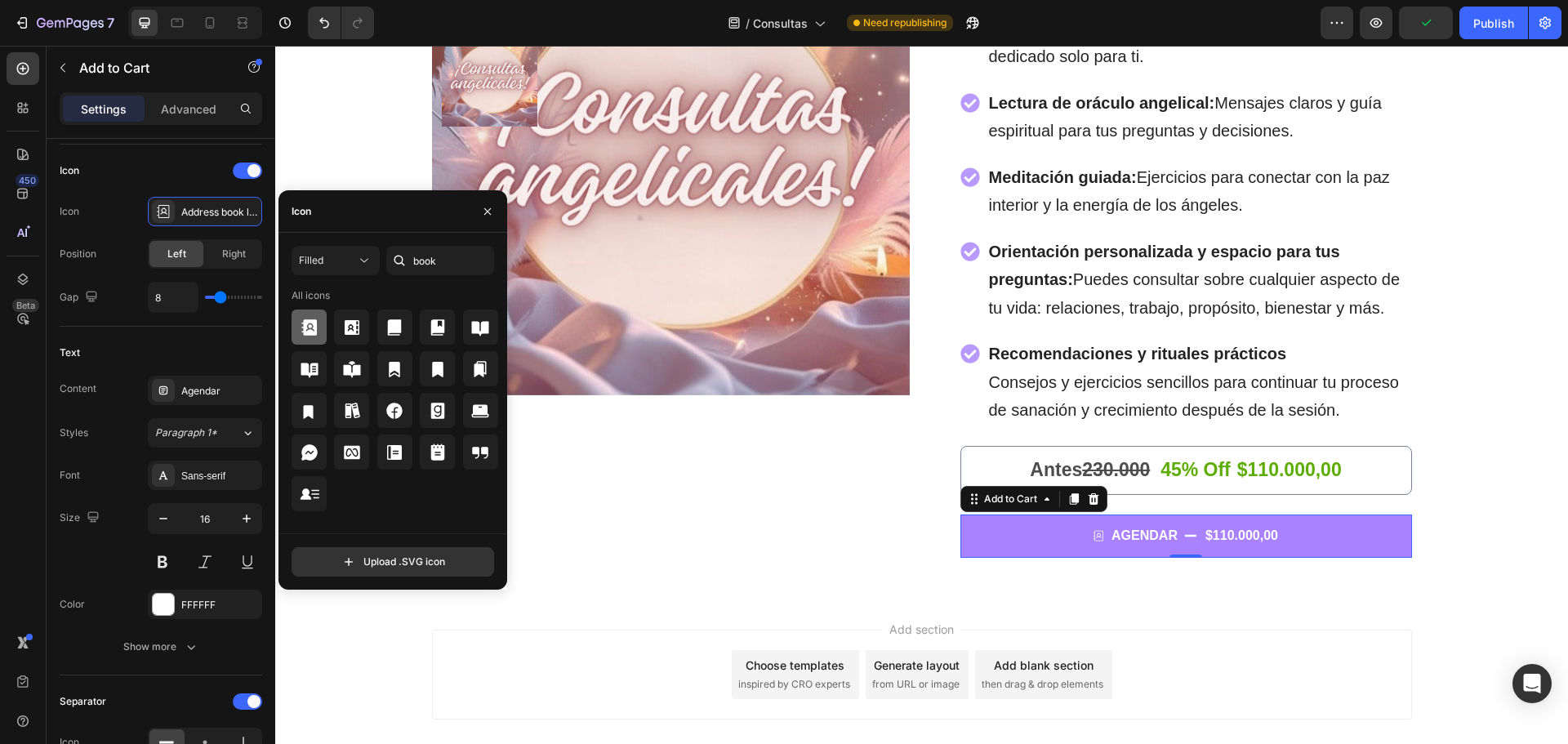 click 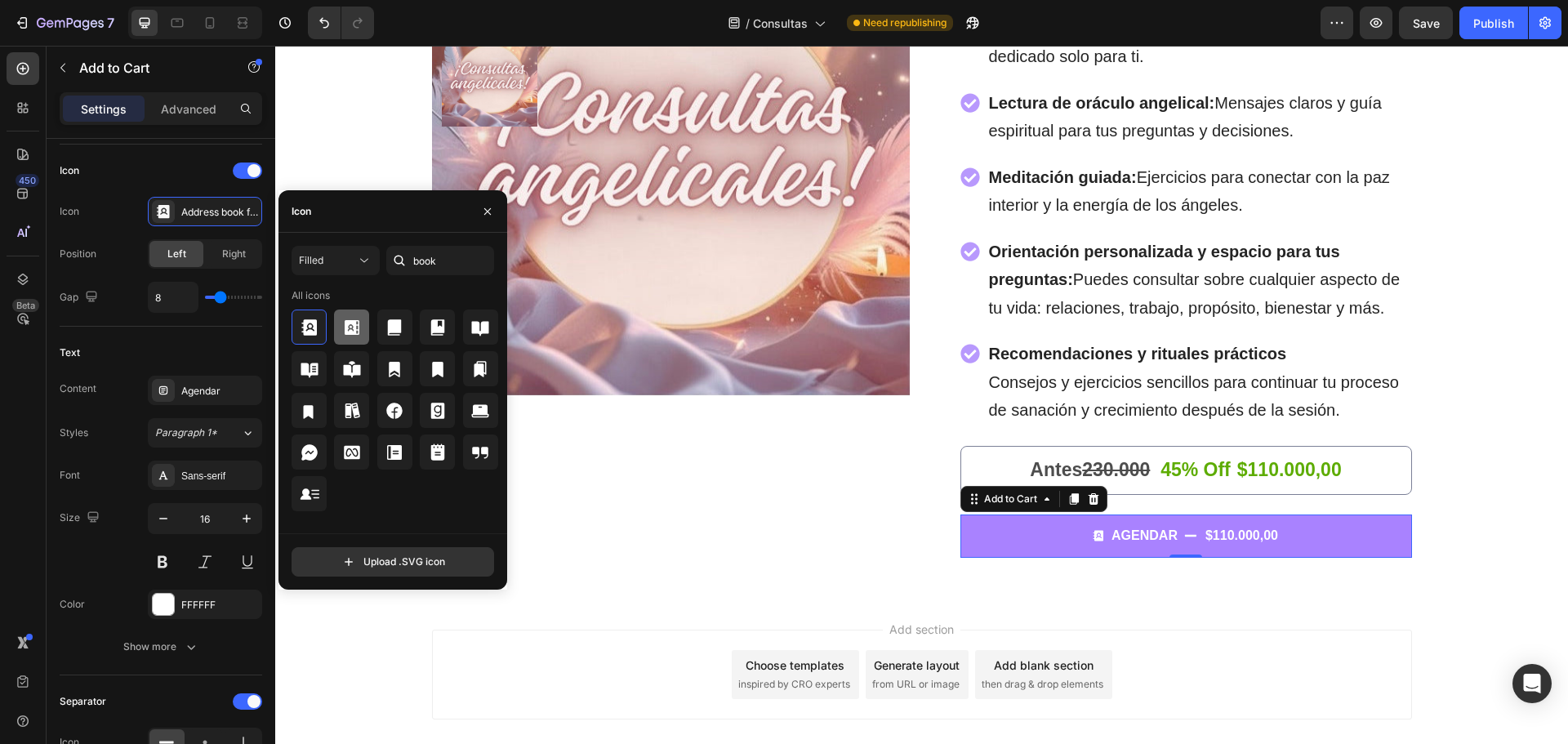 click 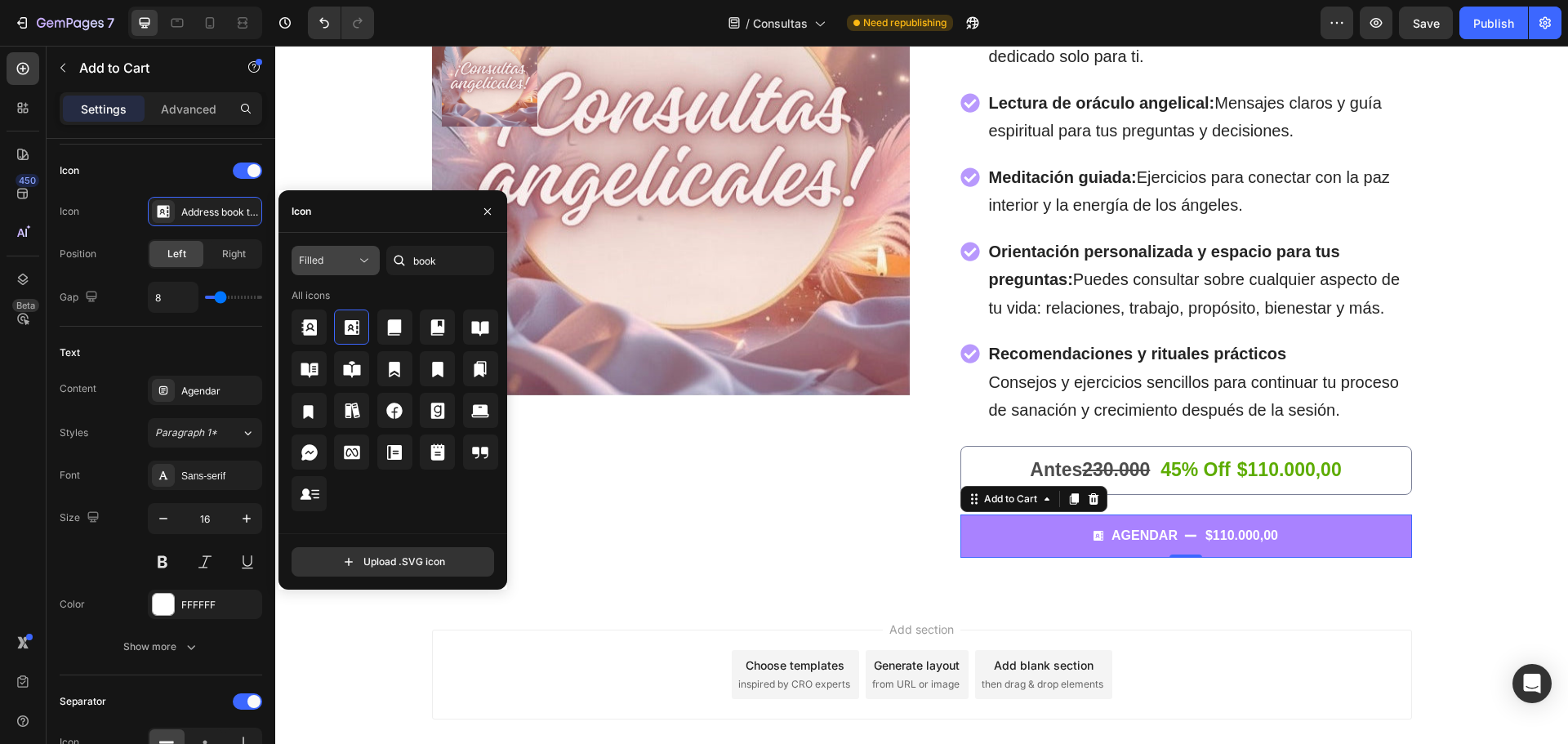 click on "Filled" 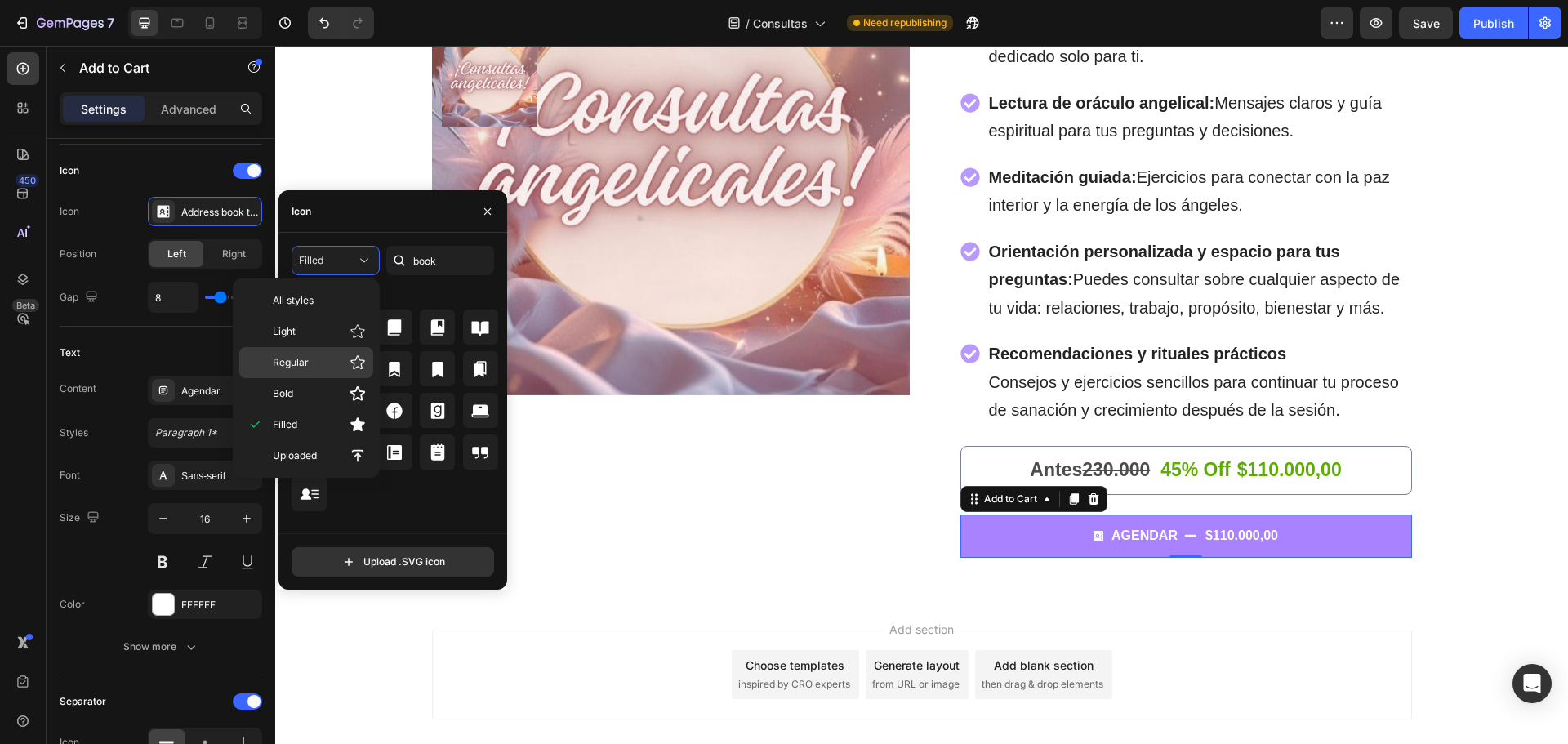 click on "Regular" at bounding box center [319, 363] 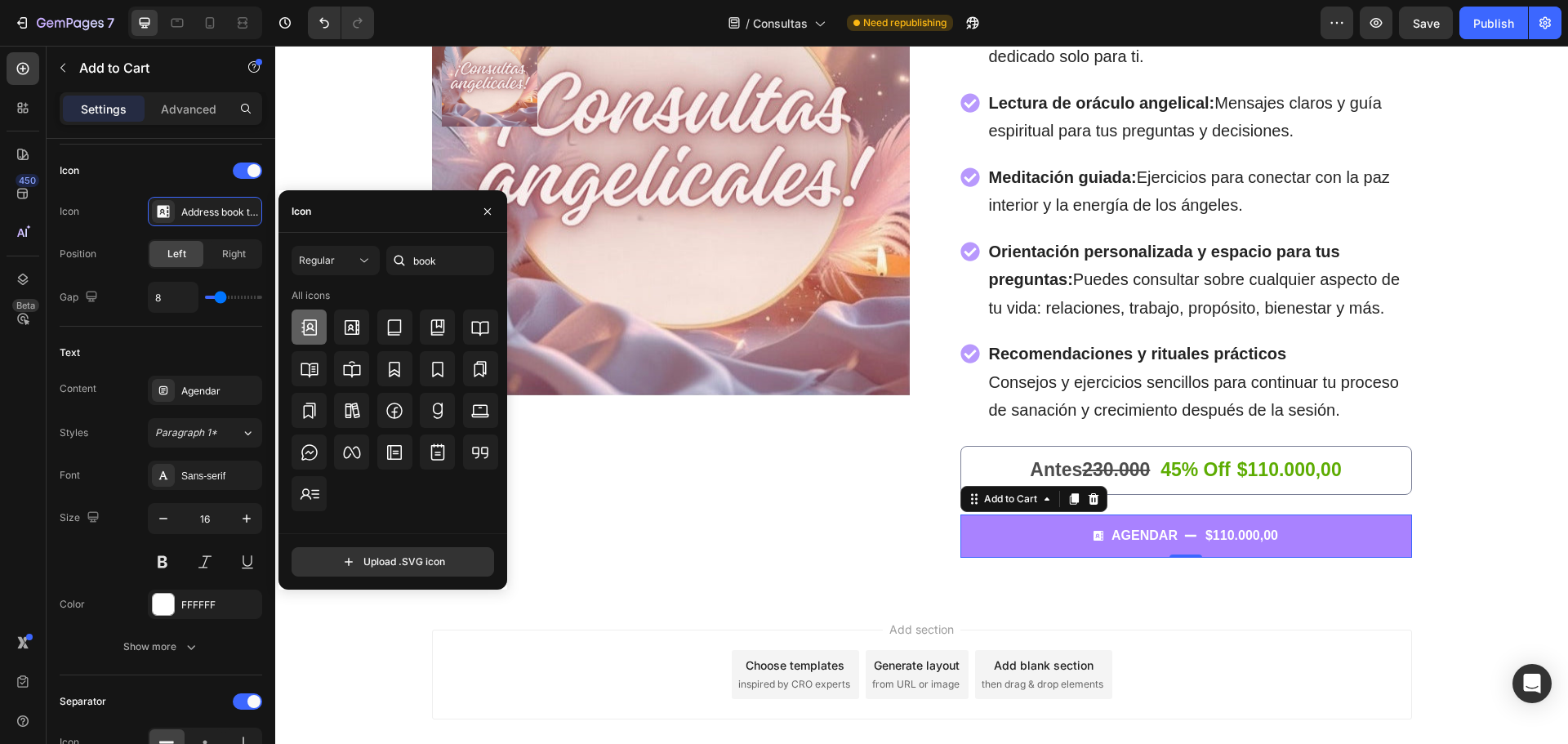 click 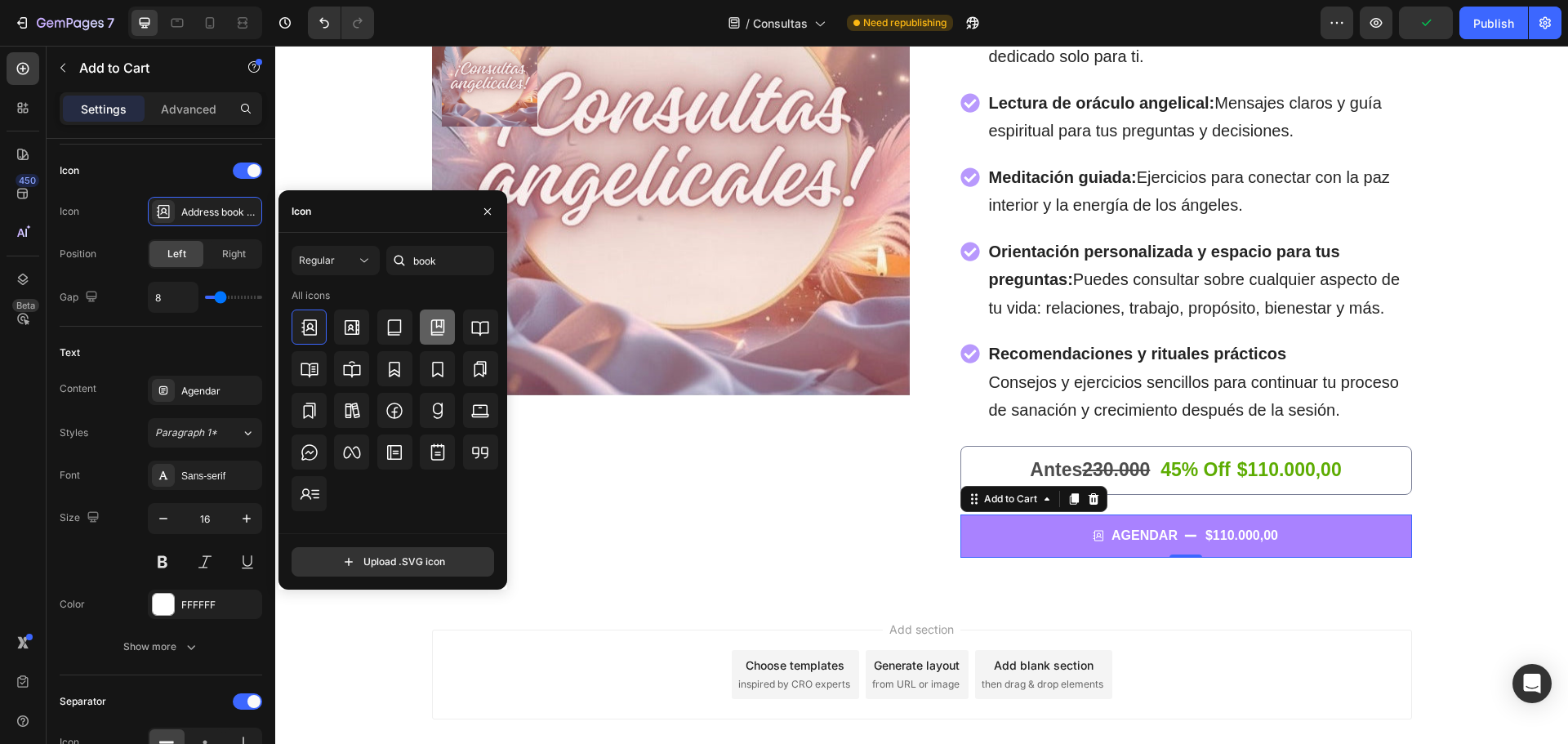 click 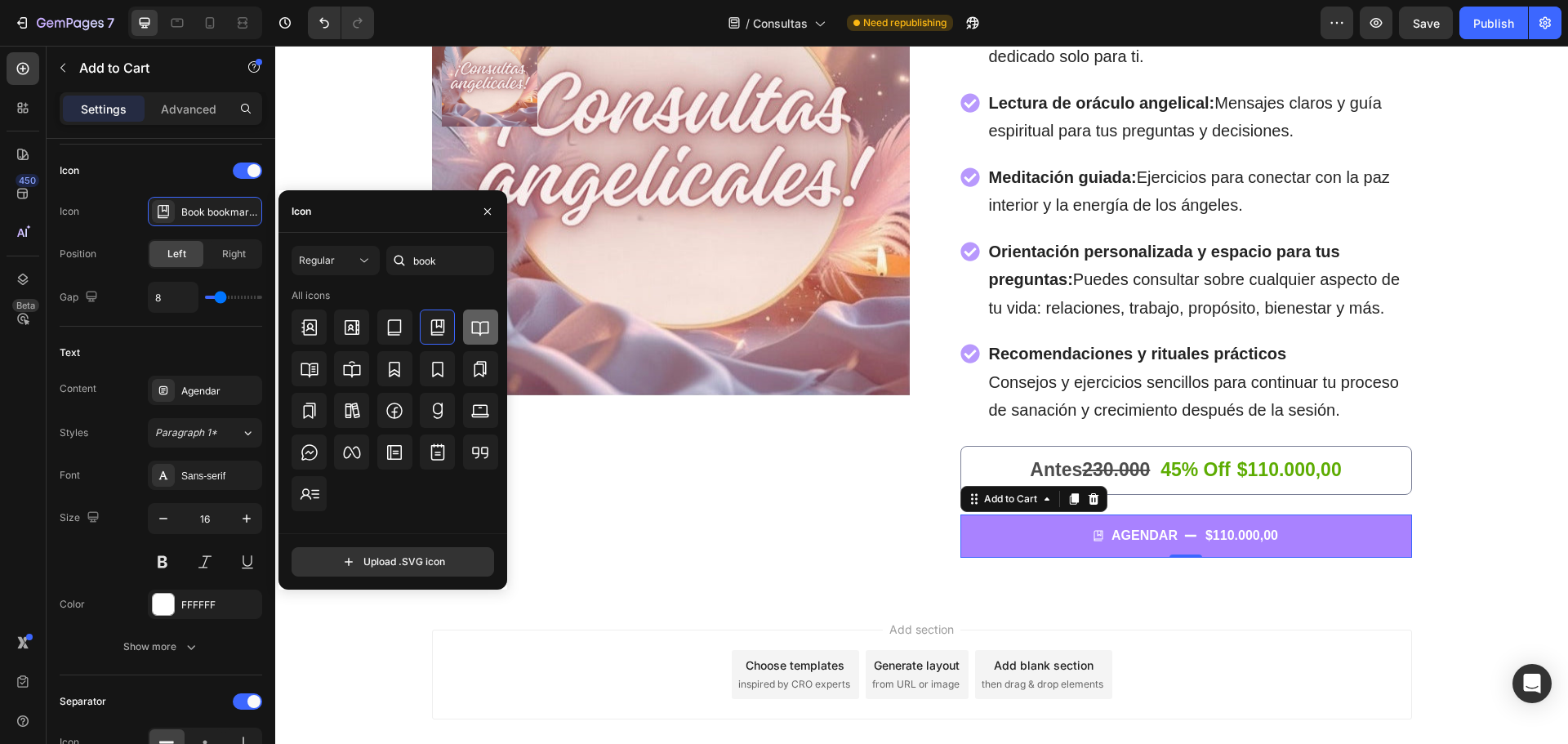 click 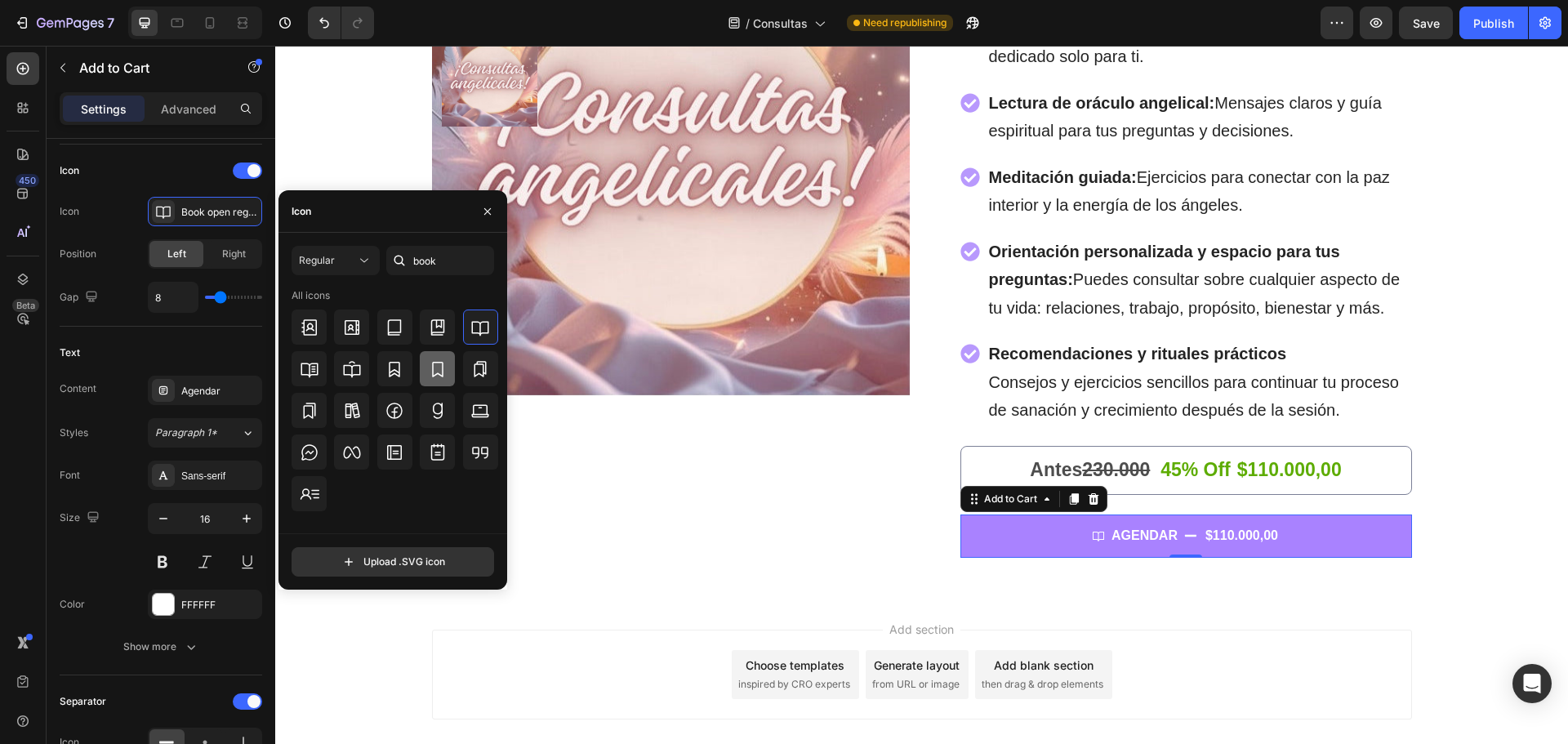 click 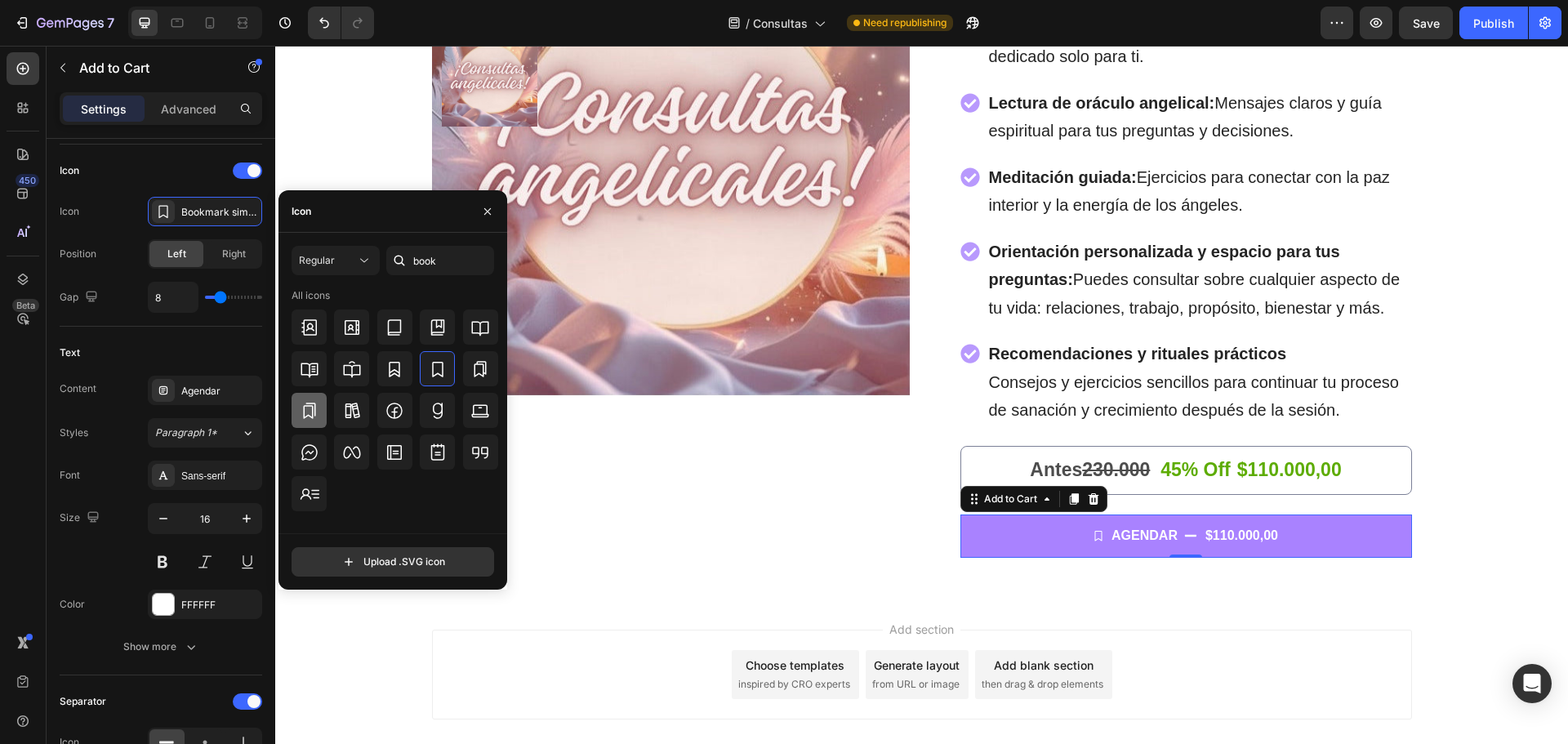 click 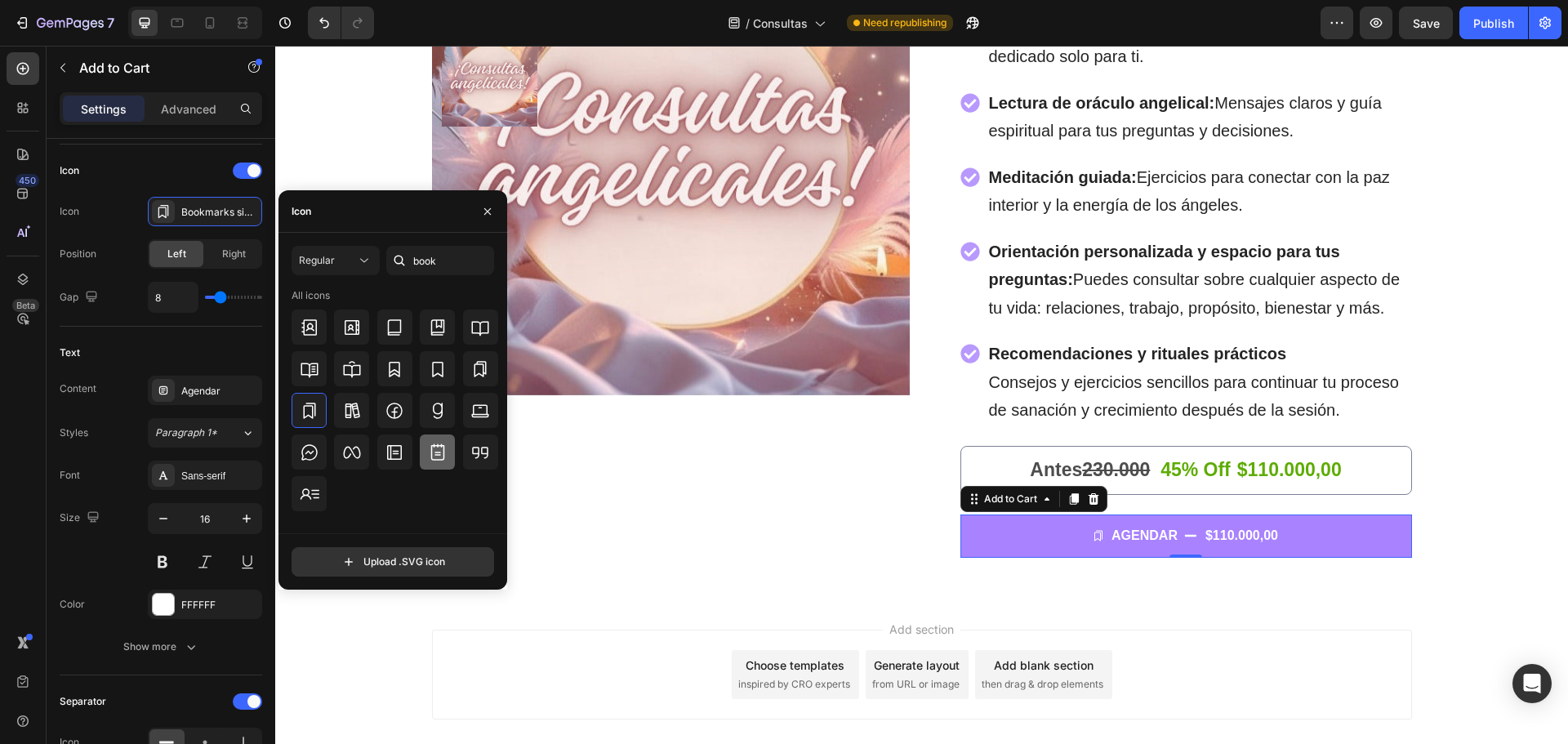 click 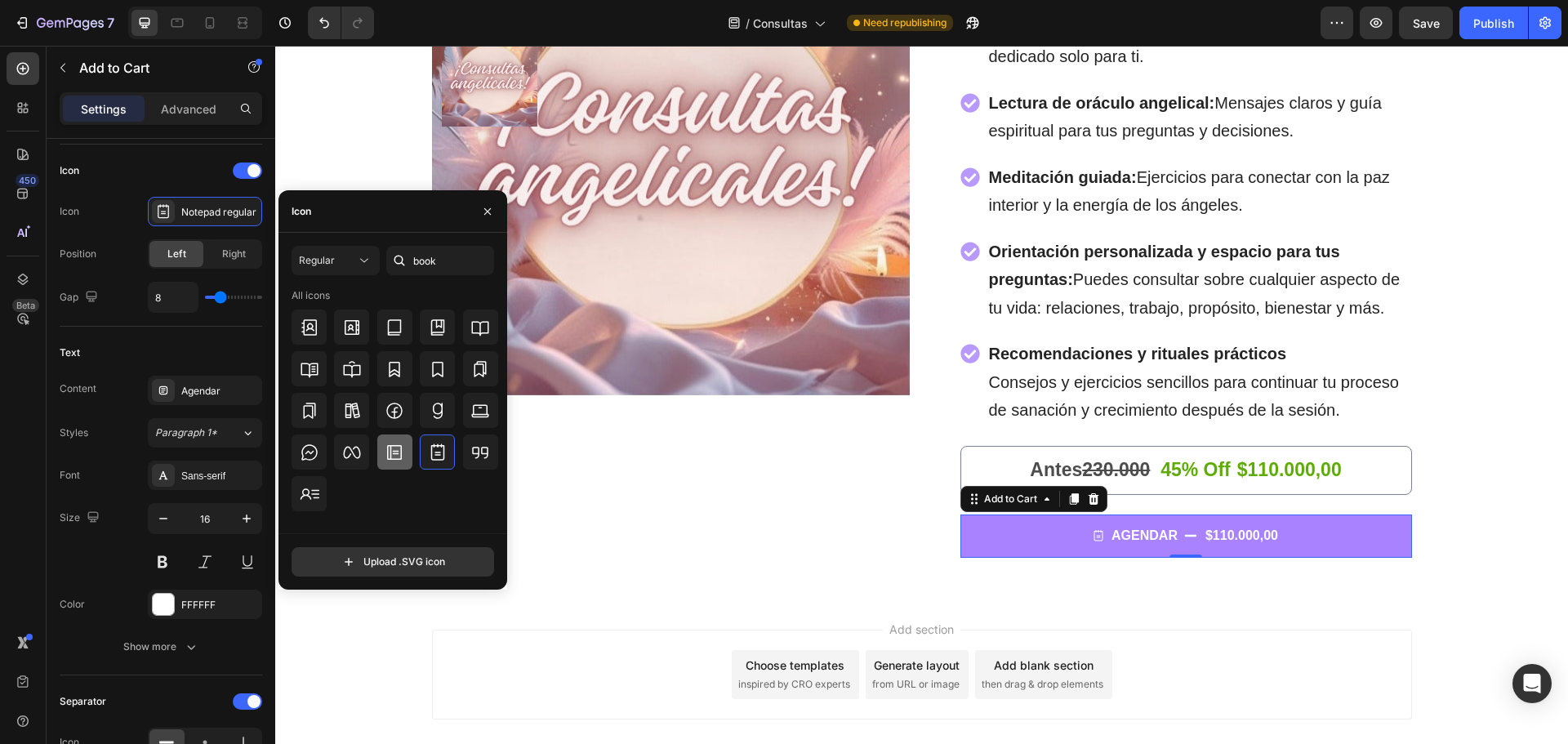 click 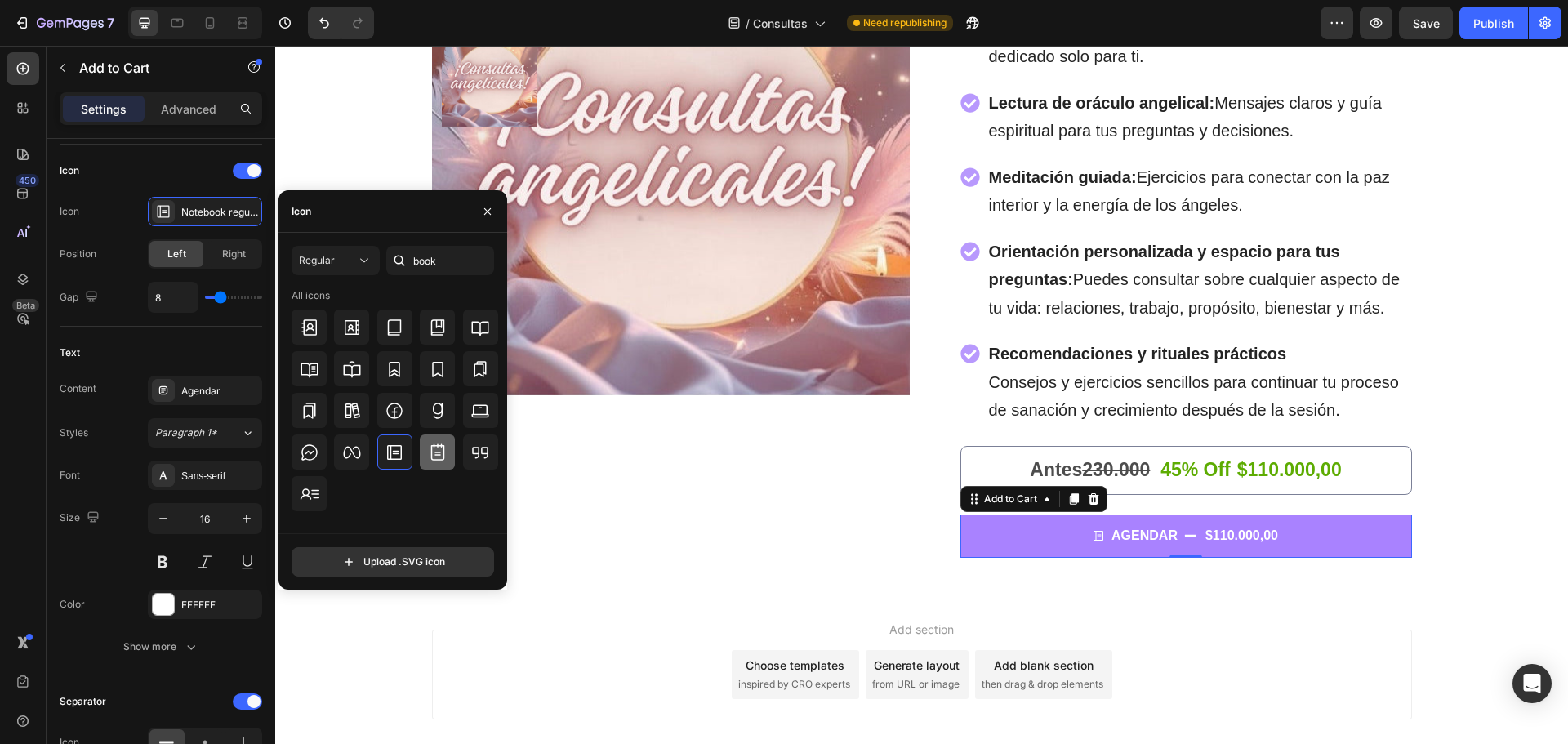 click 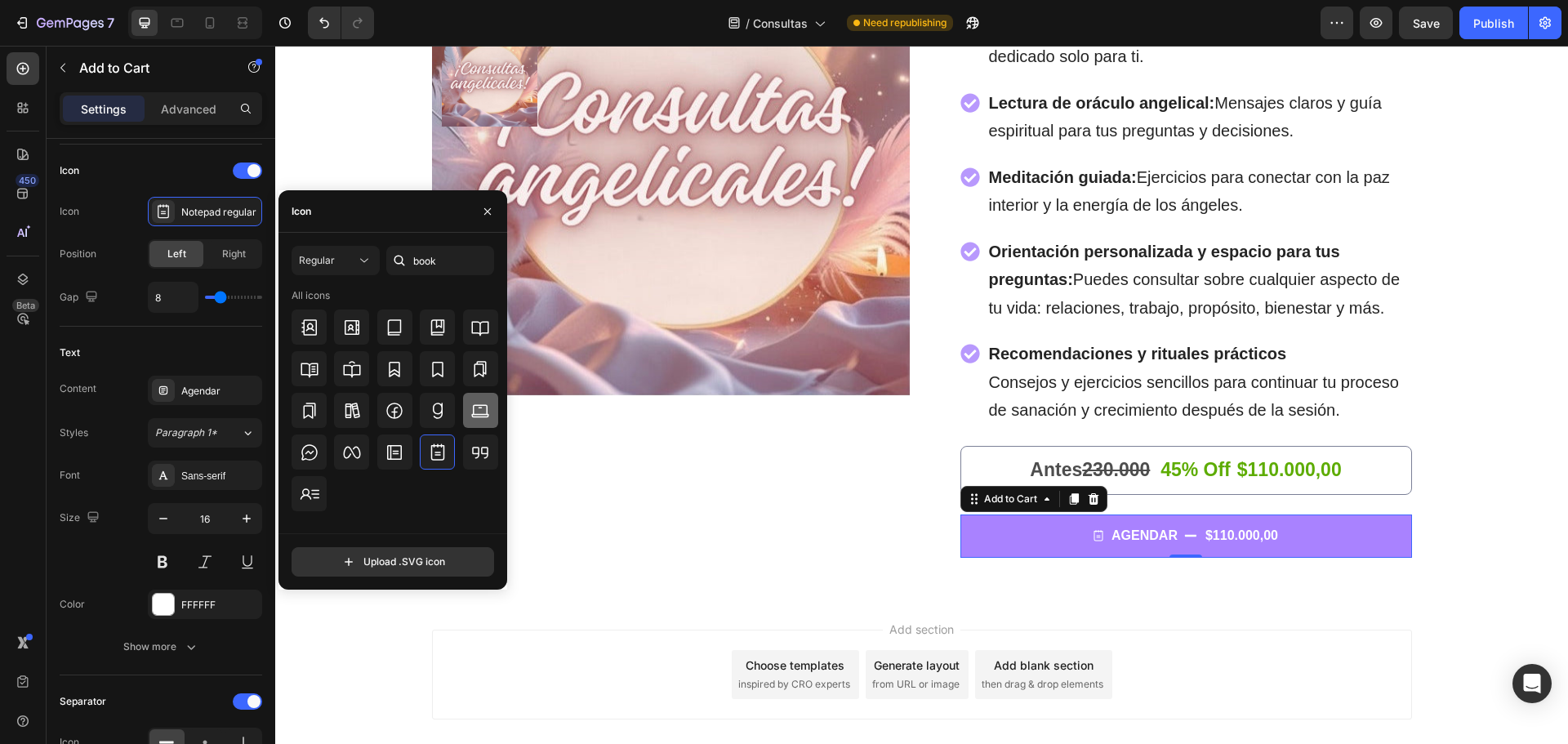 click 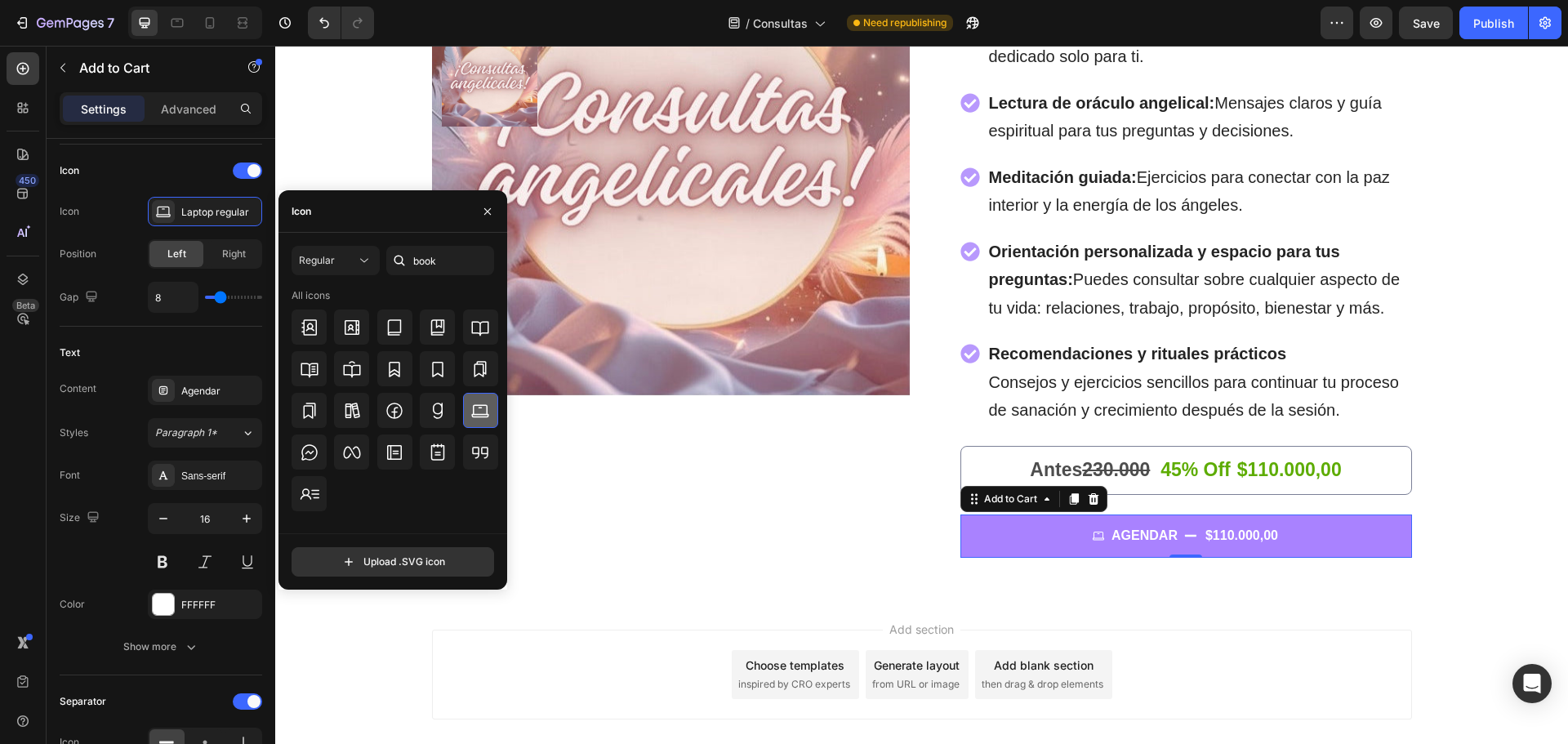 click 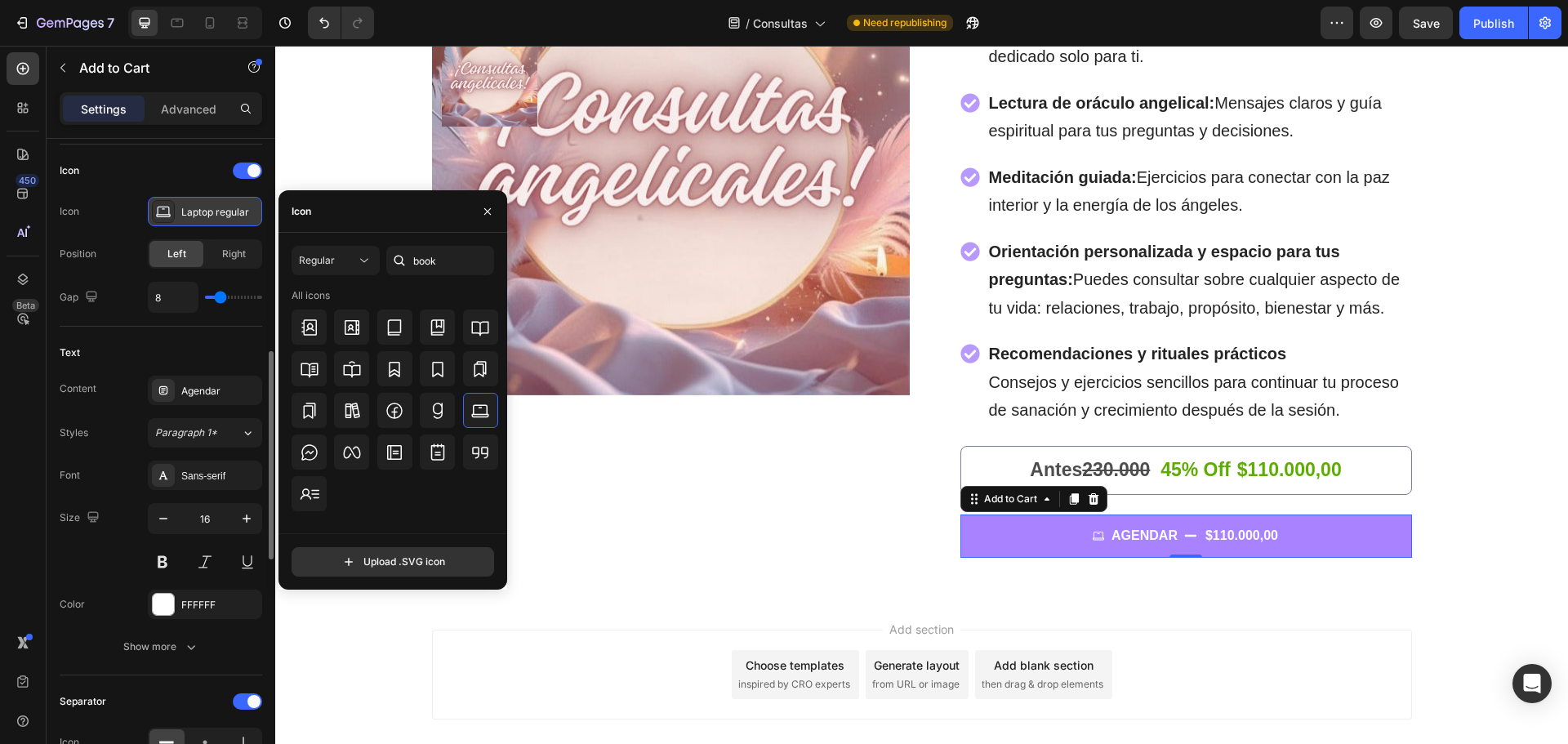 click on "Laptop regular" at bounding box center [205, 212] 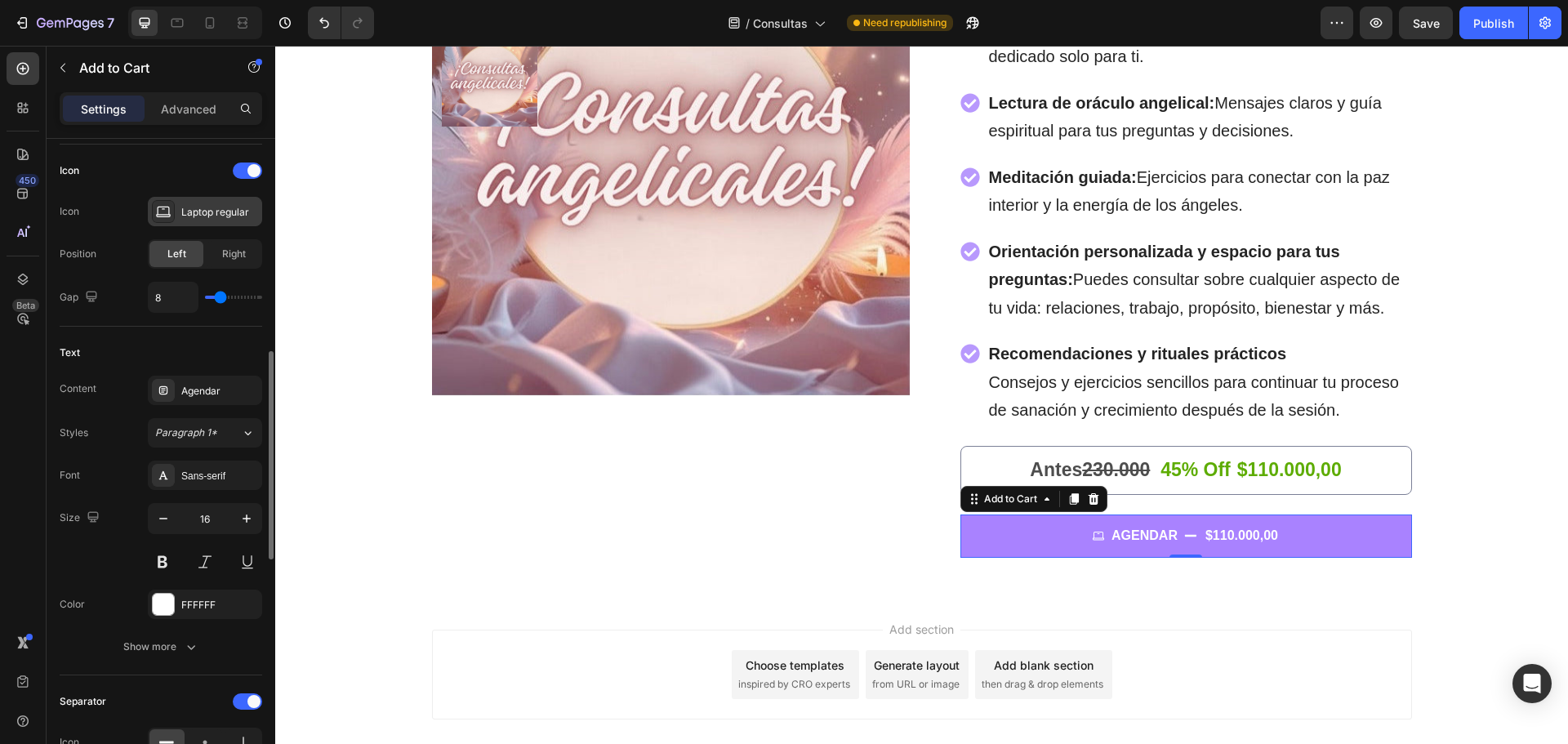 click on "Laptop regular" at bounding box center (205, 212) 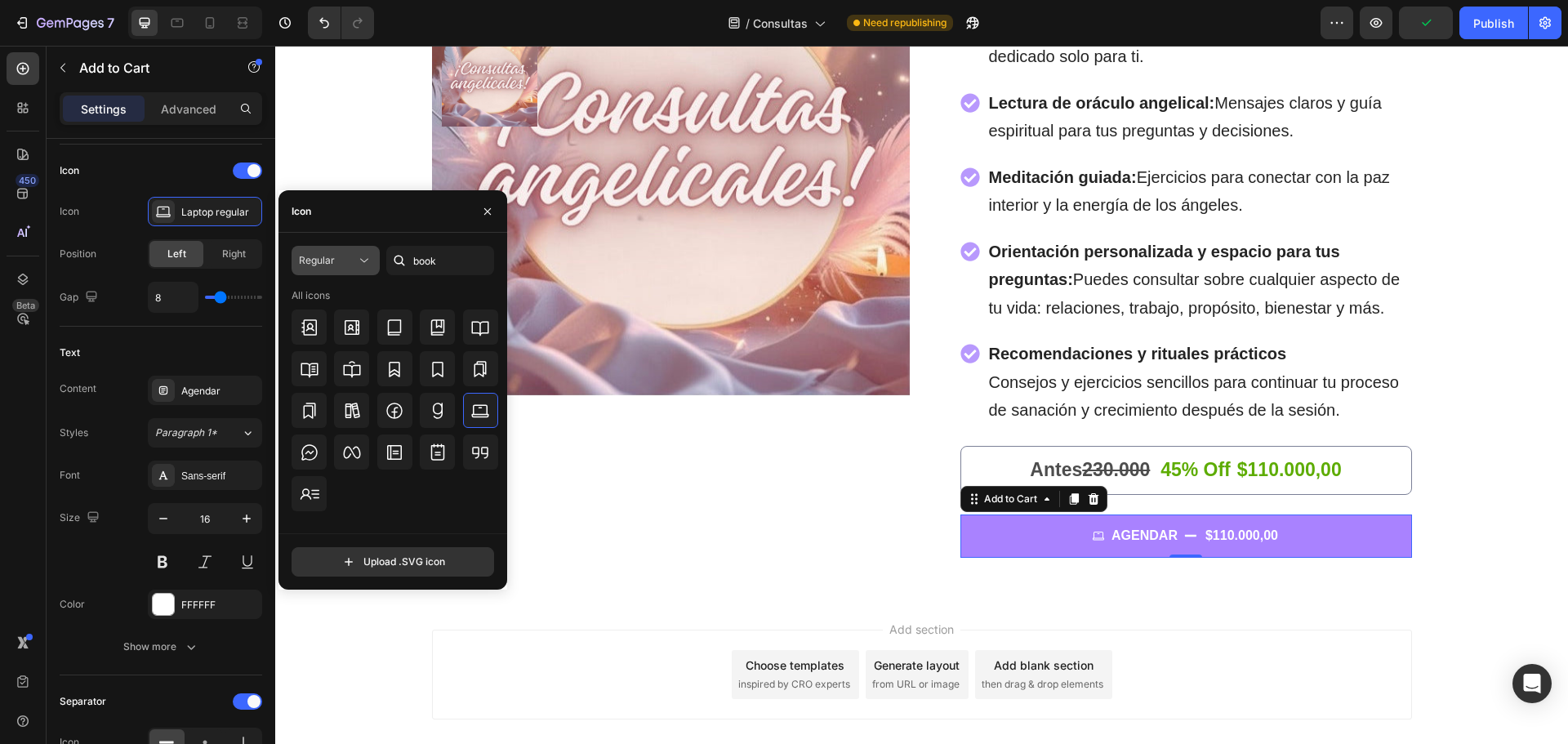 click on "Regular" 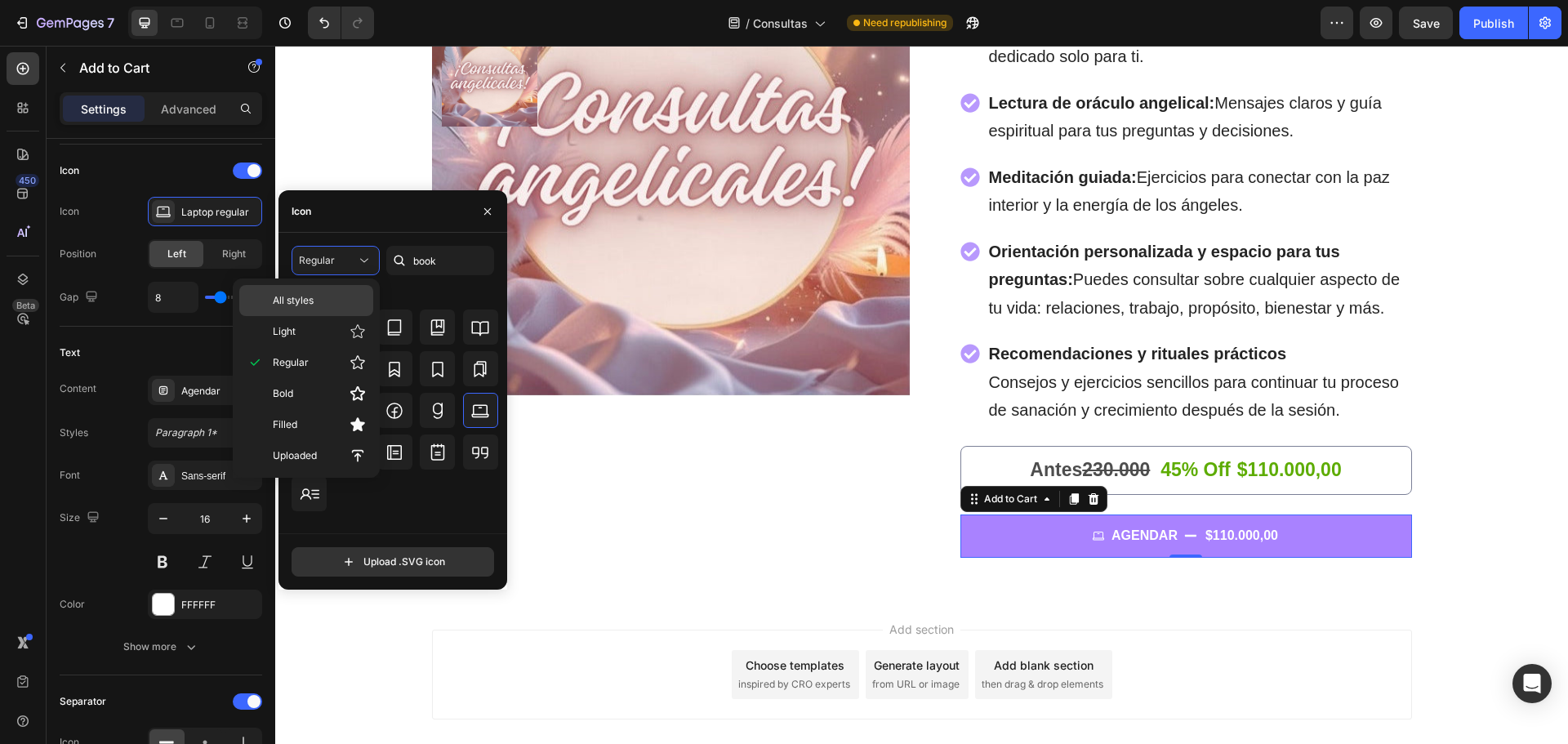 click on "All styles" 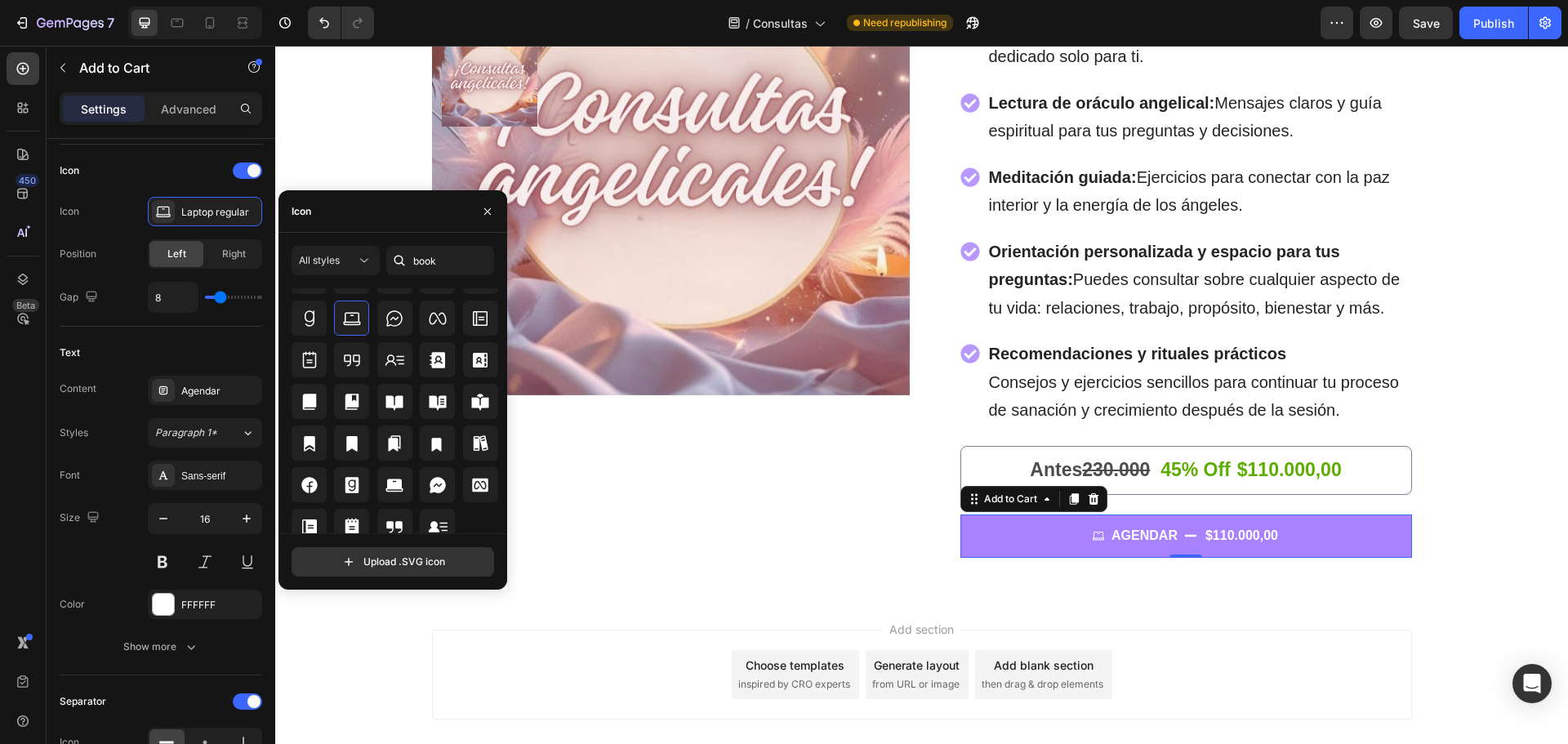 scroll, scrollTop: 417, scrollLeft: 0, axis: vertical 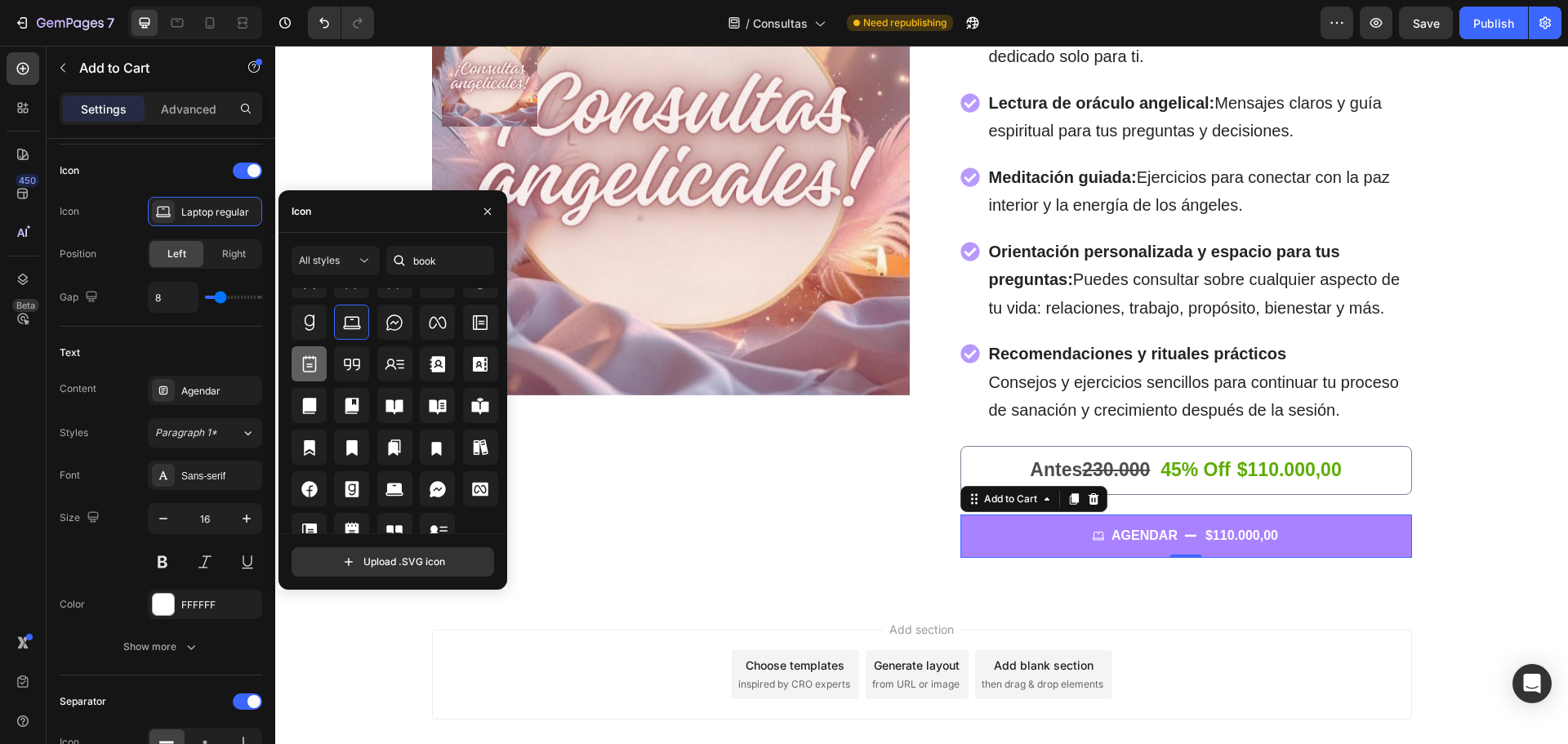 click 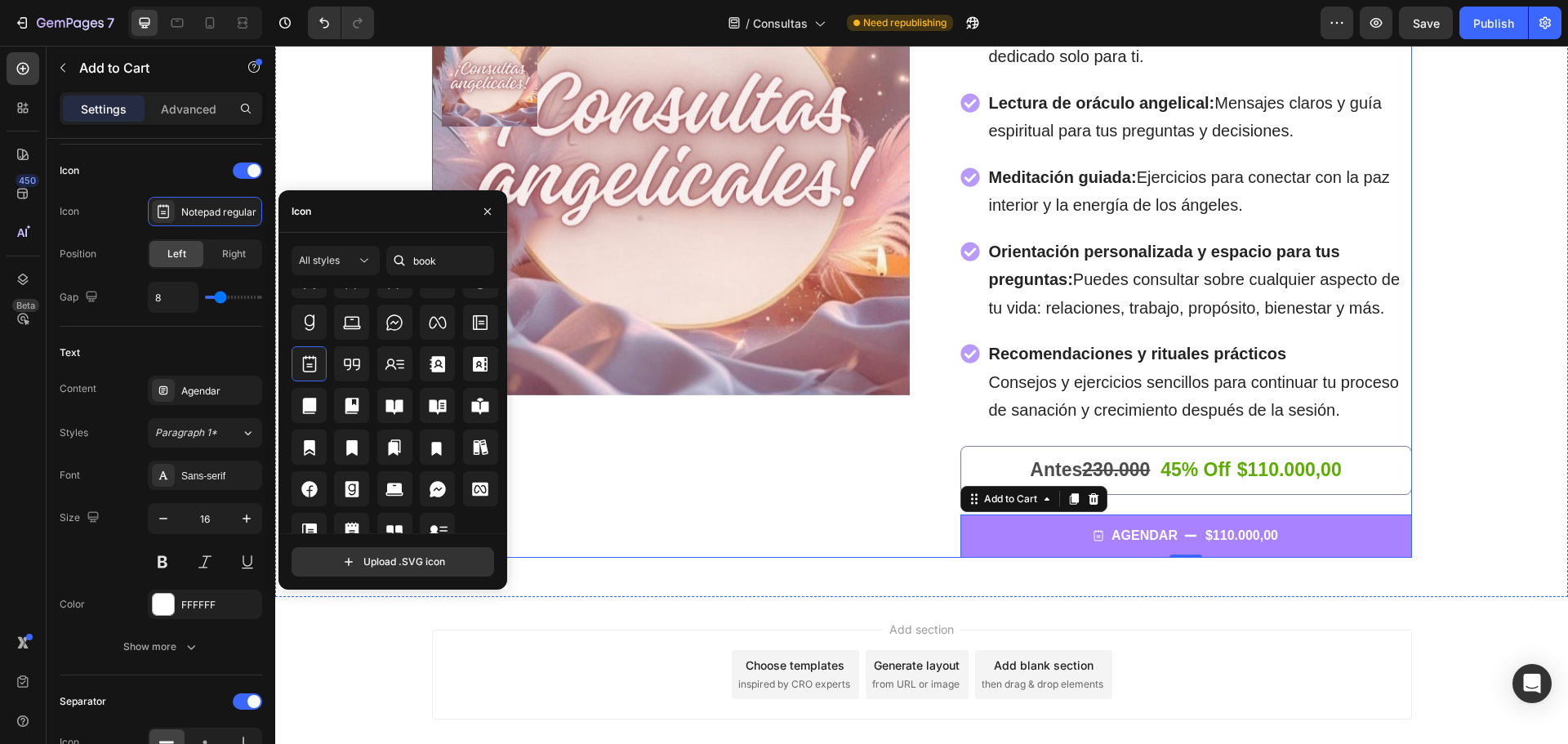 click on "Product Images" at bounding box center [670, 237] 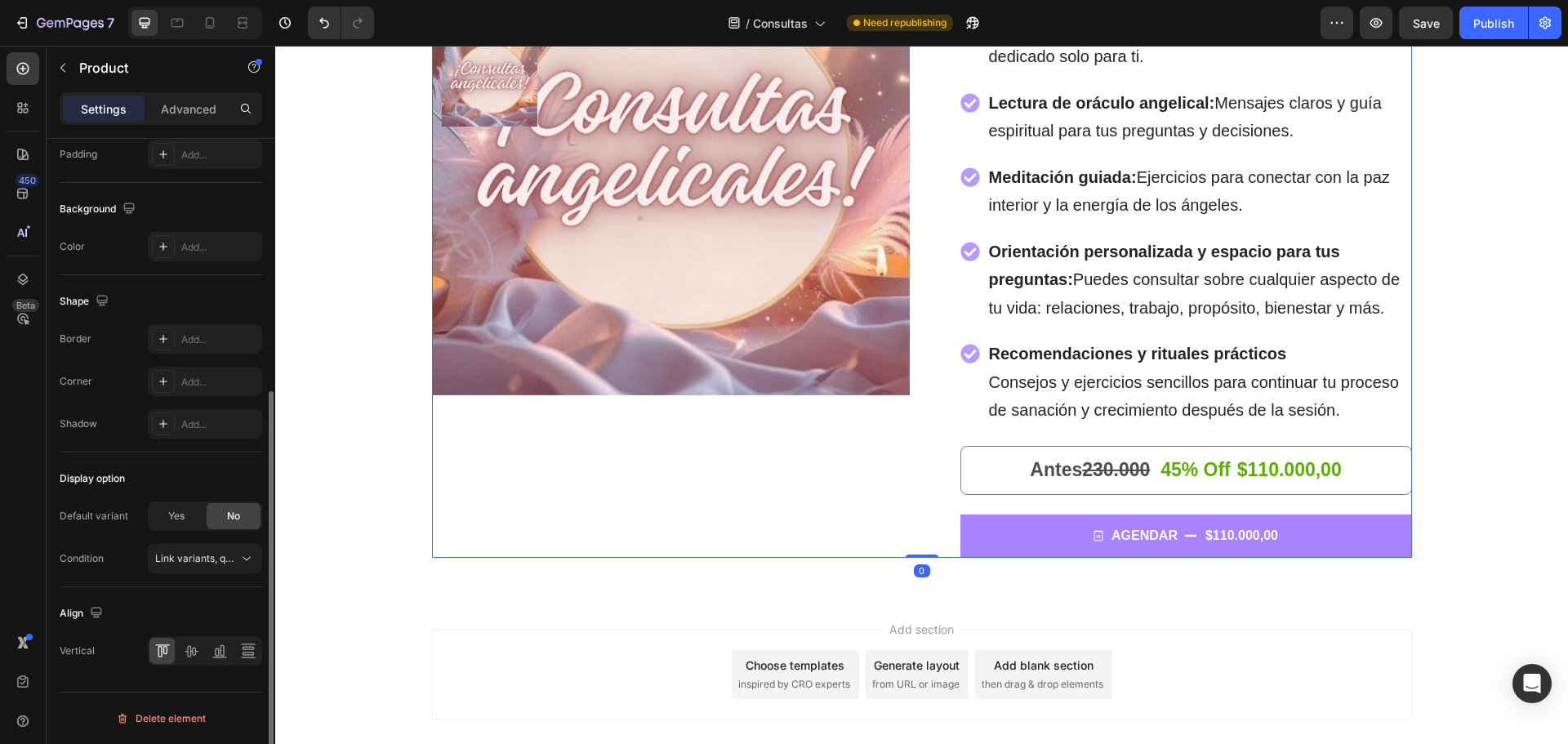 scroll, scrollTop: 0, scrollLeft: 0, axis: both 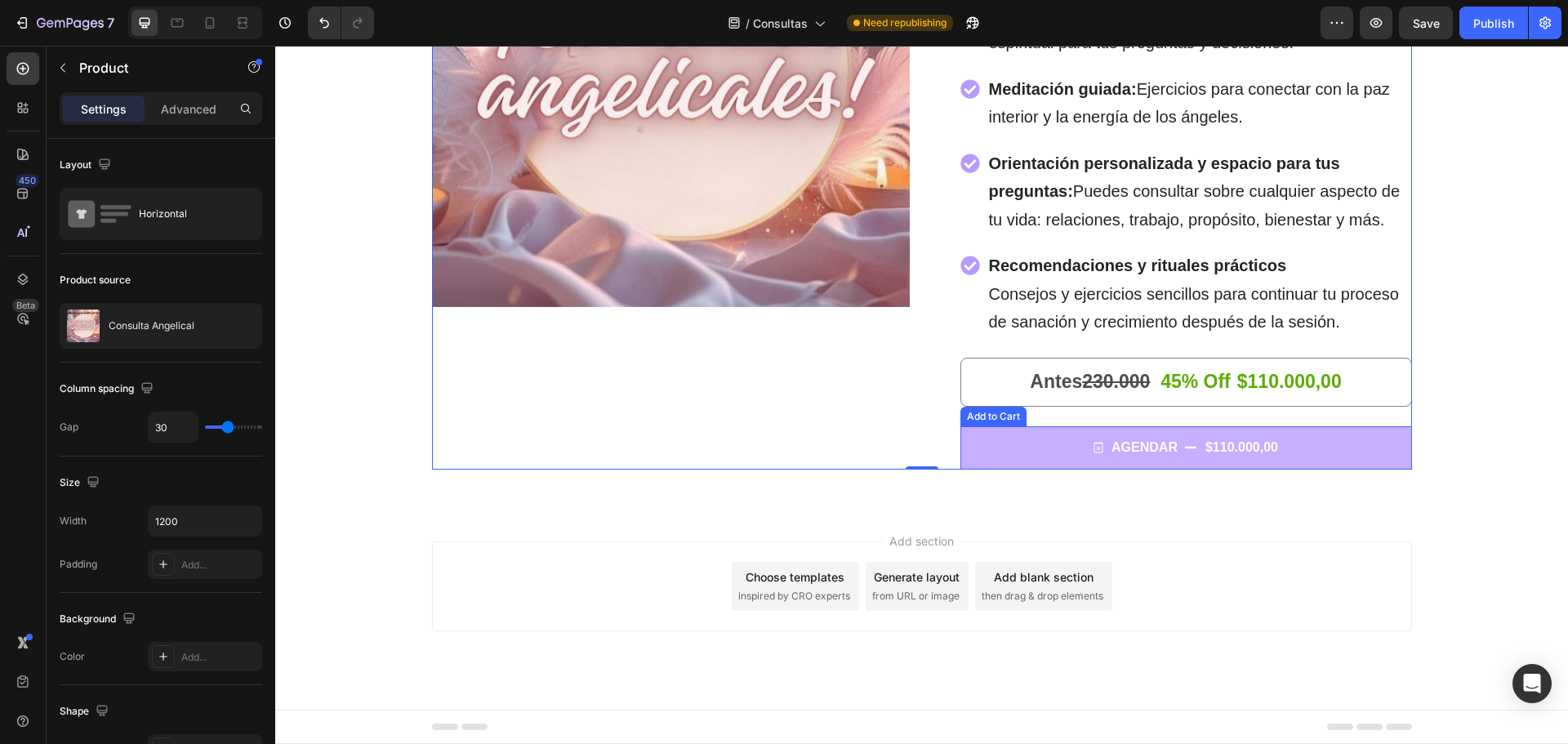 click on "Agendar
$110.000,00" at bounding box center (1186, 448) 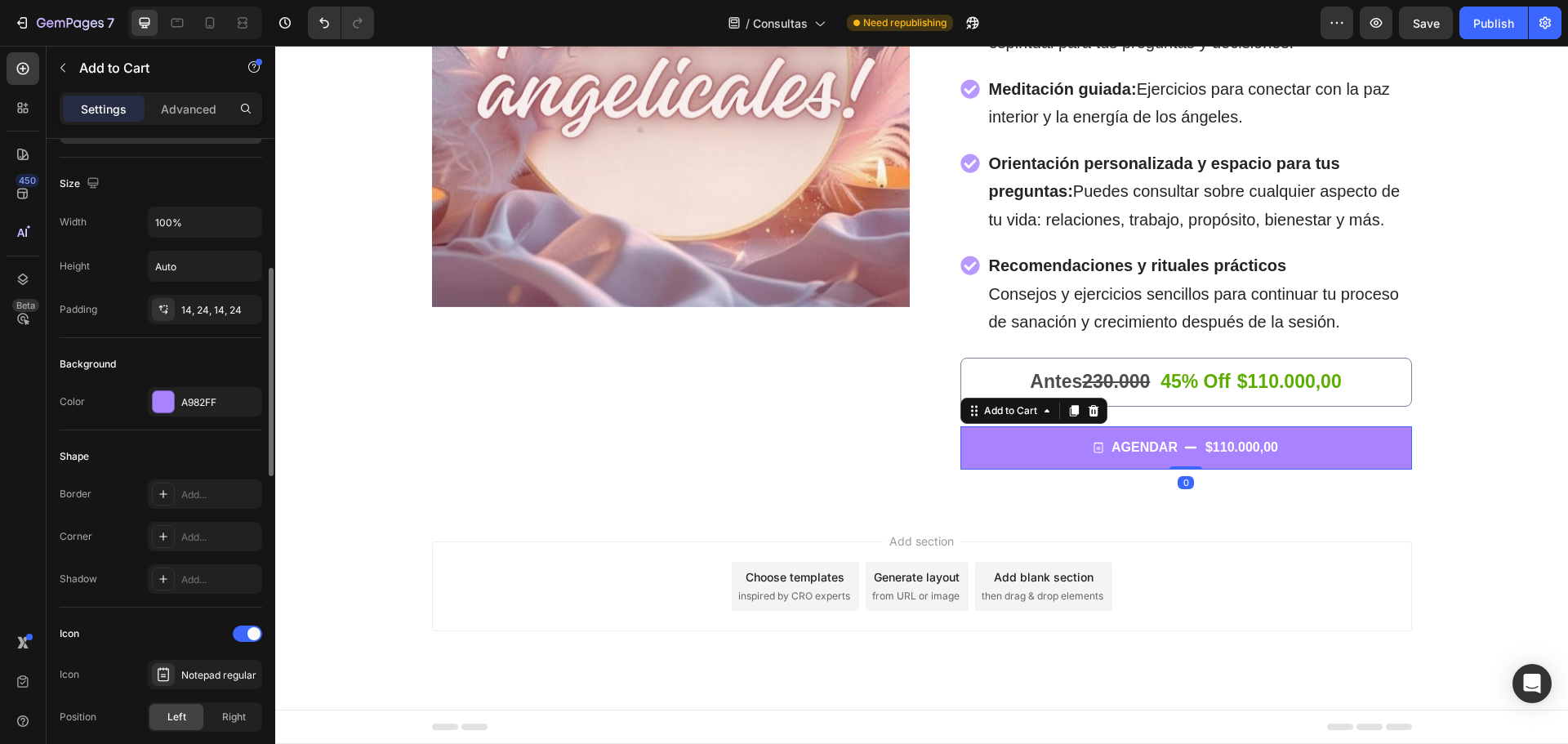 scroll, scrollTop: 251, scrollLeft: 0, axis: vertical 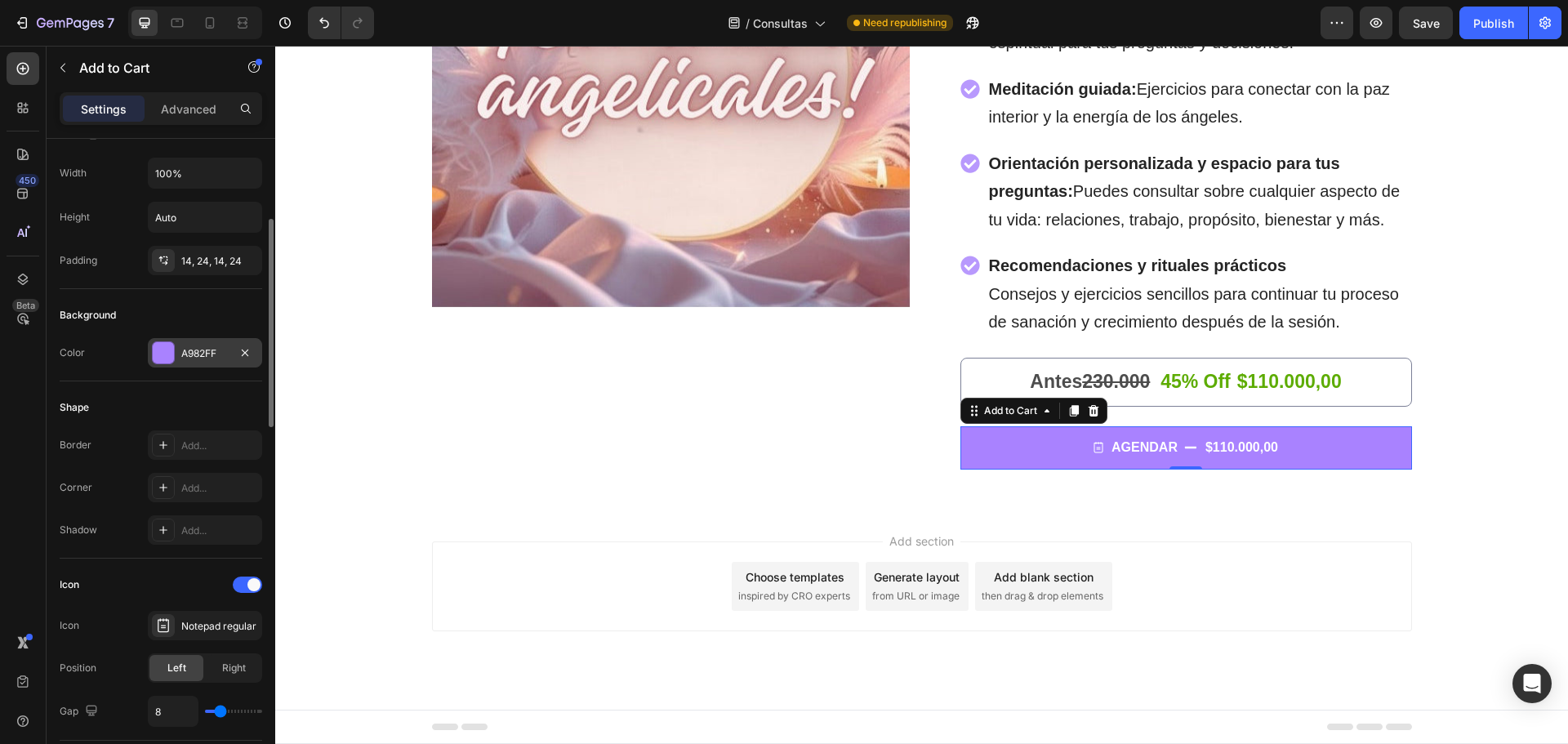 click at bounding box center [163, 353] 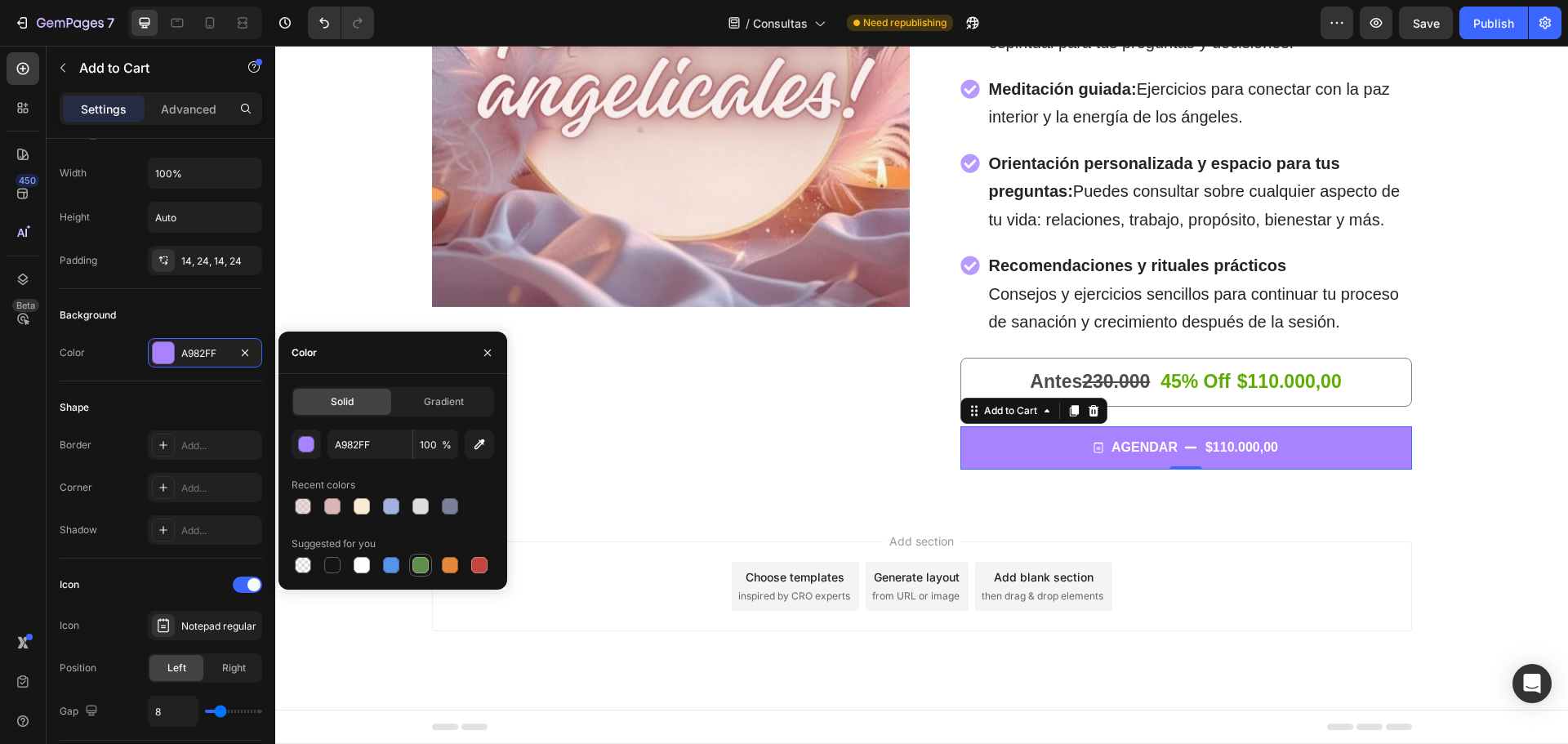 click at bounding box center (421, 565) 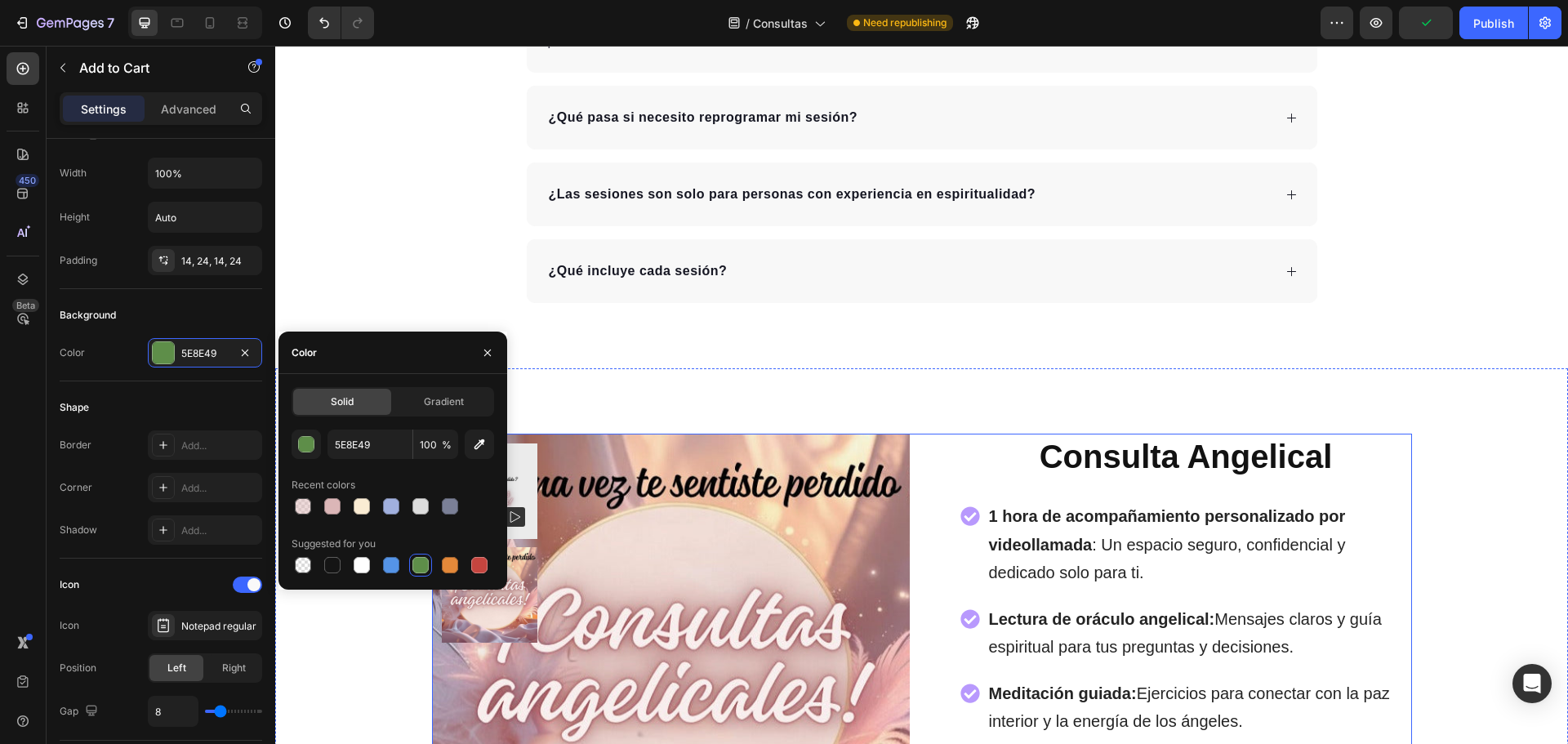scroll, scrollTop: 4214, scrollLeft: 0, axis: vertical 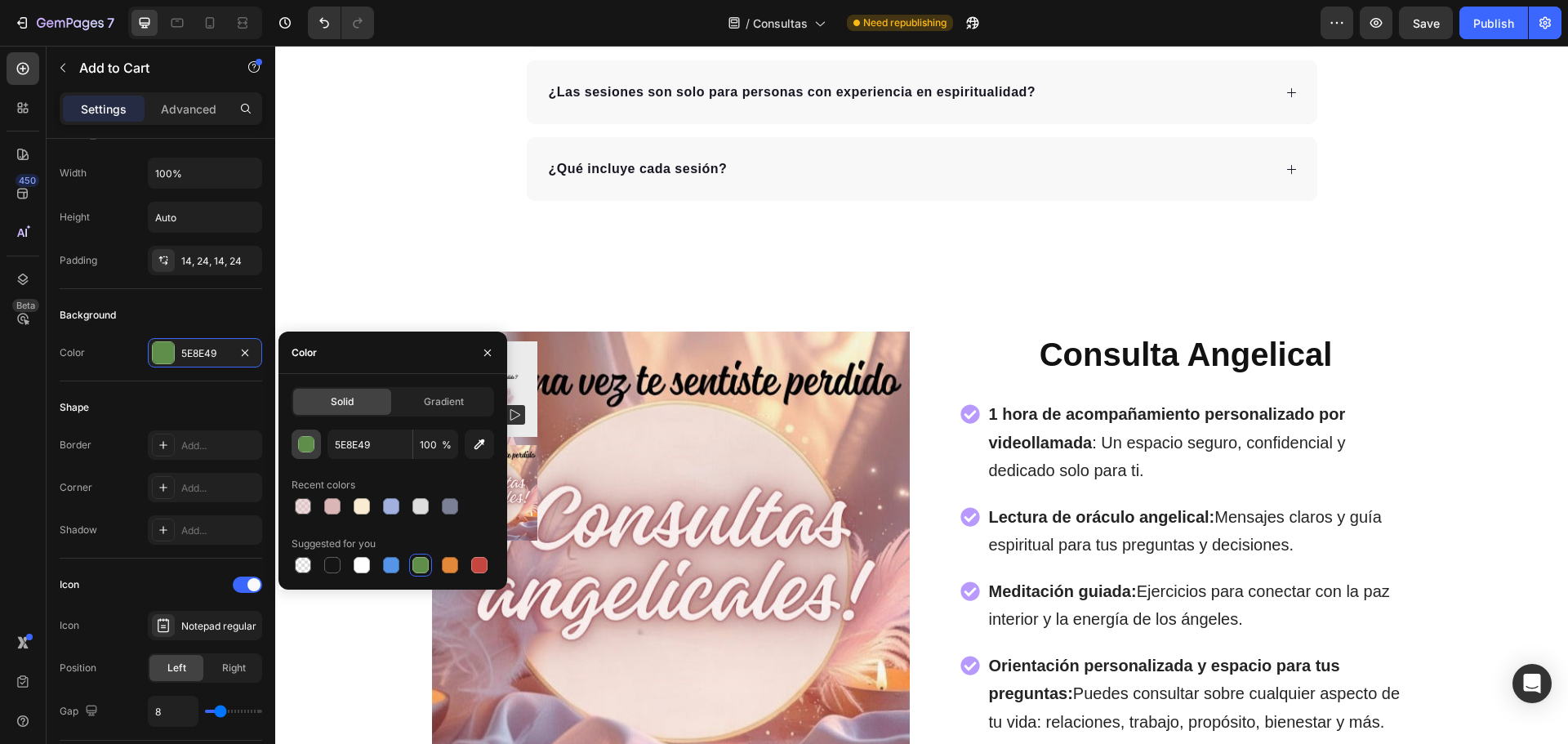 click at bounding box center (306, 444) 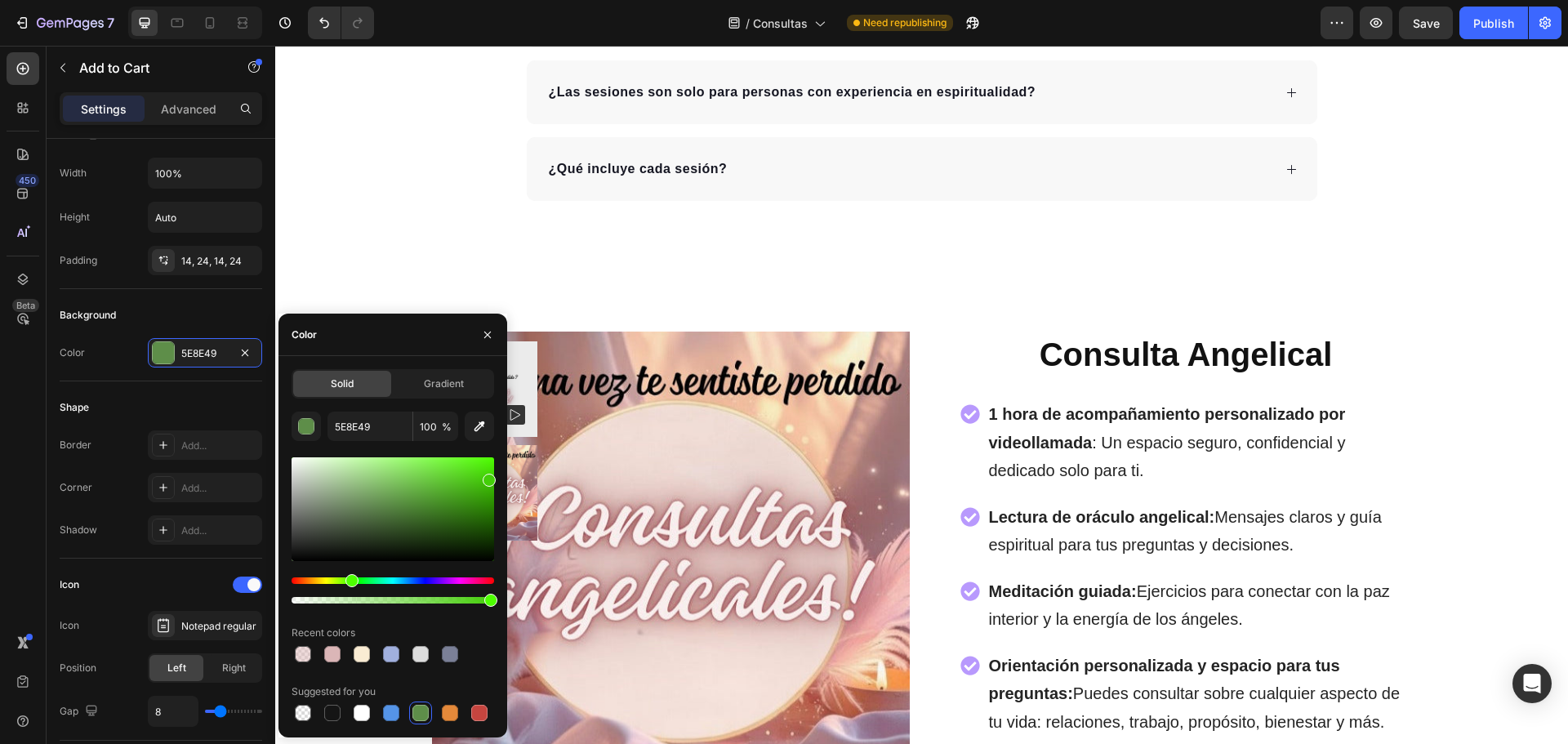 click at bounding box center (393, 509) 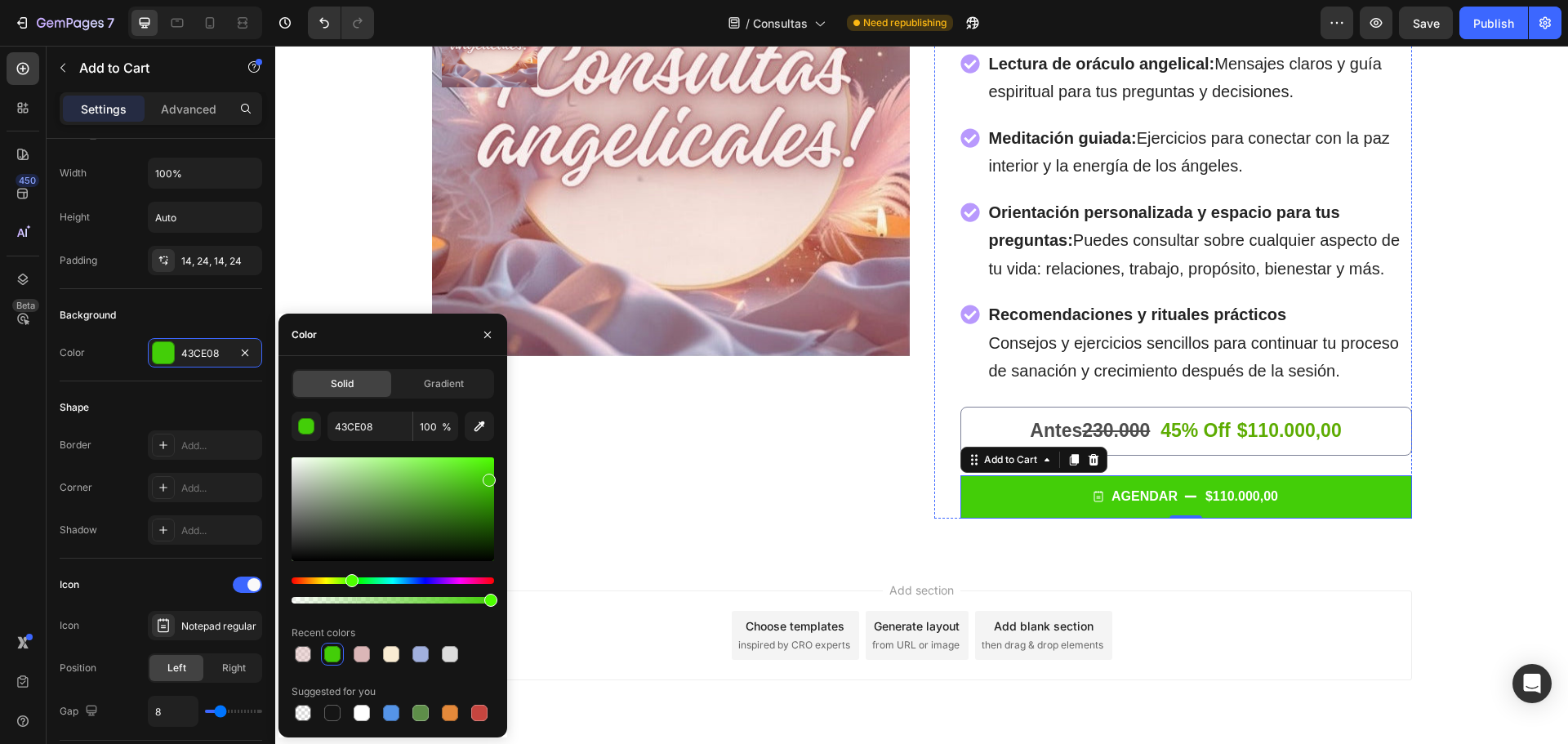 scroll, scrollTop: 4716, scrollLeft: 0, axis: vertical 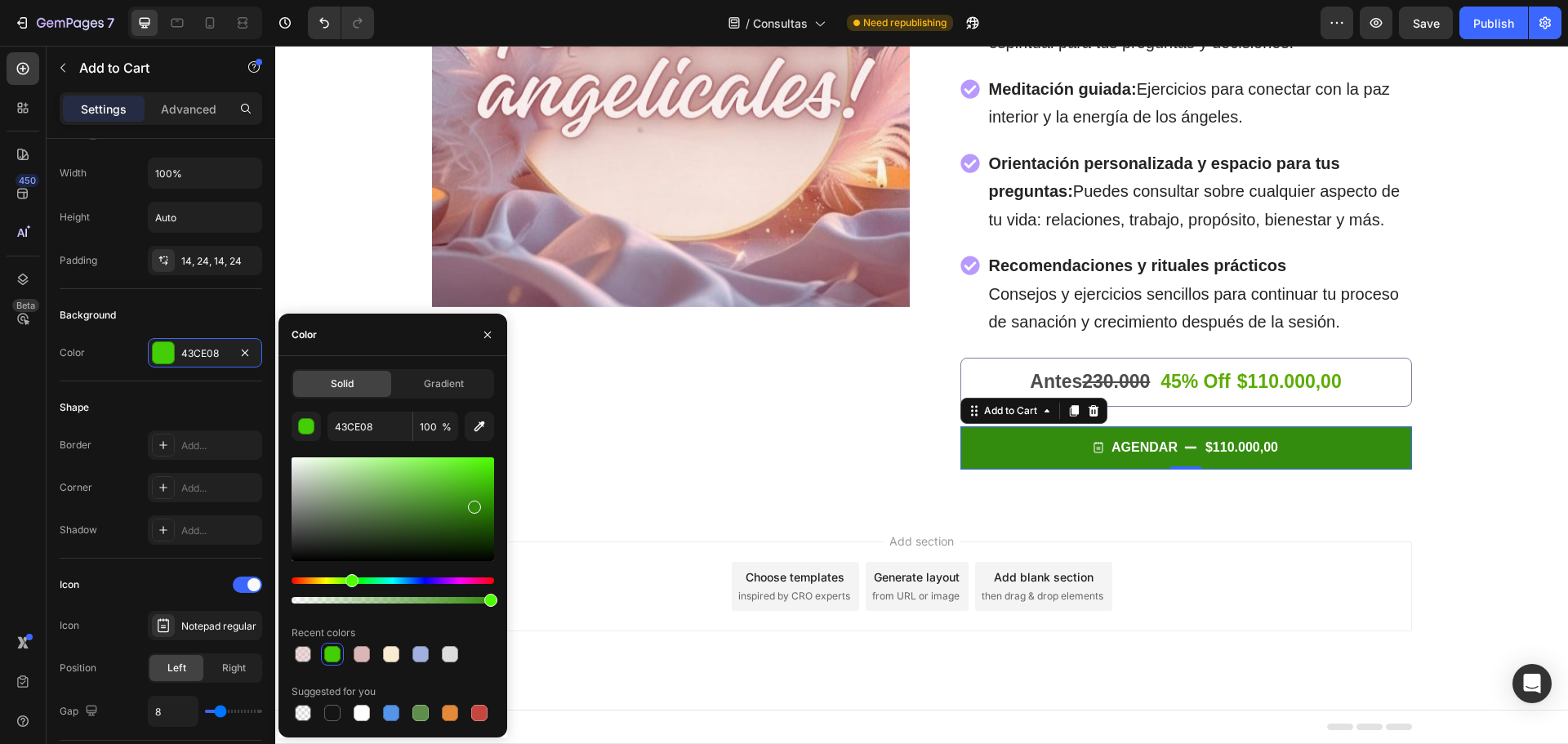 drag, startPoint x: 489, startPoint y: 480, endPoint x: 472, endPoint y: 503, distance: 29 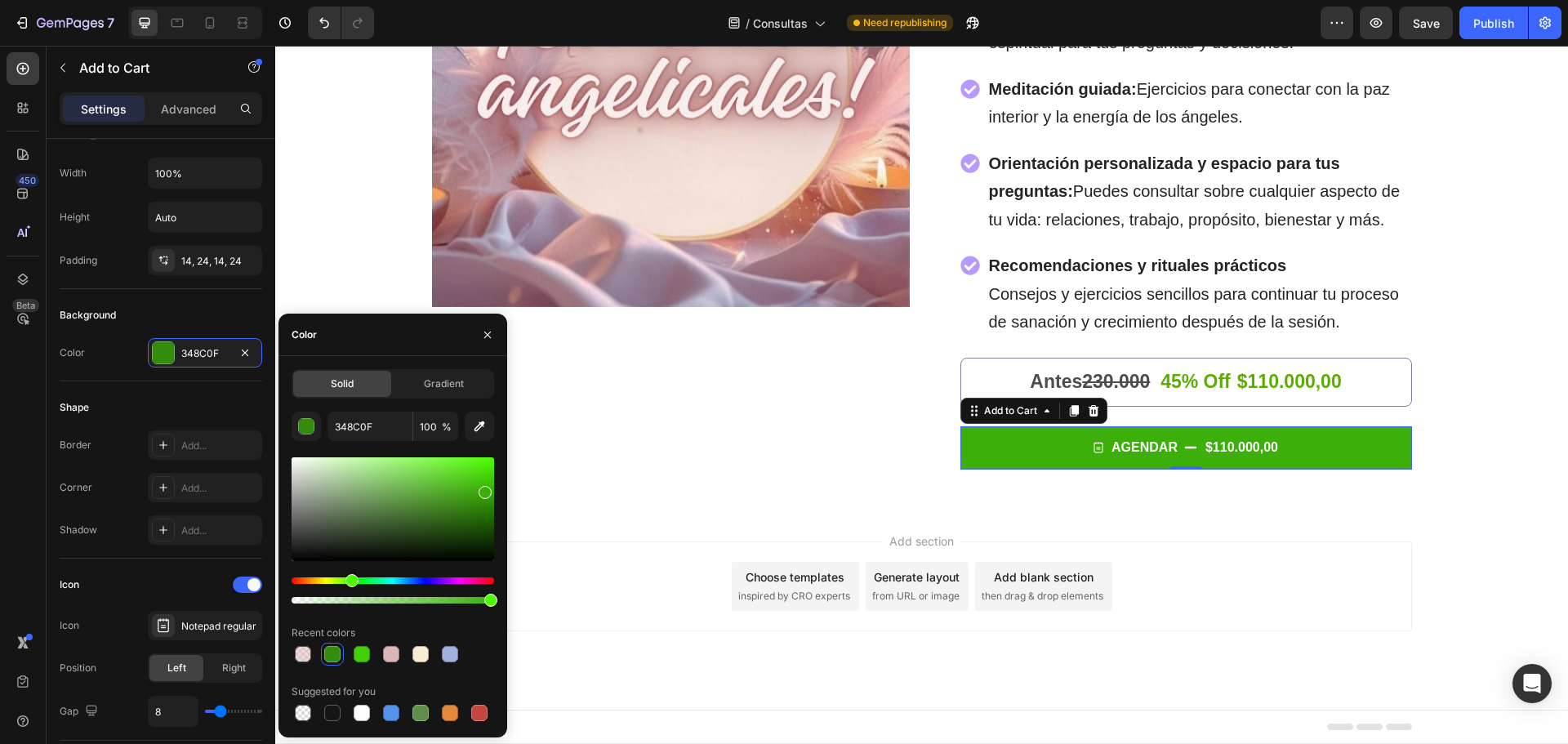 drag, startPoint x: 472, startPoint y: 503, endPoint x: 483, endPoint y: 489, distance: 17.804494 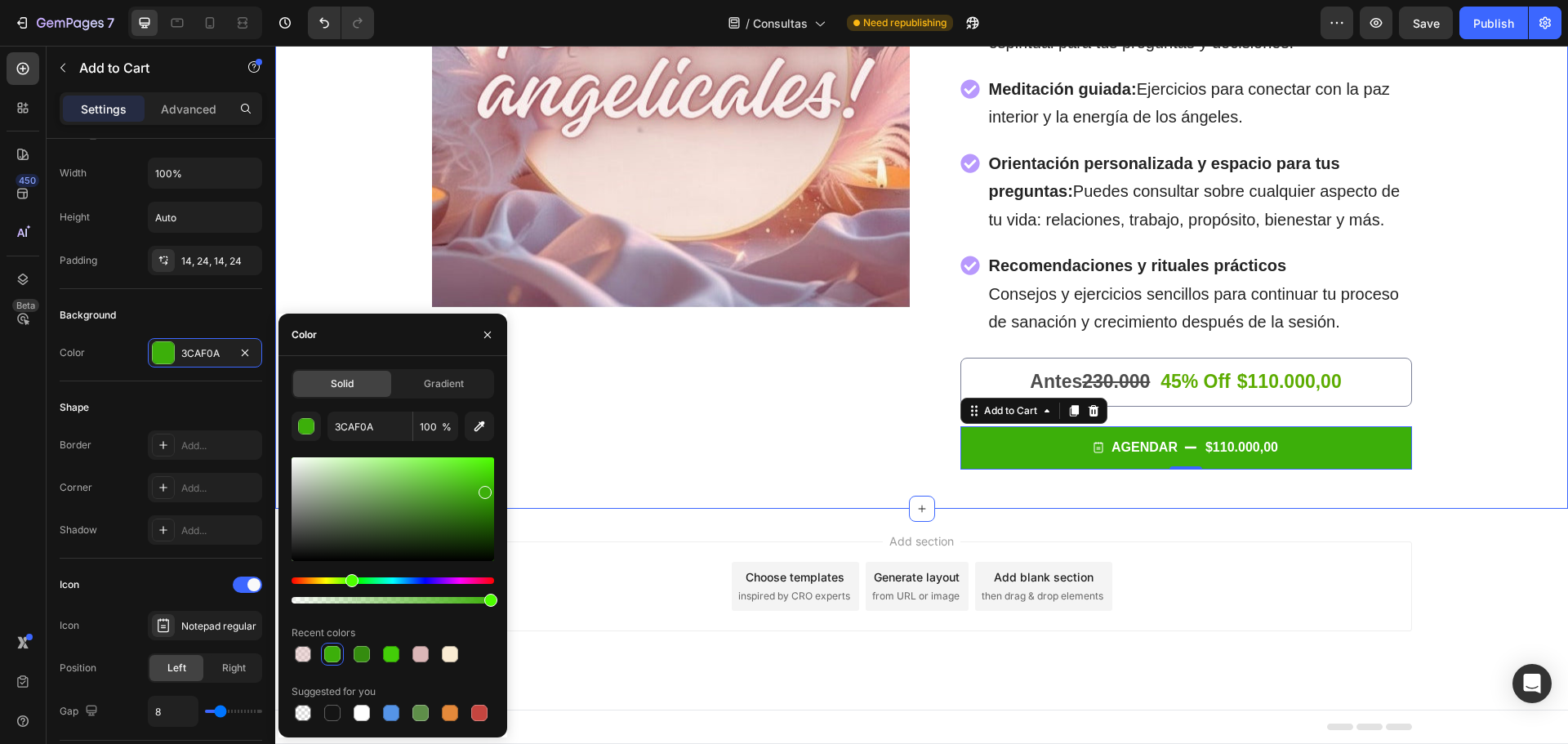 click on "Product Images Consulta Angelical Product Title 1 hora de acompañamiento personalizado por videollamada : Un espacio seguro, confidencial y dedicado solo para ti. Lectura de oráculo angelical:  Mensajes claros y guía espiritual para tus preguntas y decisiones. Meditación guiada:  Ejercicios para conectar con la paz interior y la energía de los ángeles. Orientación personalizada y espacio para tus preguntas:  Puedes consultar sobre cualquier aspecto de tu vida: relaciones, trabajo, propósito, bienestar y más. Recomendaciones y rituales prácticos Consejos y ejercicios sencillos para continuar tu proceso de sanación y crecimiento después de la sesión. Item List Antes  230.000    45% Off  Text Block $110.000,00 Product Price Product Price Row
Agendar
$110.000,00 Add to Cart   0 Row Row Product Section 8" at bounding box center [921, 136] 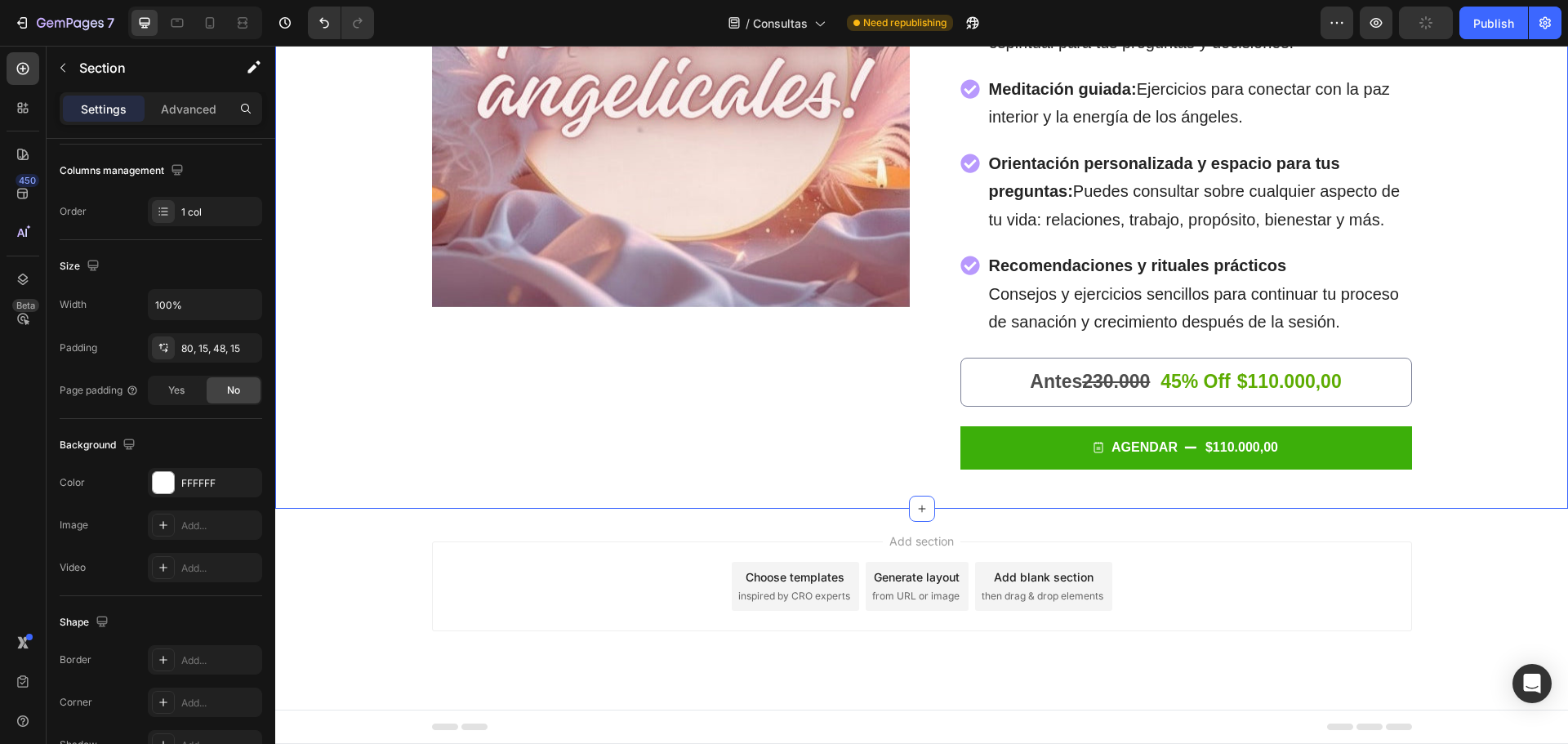 scroll, scrollTop: 0, scrollLeft: 0, axis: both 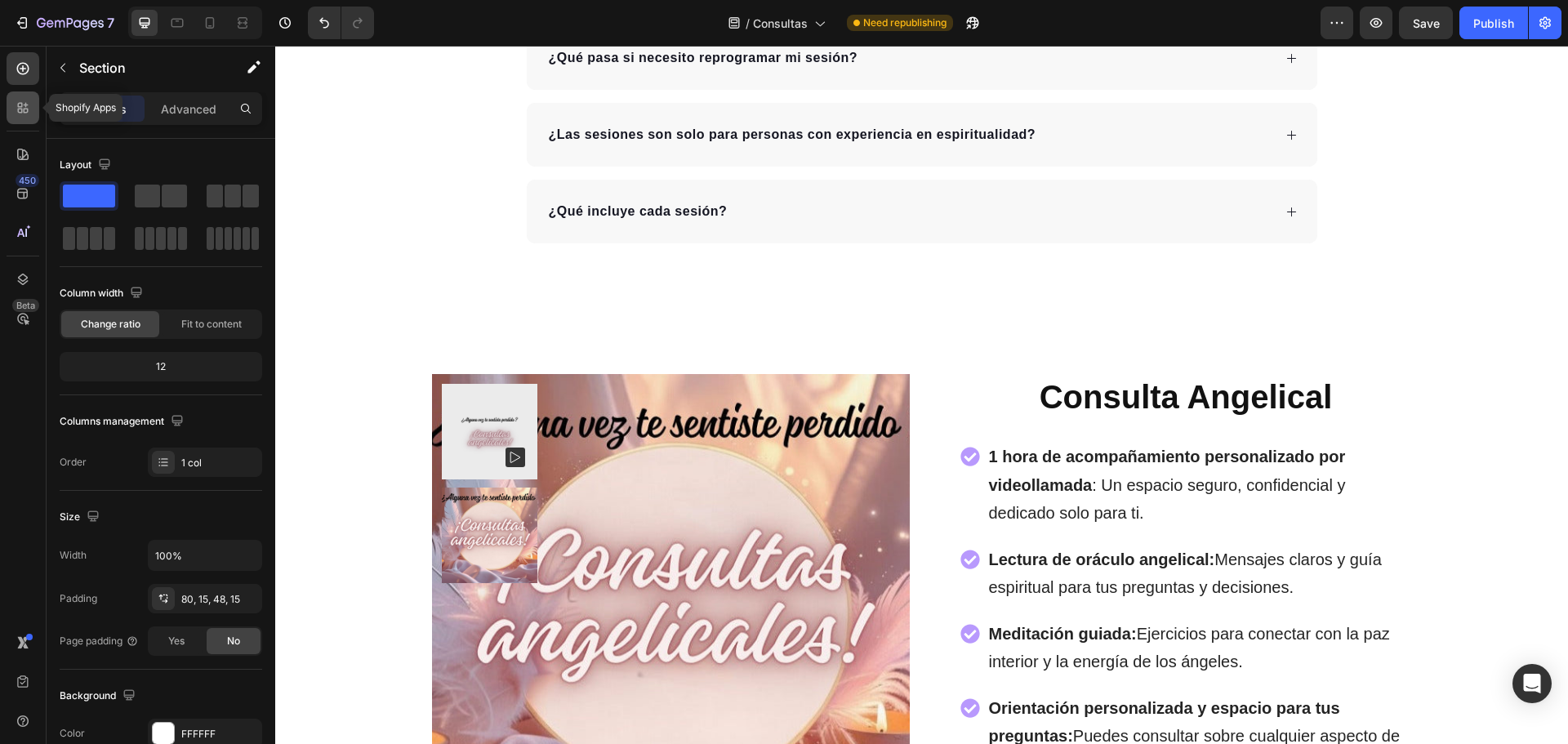 click 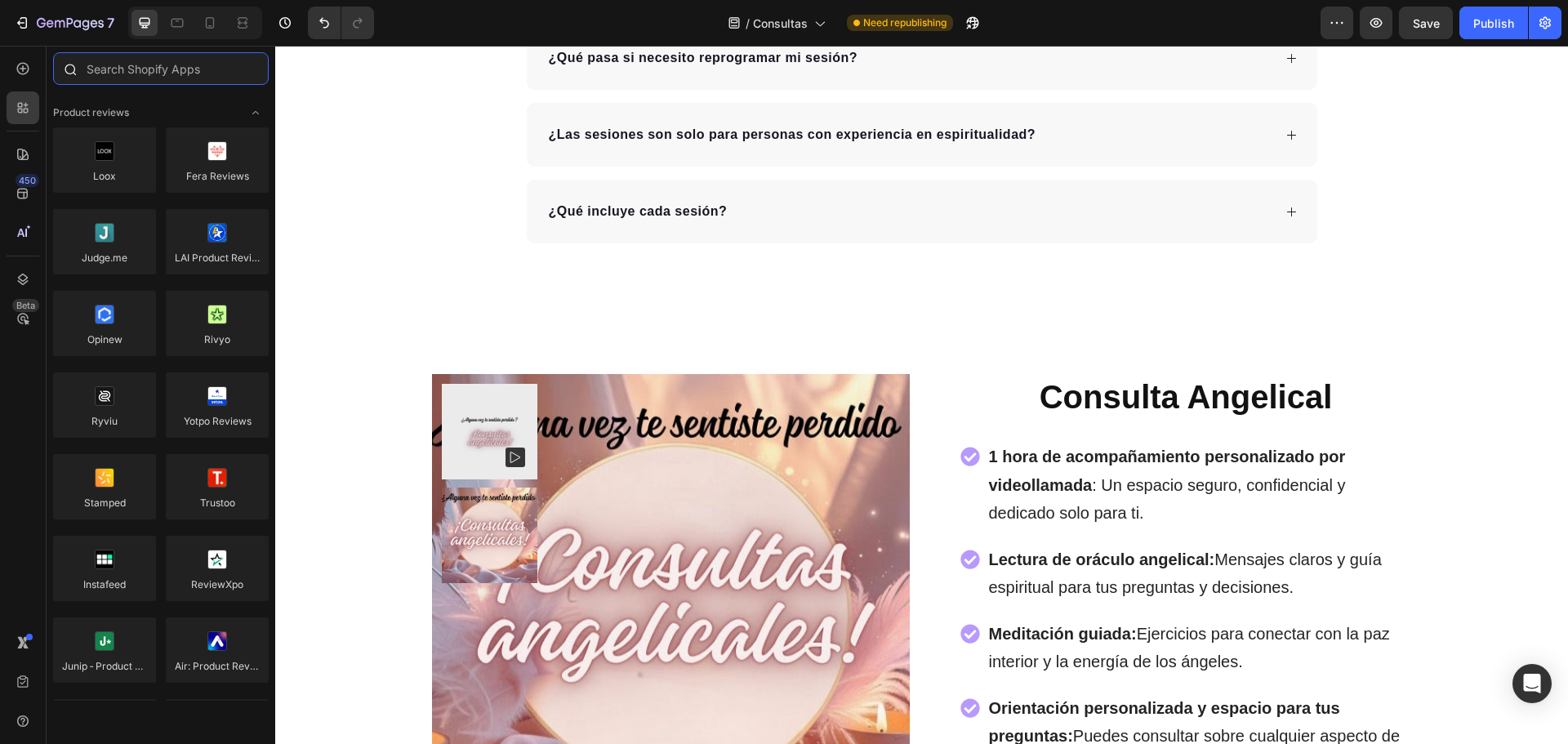 click at bounding box center (161, 69) 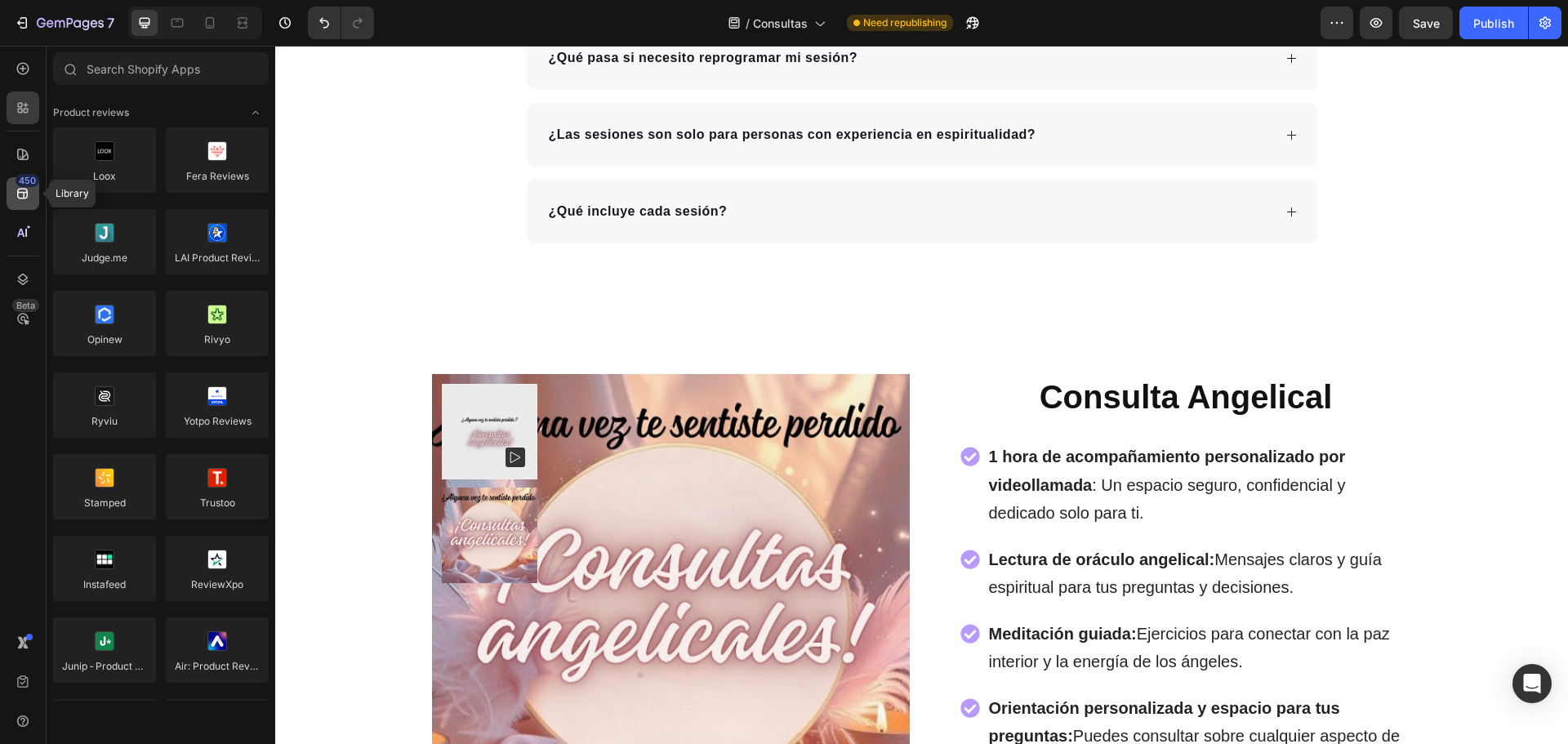 click 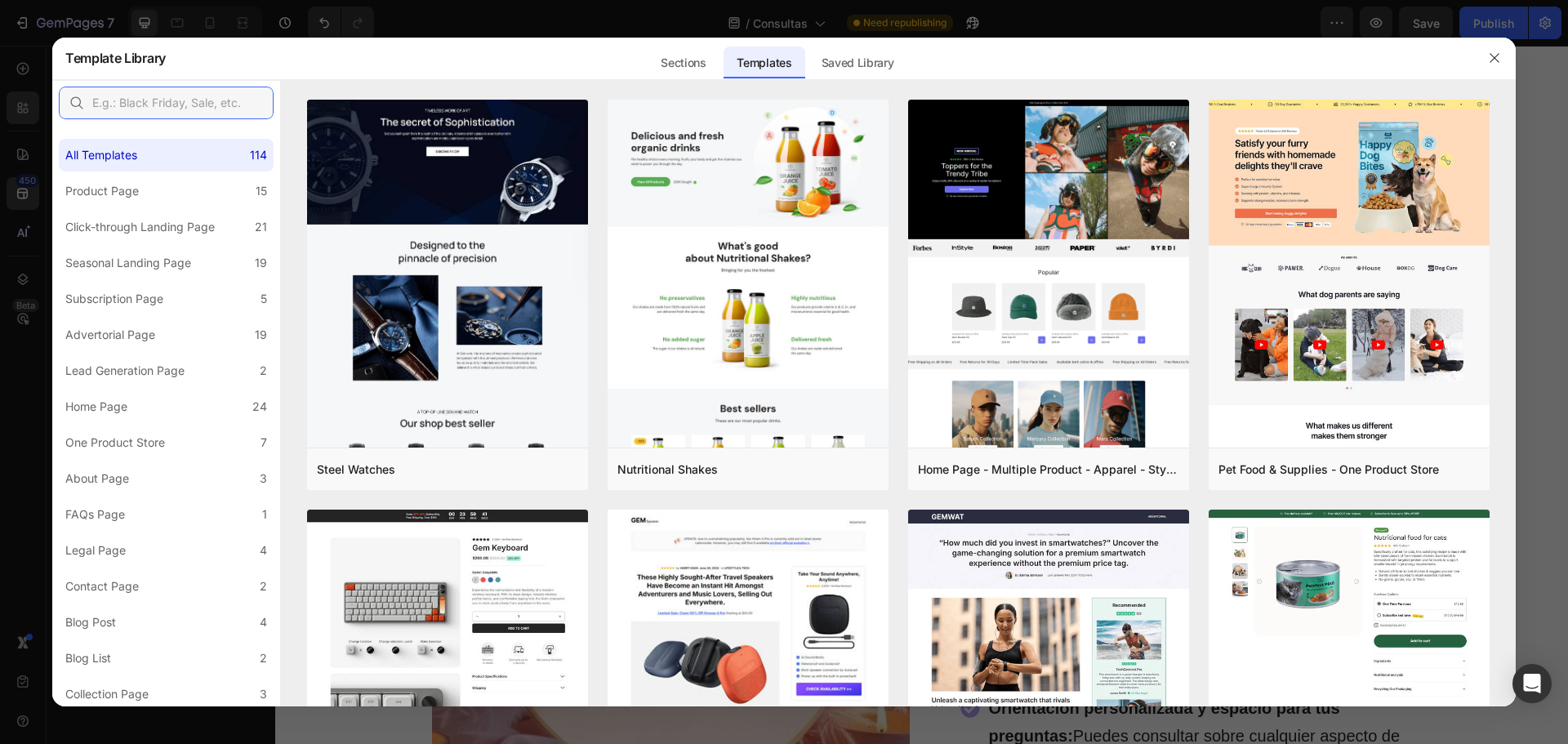 click at bounding box center (166, 103) 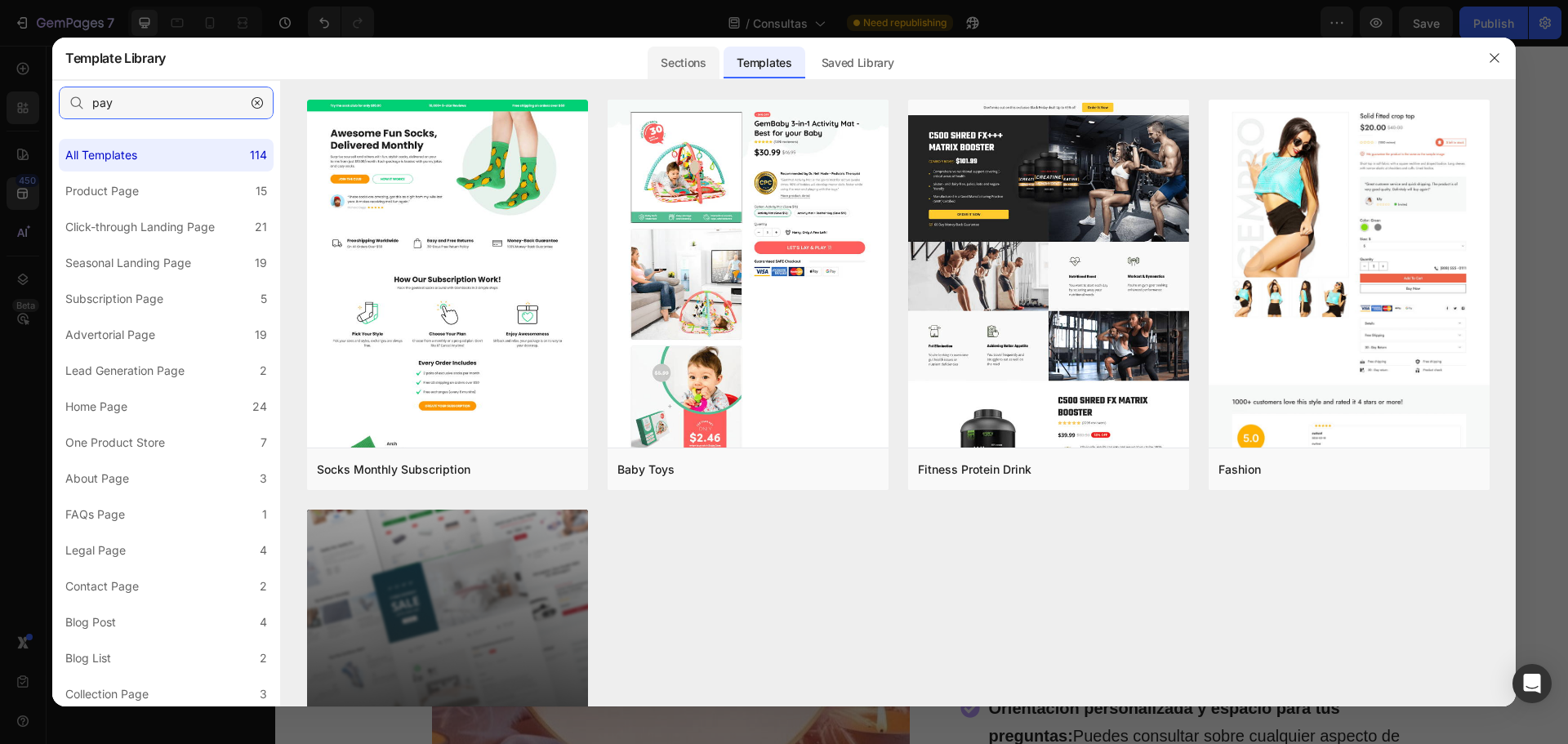 type on "pay" 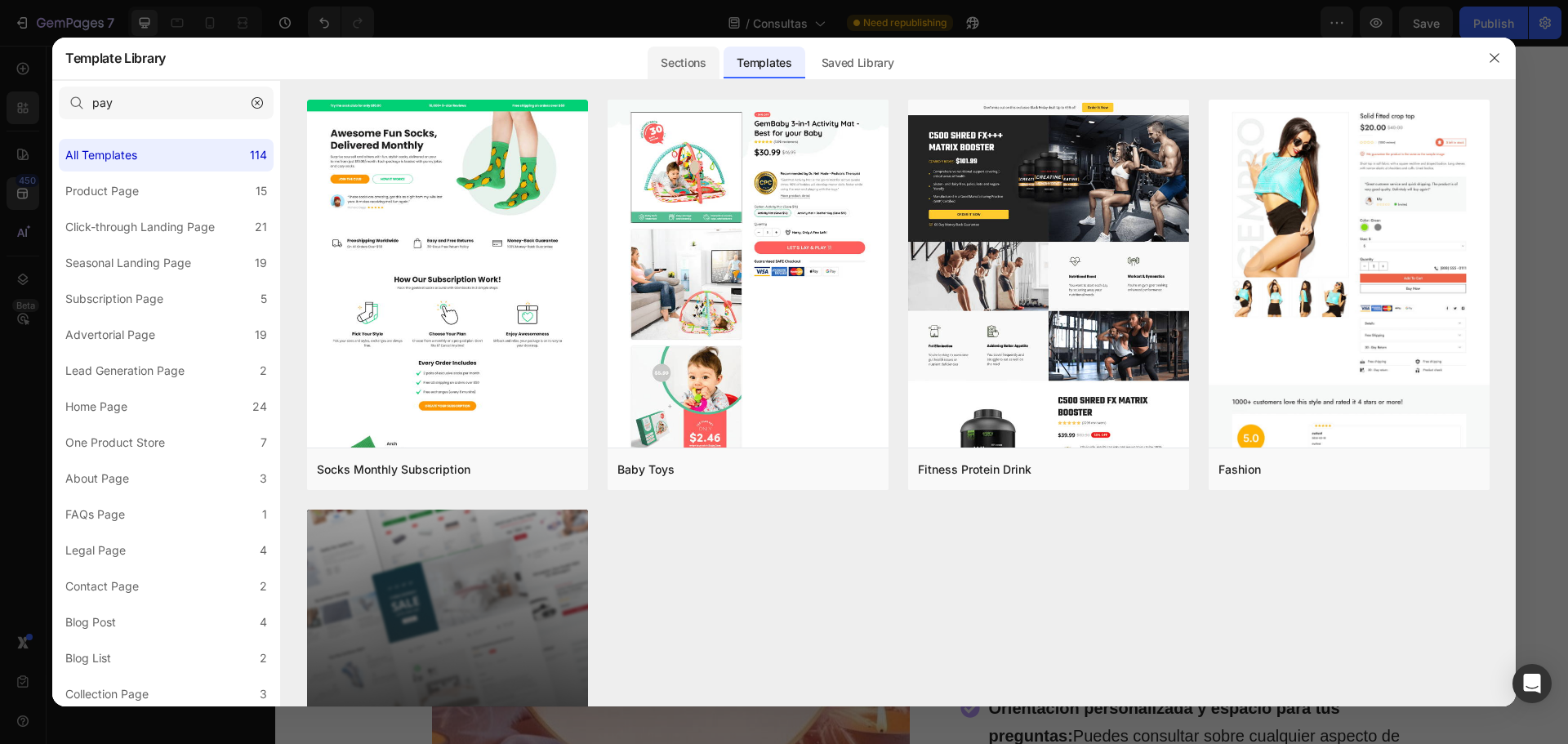 click on "Sections" 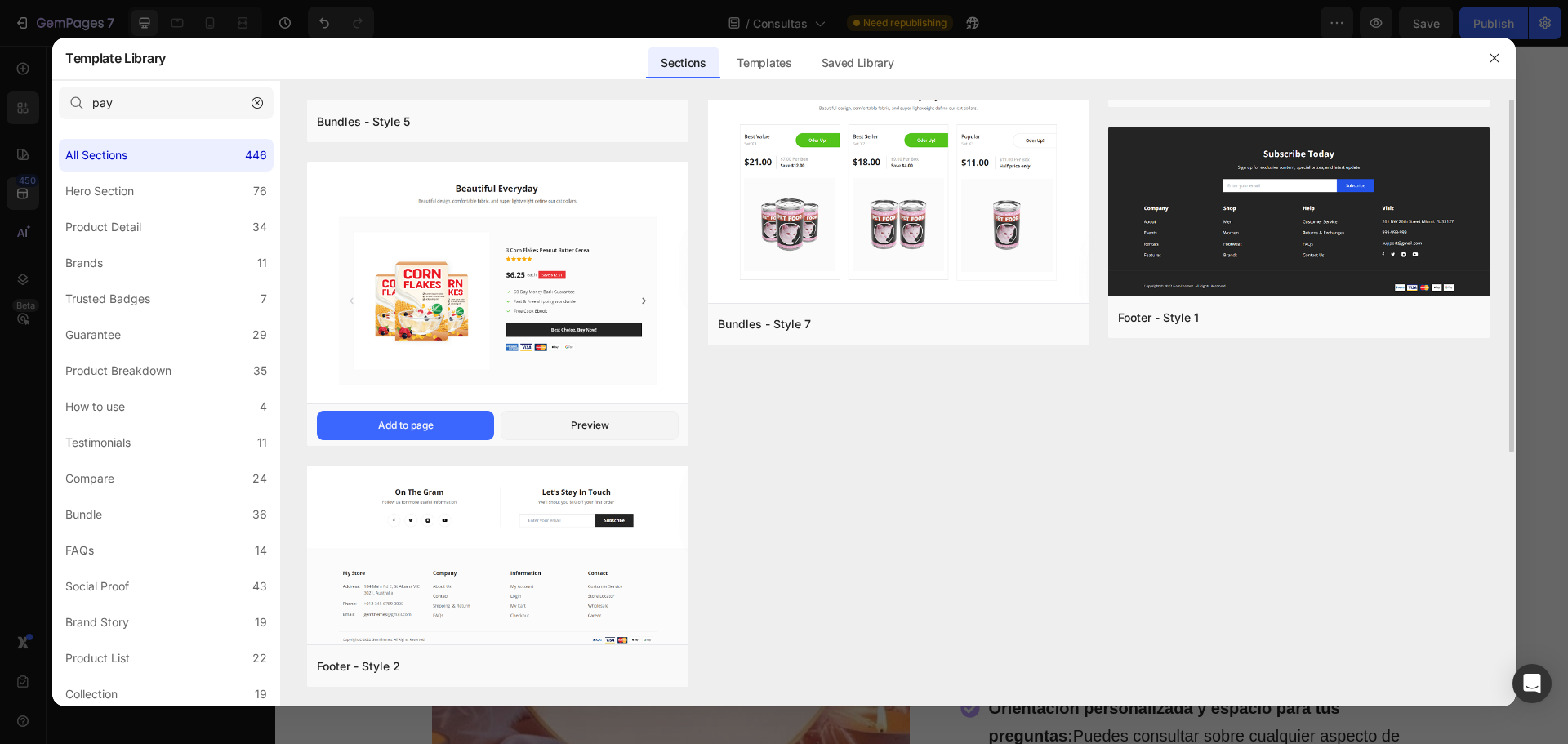 scroll, scrollTop: 0, scrollLeft: 0, axis: both 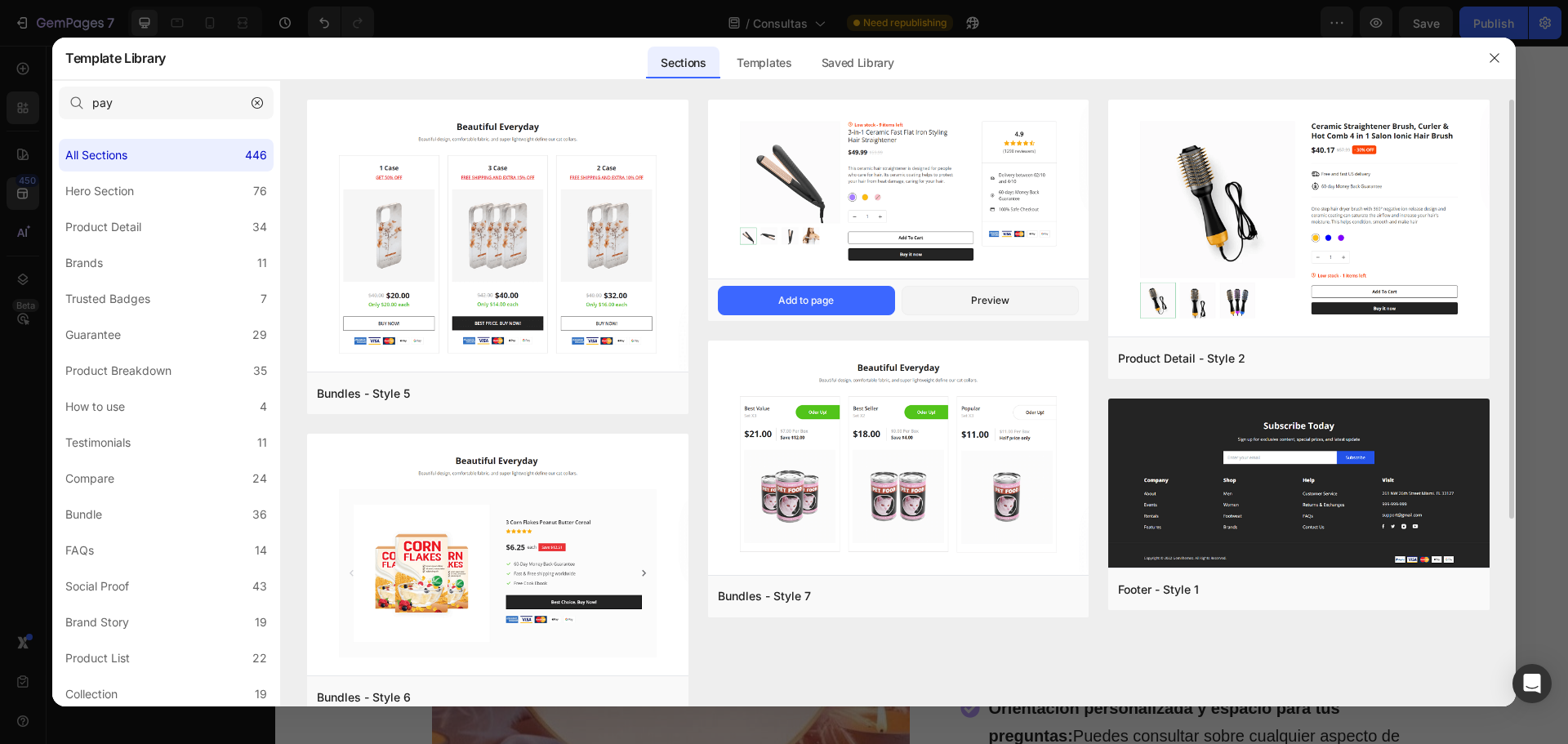 click at bounding box center [898, 191] 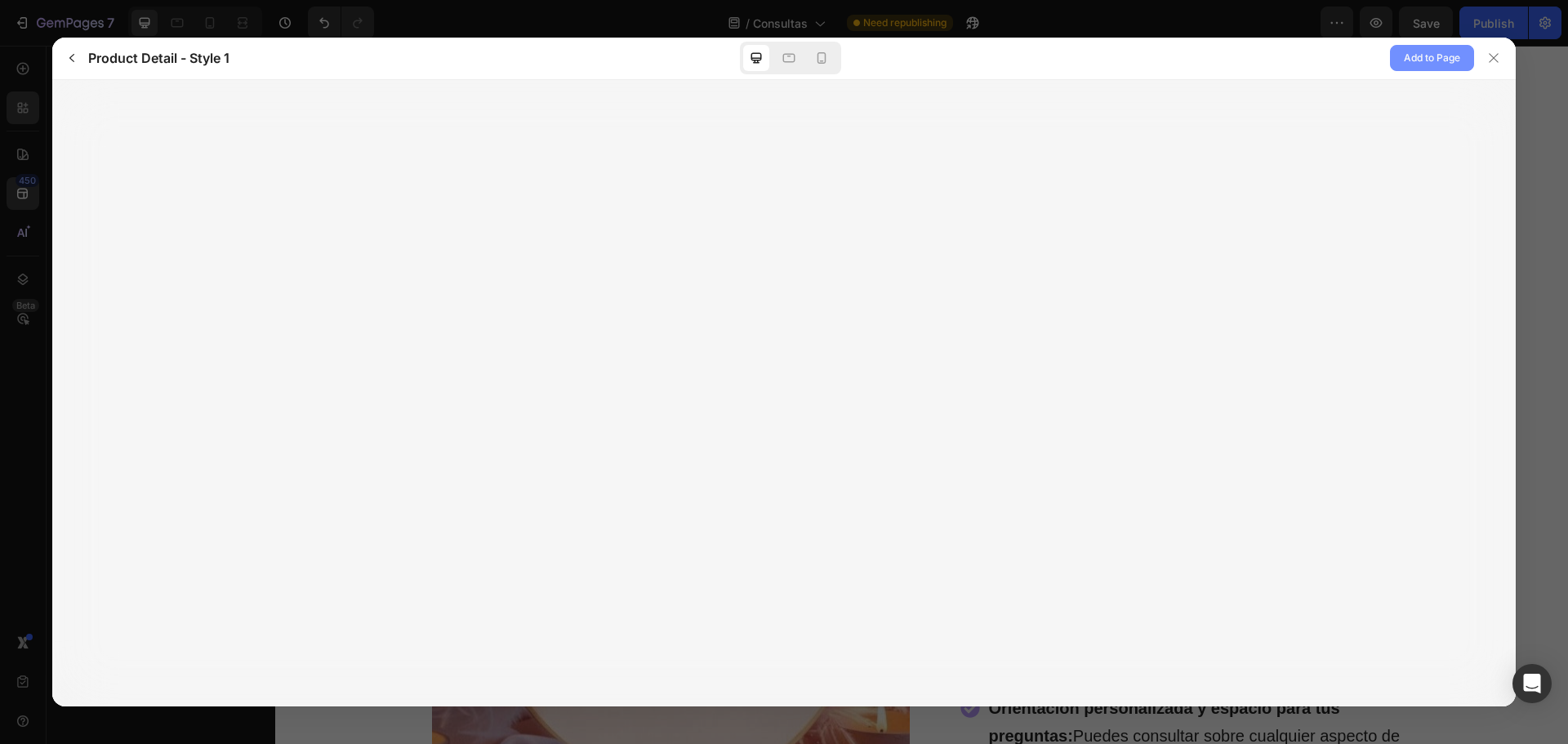 click on "Add to Page" 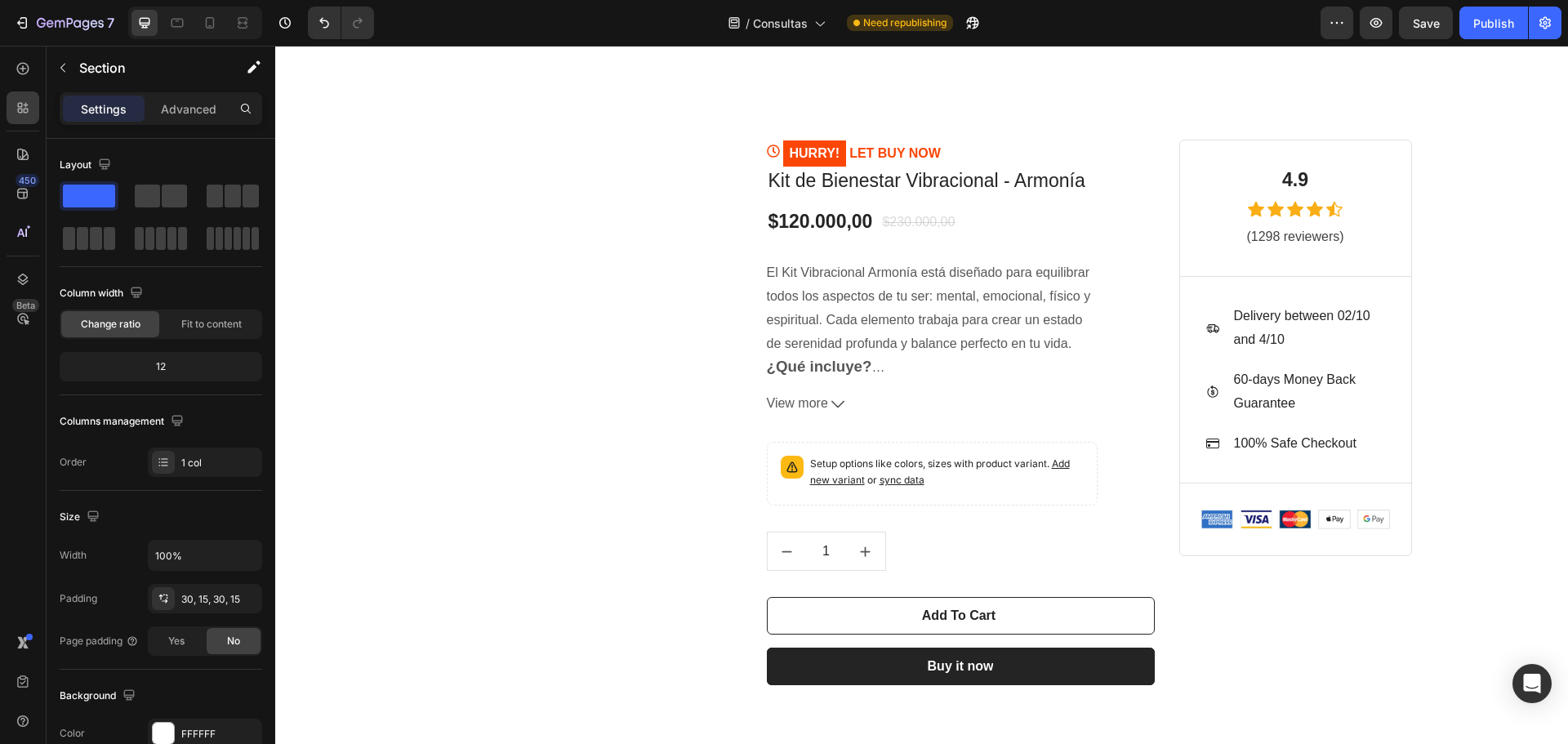 scroll, scrollTop: 5179, scrollLeft: 0, axis: vertical 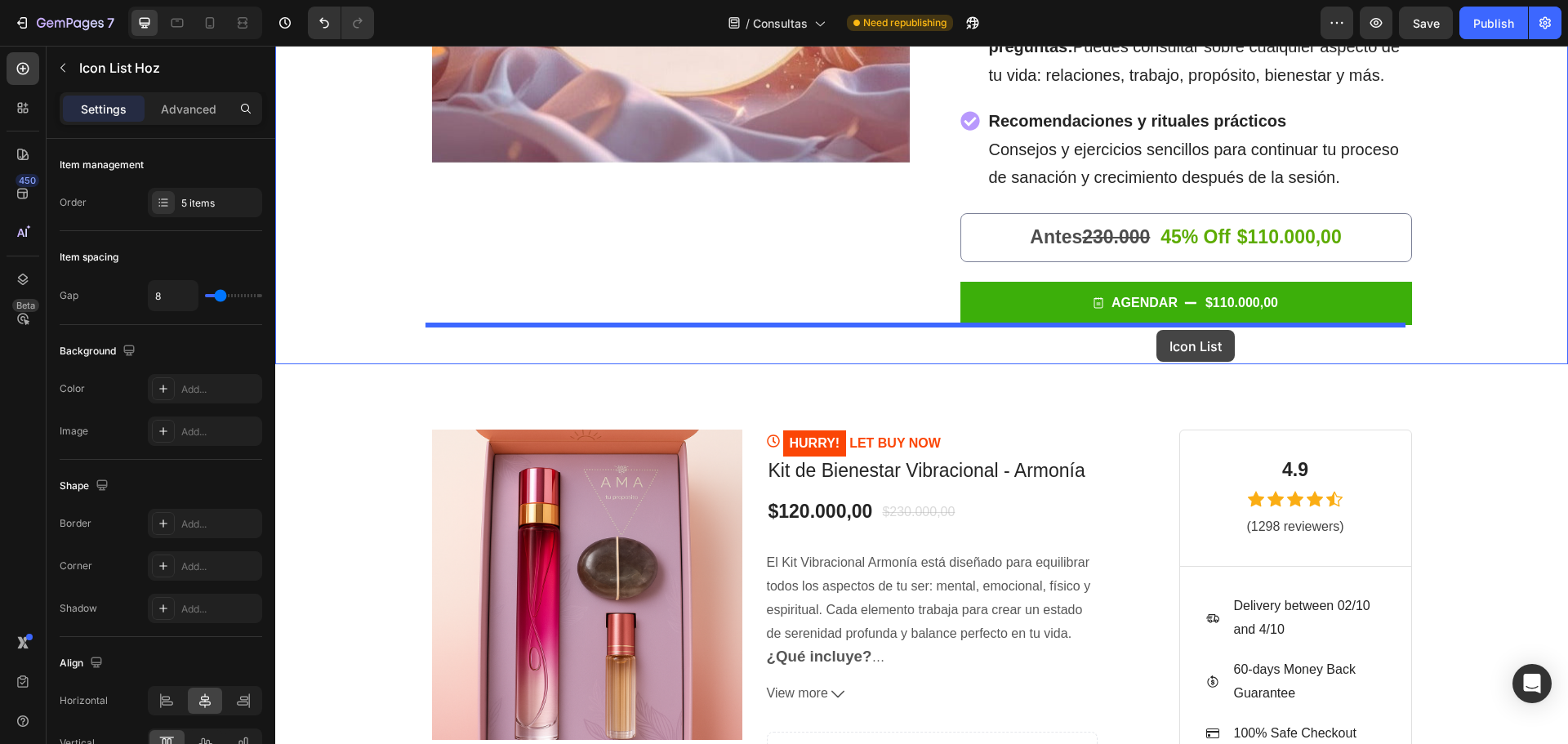 drag, startPoint x: 1180, startPoint y: 491, endPoint x: 1156, endPoint y: 330, distance: 162.77899 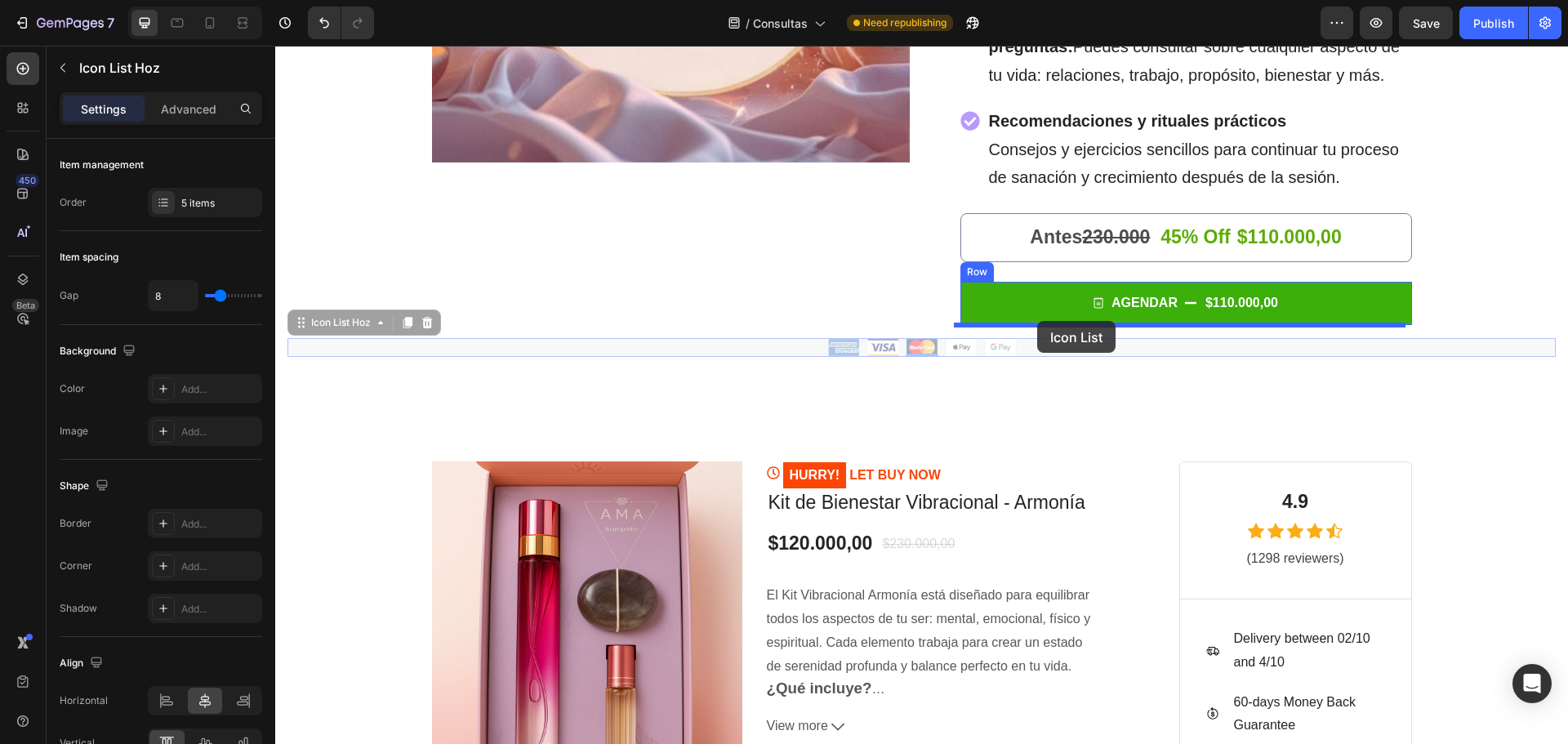 drag, startPoint x: 749, startPoint y: 351, endPoint x: 1037, endPoint y: 321, distance: 289.5583 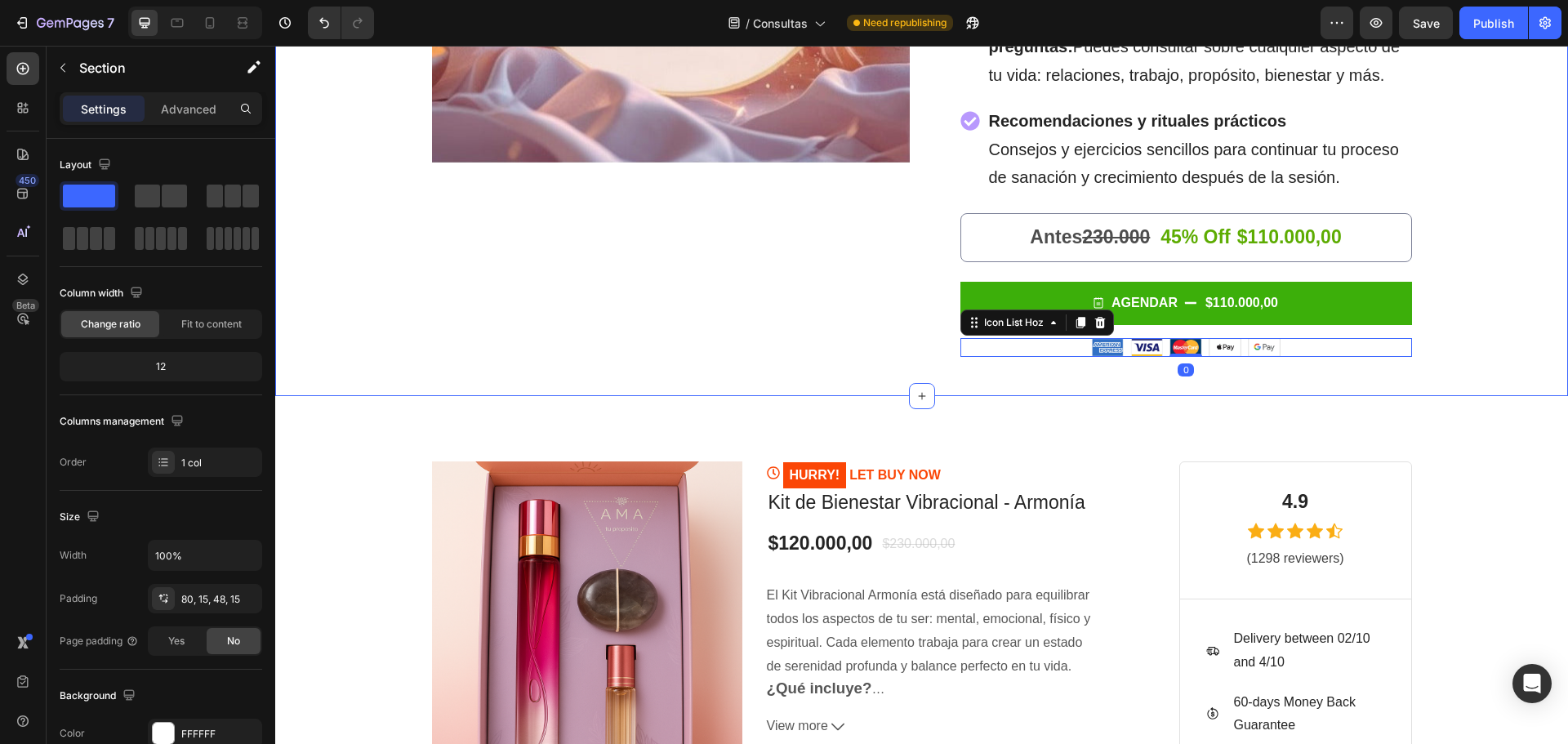 click on "Product Images Consulta Angelical Product Title 1 hora de acompañamiento personalizado por videollamada : Un espacio seguro, confidencial y dedicado solo para ti. Lectura de oráculo angelical:  Mensajes claros y guía espiritual para tus preguntas y decisiones. Meditación guiada:  Ejercicios para conectar con la paz interior y la energía de los ángeles. Orientación personalizada y espacio para tus preguntas:  Puedes consultar sobre cualquier aspecto de tu vida: relaciones, trabajo, propósito, bienestar y más. Recomendaciones y rituales prácticos Consejos y ejercicios sencillos para continuar tu proceso de sanación y crecimiento después de la sesión. Item List Antes  230.000    45% Off  Text Block $110.000,00 Product Price Product Price Row
Agendar
$110.000,00 Add to Cart Image Image Image Image Image Icon List Hoz   0 Row Row Product" at bounding box center [921, 20] 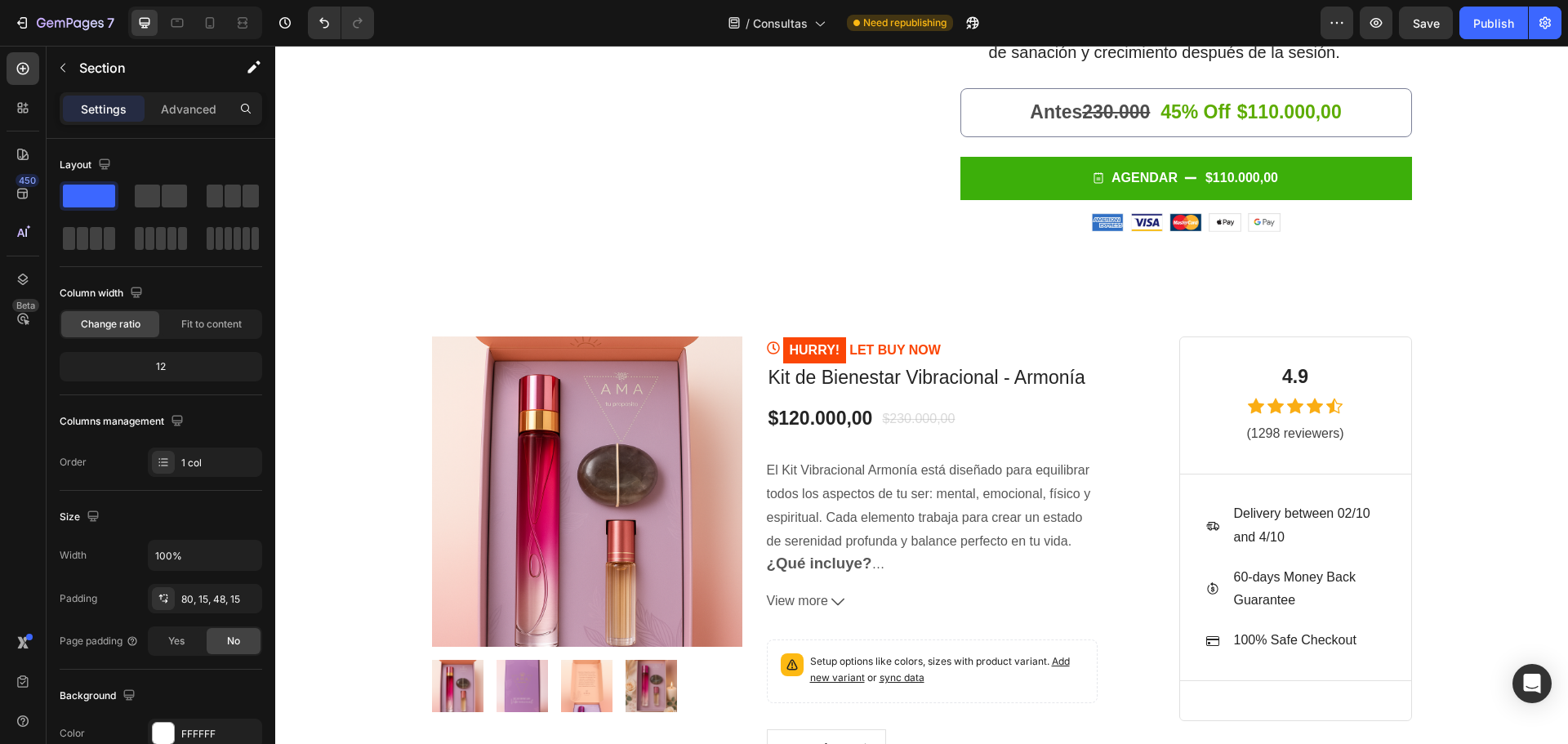 scroll, scrollTop: 5000, scrollLeft: 0, axis: vertical 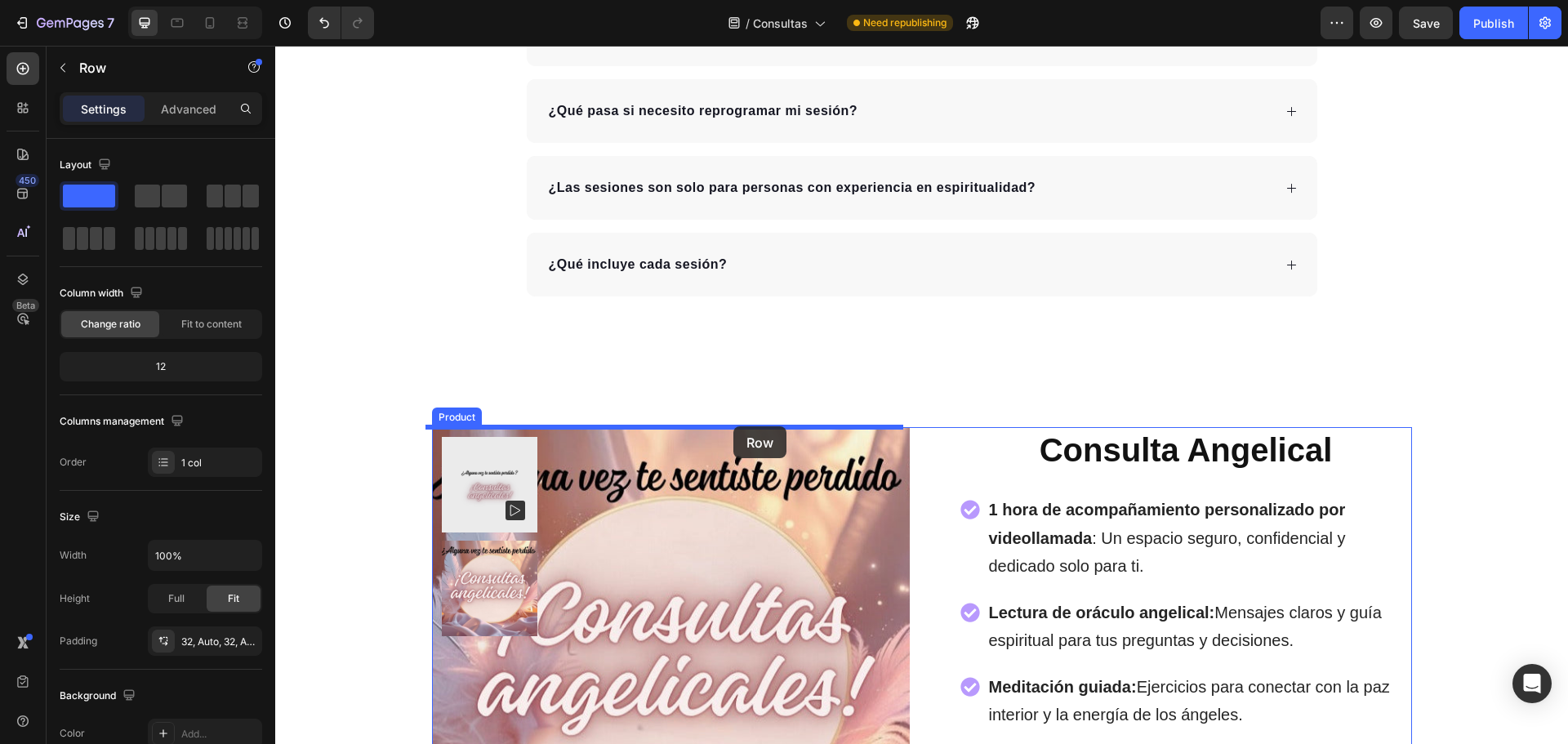 drag, startPoint x: 1347, startPoint y: 332, endPoint x: 733, endPoint y: 426, distance: 621.15377 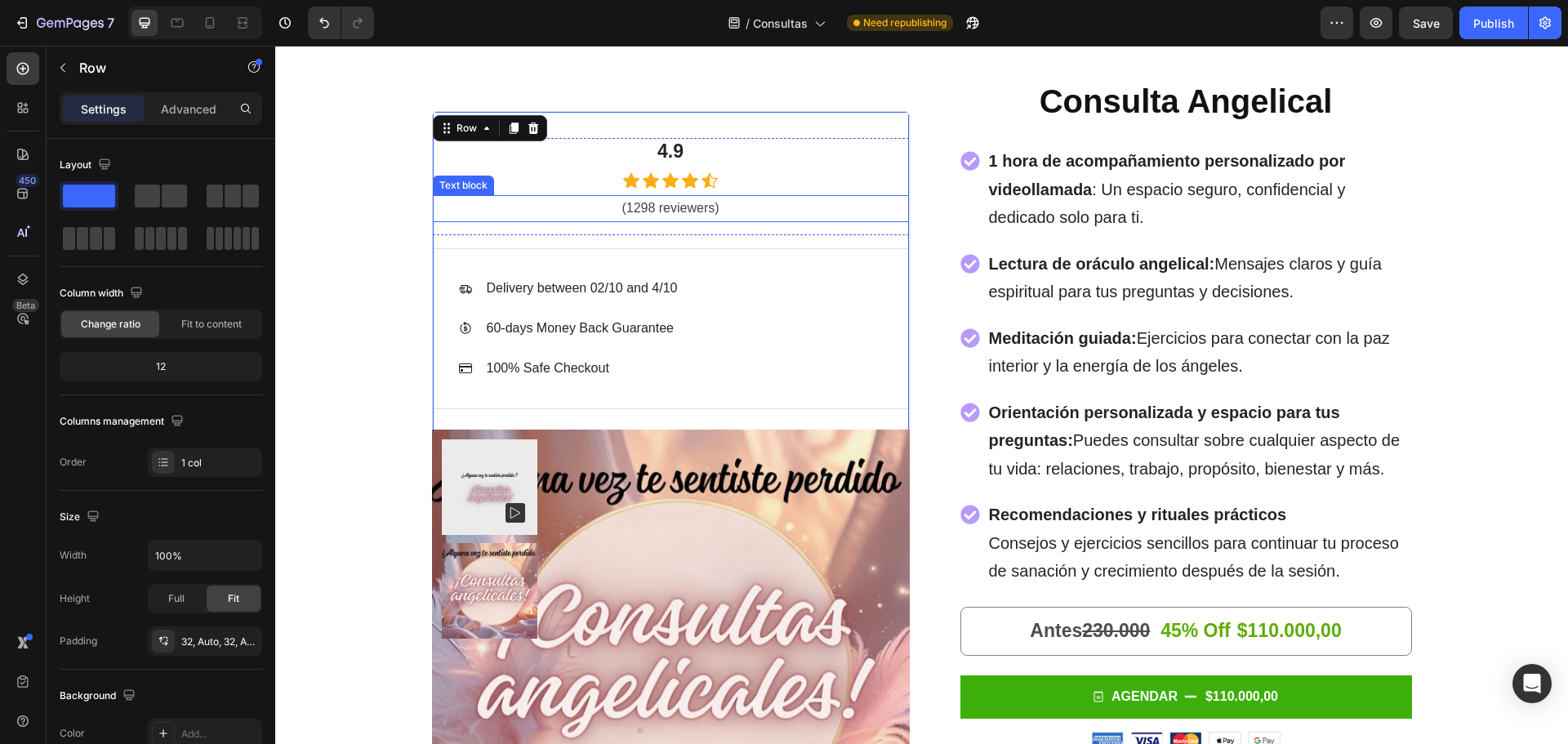 scroll, scrollTop: 4470, scrollLeft: 0, axis: vertical 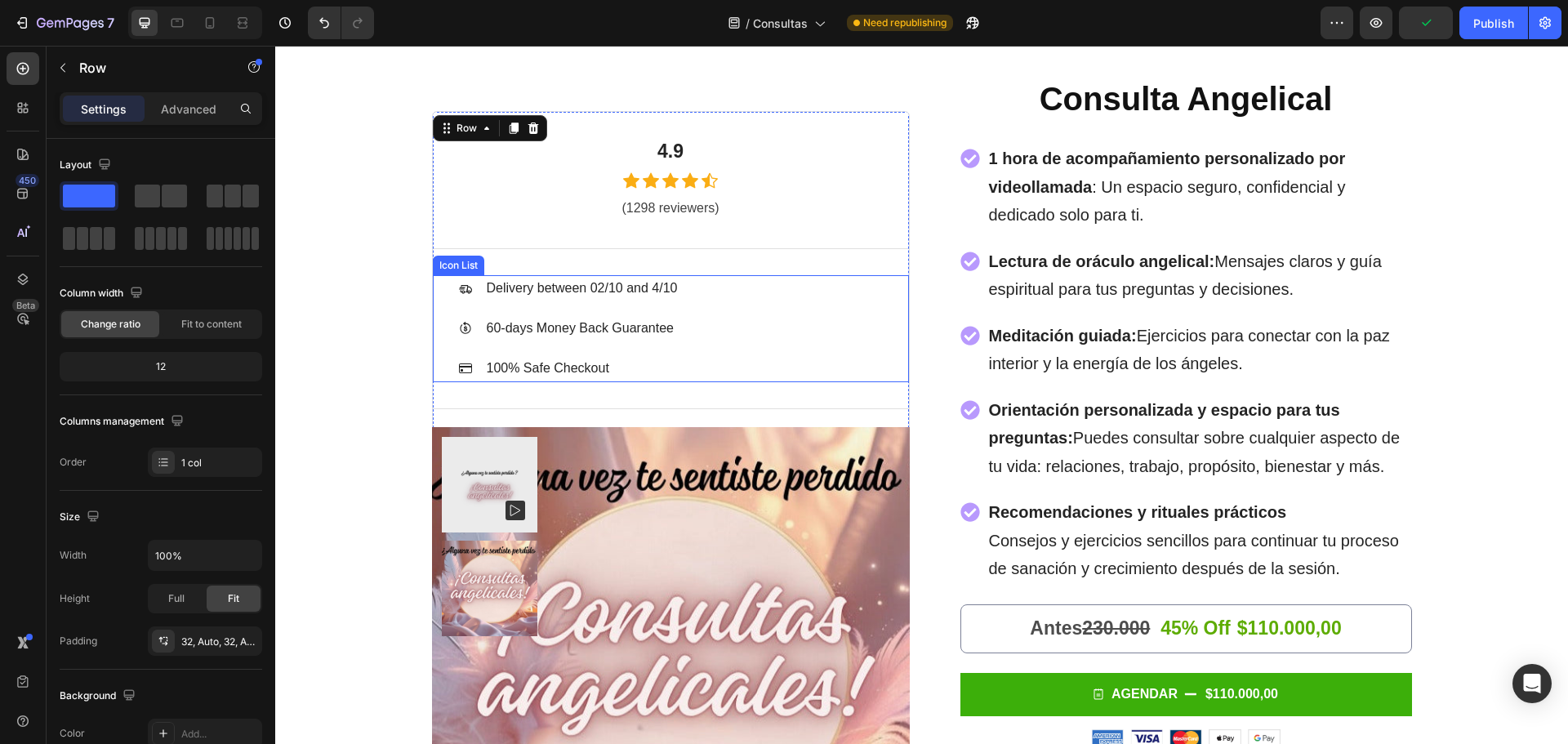 click on "Icon Delivery between 02/10 and 4/10 Text block       Icon 60-days Money Back Guarantee Text block         Icon 100% Safe Checkout Text block" at bounding box center [670, 328] 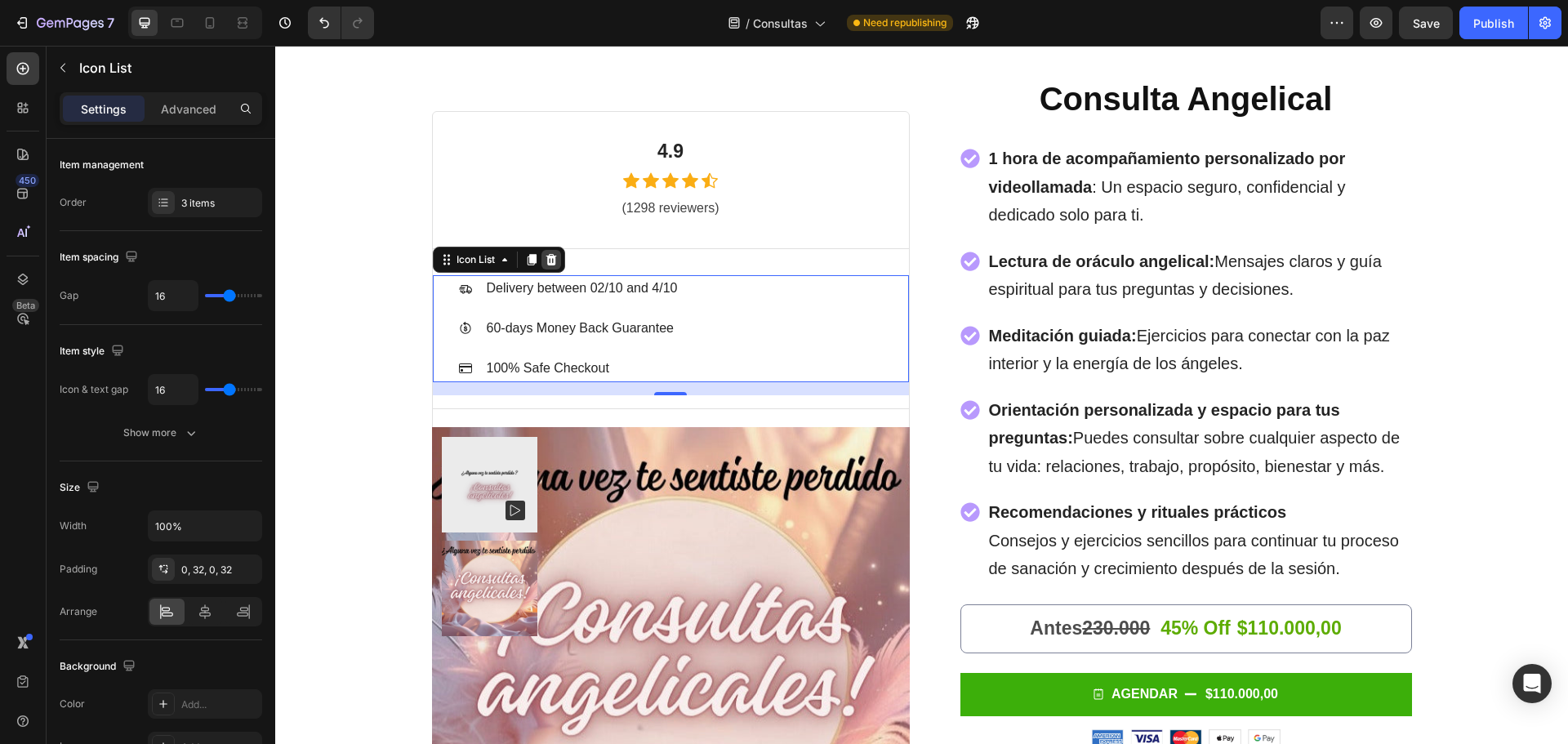 click 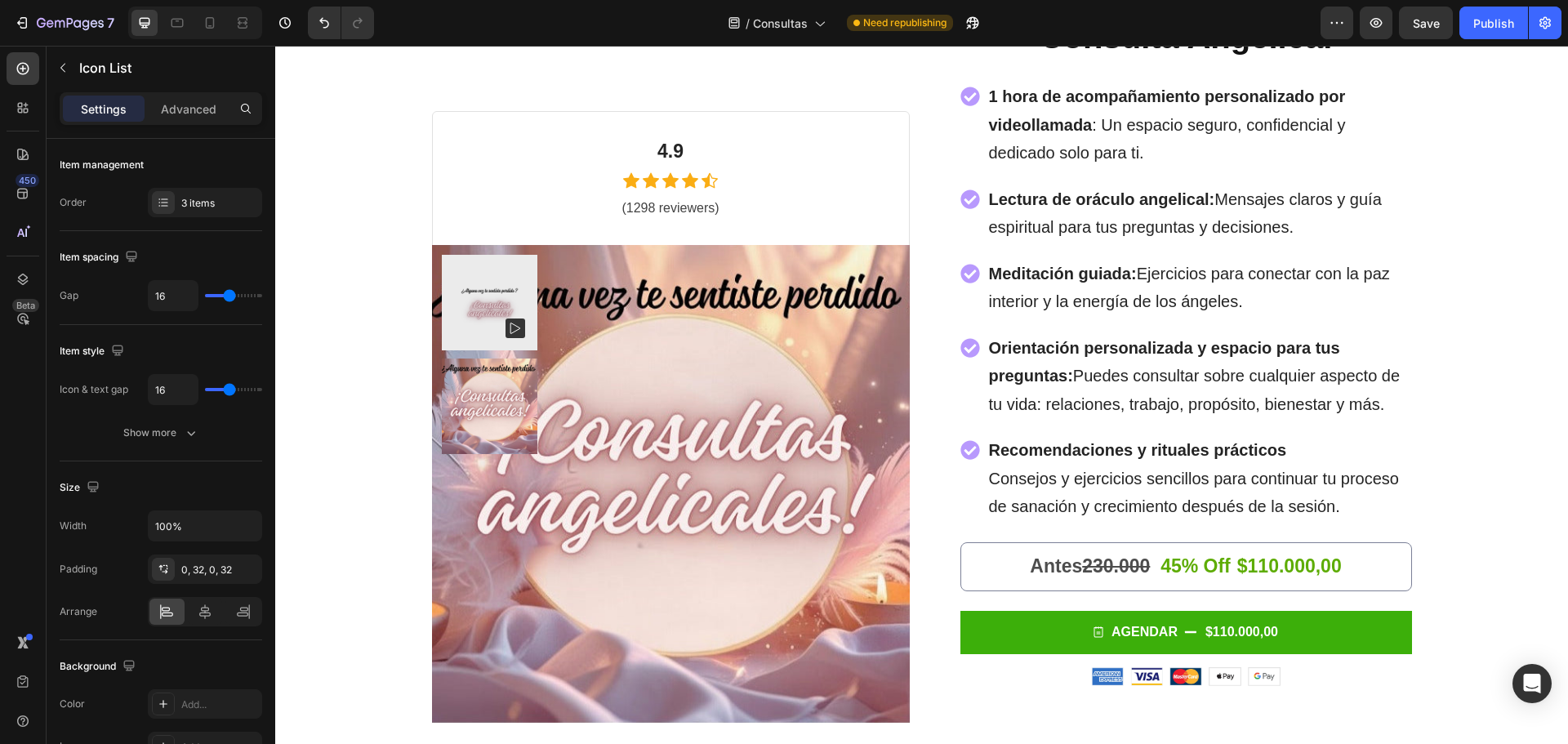 scroll, scrollTop: 4350, scrollLeft: 0, axis: vertical 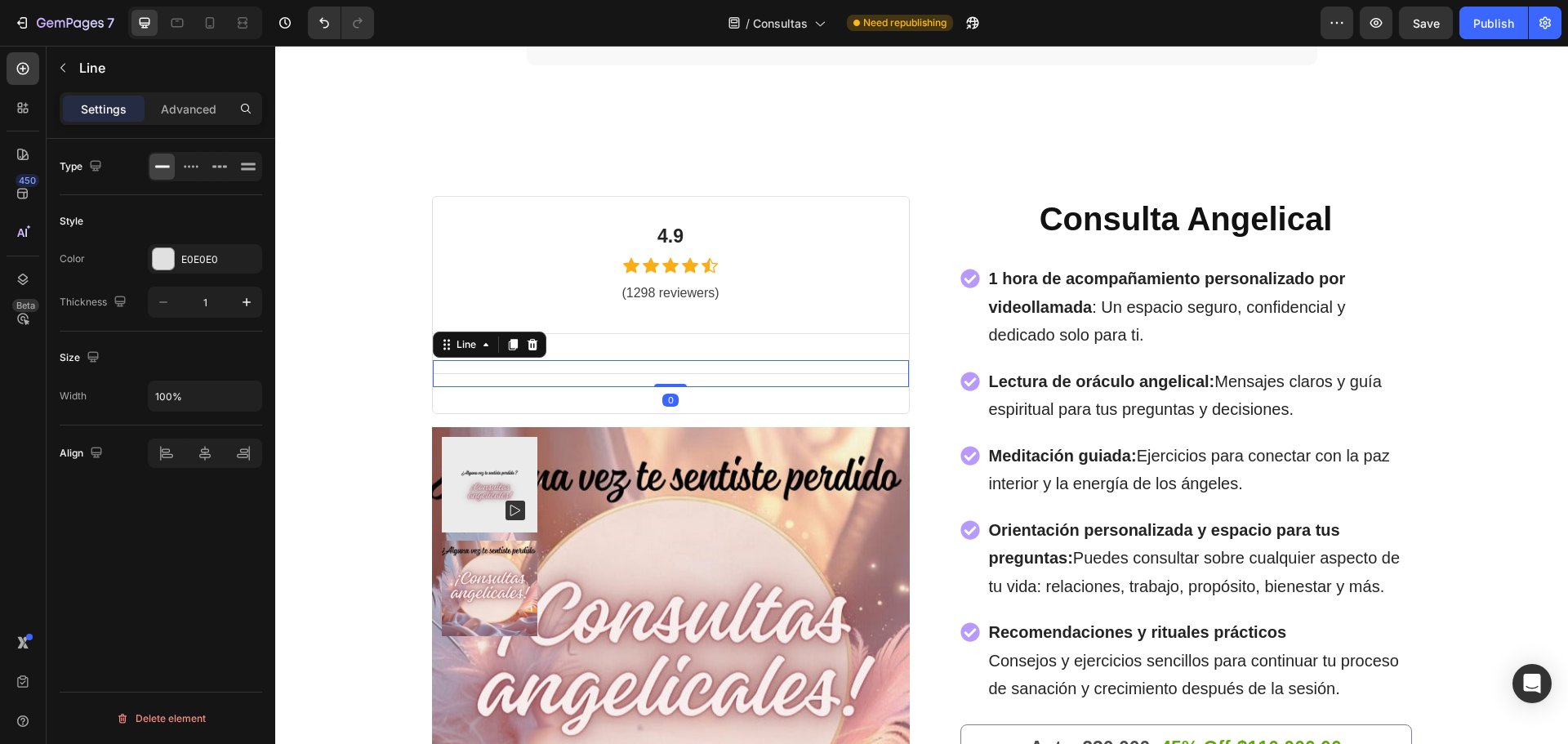 click on "Title Line   0" at bounding box center [670, 373] 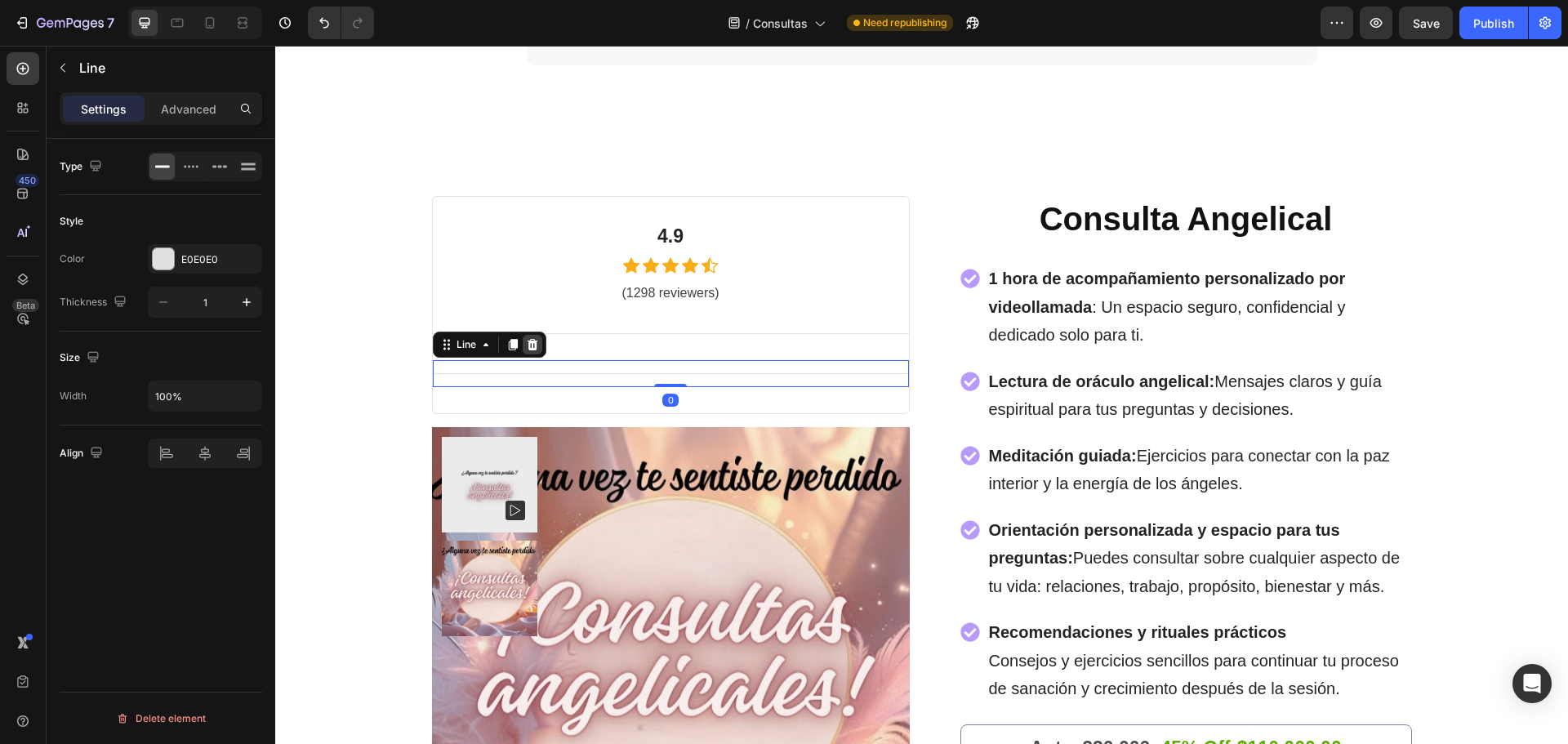 click 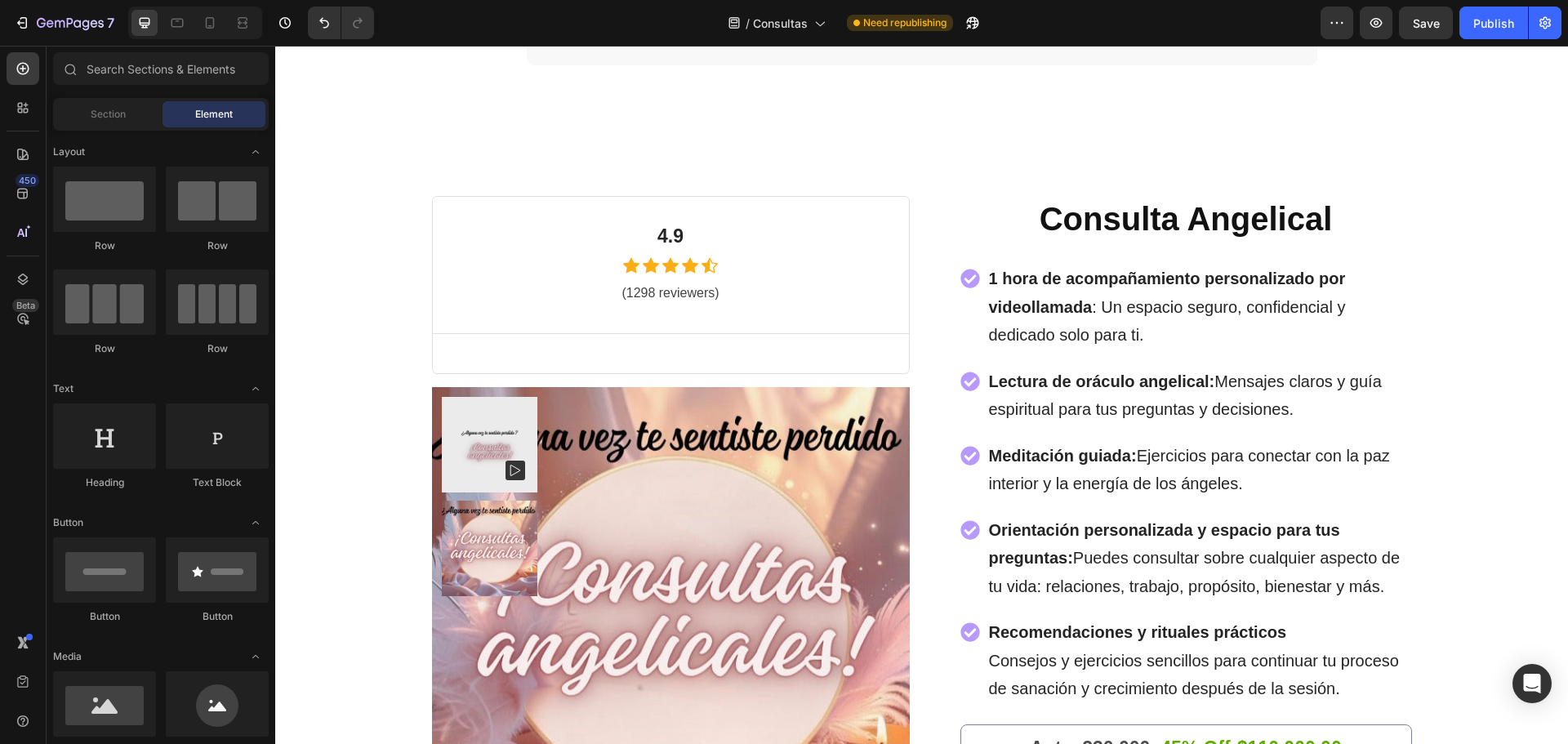 scroll, scrollTop: 4310, scrollLeft: 0, axis: vertical 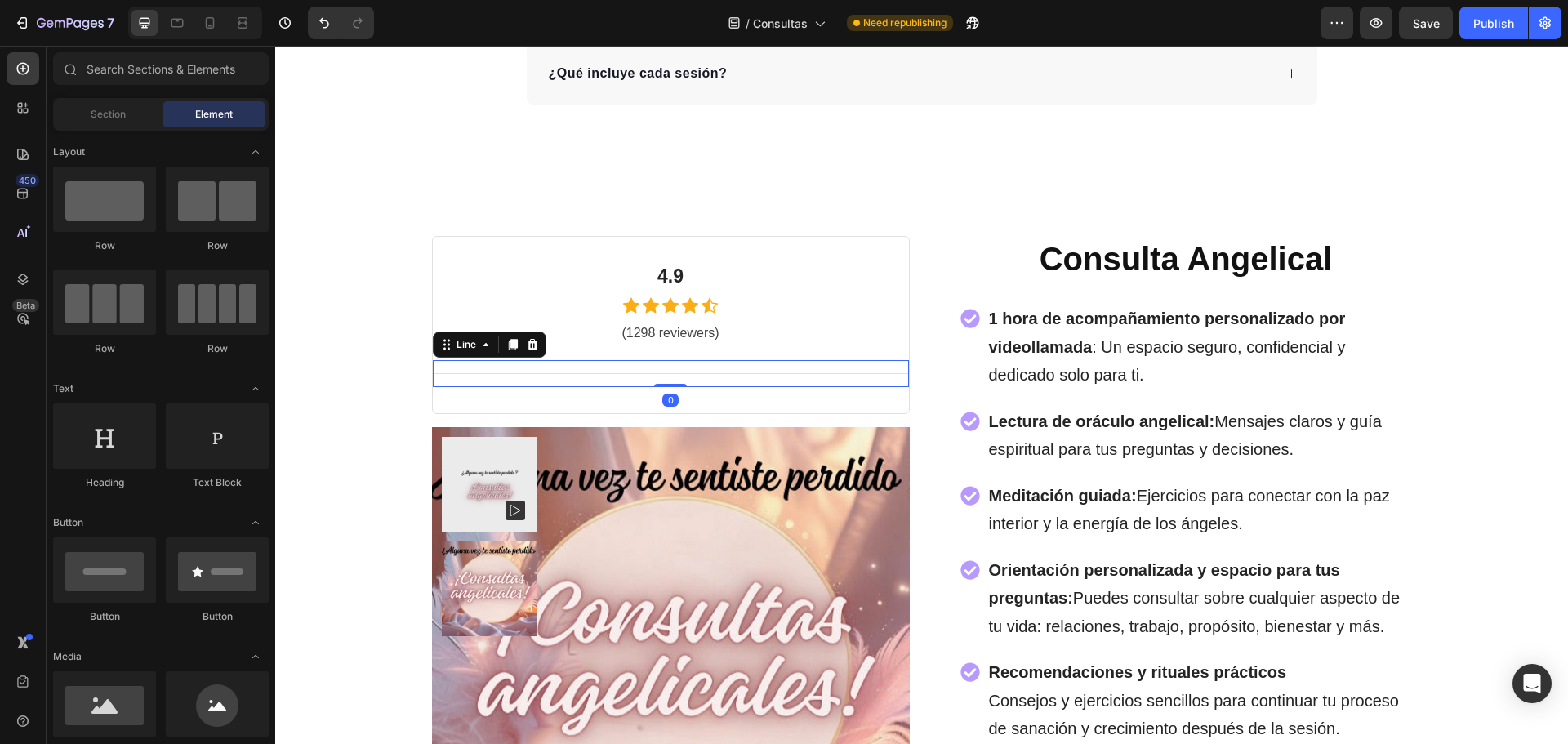 click on "Title Line   0" at bounding box center [670, 373] 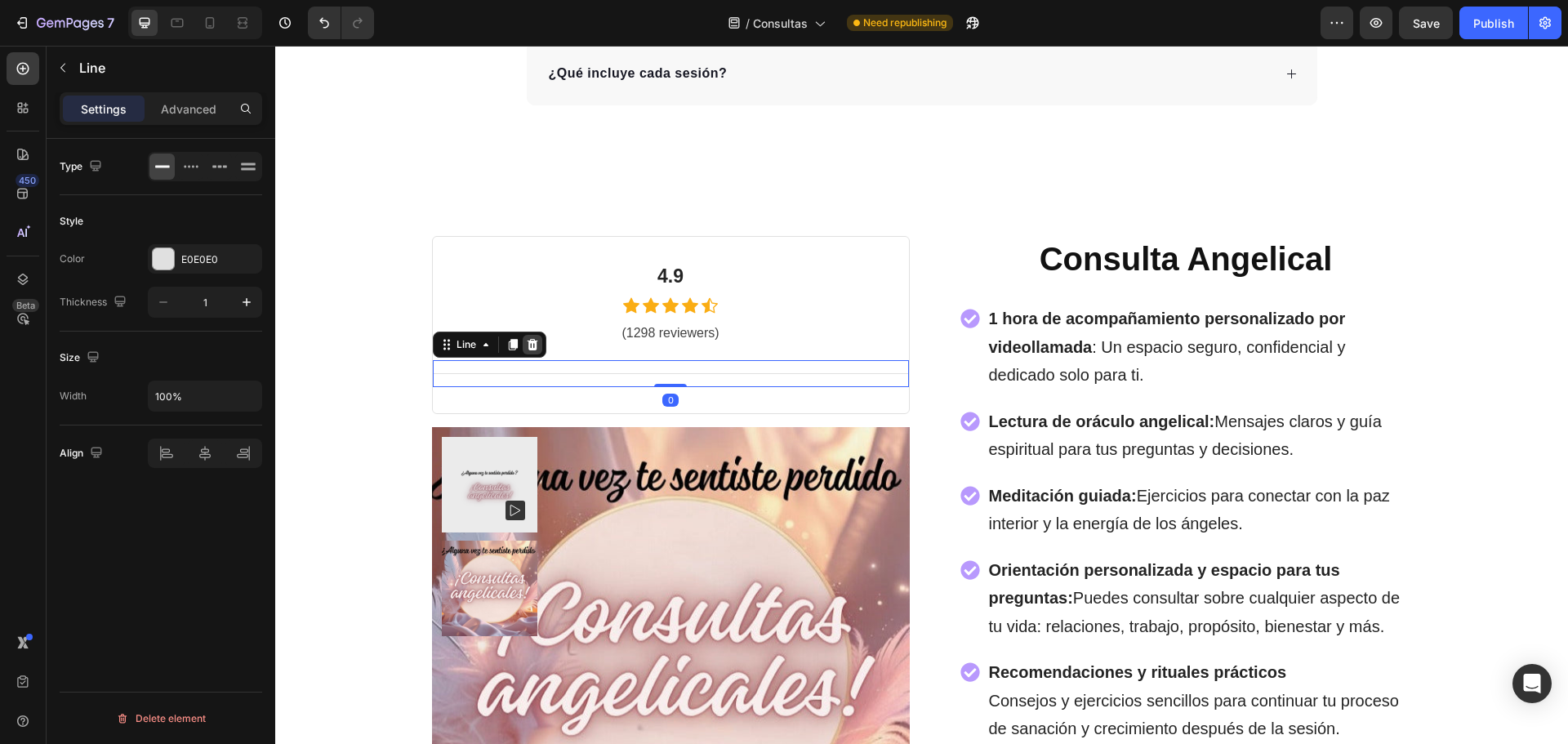 click 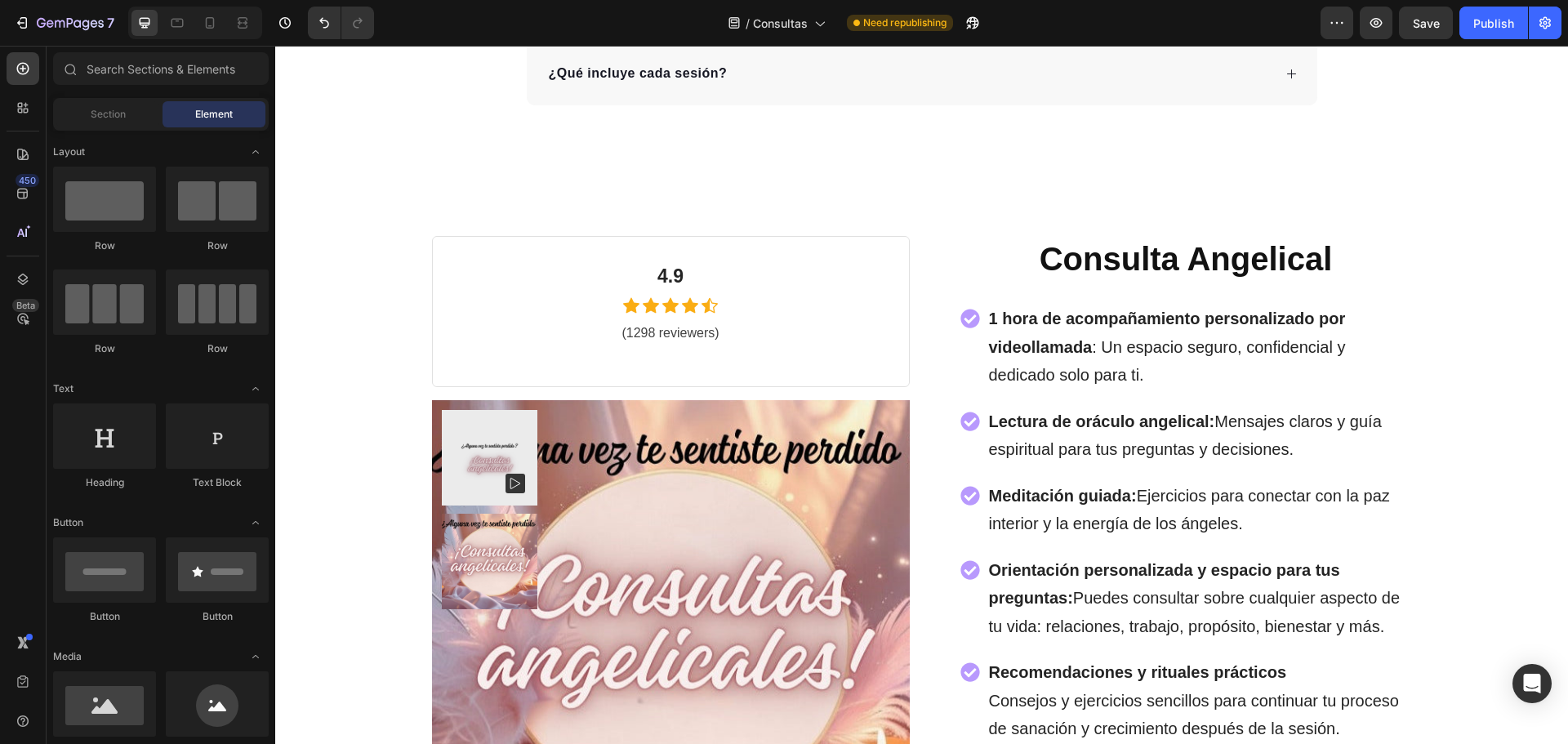 scroll, scrollTop: 4283, scrollLeft: 0, axis: vertical 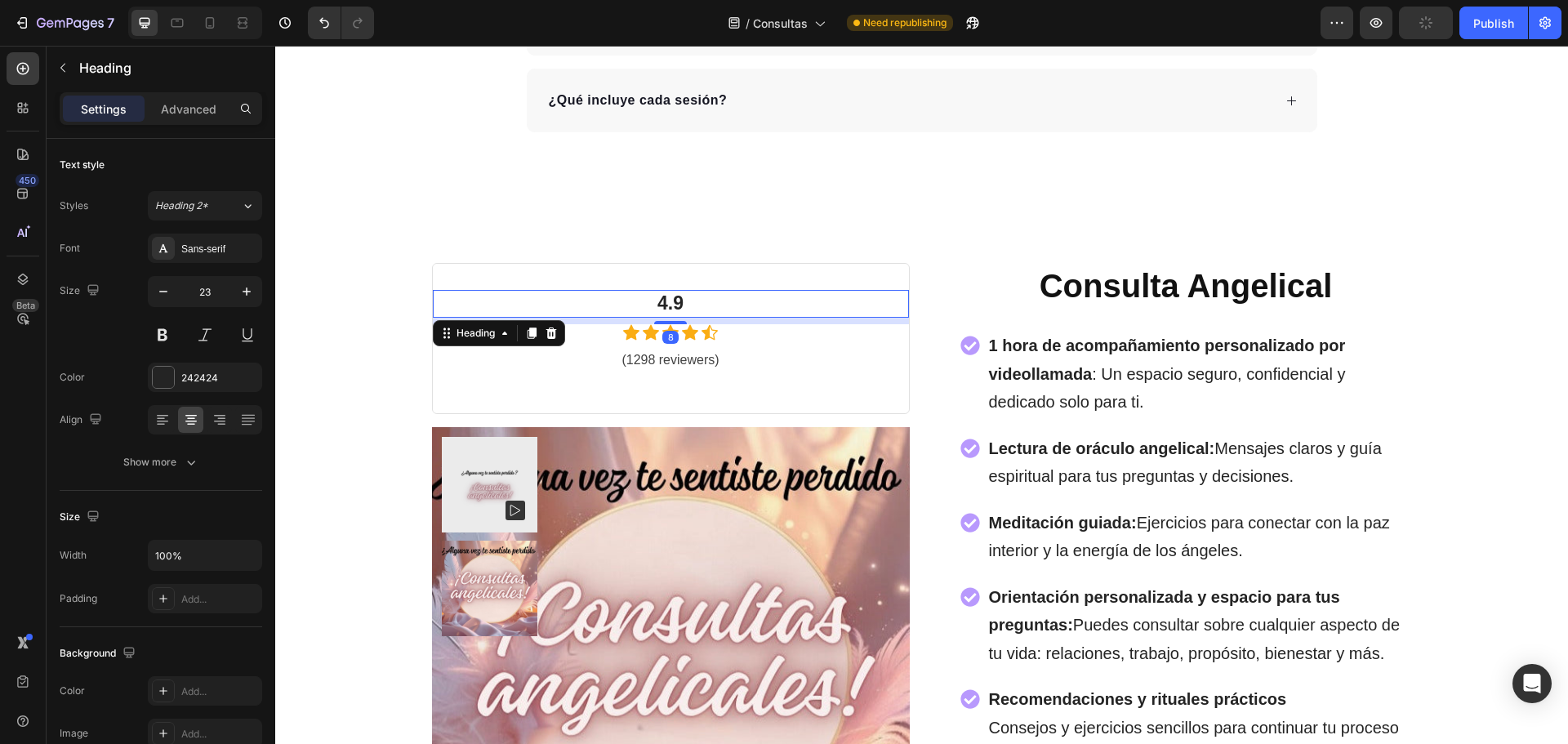 click on "4.9" at bounding box center [670, 304] 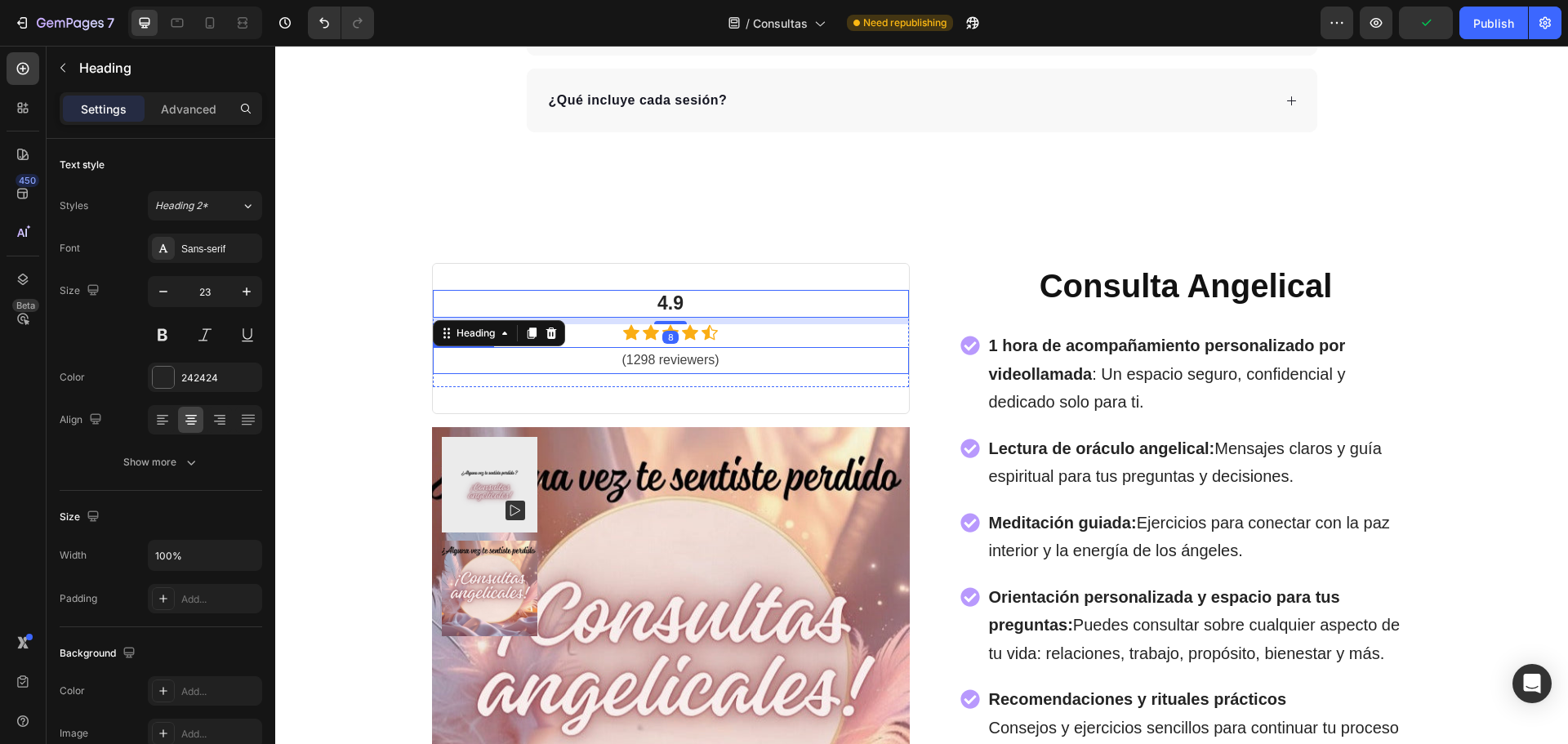click on "(1298 reviewers)" at bounding box center [670, 360] 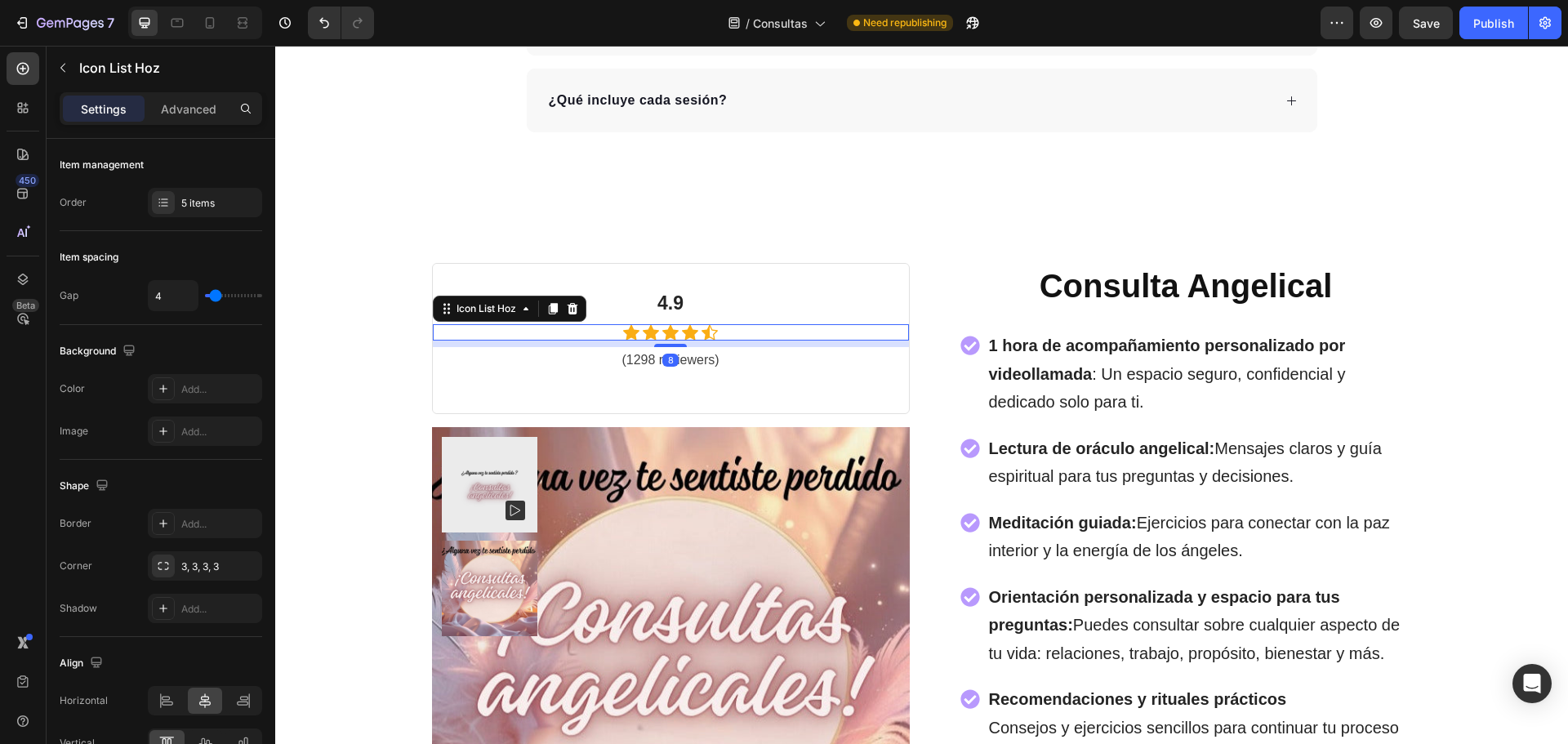 click on "Icon
Icon
Icon
Icon
Icon" at bounding box center [670, 332] 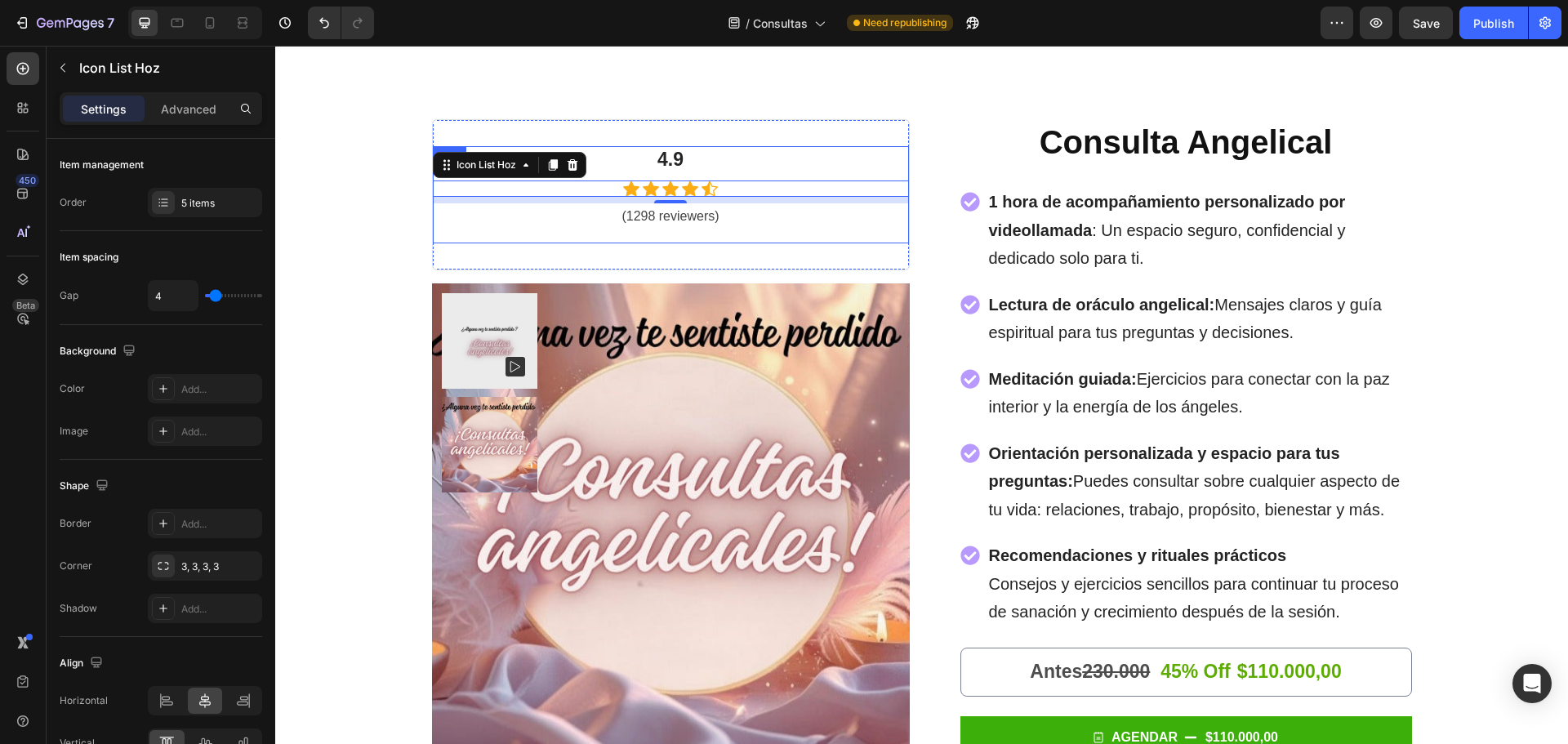 scroll, scrollTop: 4362, scrollLeft: 0, axis: vertical 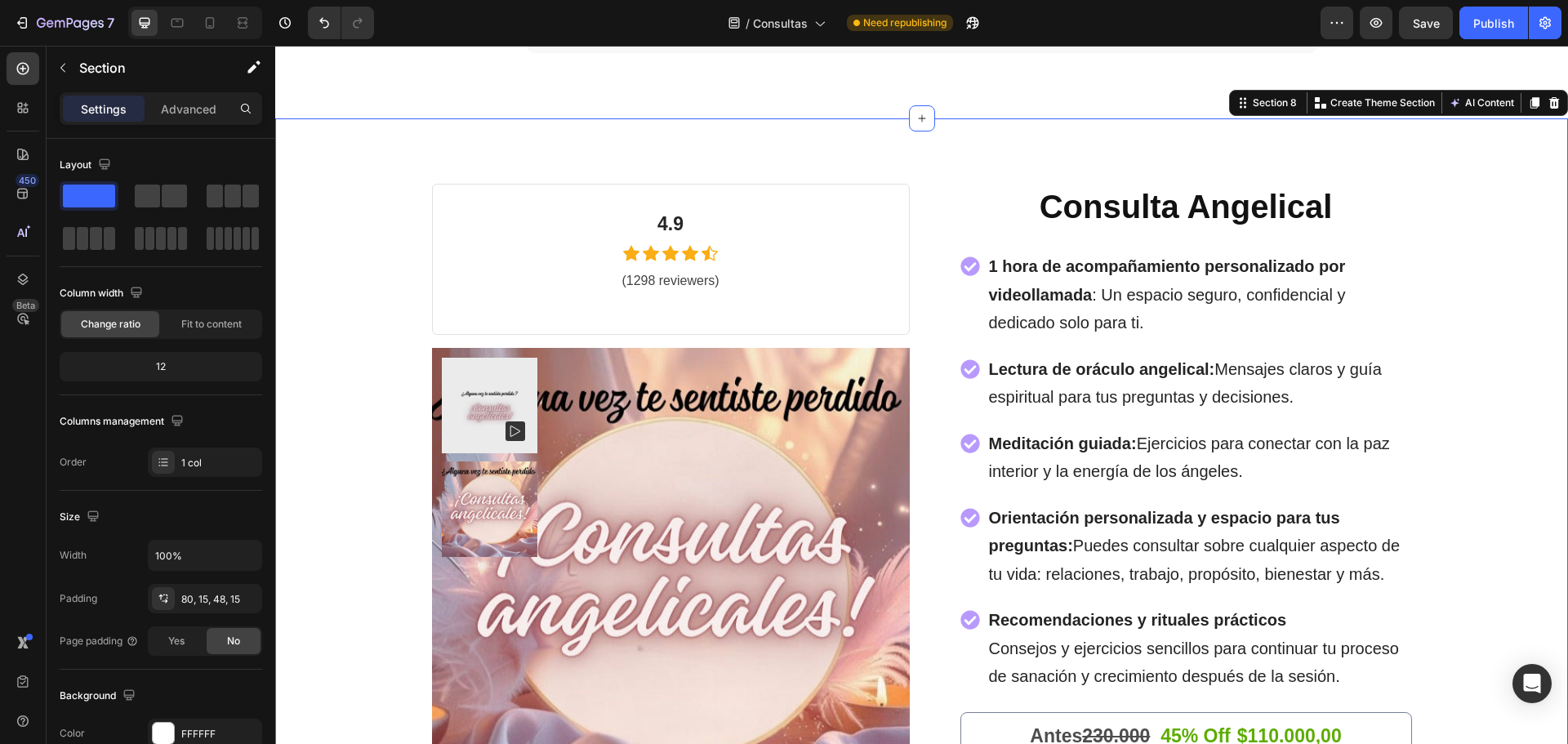 click on "4.9 Heading
Icon
Icon
Icon
Icon
Icon Icon List Hoz (1298 reviewers) Text block Row Row Product Images Consulta Angelical Product Title 1 hora de acompañamiento personalizado por videollamada : Un espacio seguro, confidencial y dedicado solo para ti. Lectura de oráculo angelical:  Mensajes claros y guía espiritual para tus preguntas y decisiones. Meditación guiada:  Ejercicios para conectar con la paz interior y la energía de los ángeles. Orientación personalizada y espacio para tus preguntas:  Puedes consultar sobre cualquier aspecto de tu vida: relaciones, trabajo, propósito, bienestar y más. Recomendaciones y rituales prácticos Consejos y ejercicios sencillos para continuar tu proceso de sanación y crecimiento después de la sesión. Item List Antes  230.000    45% Off  Text Block $110.000,00 Product Price Product Price Row
Agendar
$110.000,00 Add to Cart Image Image Image Row" at bounding box center (921, 519) 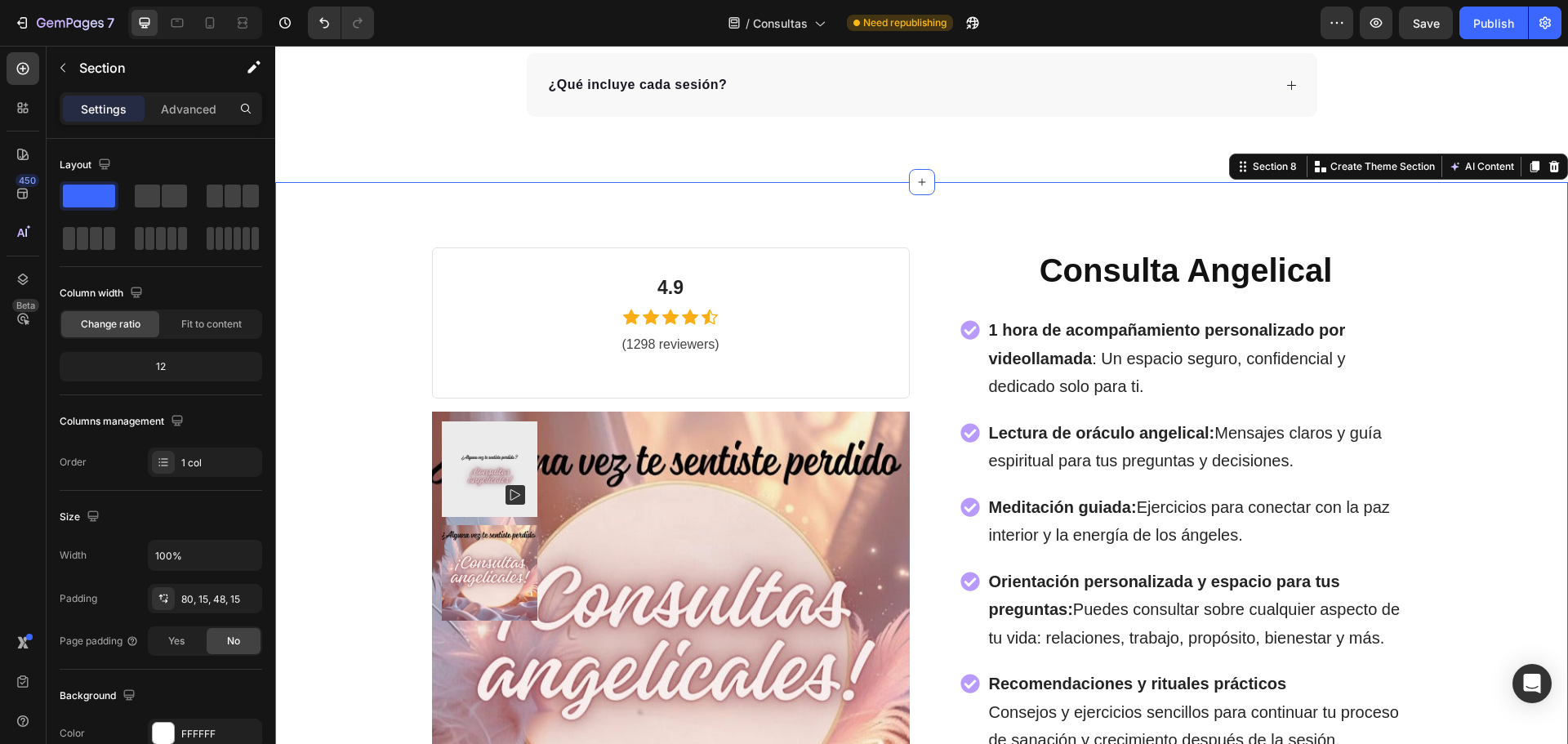 scroll, scrollTop: 4294, scrollLeft: 0, axis: vertical 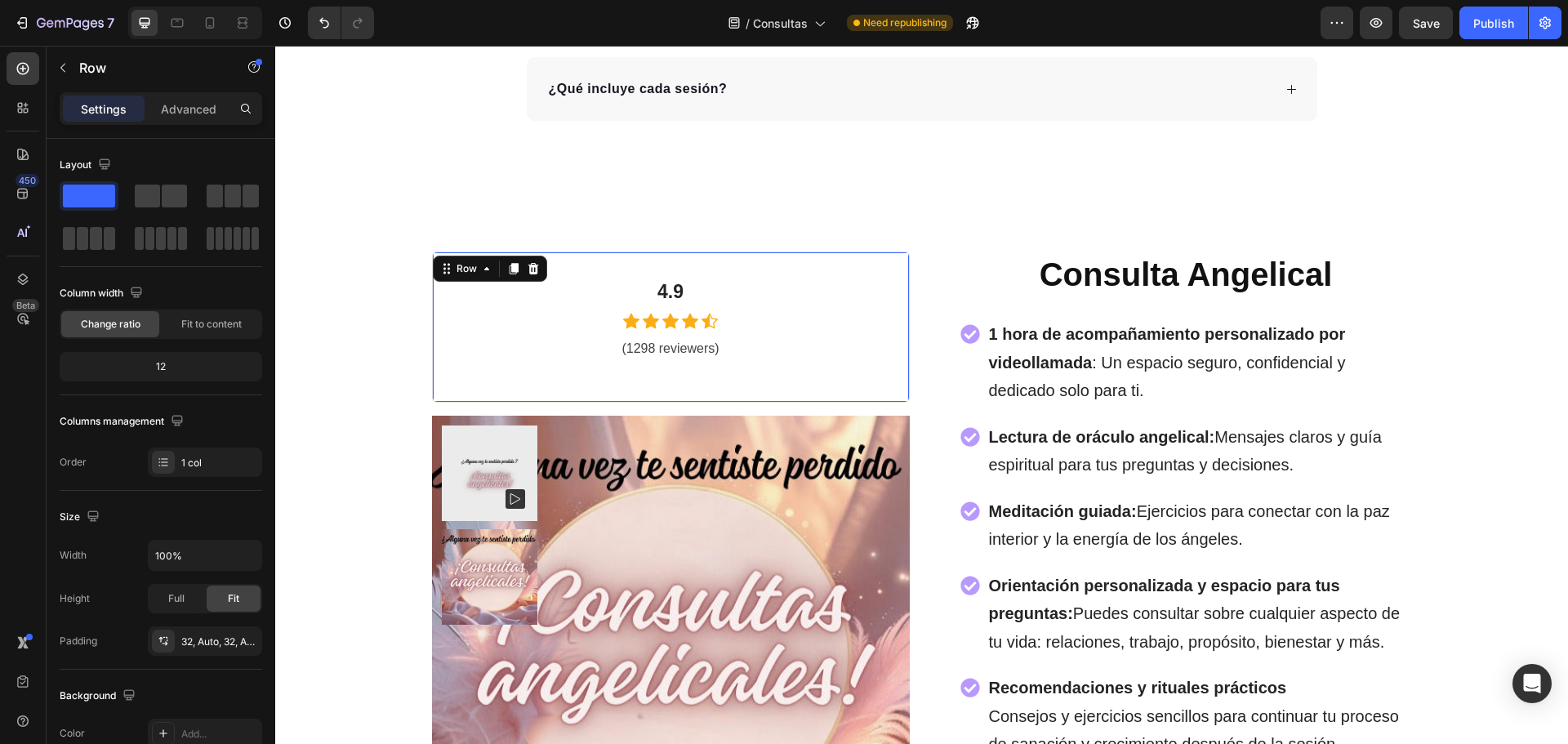click on "4.9 Heading
Icon
Icon
Icon
Icon
Icon Icon List Hoz (1298 reviewers) Text block Row Row   16" at bounding box center [670, 327] 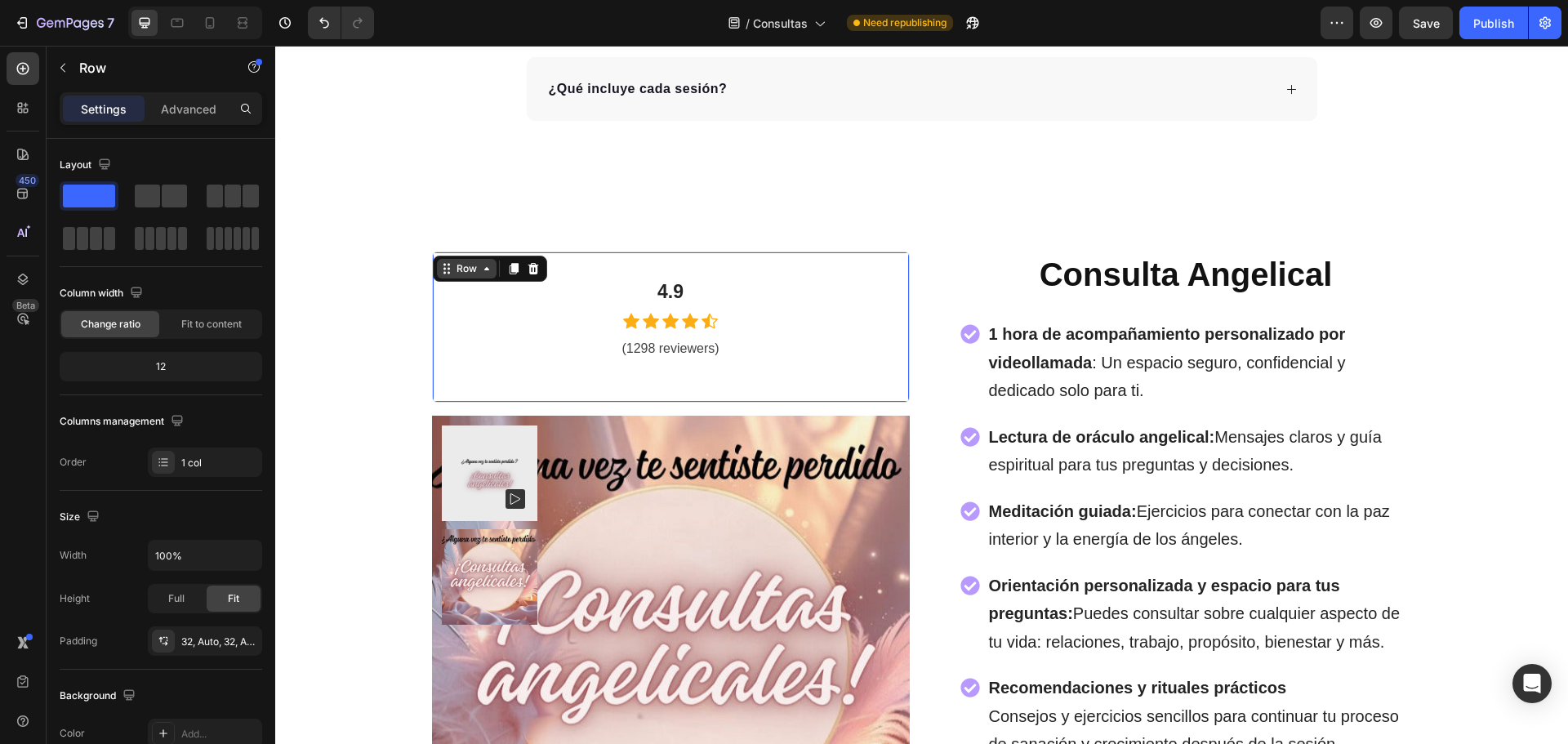 click 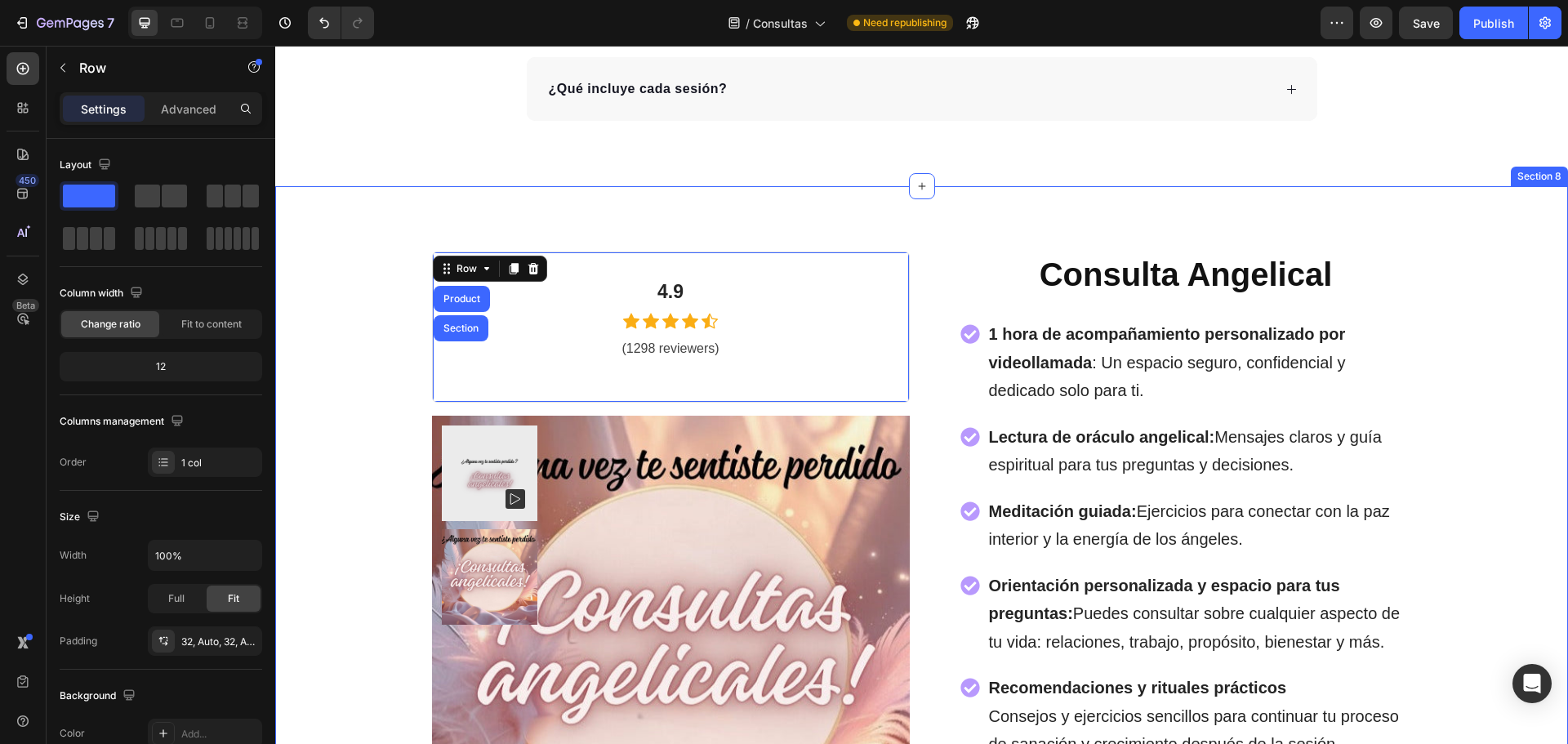 click on "4.9 Heading
Icon
Icon
Icon
Icon
Icon Icon List Hoz (1298 reviewers) Text block Row Row Product Section   16 Product Images Consulta Angelical Product Title 1 hora de acompañamiento personalizado por videollamada : Un espacio seguro, confidencial y dedicado solo para ti. Lectura de oráculo angelical:  Mensajes claros y guía espiritual para tus preguntas y decisiones. Meditación guiada:  Ejercicios para conectar con la paz interior y la energía de los ángeles. Orientación personalizada y espacio para tus preguntas:  Puedes consultar sobre cualquier aspecto de tu vida: relaciones, trabajo, propósito, bienestar y más. Recomendaciones y rituales prácticos Consejos y ejercicios sencillos para continuar tu proceso de sanación y crecimiento después de la sesión. Item List Antes  230.000    45% Off  Text Block $110.000,00 Product Price Product Price Row
Agendar
$110.000,00 Add to Cart" at bounding box center [921, 587] 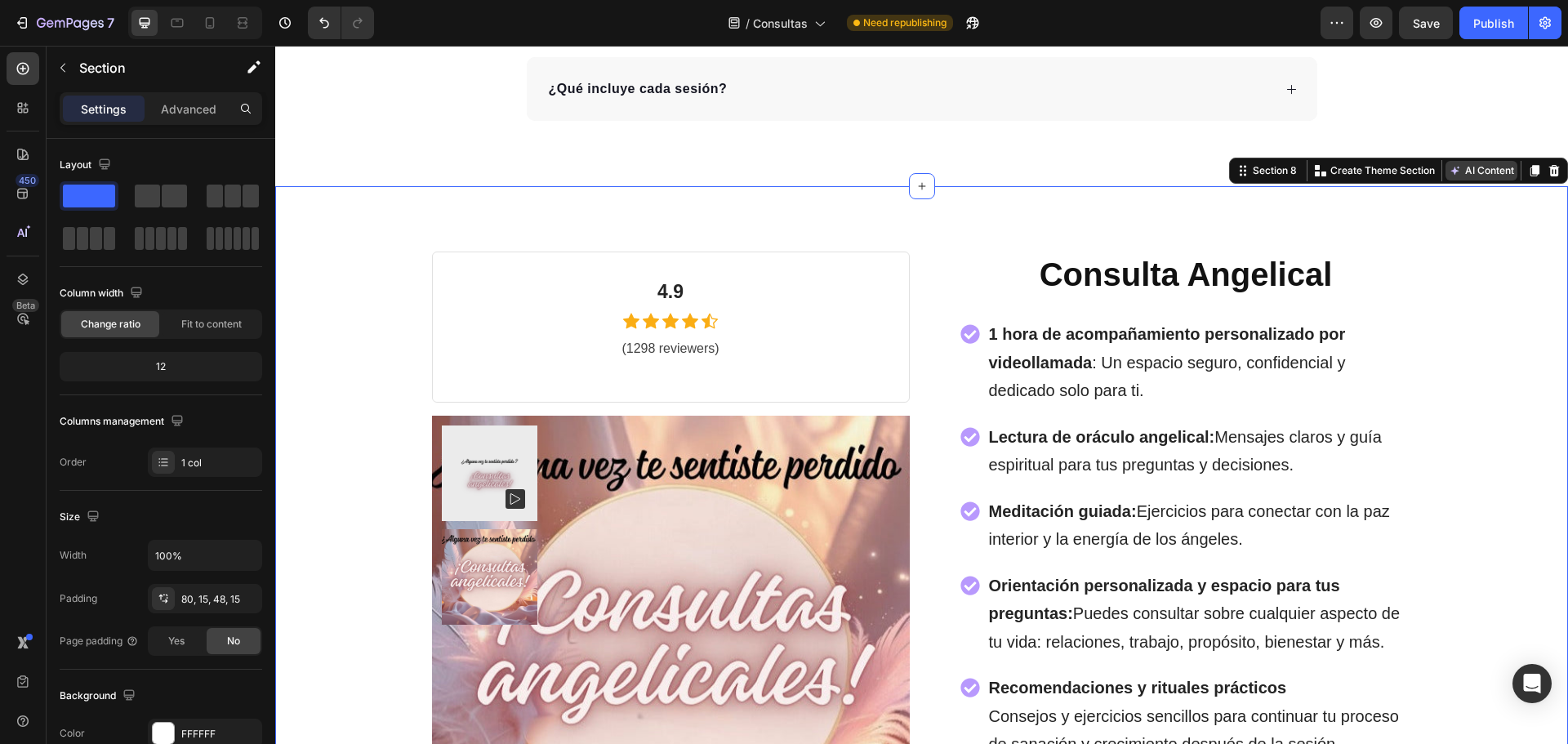 click on "AI Content" at bounding box center [1481, 171] 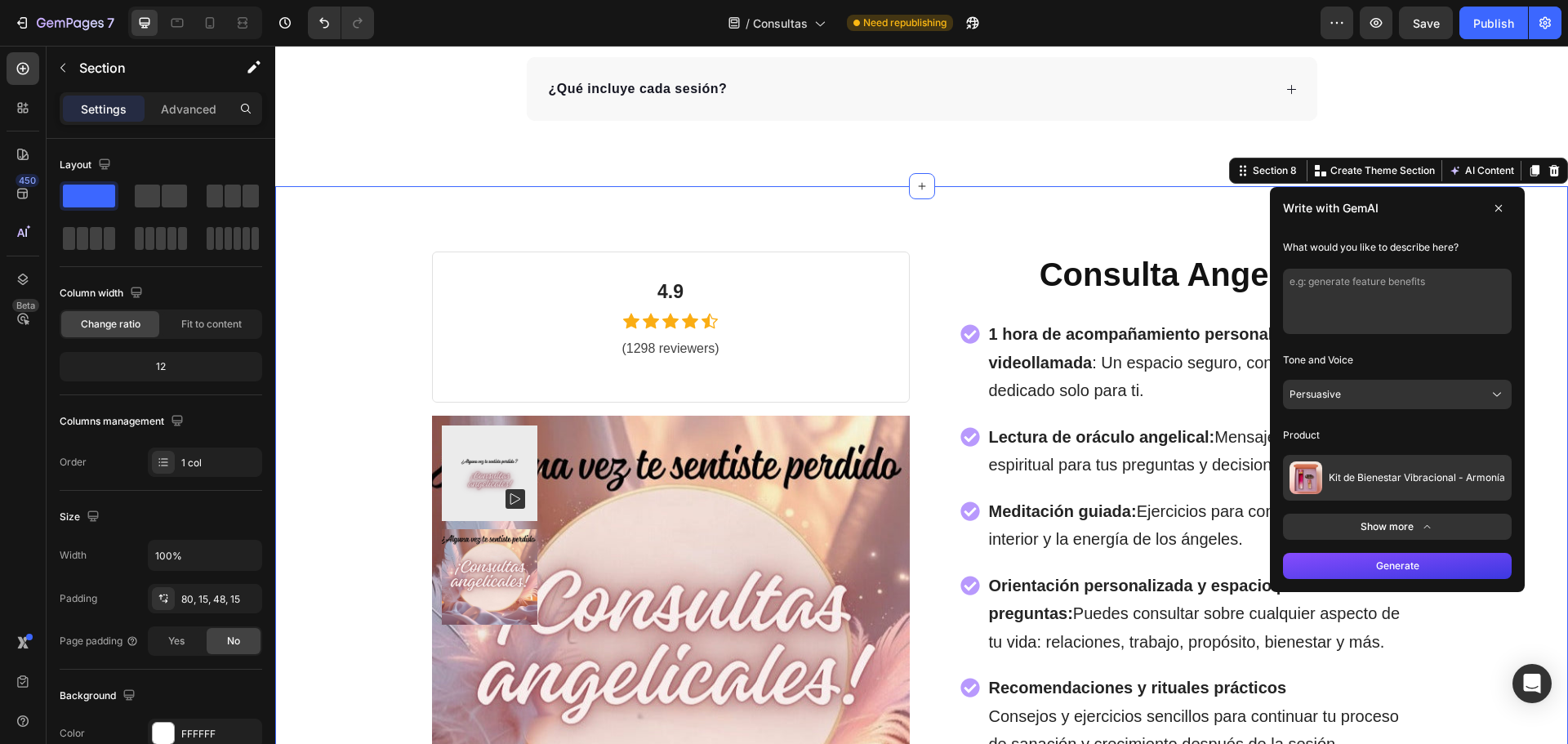 click 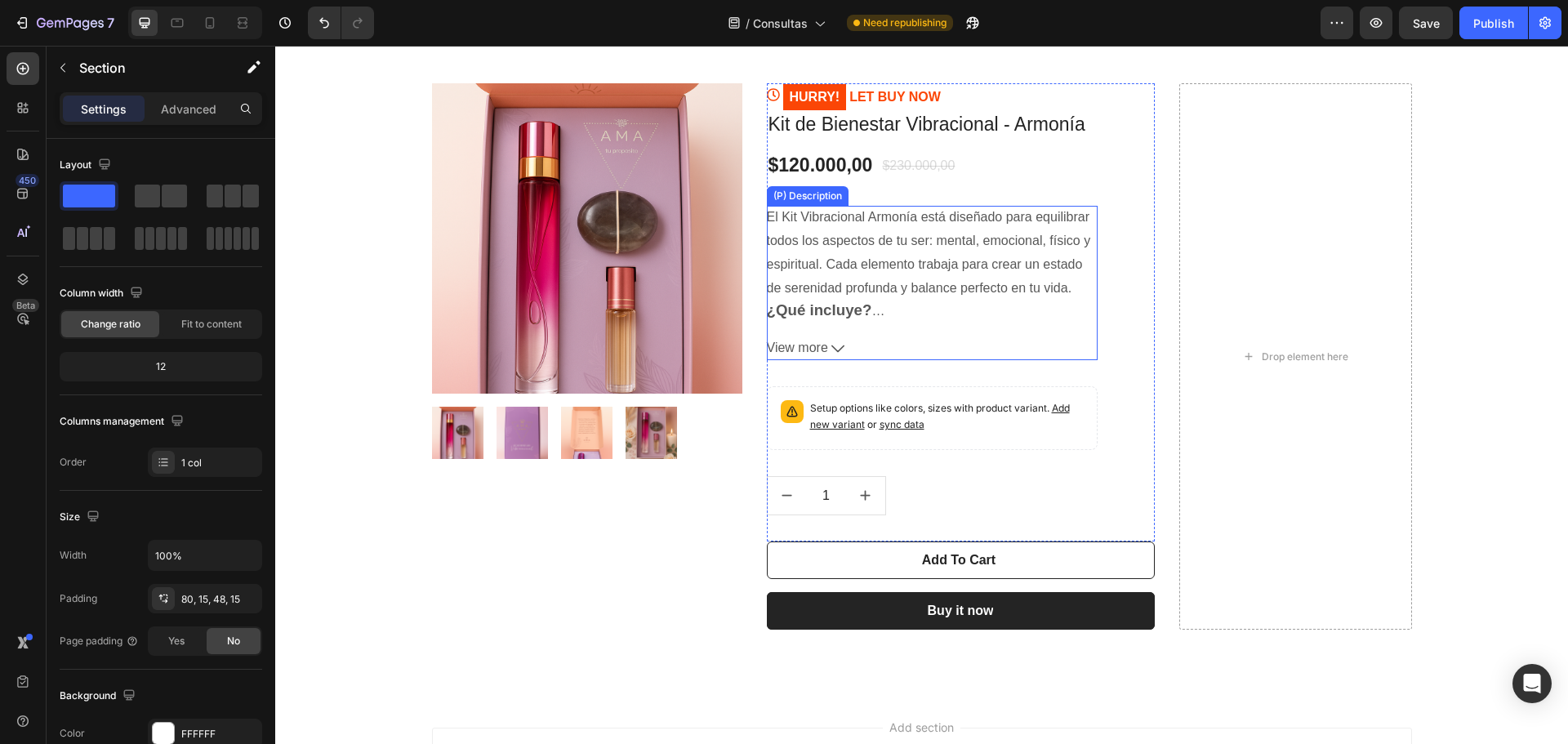 scroll, scrollTop: 5092, scrollLeft: 0, axis: vertical 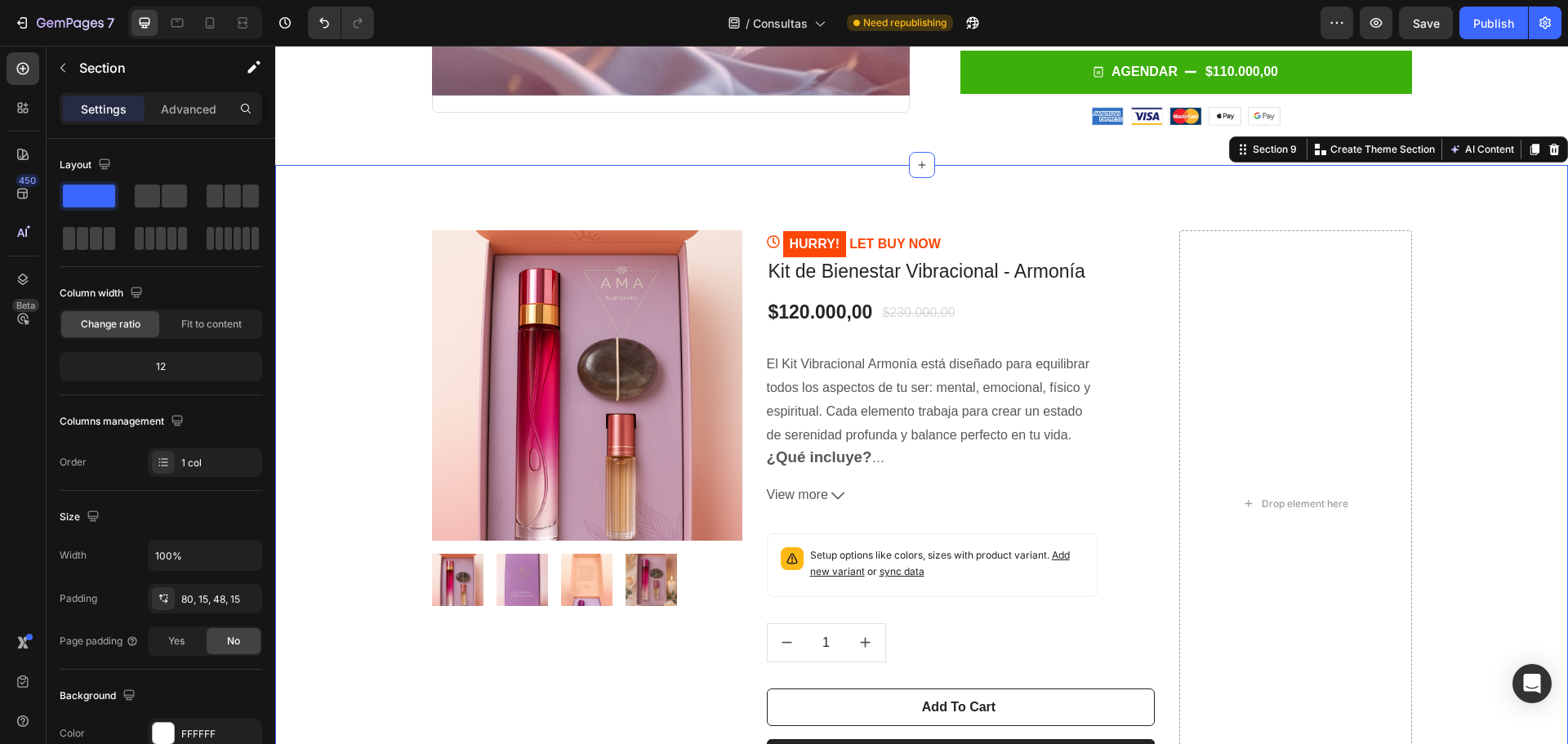 click on "Product Images & Gallery Row
HURRY!  LET BUY NOW (P) Stock Counter Kit de Bienestar Vibracional - Armonía (P) Title $120.000,00 (P) Price (P) Price $230.000,00 (P) Price (P) Price Row El Kit Vibracional Armonía está diseñado para equilibrar todos los aspectos de tu ser: mental, emocional, físico y espiritual. Cada elemento trabaja para crear un estado de serenidad profunda y balance perfecto en tu vida.
¿Qué incluye?
🌸 Aura Splash Equilibrio:  Rocía y siente cómo se aquietan las turbulencias internas. Sus esencias balancean tus chakras, armonizan tus emociones y crean un estado de calma profunda y claridad mental.
💎 Piedra de Balance:  Amatista o cuarzo transparente que vibra con la frecuencia del equilibrio perfecto. Su energía serena la mente, calma las emociones y conecta con la sabiduría interior.
✨ Roll On Serenidad:
Beneficios
✨ Equilibra mente, cuerpo y espíritu 🧘♀️ Cultiva la paz interior profunda View more" at bounding box center [921, 503] 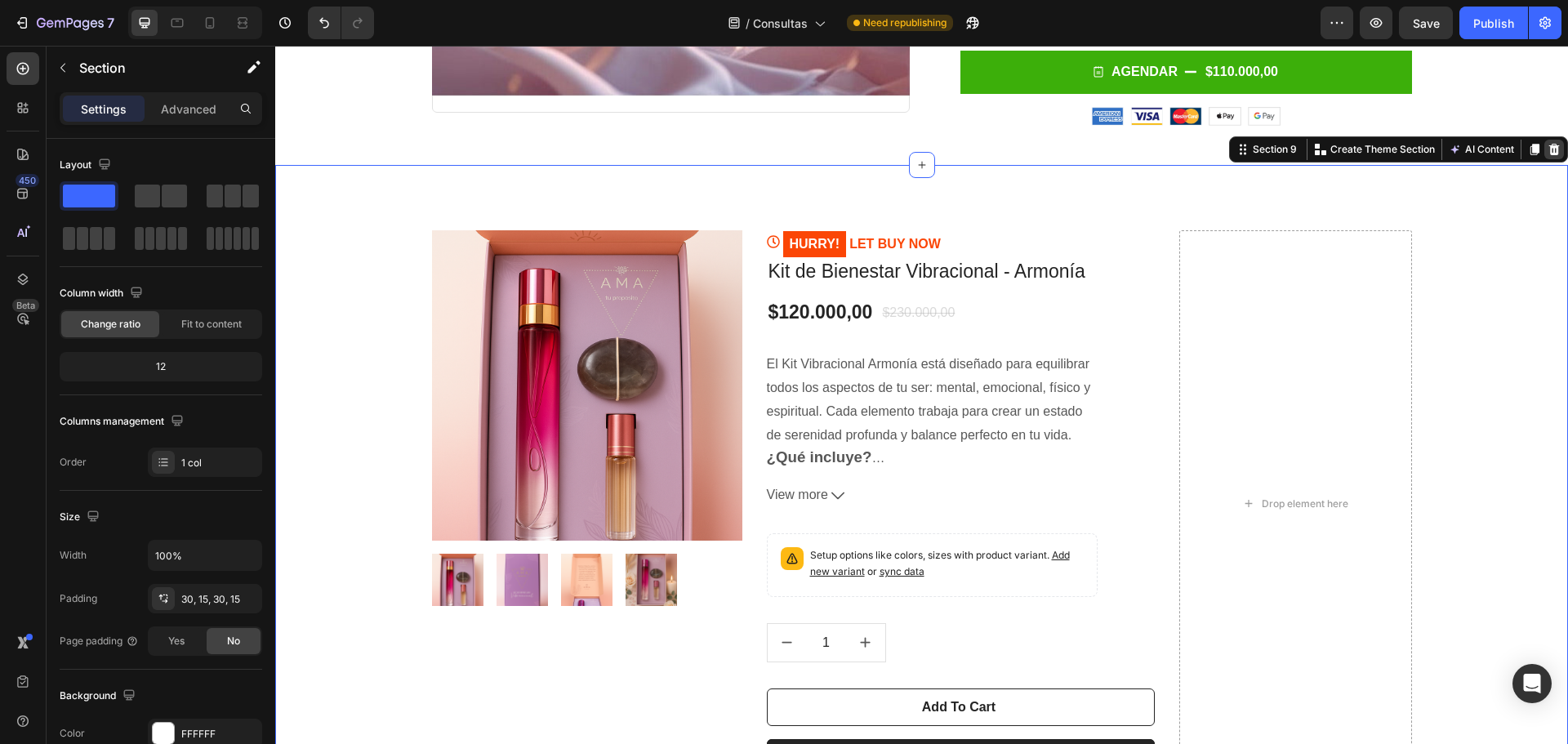 click 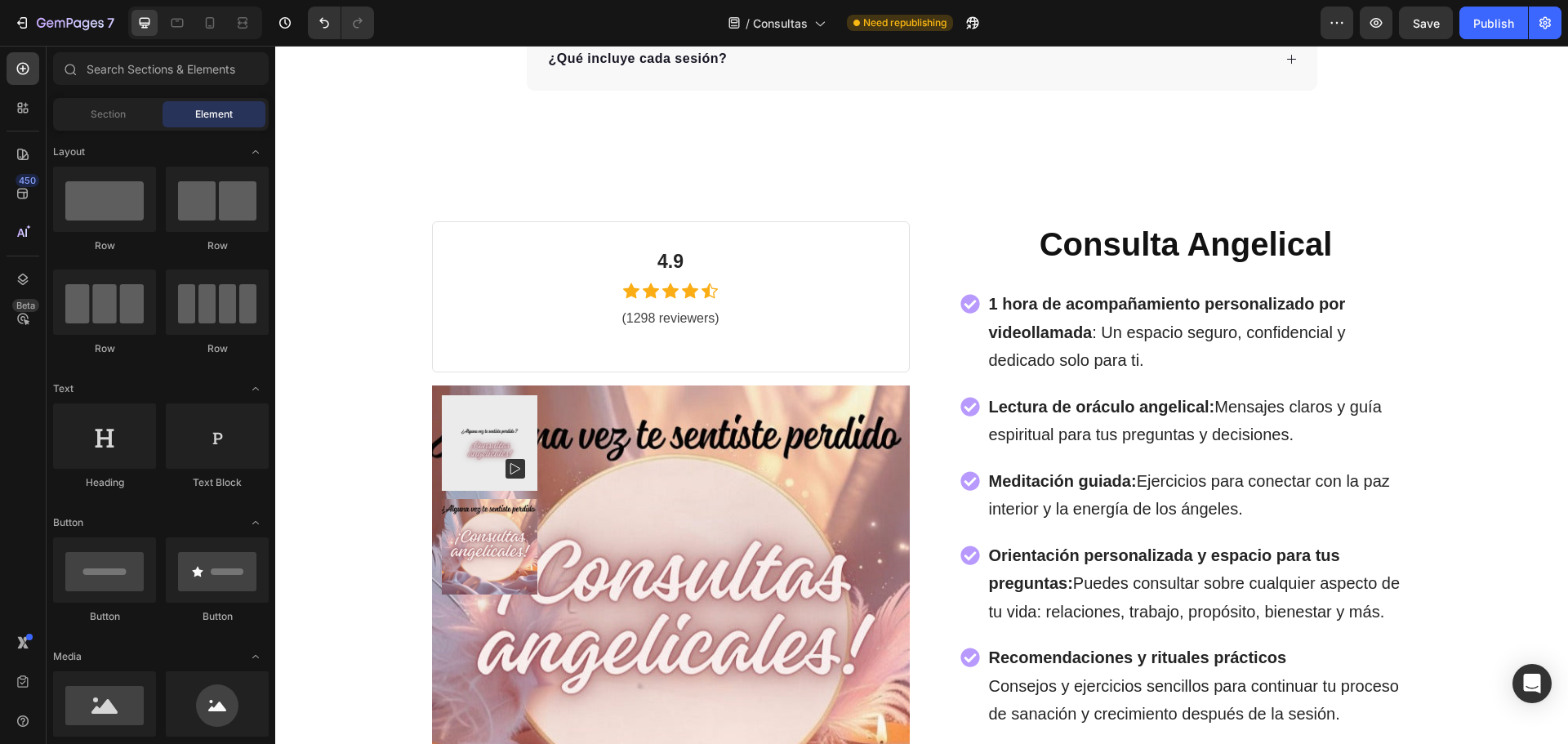 scroll, scrollTop: 4293, scrollLeft: 0, axis: vertical 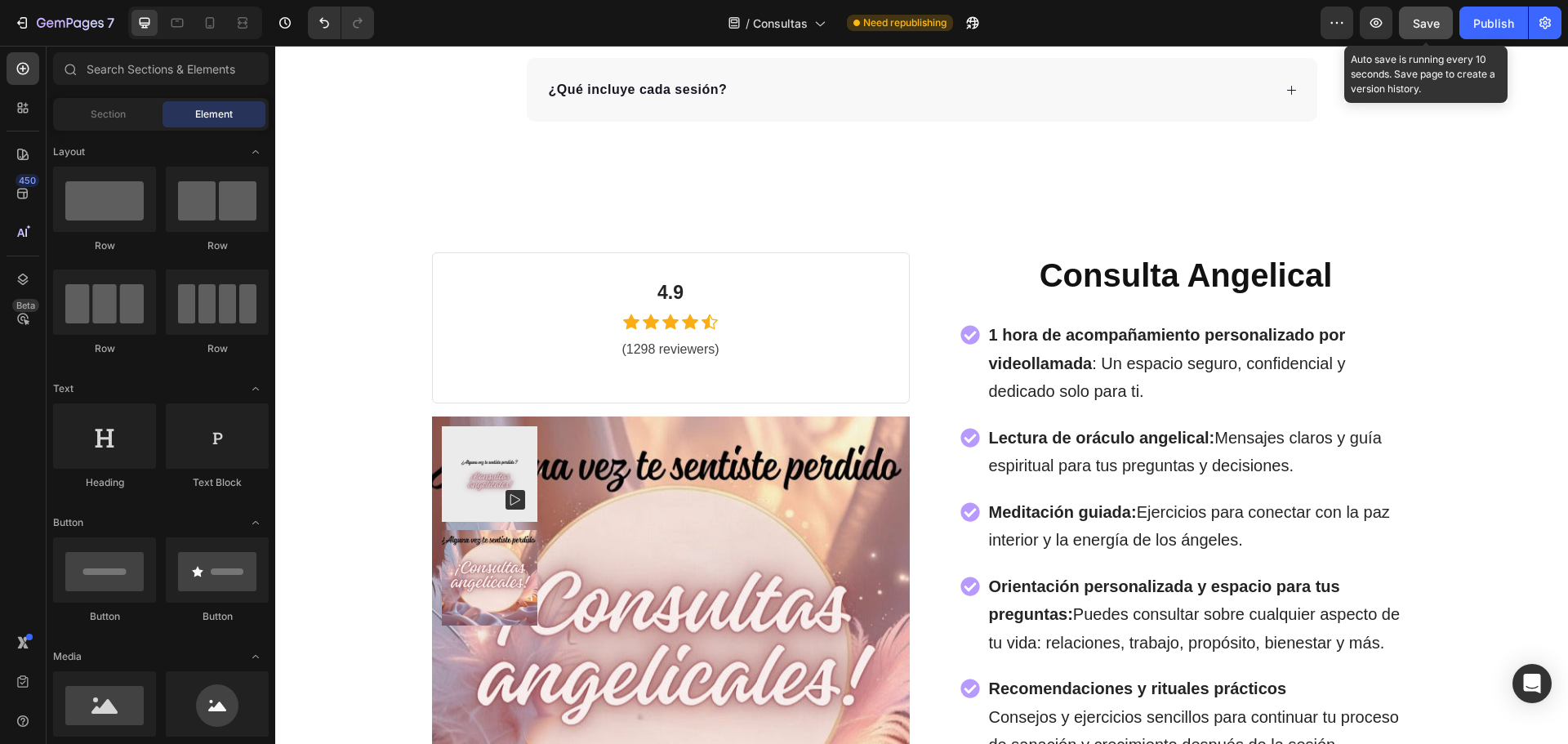click on "Save" 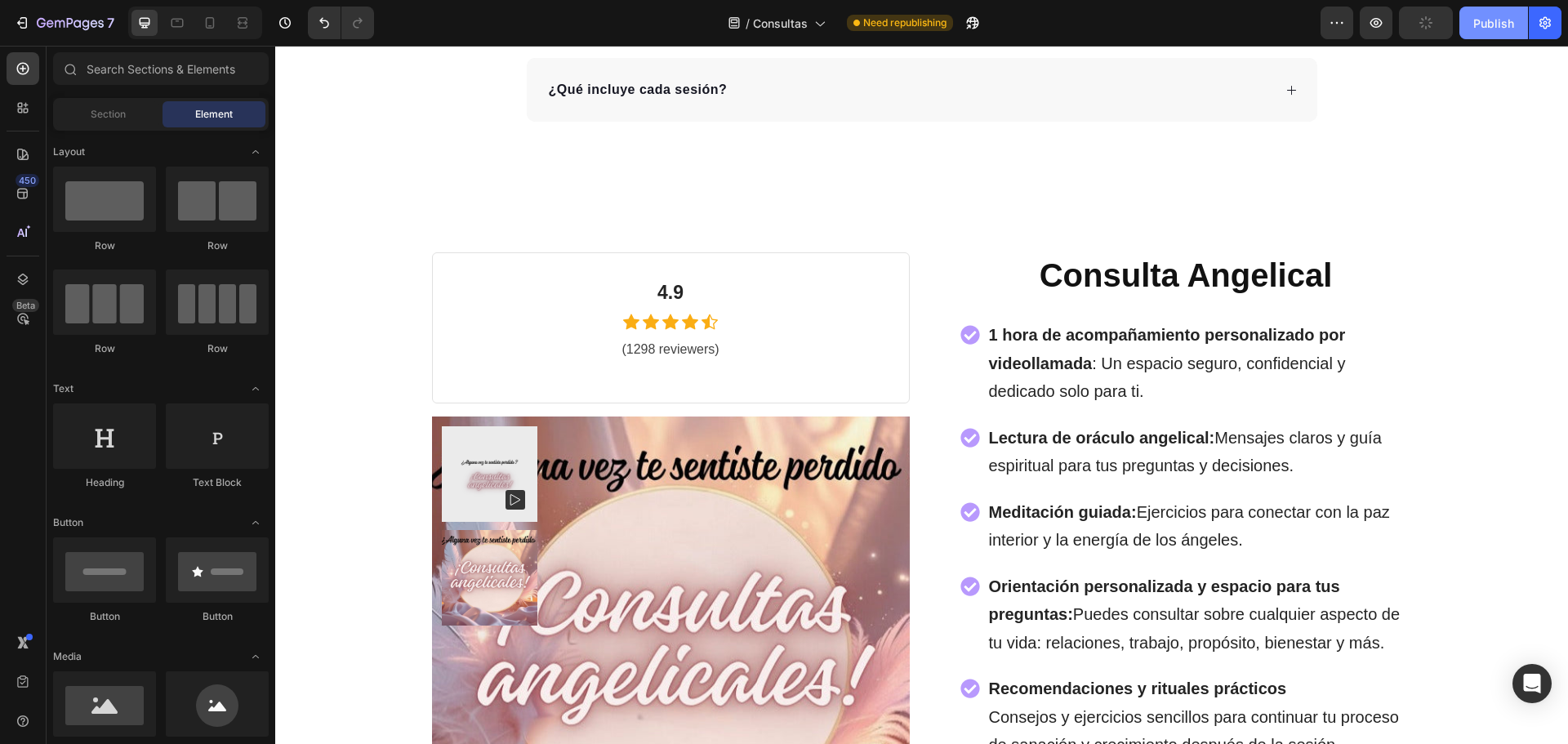 click on "Publish" 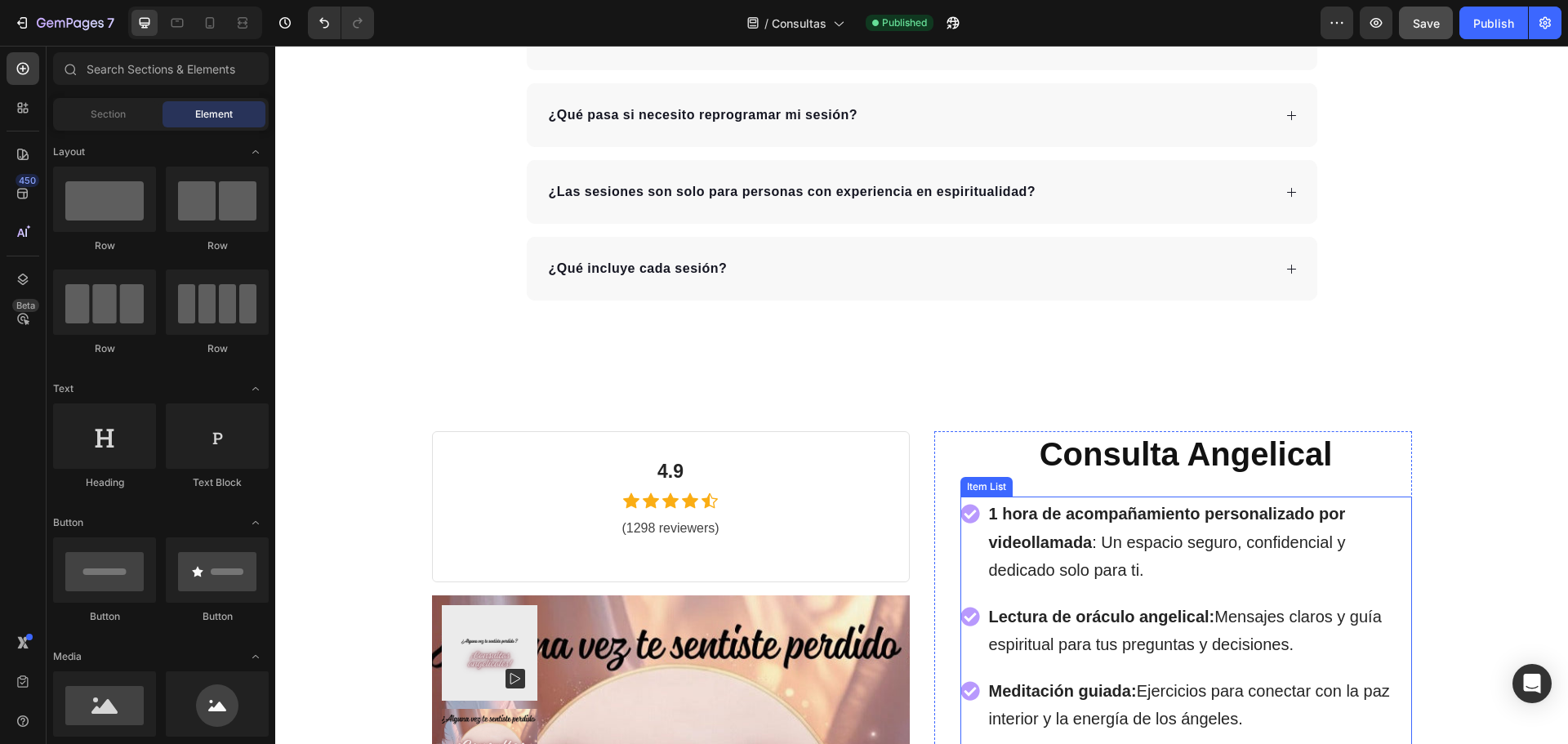 scroll, scrollTop: 4103, scrollLeft: 0, axis: vertical 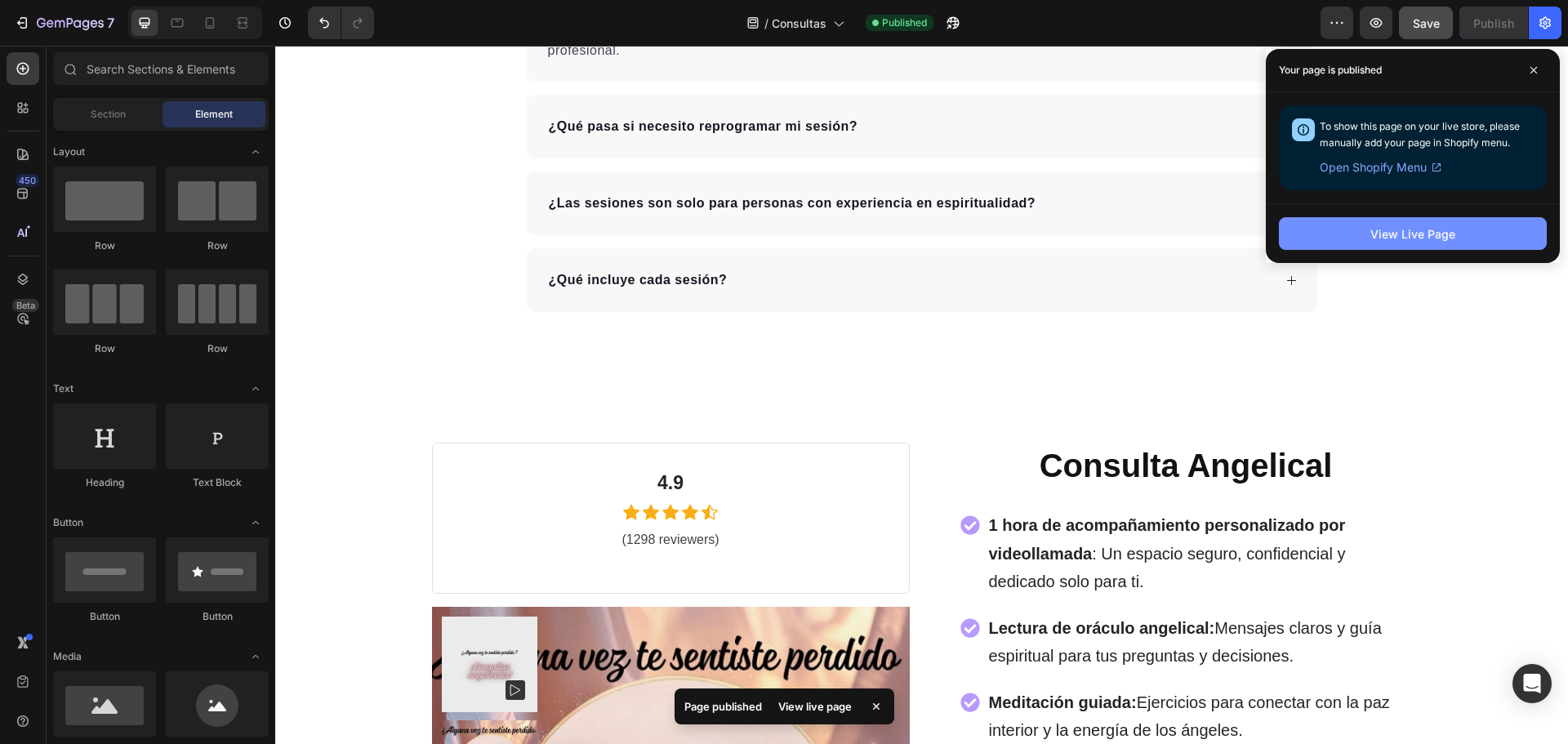 click on "View Live Page" at bounding box center (1413, 234) 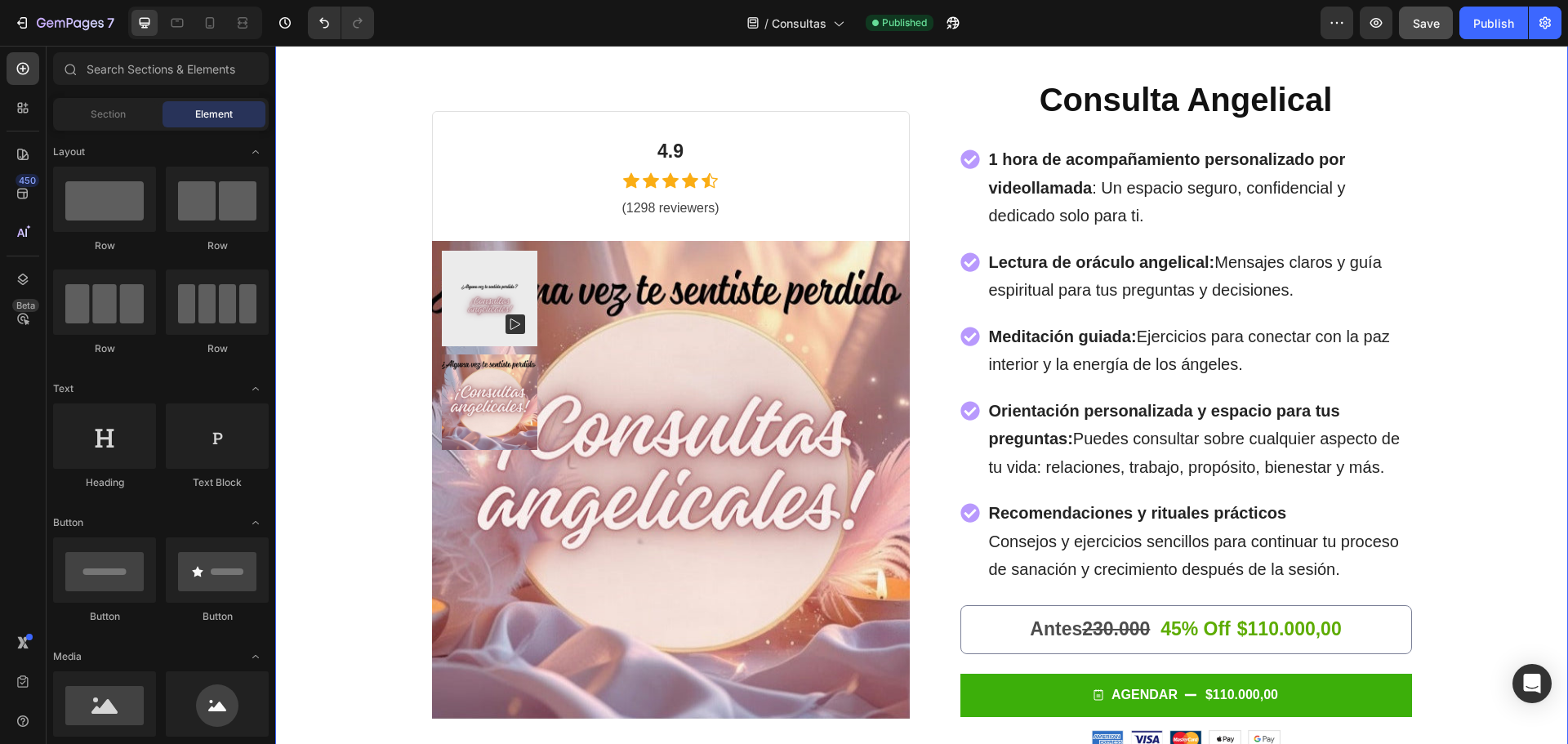 scroll, scrollTop: 4471, scrollLeft: 0, axis: vertical 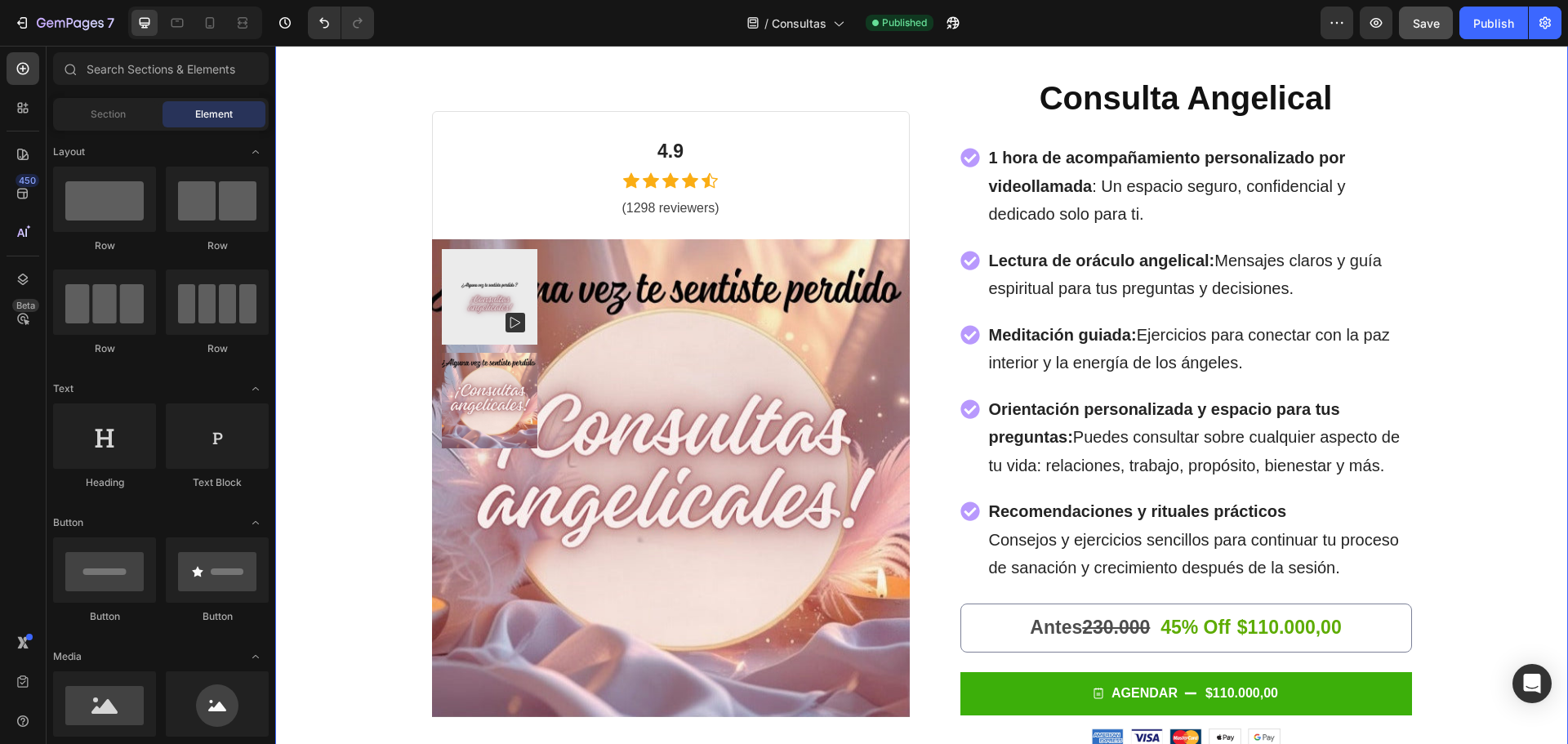 click on "4.9 Heading
Icon
Icon
Icon
Icon
Icon Icon List Hoz (1298 reviewers) Text block Row Row Product Images Consulta Angelical Product Title 1 hora de acompañamiento personalizado por videollamada : Un espacio seguro, confidencial y dedicado solo para ti. Lectura de oráculo angelical:  Mensajes claros y guía espiritual para tus preguntas y decisiones. Meditación guiada:  Ejercicios para conectar con la paz interior y la energía de los ángeles. Orientación personalizada y espacio para tus preguntas:  Puedes consultar sobre cualquier aspecto de tu vida: relaciones, trabajo, propósito, bienestar y más. Recomendaciones y rituales prácticos Consejos y ejercicios sencillos para continuar tu proceso de sanación y crecimiento después de la sesión. Item List Antes  230.000    45% Off  Text Block $110.000,00 Product Price Product Price Row
Agendar
$110.000,00 Add to Cart Image Image Image Row" at bounding box center [921, 411] 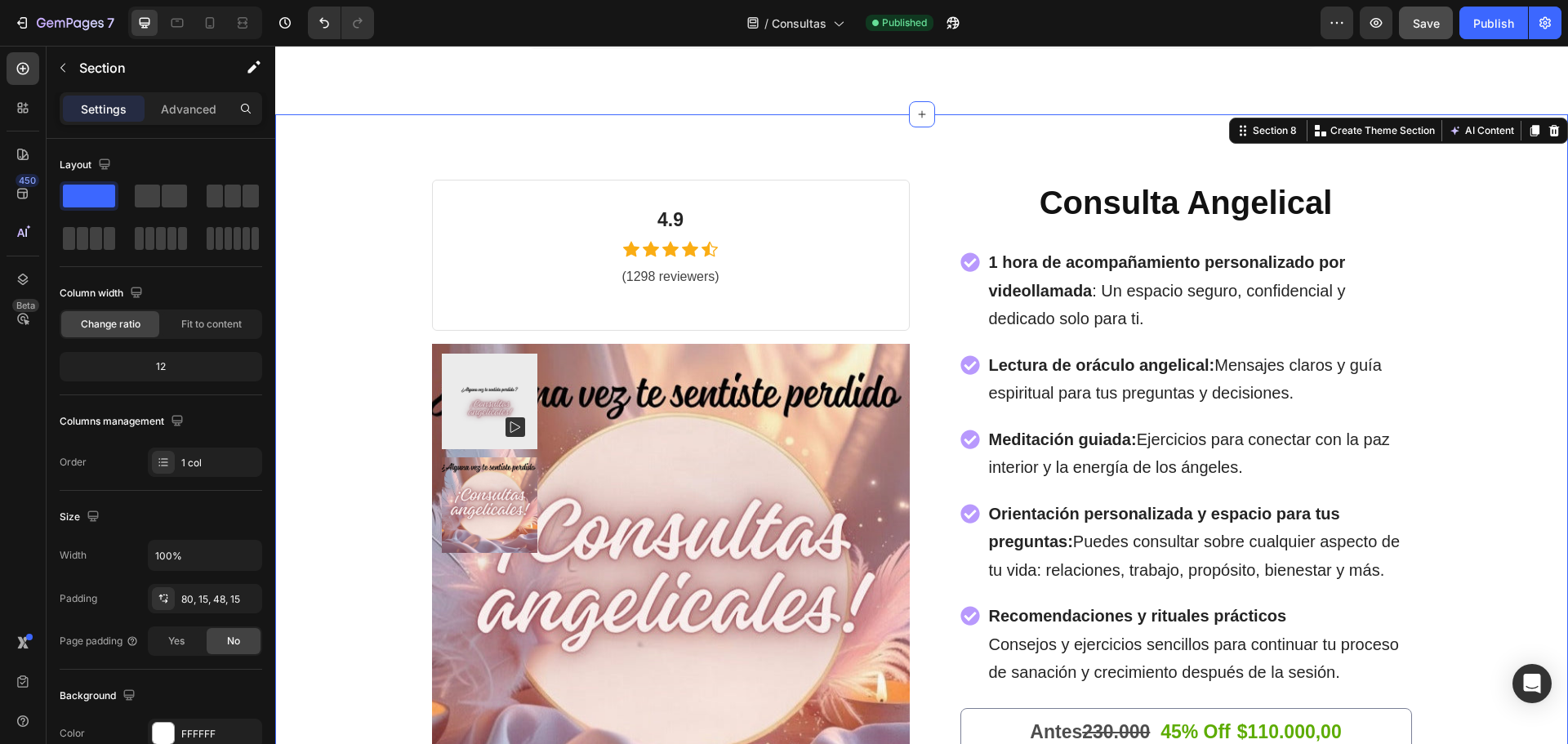 scroll, scrollTop: 4290, scrollLeft: 0, axis: vertical 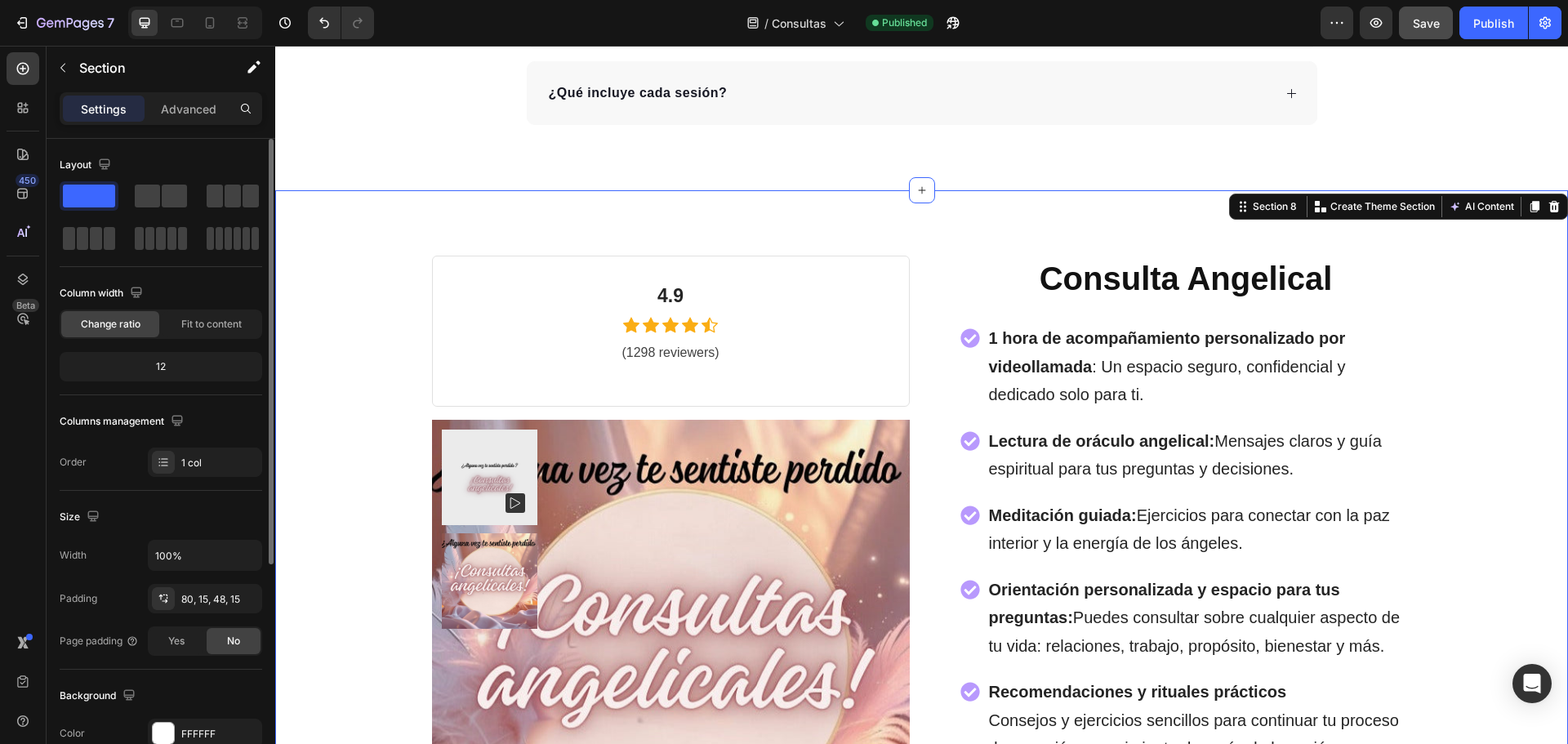 click on "12" 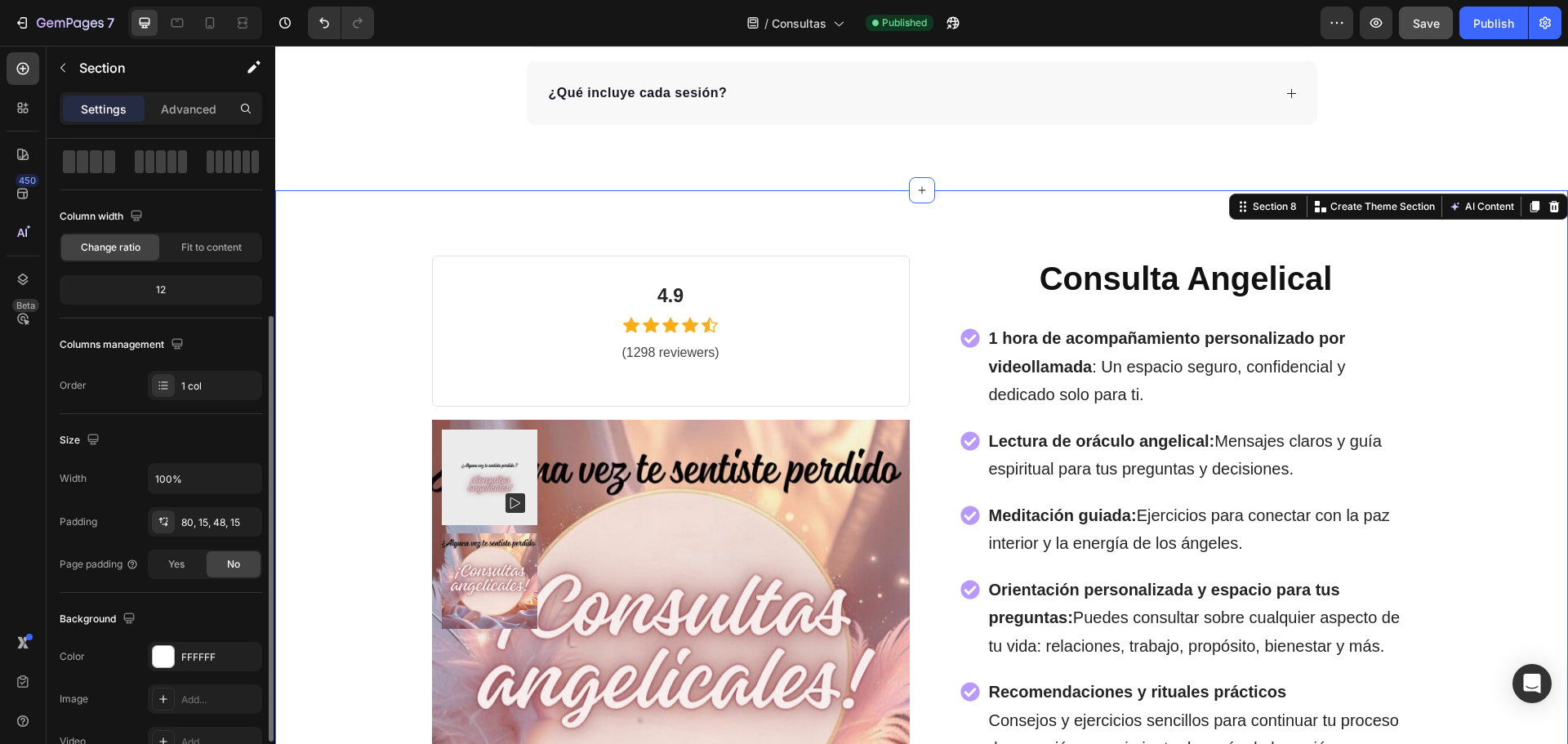 scroll, scrollTop: 345, scrollLeft: 0, axis: vertical 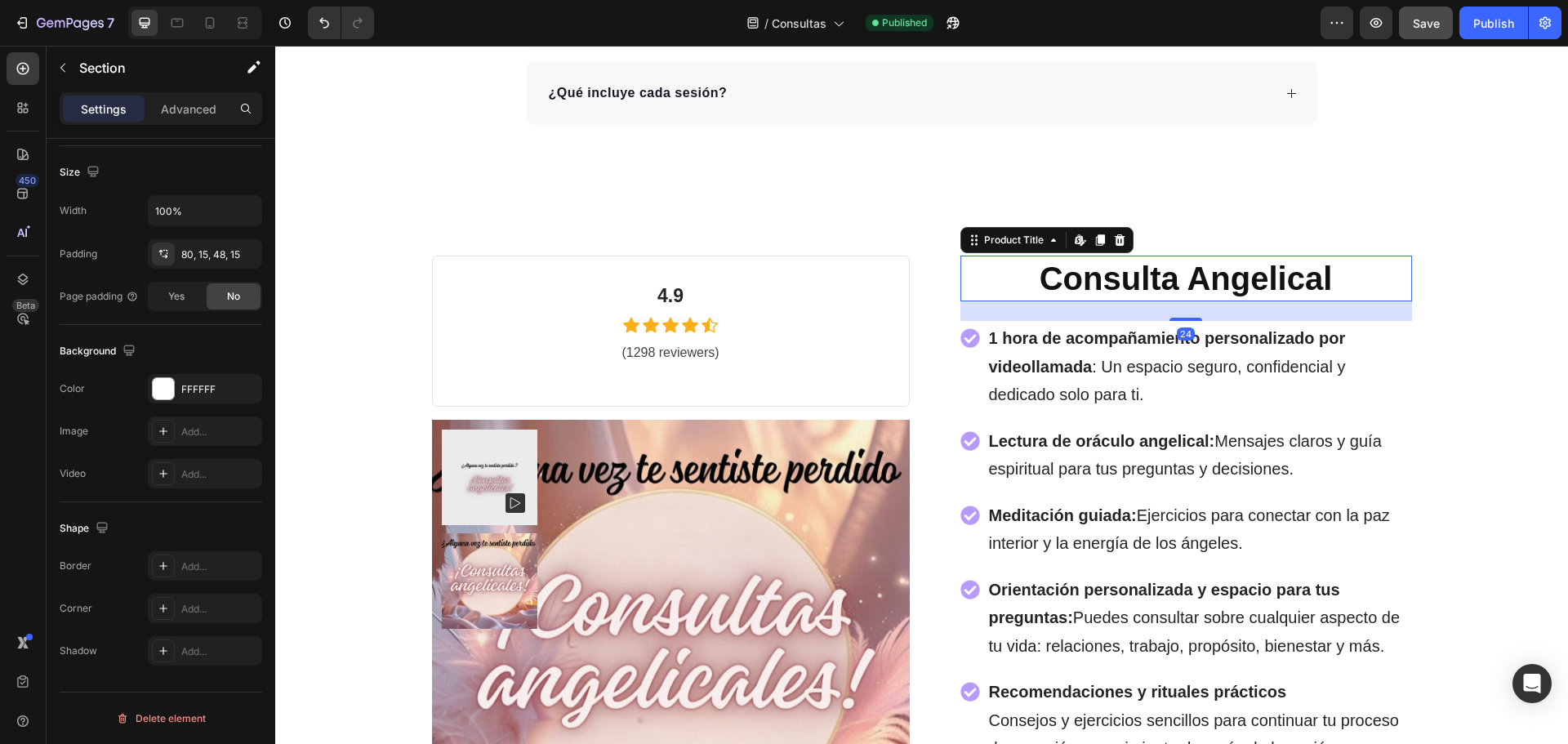 click on "Consulta Angelical" at bounding box center [1186, 278] 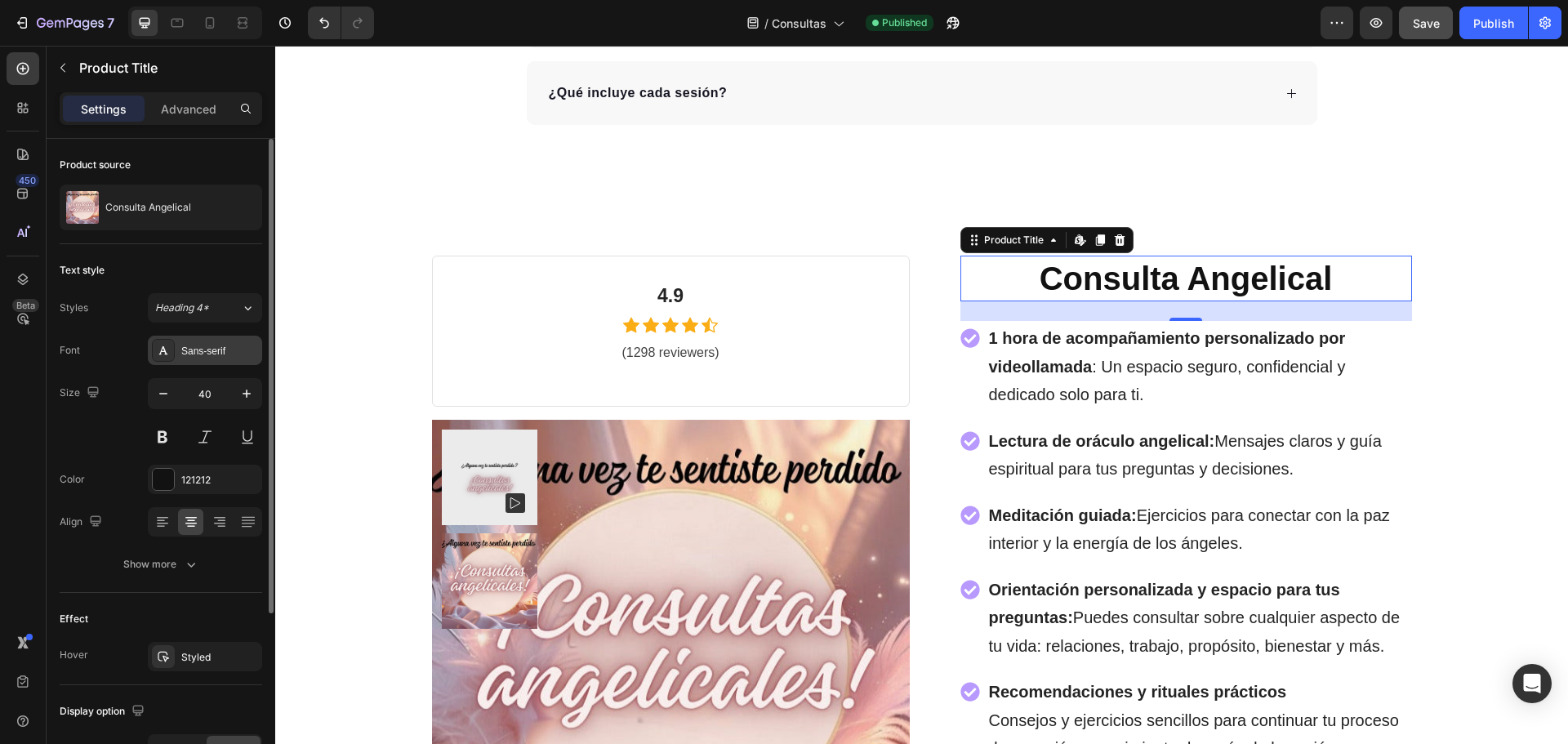 click on "Sans-serif" at bounding box center (220, 351) 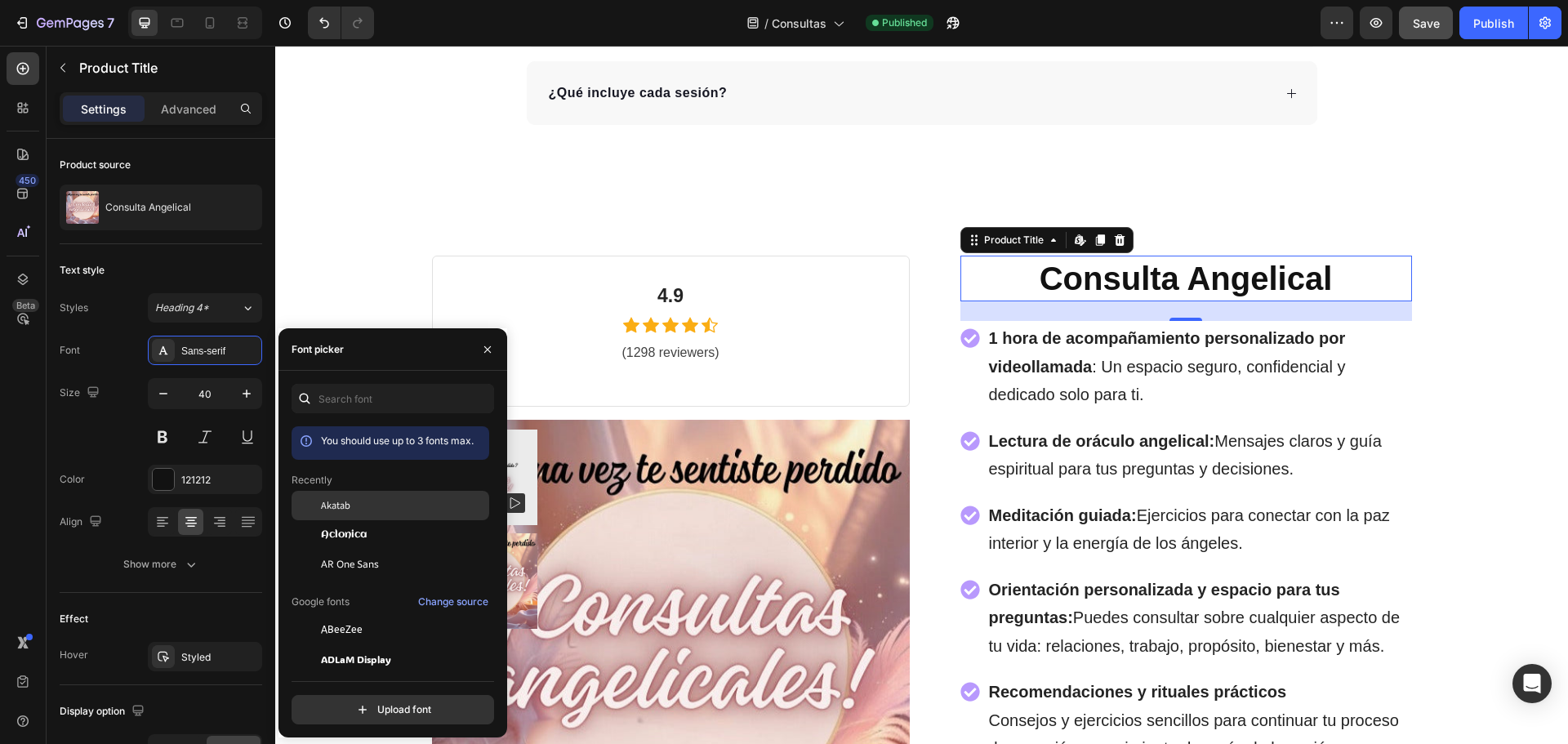 click on "Akatab" at bounding box center (403, 506) 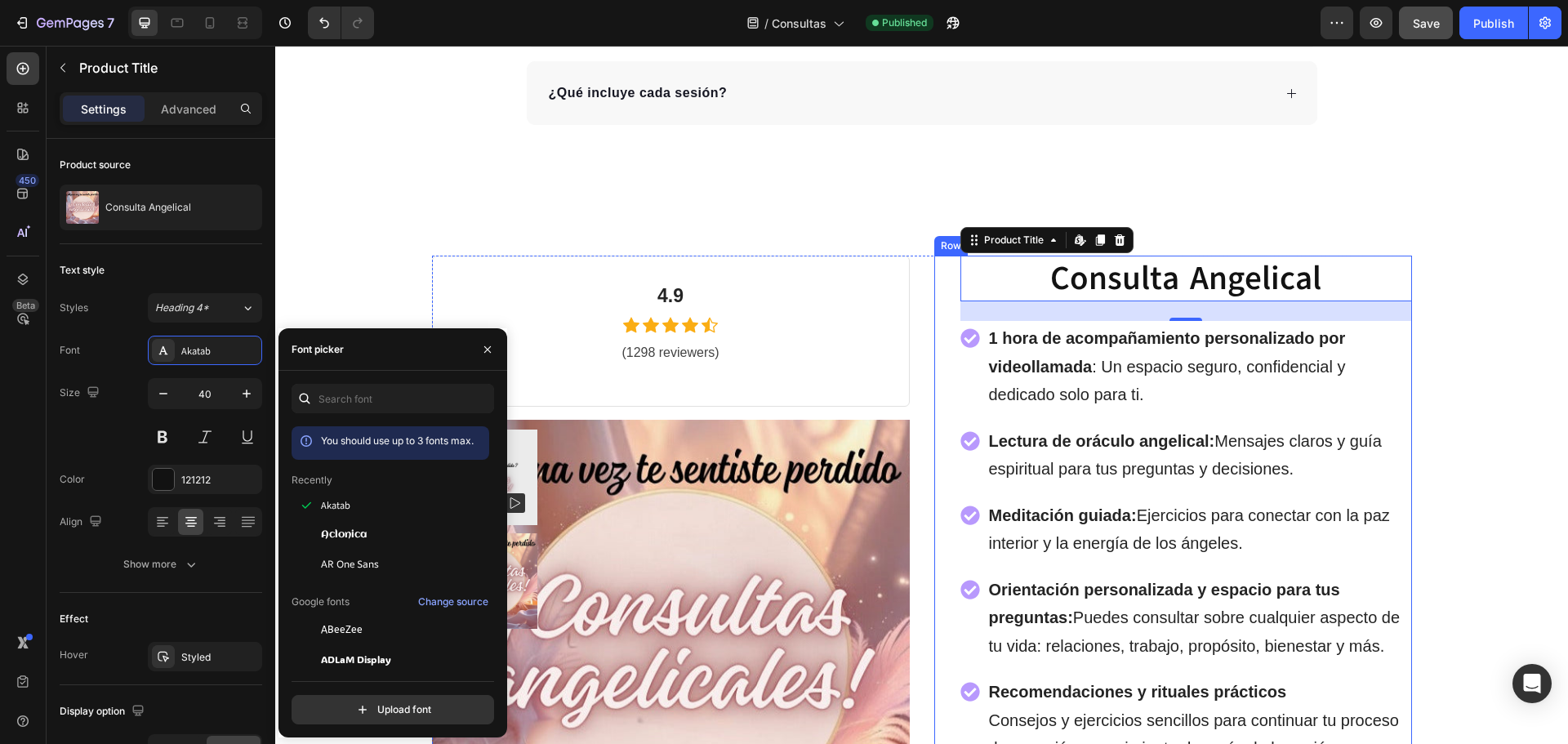 click on "Consulta Angelical Product Title   Edit content in Shopify 24 1 hora de acompañamiento personalizado por videollamada : Un espacio seguro, confidencial y dedicado solo para ti. Lectura de oráculo angelical:  Mensajes claros y guía espiritual para tus preguntas y decisiones. Meditación guiada:  Ejercicios para conectar con la paz interior y la energía de los ángeles. Orientación personalizada y espacio para tus preguntas:  Puedes consultar sobre cualquier aspecto de tu vida: relaciones, trabajo, propósito, bienestar y más. Recomendaciones y rituales prácticos Consejos y ejercicios sencillos para continuar tu proceso de sanación y crecimiento después de la sesión. Item List Antes  230.000    45% Off  Text Block $110.000,00 Product Price Product Price Row
Agendar
$110.000,00 Add to Cart Image Image Image Image Image Icon List Hoz Row Row" at bounding box center (1173, 591) 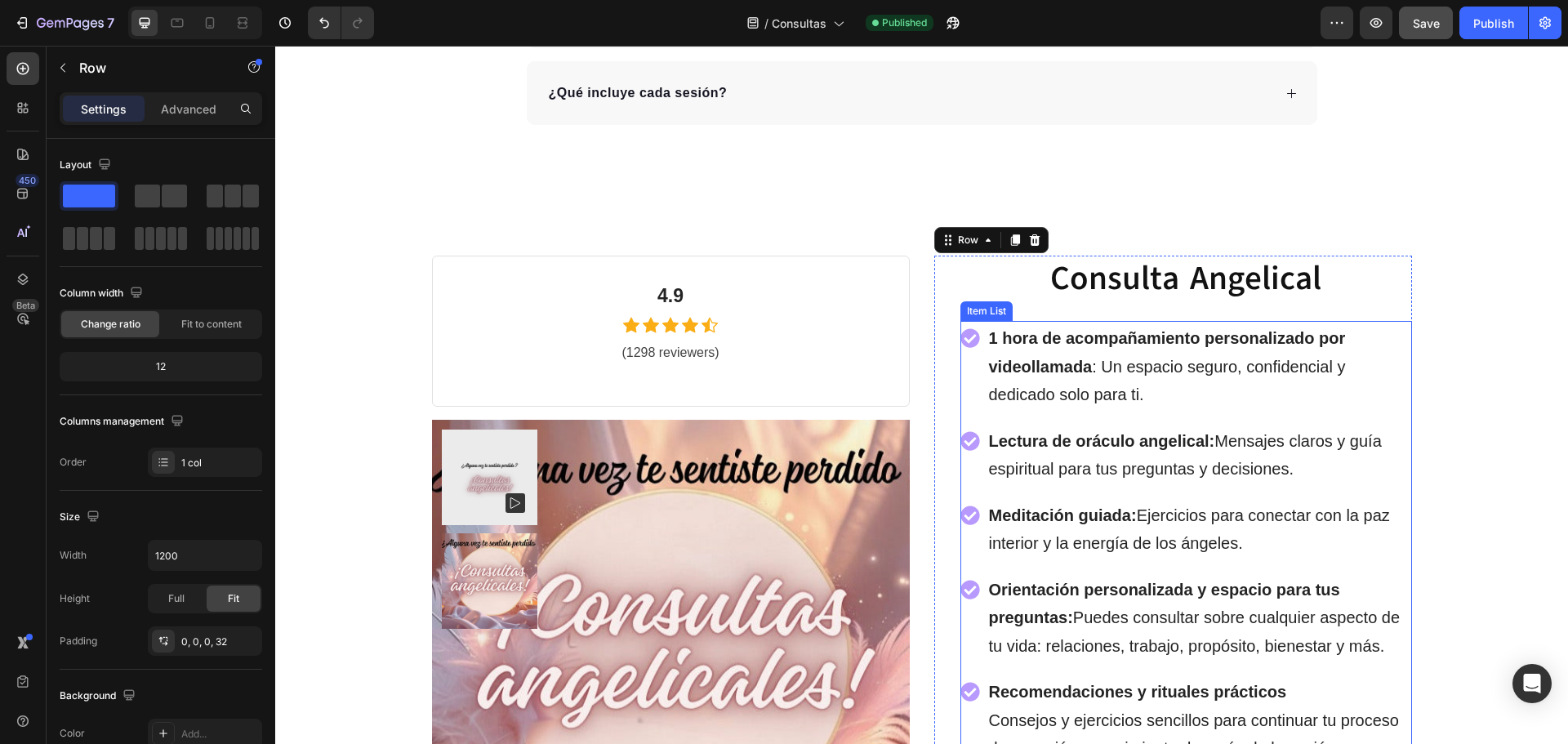 click on "1 hora de acompañamiento personalizado por videollamada : Un espacio seguro, confidencial y dedicado solo para ti." at bounding box center (1199, 366) 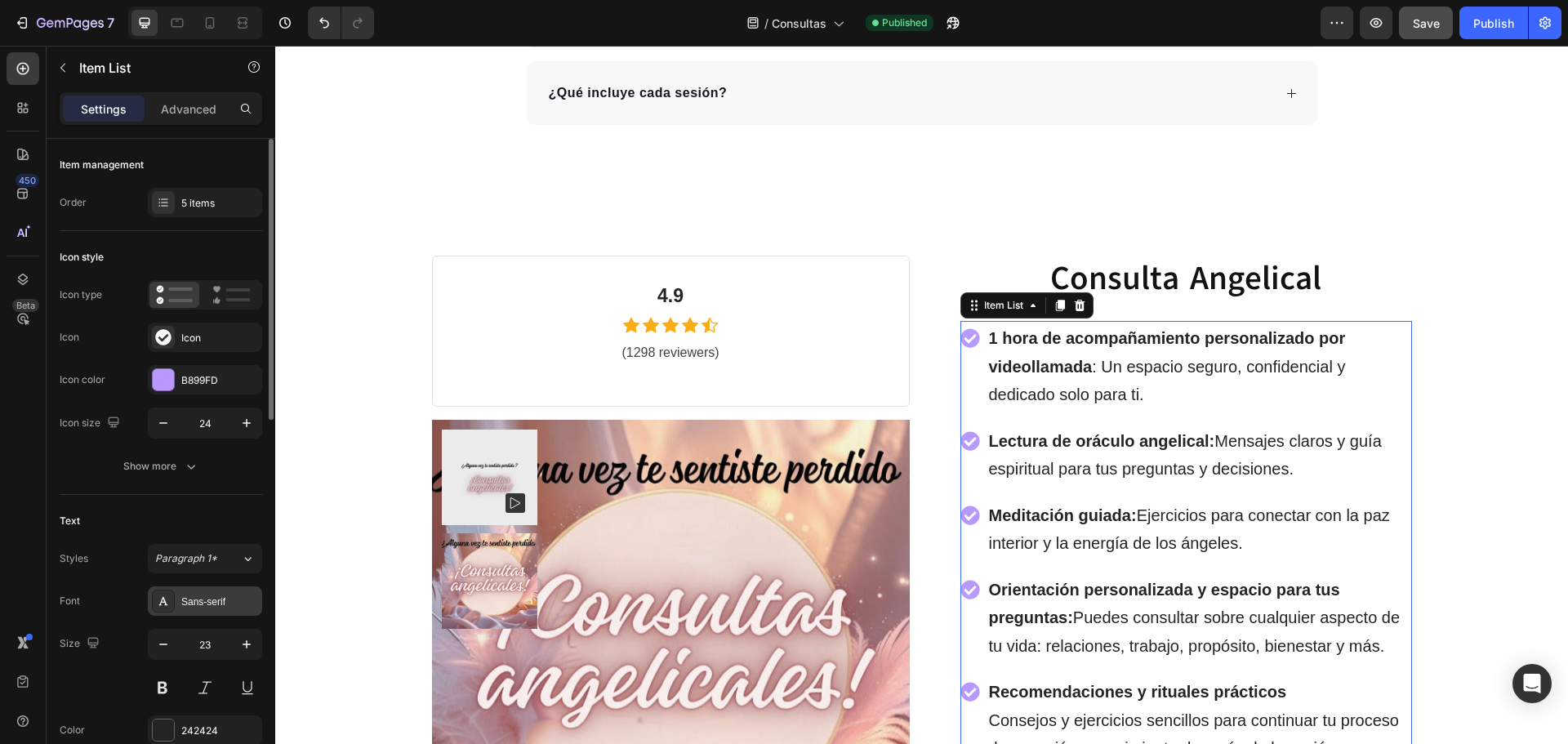 click on "Sans-serif" at bounding box center [220, 602] 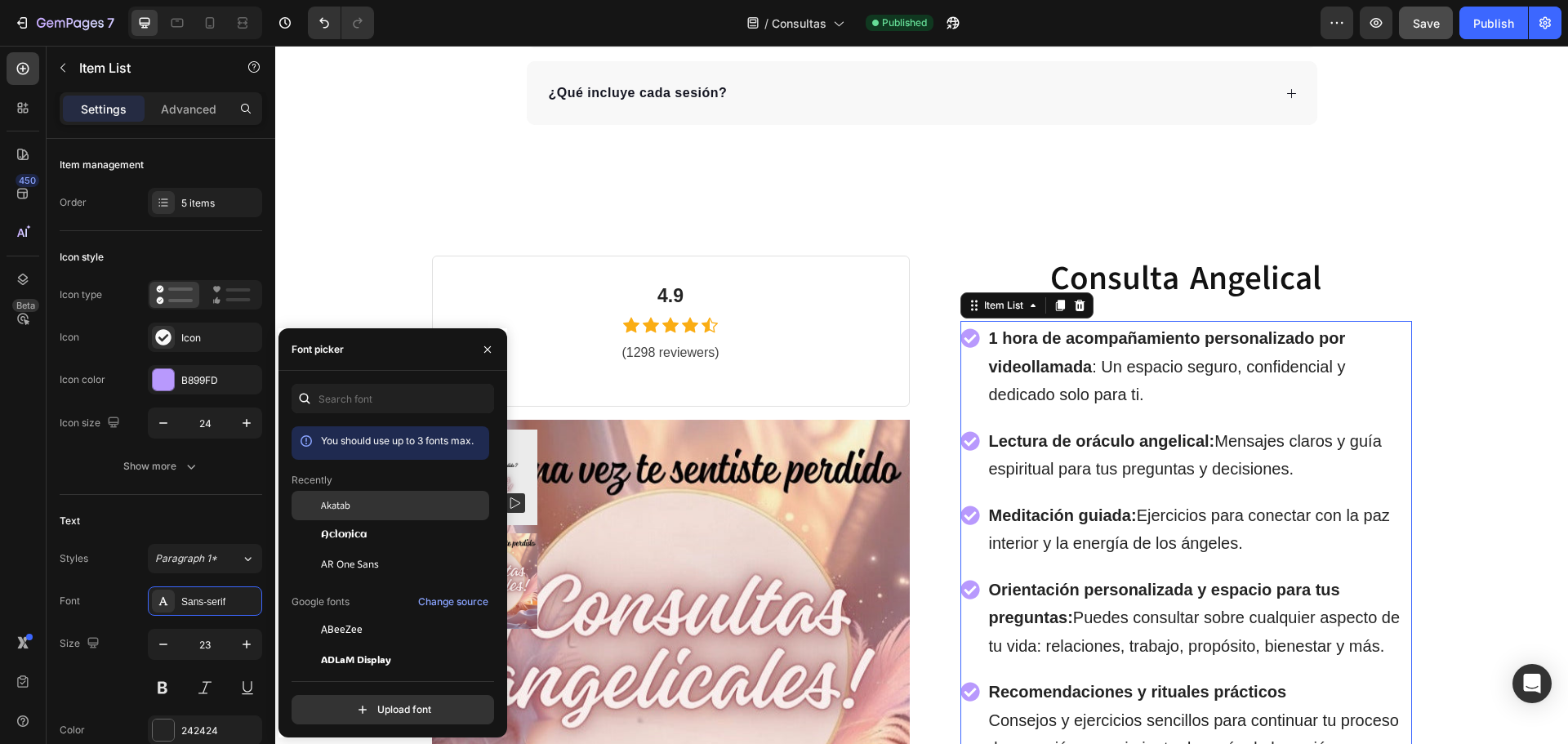 click on "Akatab" at bounding box center [403, 506] 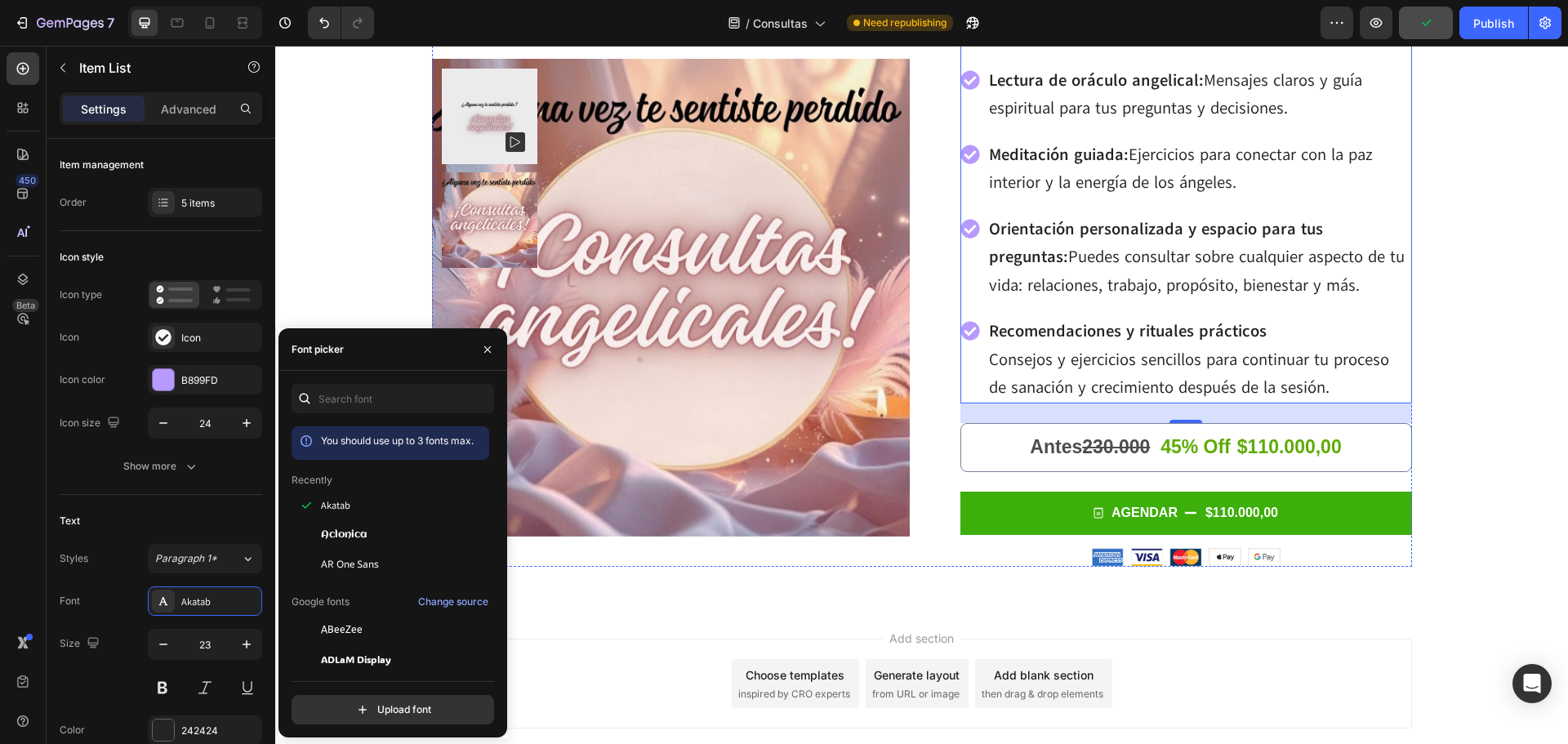 scroll, scrollTop: 4650, scrollLeft: 0, axis: vertical 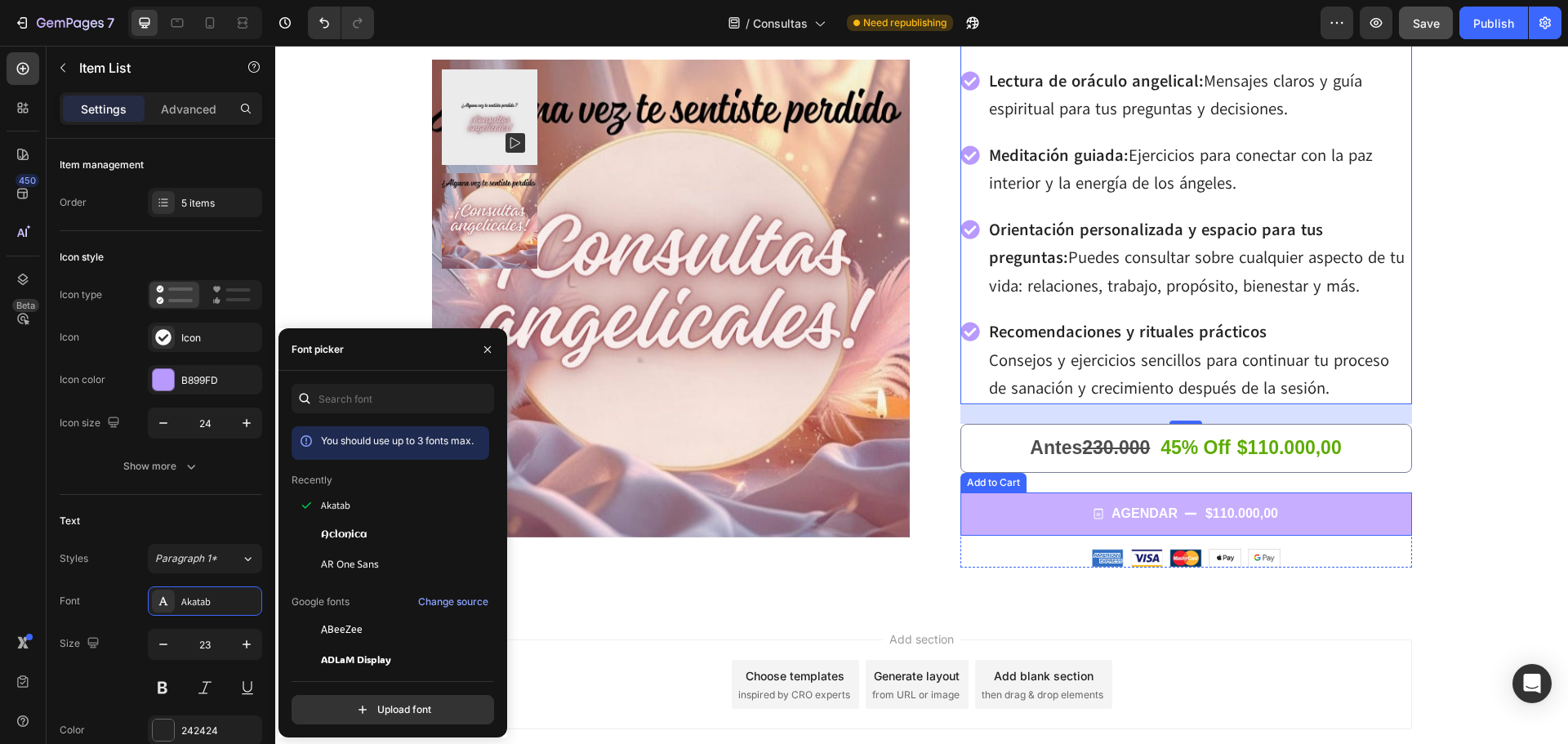 click on "Agendar
$110.000,00" at bounding box center (1186, 514) 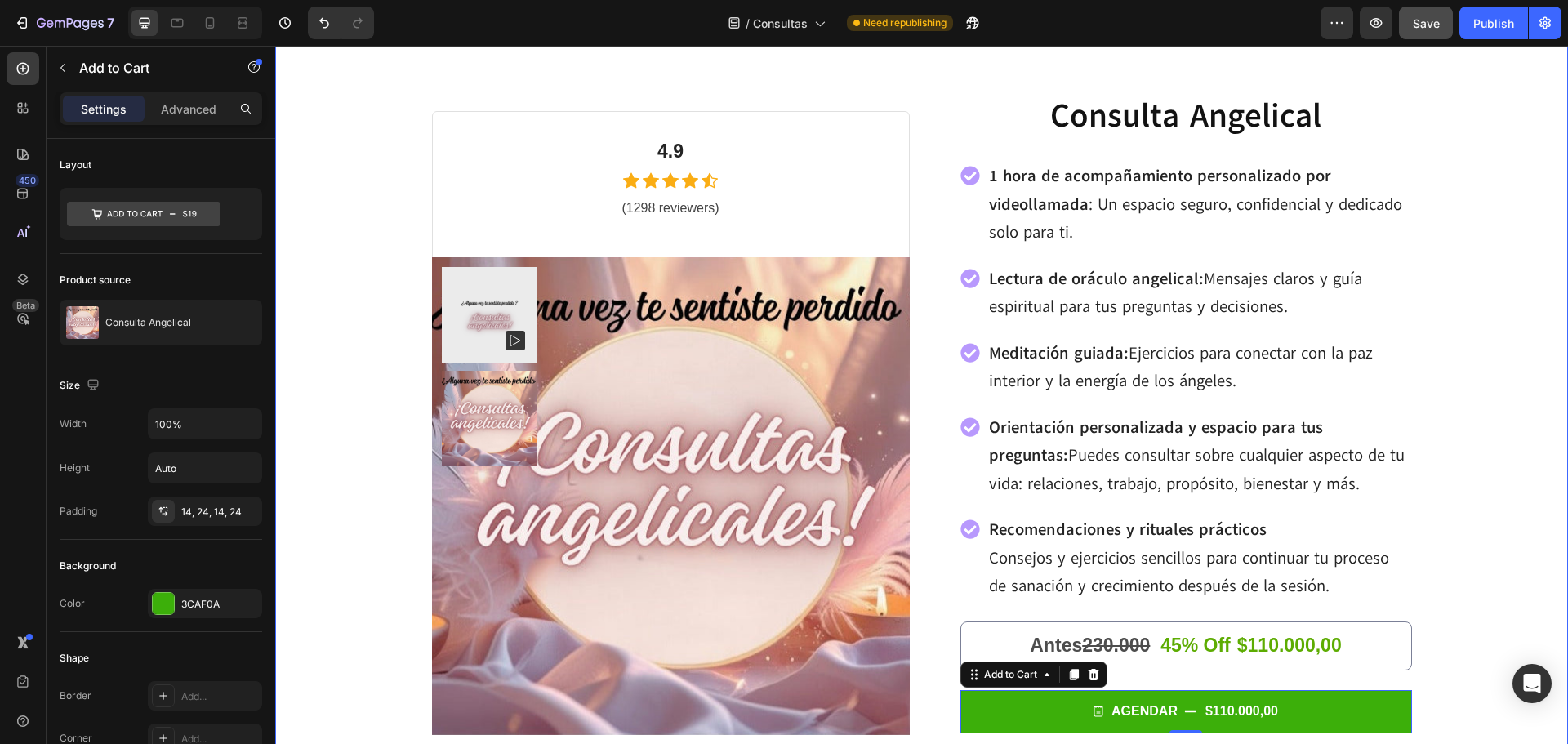 scroll, scrollTop: 4470, scrollLeft: 0, axis: vertical 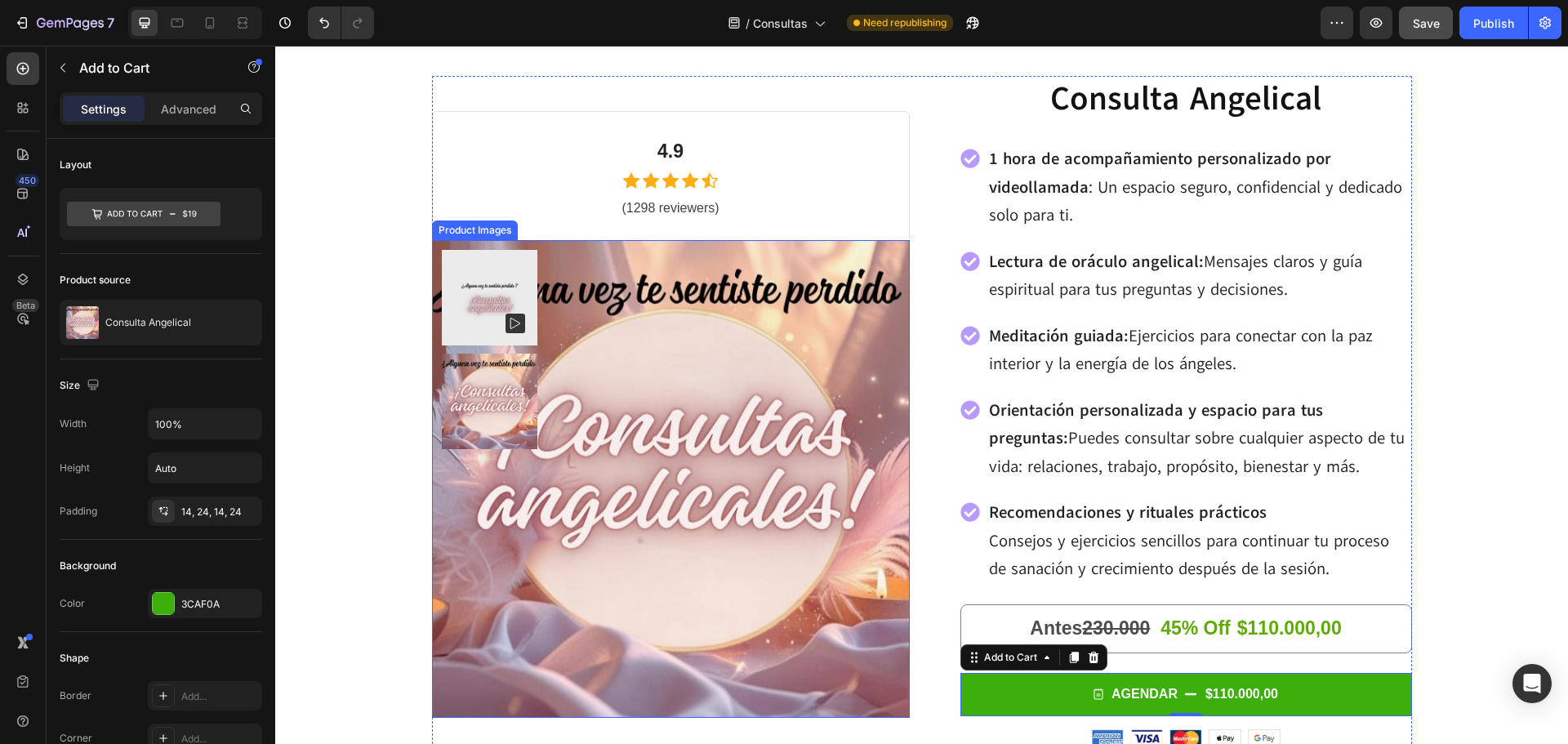 click at bounding box center (670, 479) 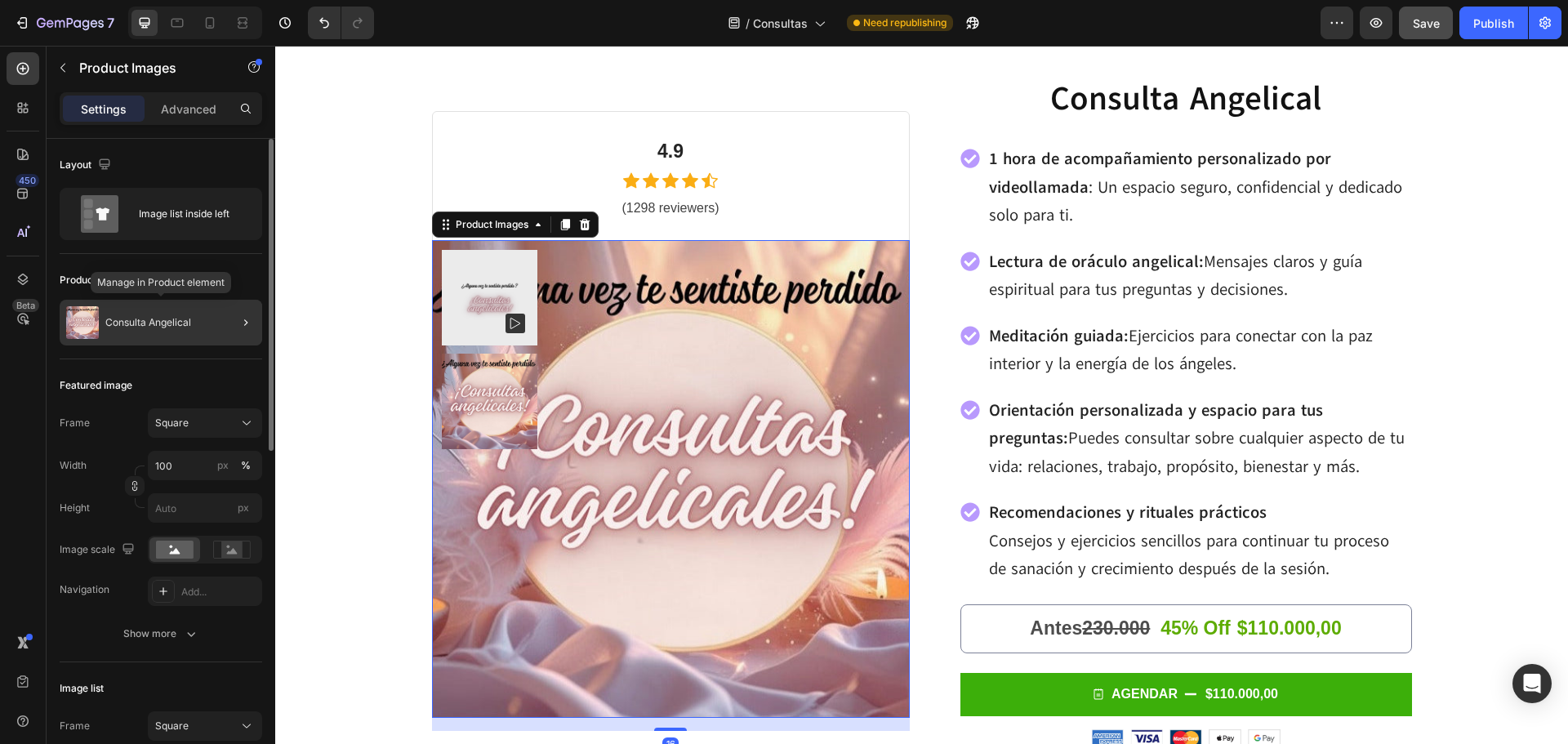 click on "Consulta Angelical" at bounding box center [148, 323] 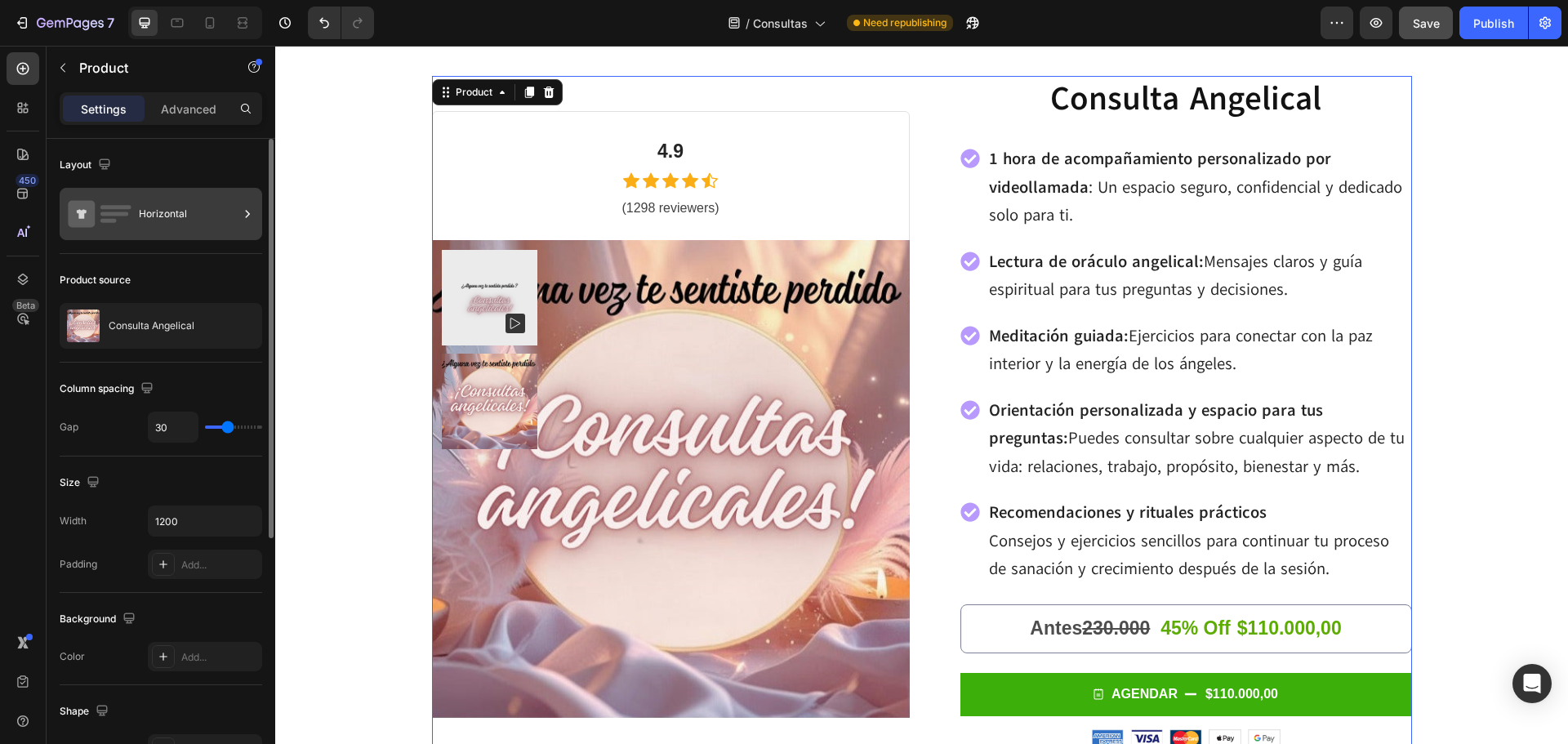 click on "Horizontal" at bounding box center (189, 214) 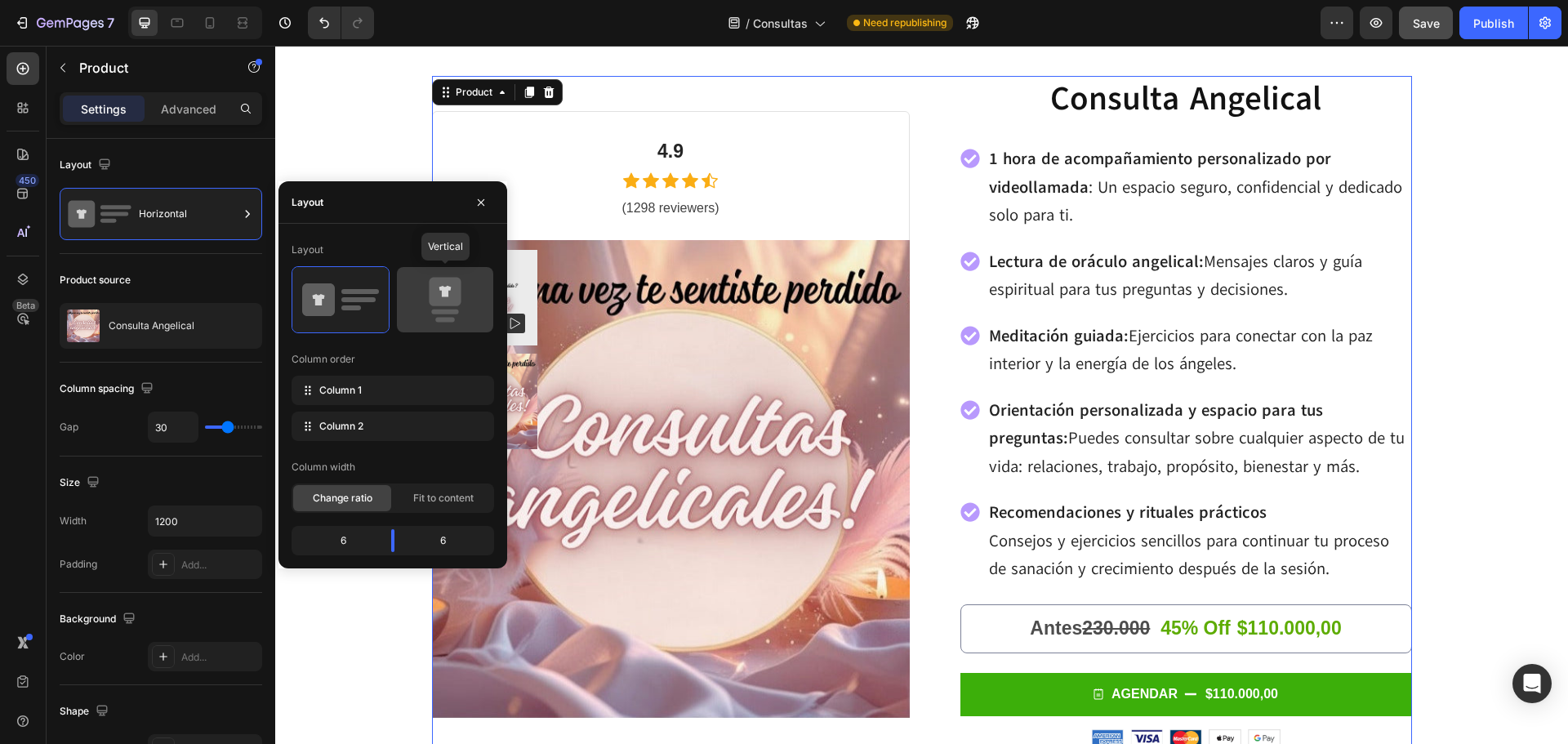 click 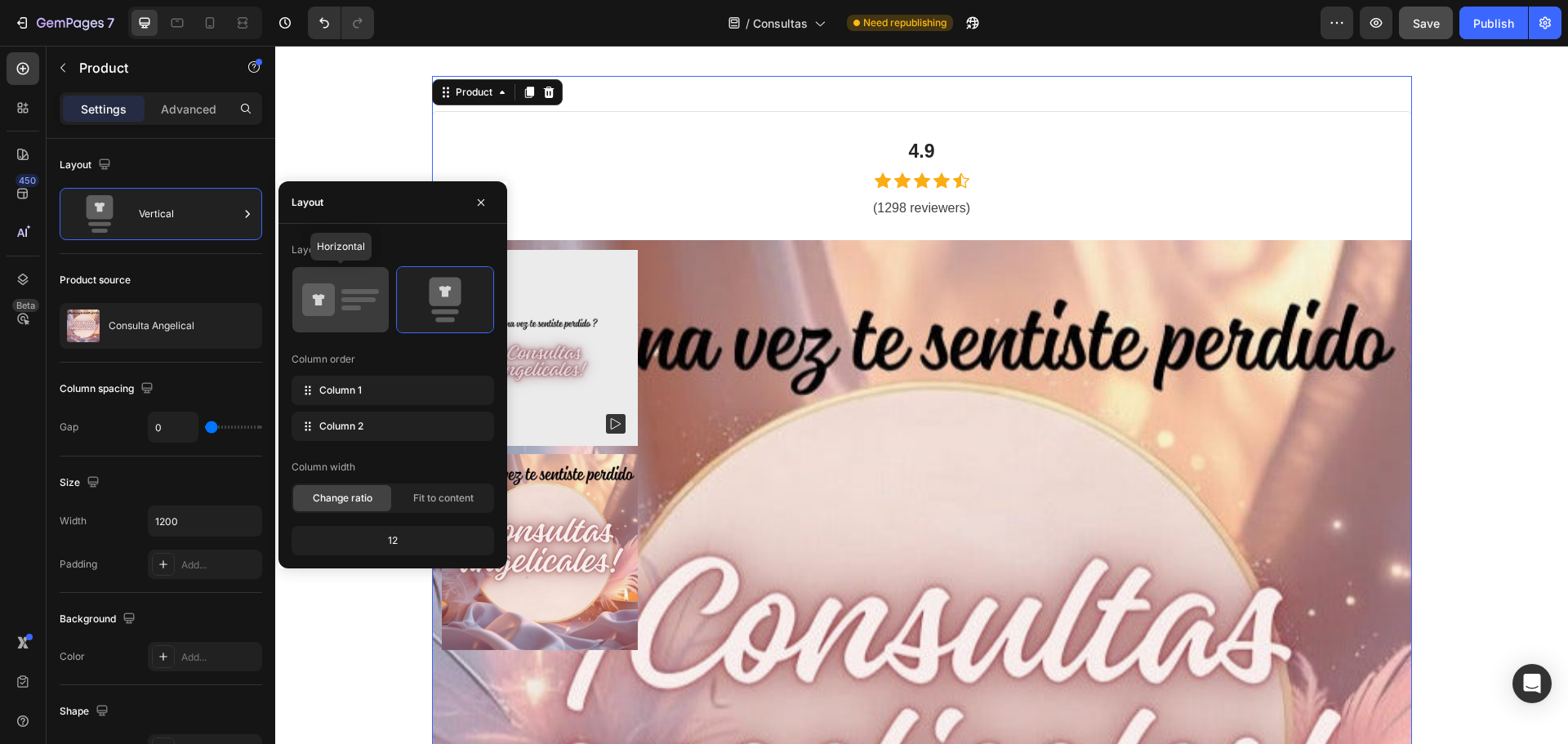 click 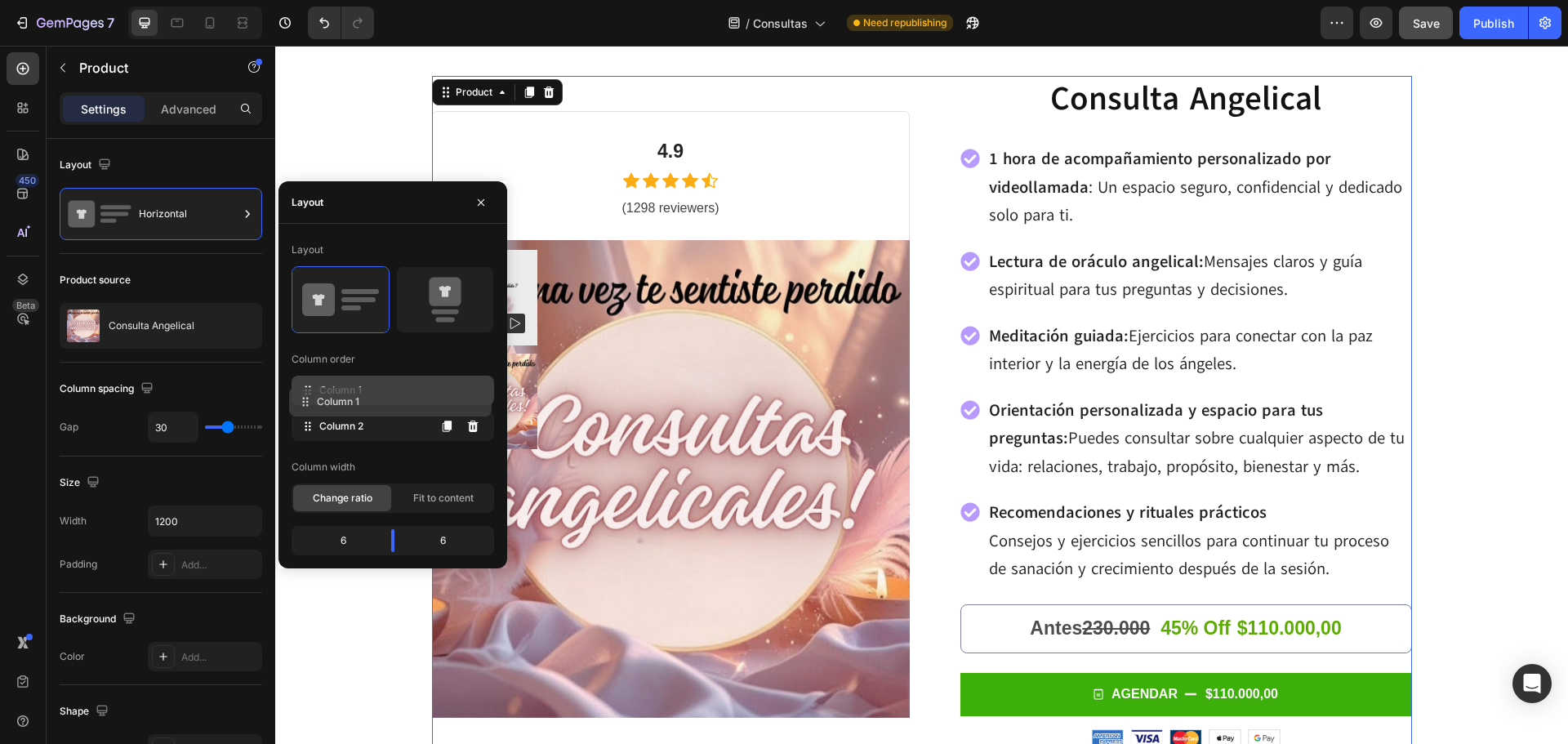 type 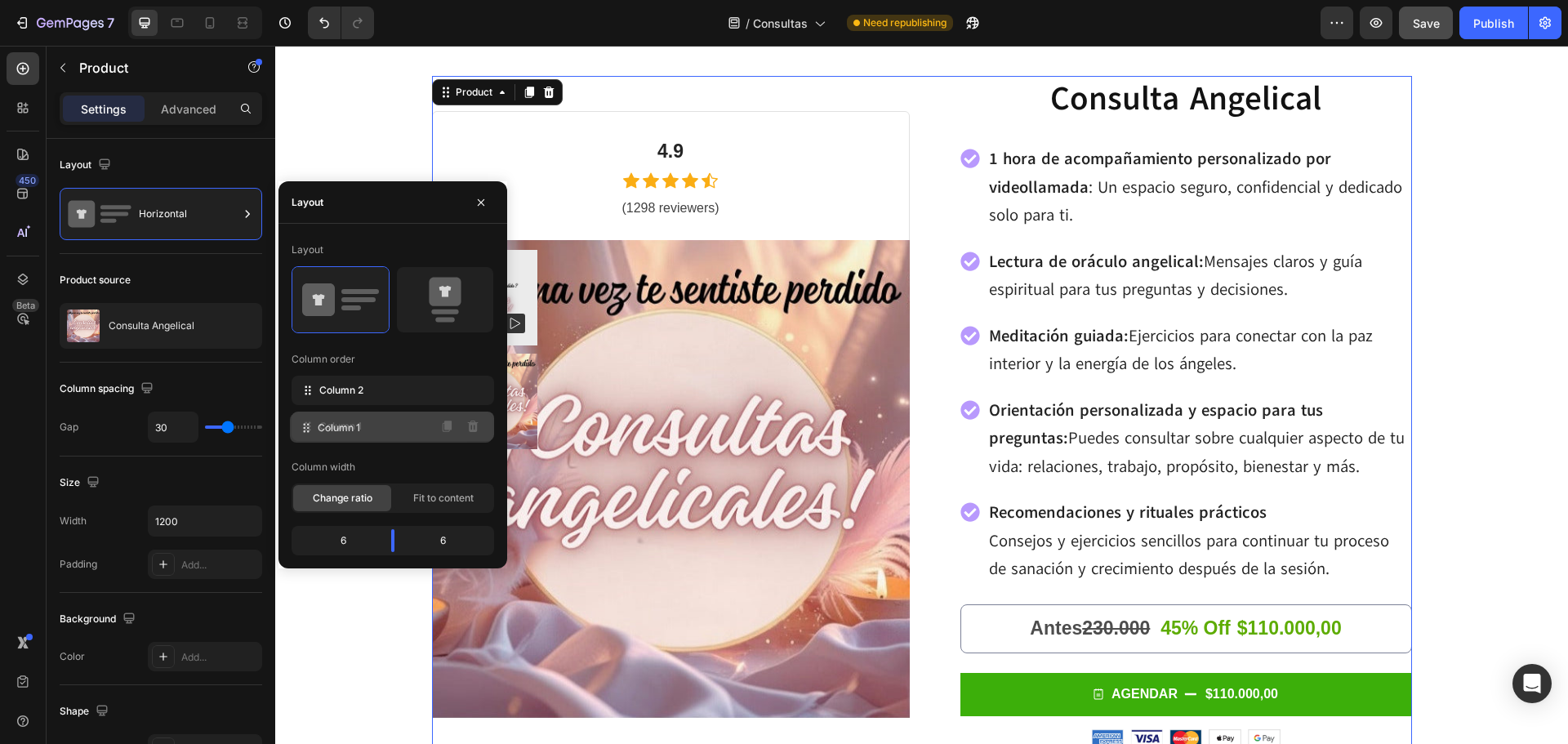 drag, startPoint x: 312, startPoint y: 394, endPoint x: 310, endPoint y: 431, distance: 37.054015 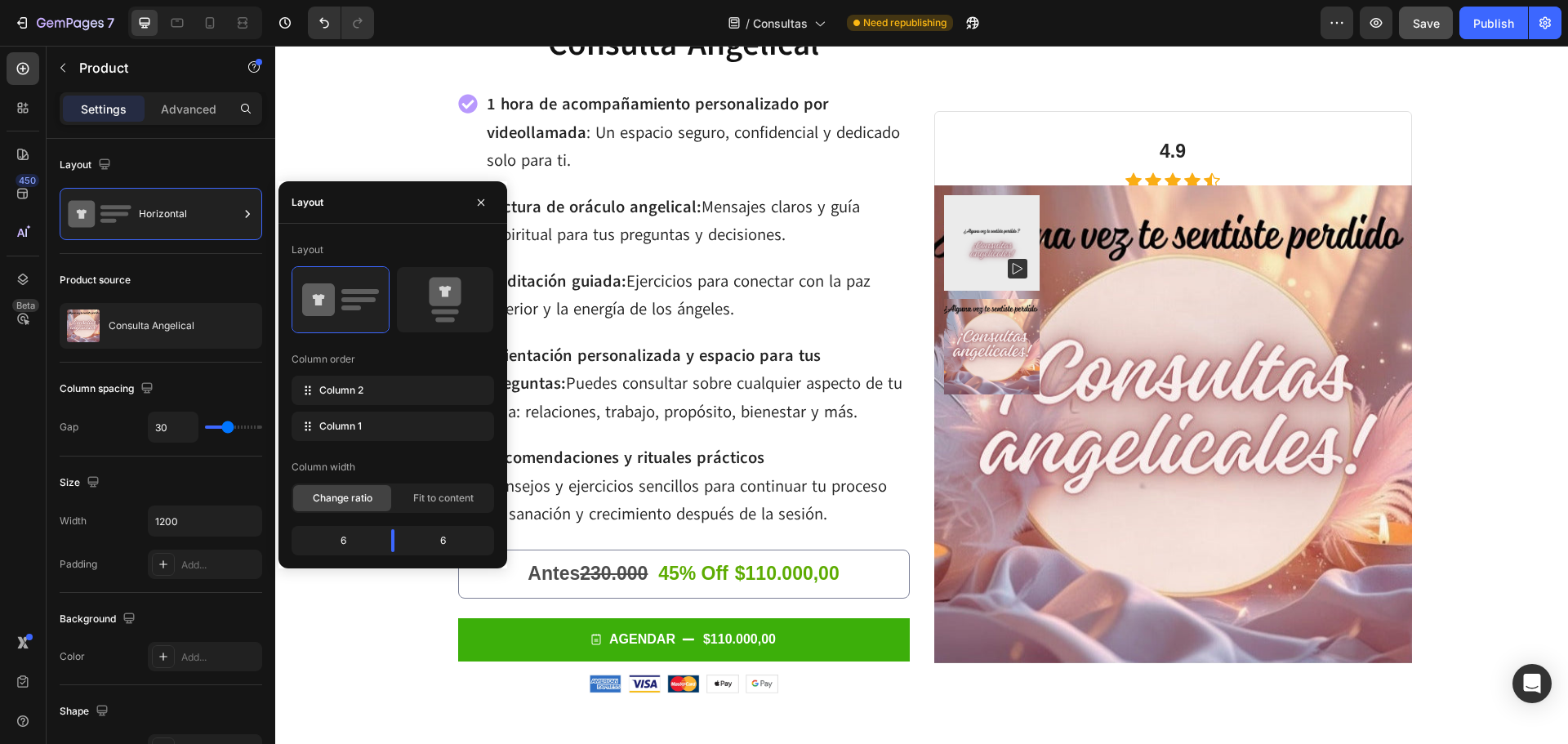scroll, scrollTop: 4517, scrollLeft: 0, axis: vertical 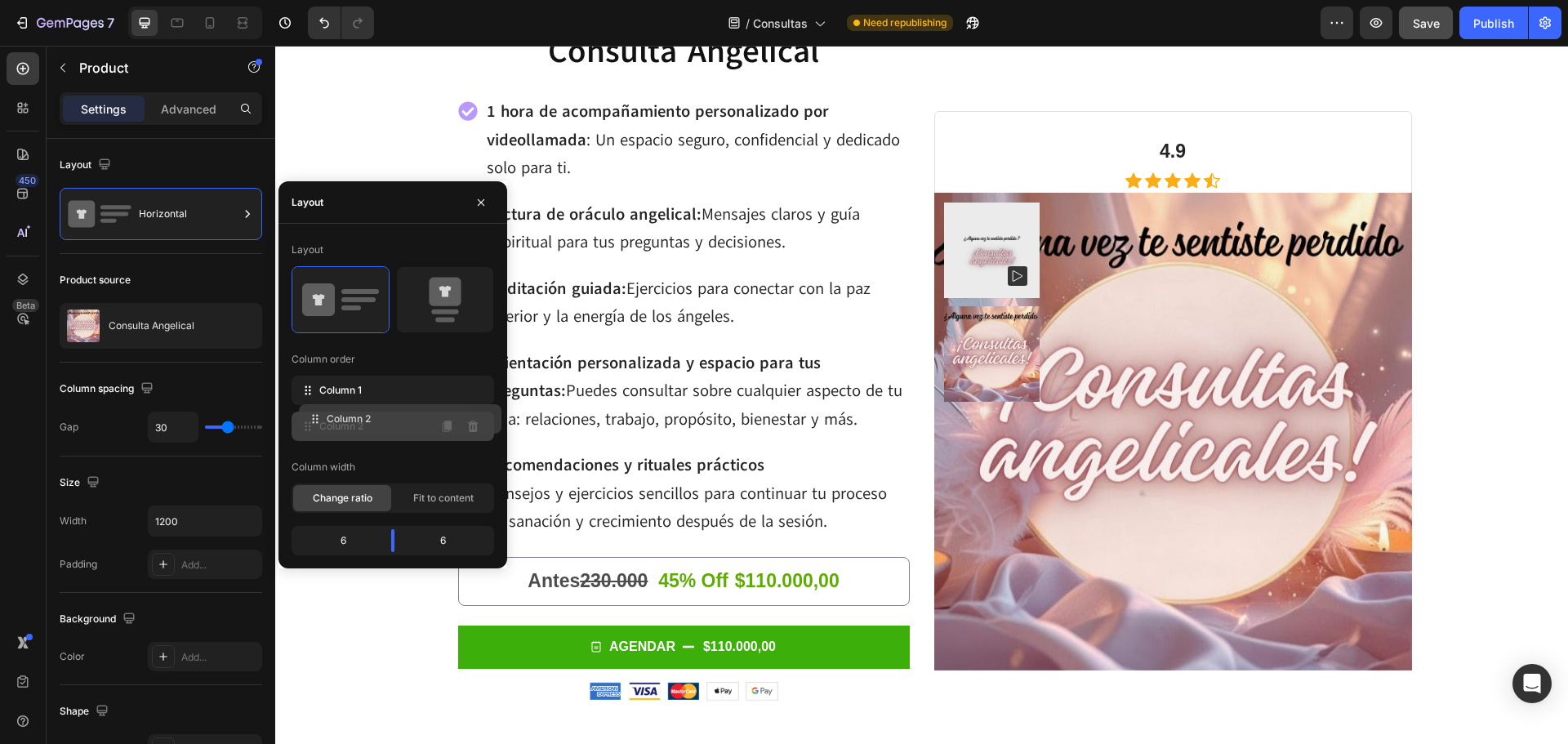 drag, startPoint x: 313, startPoint y: 395, endPoint x: 320, endPoint y: 425, distance: 30.805844 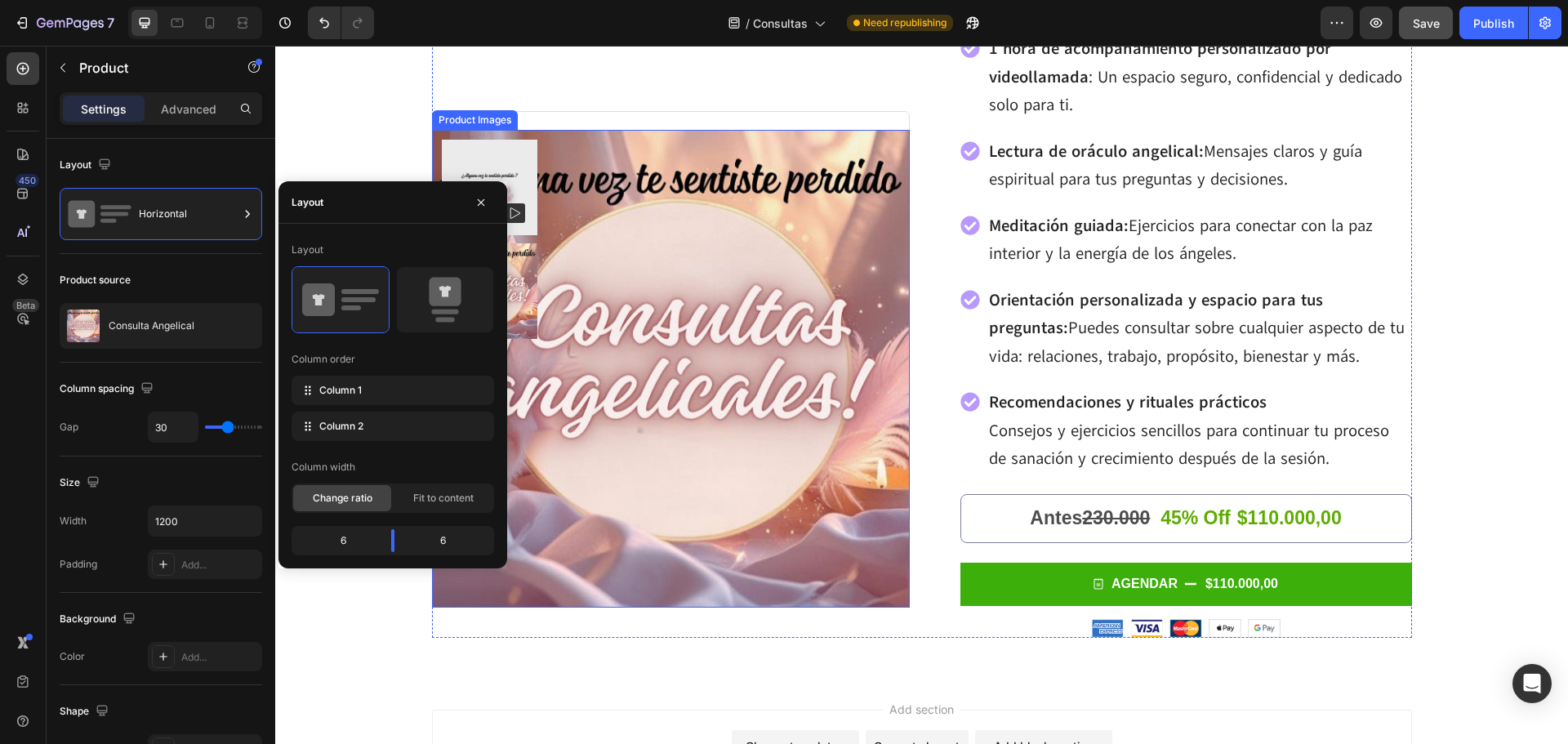 scroll, scrollTop: 4435, scrollLeft: 0, axis: vertical 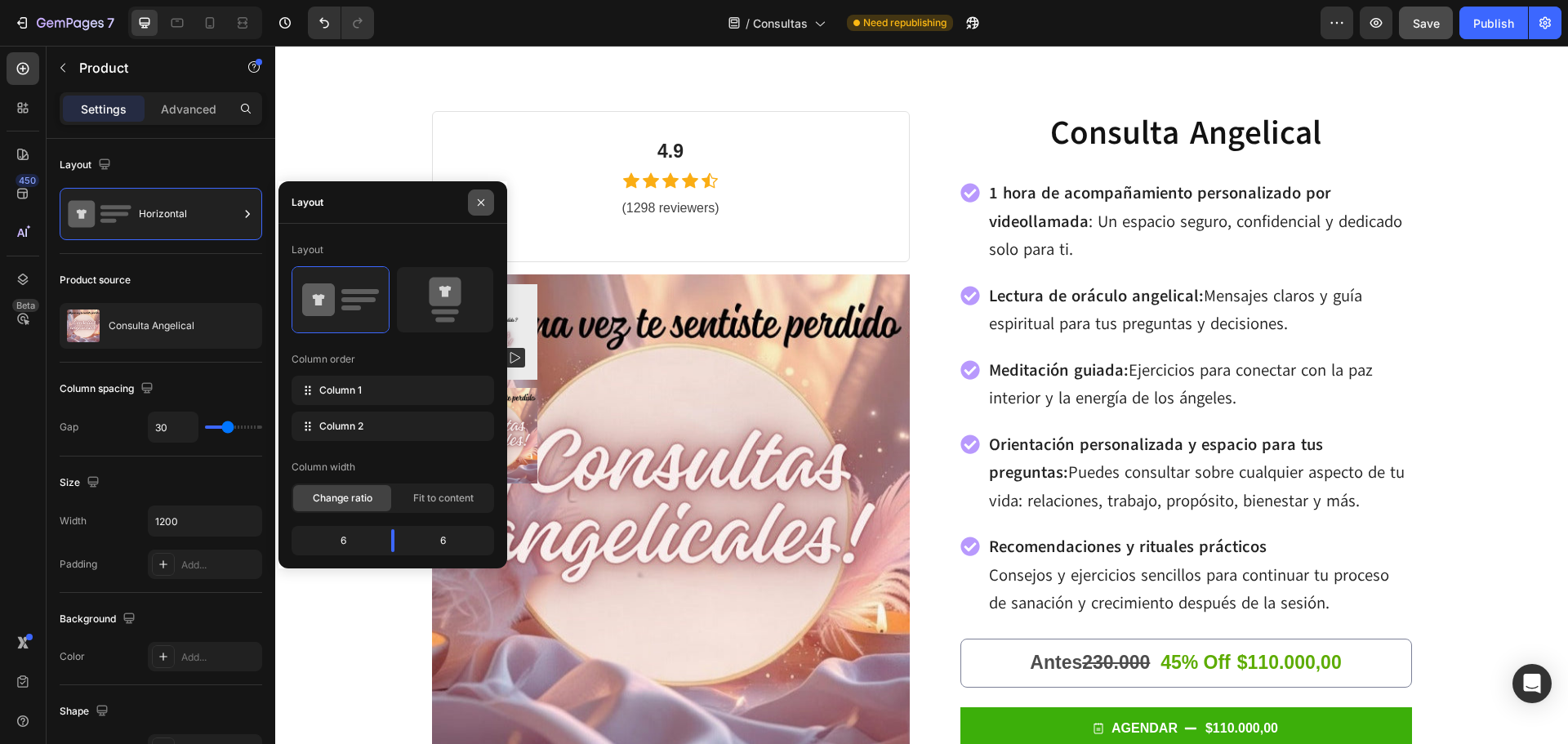 click at bounding box center (481, 203) 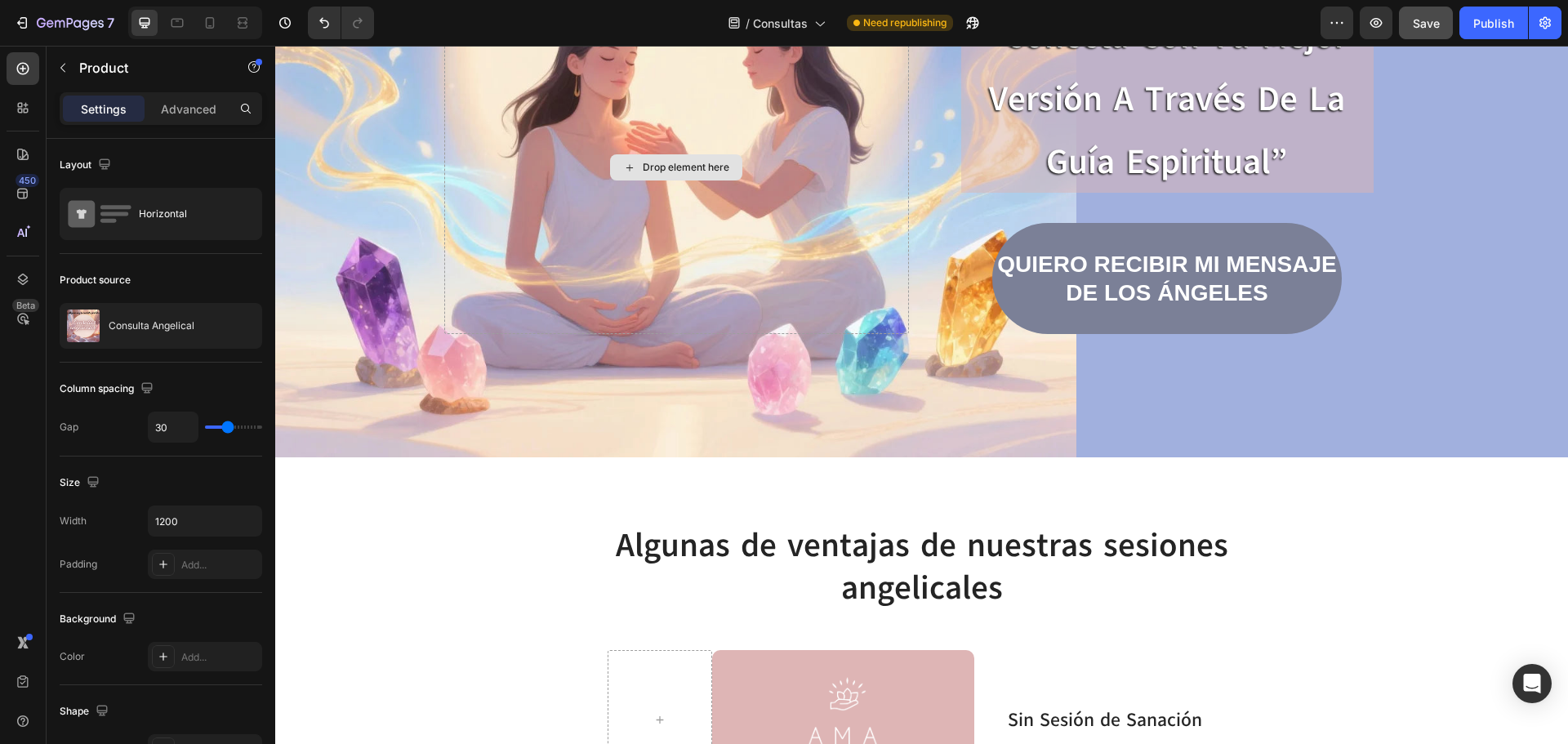 scroll, scrollTop: 2055, scrollLeft: 0, axis: vertical 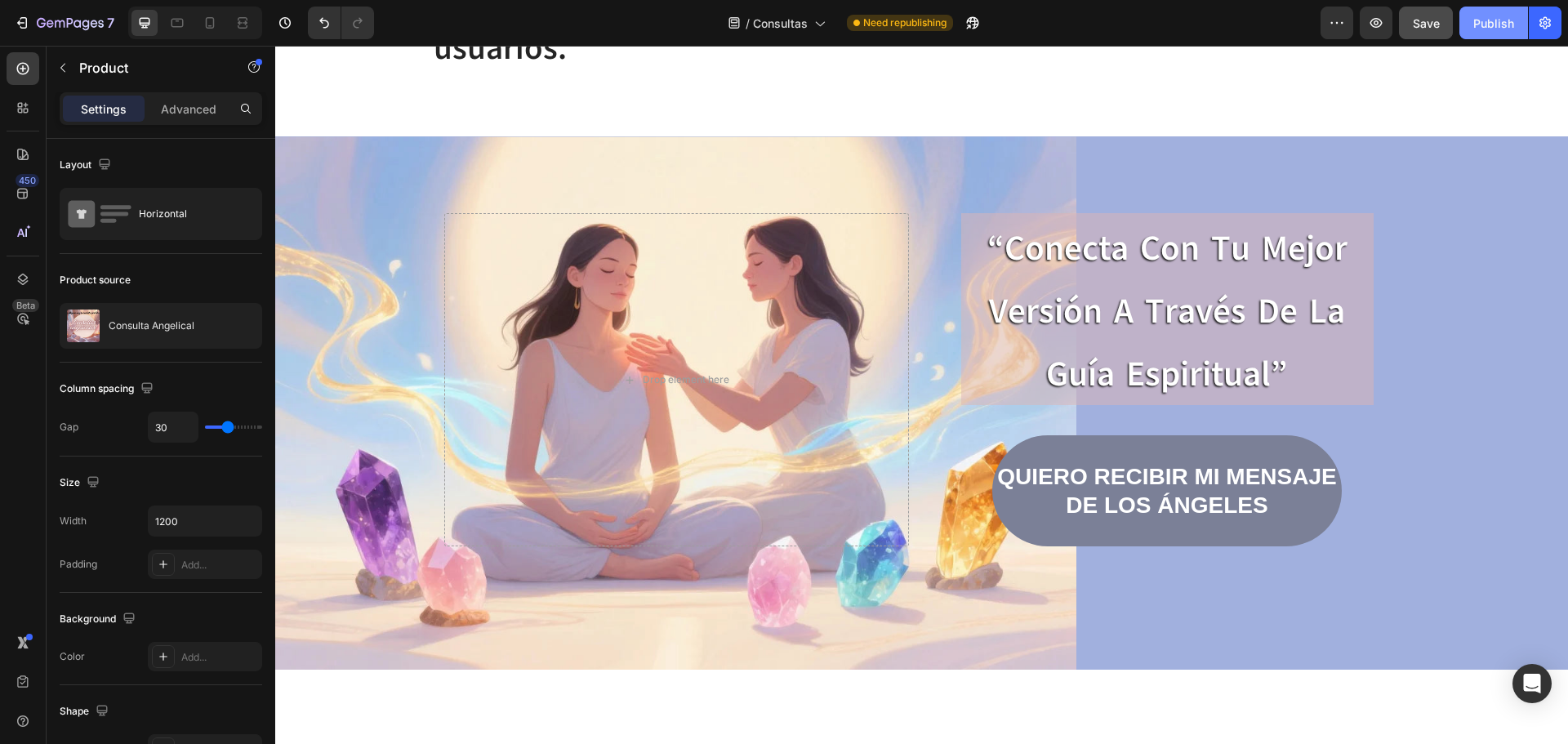 click on "Publish" 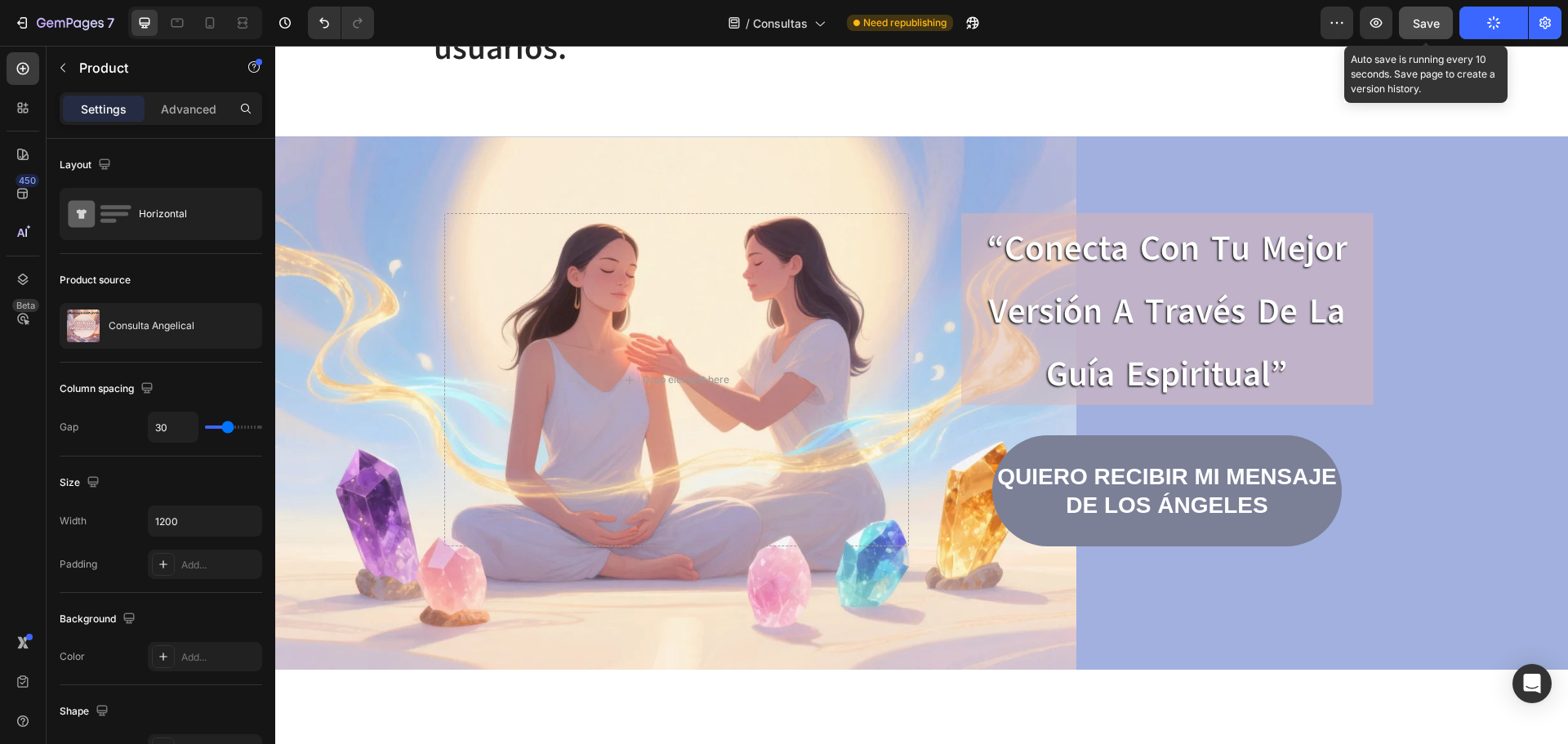 click on "Save" at bounding box center (1426, 23) 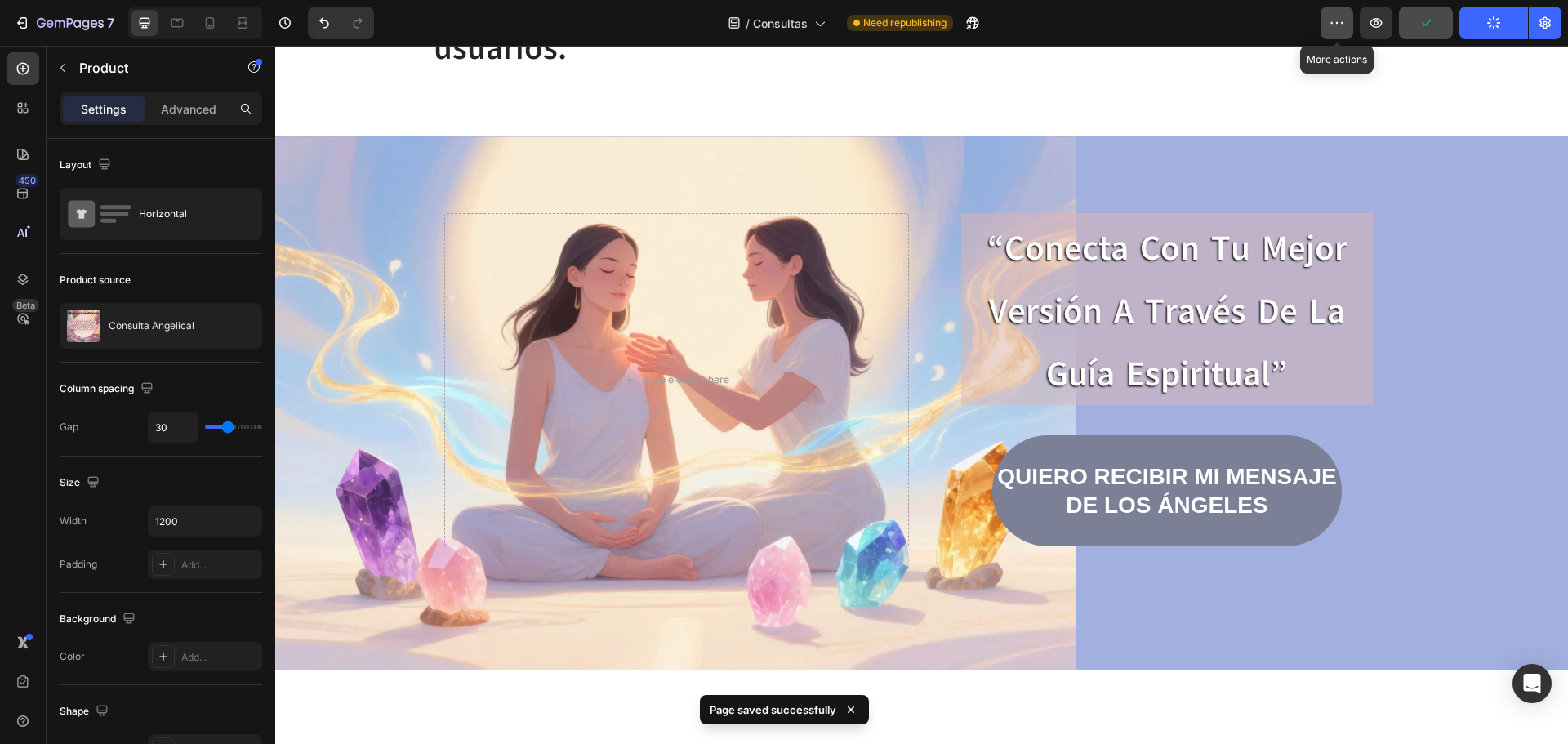 click 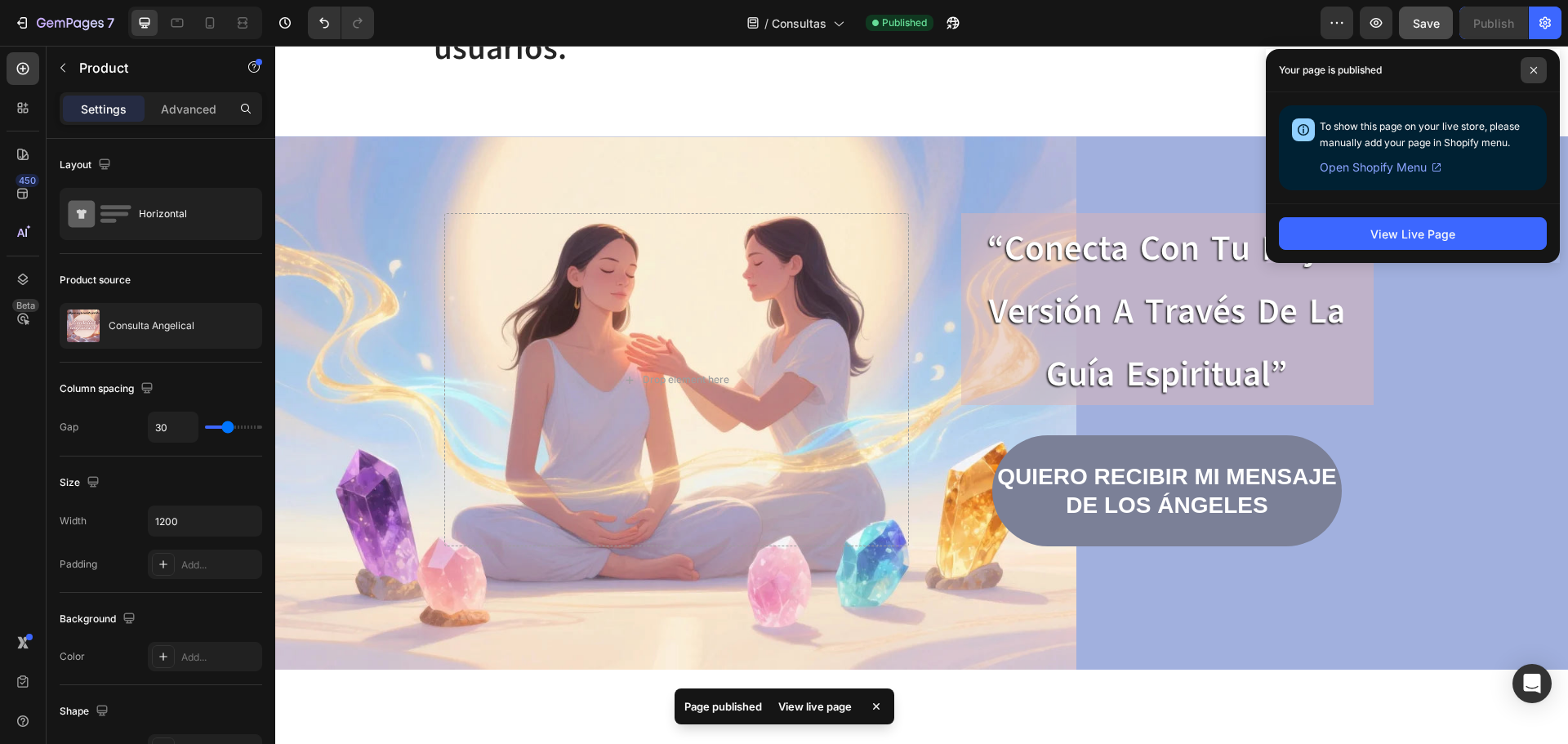 click 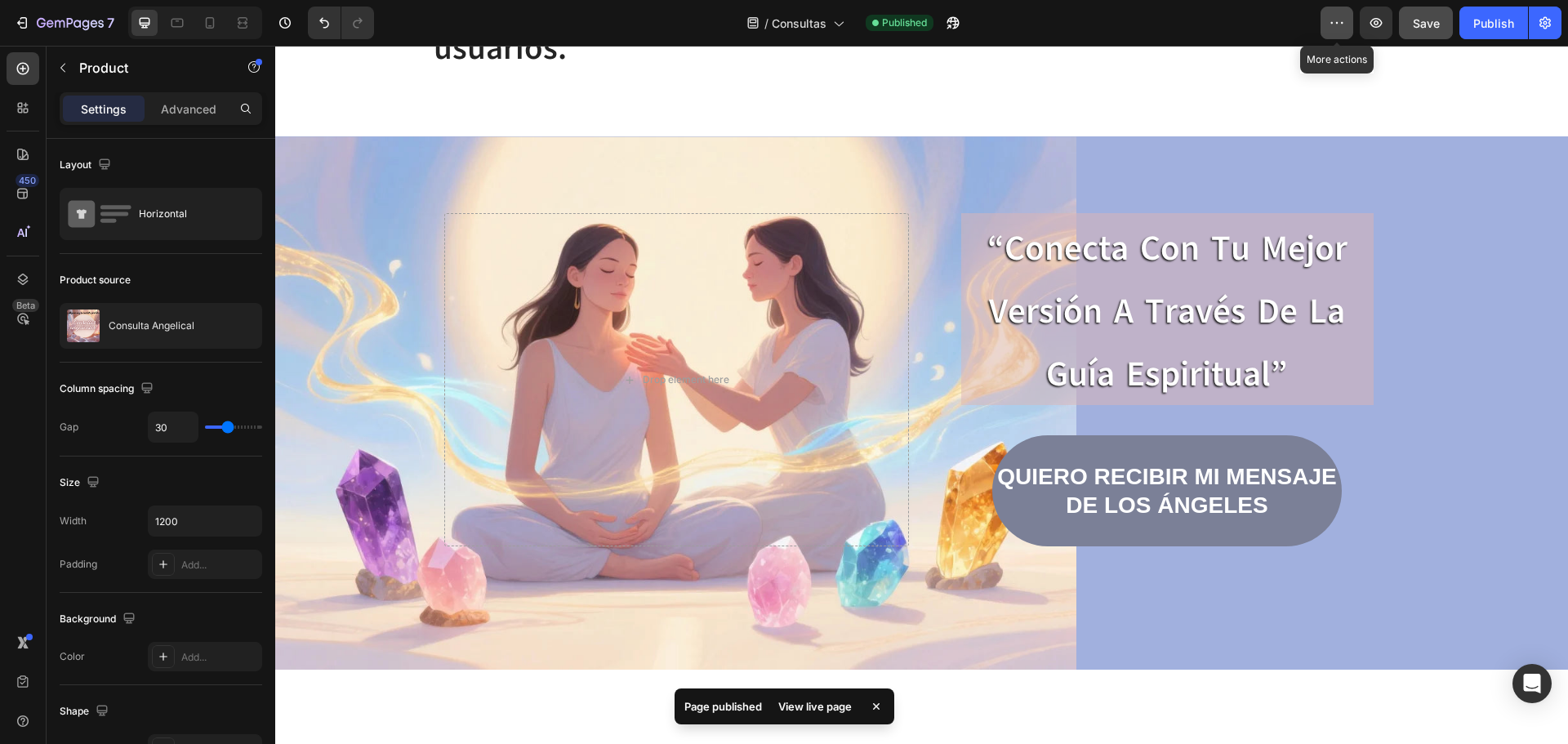 click 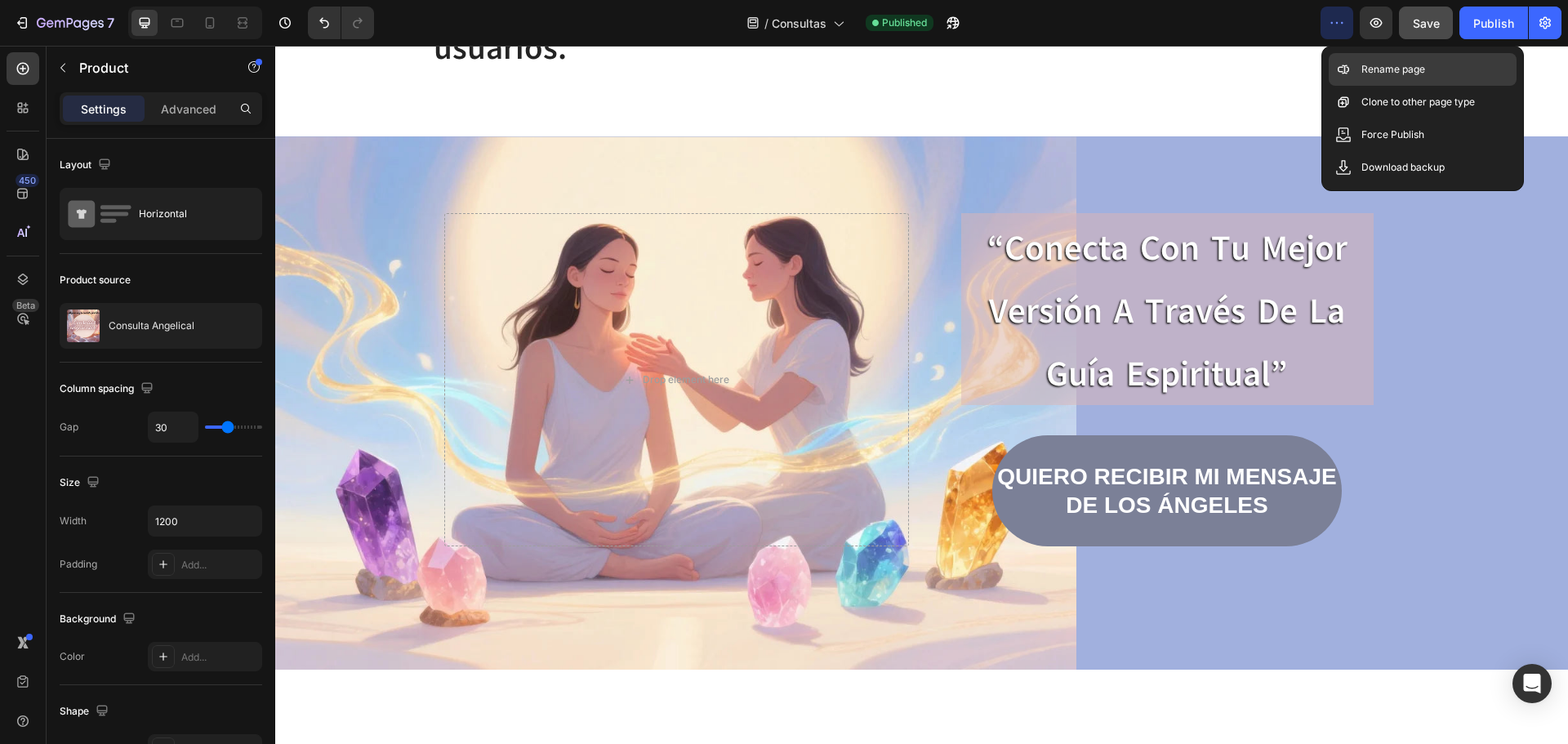 click on "Rename page" at bounding box center (1393, 69) 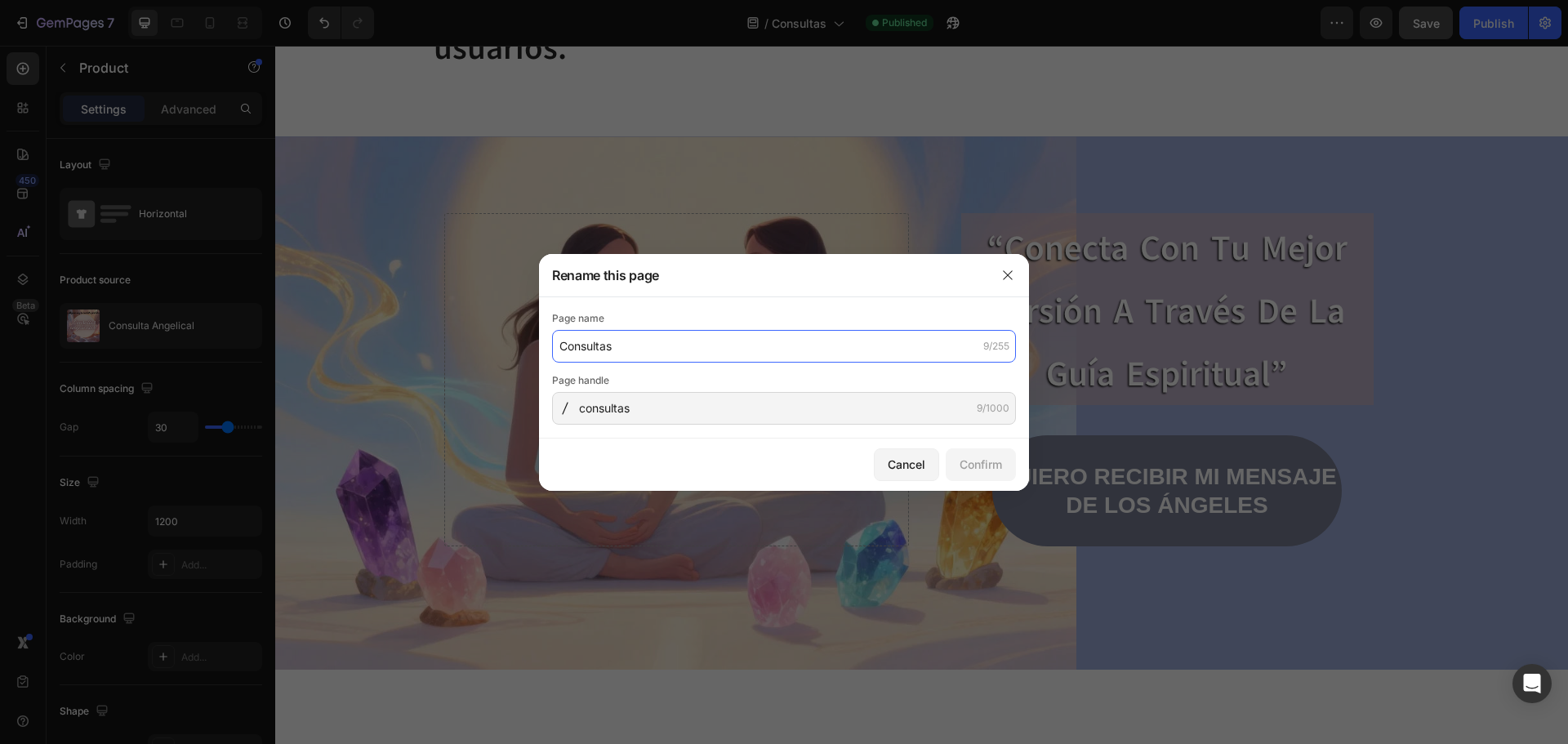 click on "Consultas" 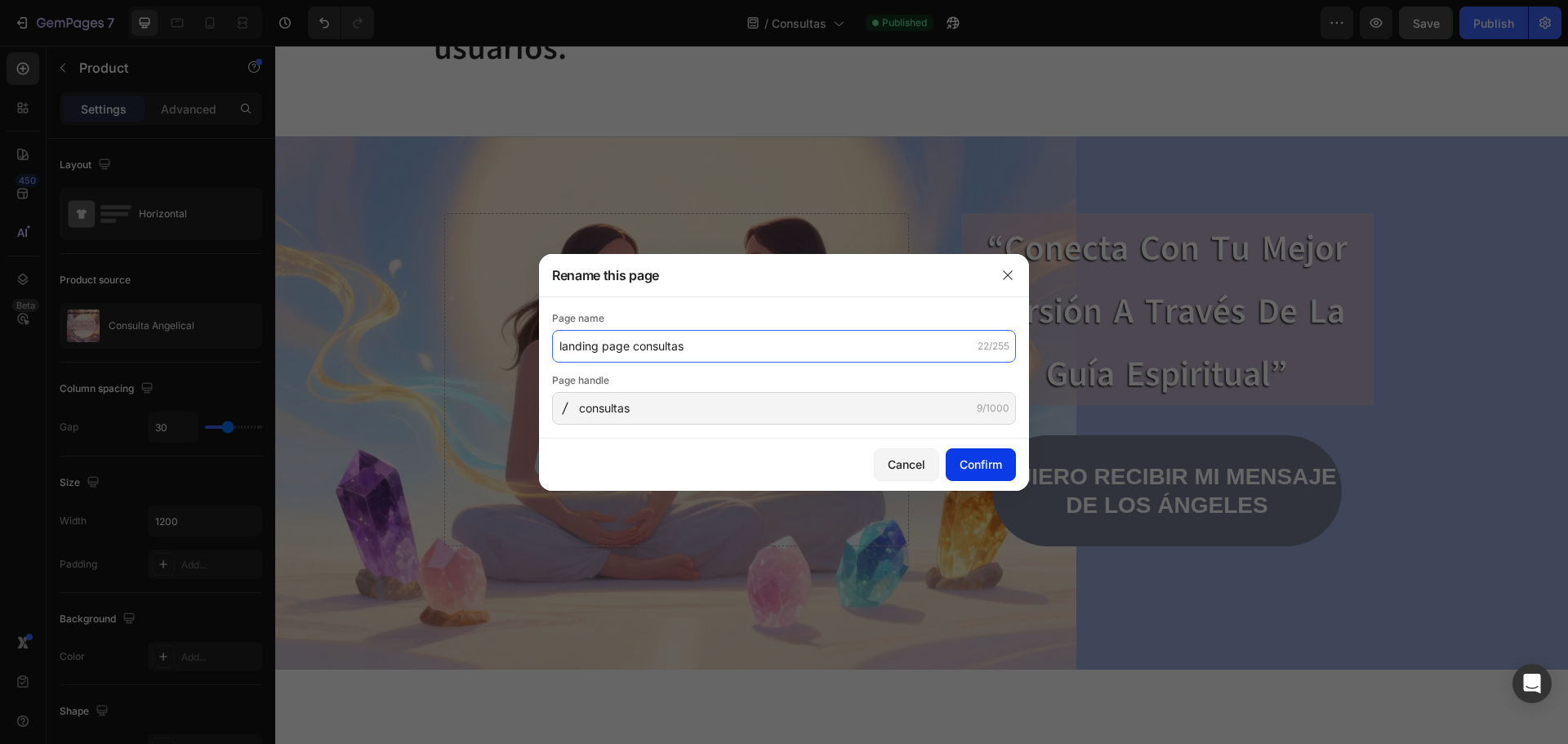 type on "landing page consultas" 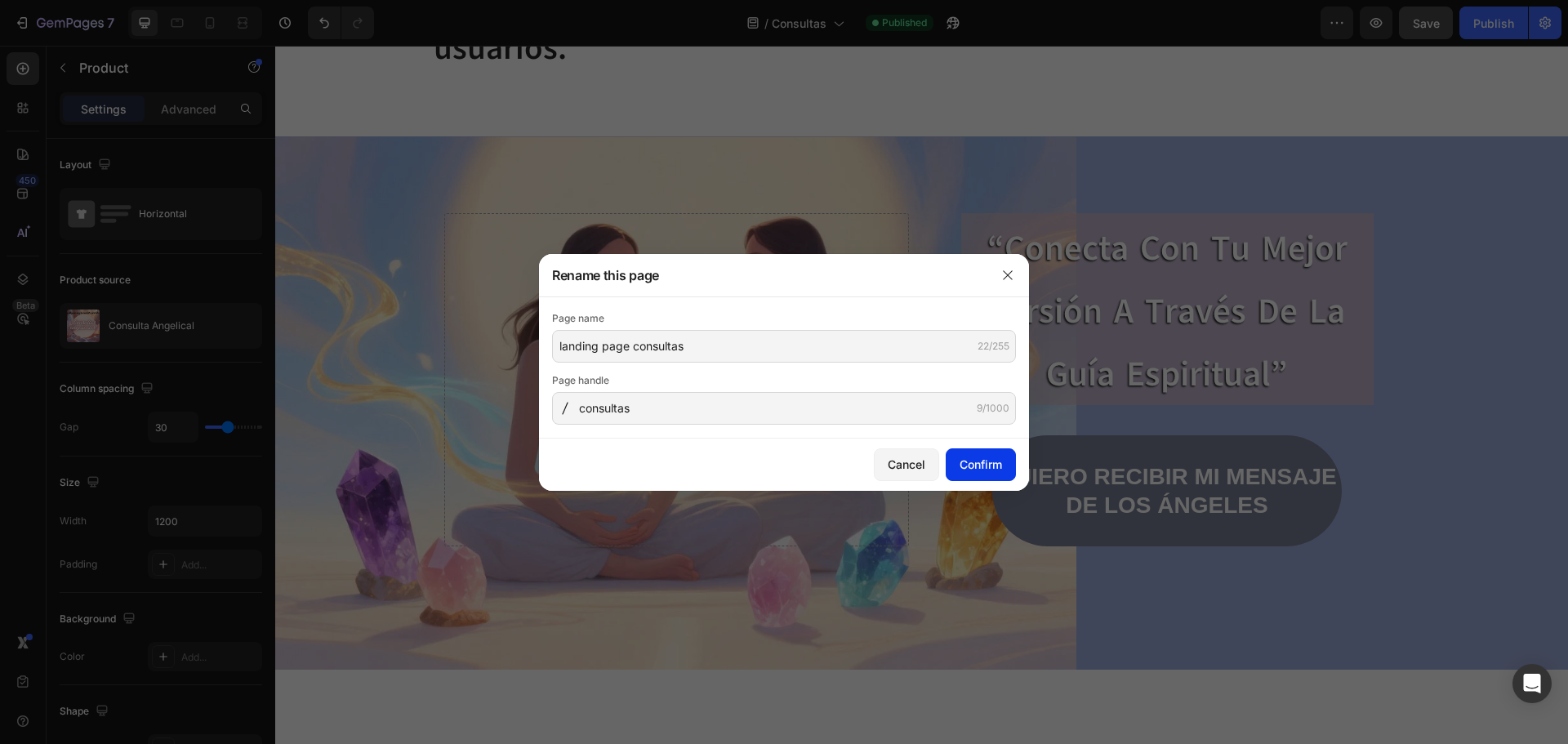 click on "Confirm" 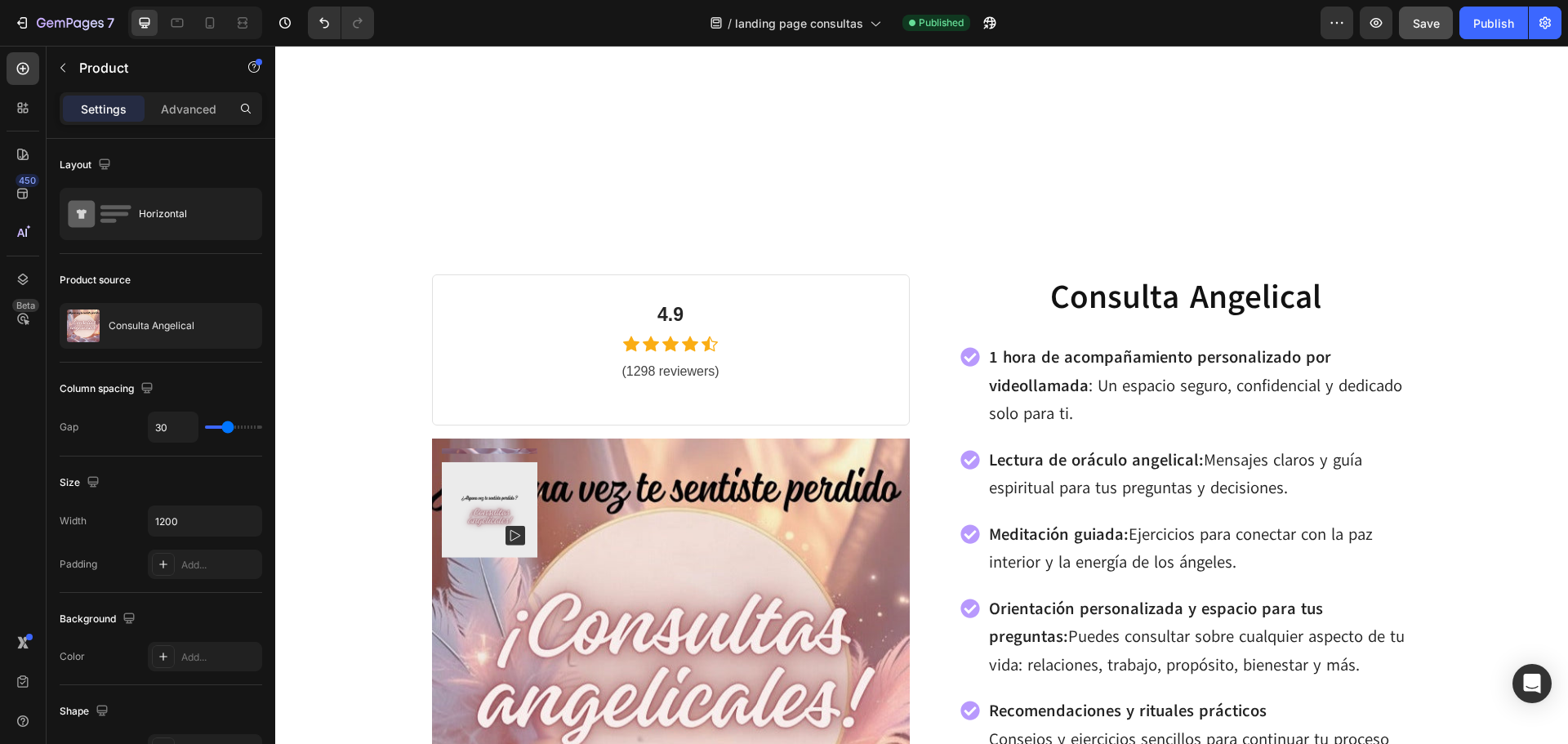 scroll, scrollTop: 4737, scrollLeft: 0, axis: vertical 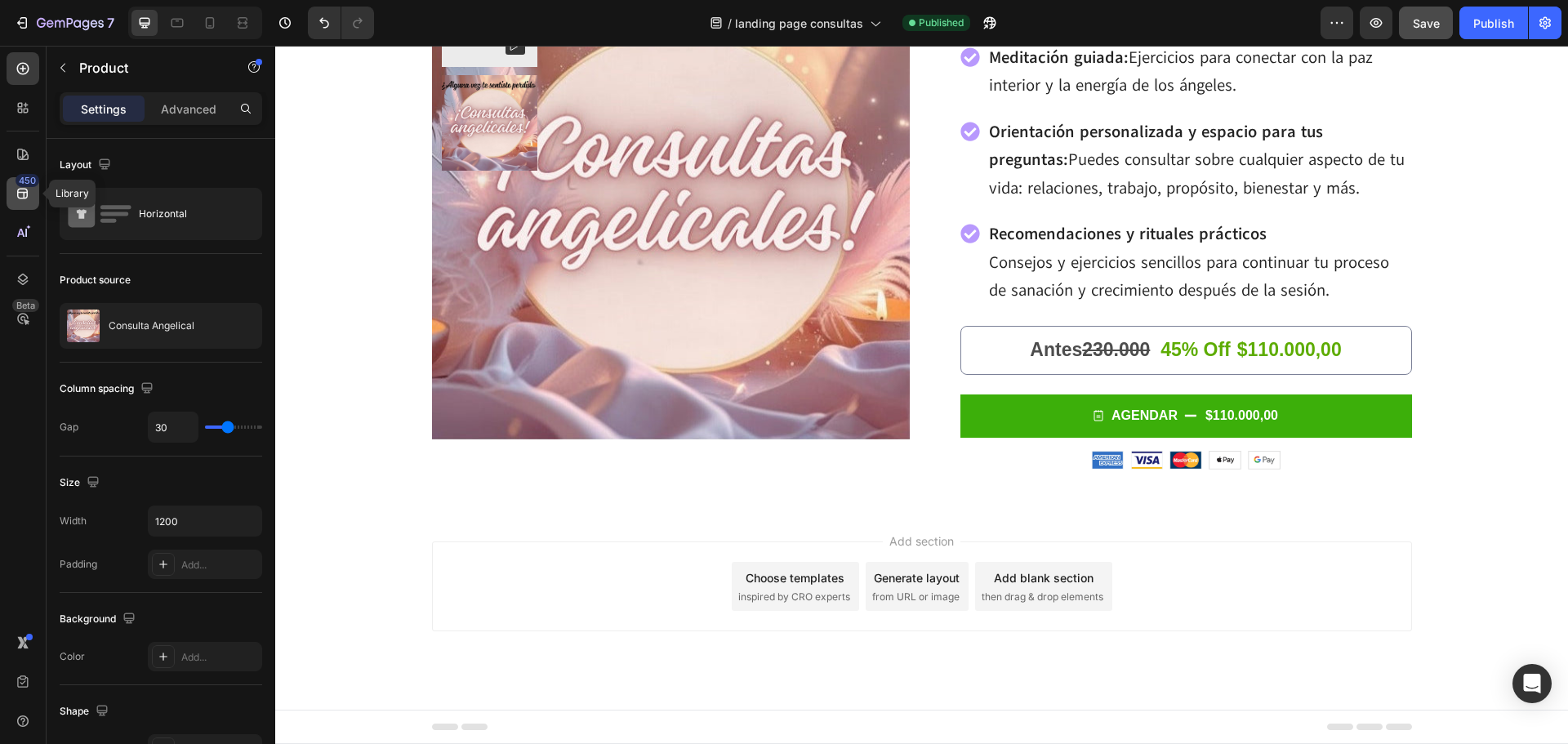 click on "450" at bounding box center [27, 180] 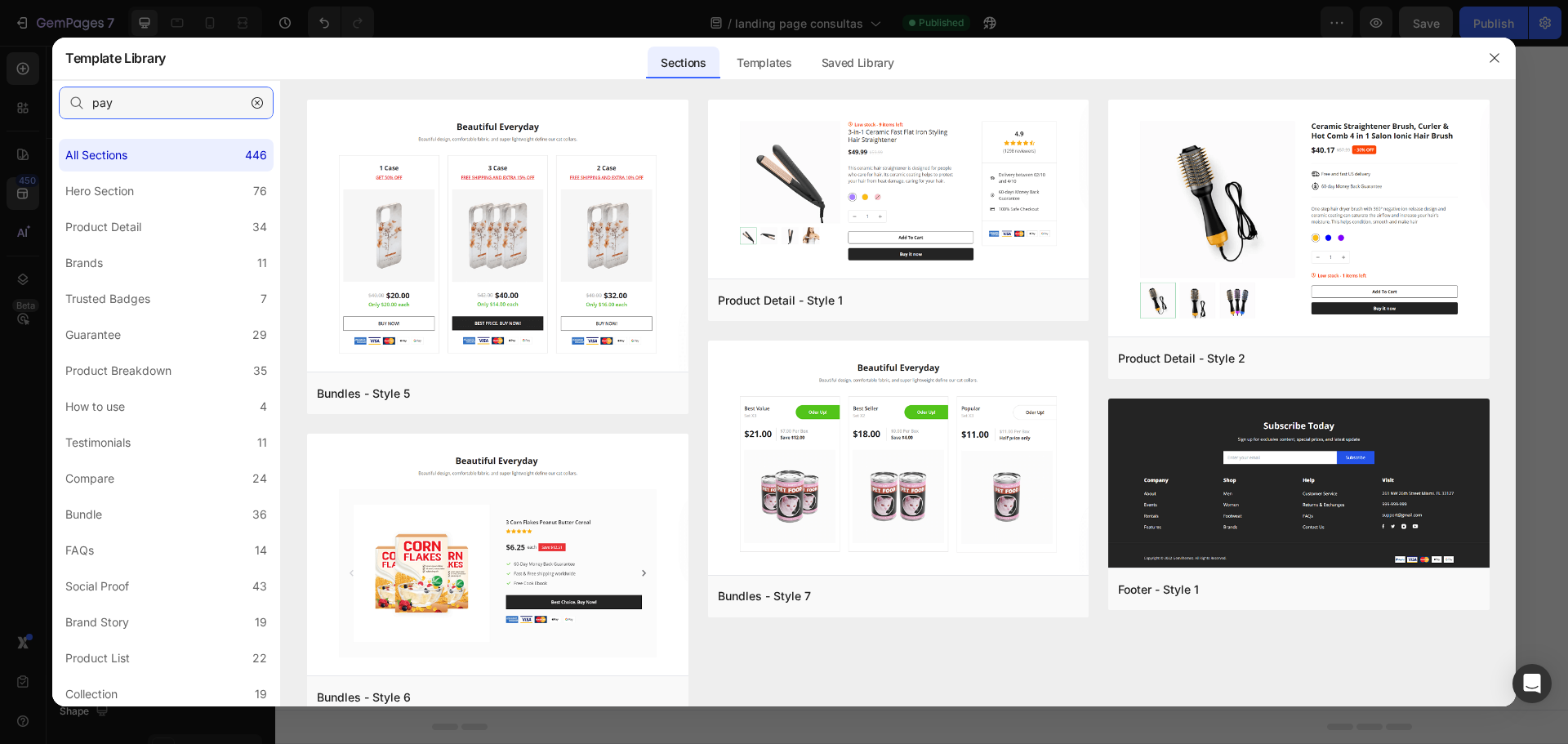 click on "pay" at bounding box center (166, 103) 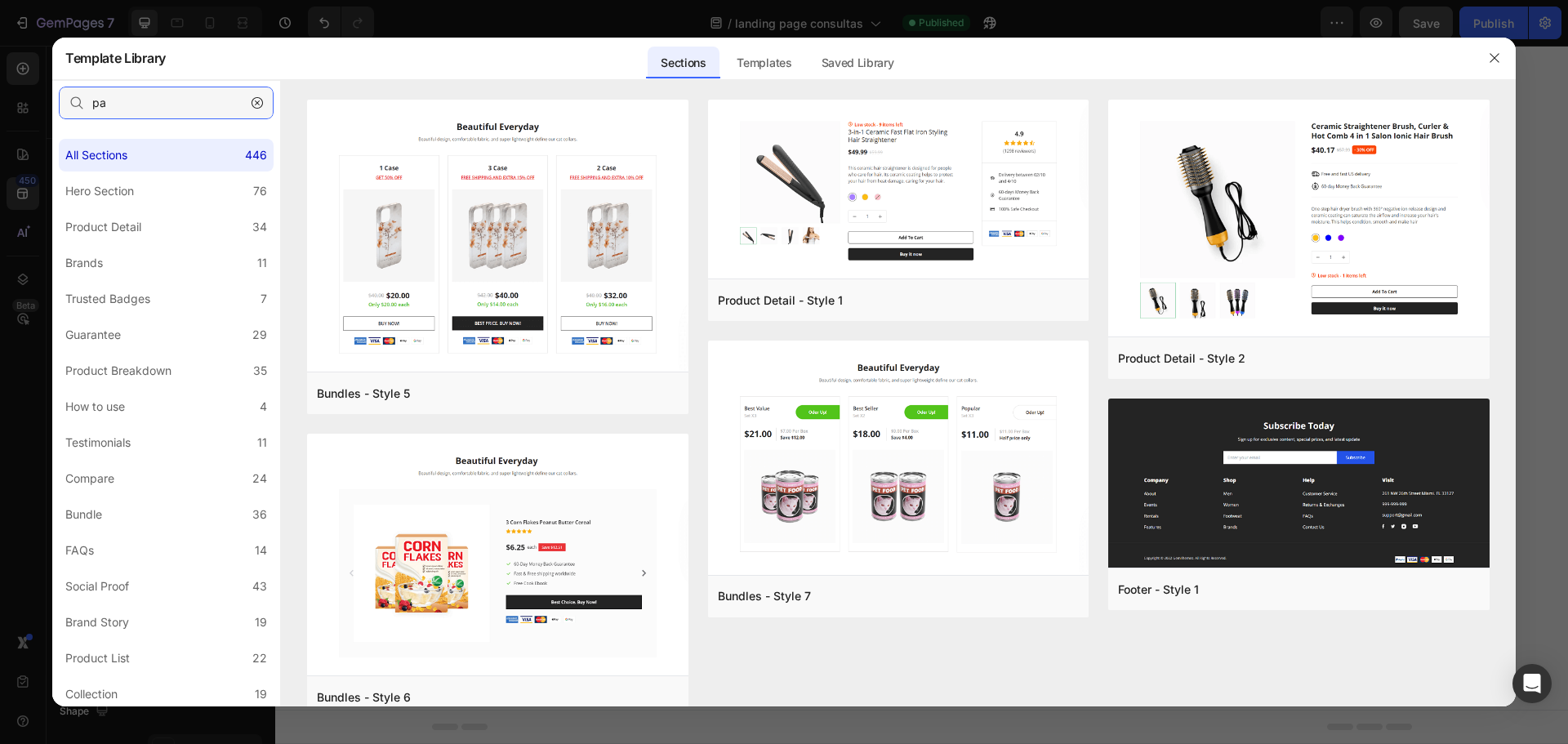 type on "p" 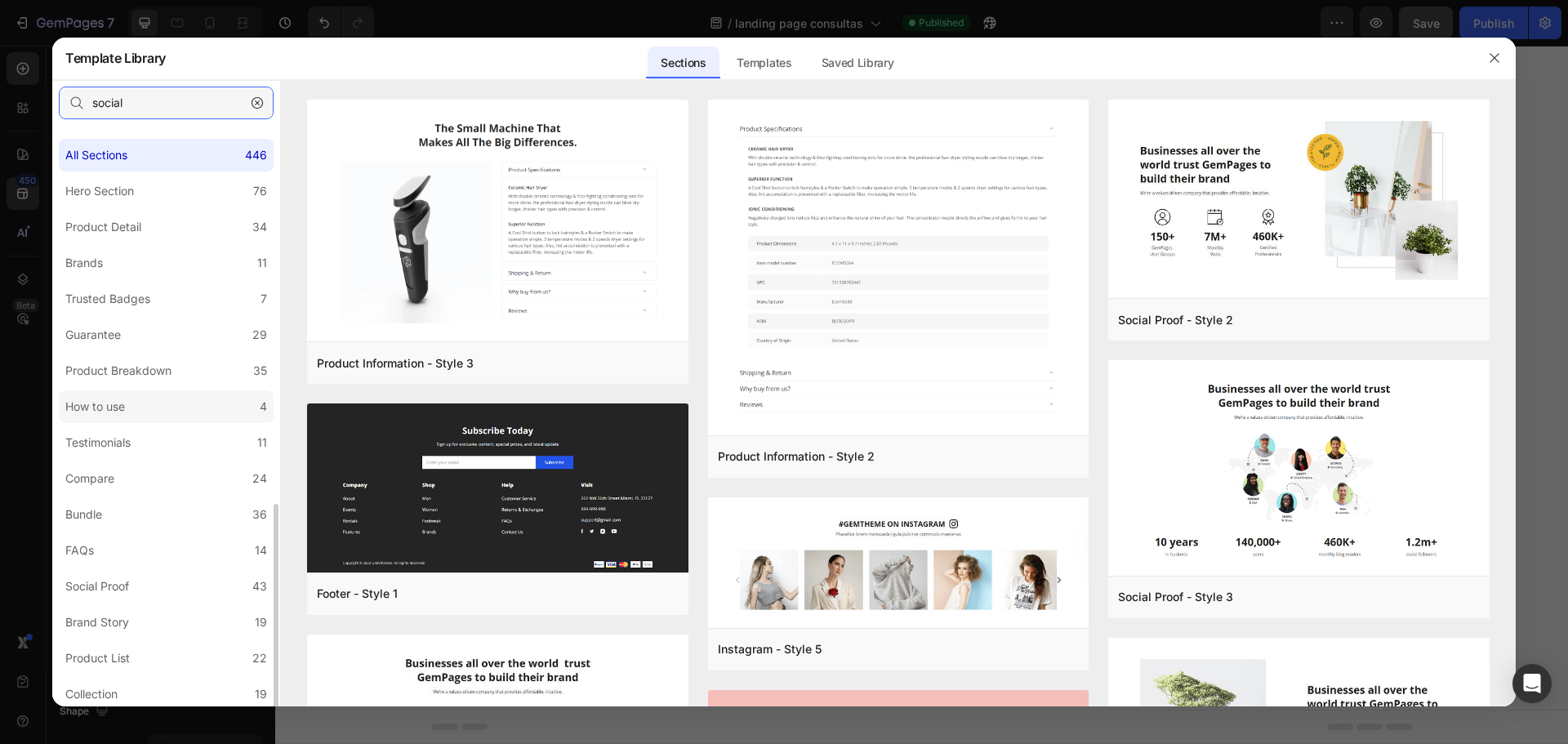 scroll, scrollTop: 219, scrollLeft: 0, axis: vertical 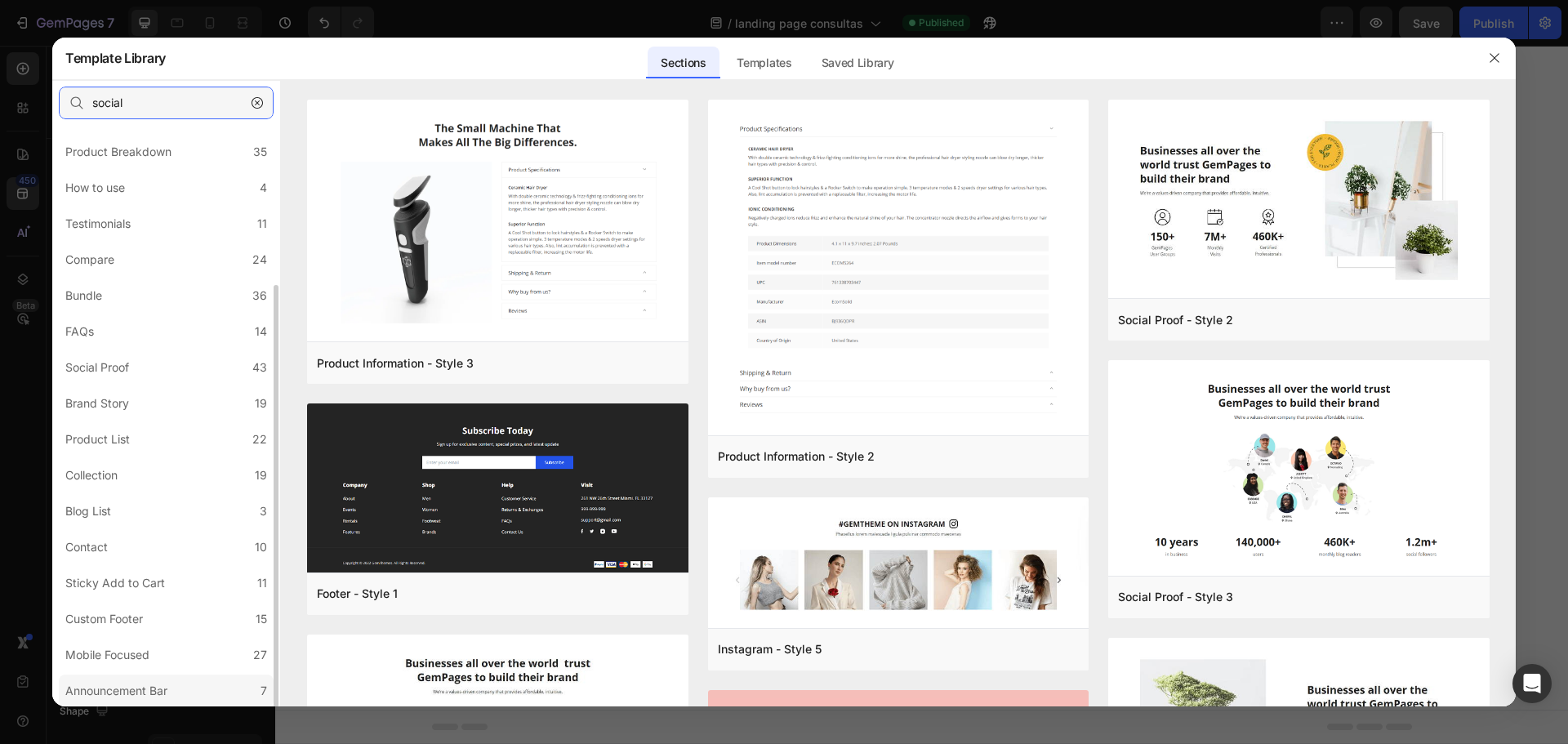 type on "social" 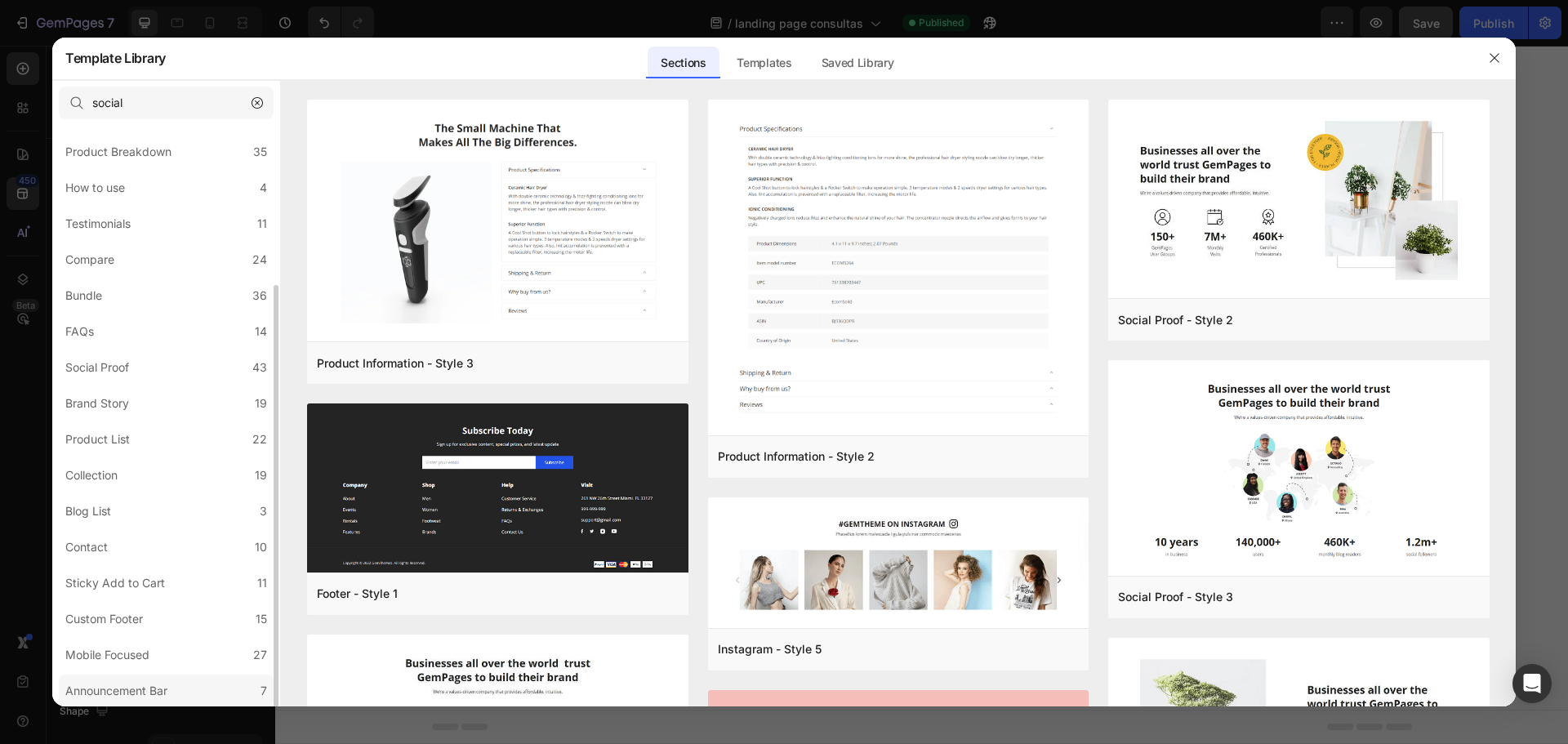 click on "Announcement Bar" at bounding box center [116, 691] 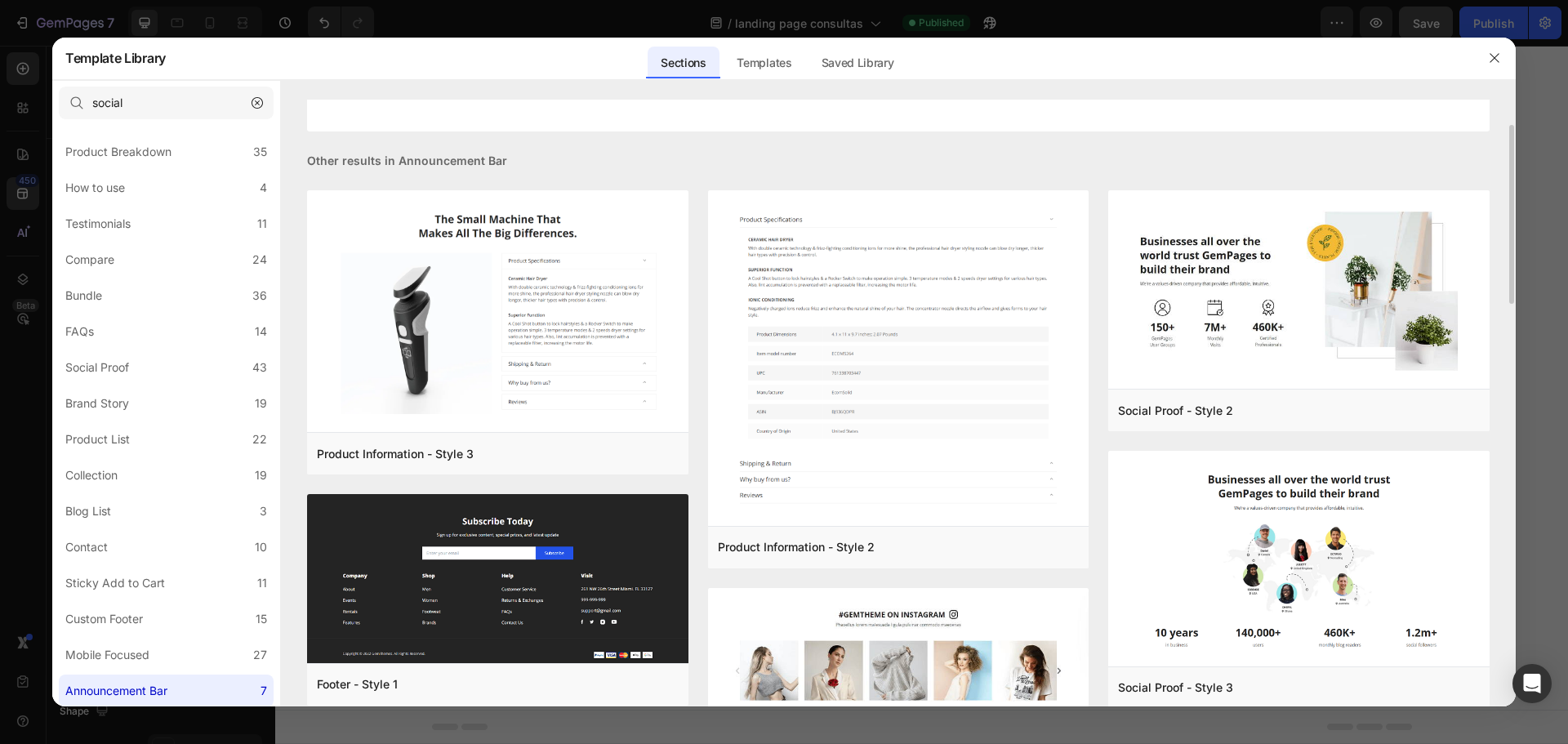 scroll, scrollTop: 298, scrollLeft: 0, axis: vertical 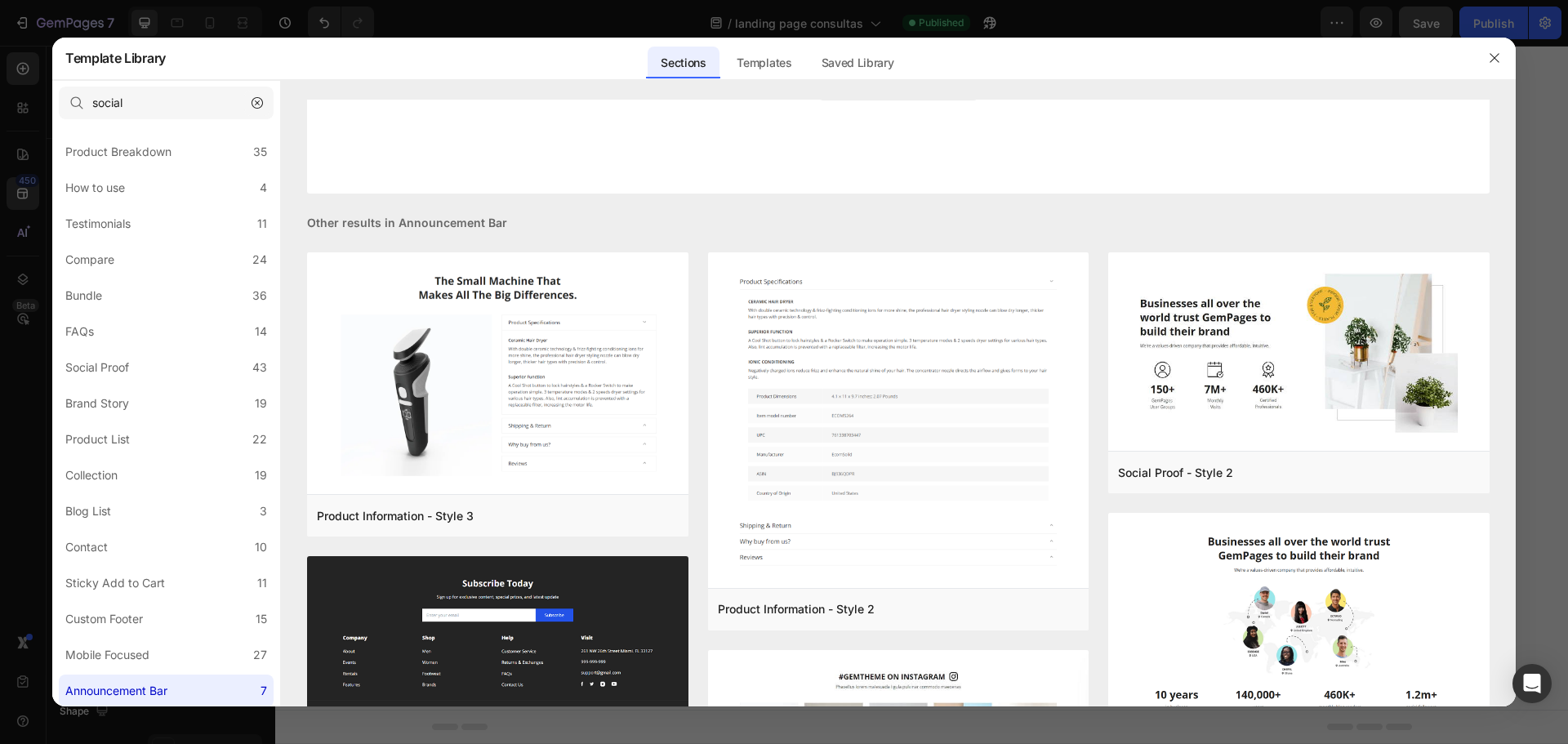 click 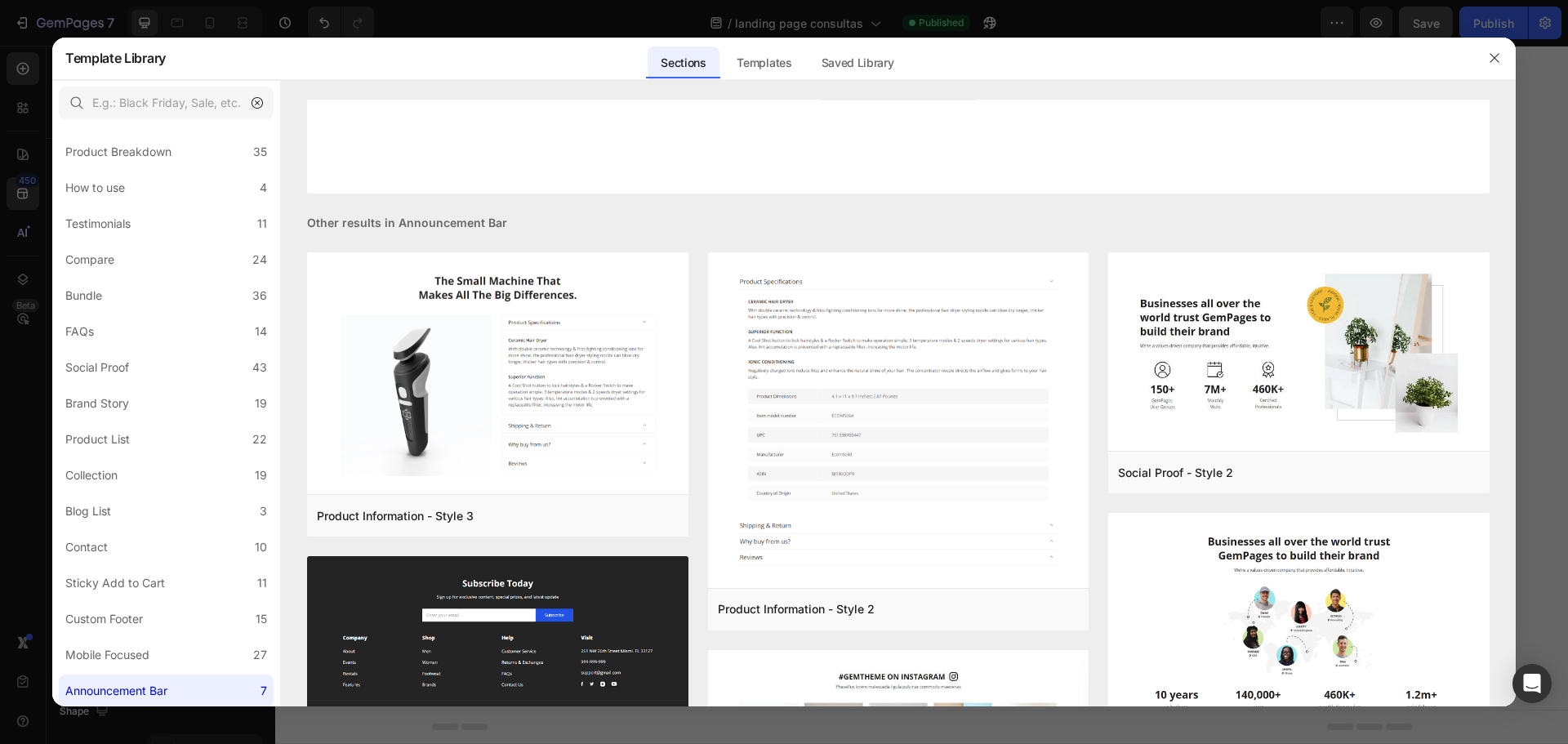 scroll, scrollTop: 0, scrollLeft: 0, axis: both 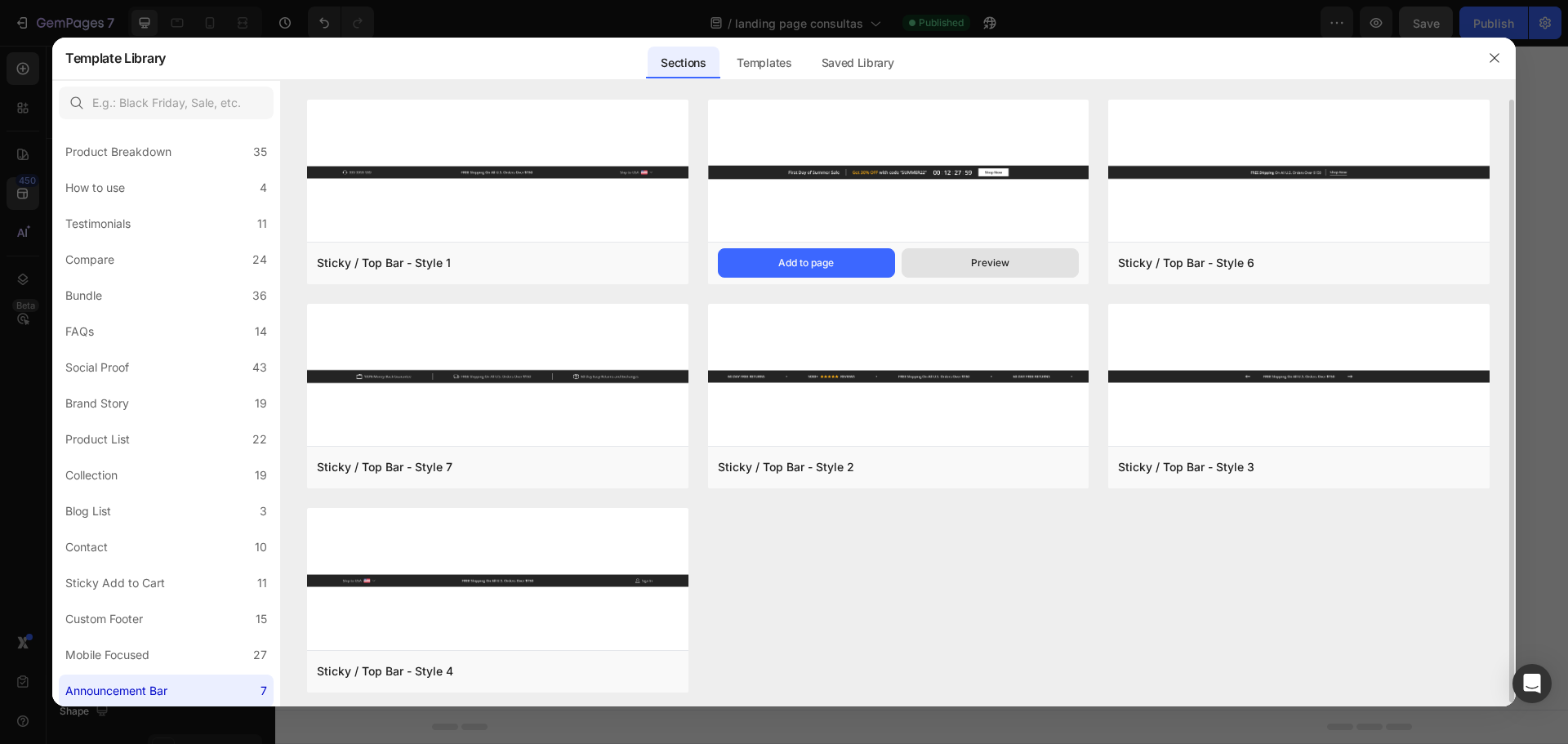 click on "Preview" at bounding box center (990, 263) 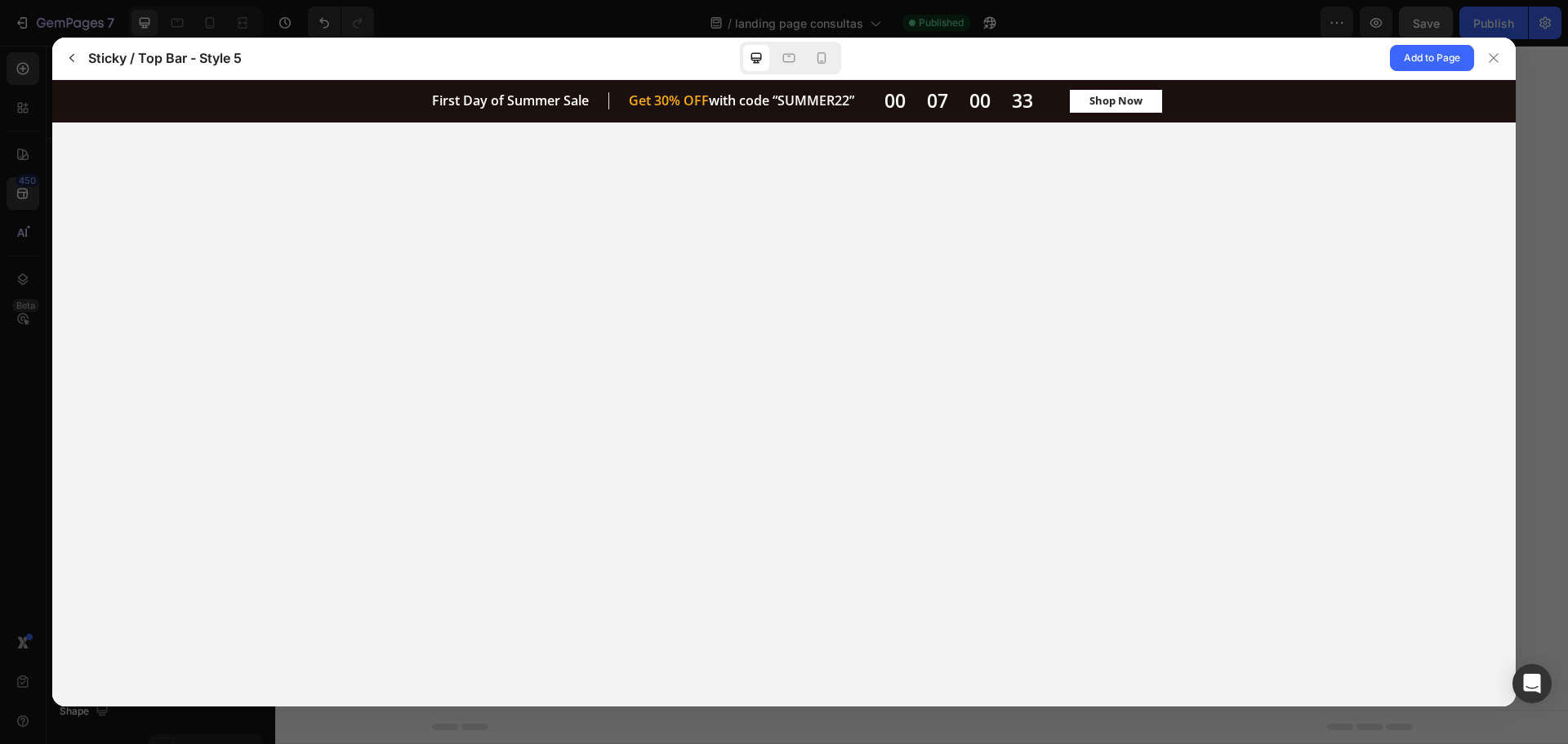 scroll, scrollTop: 0, scrollLeft: 0, axis: both 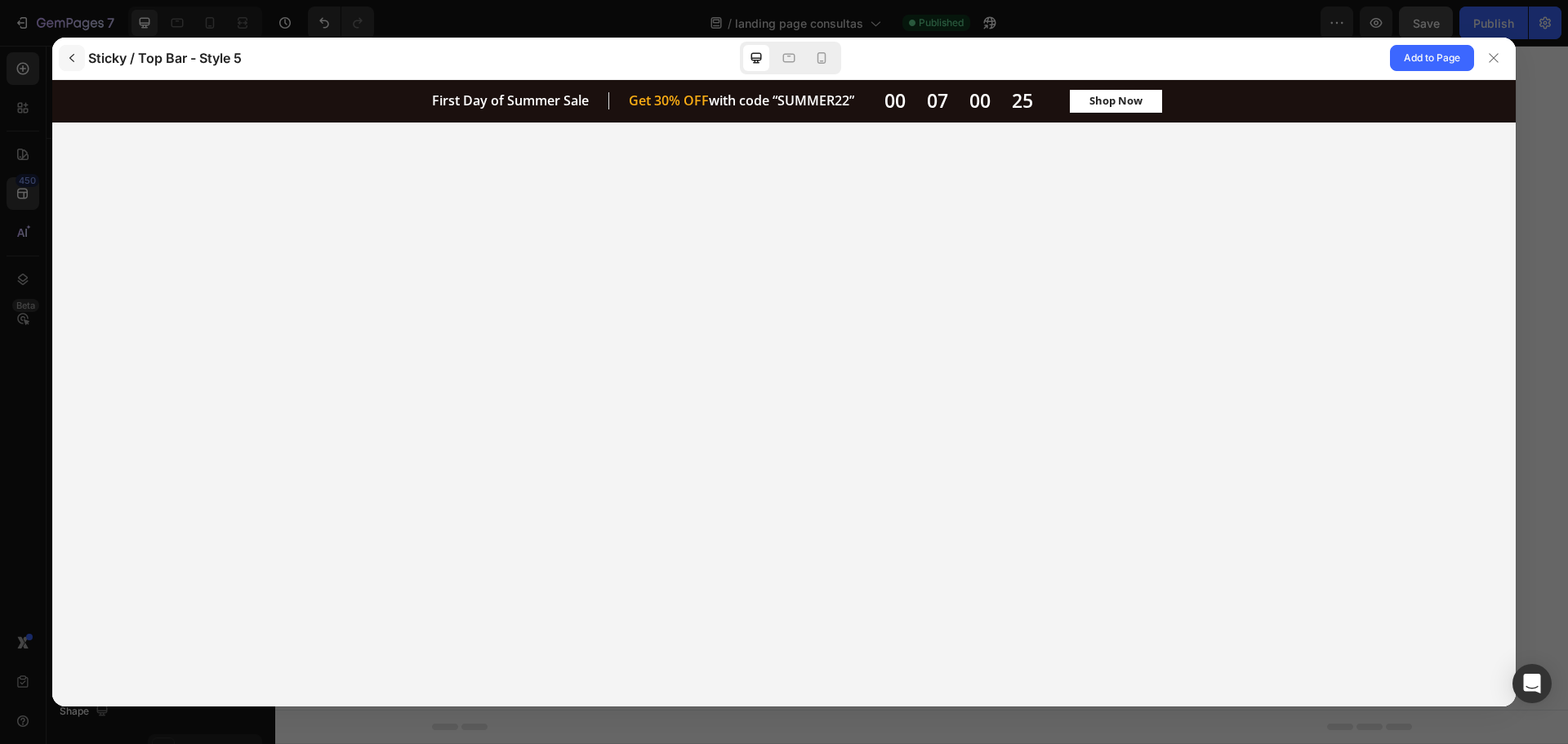 click at bounding box center (72, 58) 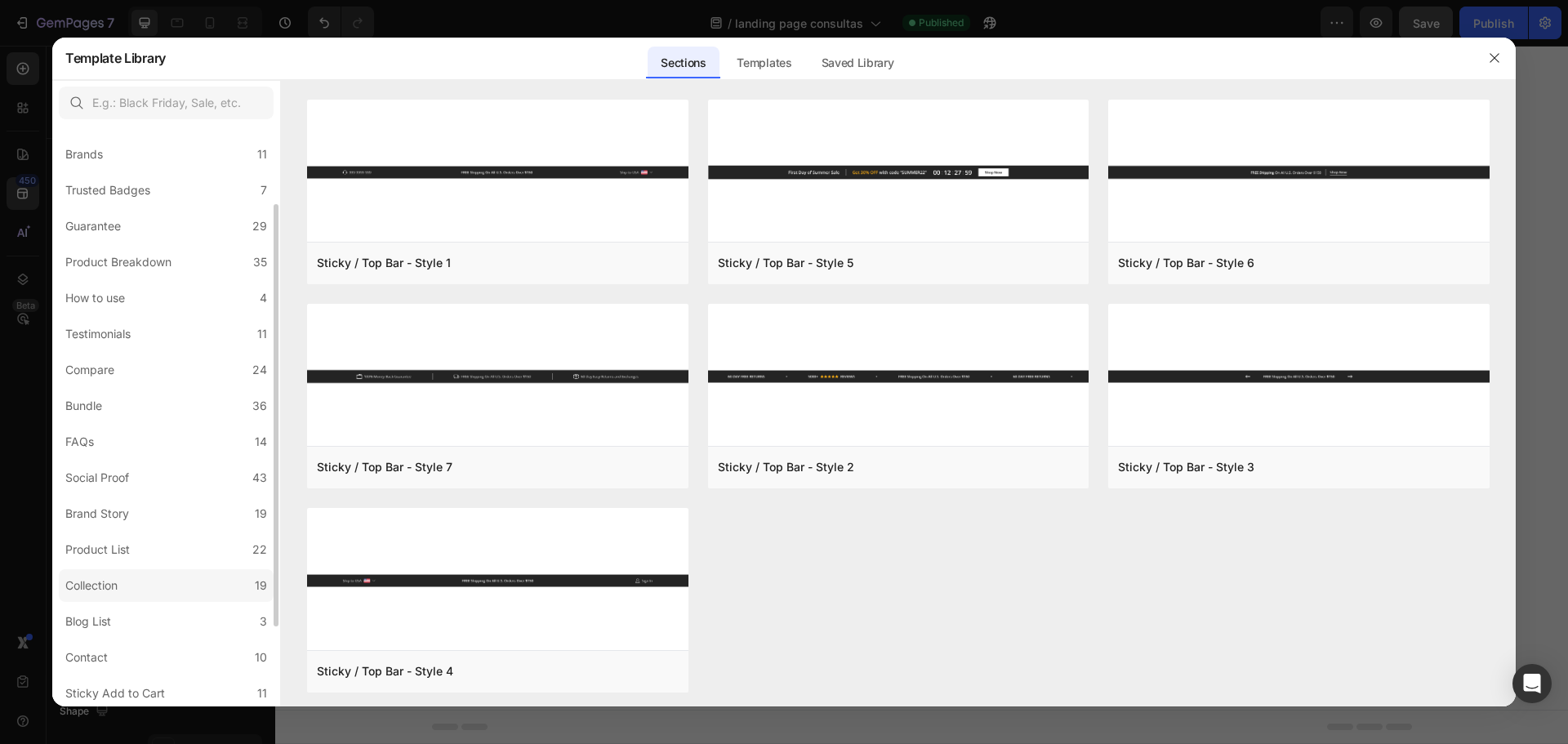 scroll, scrollTop: 219, scrollLeft: 0, axis: vertical 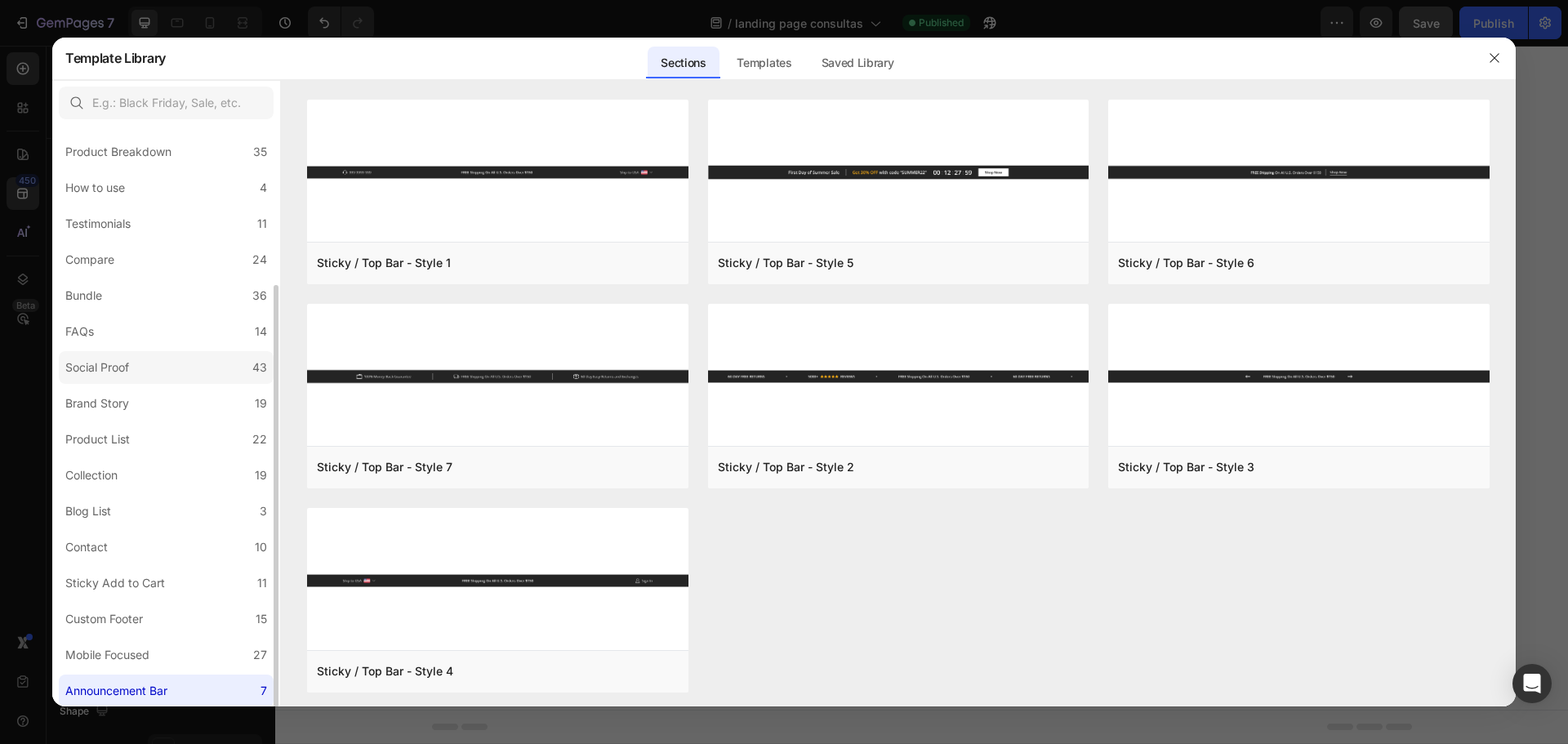 click on "Social Proof 43" 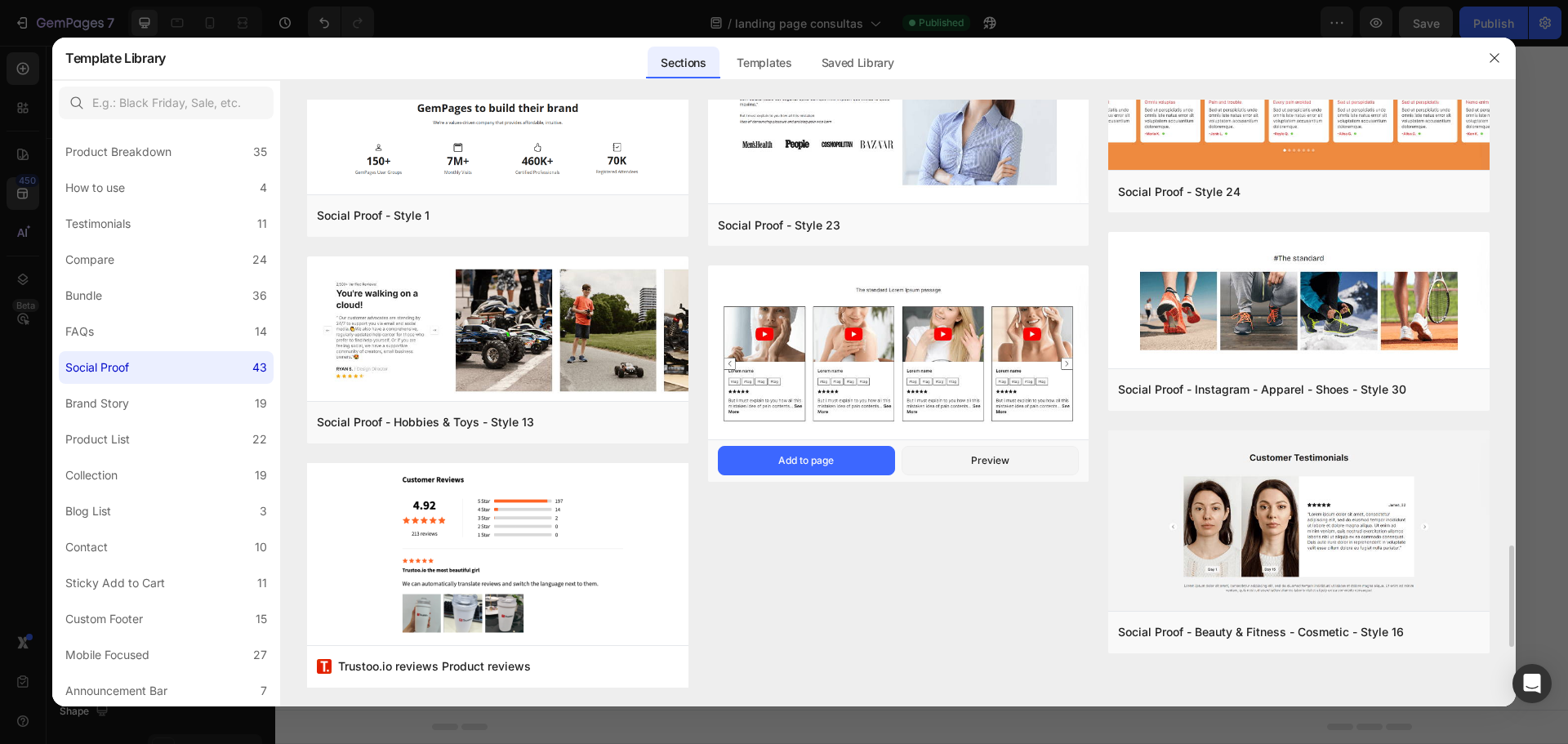 scroll, scrollTop: 2822, scrollLeft: 0, axis: vertical 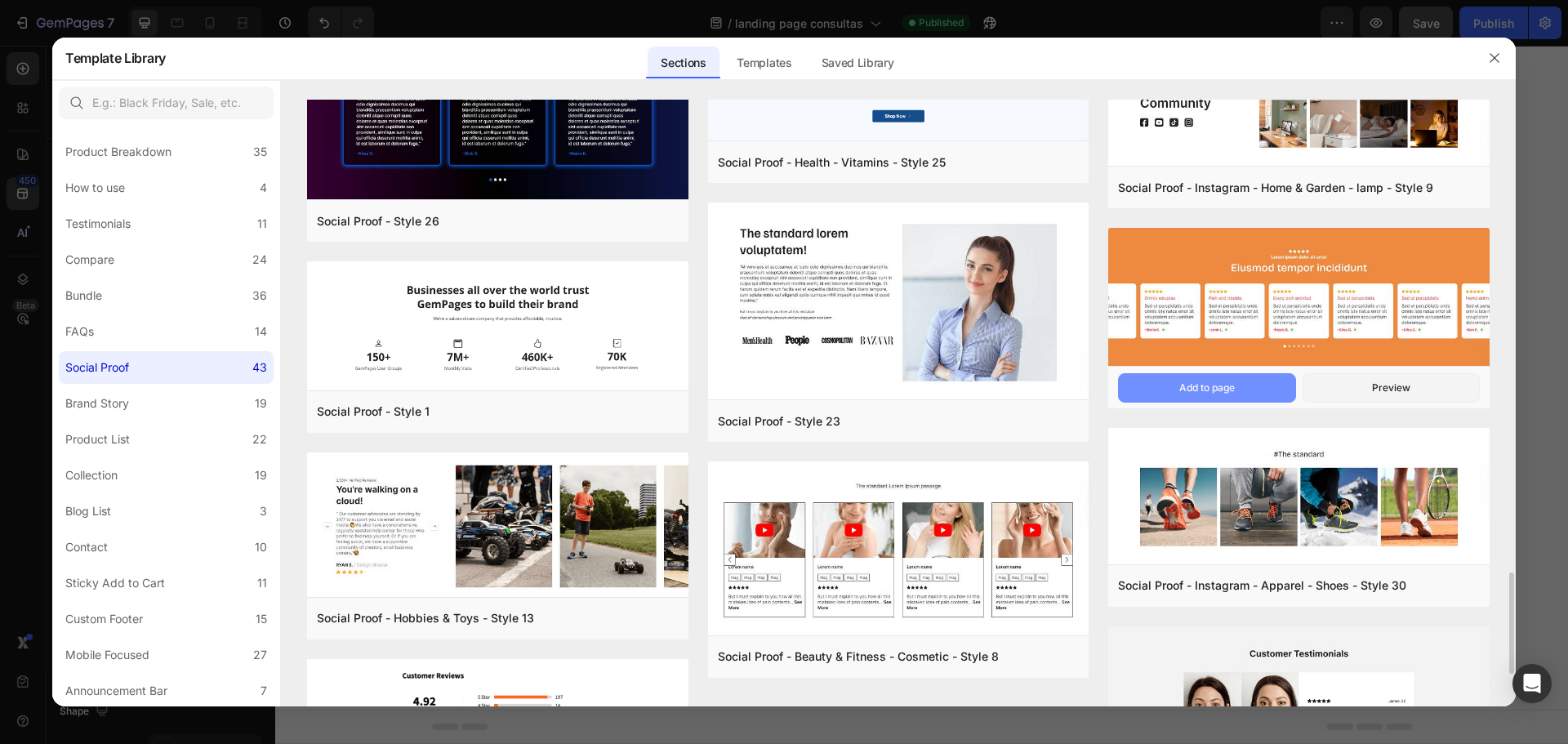 click on "Add to page" at bounding box center (1207, 388) 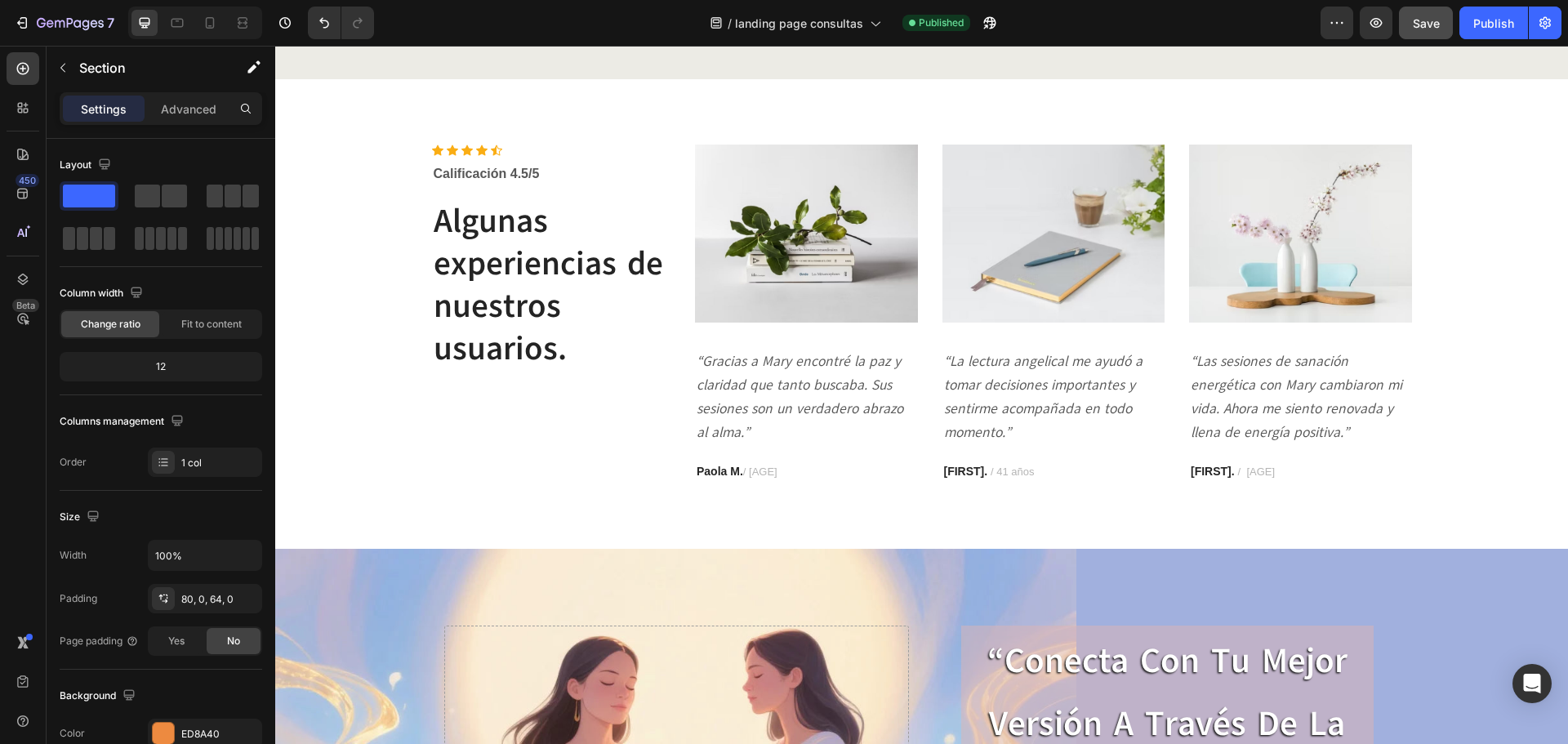 scroll, scrollTop: 1639, scrollLeft: 0, axis: vertical 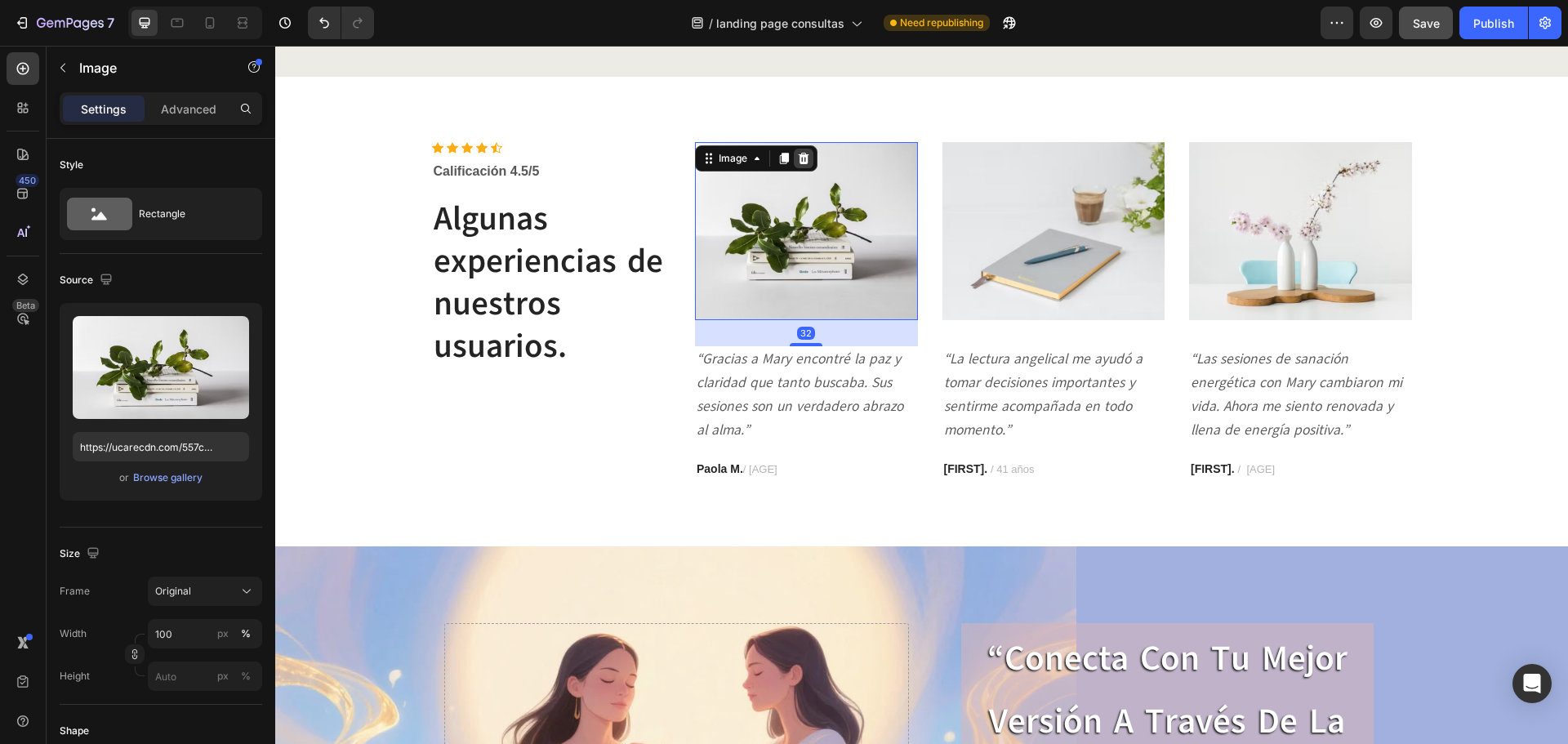click 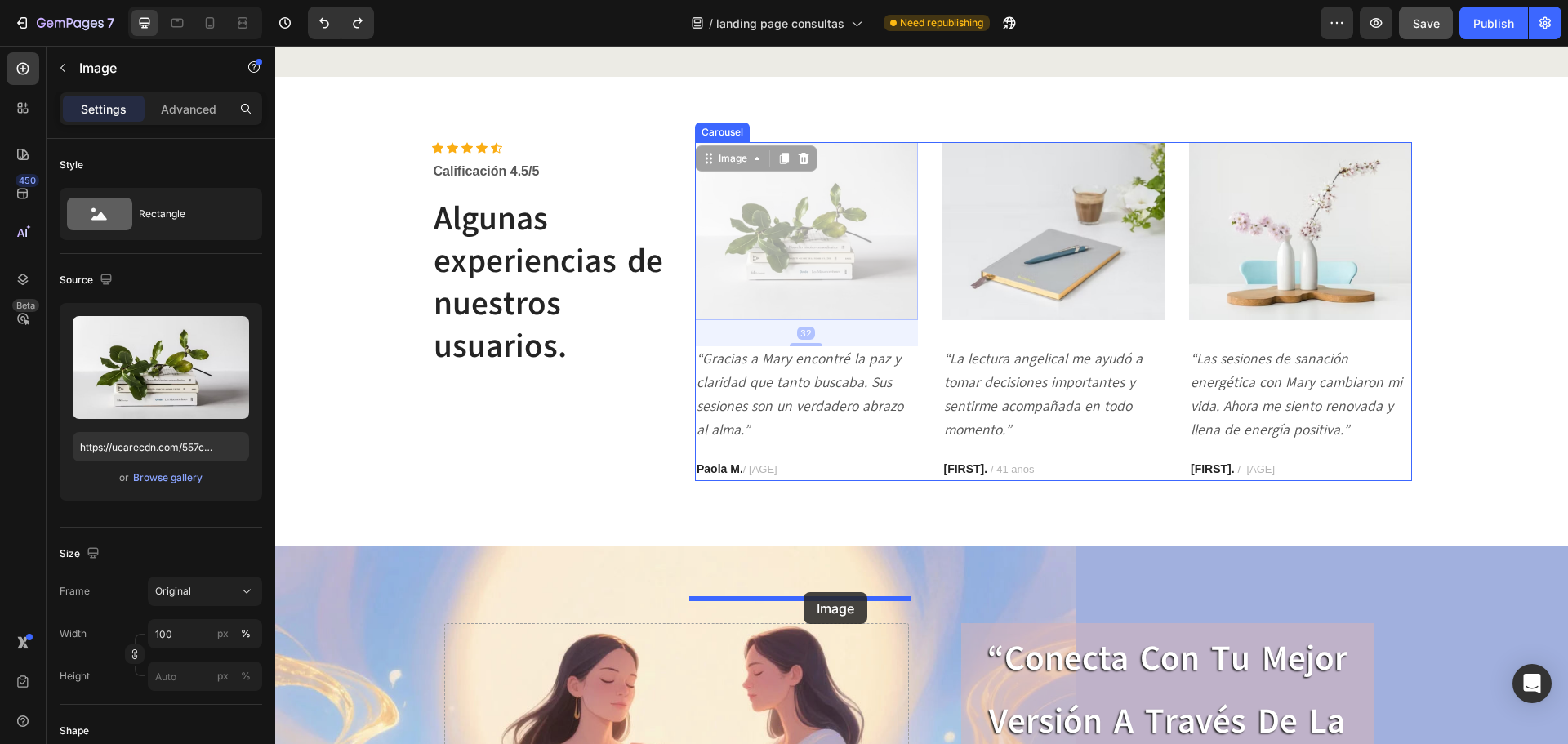 drag, startPoint x: 839, startPoint y: 386, endPoint x: 804, endPoint y: 592, distance: 208.95215 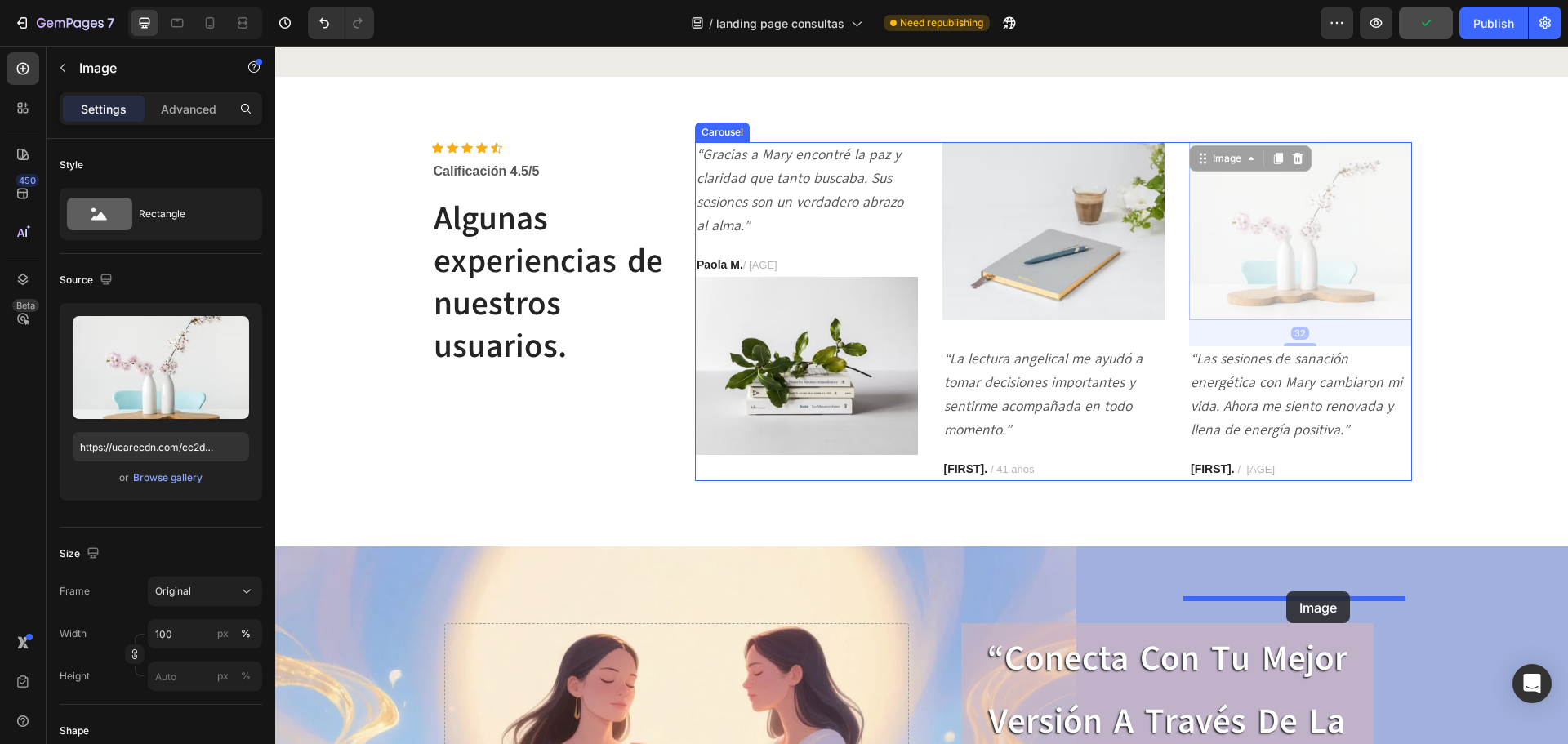 drag, startPoint x: 1314, startPoint y: 351, endPoint x: 1286, endPoint y: 591, distance: 241.62781 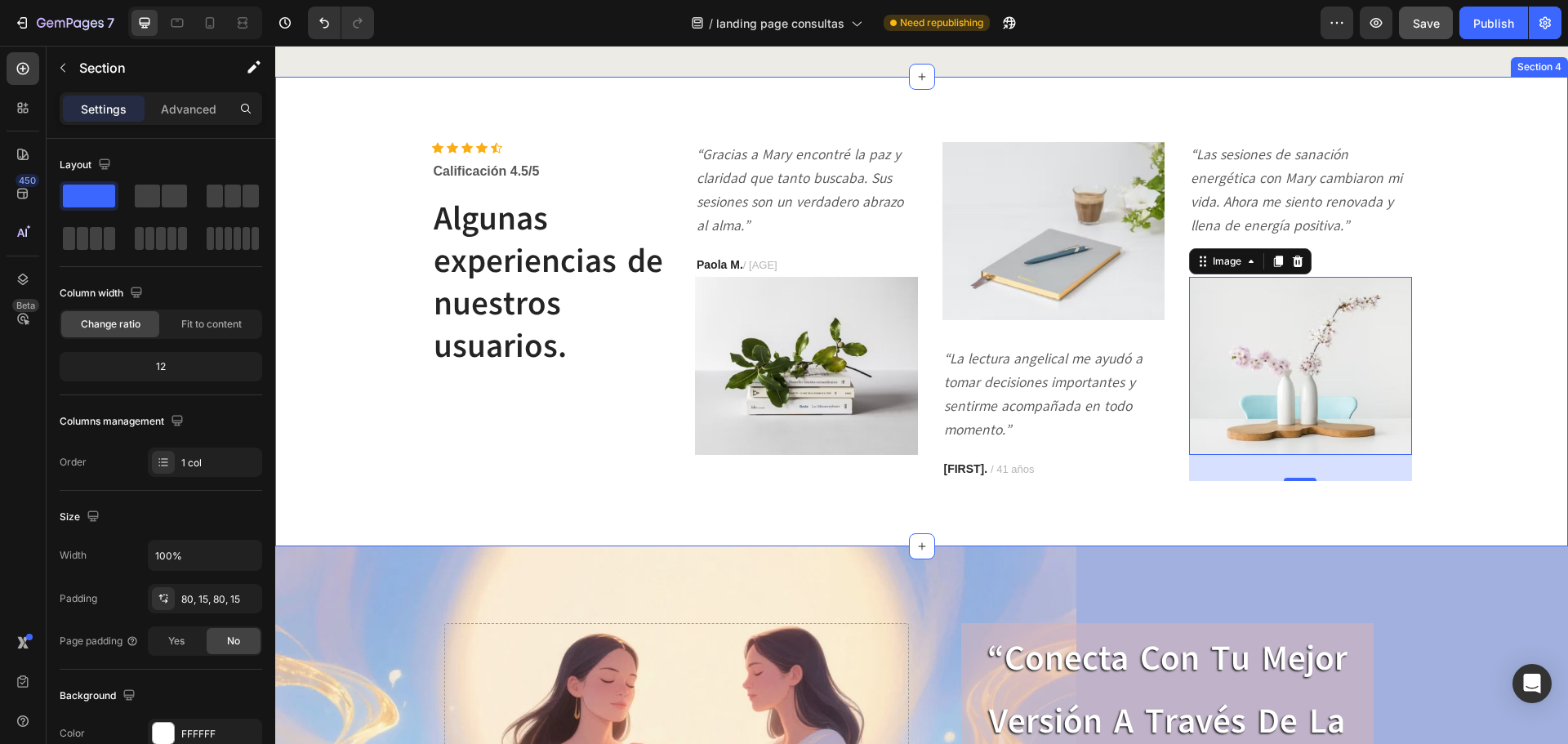 click on "Icon                Icon                Icon                Icon
Icon Icon List Hoz Calificación 4.5/5 Text block Algunas experiencias de nuestros usuarios. Heading “Gracias a [FIRST] encontré la paz y claridad que tanto buscaba. Sus sesiones son un verdadero abrazo al alma.” Text block [FIRST] [LAST].  / [AGE] Text block Image Image “La lectura angelical me ayudó a tomar decisiones importantes y sentirme acompañada en todo momento.”  Text block [FIRST] [LAST].   / [AGE] Text block “Las sesiones de sanación energética con [FIRST] cambiaron mi vida. Ahora me siento renovada y llena de energía positiva.” Text block [FIRST] [LAST].    /  [AGE] Text block Image   32 Carousel Row" at bounding box center (921, 311) 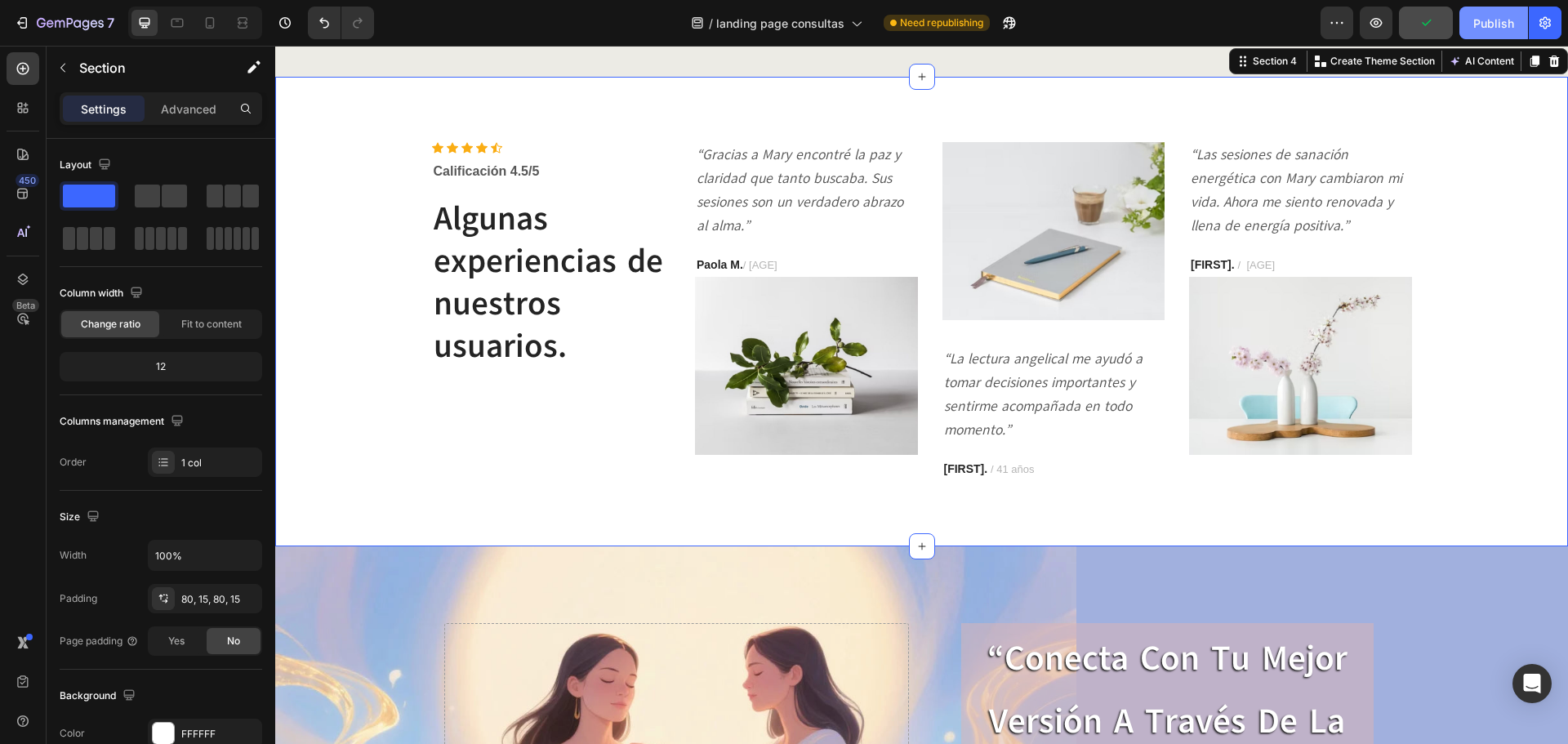 click on "Publish" at bounding box center (1494, 23) 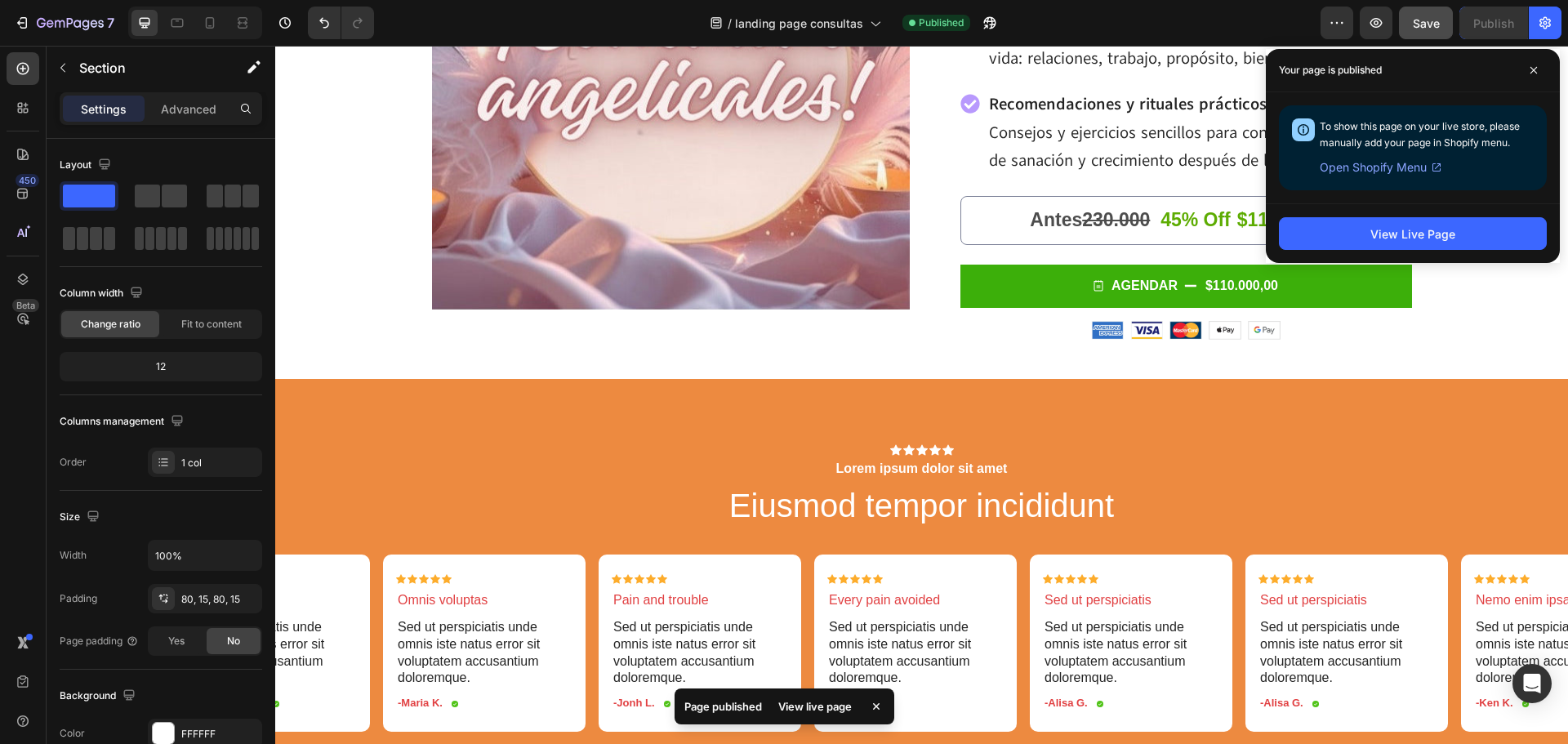 scroll, scrollTop: 4811, scrollLeft: 0, axis: vertical 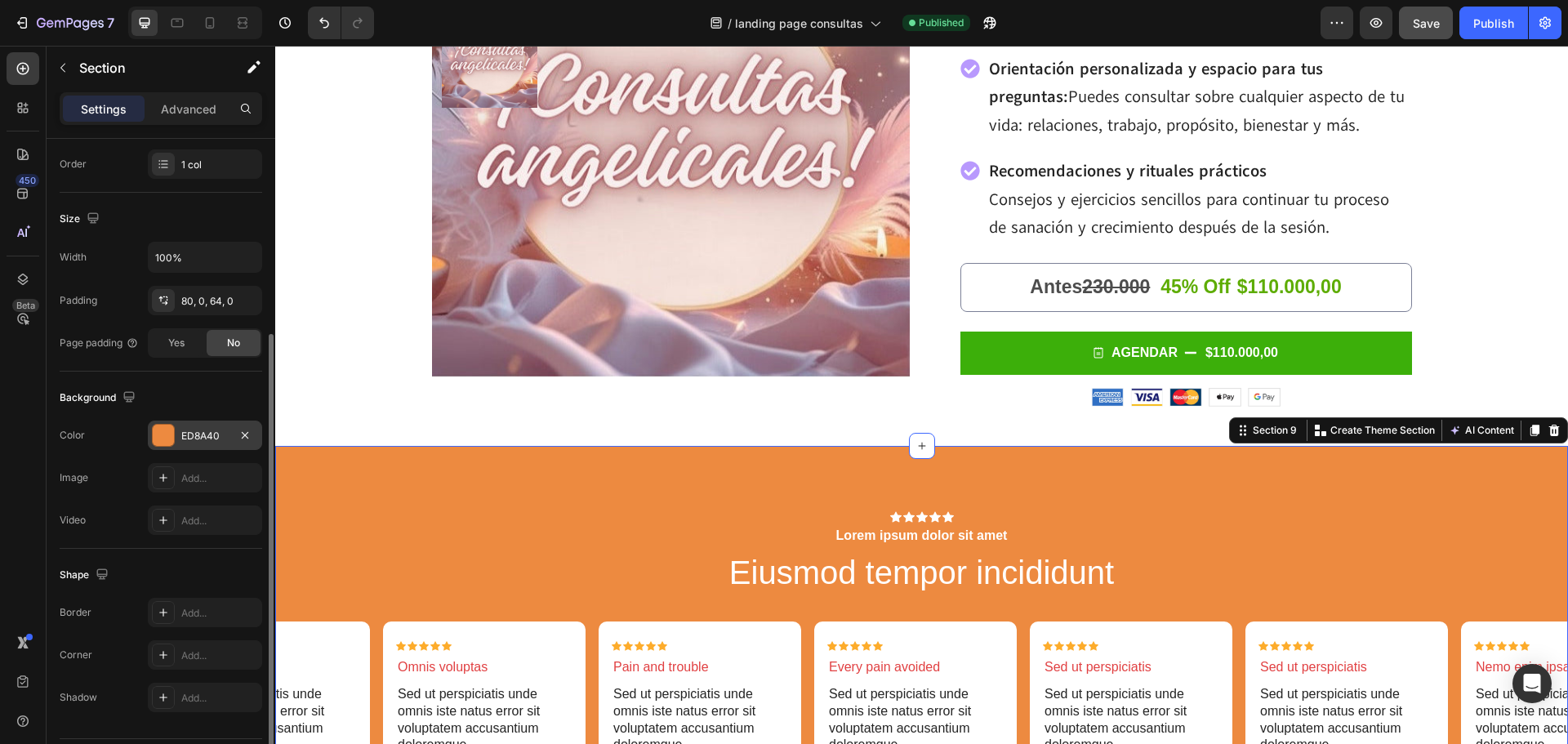click on "ED8A40" at bounding box center [205, 436] 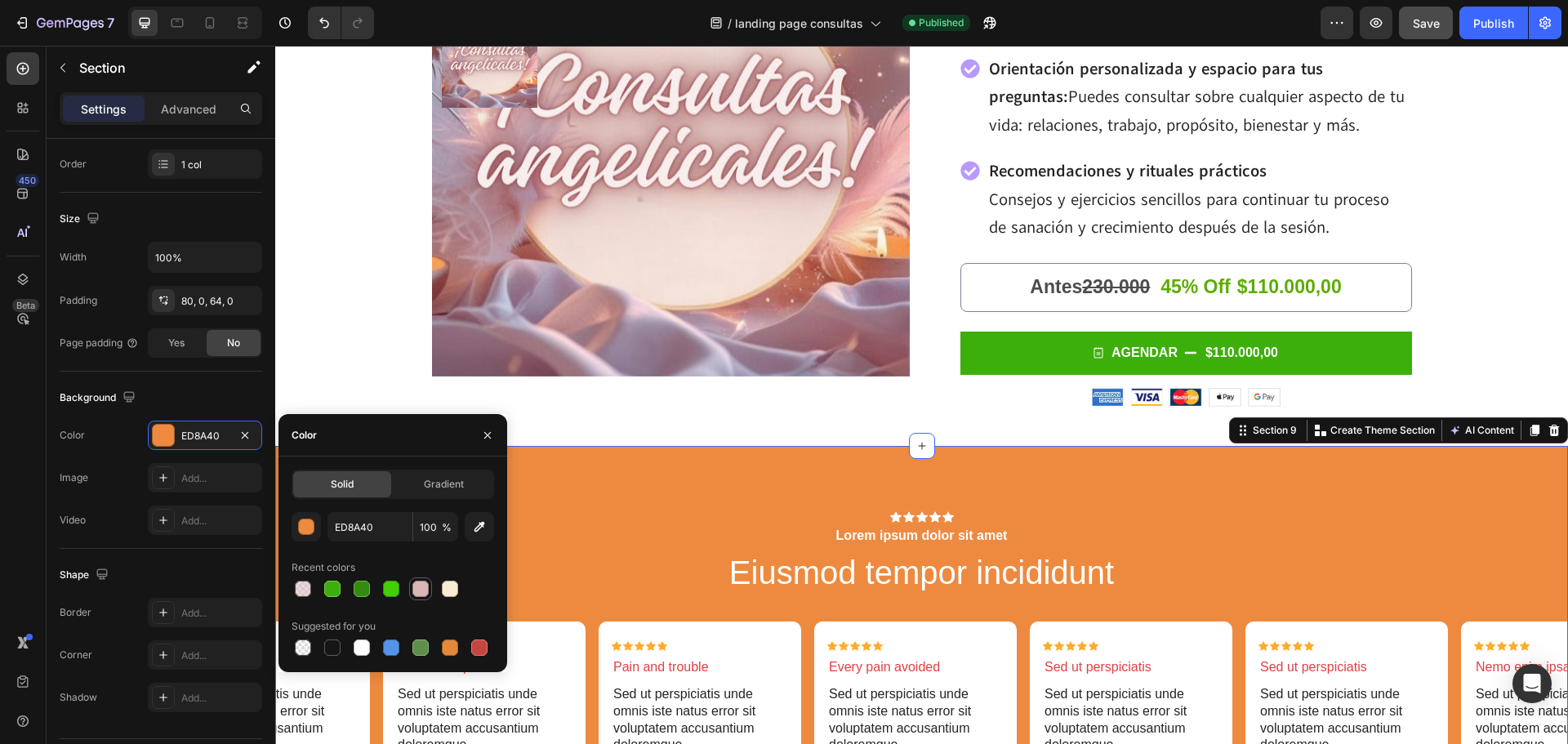 click at bounding box center (421, 589) 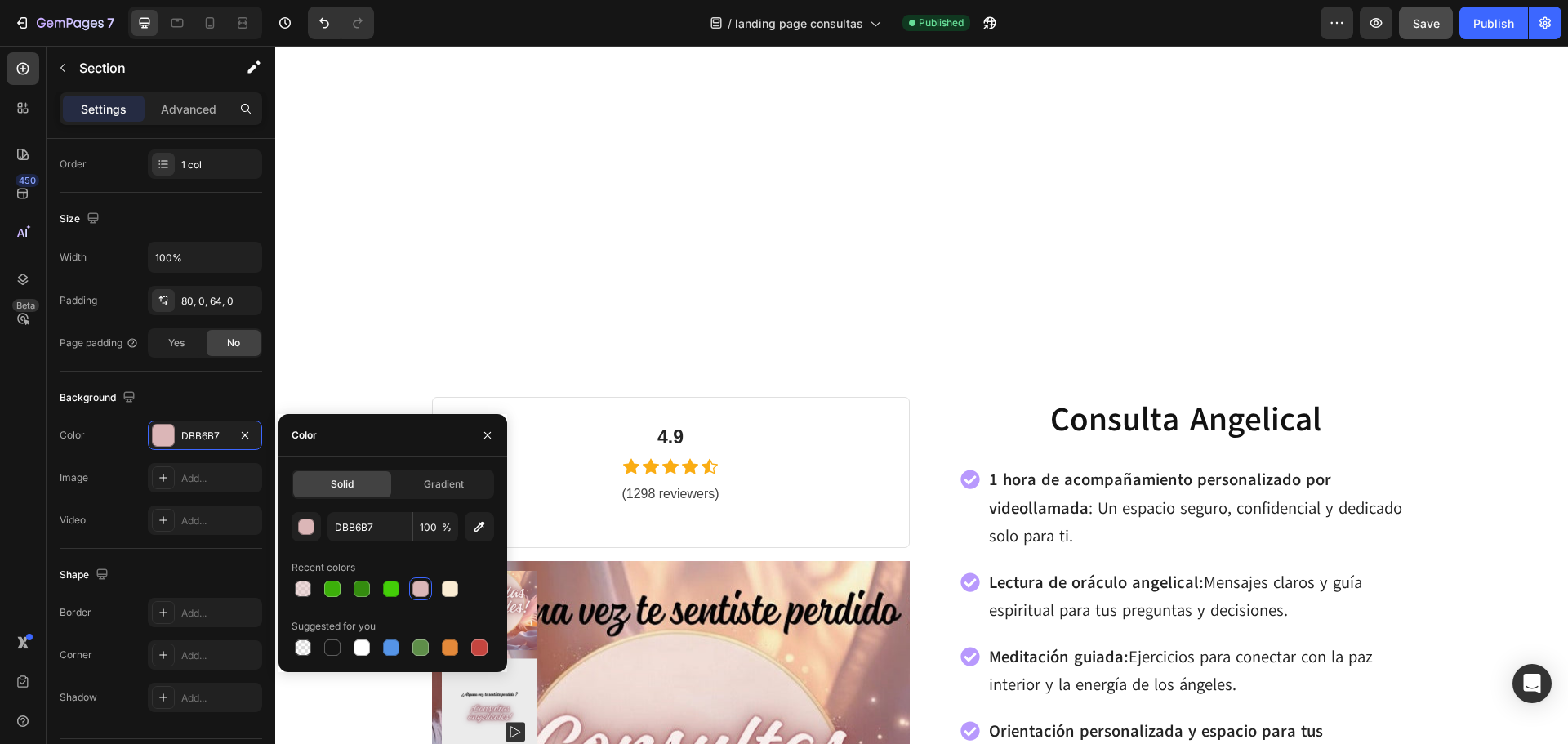 scroll, scrollTop: 5167, scrollLeft: 0, axis: vertical 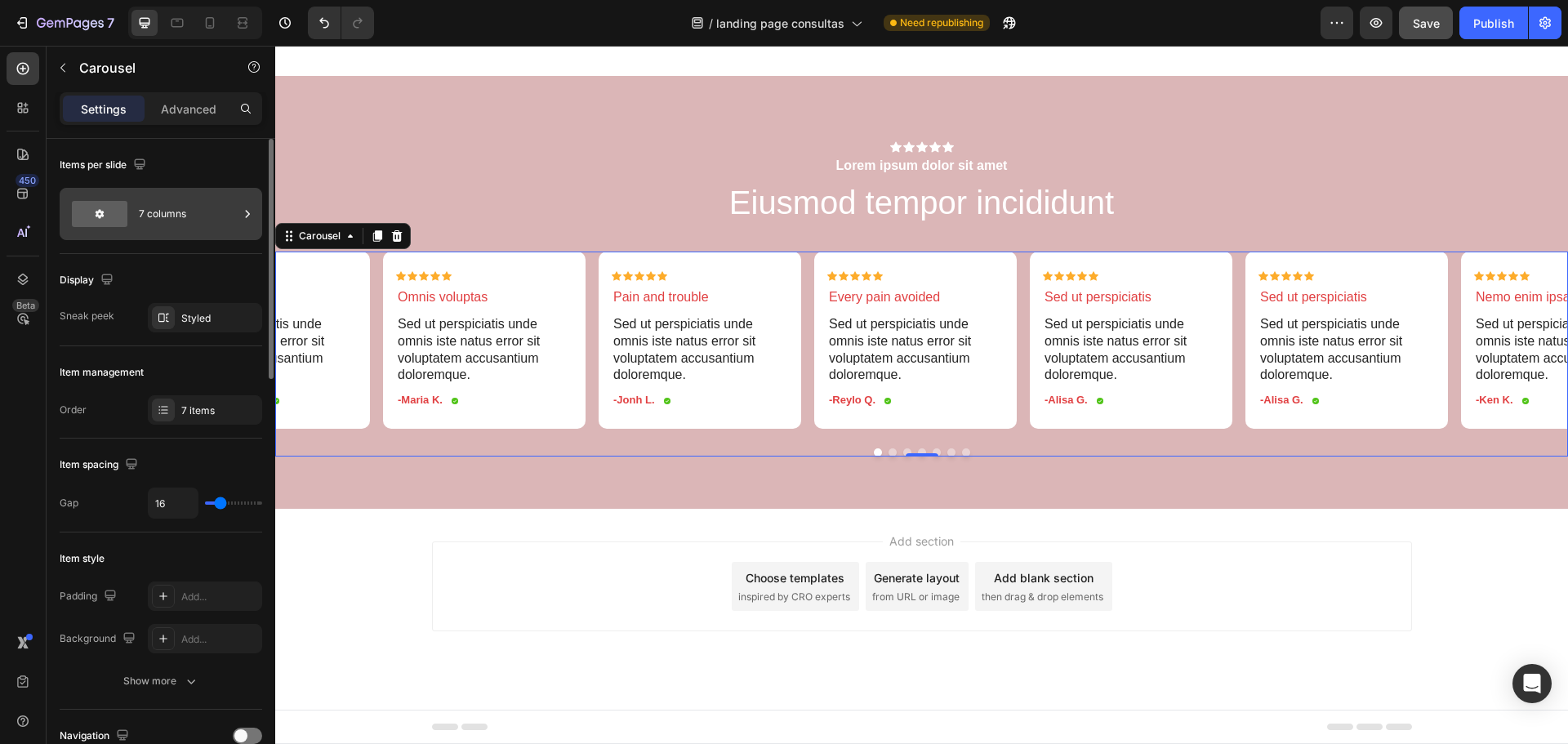 click at bounding box center [100, 214] 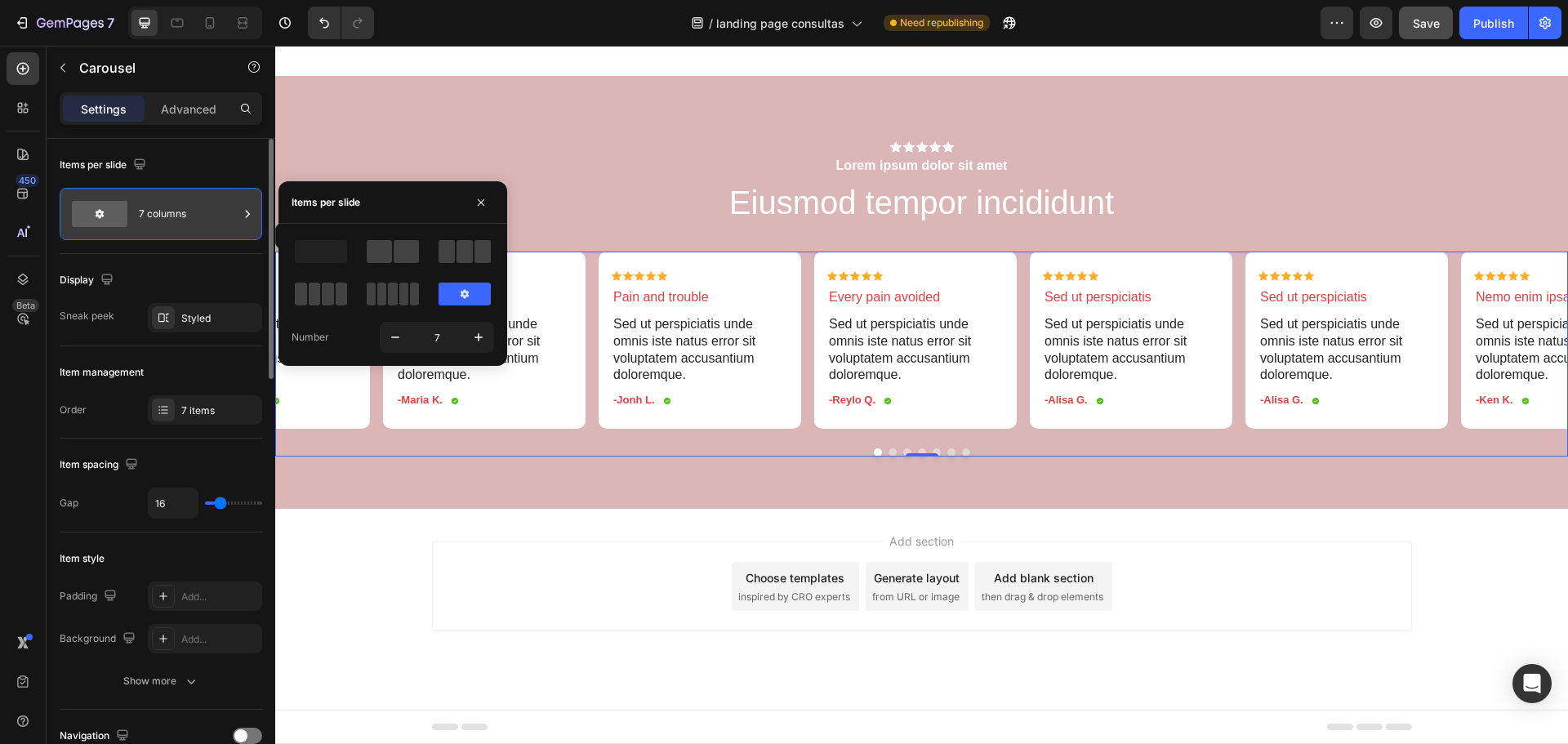 click at bounding box center [100, 214] 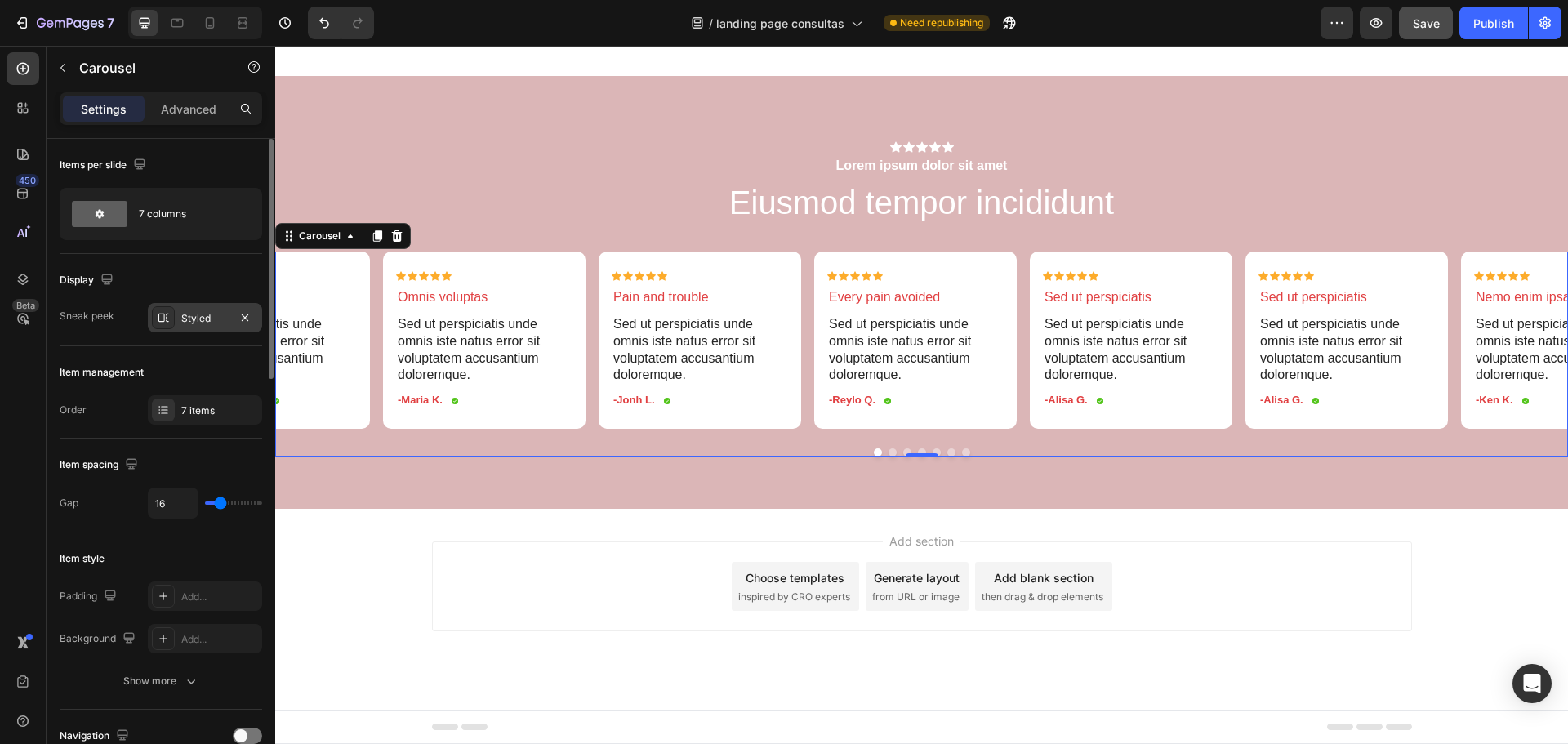 click on "Styled" at bounding box center [205, 319] 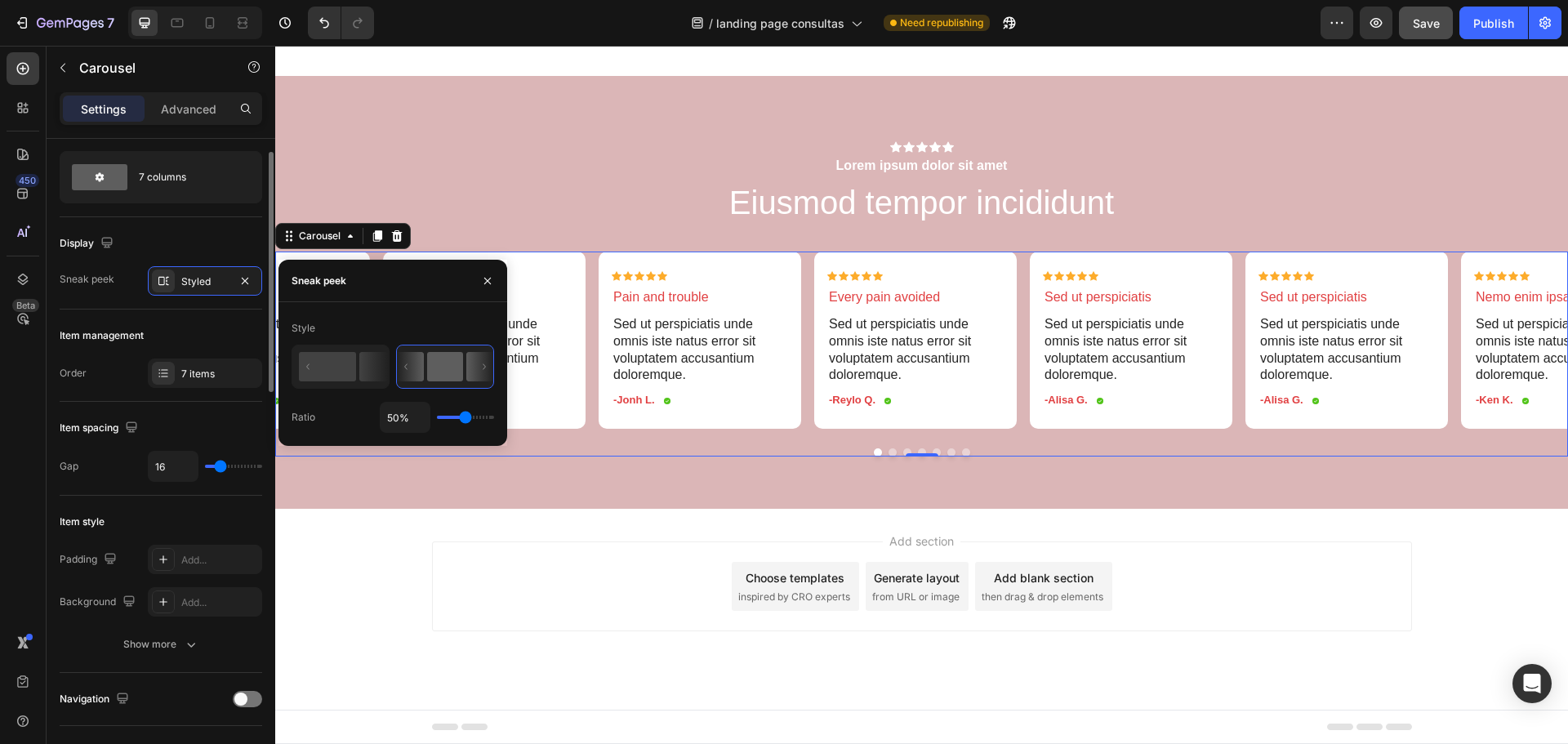 scroll, scrollTop: 323, scrollLeft: 0, axis: vertical 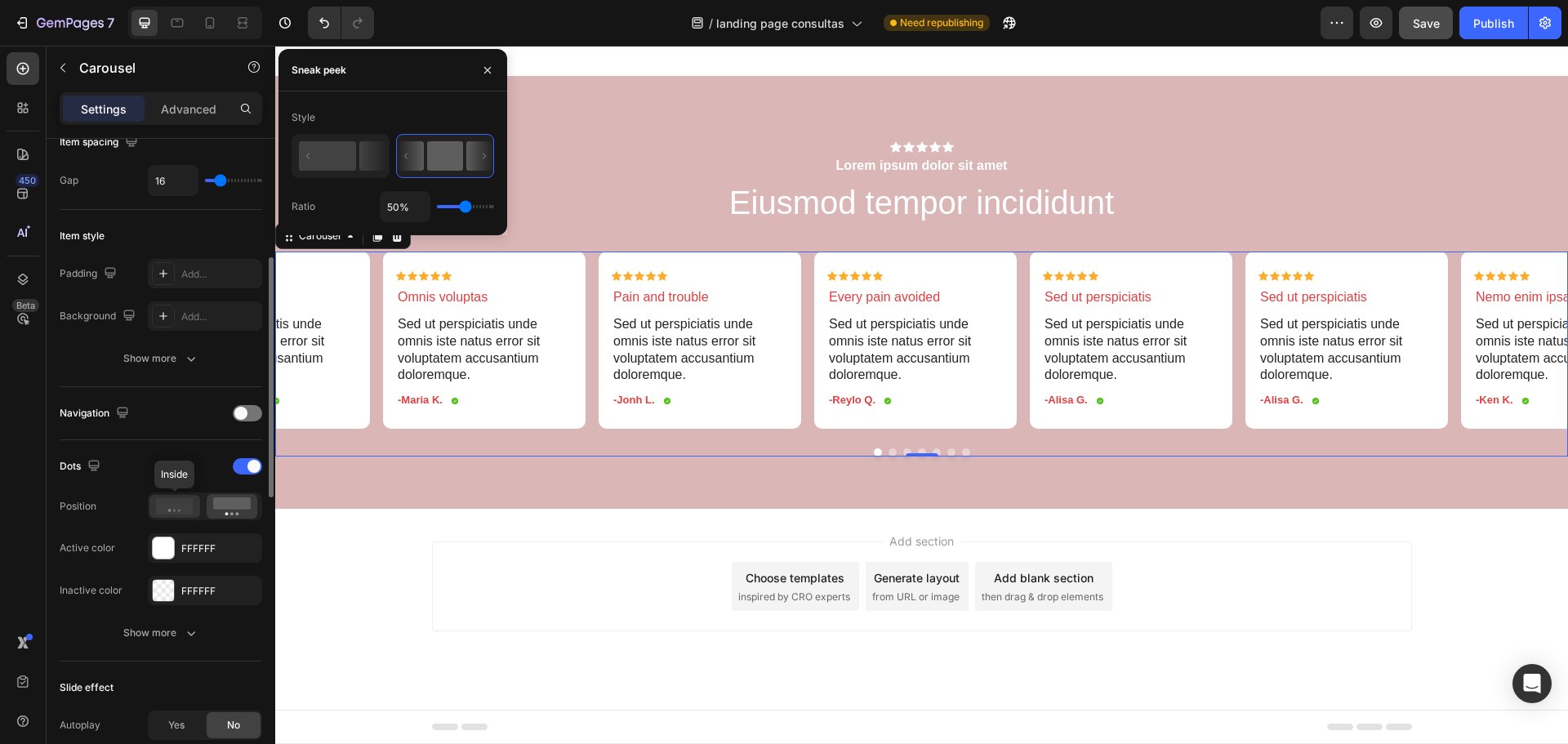 click 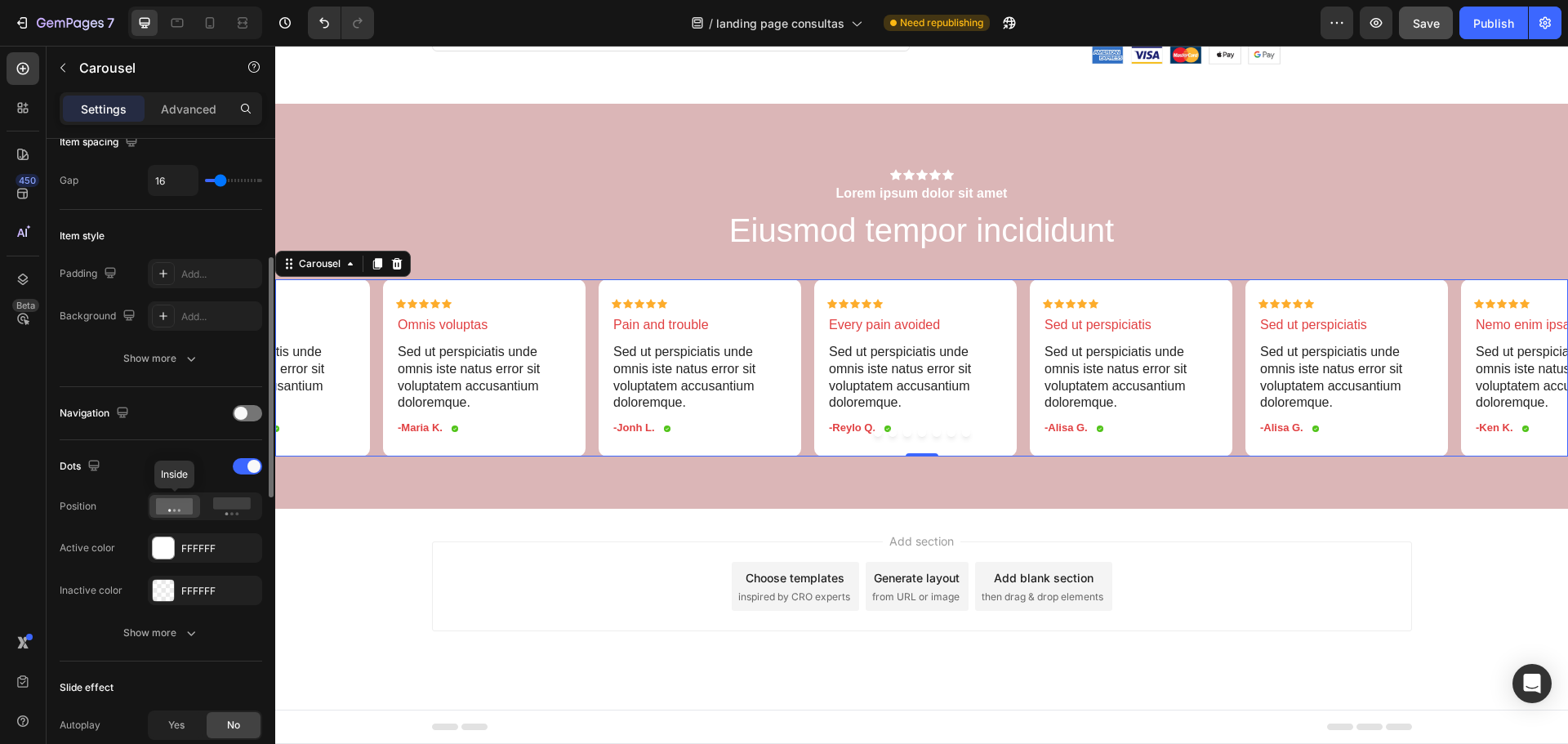 scroll, scrollTop: 5139, scrollLeft: 0, axis: vertical 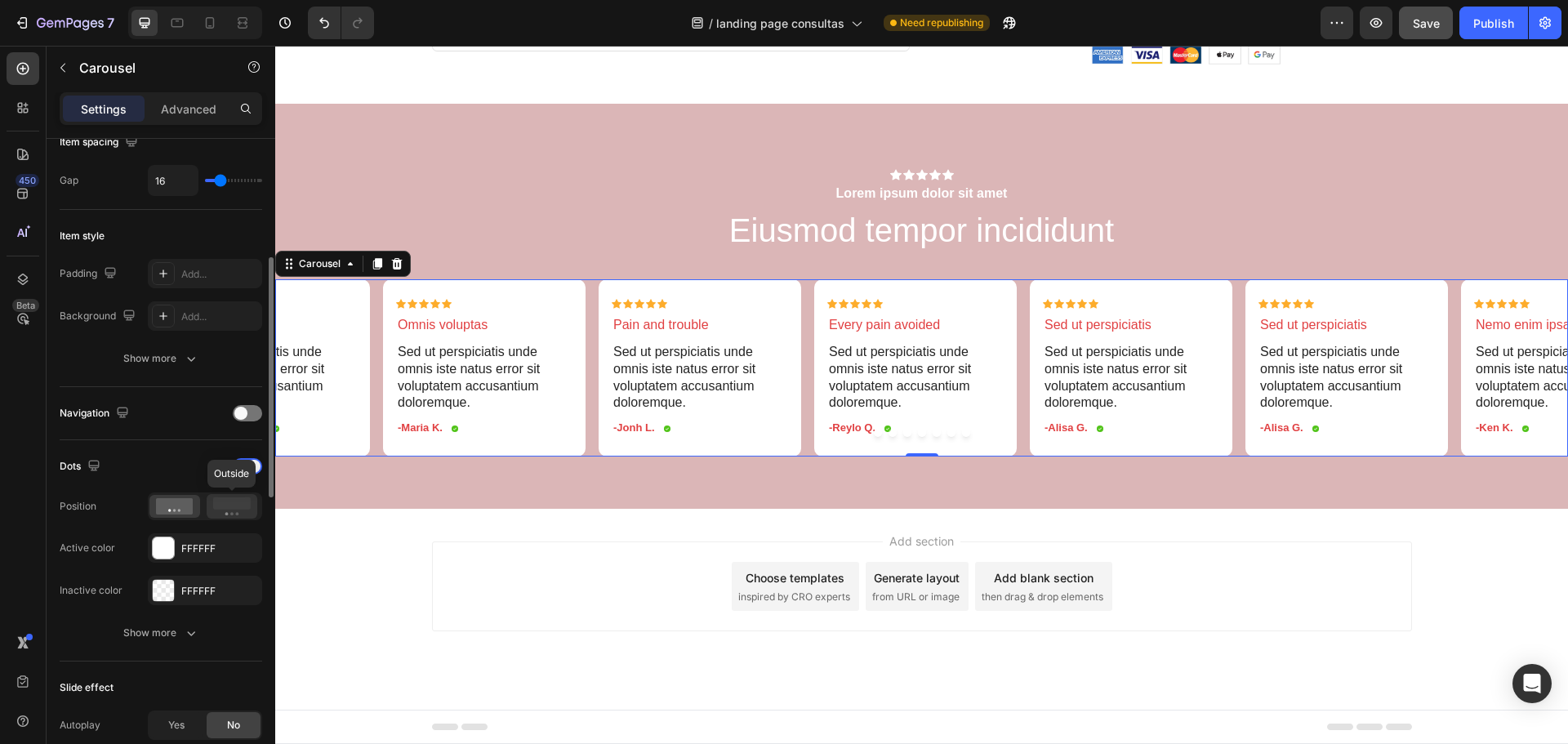 click 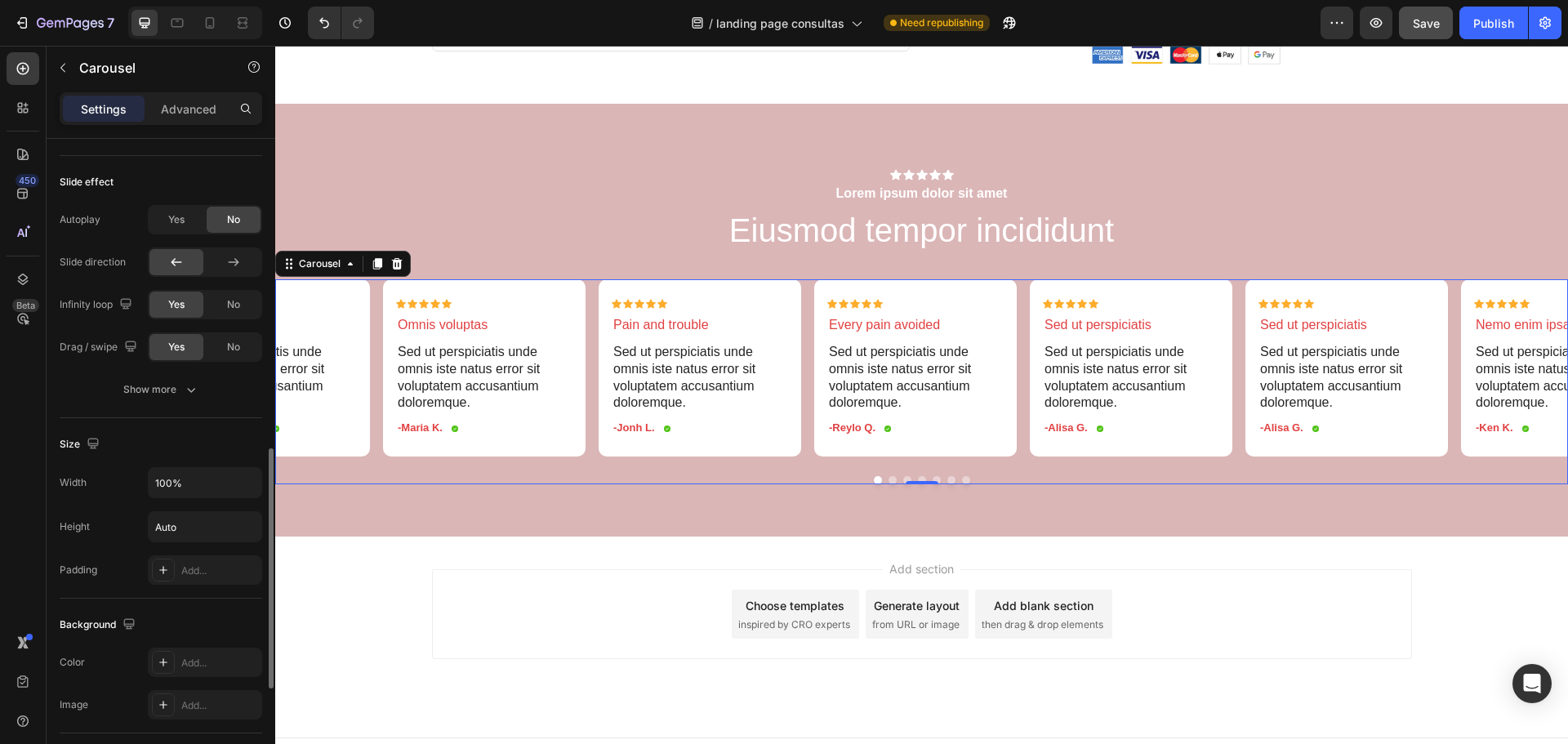 scroll, scrollTop: 849, scrollLeft: 0, axis: vertical 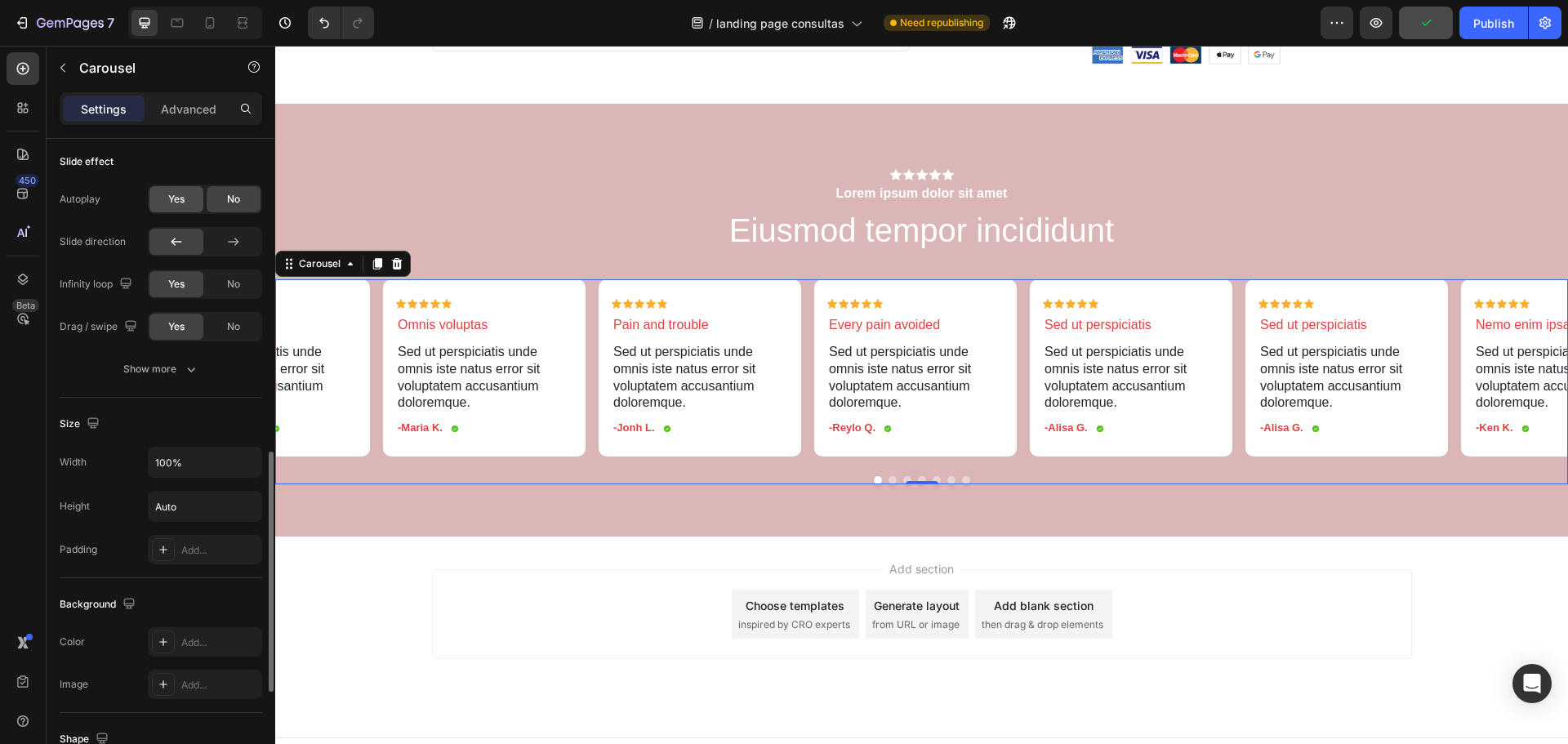 click on "Yes" 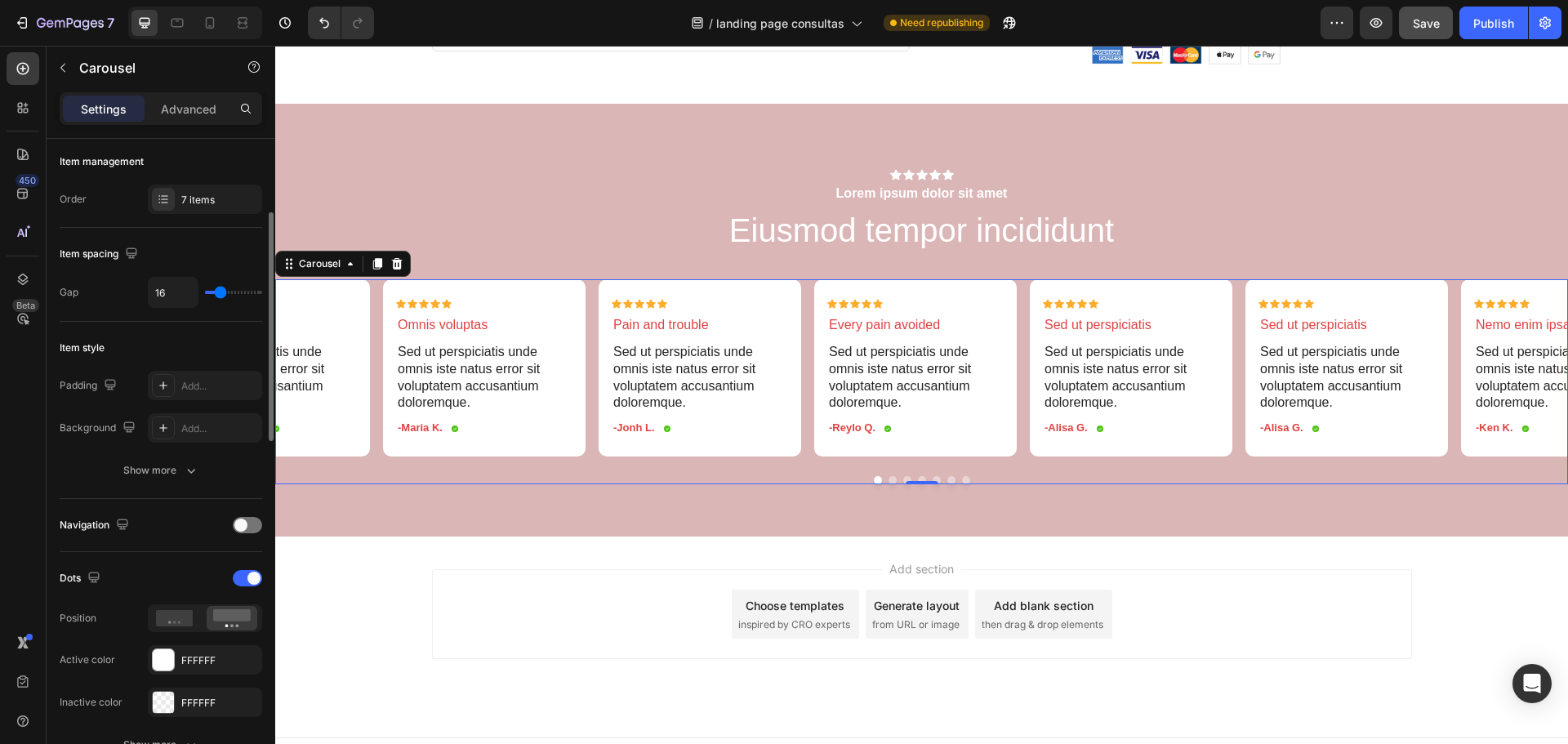 scroll, scrollTop: 0, scrollLeft: 0, axis: both 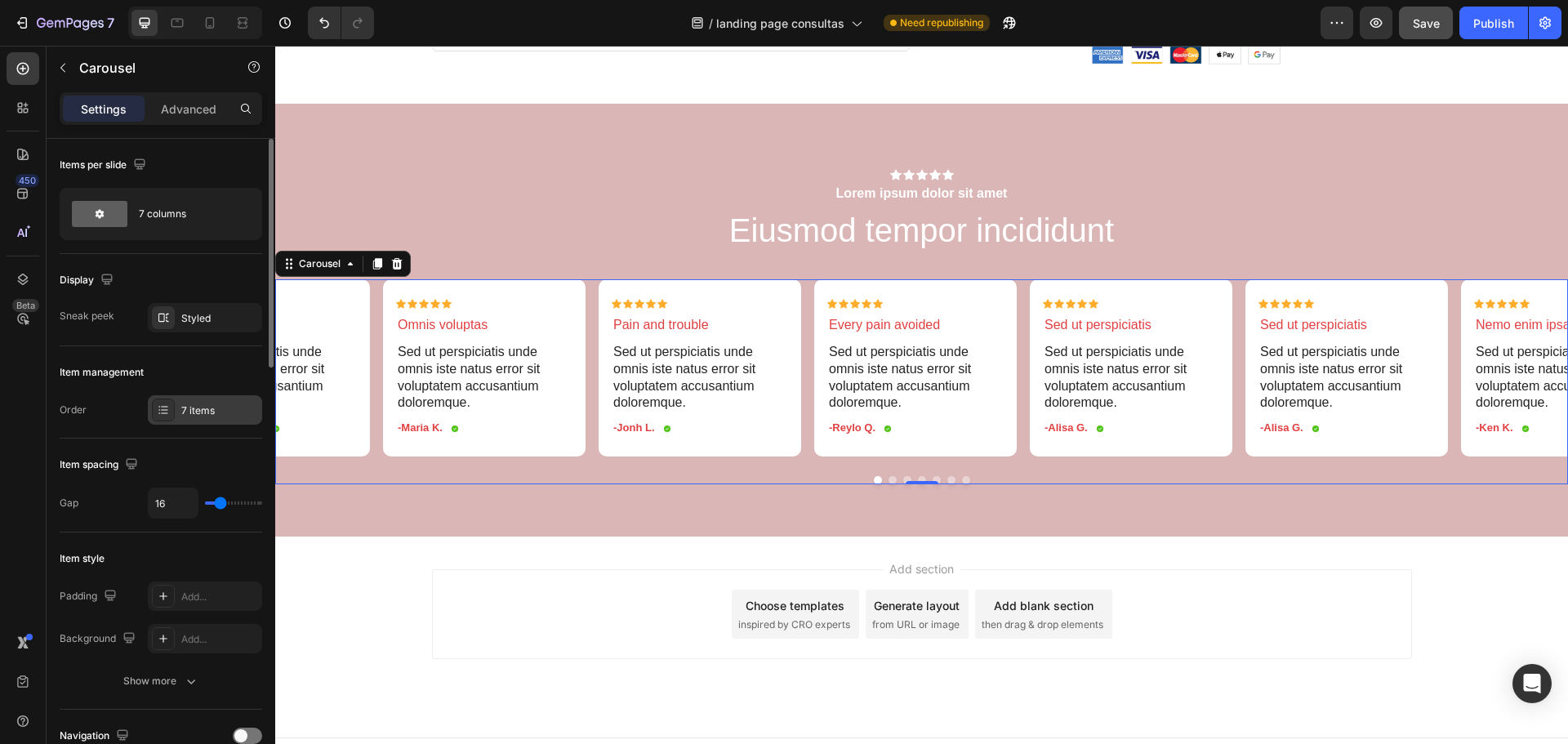 click at bounding box center (163, 410) 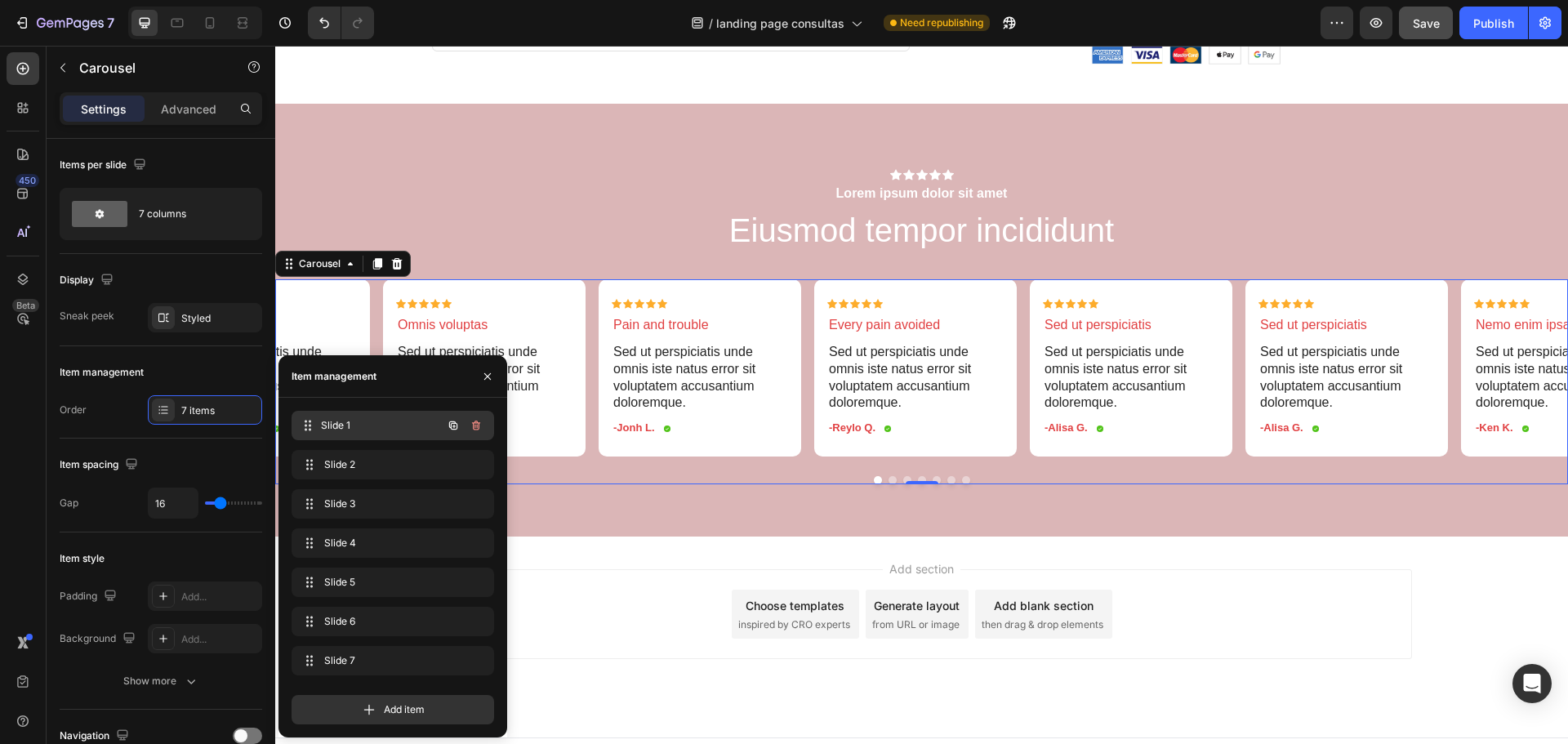 click on "Slide 1" at bounding box center (381, 425) 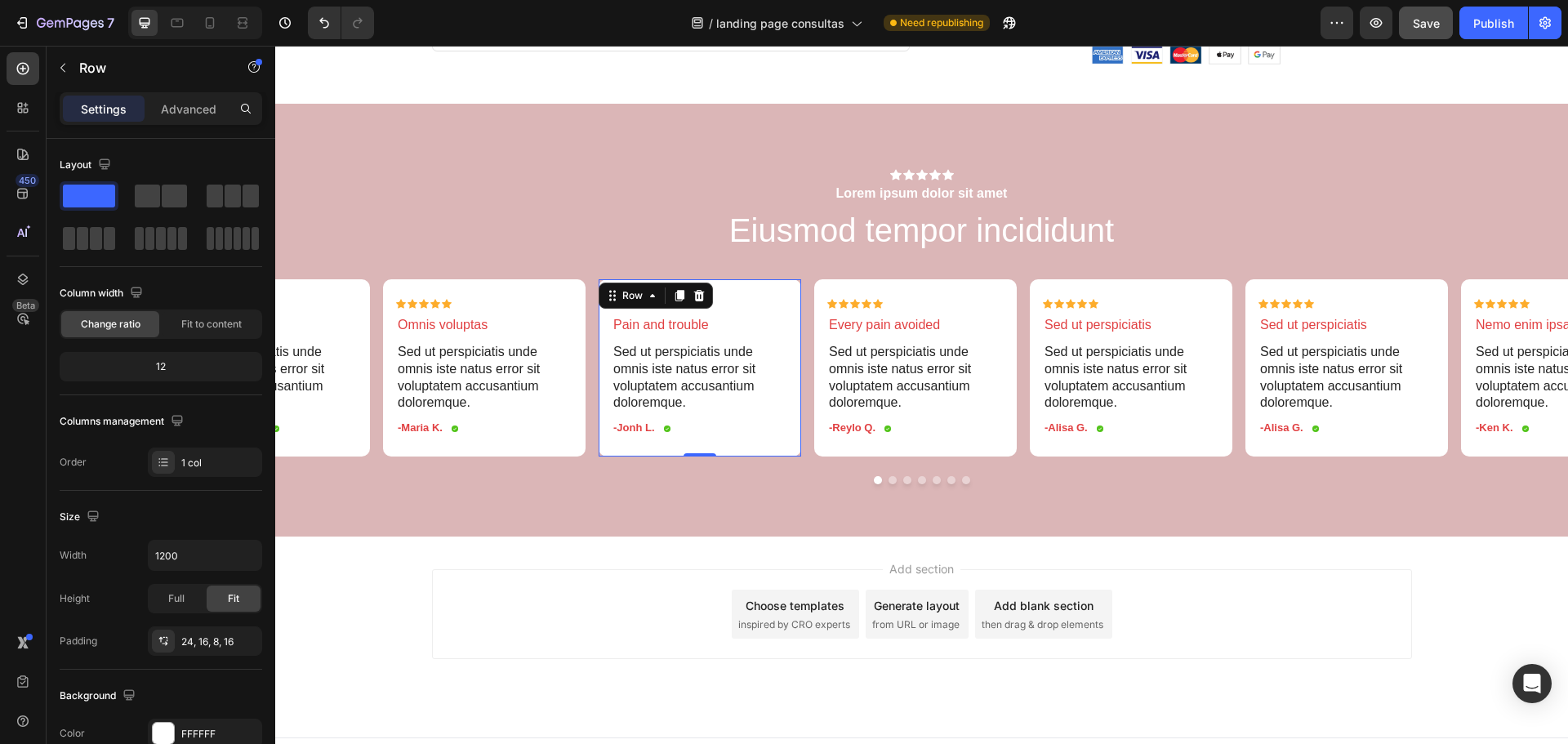 click on "Icon Icon Icon Icon Icon Icon List Pain and trouble Text Block Sed ut perspiciatis unde omnis iste natus error sit voluptatem accusantium doloremque. Text Block -[FIRST] [LAST]. Text Block
Icon Row Row   0" at bounding box center (700, 368) 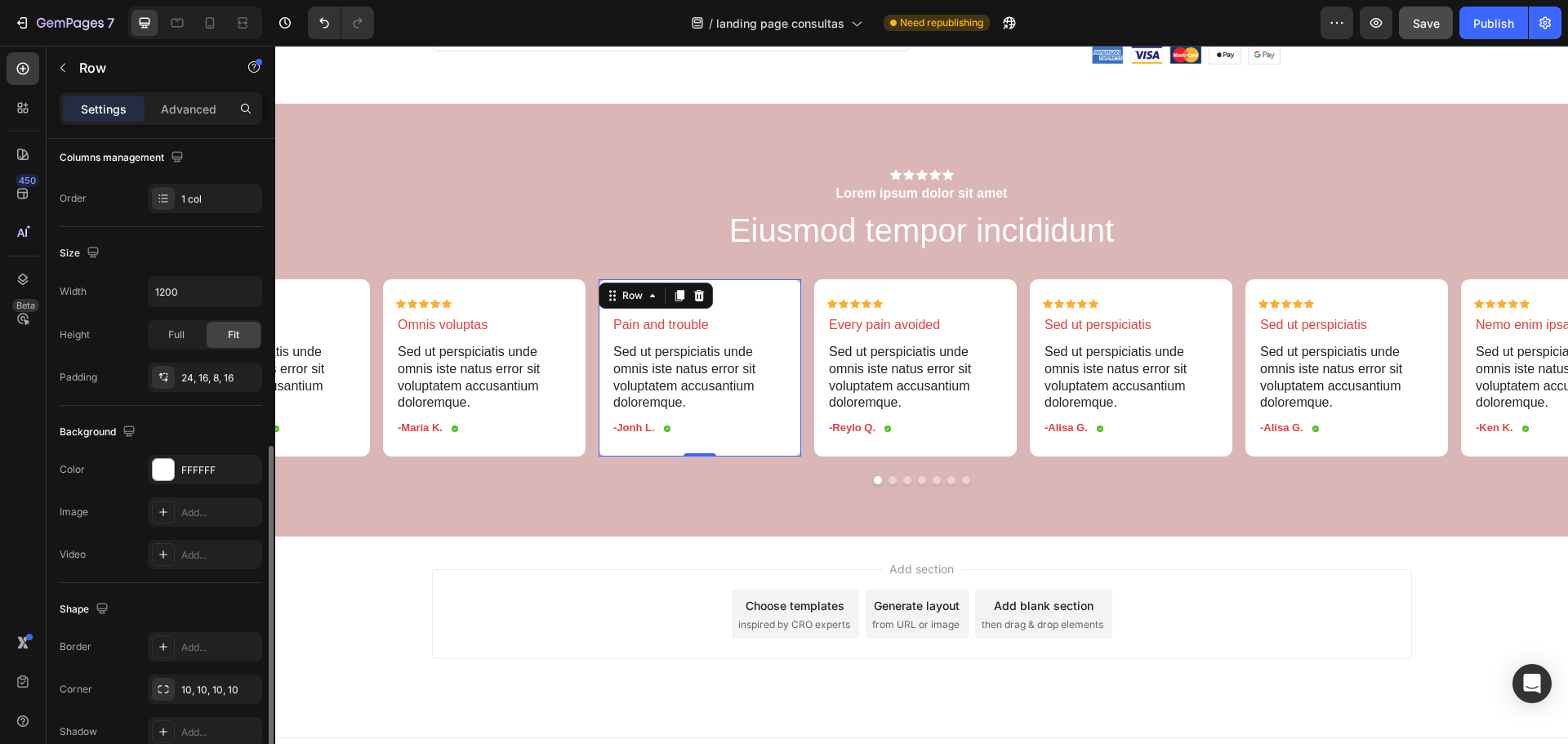 scroll, scrollTop: 345, scrollLeft: 0, axis: vertical 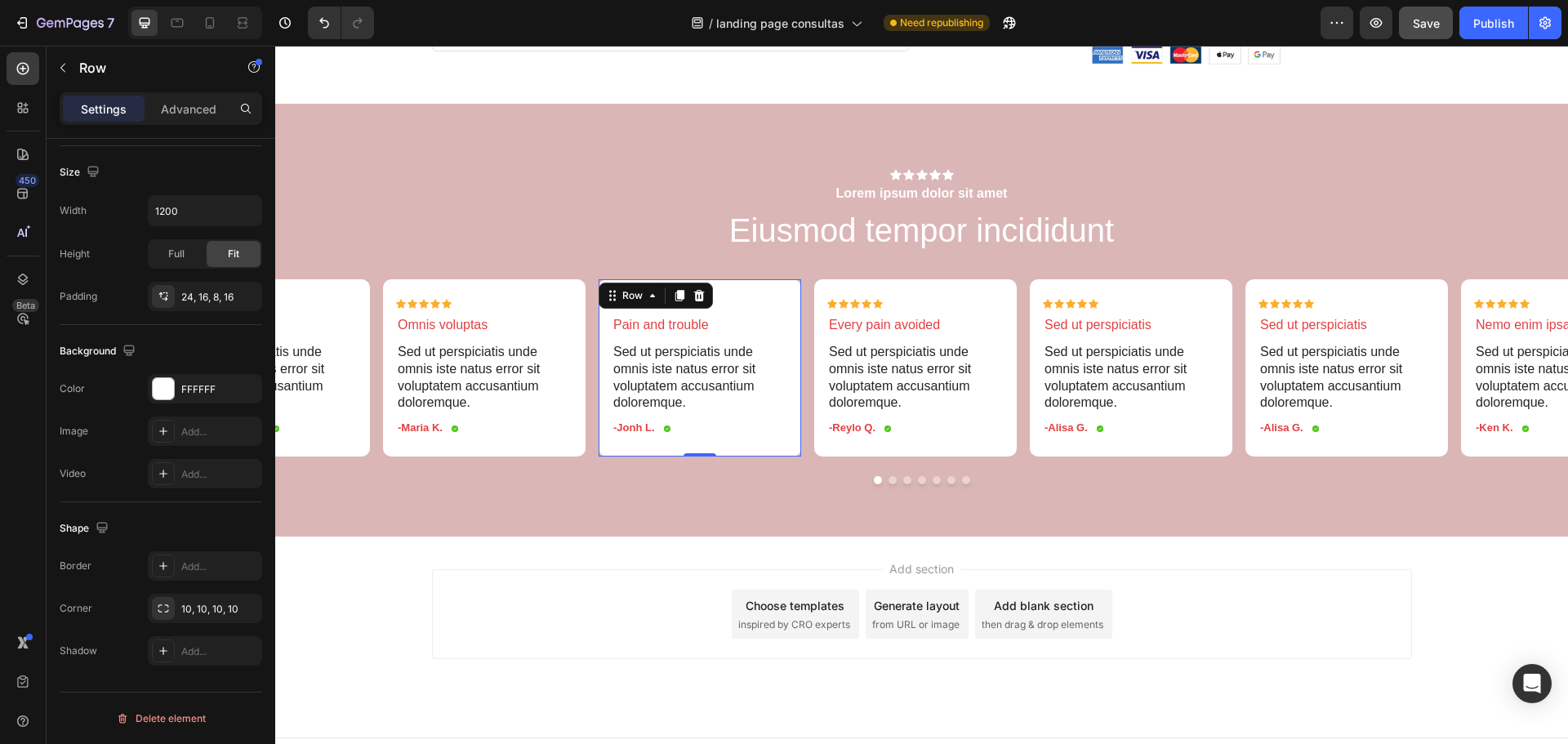 click on "Icon Icon Icon Icon Icon Icon List Pain and trouble Text Block Sed ut perspiciatis unde omnis iste natus error sit voluptatem accusantium doloremque. Text Block -[FIRST] [LAST]. Text Block
Icon Row" at bounding box center [700, 374] 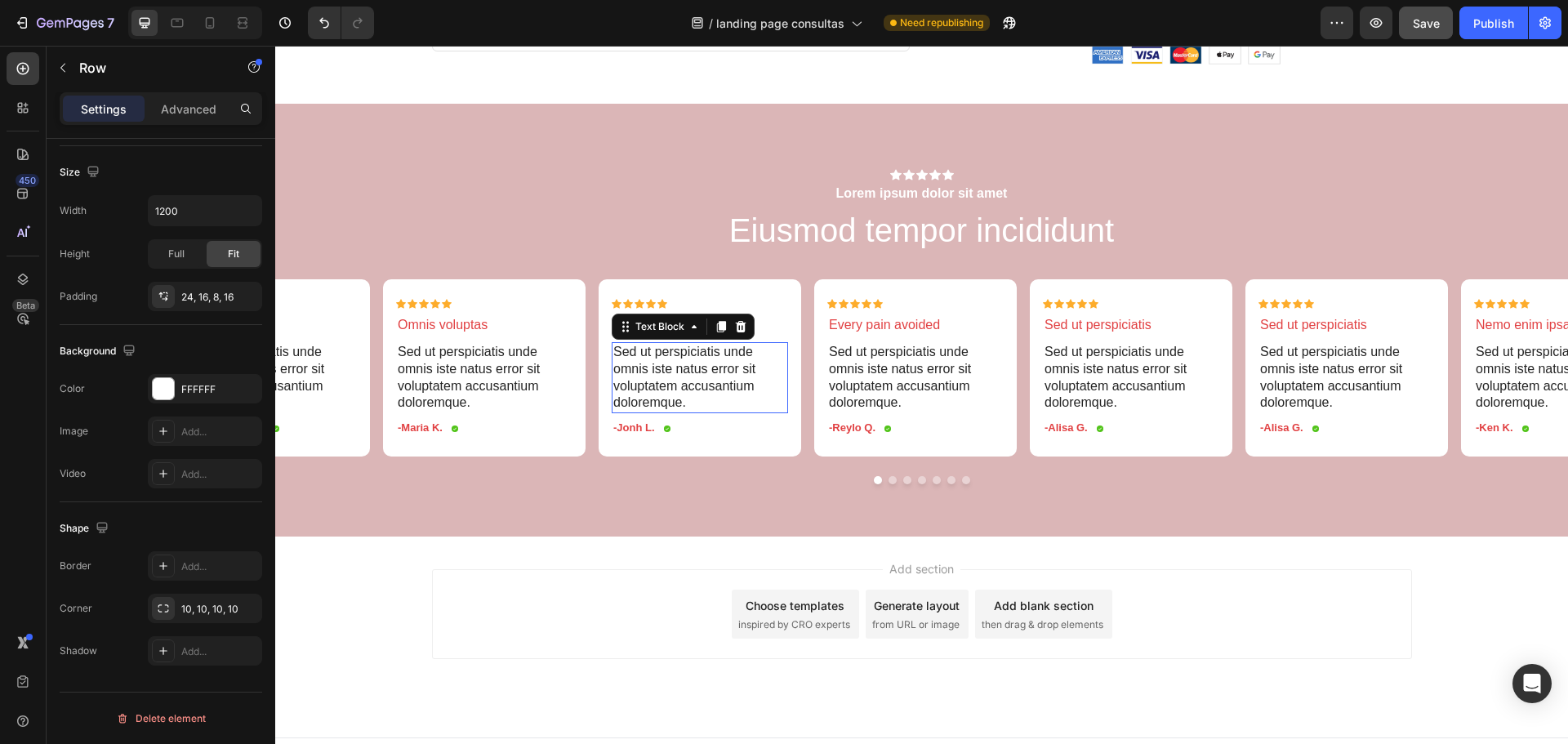 scroll, scrollTop: 0, scrollLeft: 0, axis: both 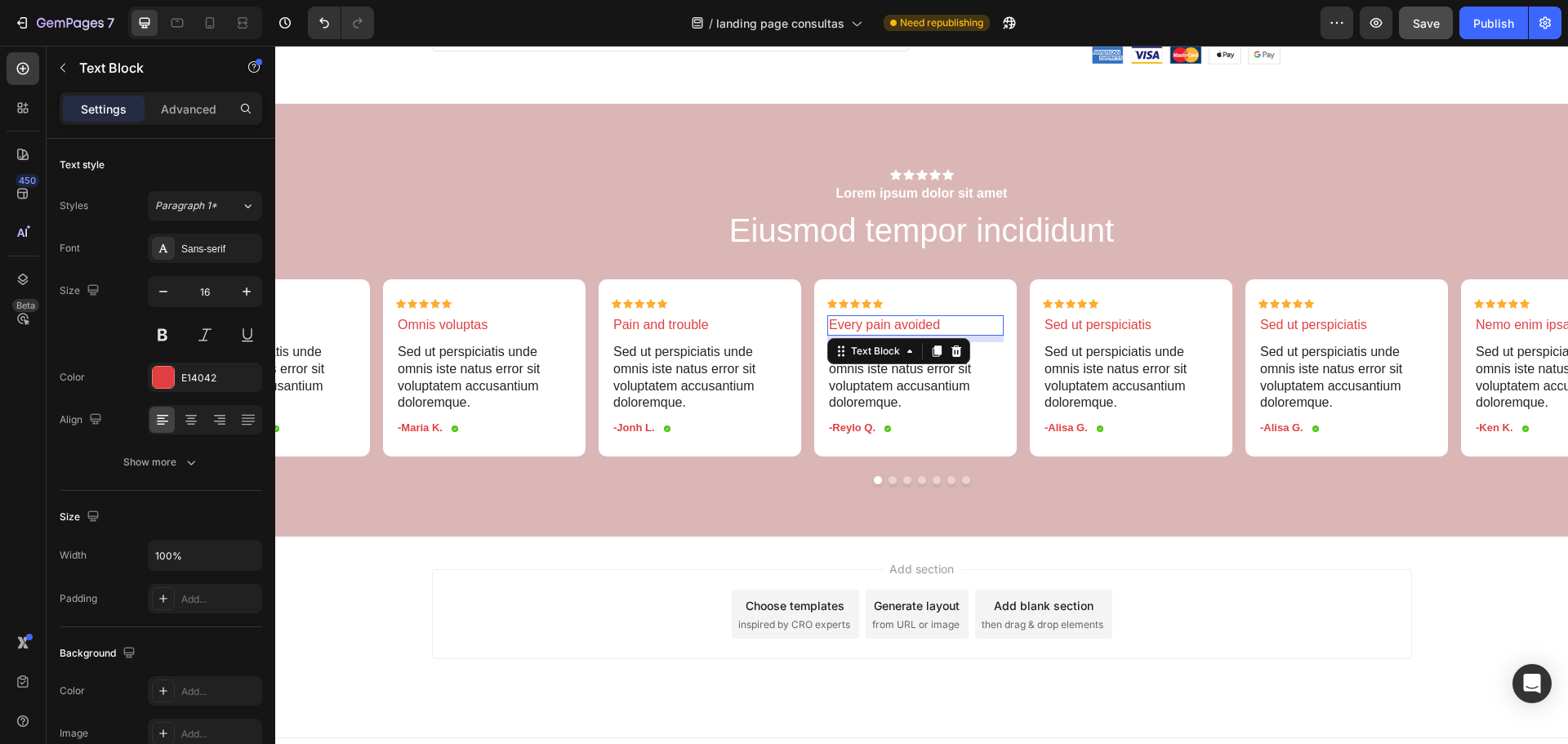 click on "Every pain avoided" at bounding box center (915, 325) 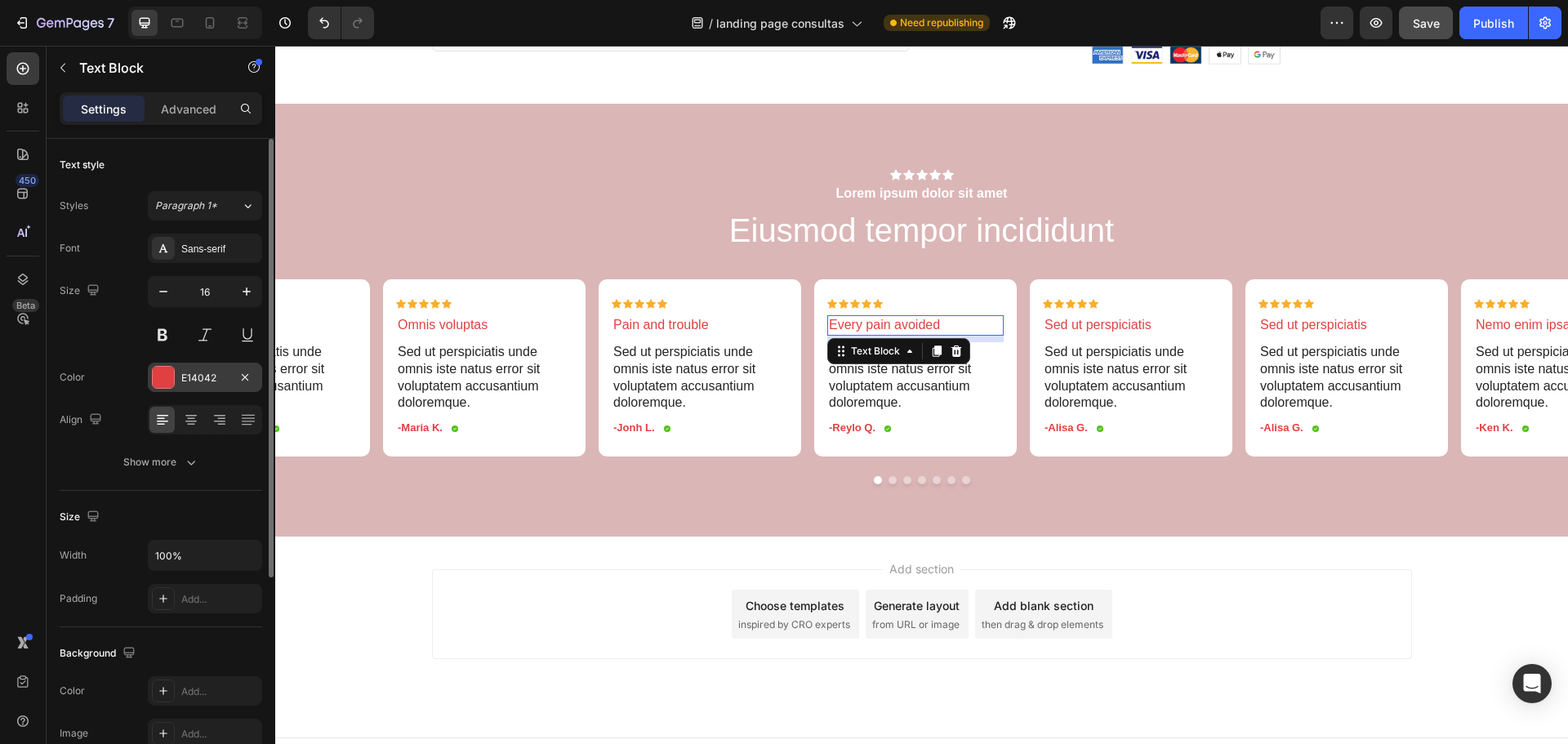 click at bounding box center (163, 377) 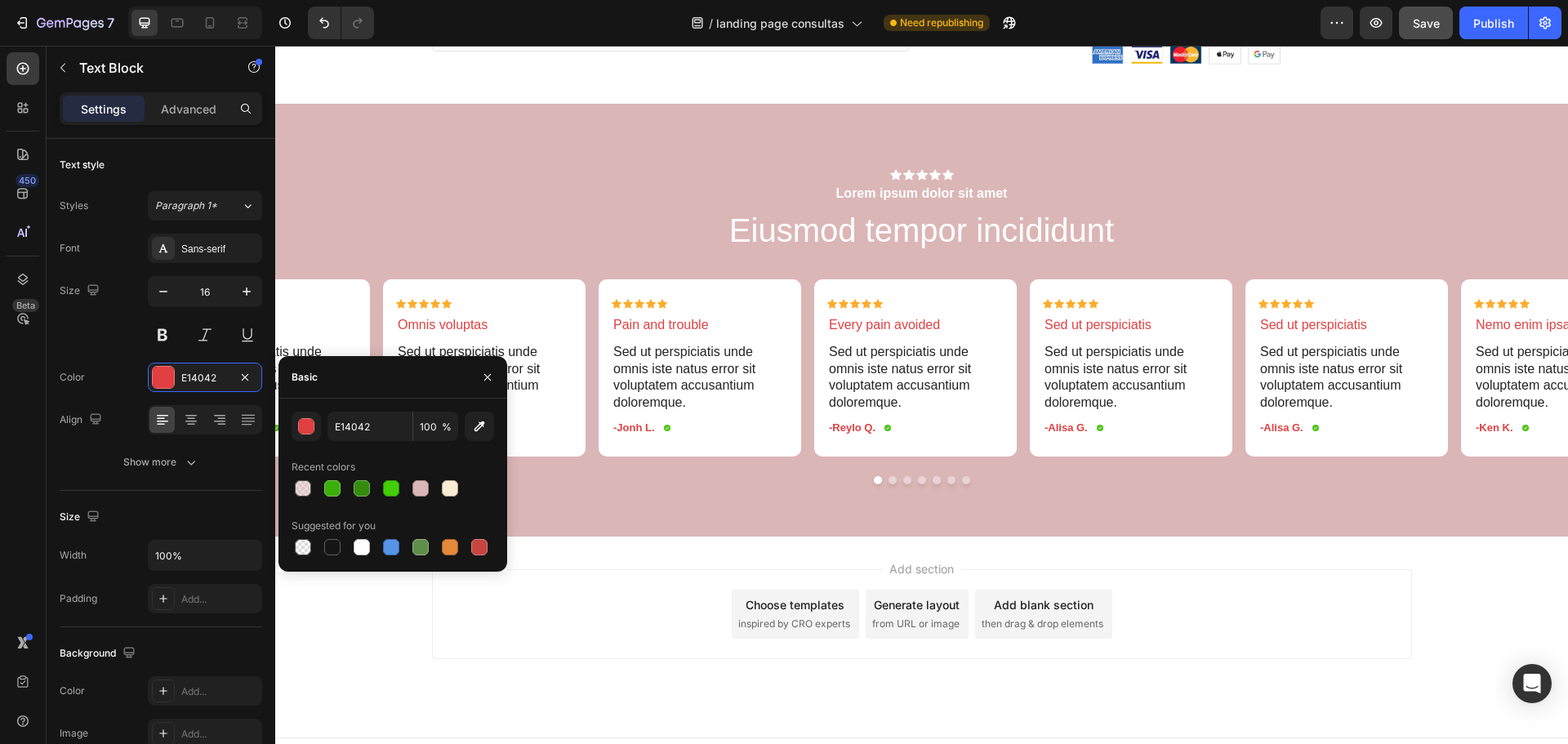 scroll, scrollTop: 5063, scrollLeft: 0, axis: vertical 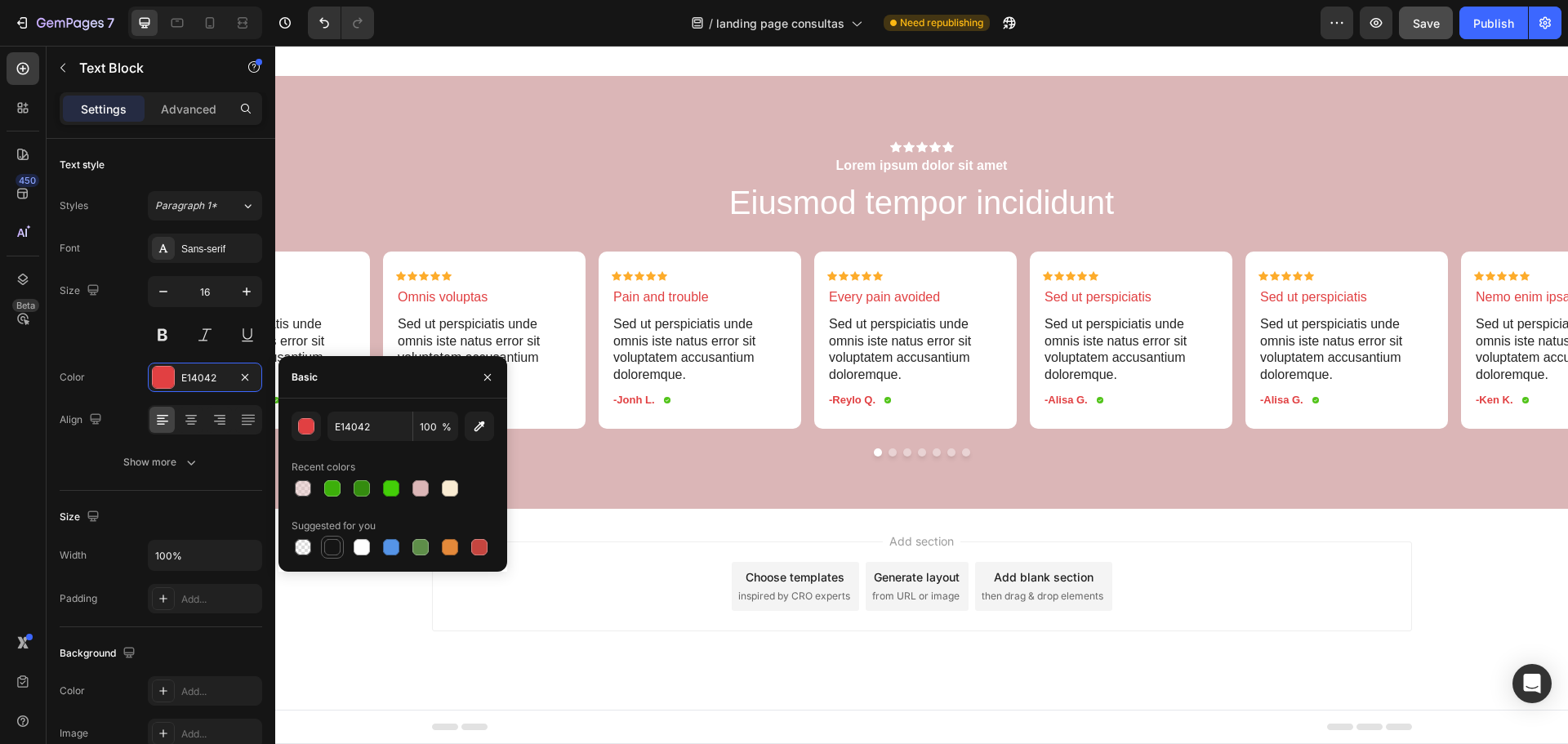 click at bounding box center [332, 547] 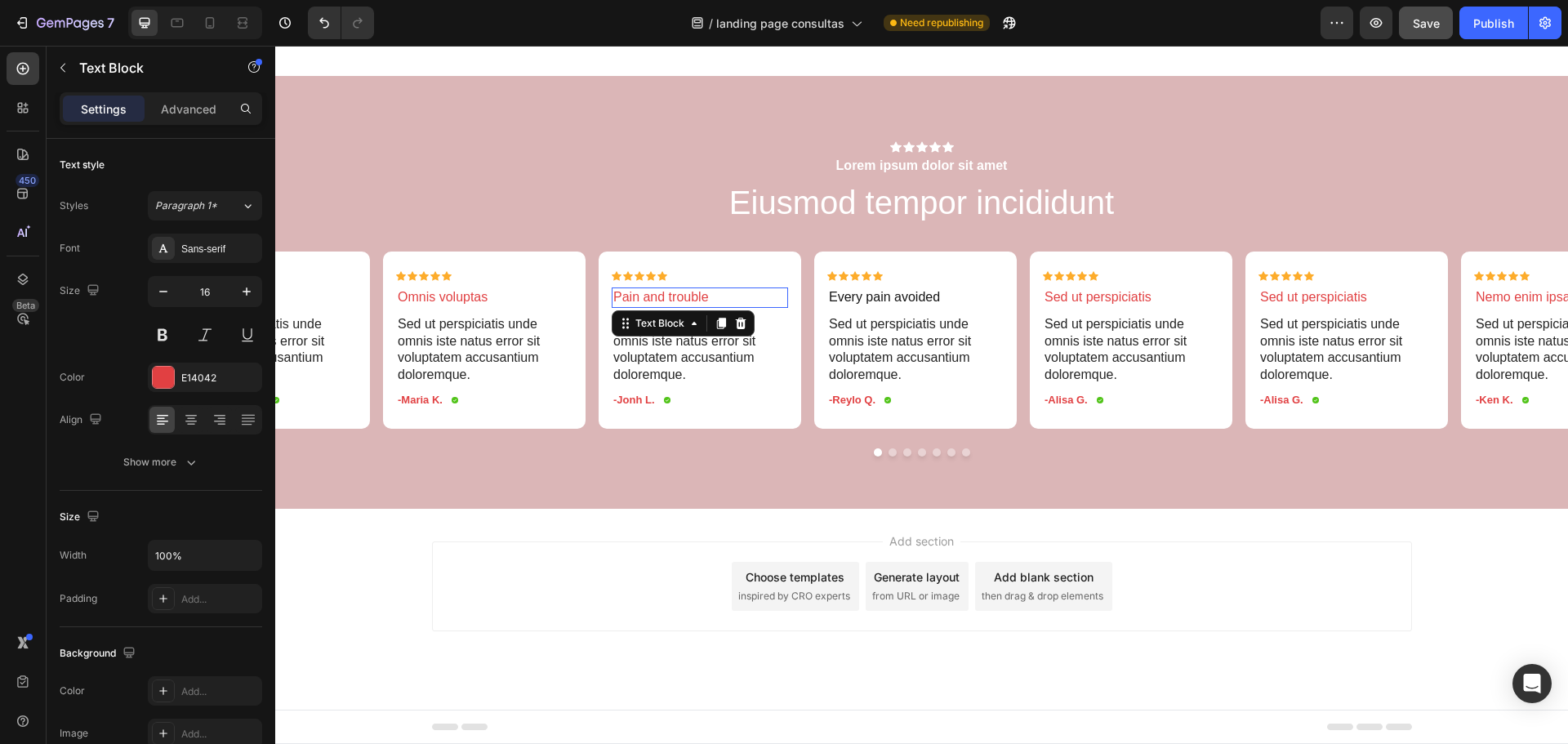 click on "Pain and trouble" at bounding box center (700, 297) 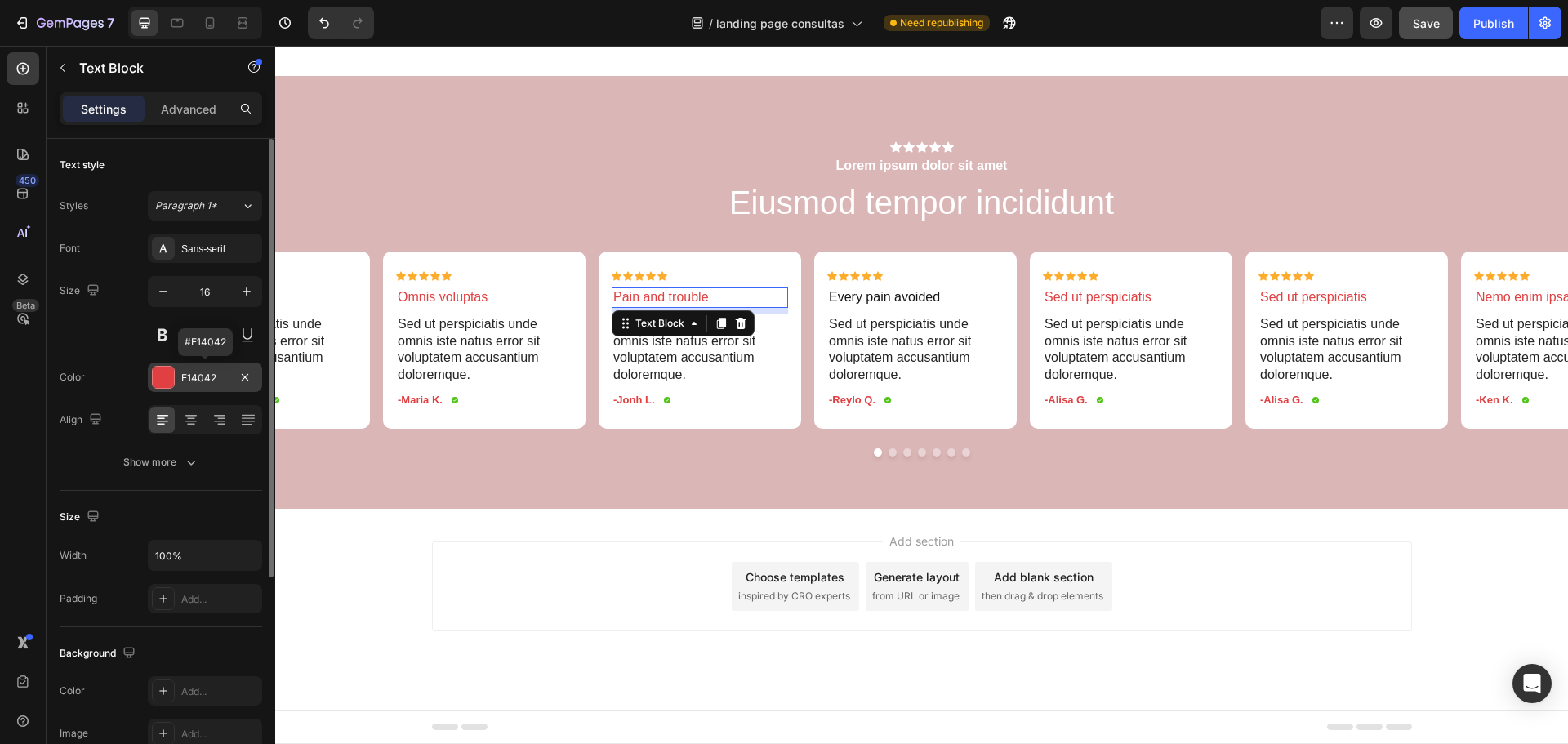 click on "E14042" at bounding box center [205, 377] 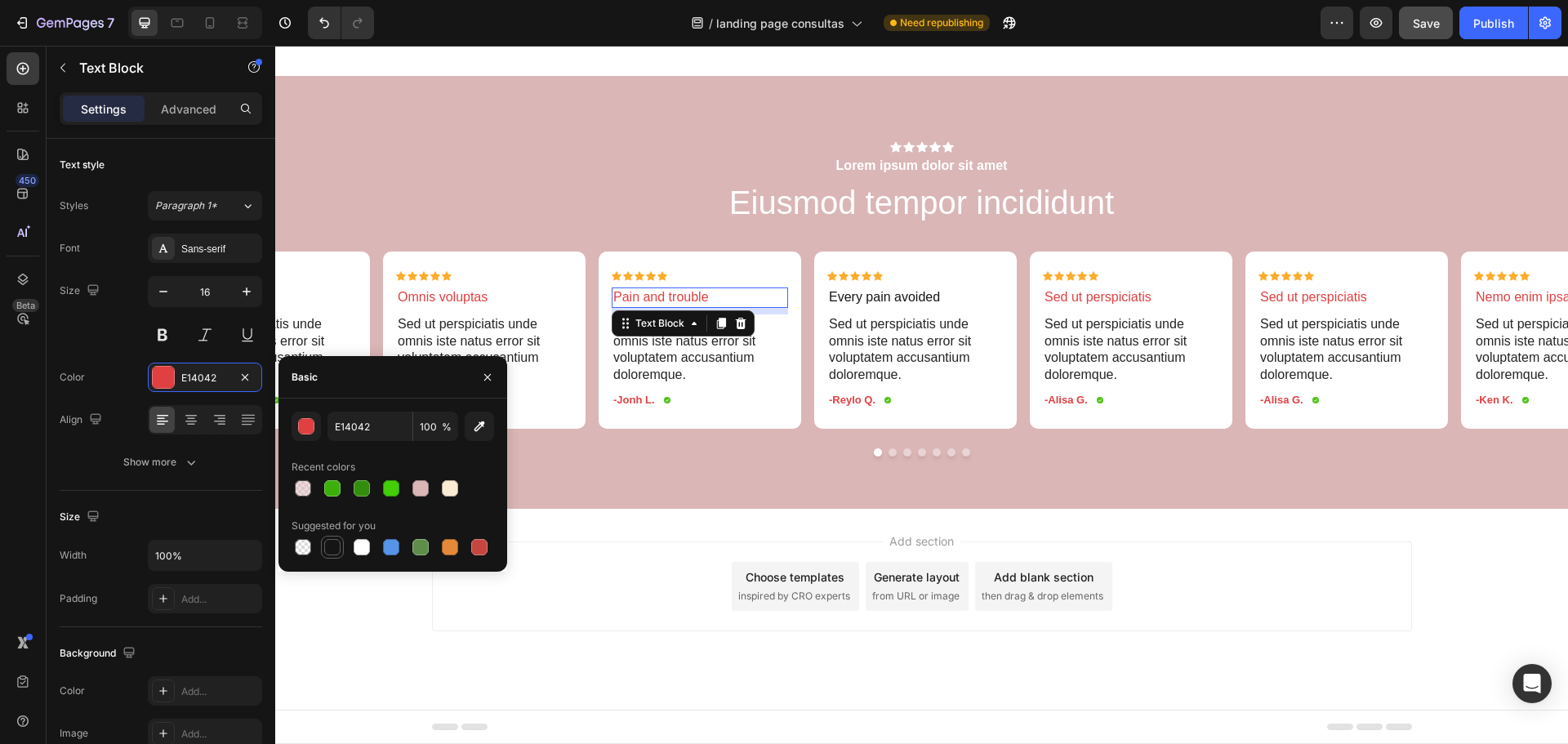 click at bounding box center [332, 547] 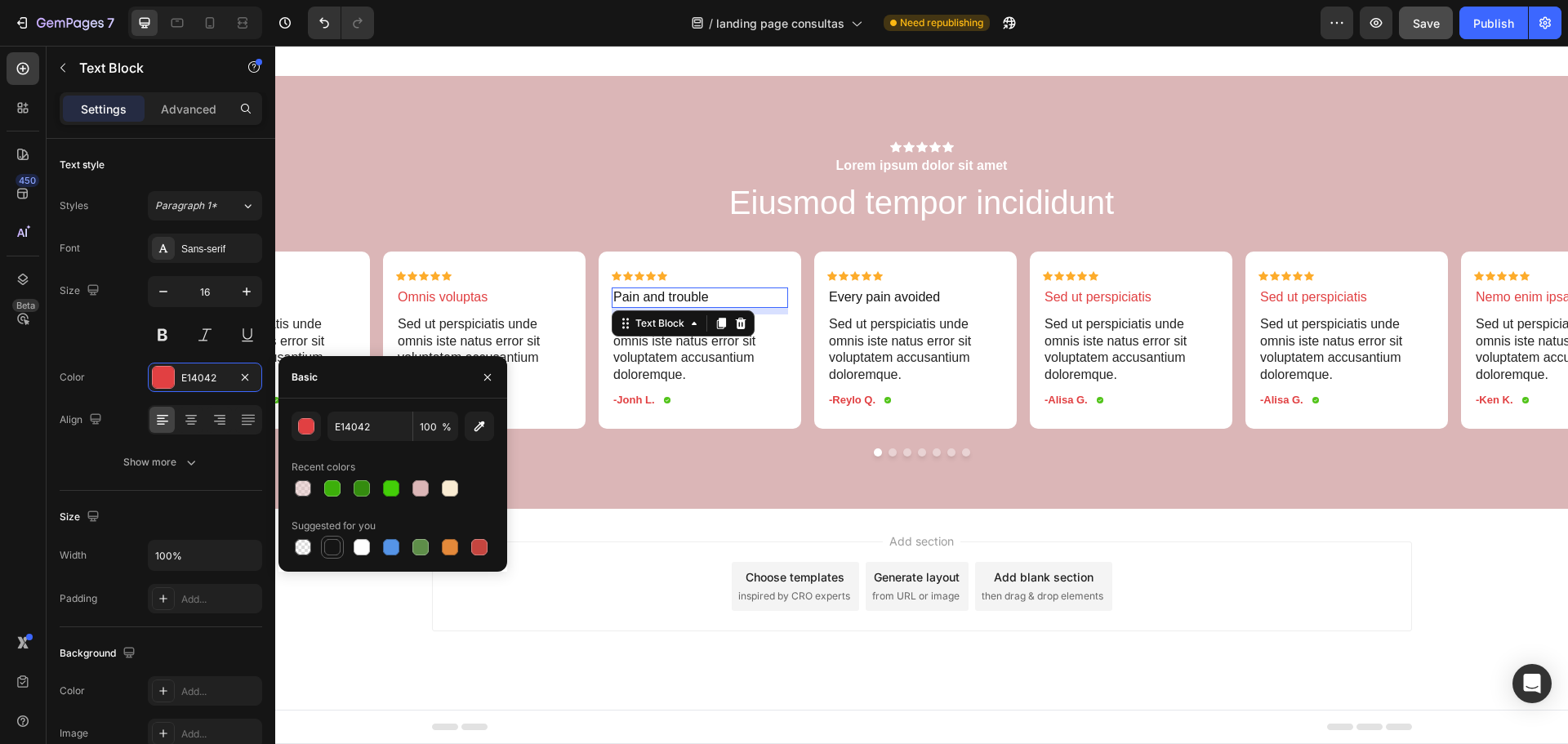 type on "151515" 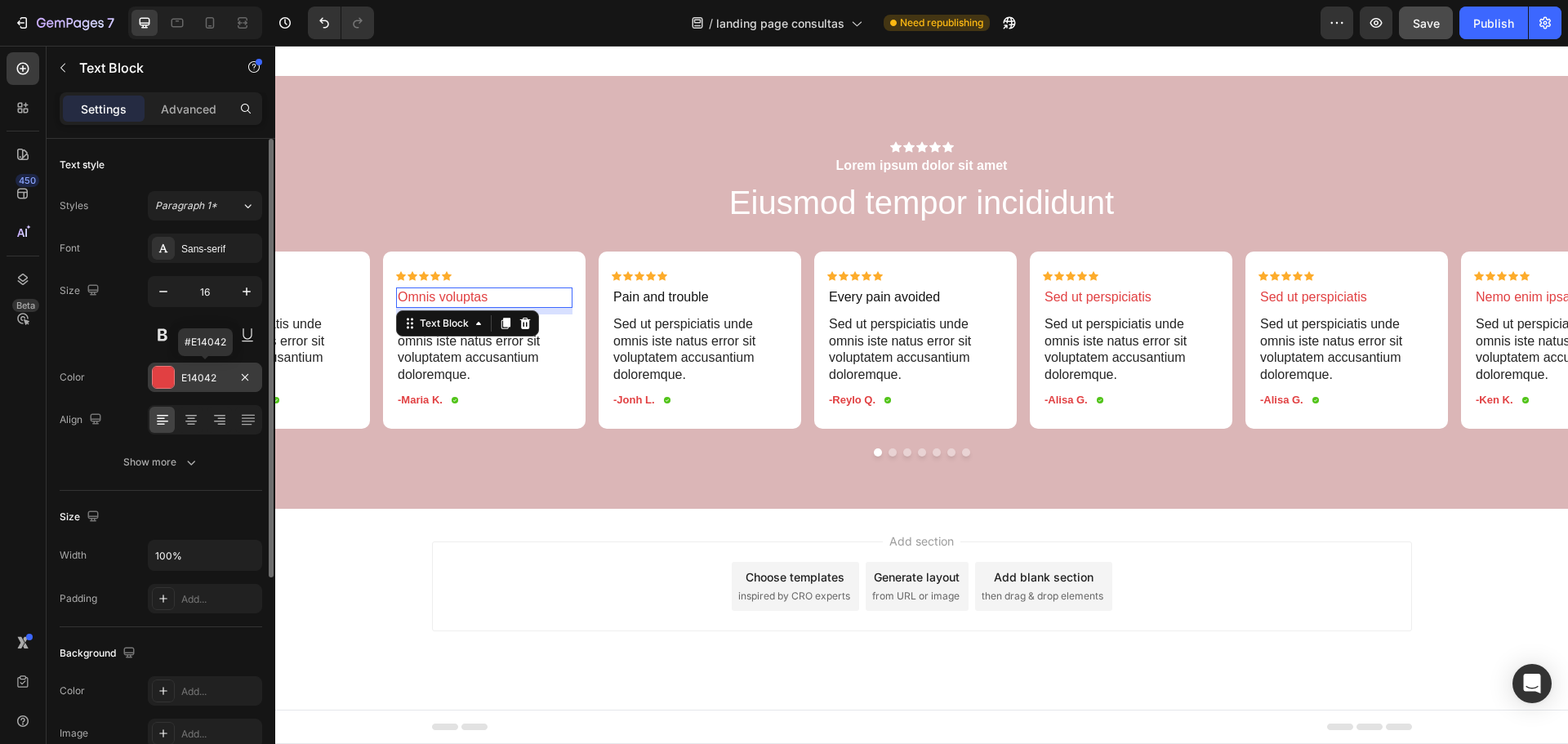 click on "E14042" at bounding box center [205, 377] 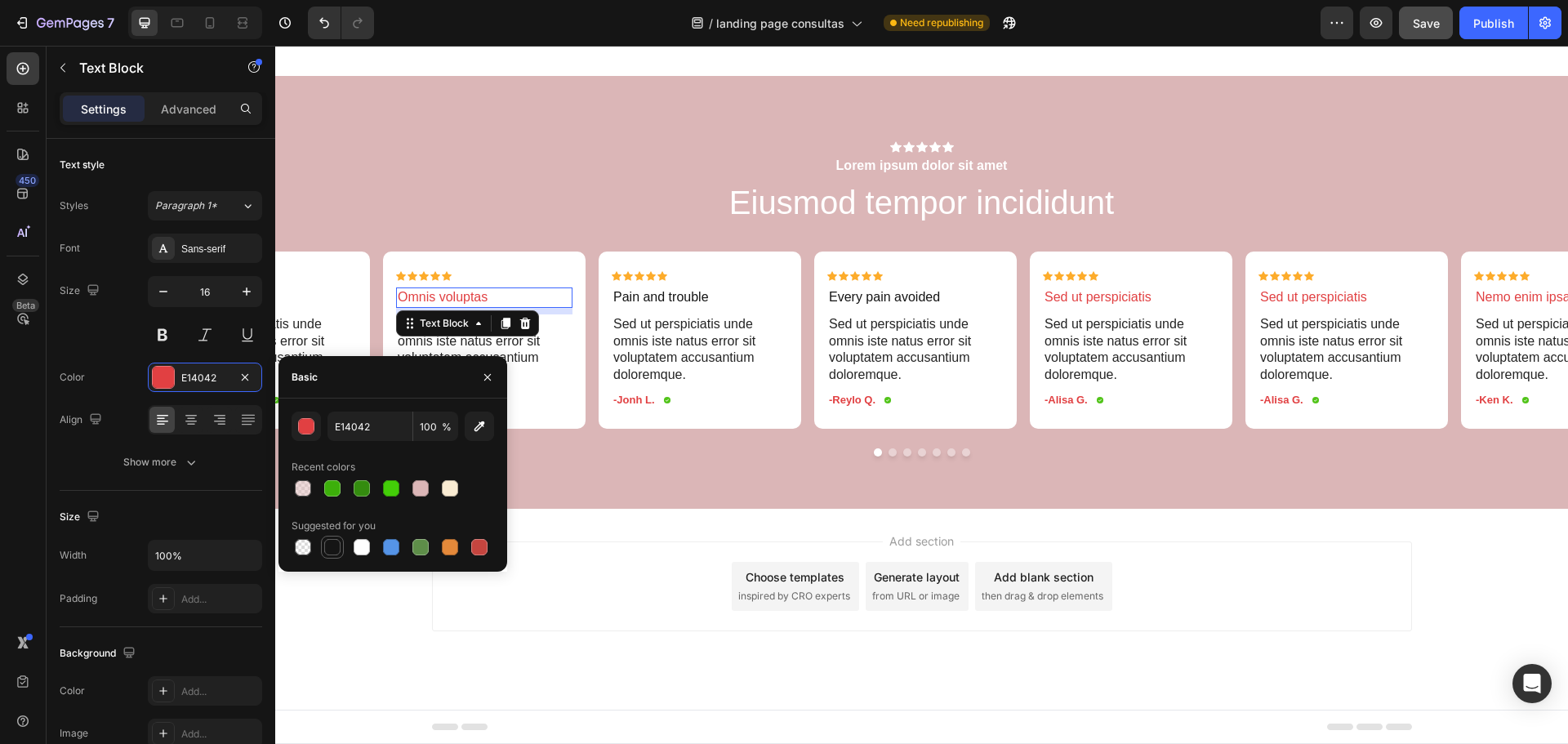 click at bounding box center [332, 547] 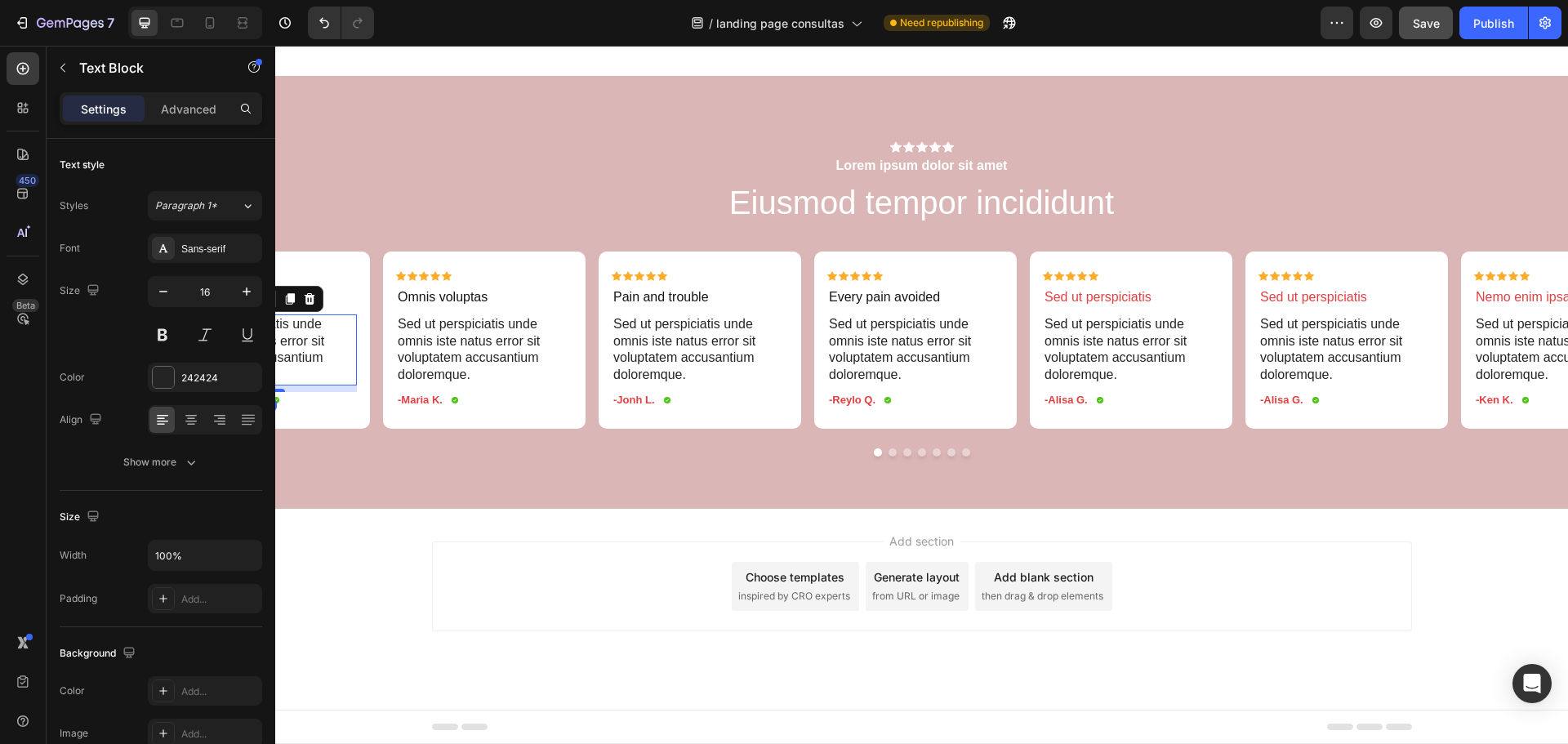 click on "Sed ut perspiciatis unde omnis iste natus error sit voluptatem accusantium doloremque." at bounding box center [269, 350] 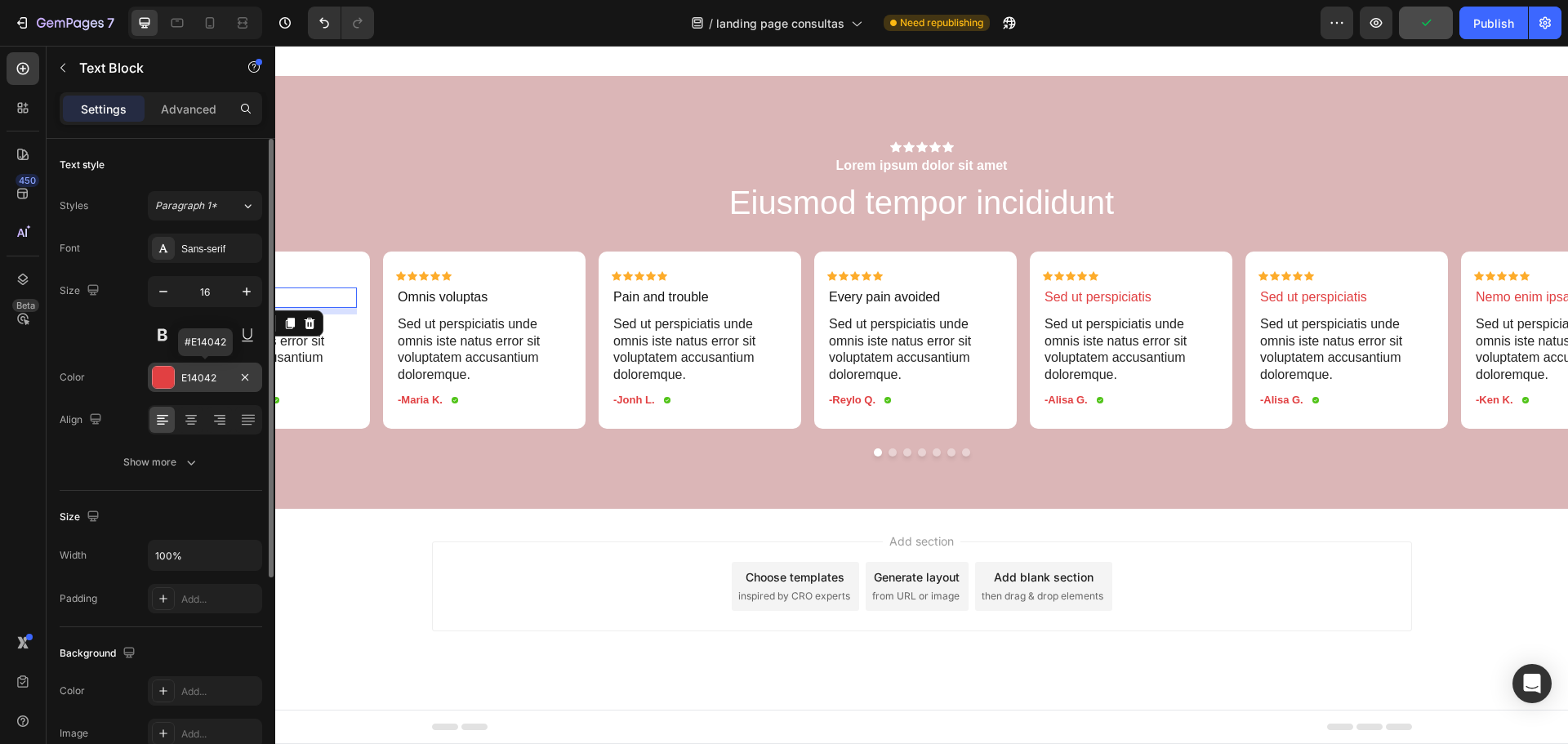 click on "E14042" at bounding box center [205, 378] 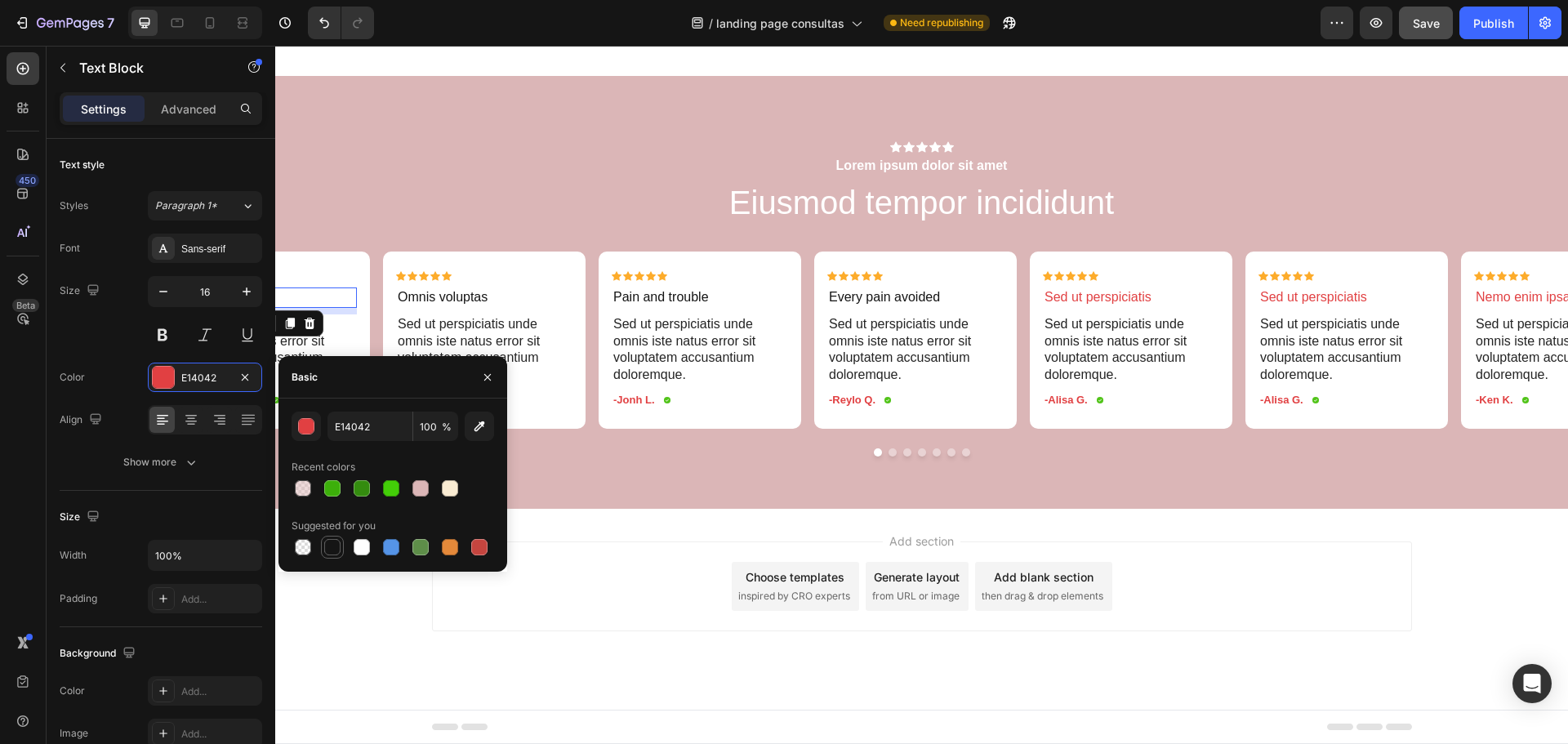 click at bounding box center (332, 547) 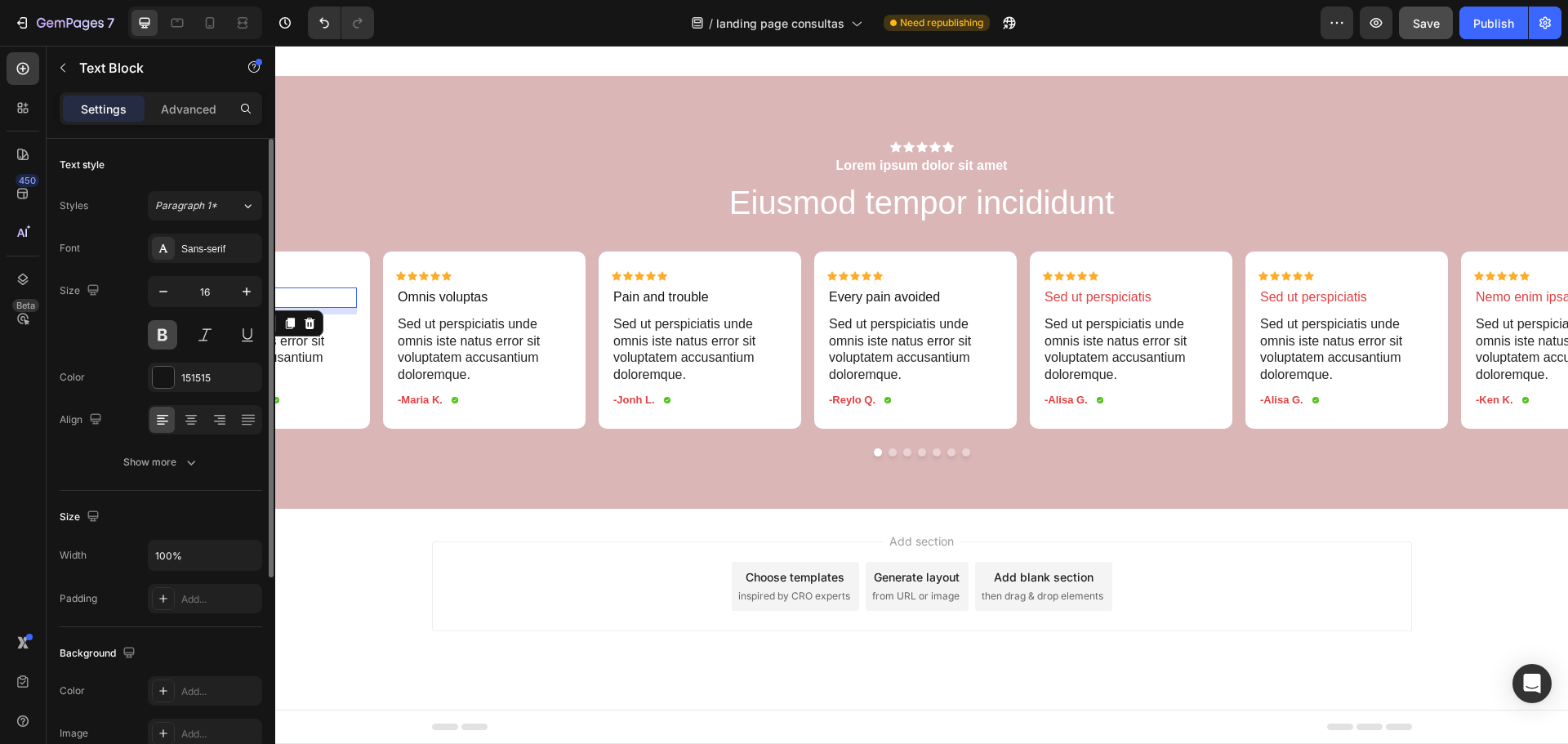 click at bounding box center (163, 335) 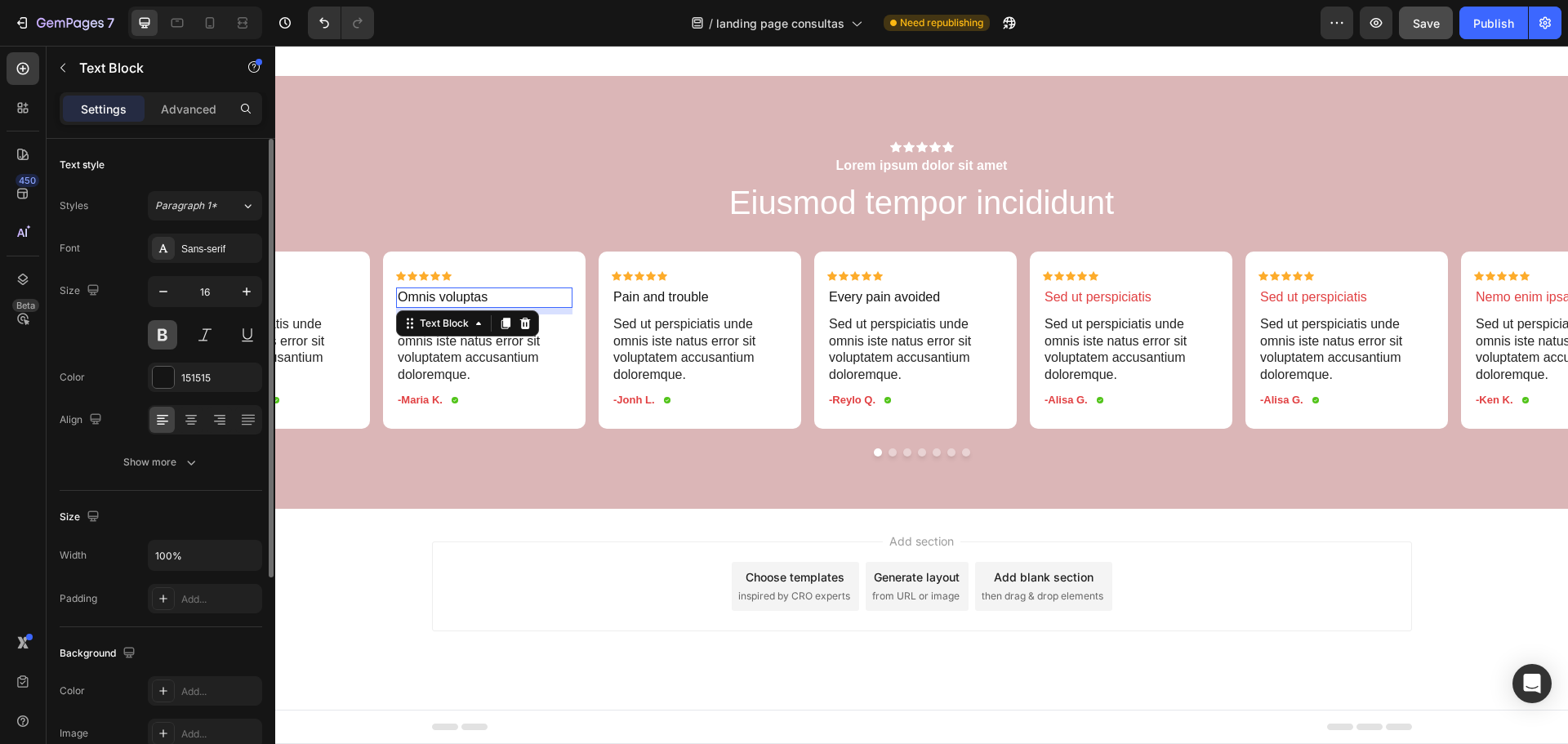 click at bounding box center [163, 335] 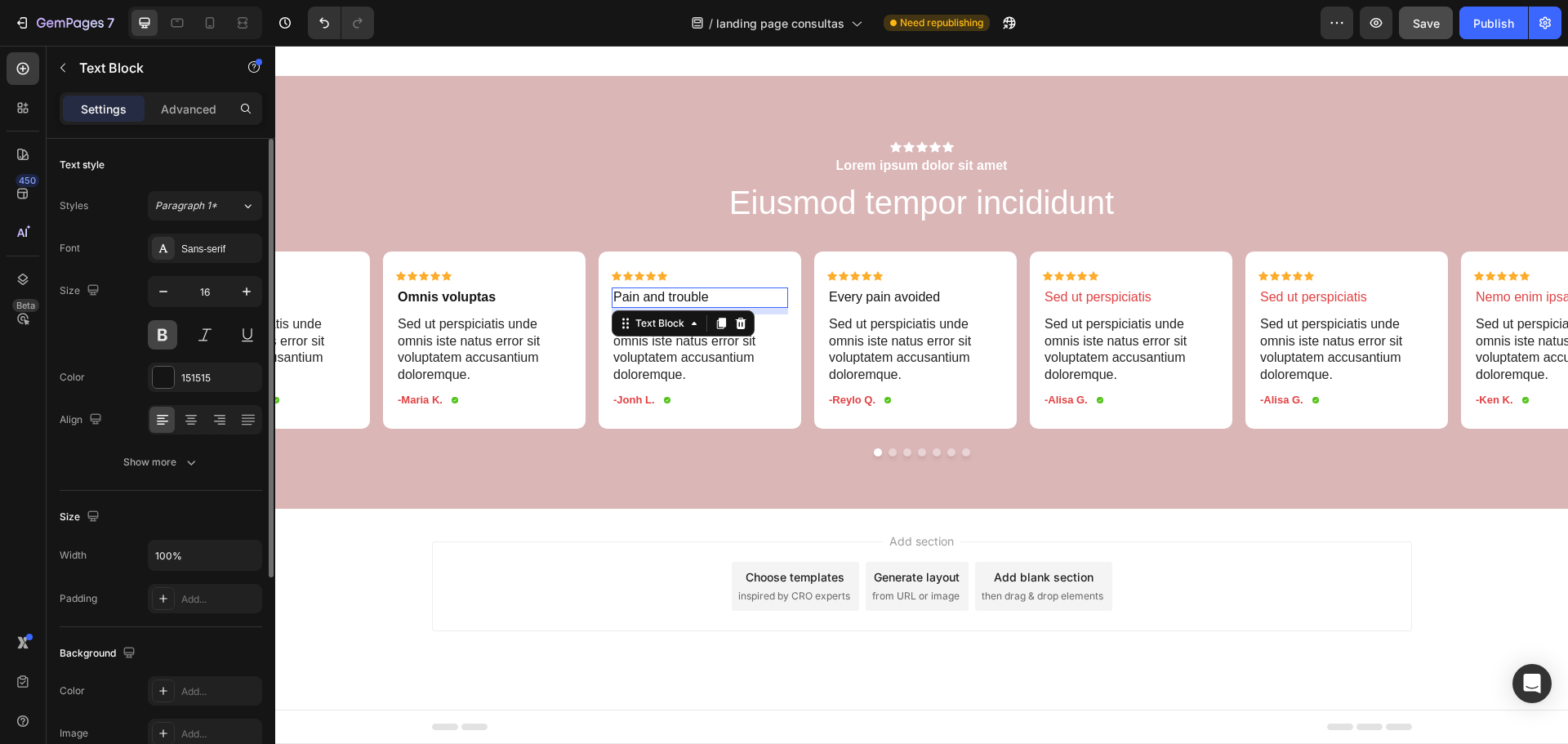 click at bounding box center [163, 335] 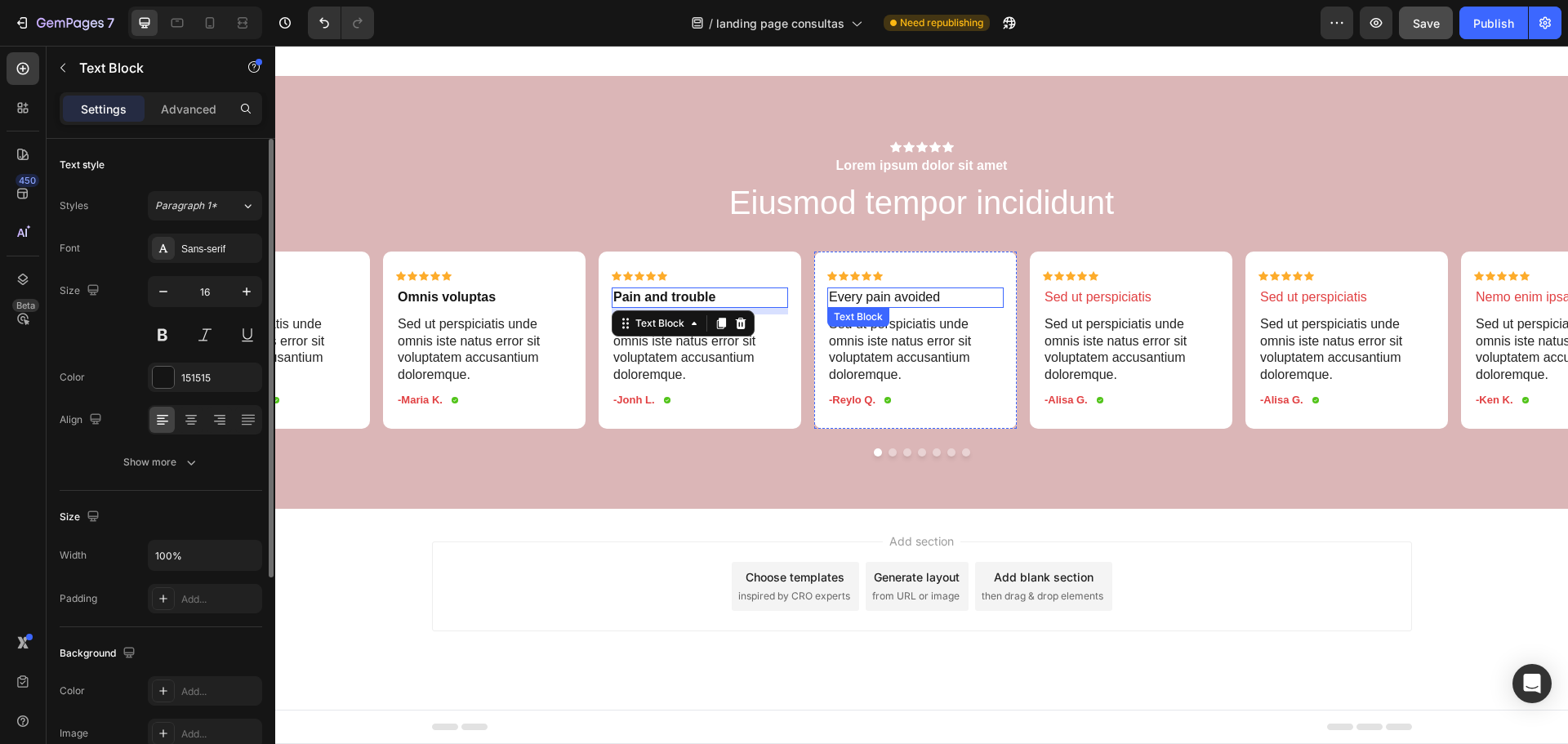 click on "Every pain avoided" at bounding box center [915, 297] 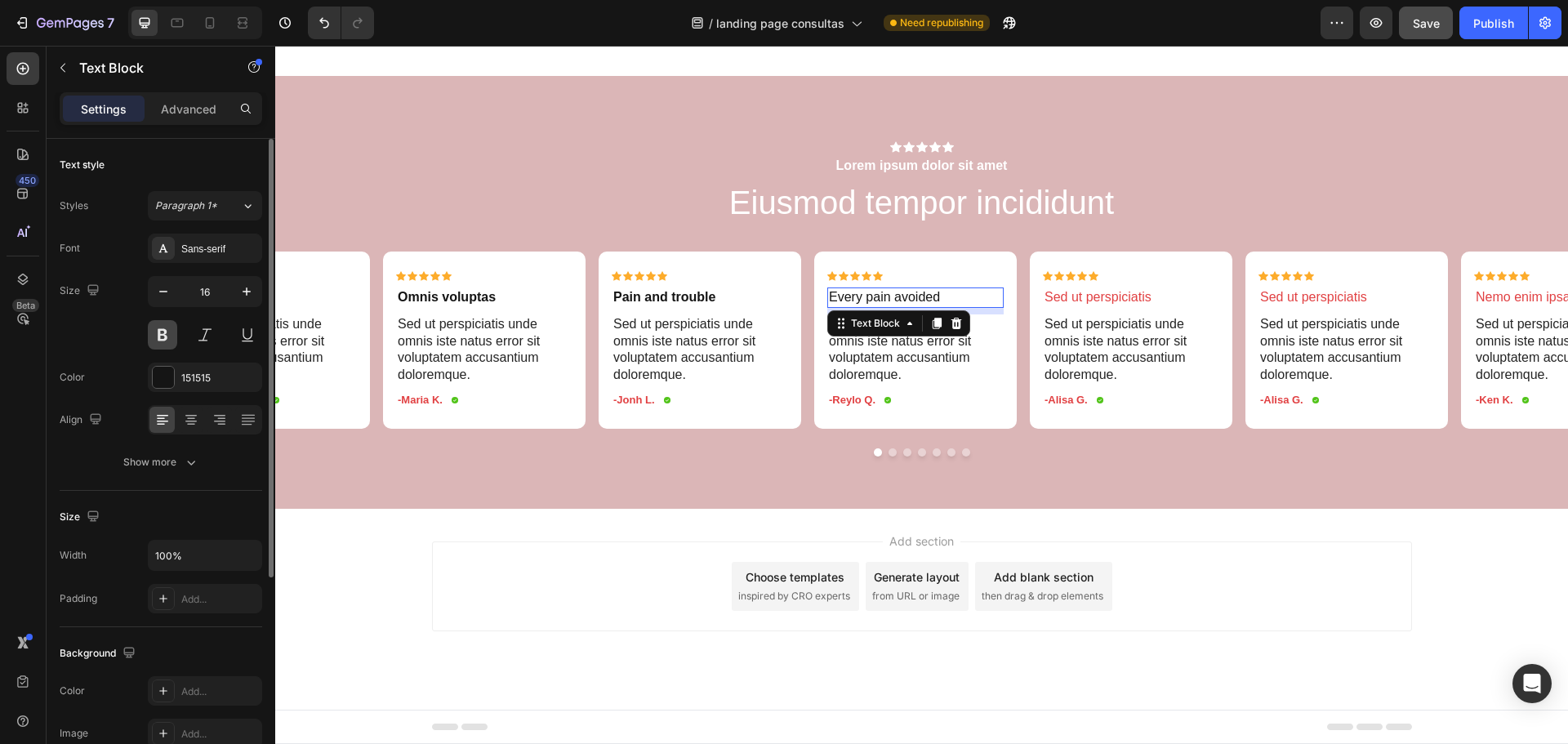 click at bounding box center [163, 335] 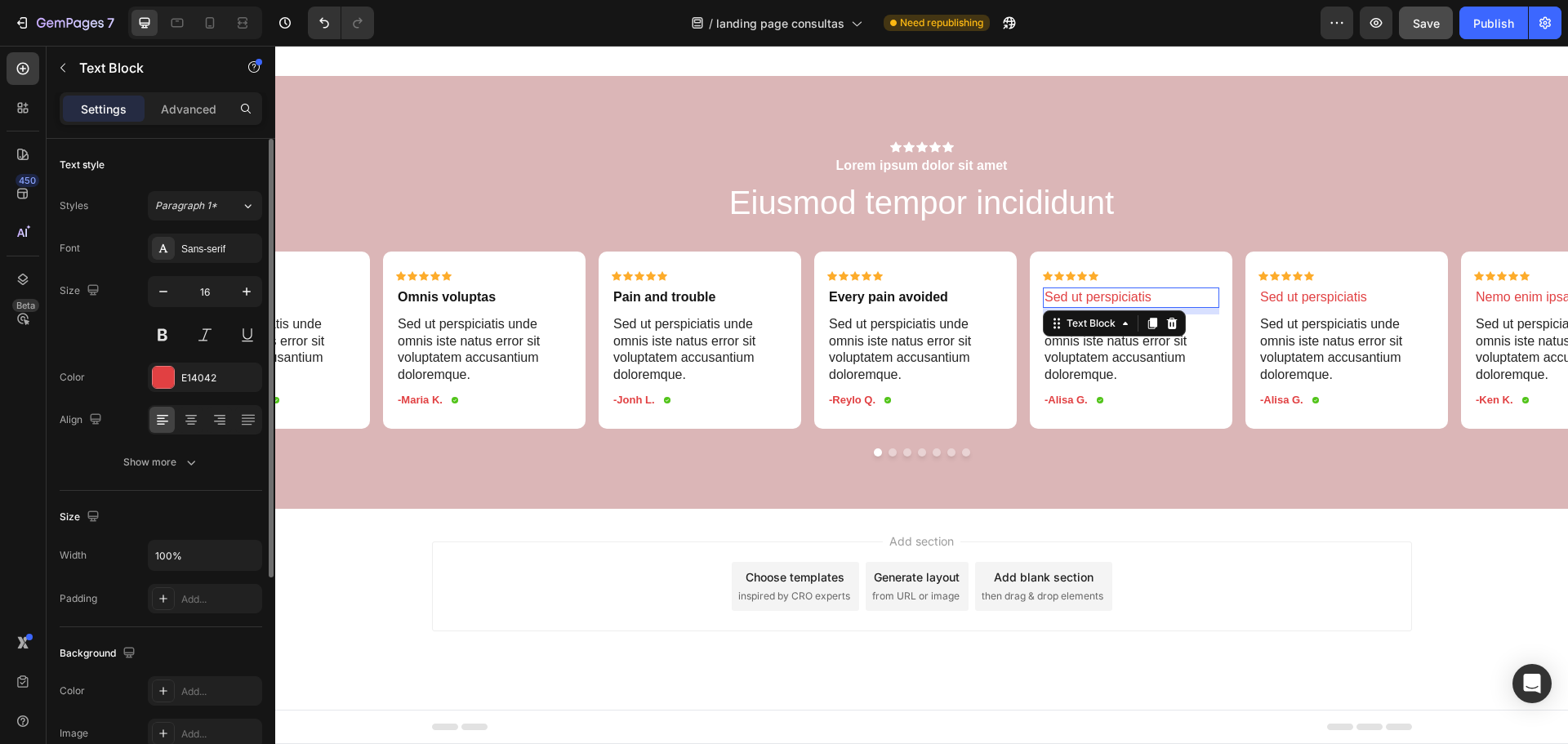 click on "Sed ut perspiciatis" at bounding box center [1131, 297] 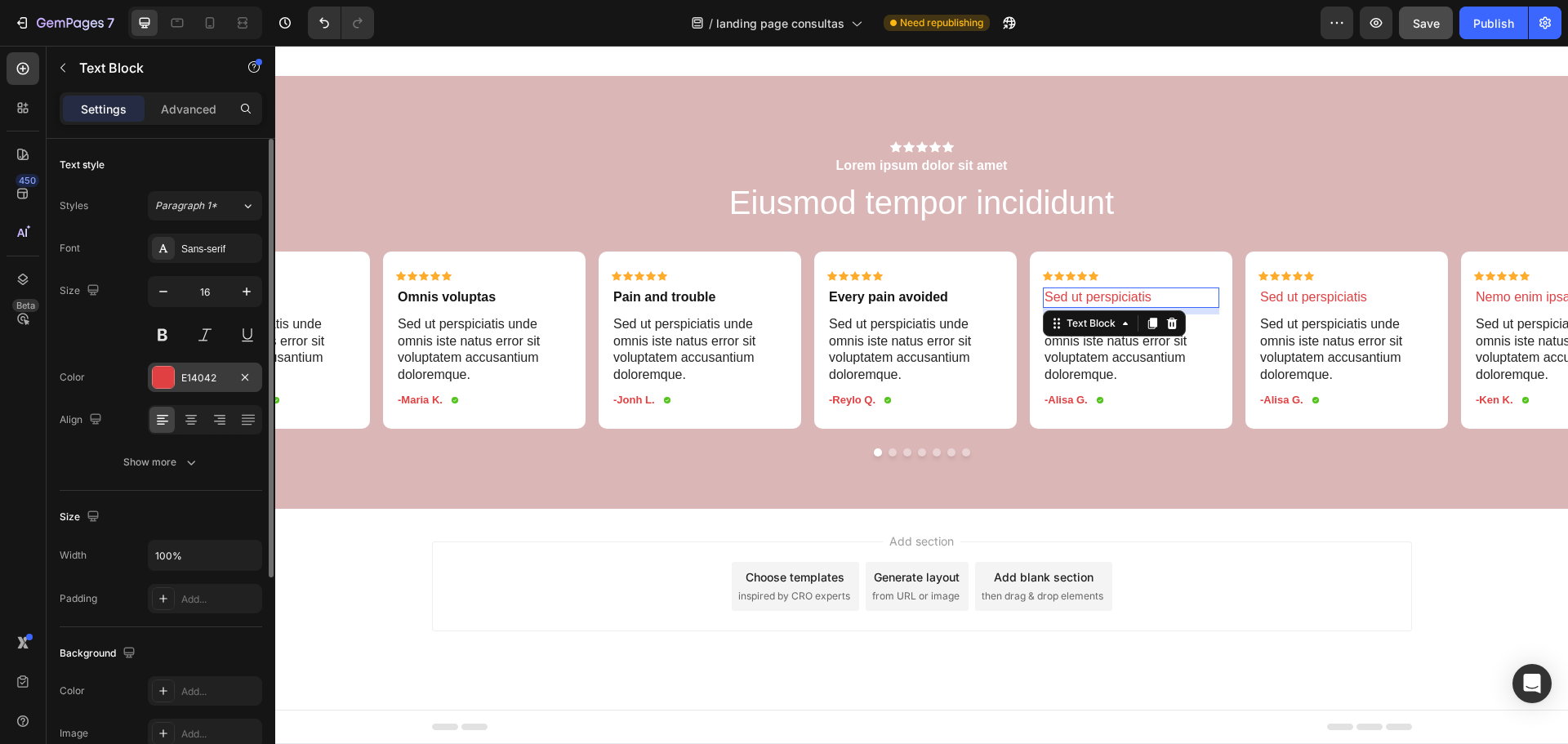 click at bounding box center (163, 377) 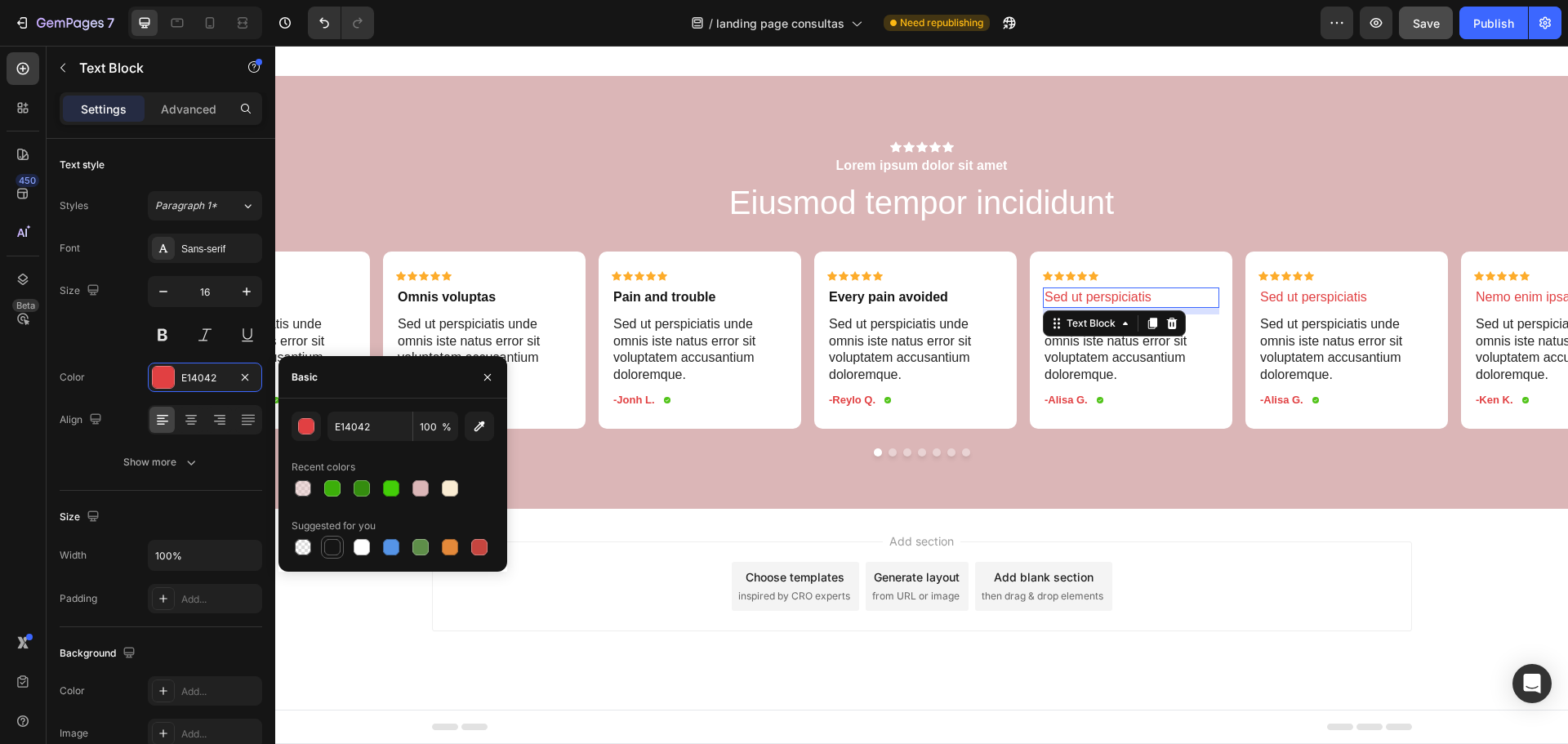 click at bounding box center (332, 547) 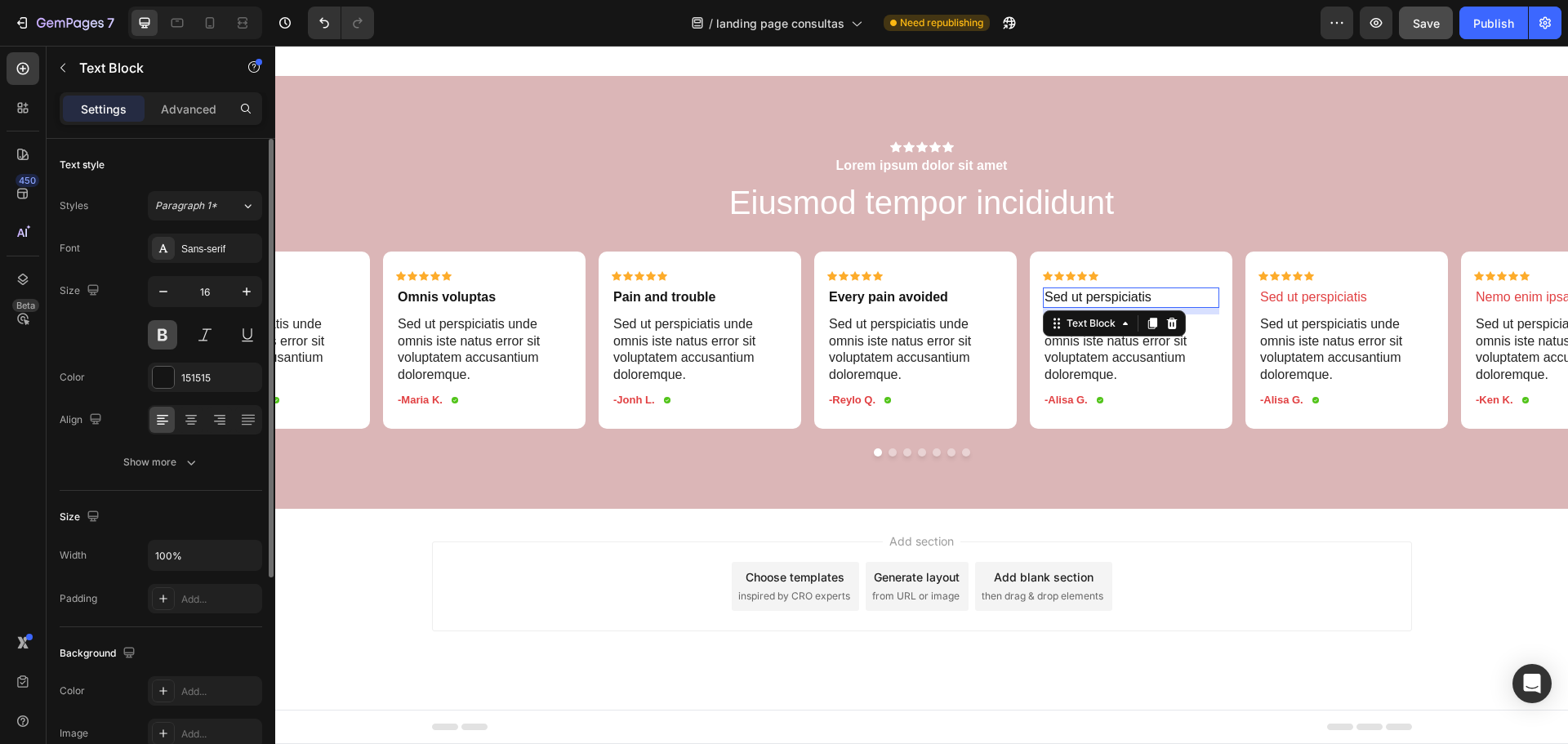 click at bounding box center (163, 335) 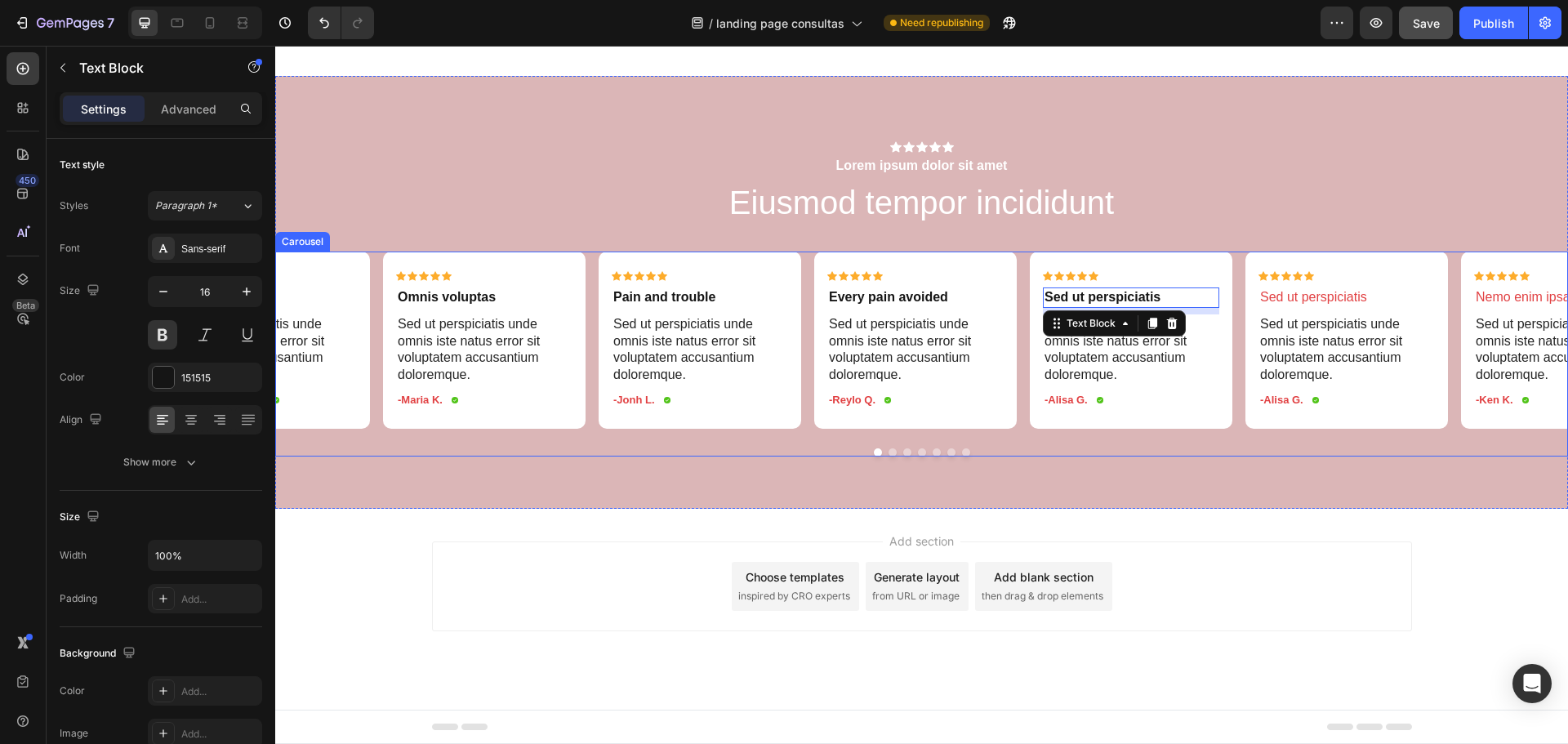 click at bounding box center [893, 452] 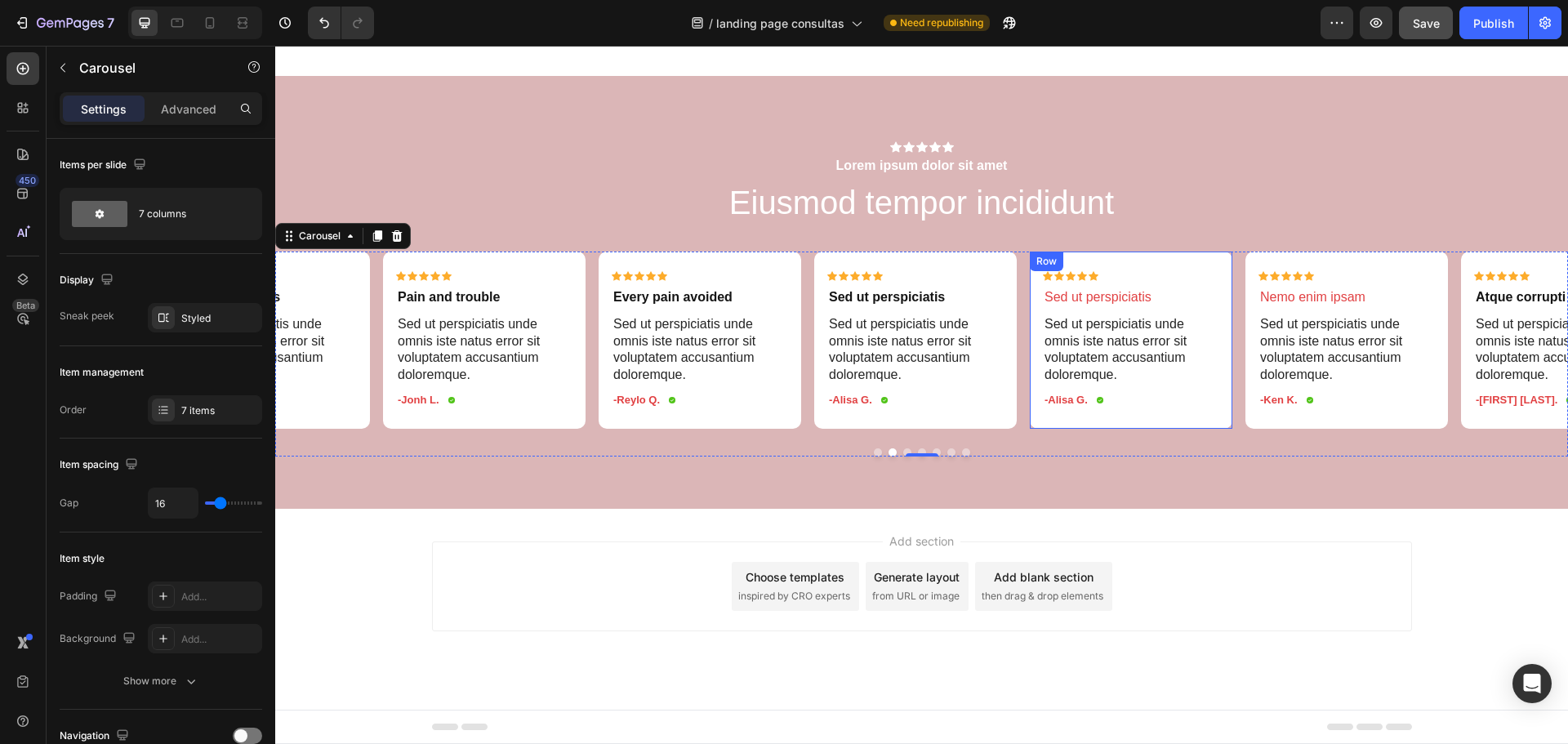 click on "Icon Icon Icon Icon Icon Icon List Sed ut perspiciatis Text Block Sed ut perspiciatis unde omnis iste natus error sit voluptatem accusantium doloremque. Text Block -[FIRST] [LAST]. Text Block
Icon Row Row" at bounding box center (1131, 340) 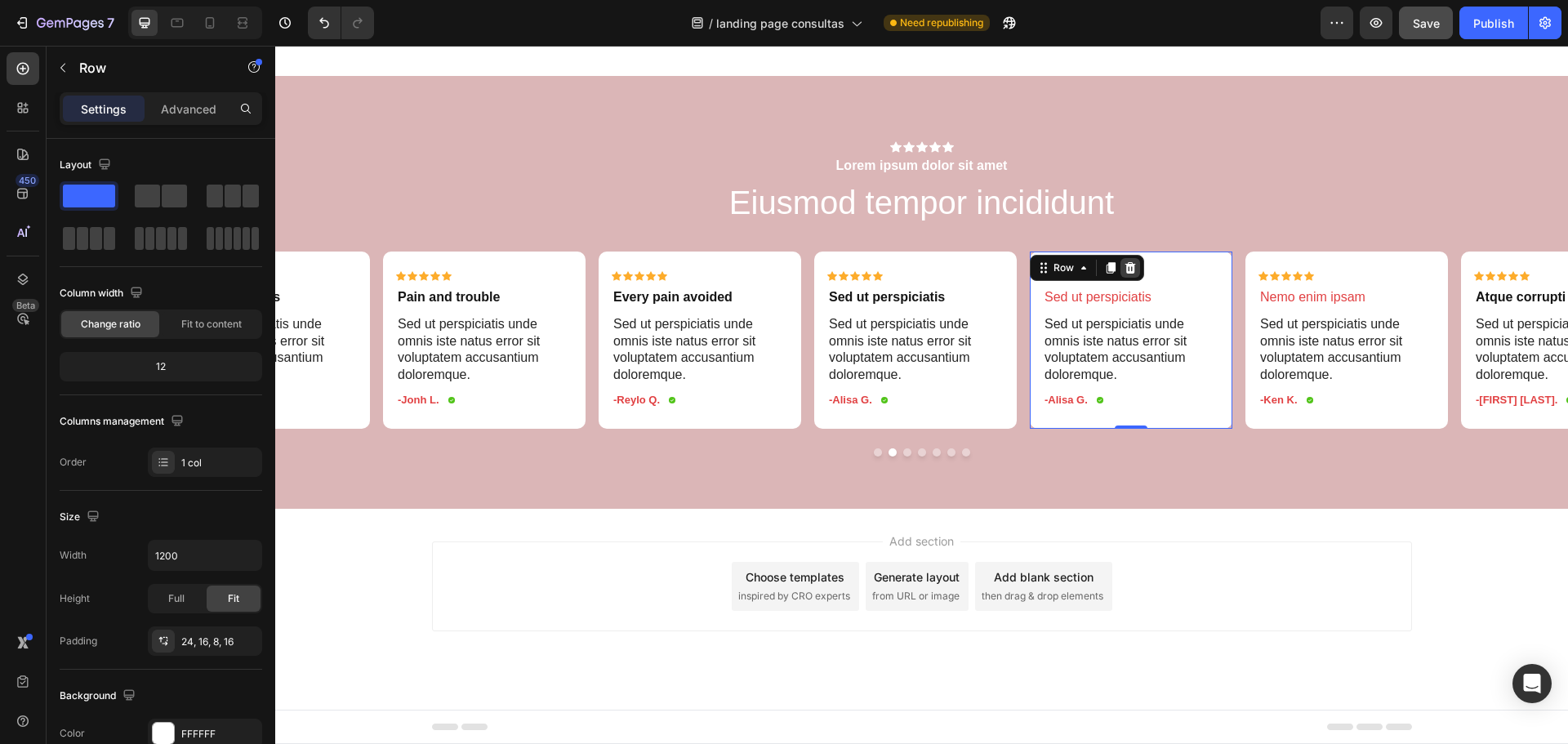 click 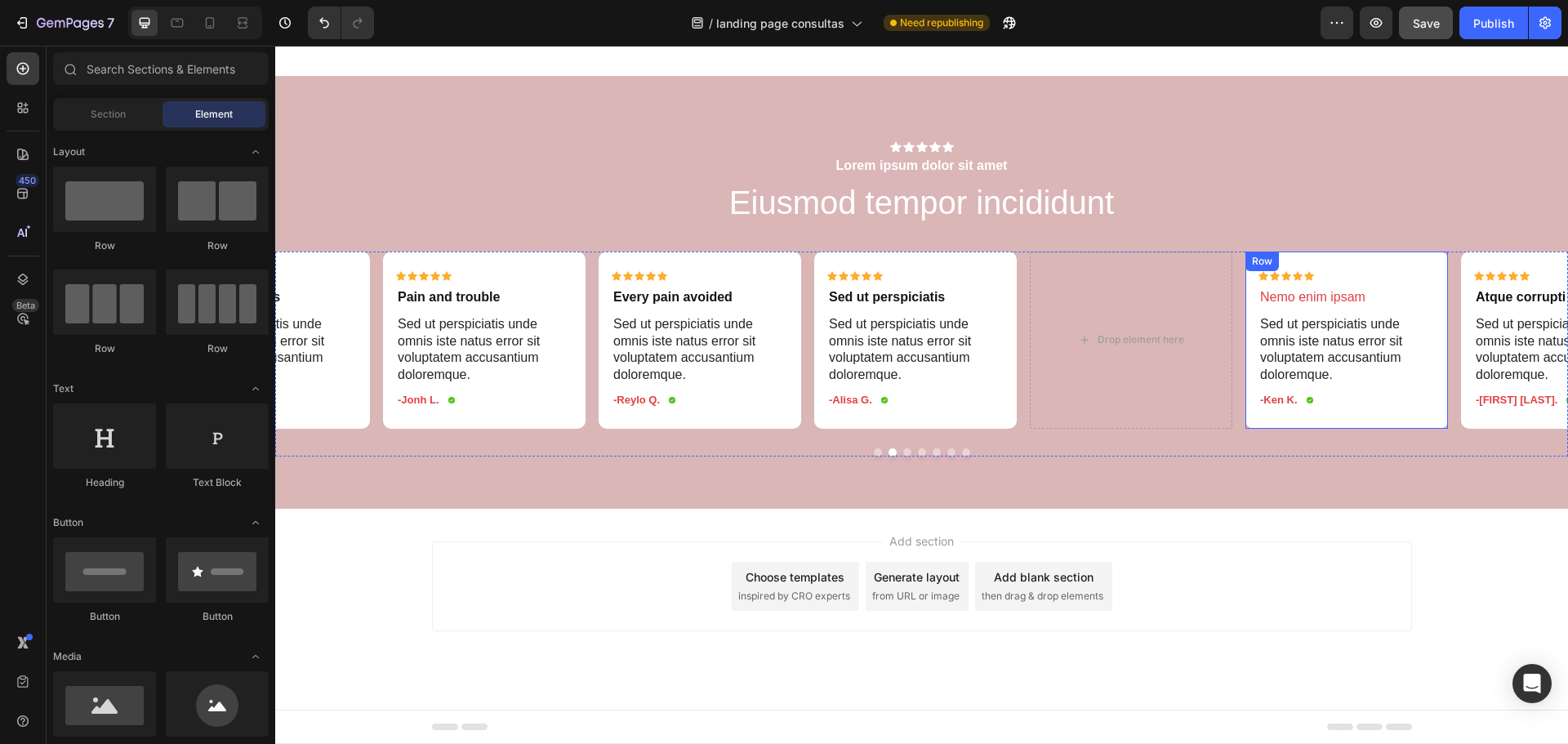 click on "Icon Icon Icon Icon Icon Icon List Nemo enim ipsam Text Block Sed ut perspiciatis unde omnis iste natus error sit voluptatem accusantium doloremque. Text Block -[FIRST] [LAST]. Text Block
Icon Row Row" at bounding box center [1347, 340] 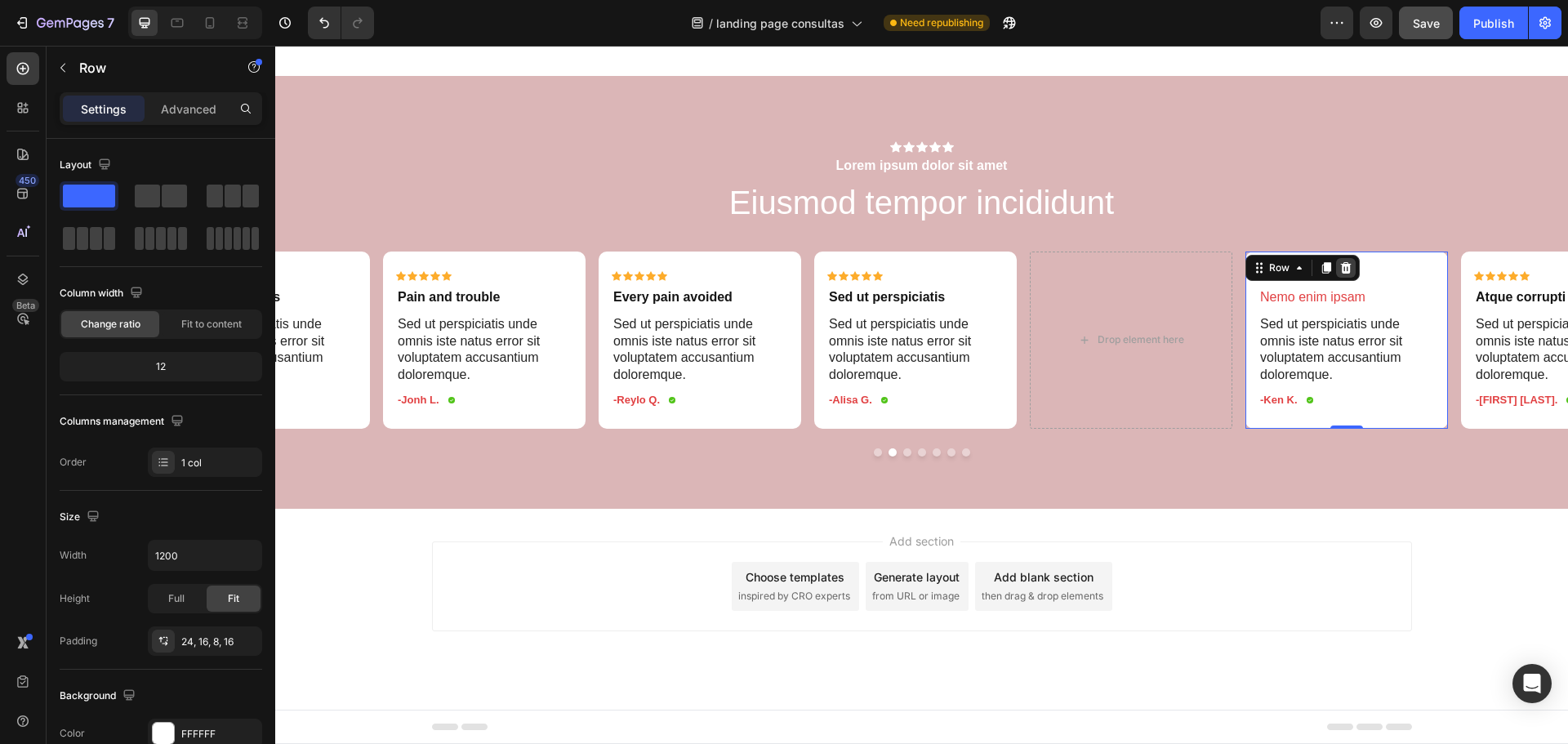 click 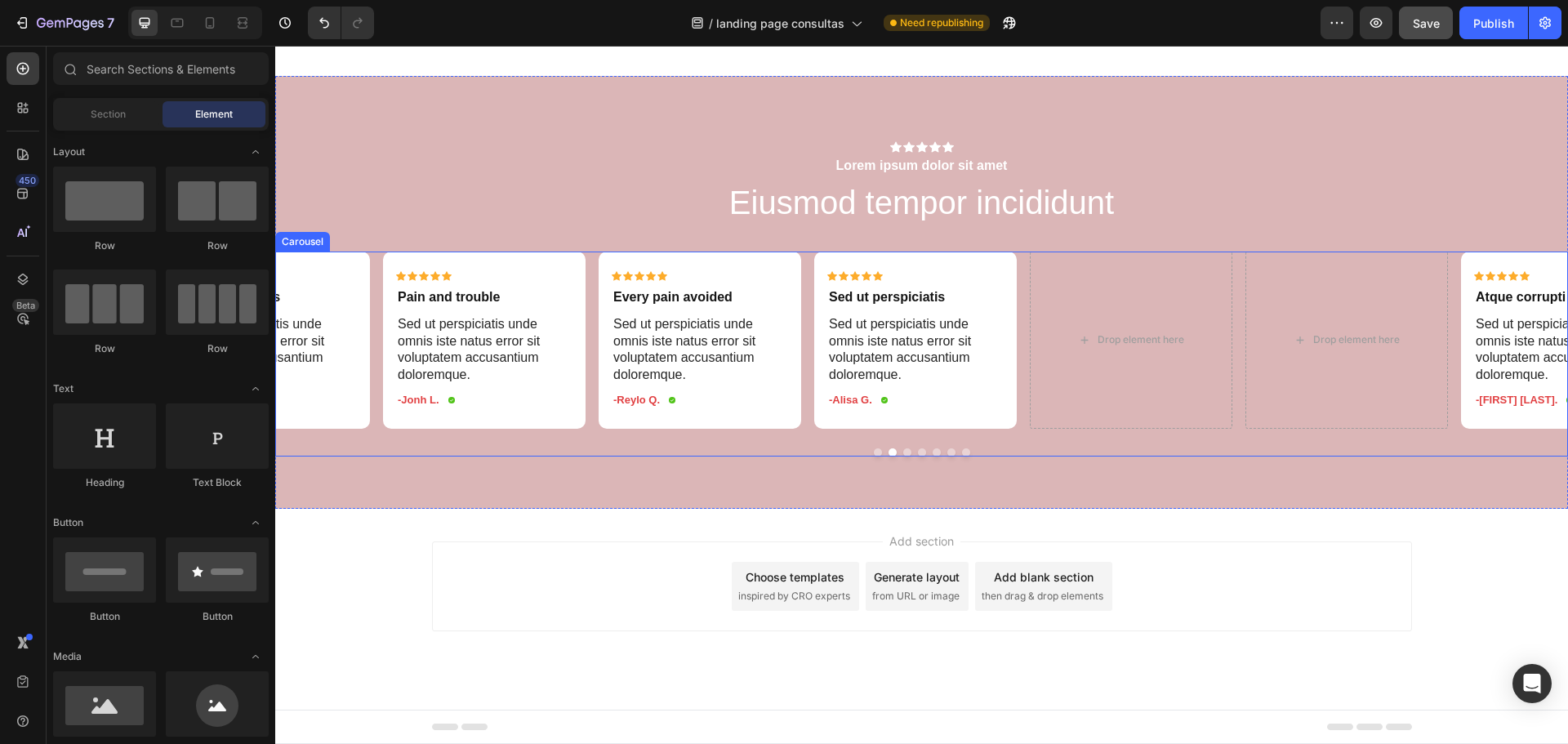 click at bounding box center (966, 452) 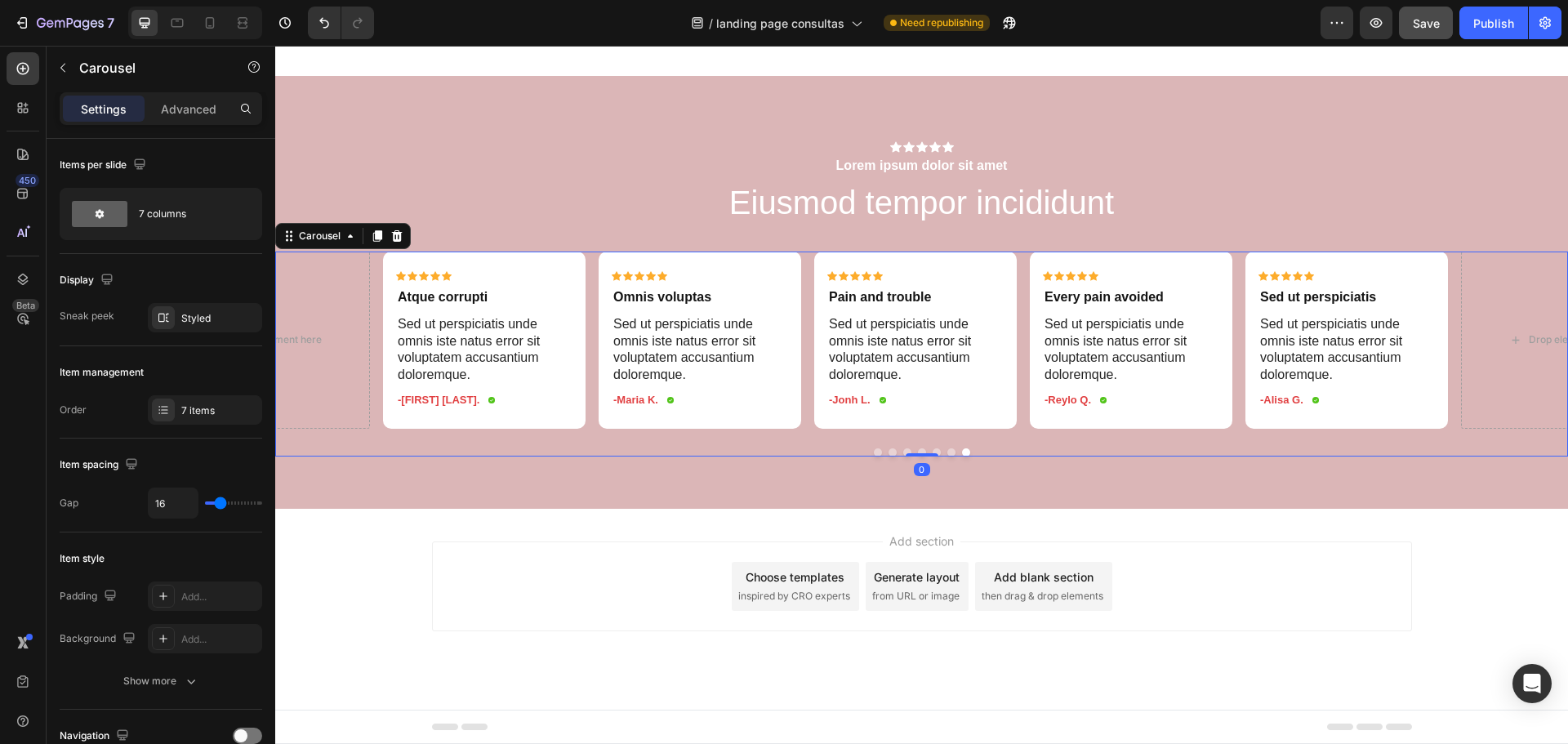 click at bounding box center [966, 452] 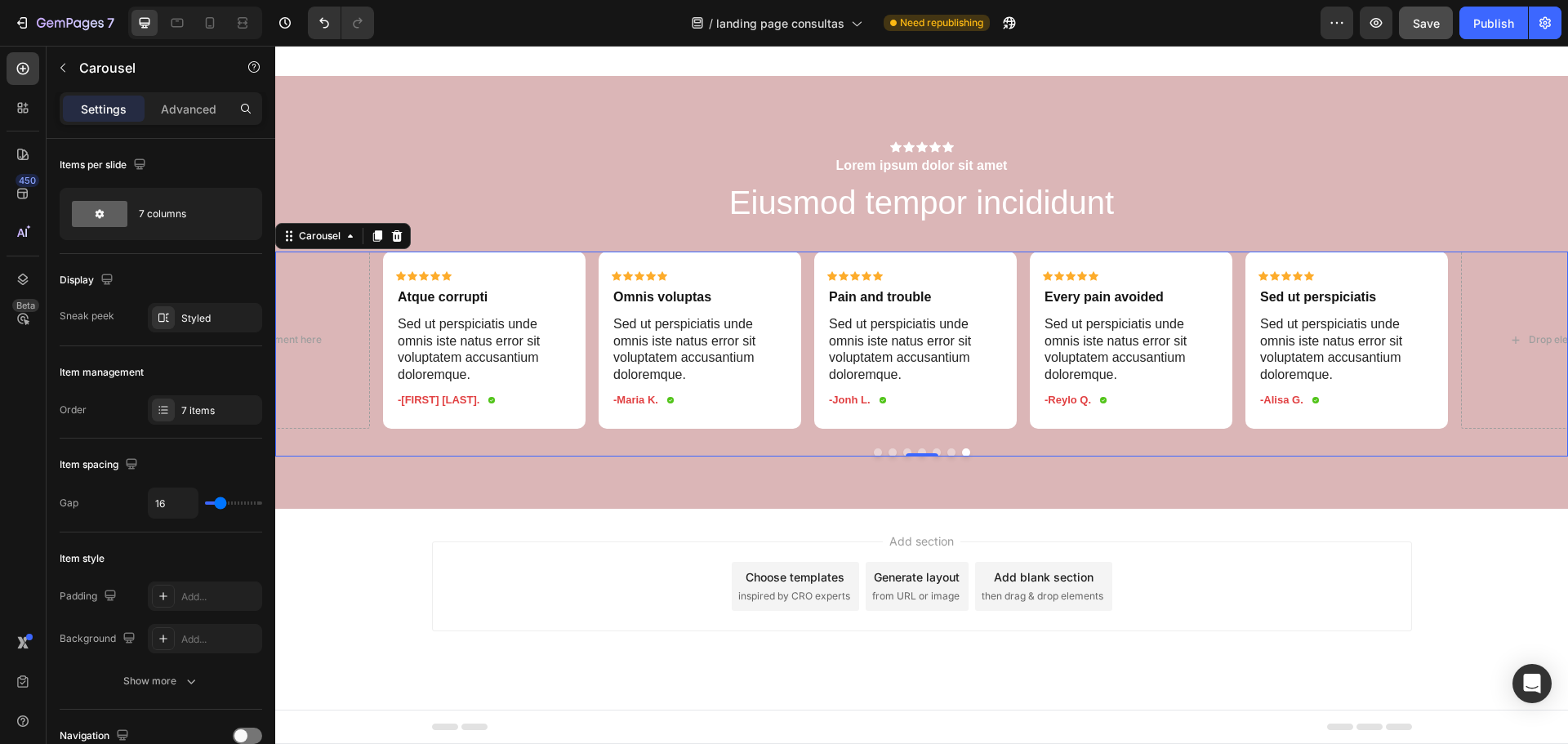 click at bounding box center (966, 452) 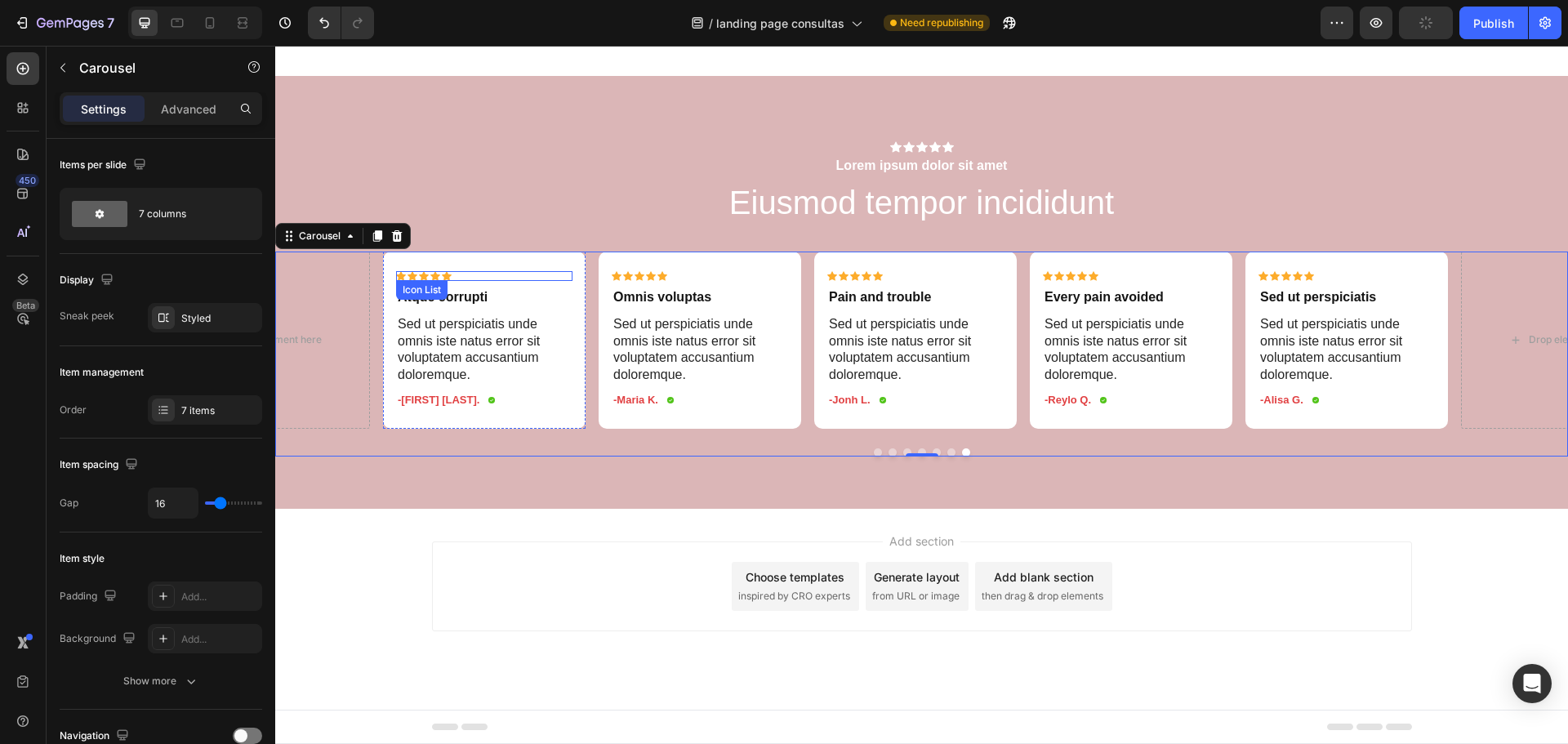 click on "Icon Icon Icon Icon Icon" at bounding box center (484, 276) 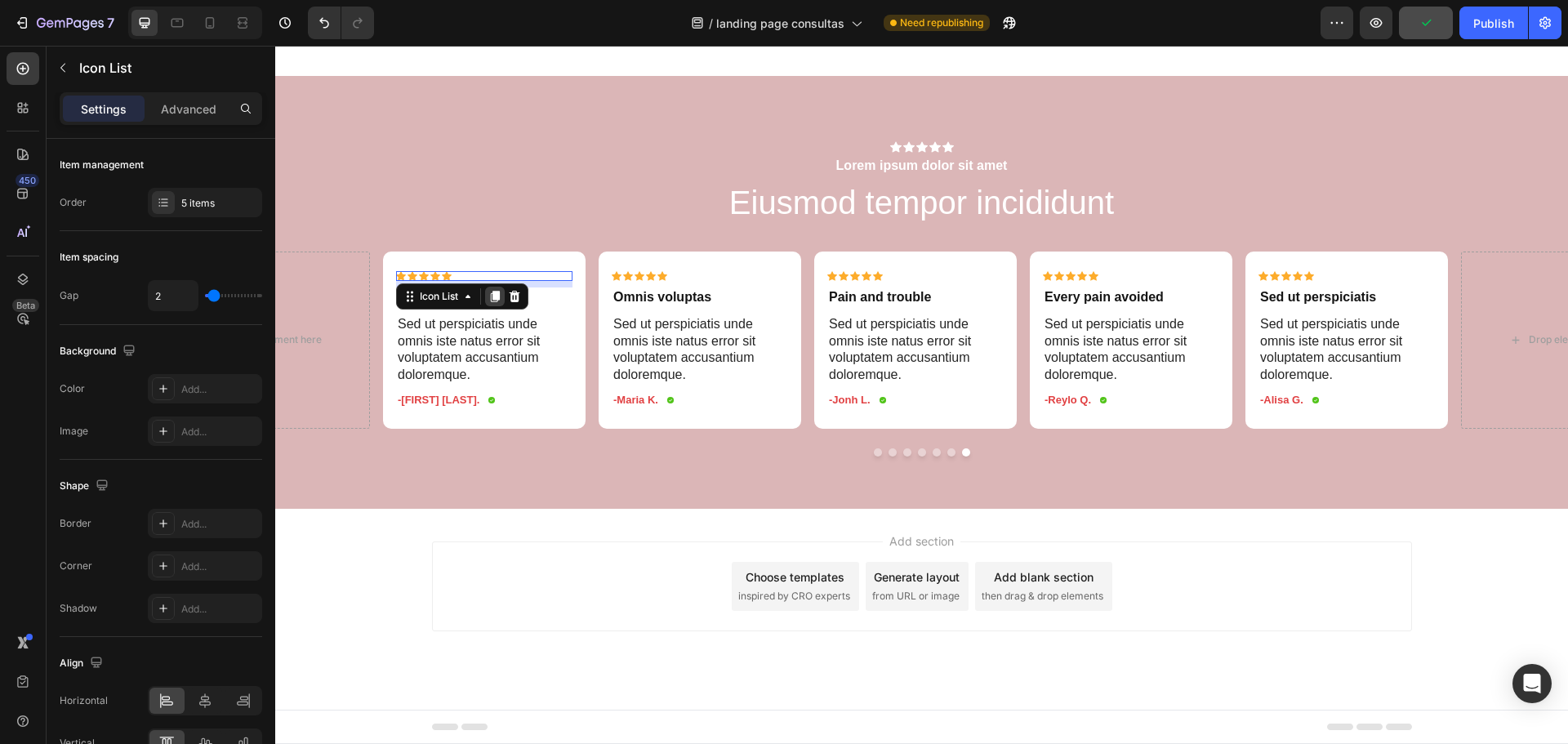 click 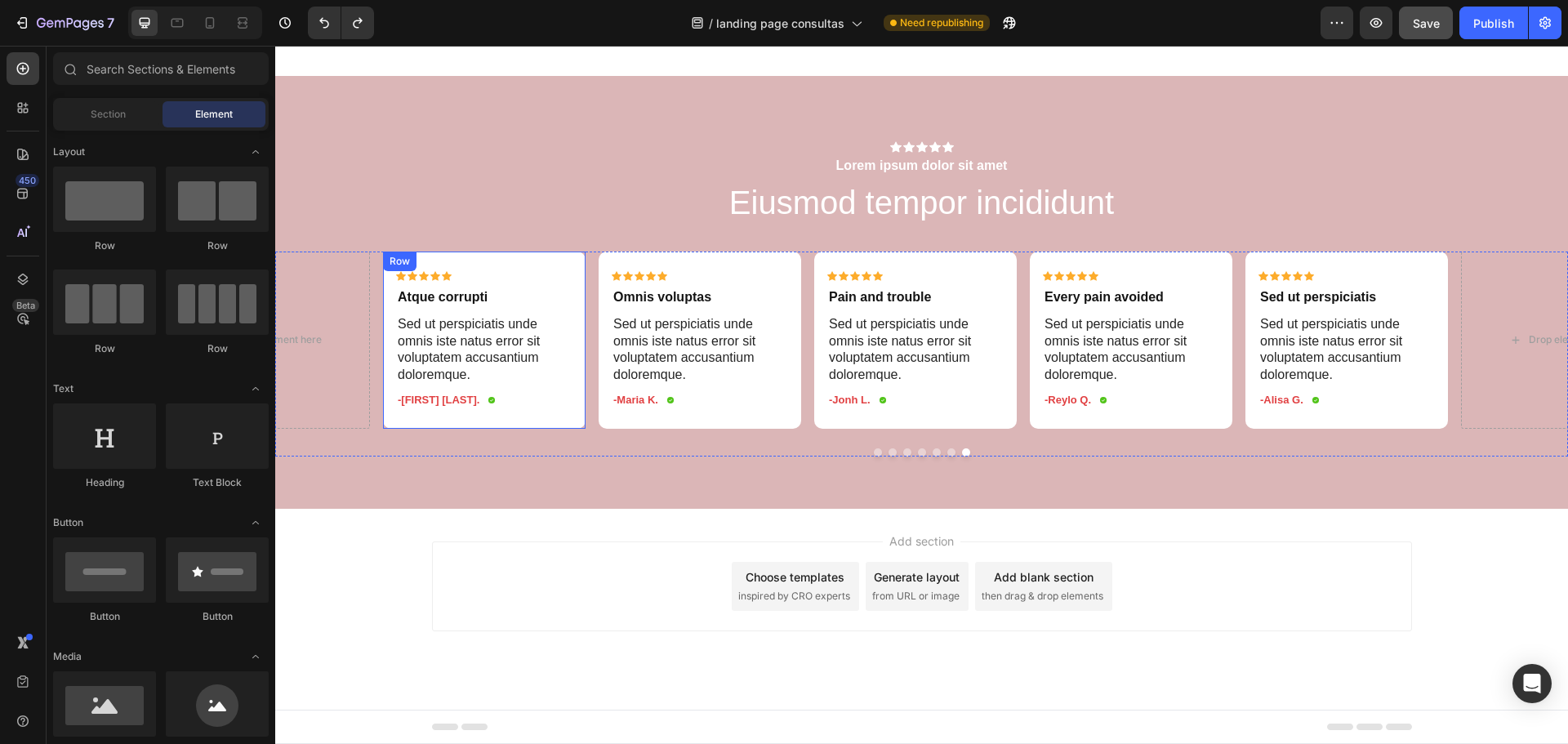 click on "Icon Icon Icon Icon Icon Icon List Atque corrupti Text Block Sed ut perspiciatis unde omnis iste natus error sit voluptatem accusantium doloremque. Text Block -[FIRST] [LAST]. Text Block
Icon Row Row" at bounding box center [484, 340] 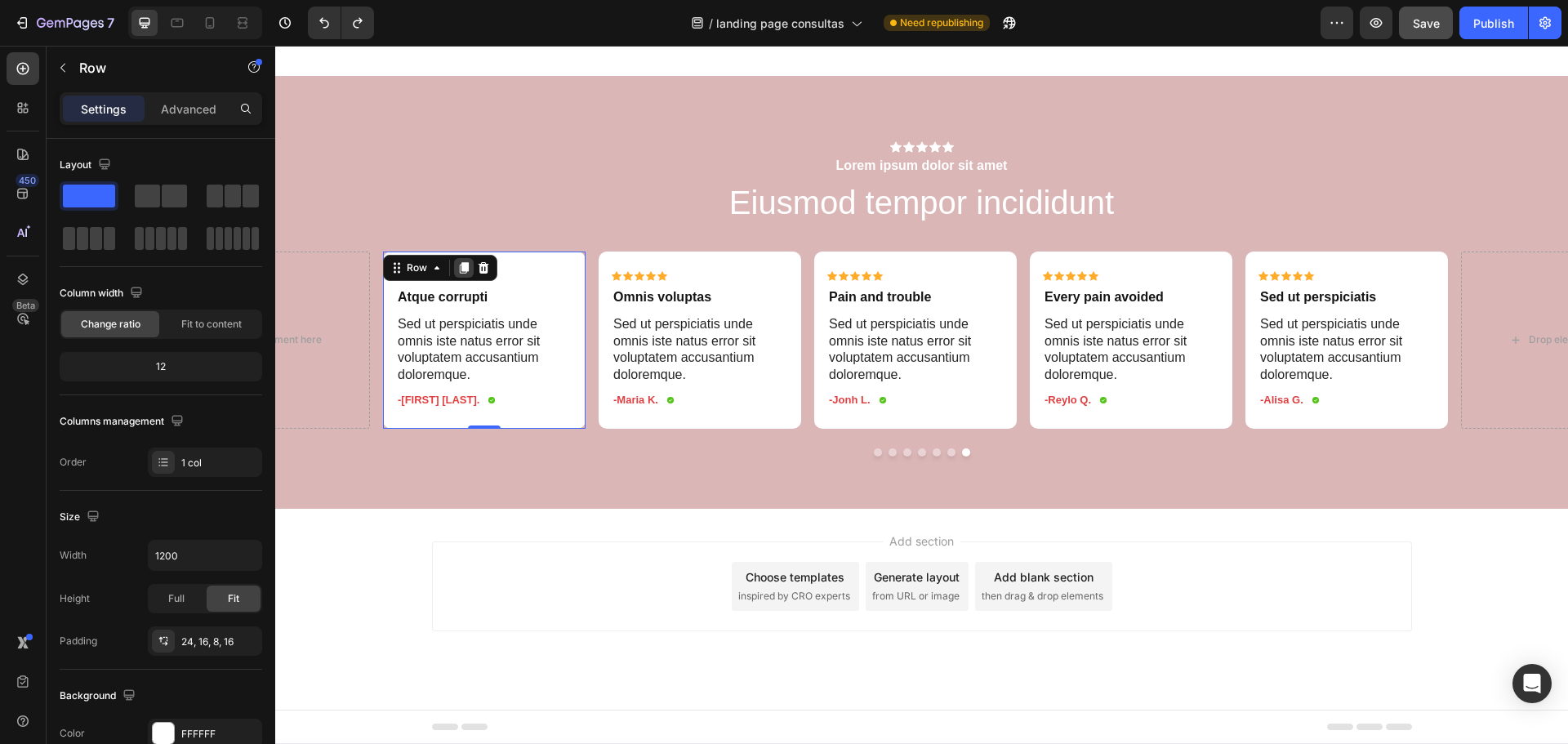 click 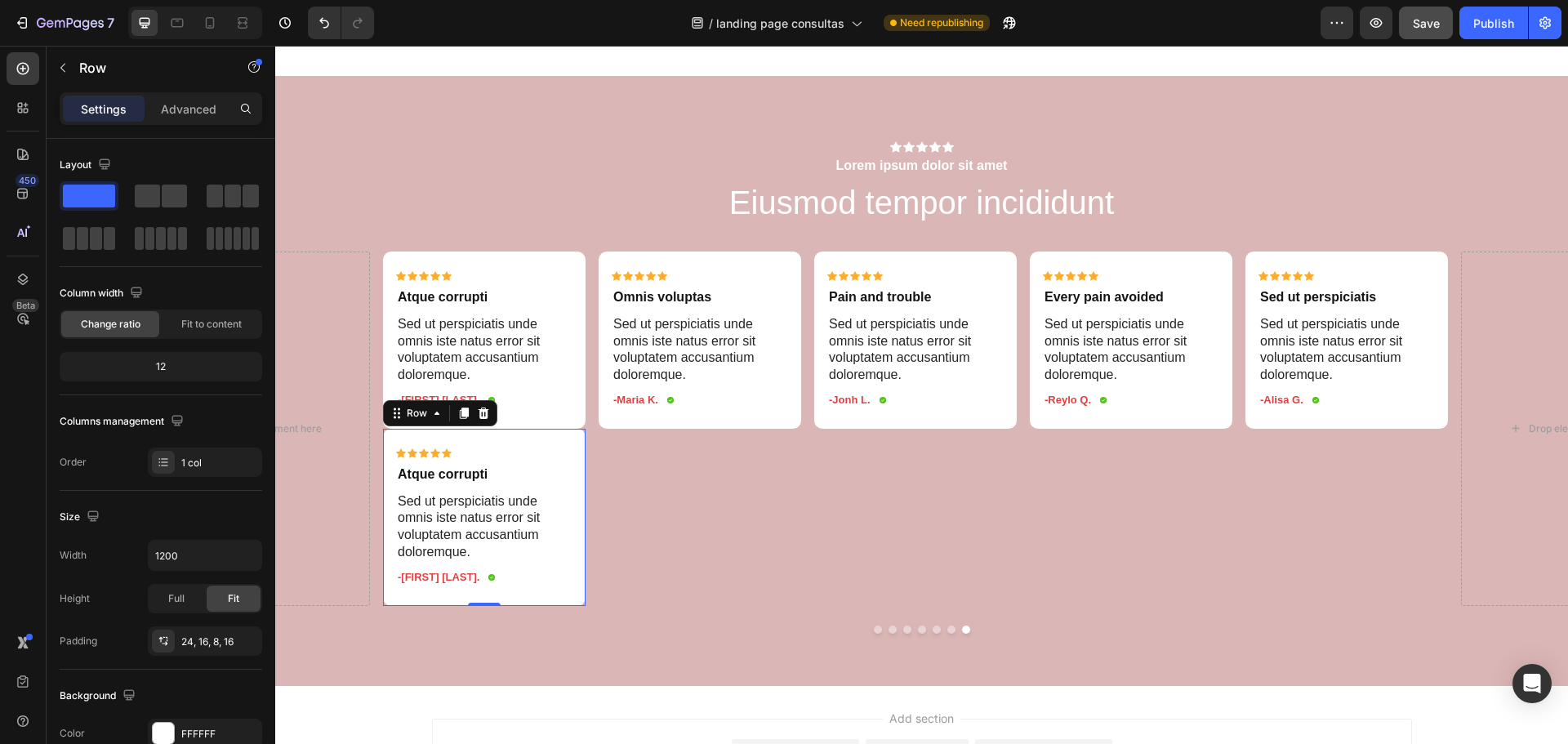 click on "Icon Icon Icon Icon Icon Icon List Atque corrupti Text Block Sed ut perspiciatis unde omnis iste natus error sit voluptatem accusantium doloremque. Text Block -[FIRST] [LAST]. Text Block
Icon Row Row   0" at bounding box center [484, 517] 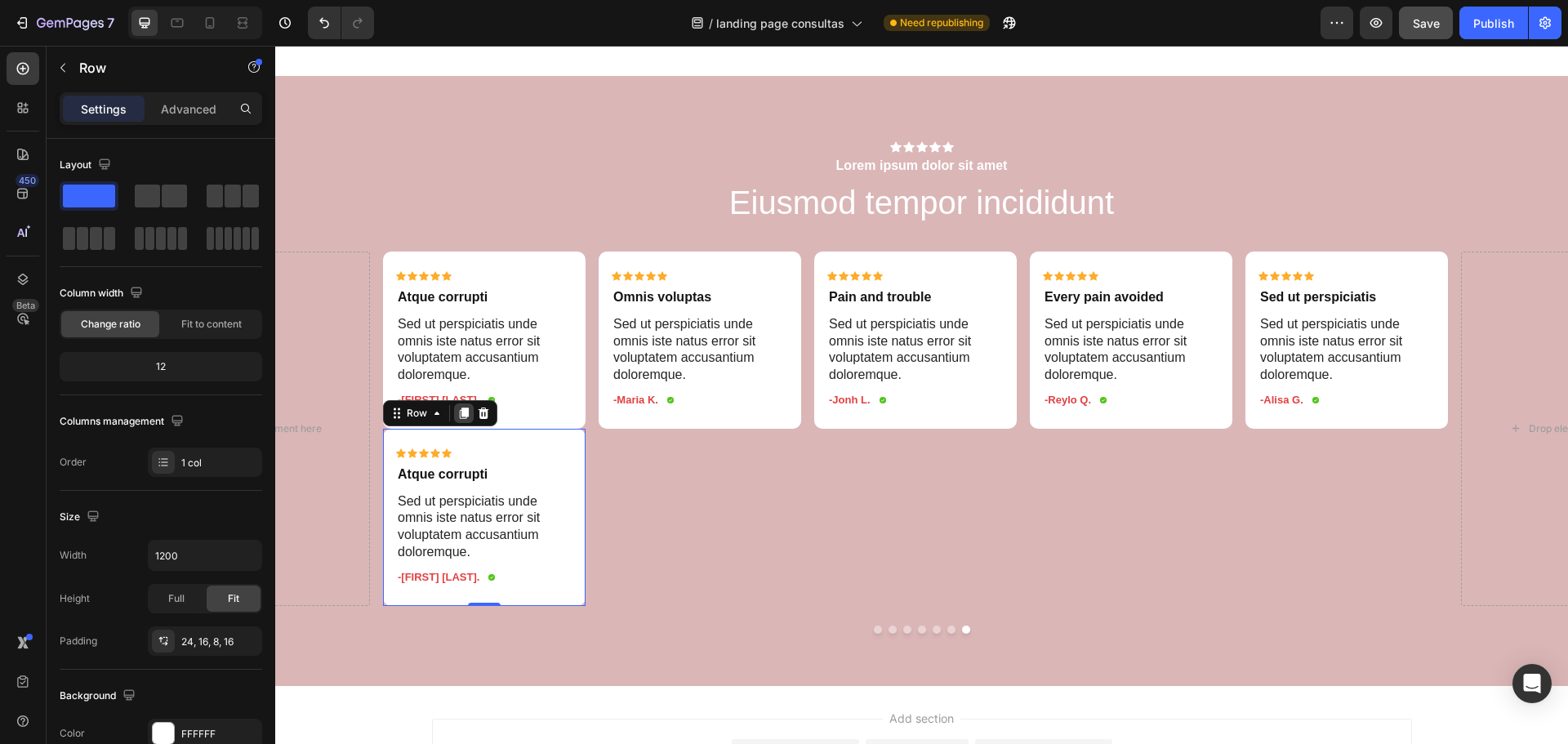 click 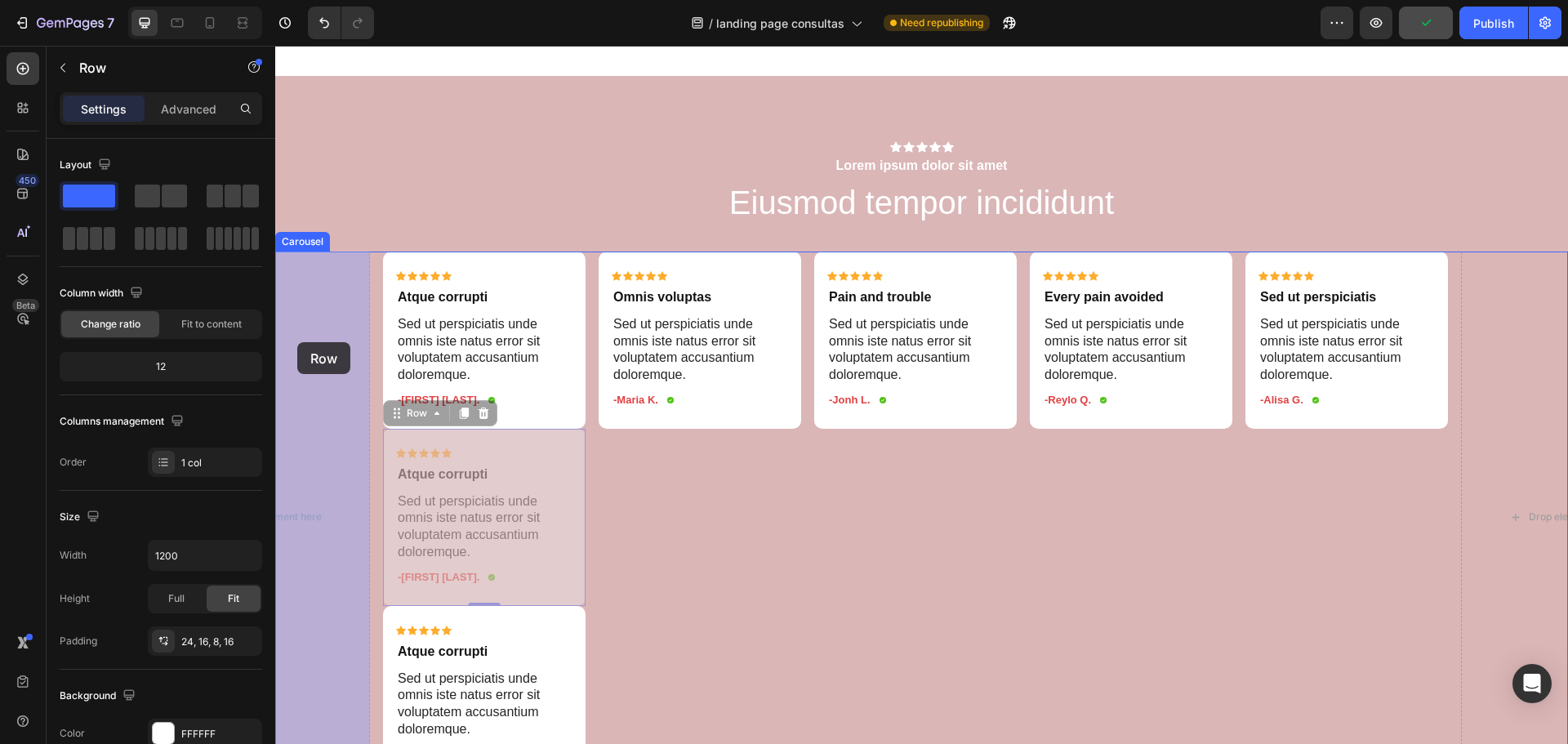 drag, startPoint x: 492, startPoint y: 439, endPoint x: 297, endPoint y: 342, distance: 217.7935 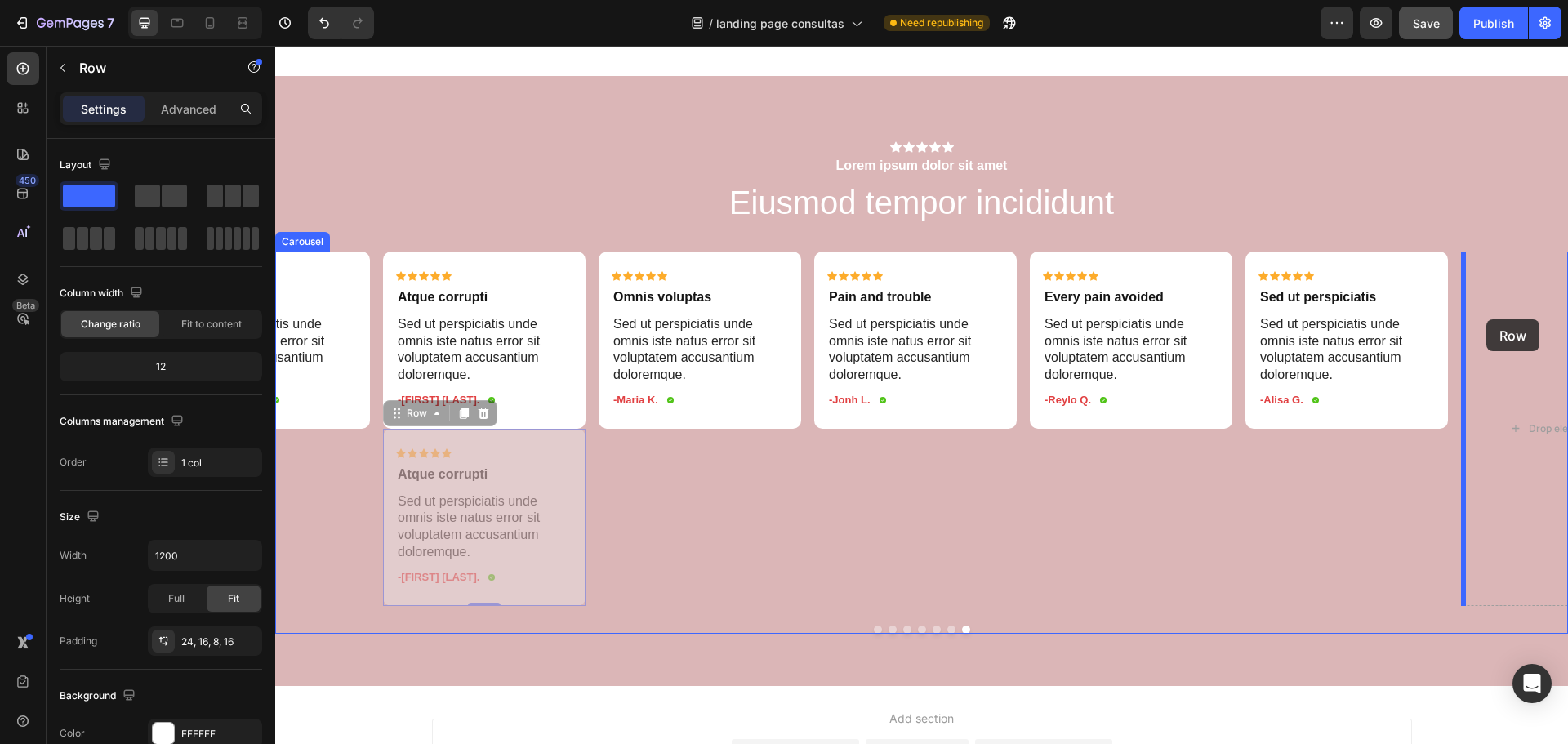 drag, startPoint x: 475, startPoint y: 439, endPoint x: 1486, endPoint y: 319, distance: 1018.0968 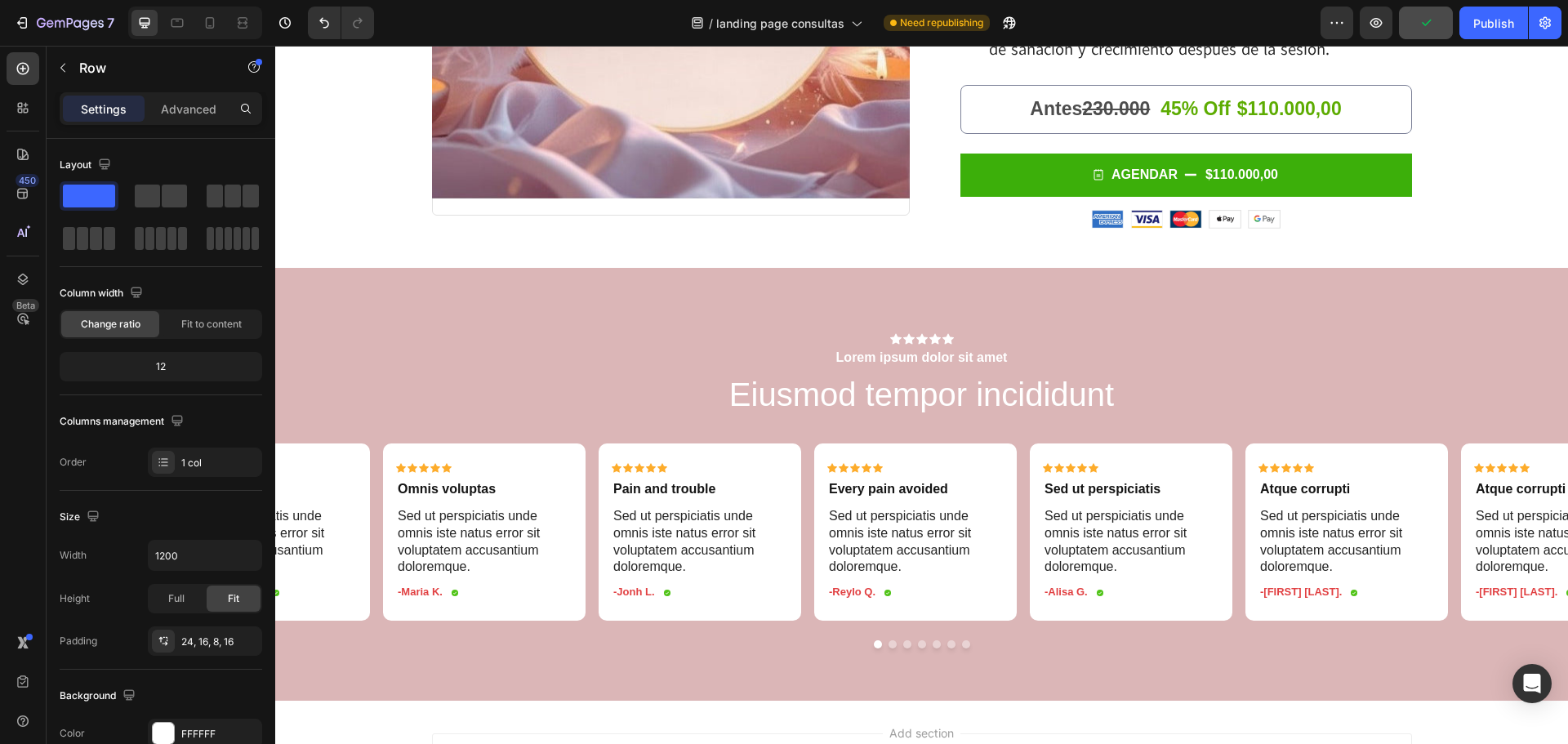 scroll, scrollTop: 5063, scrollLeft: 0, axis: vertical 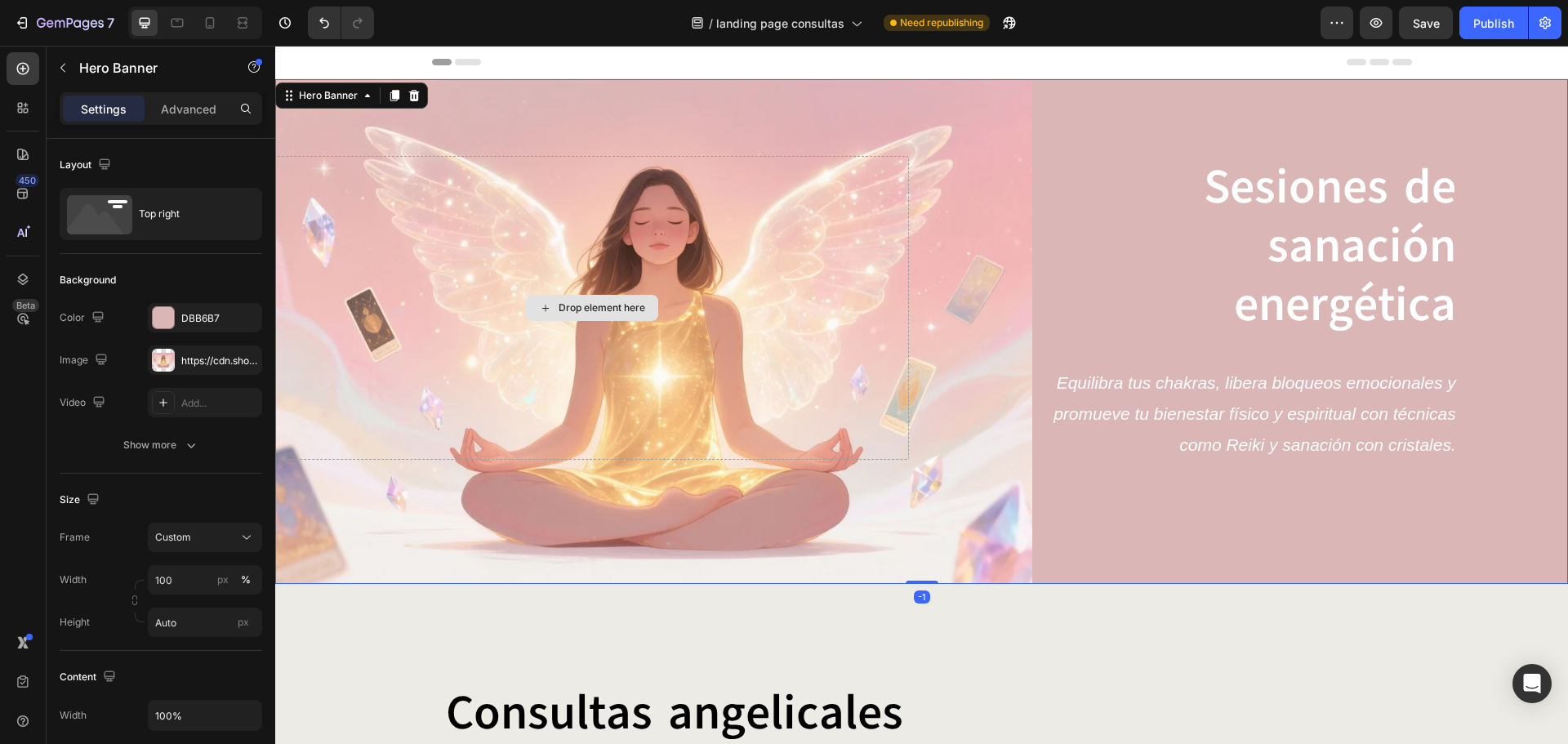 click on "Drop element here" at bounding box center (592, 308) 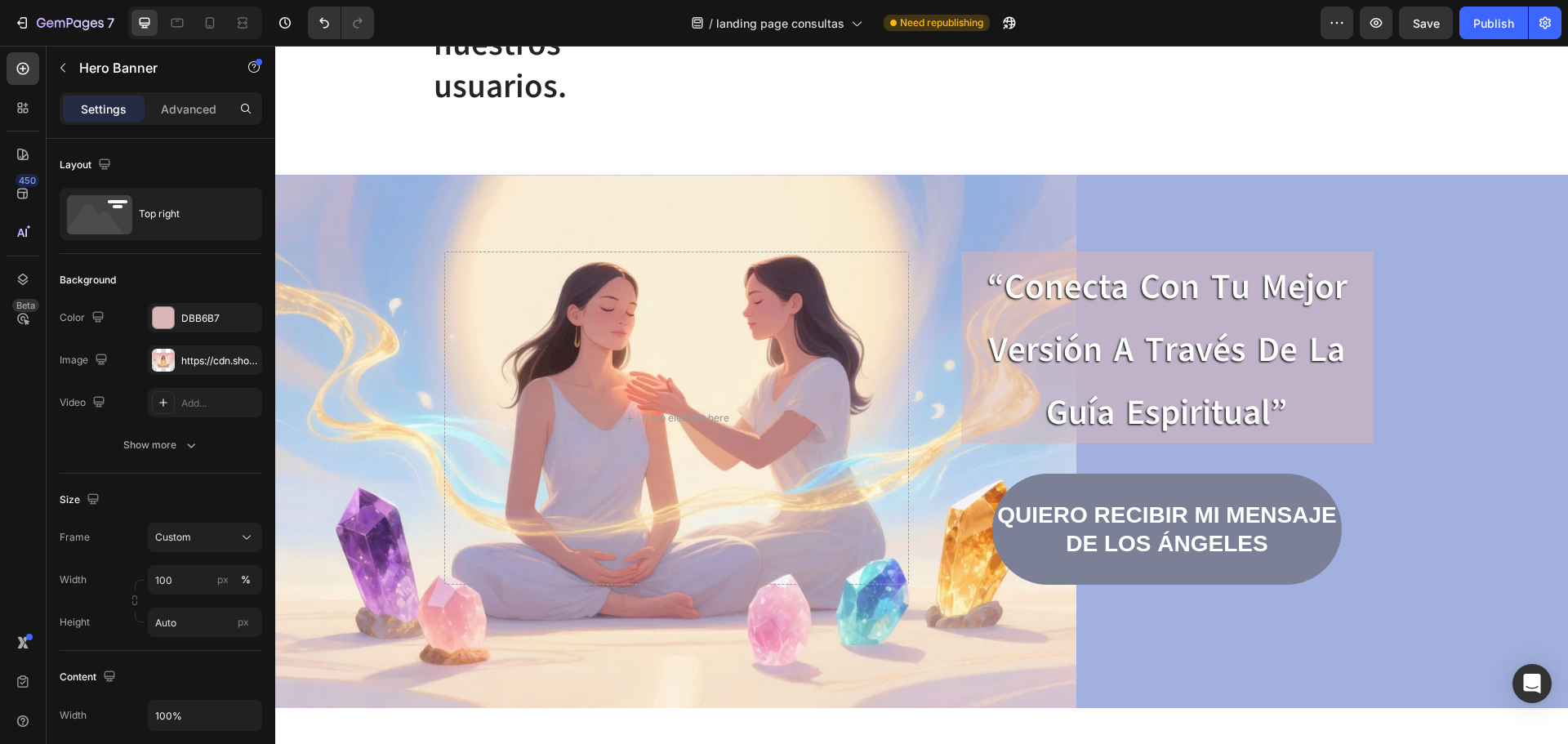 scroll, scrollTop: 2010, scrollLeft: 0, axis: vertical 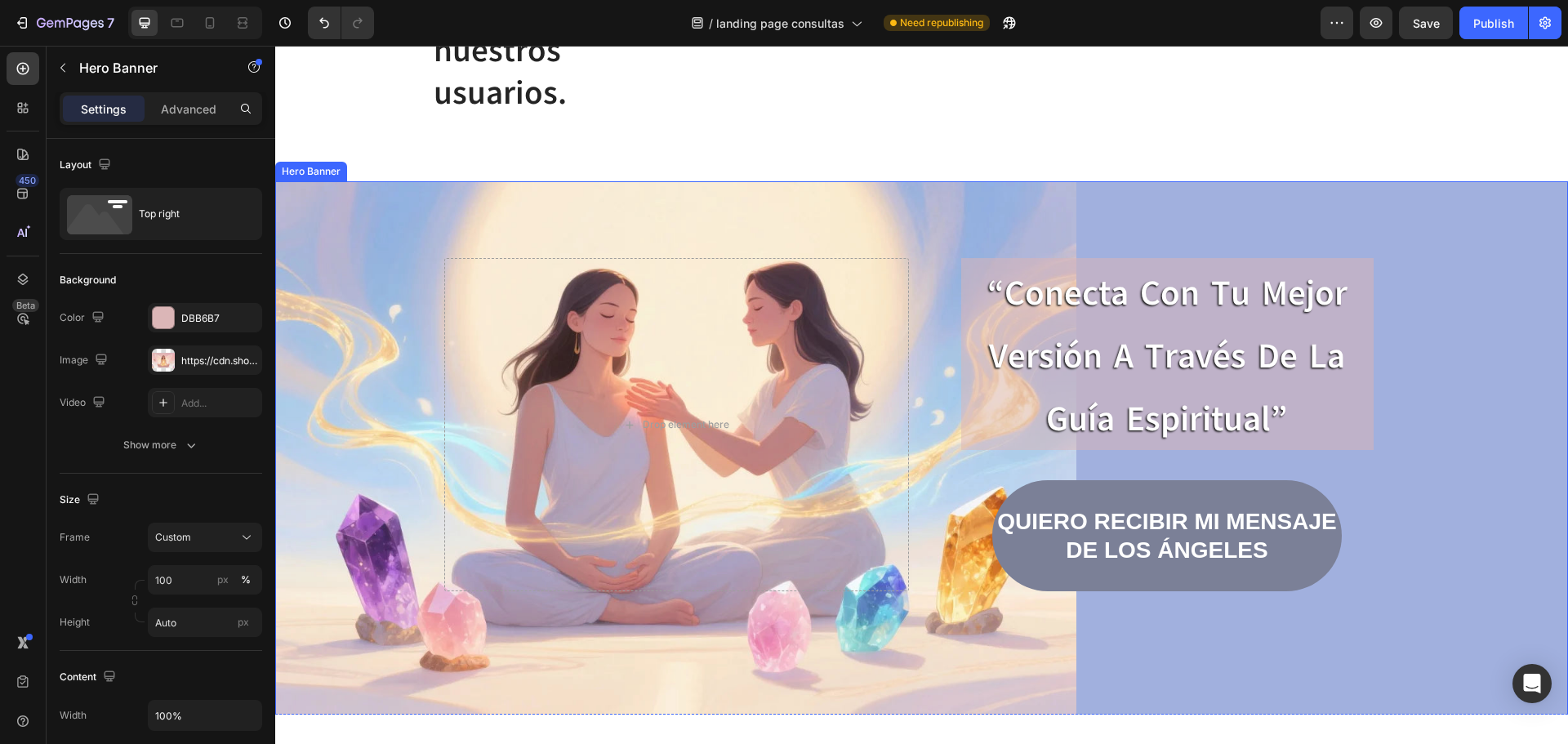 click on "“conecta con tu mejor versión a través de la guía espiritual” Heading Quiero recibir mi mensaje de los ángeles Button Row
Drop element here" at bounding box center [922, 448] 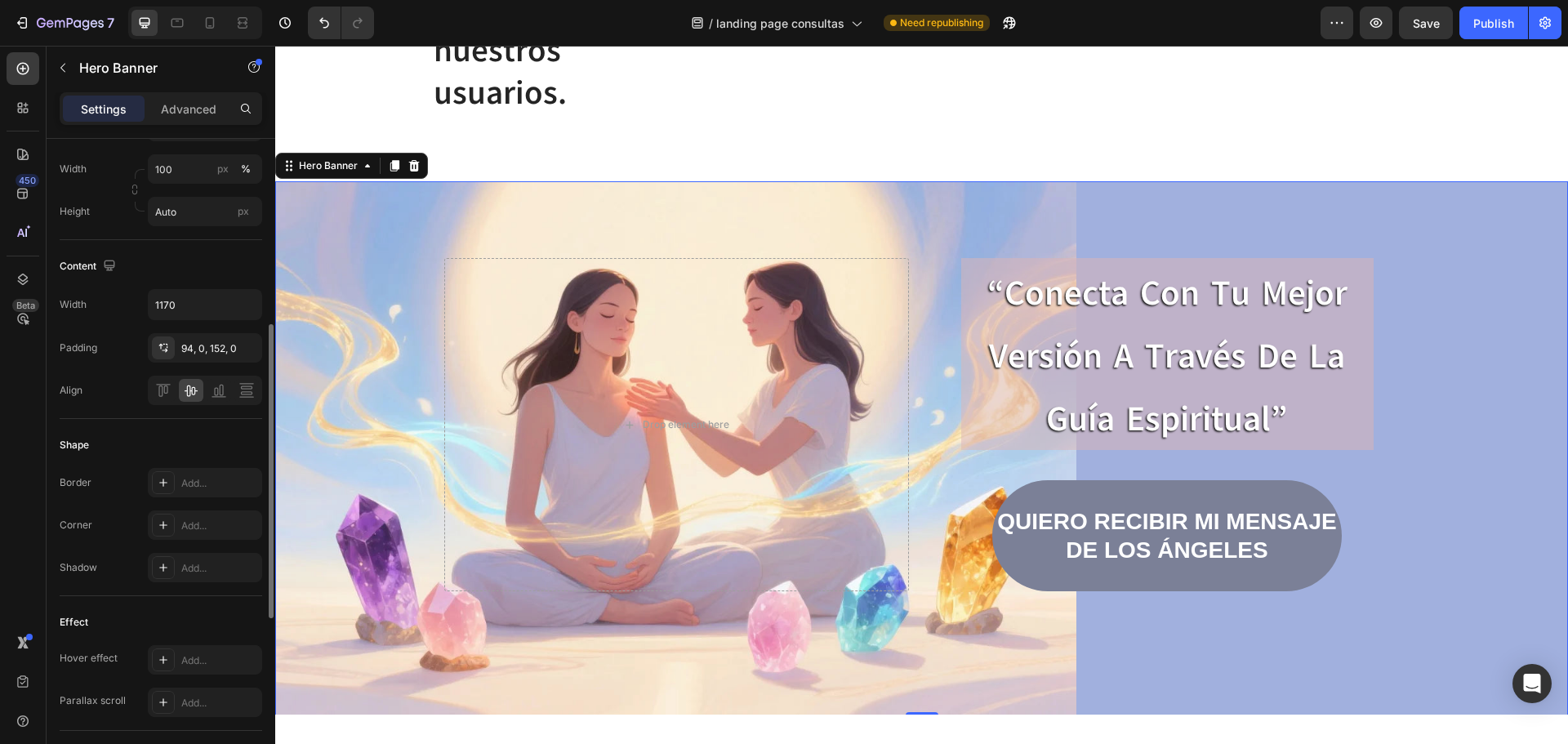 scroll, scrollTop: 791, scrollLeft: 0, axis: vertical 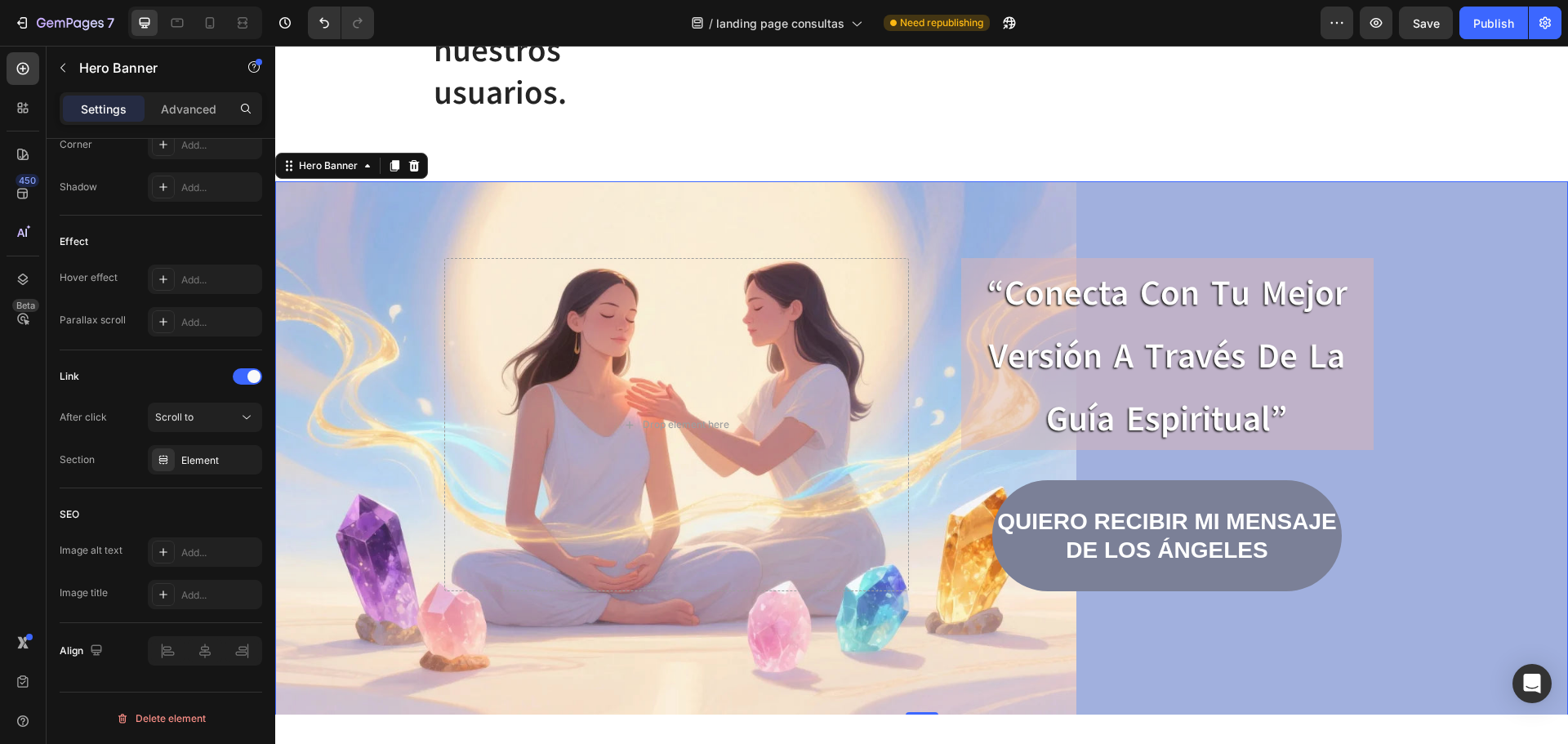 click on "“conecta con tu mejor versión a través de la guía espiritual” Heading Quiero recibir mi mensaje de los ángeles Button Row
Drop element here" at bounding box center [922, 448] 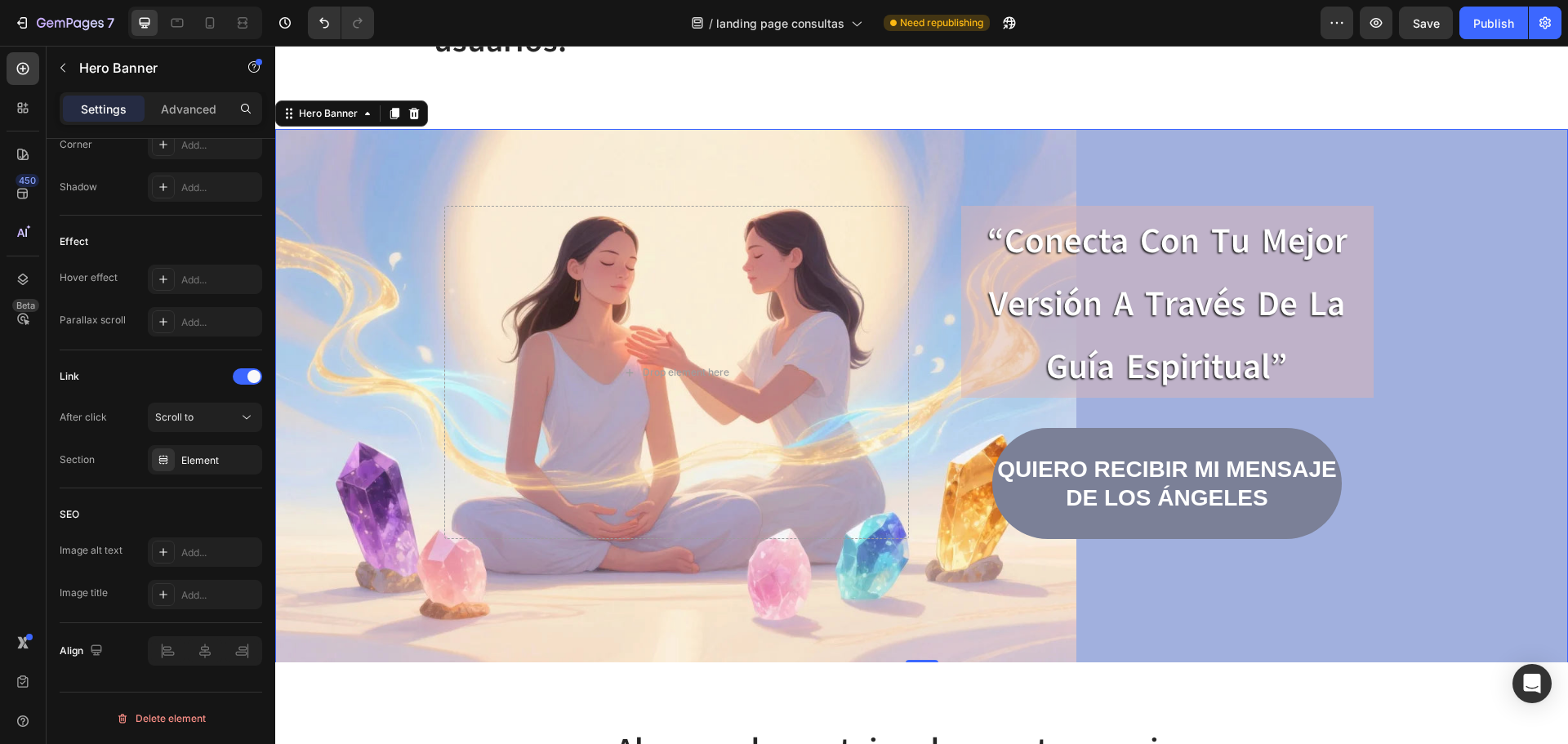 scroll, scrollTop: 2304, scrollLeft: 0, axis: vertical 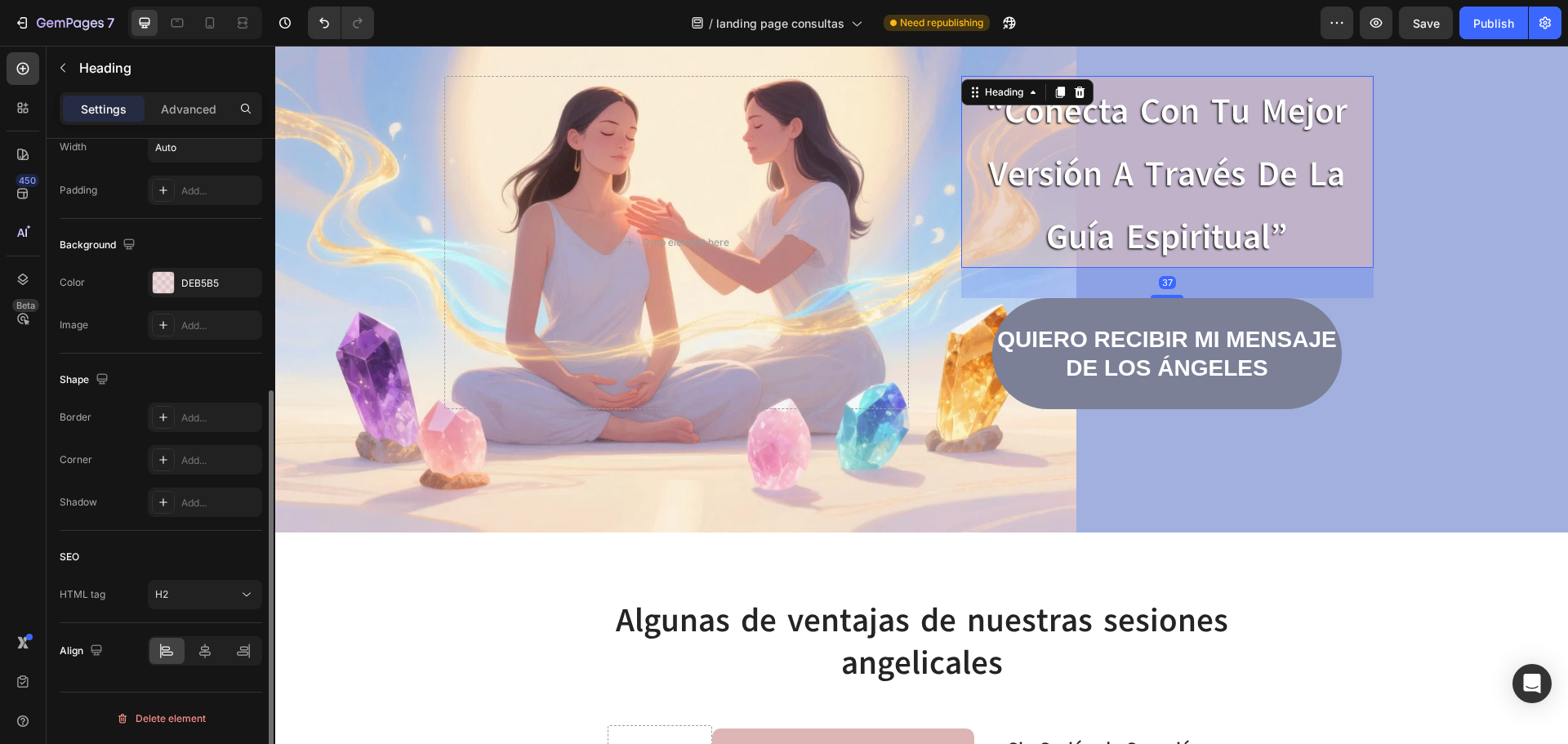 click on "“conecta con tu mejor versión a través de la guía espiritual”" at bounding box center (1167, 172) 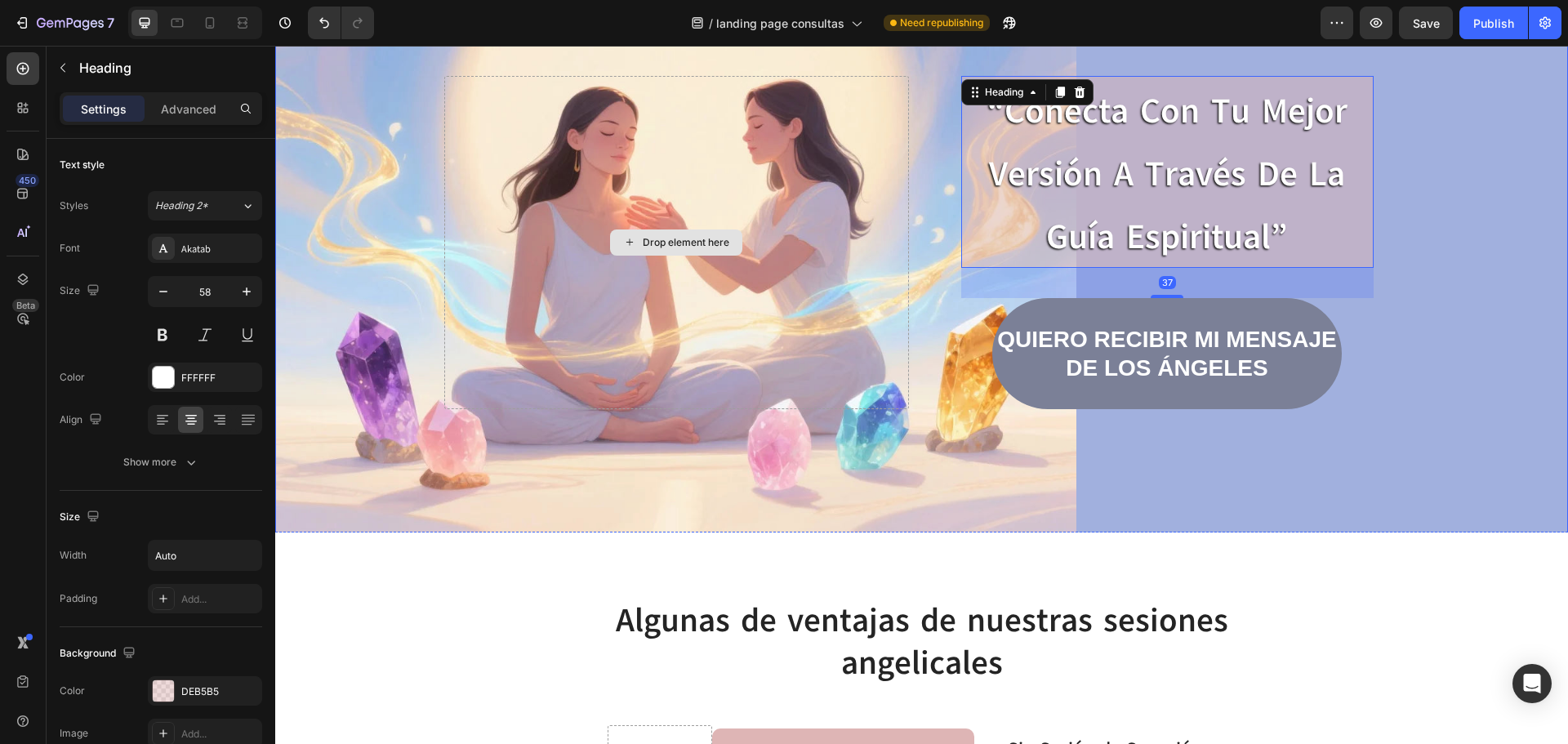 click on "Drop element here" at bounding box center [676, 243] 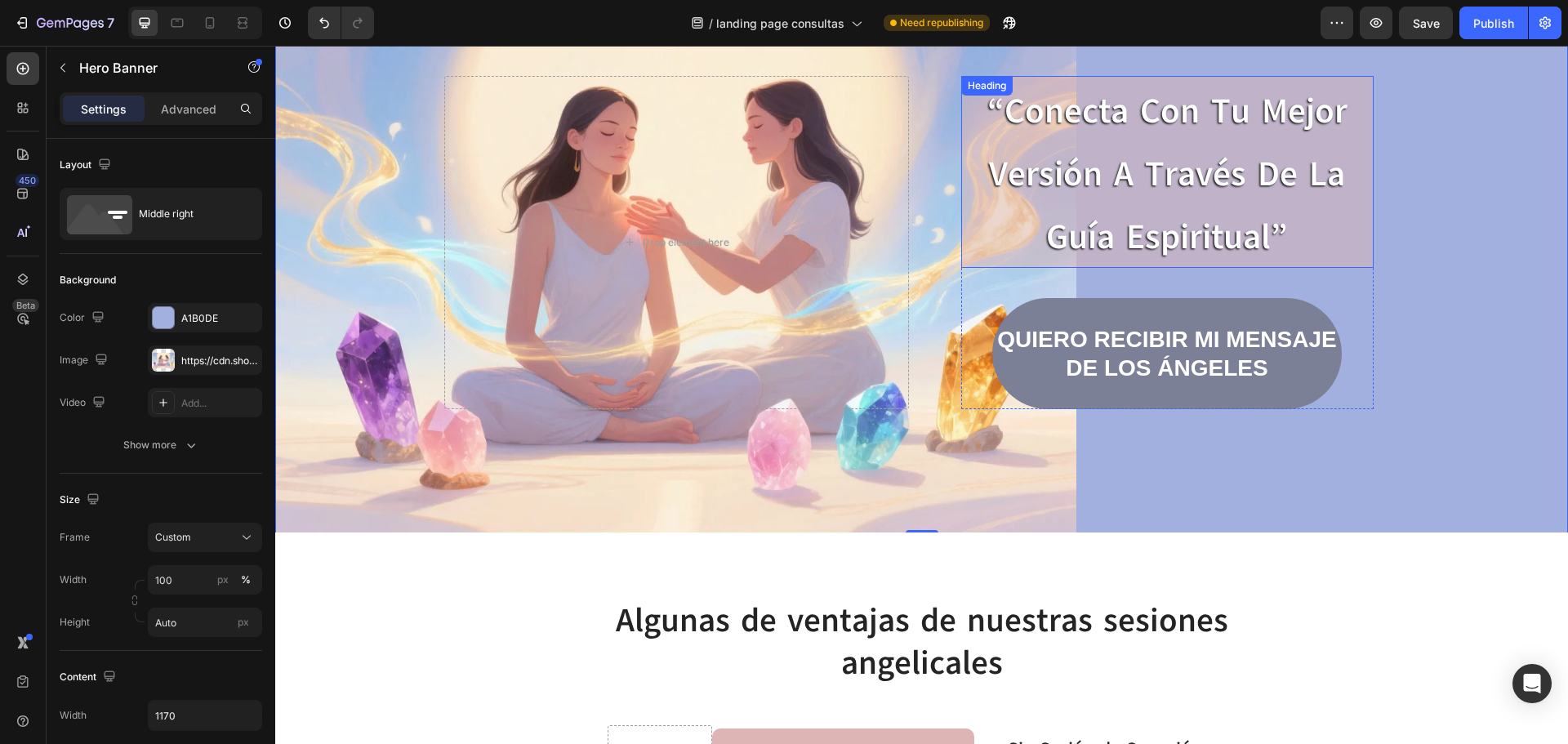 click on "“conecta con tu mejor versión a través de la guía espiritual”" at bounding box center (1167, 172) 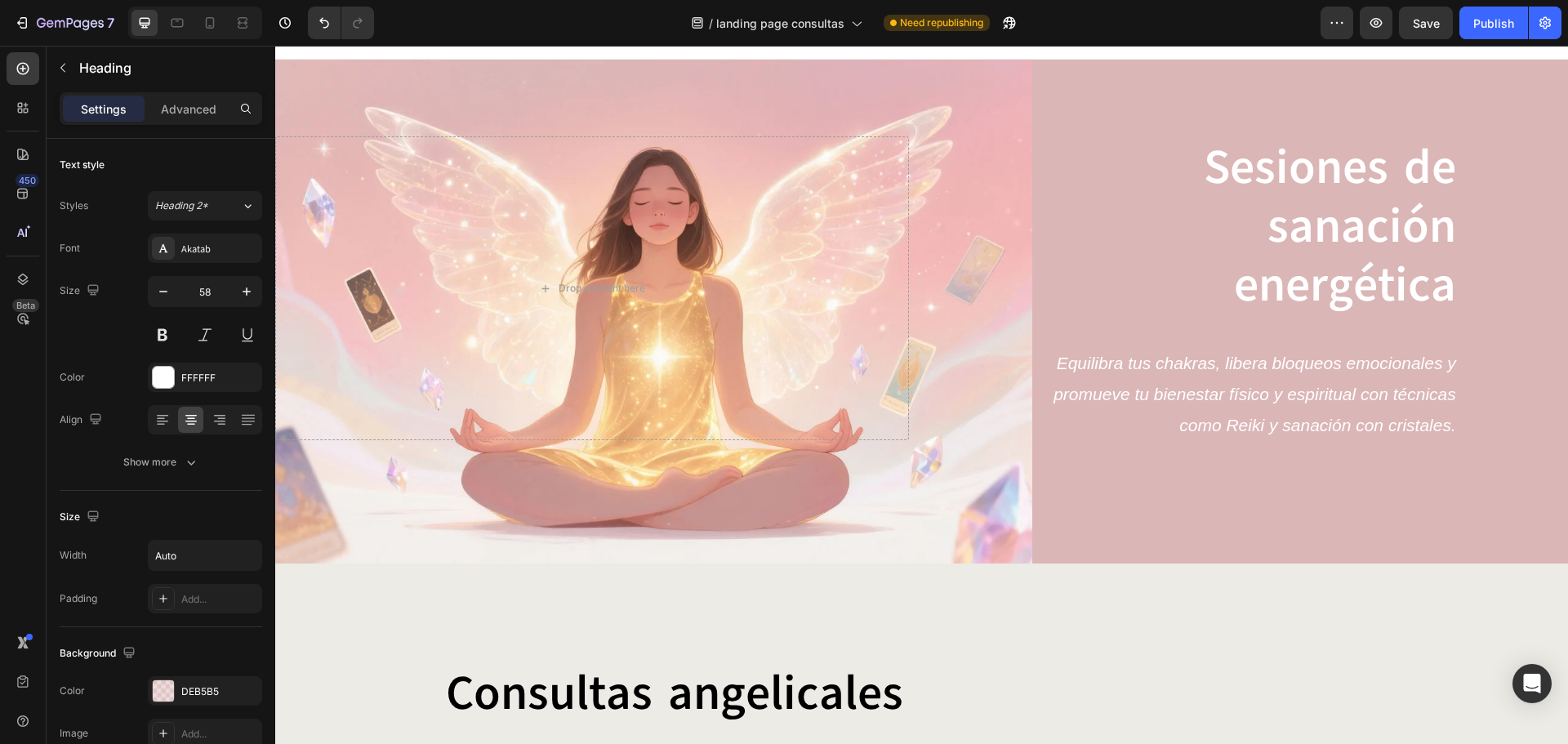 scroll, scrollTop: 0, scrollLeft: 0, axis: both 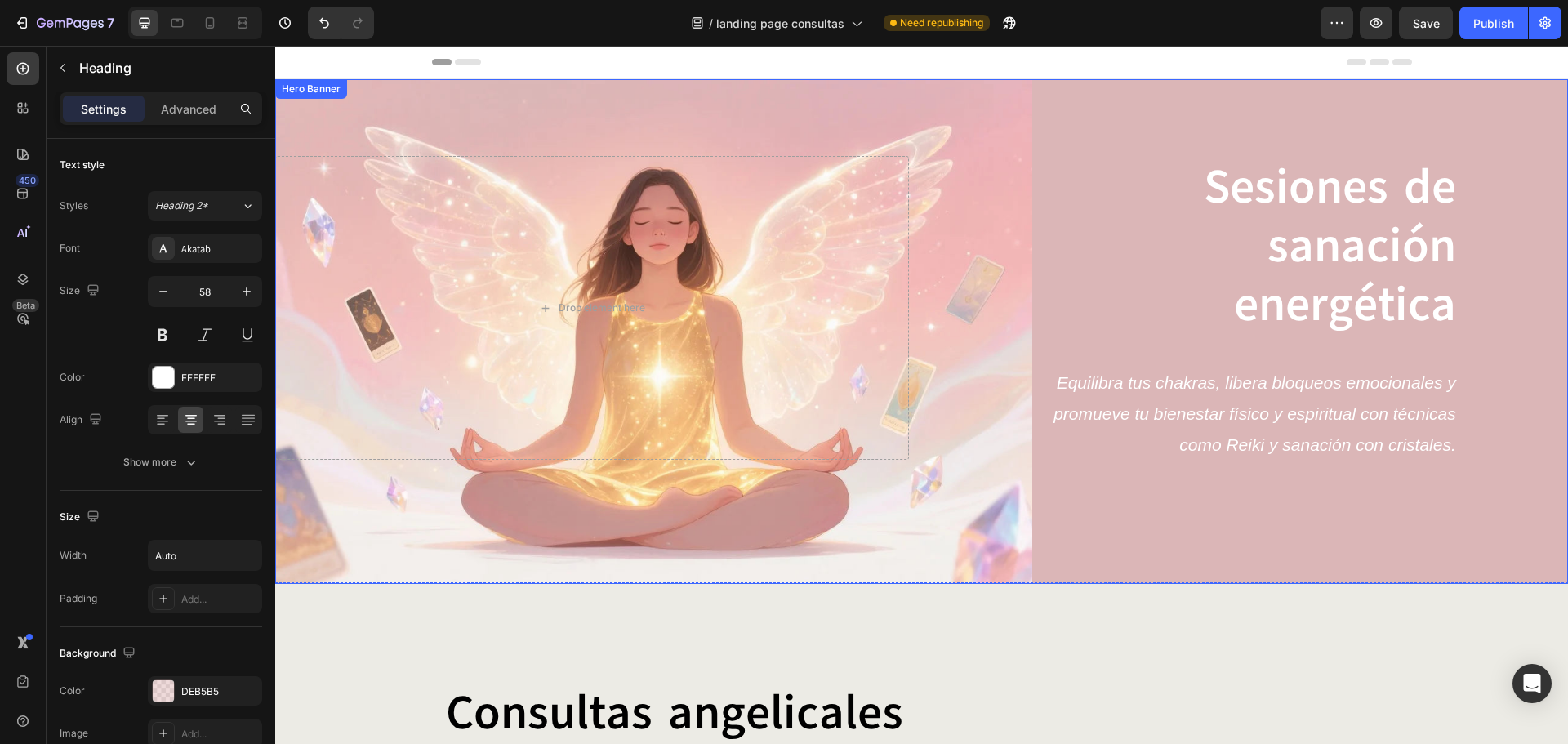 click on "Sesiones de sanación energética Heading Equilibra tus chakras, libera bloqueos emocionales y promueve tu bienestar físico y espiritual con técnicas como Reiki y sanación con cristales. Text Block Row" at bounding box center (1252, 308) 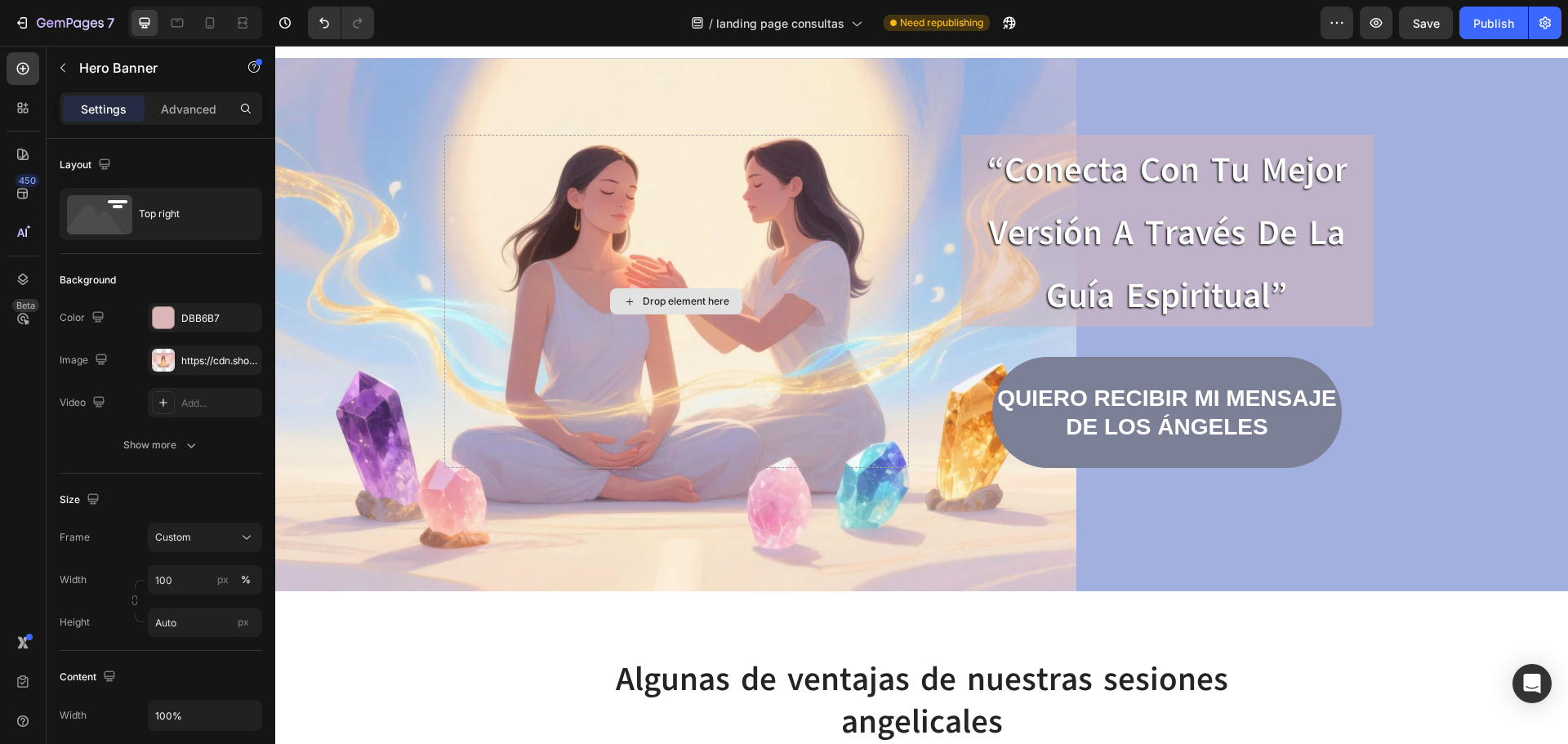 scroll, scrollTop: 2134, scrollLeft: 0, axis: vertical 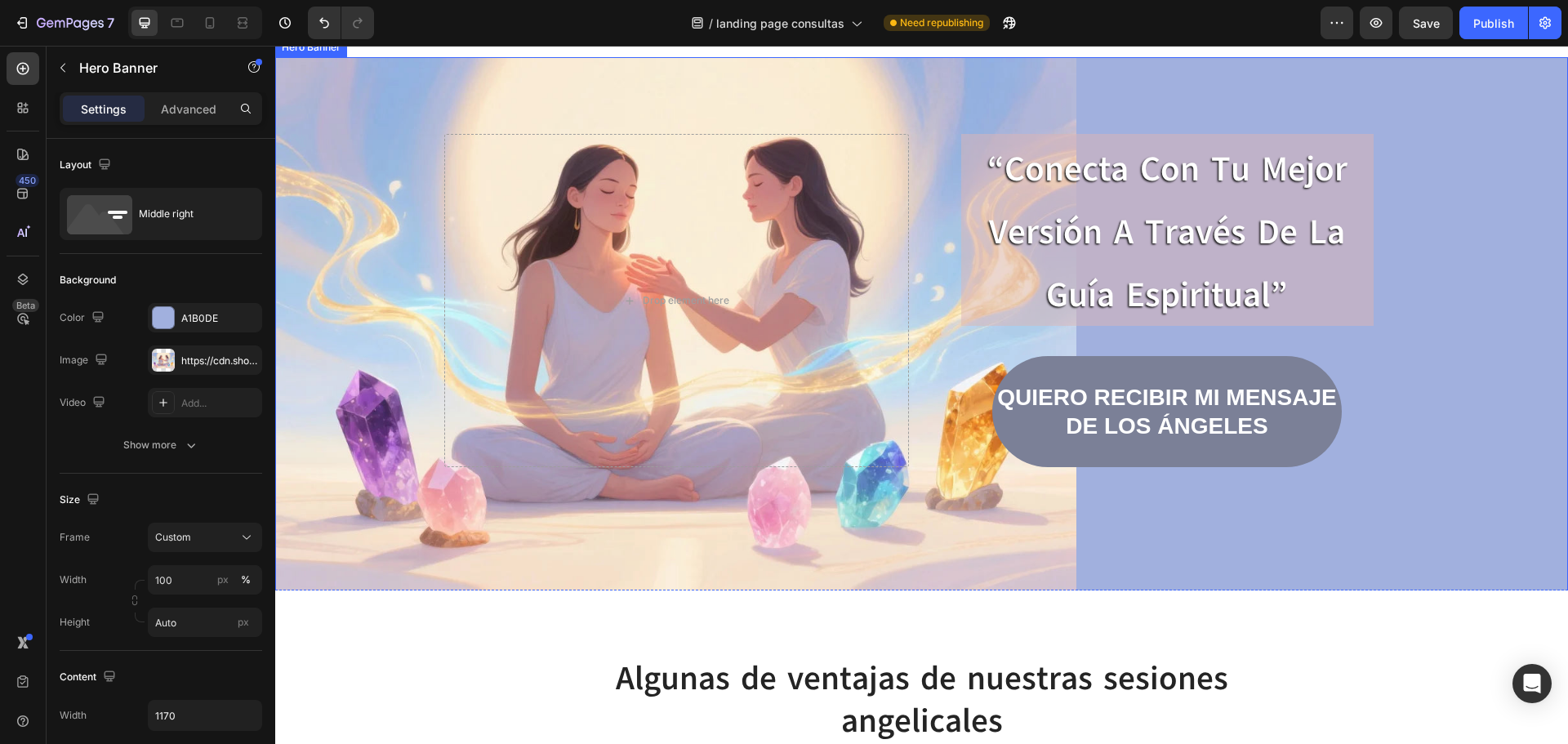 click on "“conecta con tu mejor versión a través de la guía espiritual” Heading Quiero recibir mi mensaje de los ángeles Button Row
Drop element here" at bounding box center [922, 324] 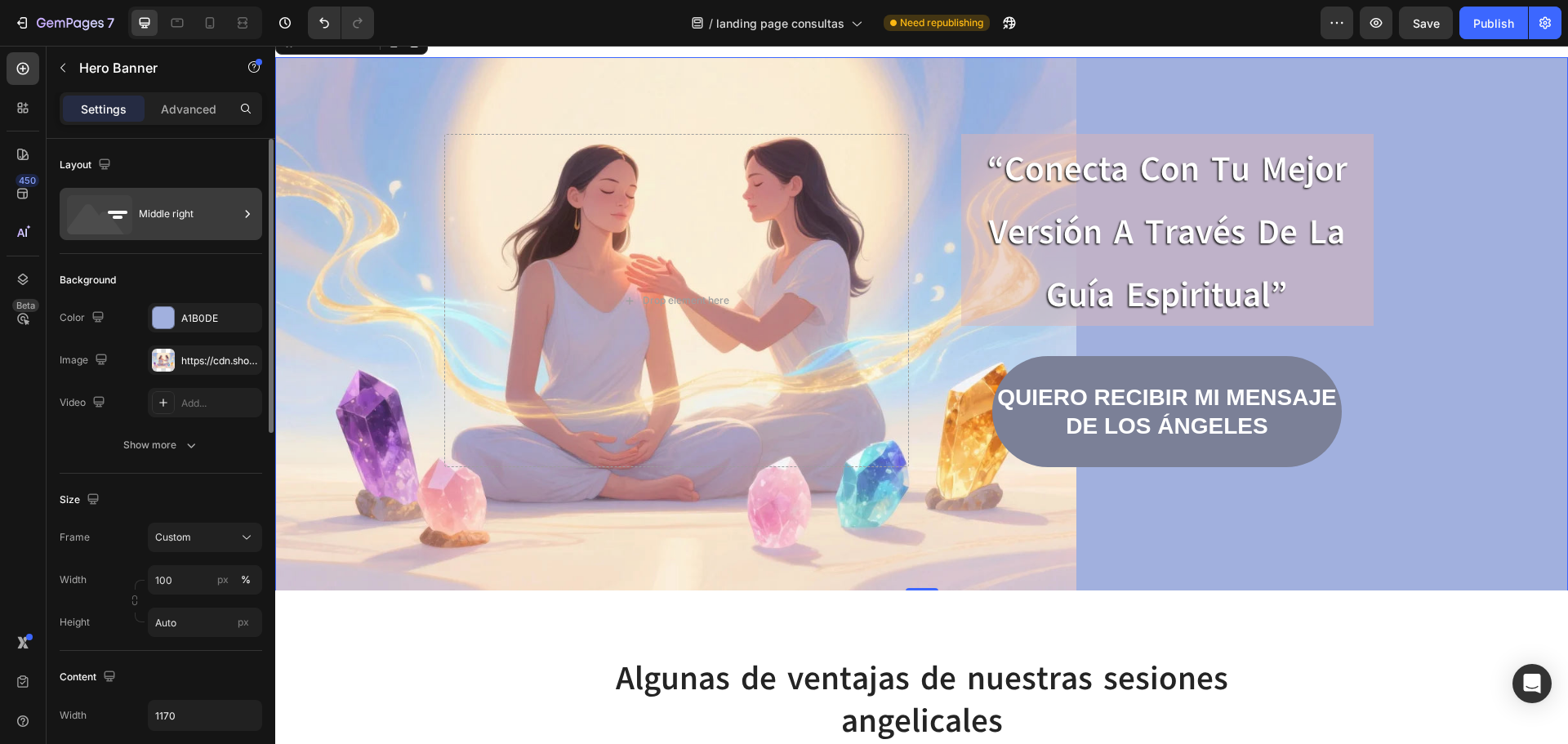 click on "Middle right" at bounding box center (161, 214) 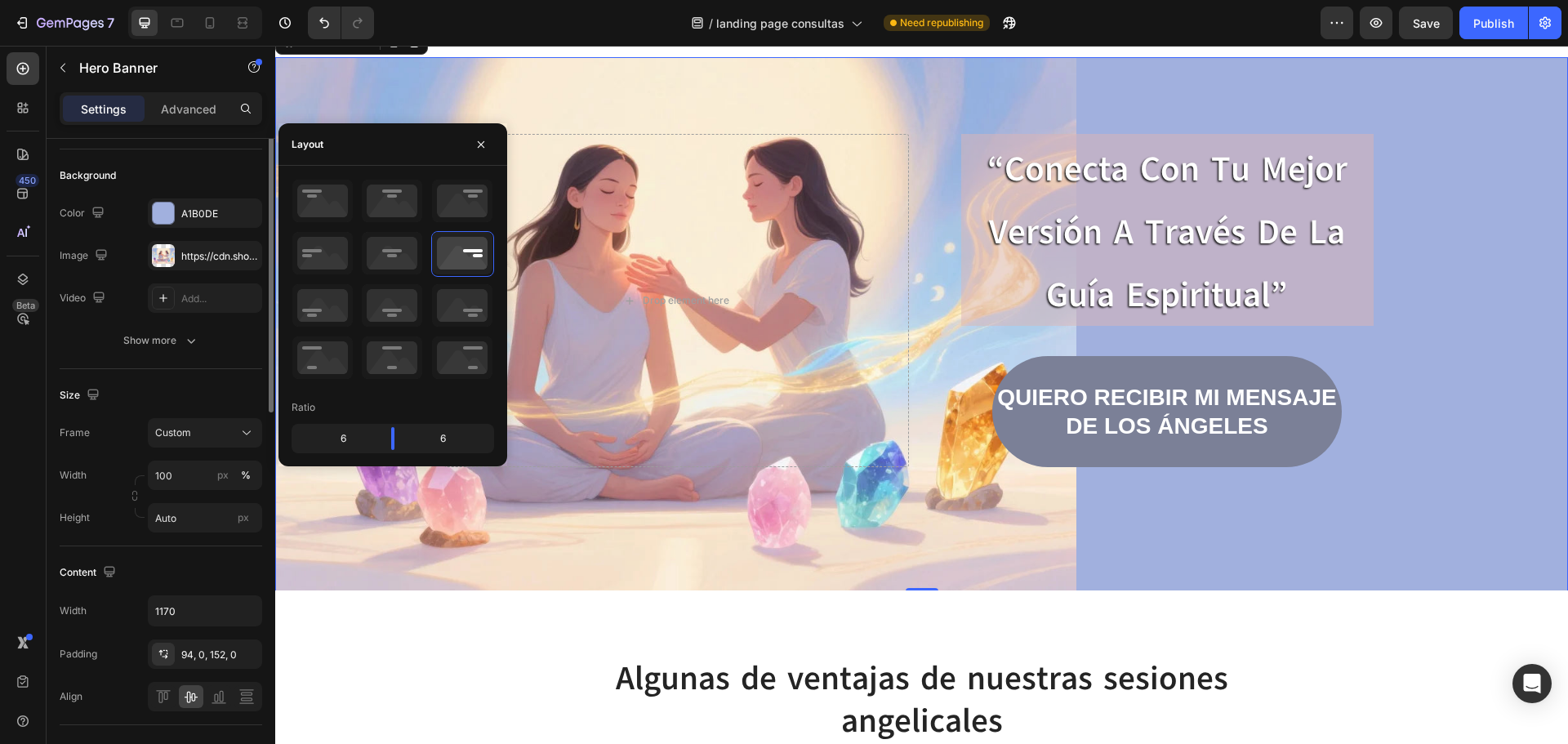 scroll, scrollTop: 150, scrollLeft: 0, axis: vertical 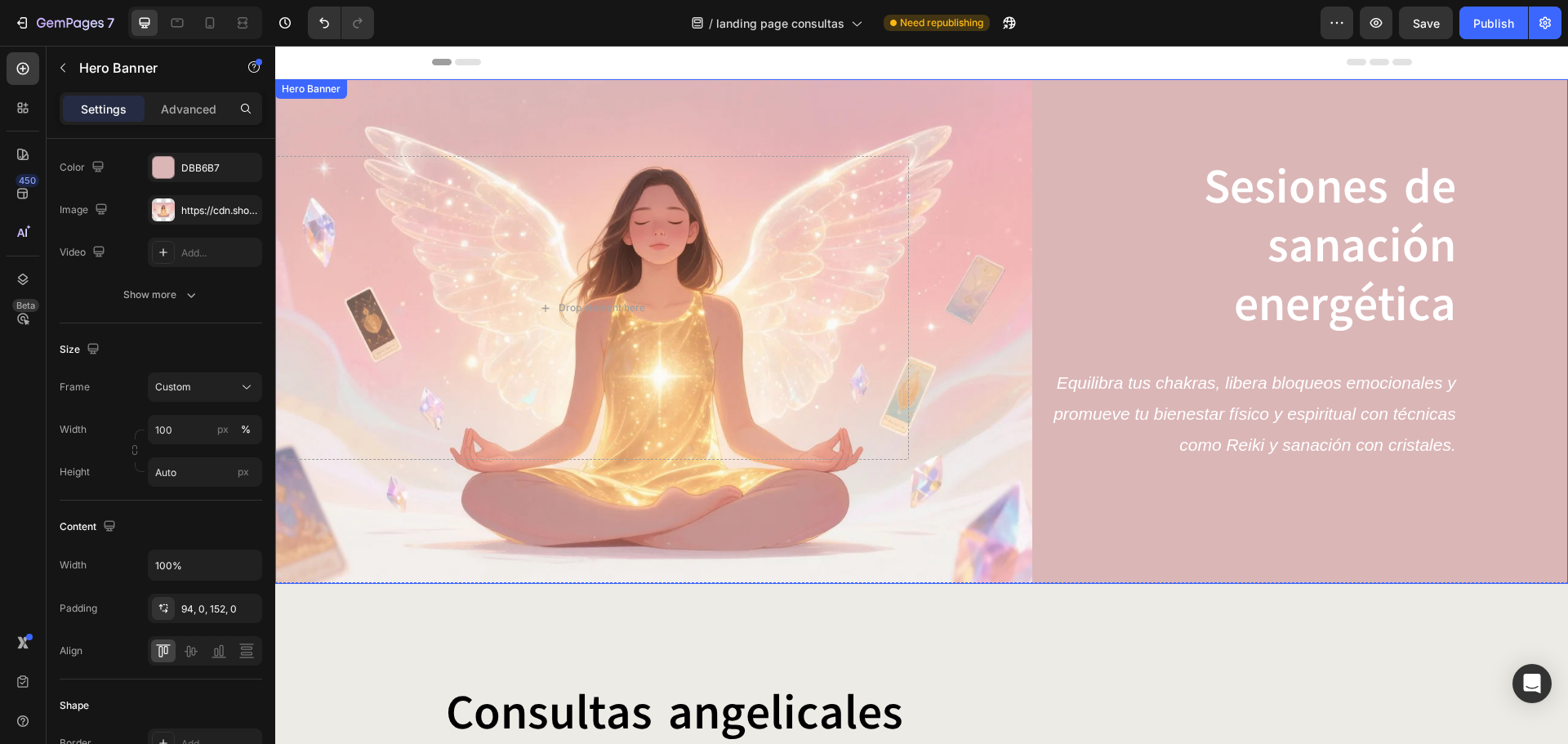 click on "Sesiones de sanación energética Heading Equilibra tus chakras, libera bloqueos emocionales y promueve tu bienestar físico y espiritual con técnicas como Reiki y sanación con cristales. Text Block Row" at bounding box center [1252, 308] 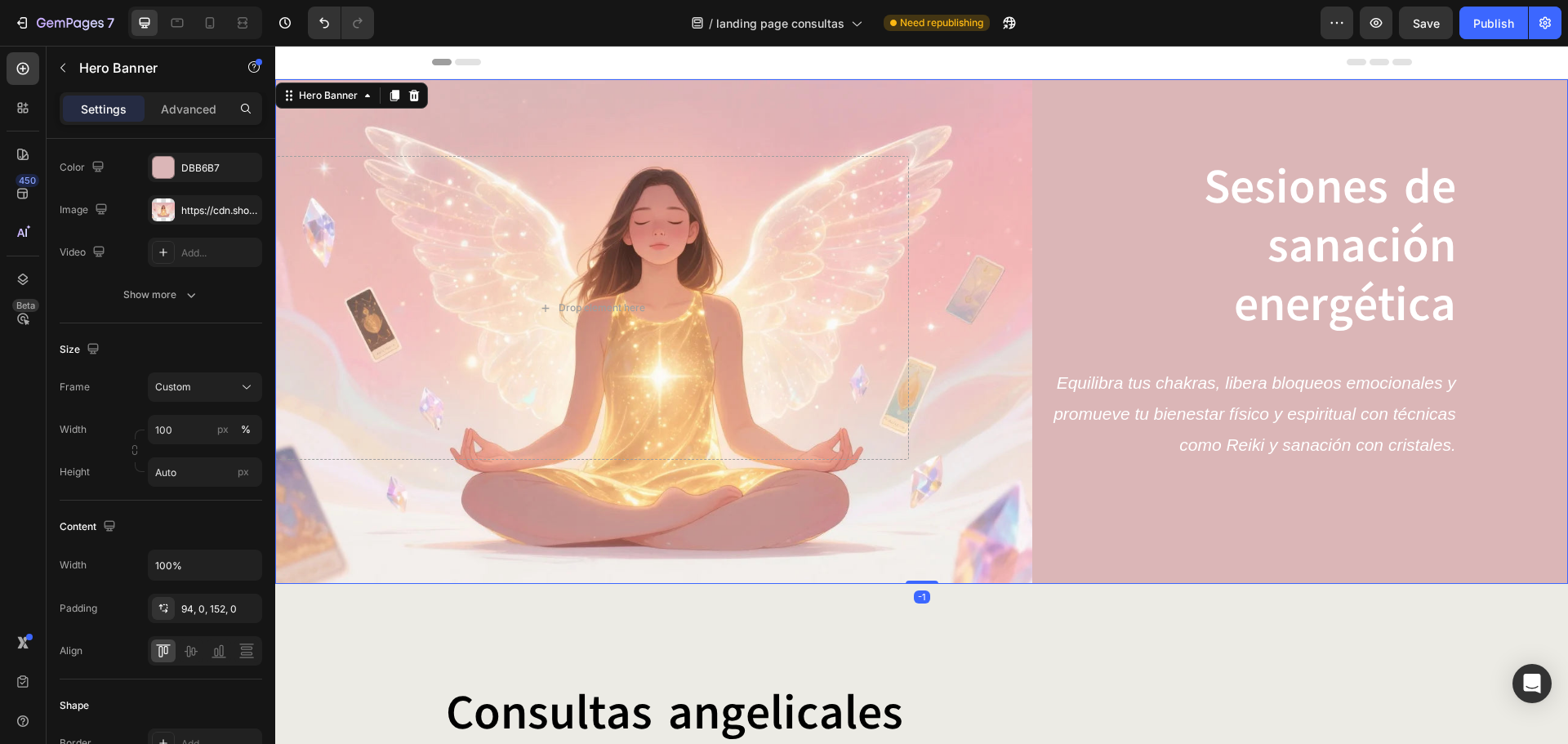 click on "Sesiones de sanación energética Heading Equilibra tus chakras, libera bloqueos emocionales y promueve tu bienestar físico y espiritual con técnicas como Reiki y sanación con cristales. Text Block Row" at bounding box center [1252, 308] 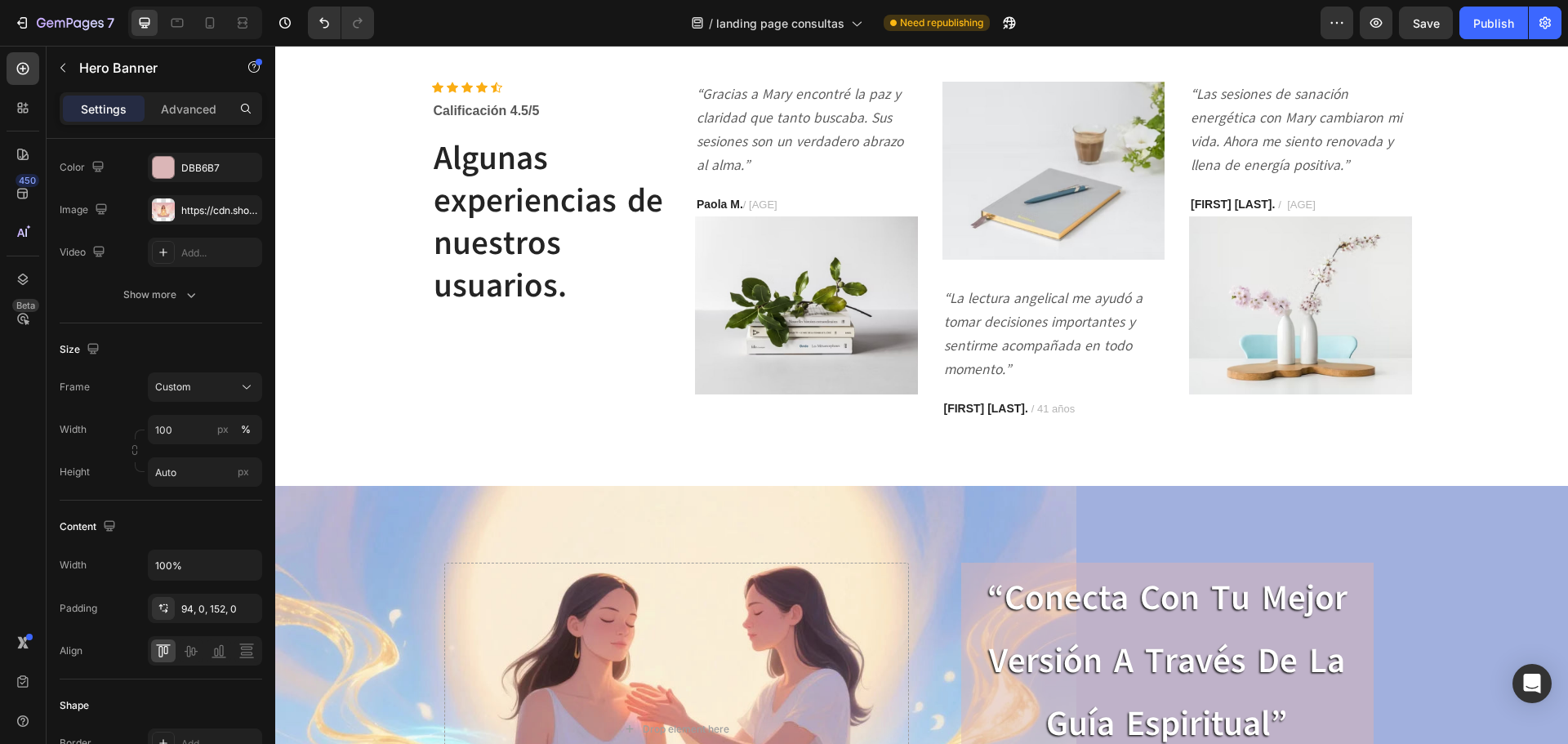 scroll, scrollTop: 2172, scrollLeft: 0, axis: vertical 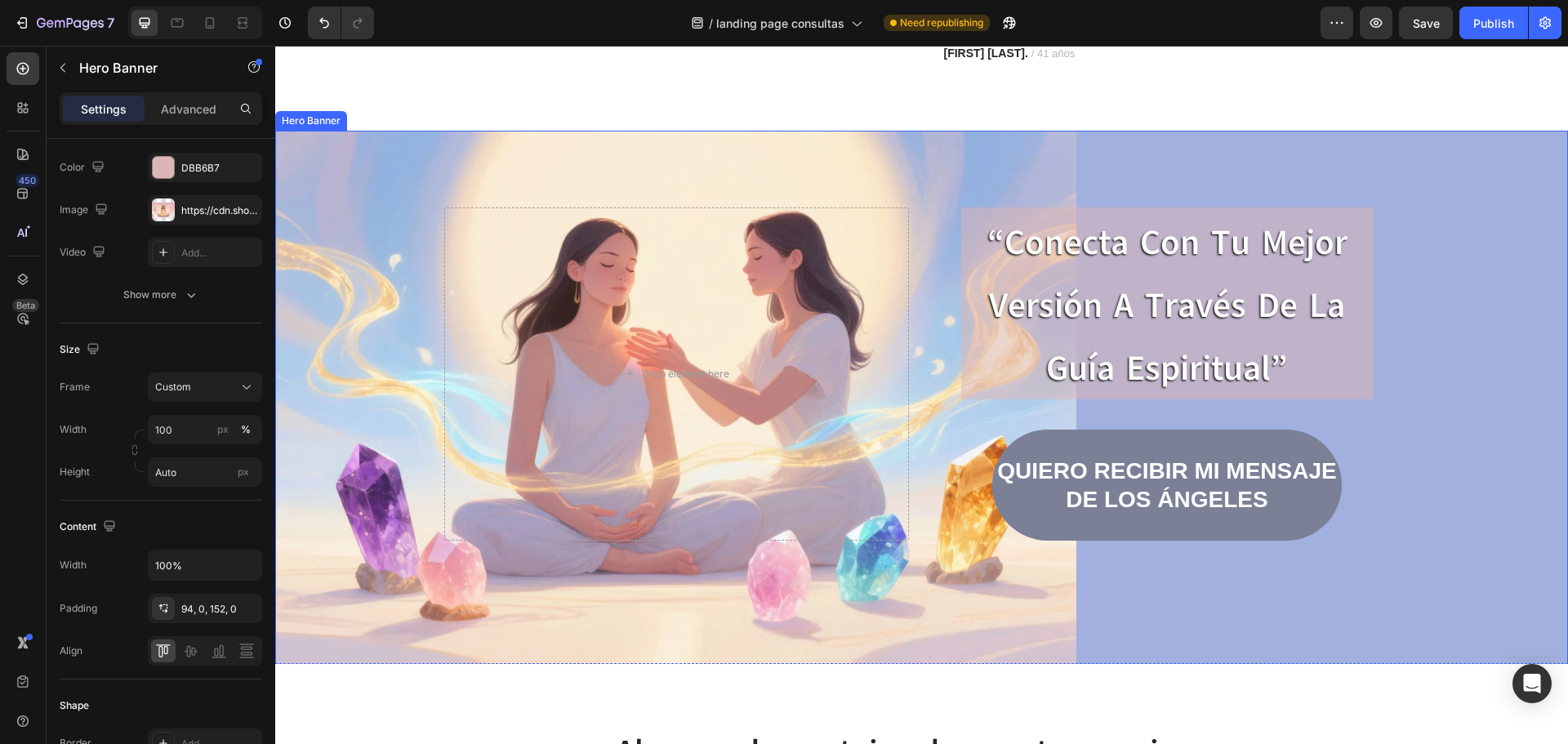 click on "“conecta con tu mejor versión a través de la guía espiritual” Heading Quiero recibir mi mensaje de los ángeles Button Row
Drop element here" at bounding box center (922, 398) 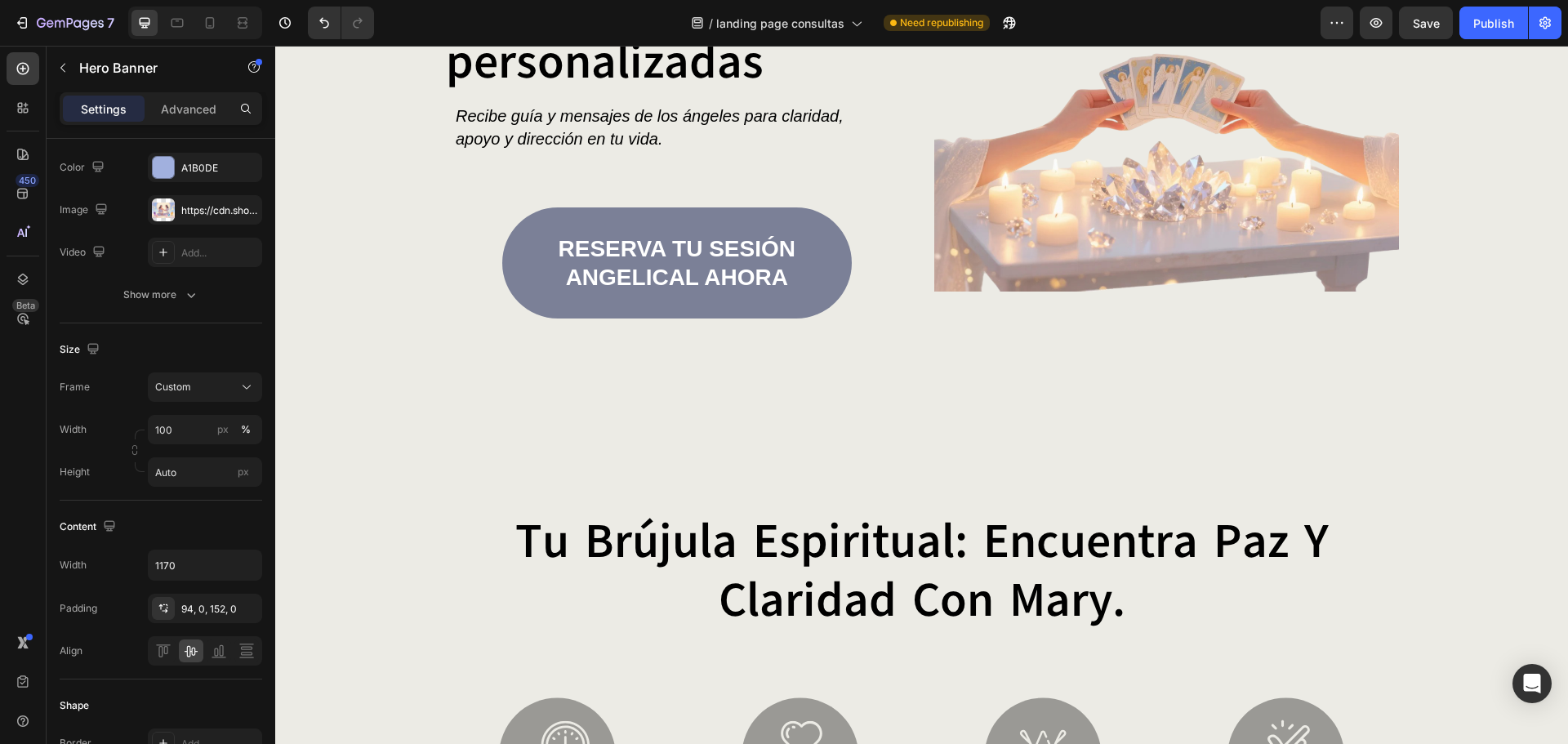 scroll, scrollTop: 0, scrollLeft: 0, axis: both 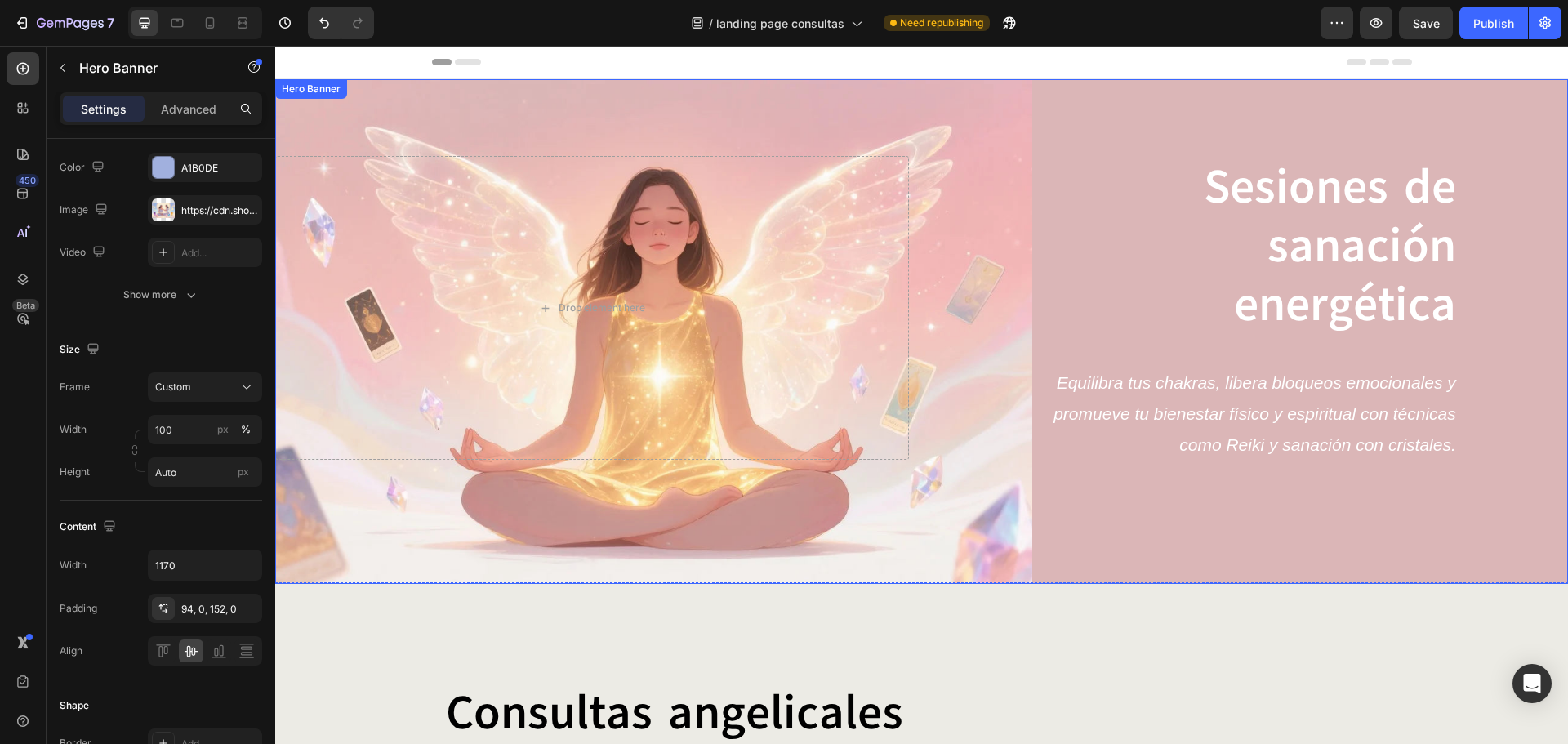 click on "Sesiones de sanación energética Heading Equilibra tus chakras, libera bloqueos emocionales y promueve tu bienestar físico y espiritual con técnicas como Reiki y sanación con cristales. Text Block Row
Drop element here" at bounding box center [921, 332] 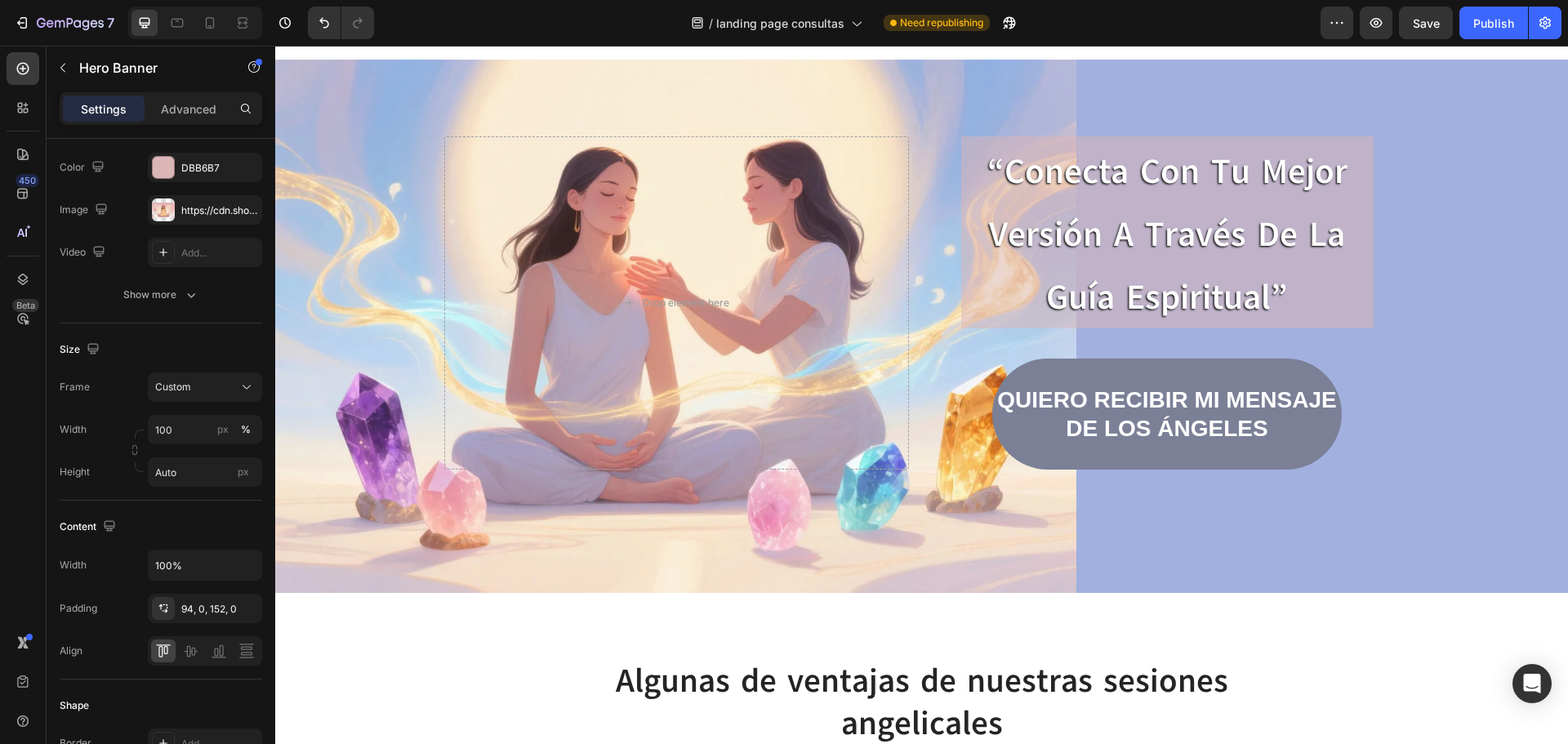 scroll, scrollTop: 2252, scrollLeft: 0, axis: vertical 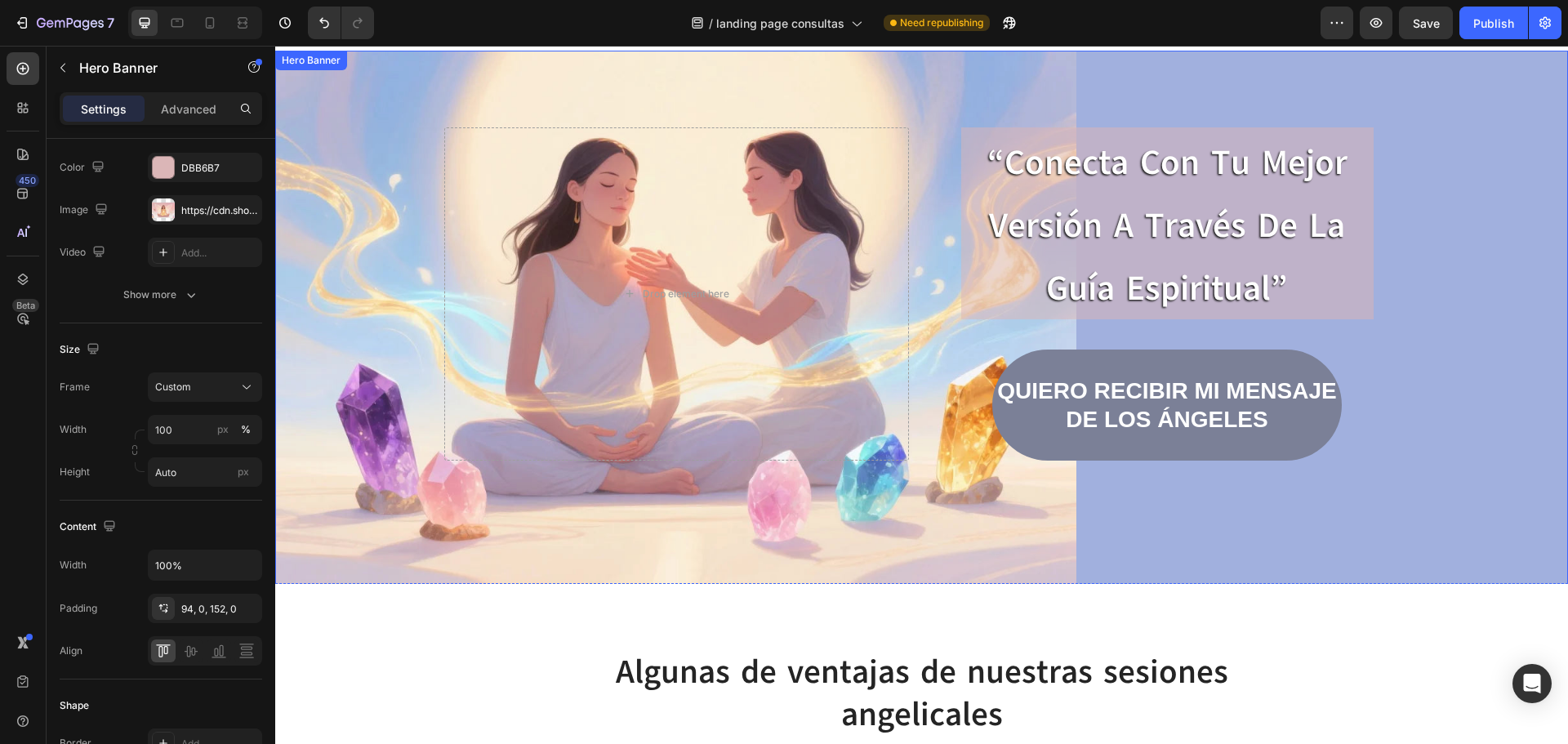 click at bounding box center [921, 318] 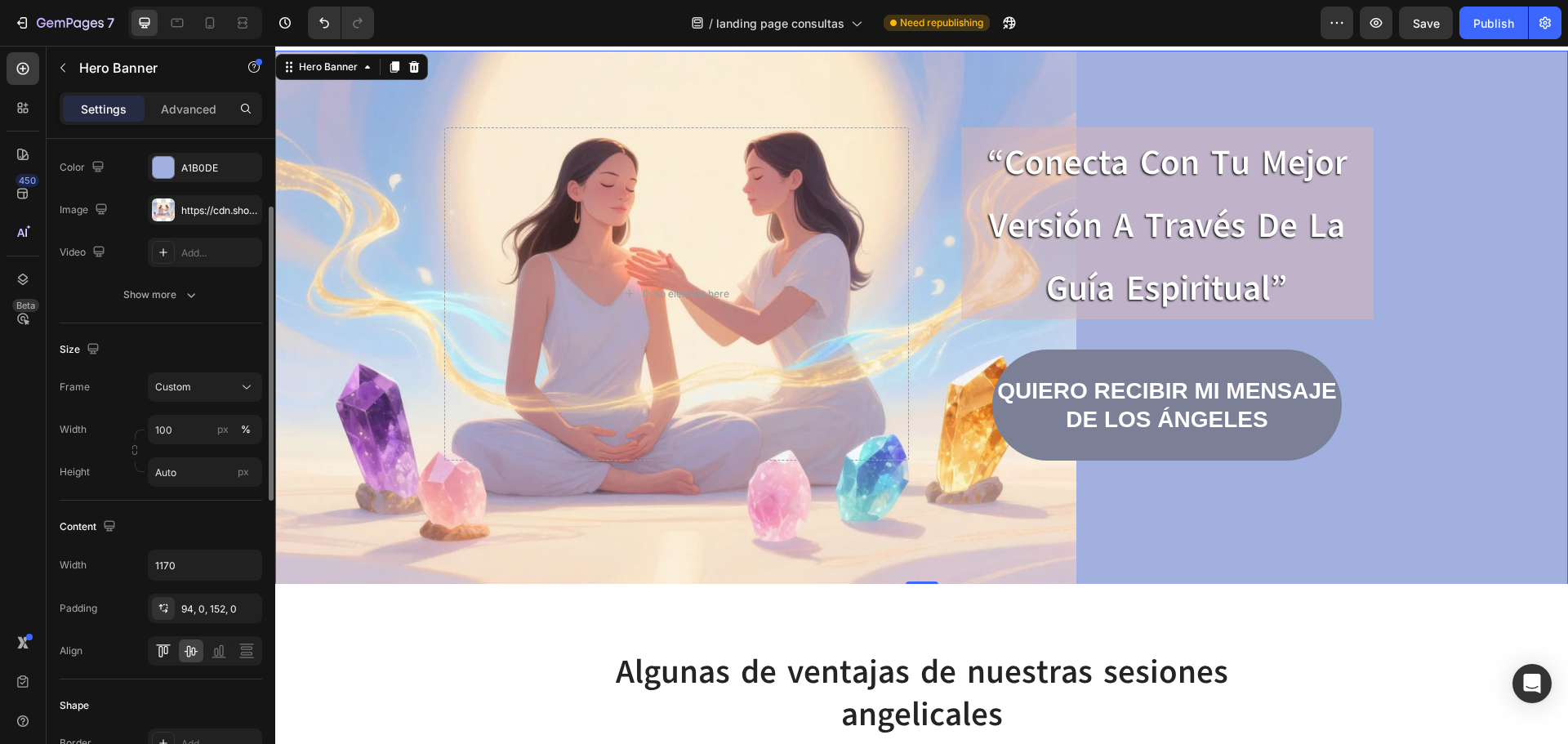 click 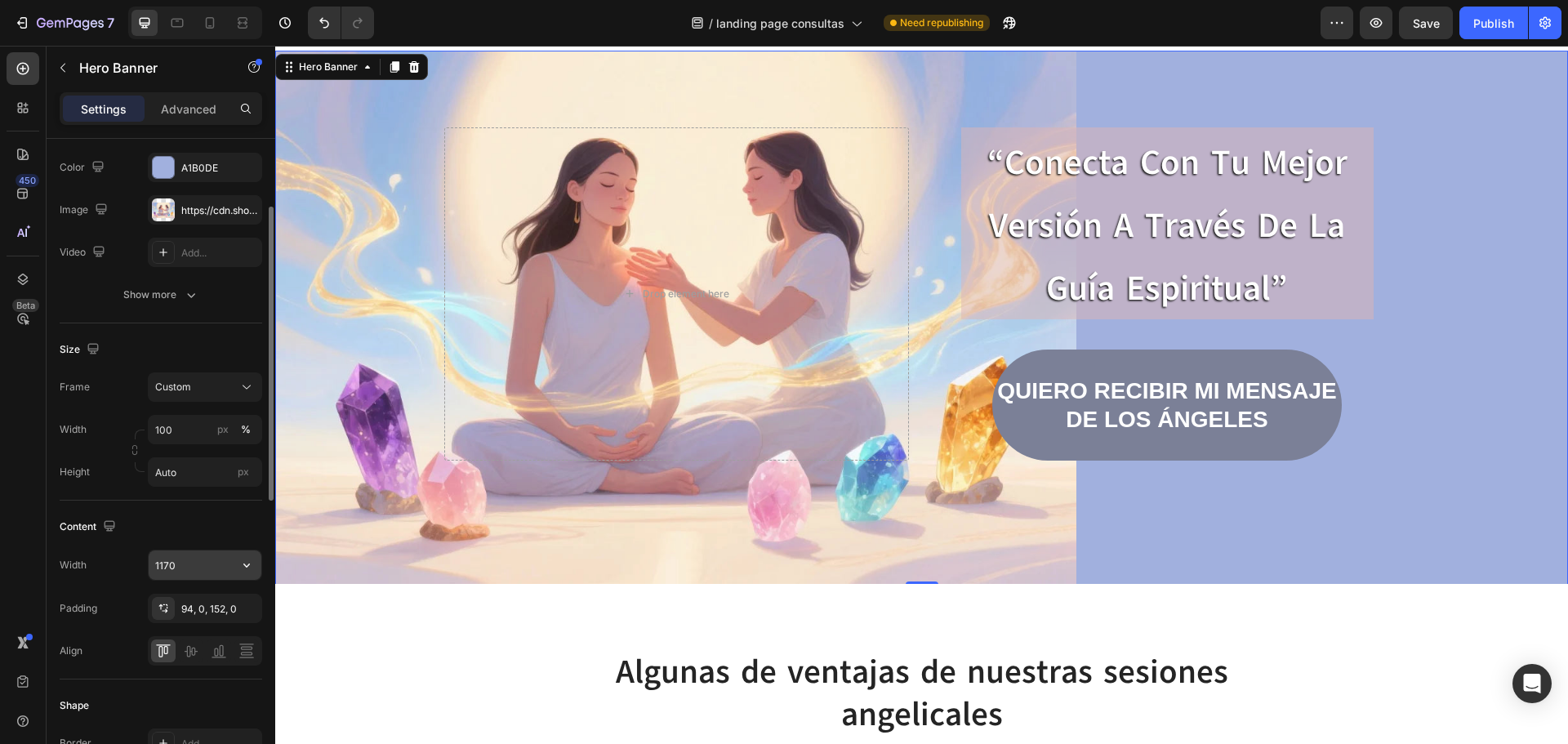 click on "1170" at bounding box center (205, 565) 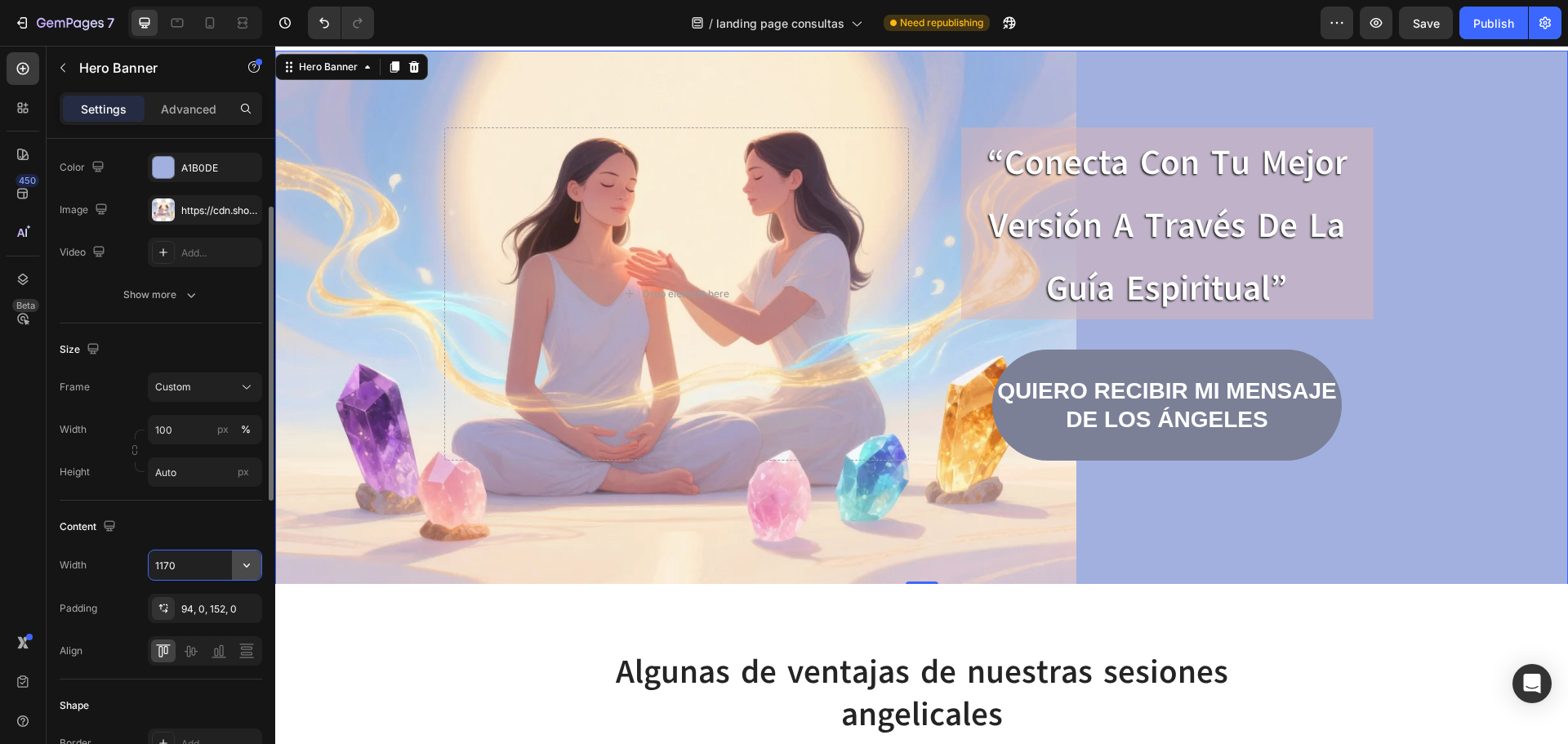 click 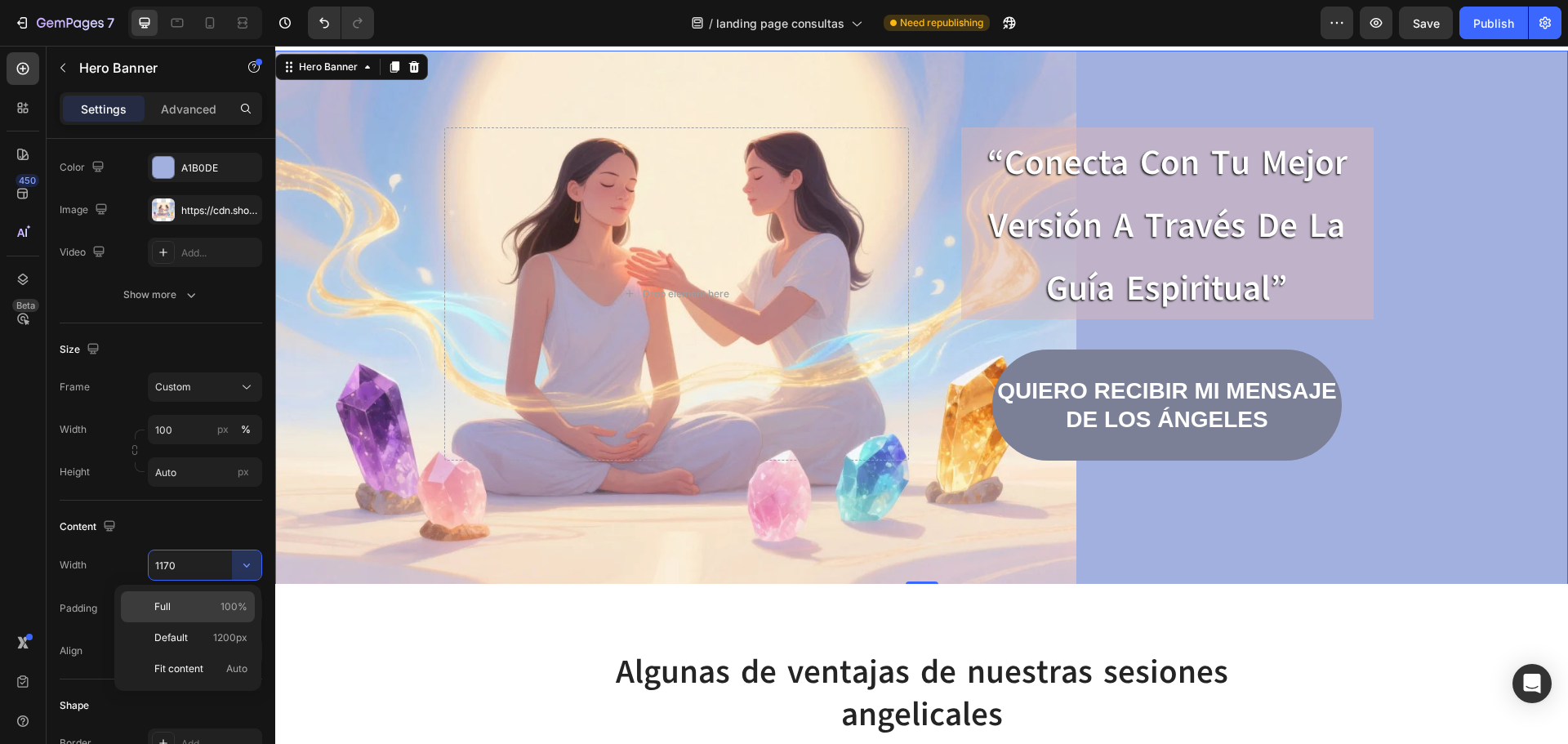 click on "Full 100%" at bounding box center [201, 607] 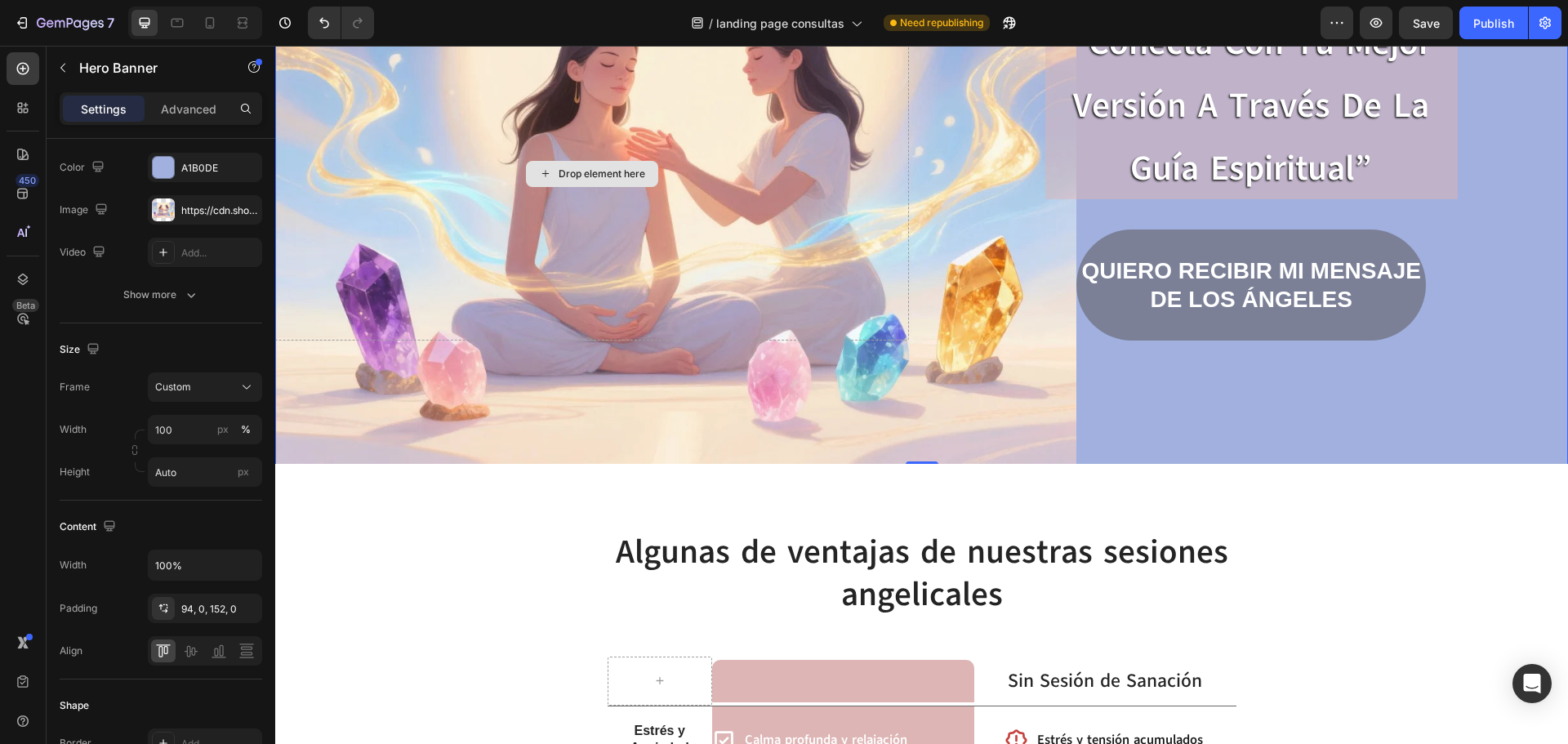scroll, scrollTop: 2375, scrollLeft: 0, axis: vertical 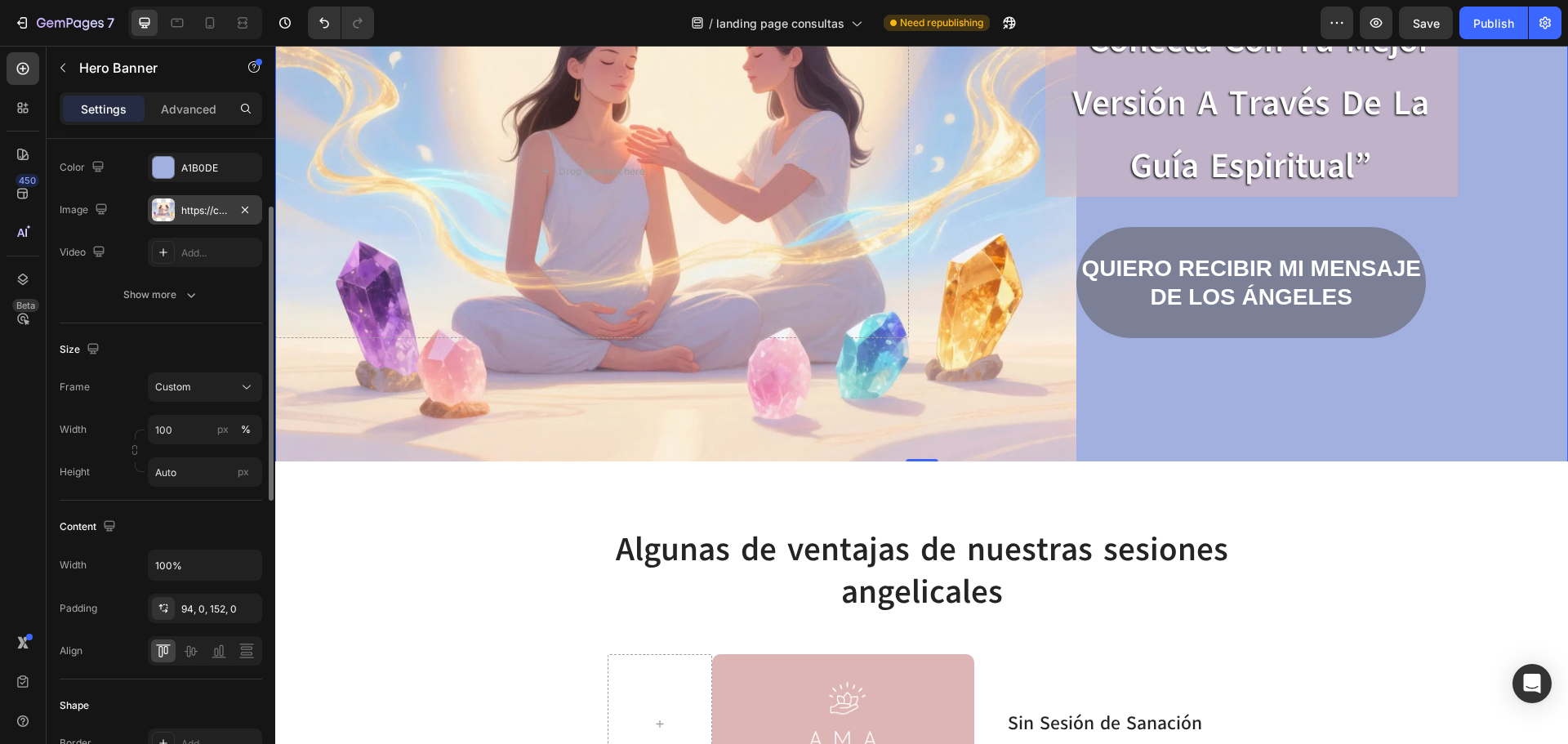click on "https://cdn.shopify.com/s/files/1/0653/6734/3219/files/gempages_568664337632199701-625f34b9-7068-44c4-9777-4b0b74e4cbcd.webp" at bounding box center (205, 211) 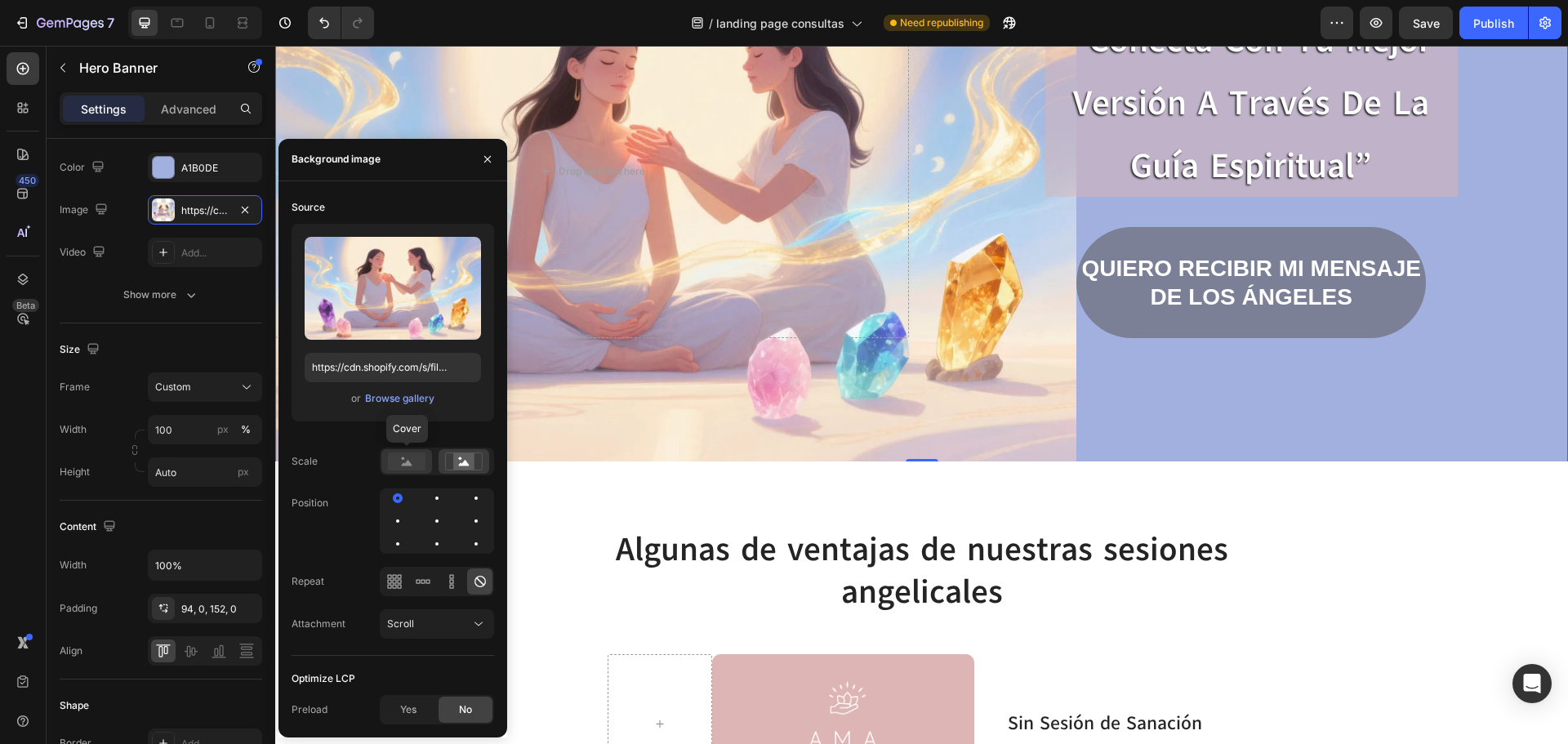 click 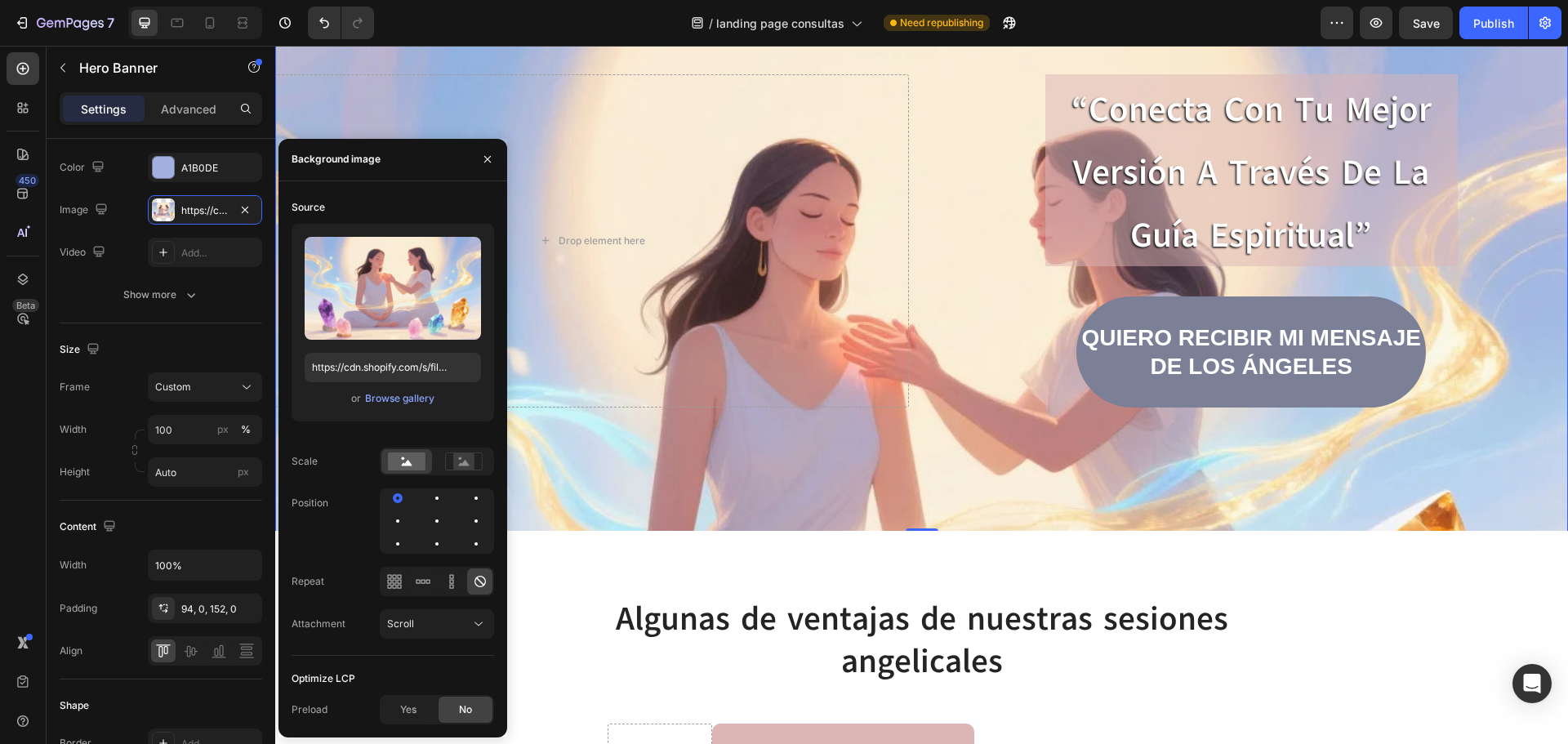 scroll, scrollTop: 2105, scrollLeft: 0, axis: vertical 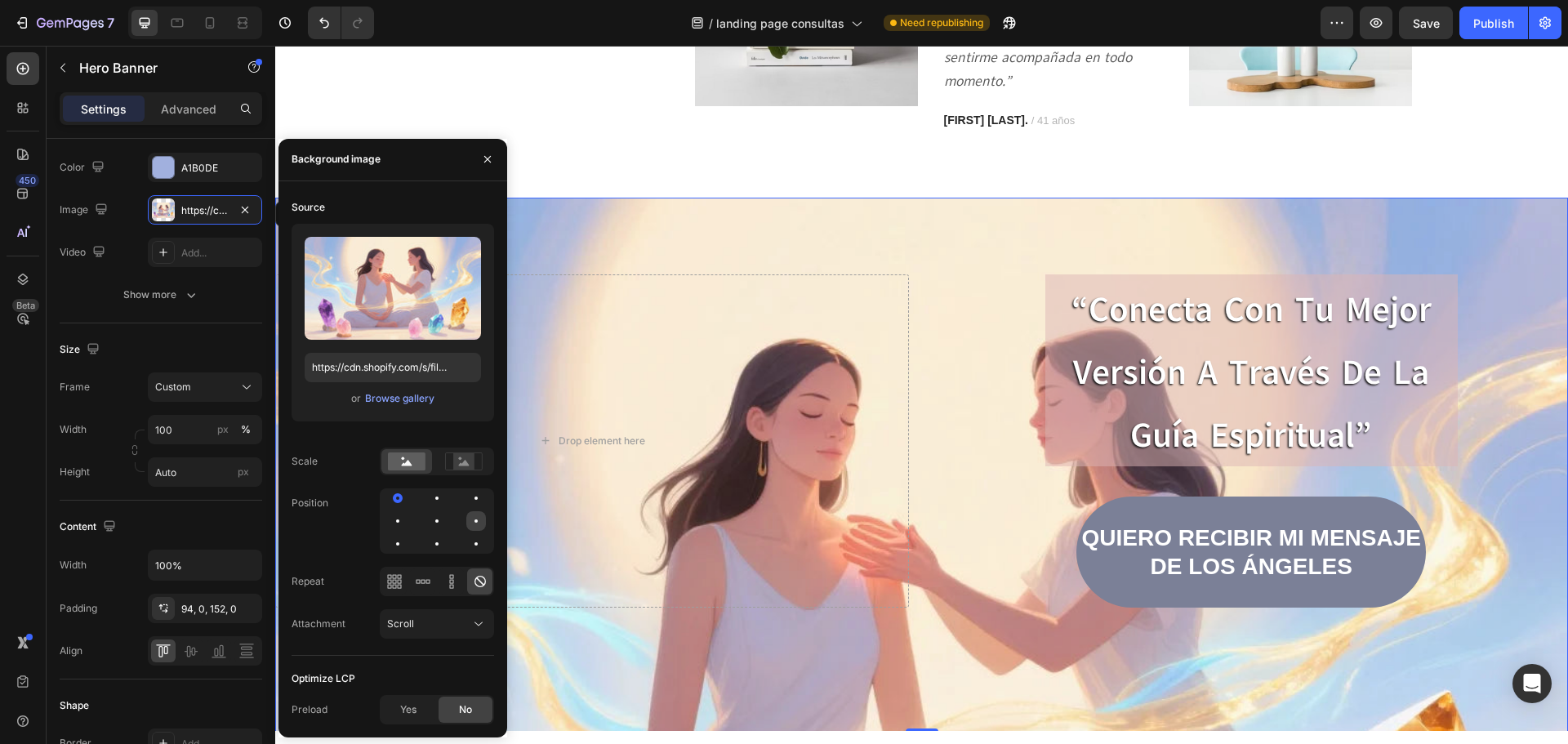 click 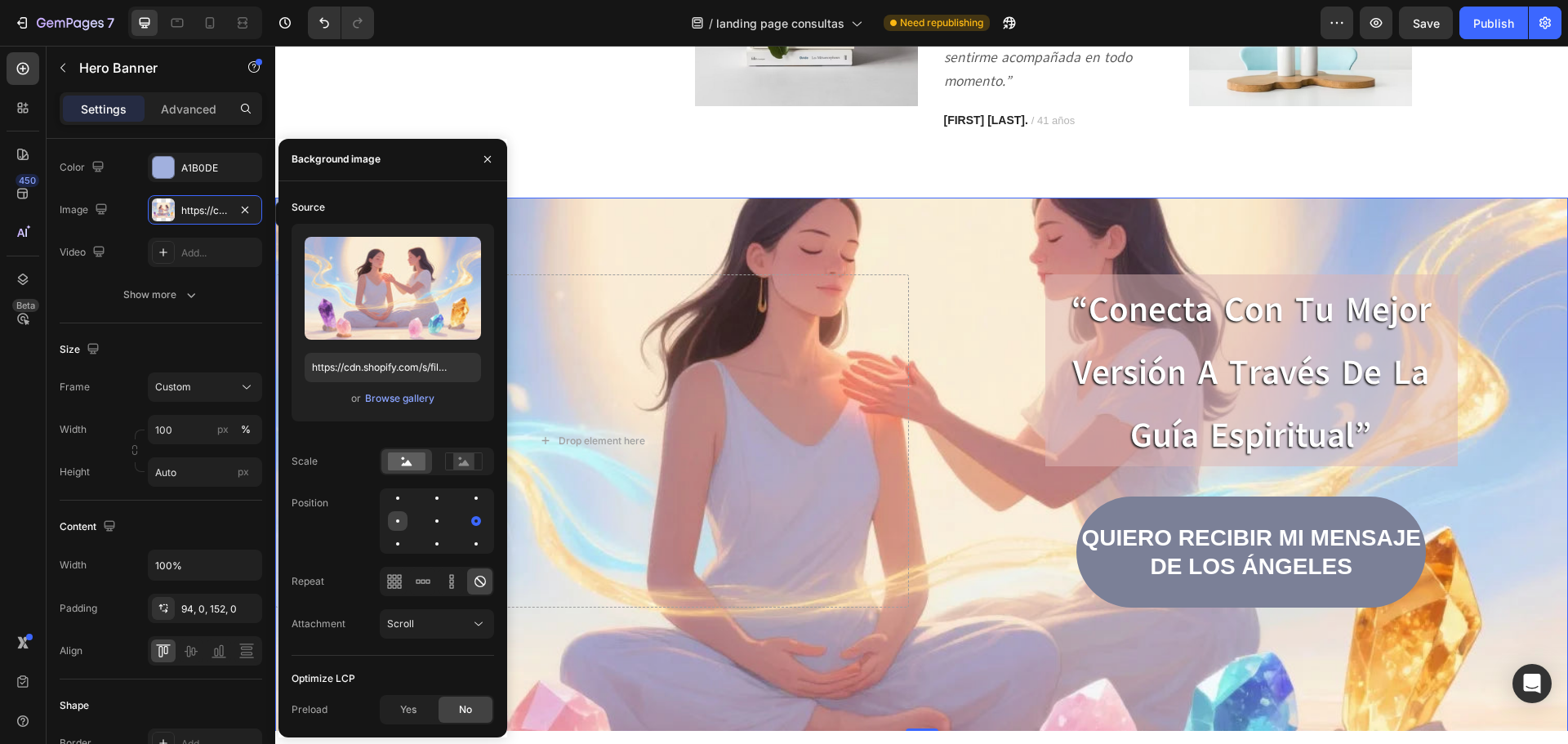 click 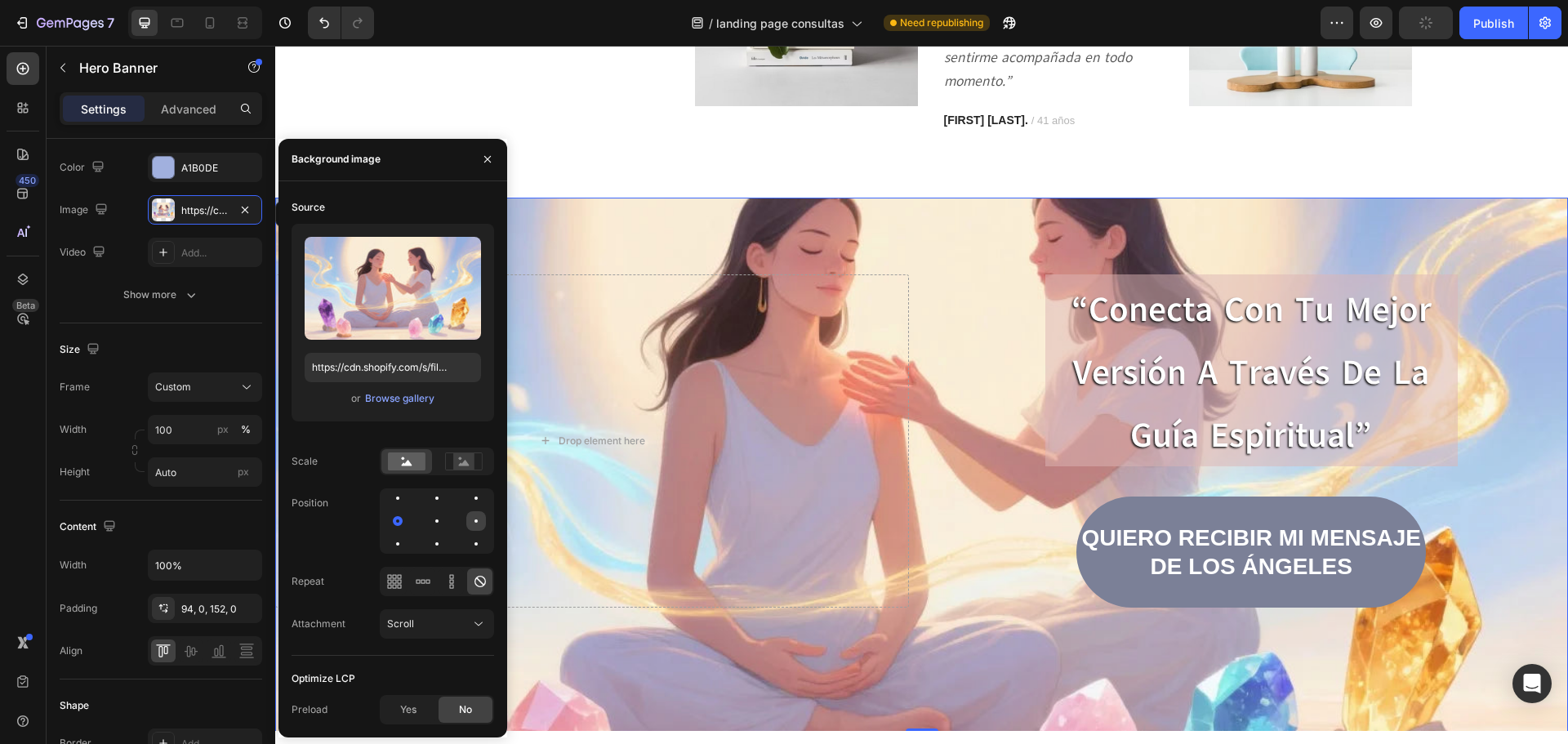 click 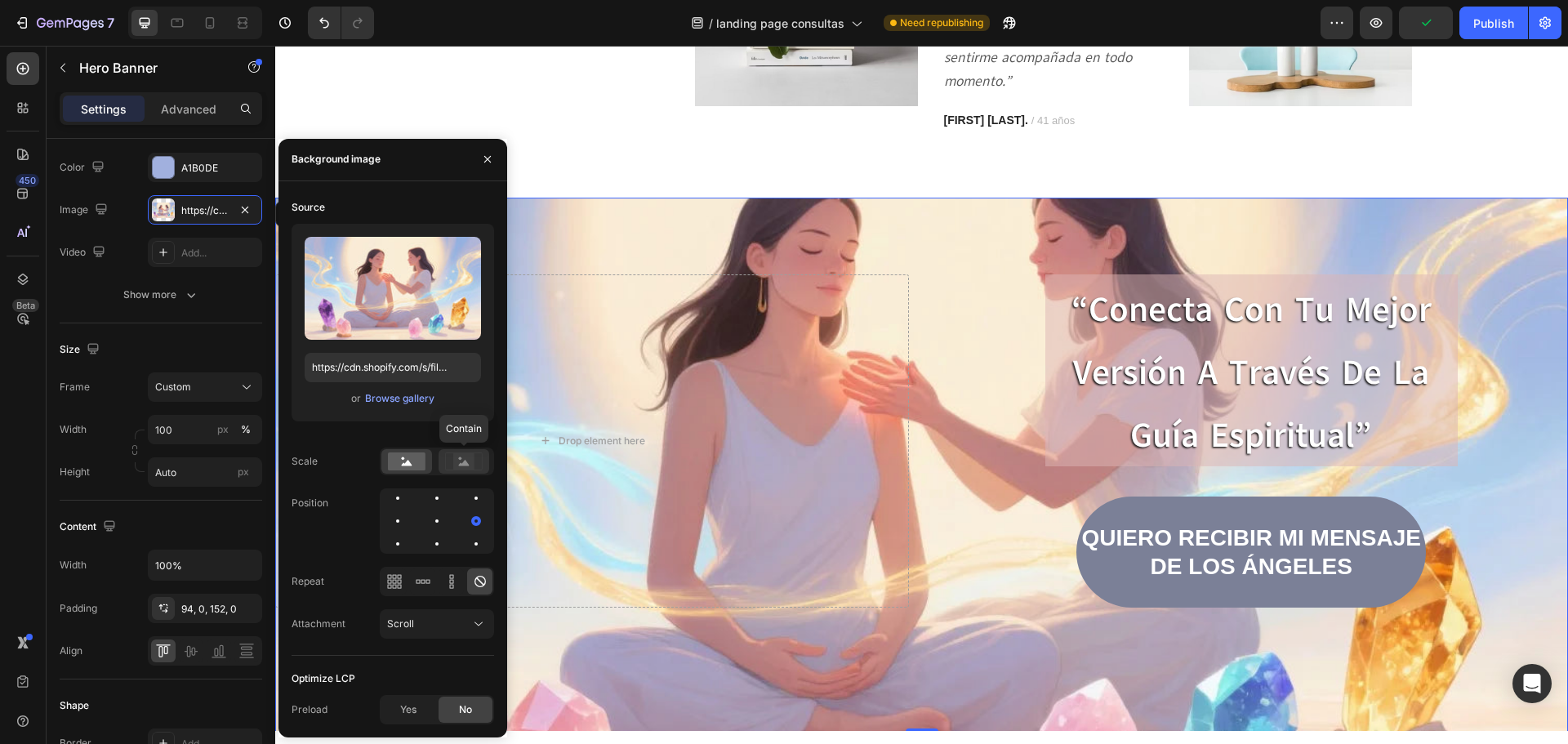 click 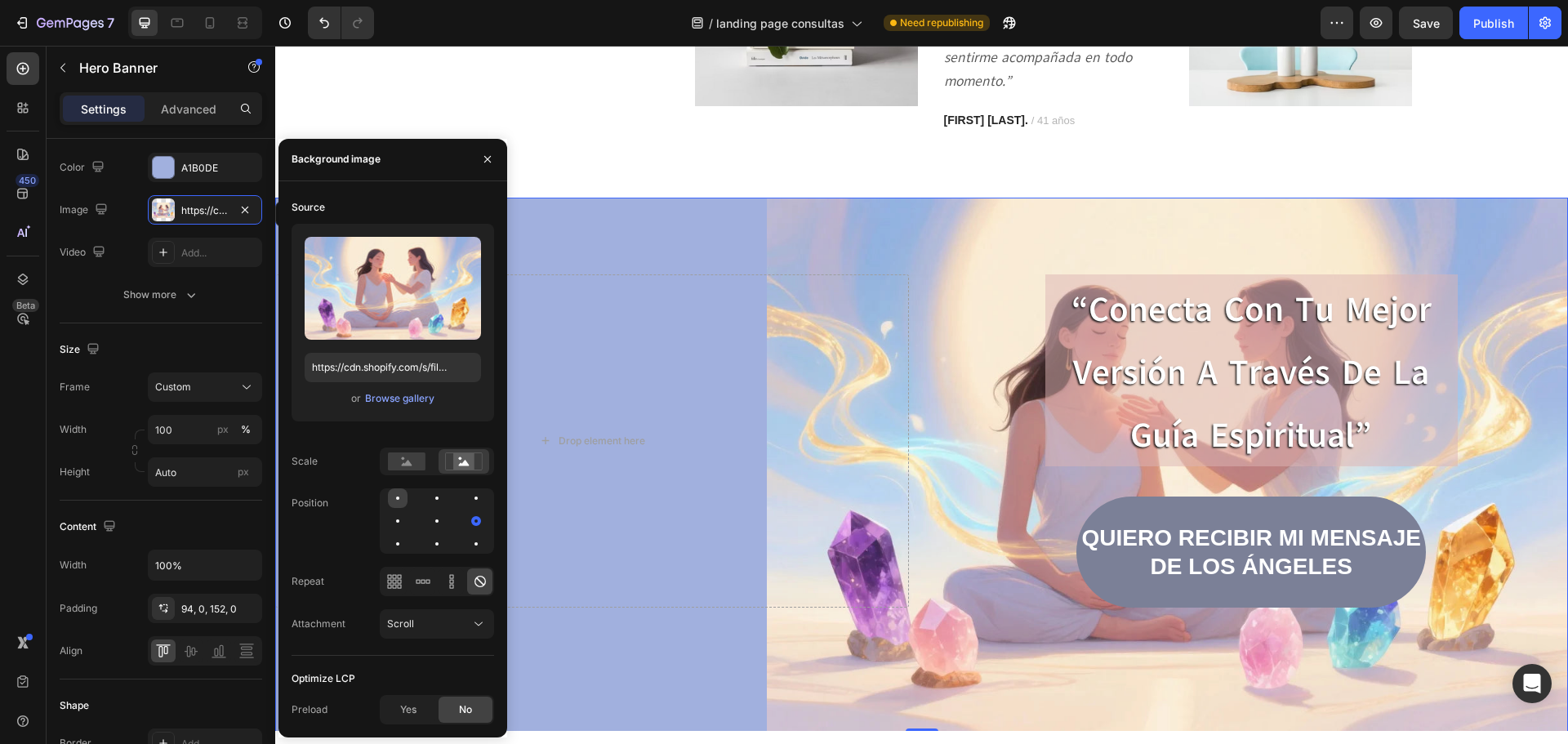 click 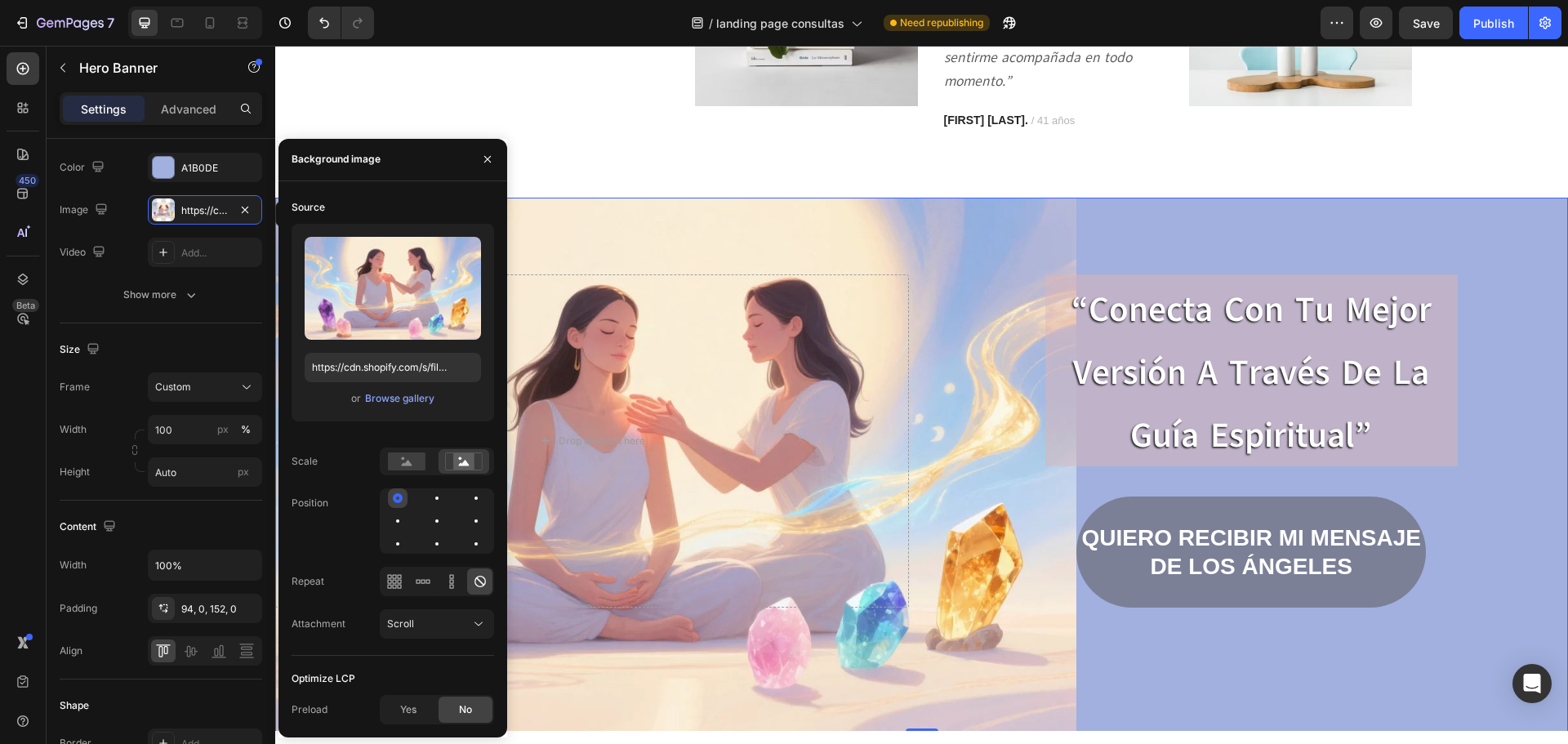 click 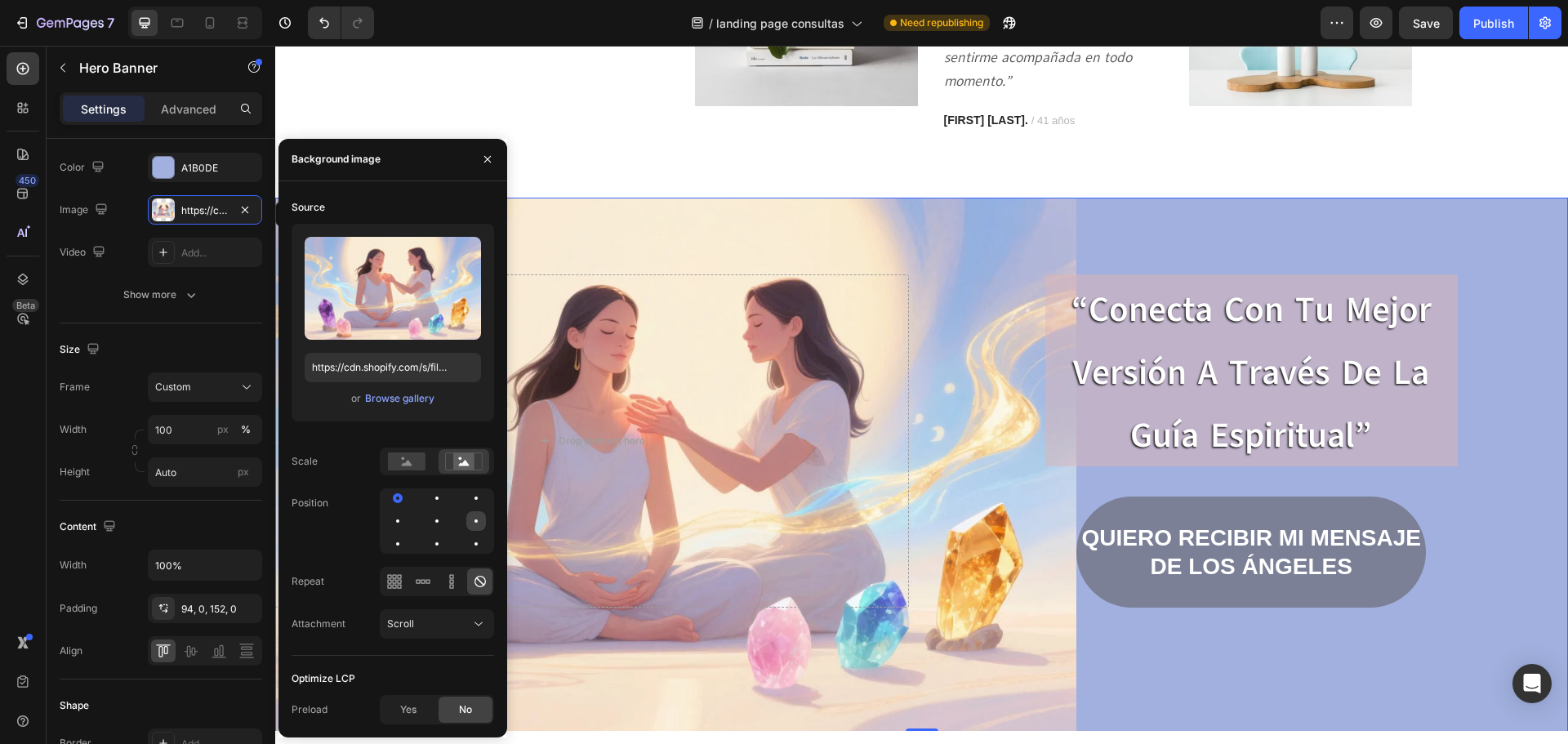 click 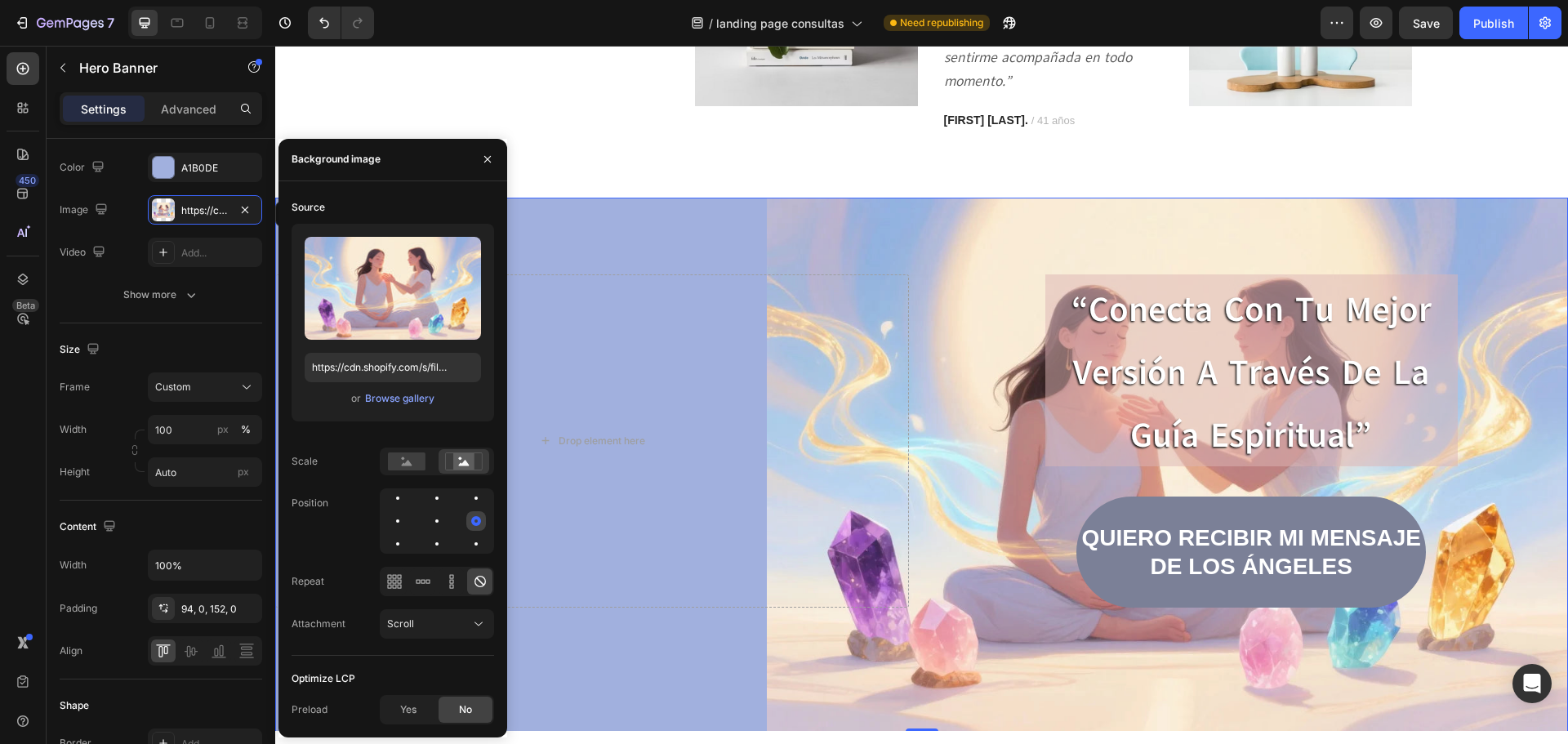 click 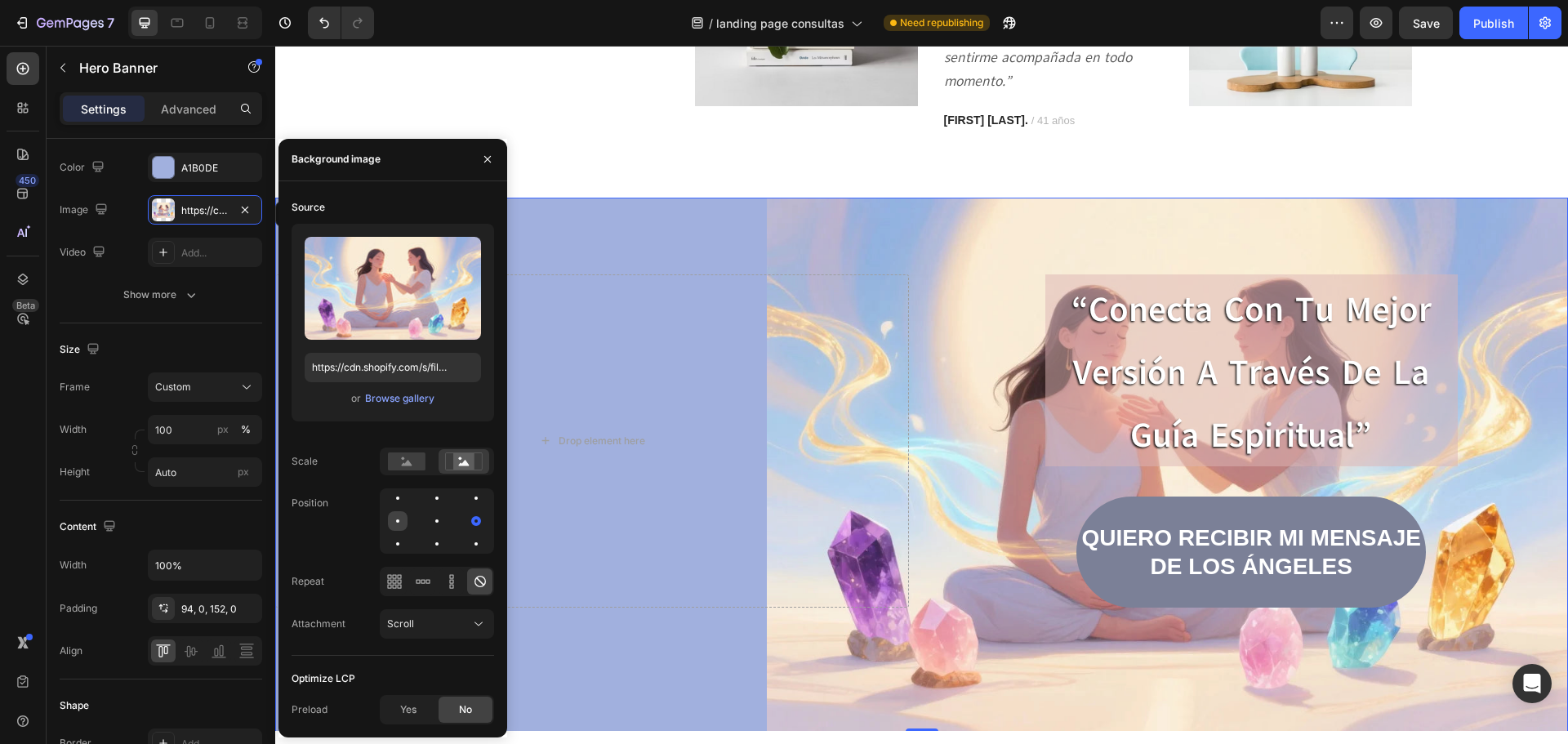 click 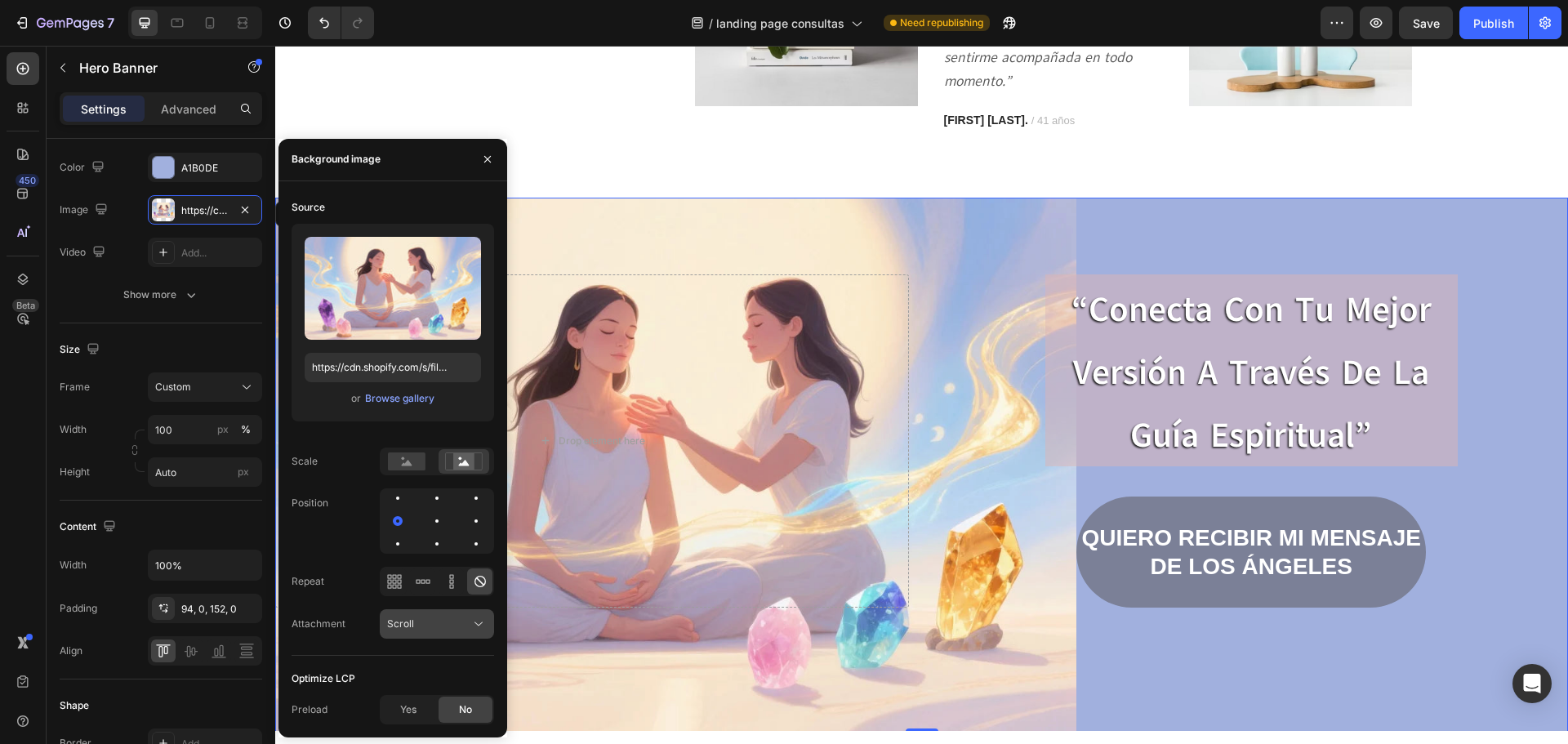 click 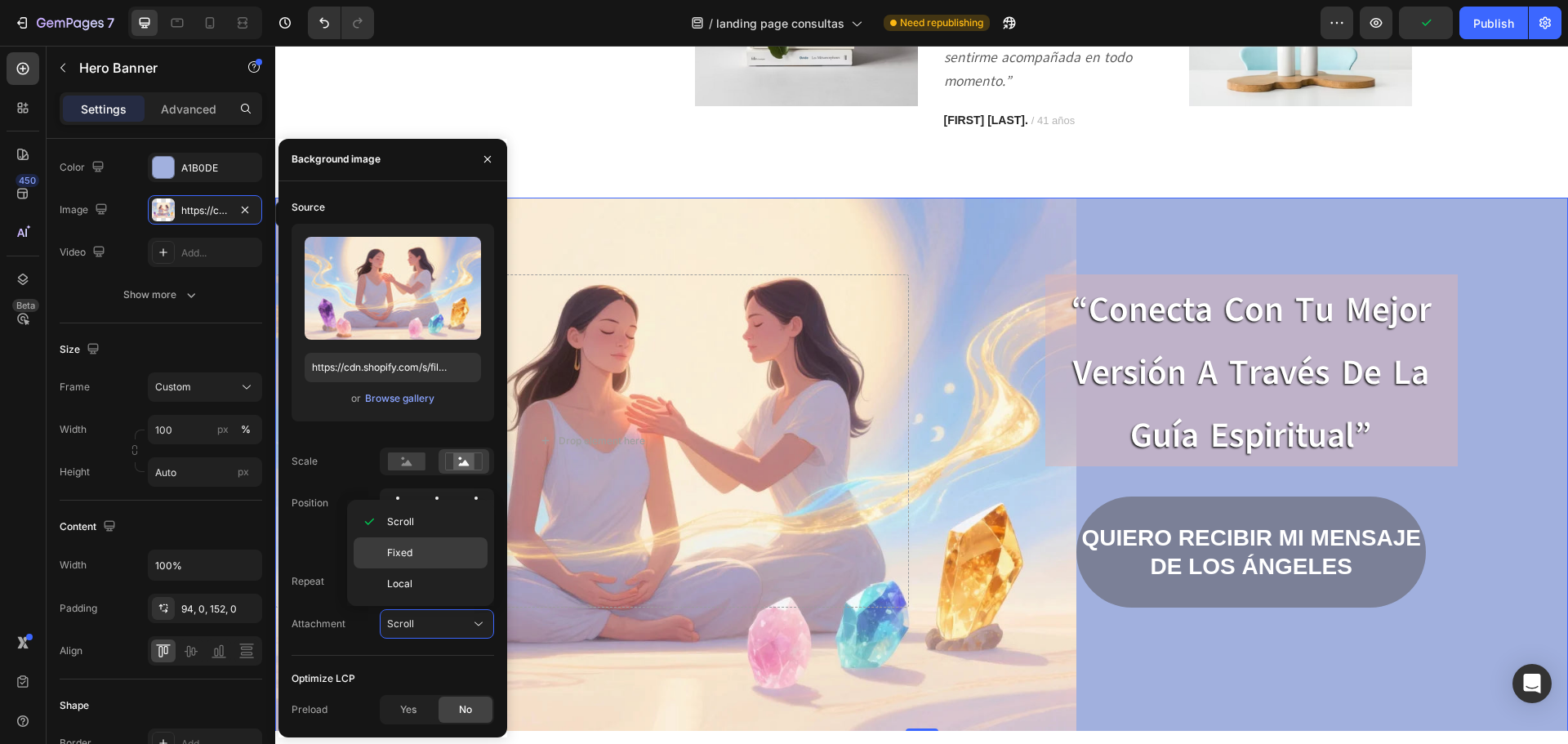 click on "Fixed" 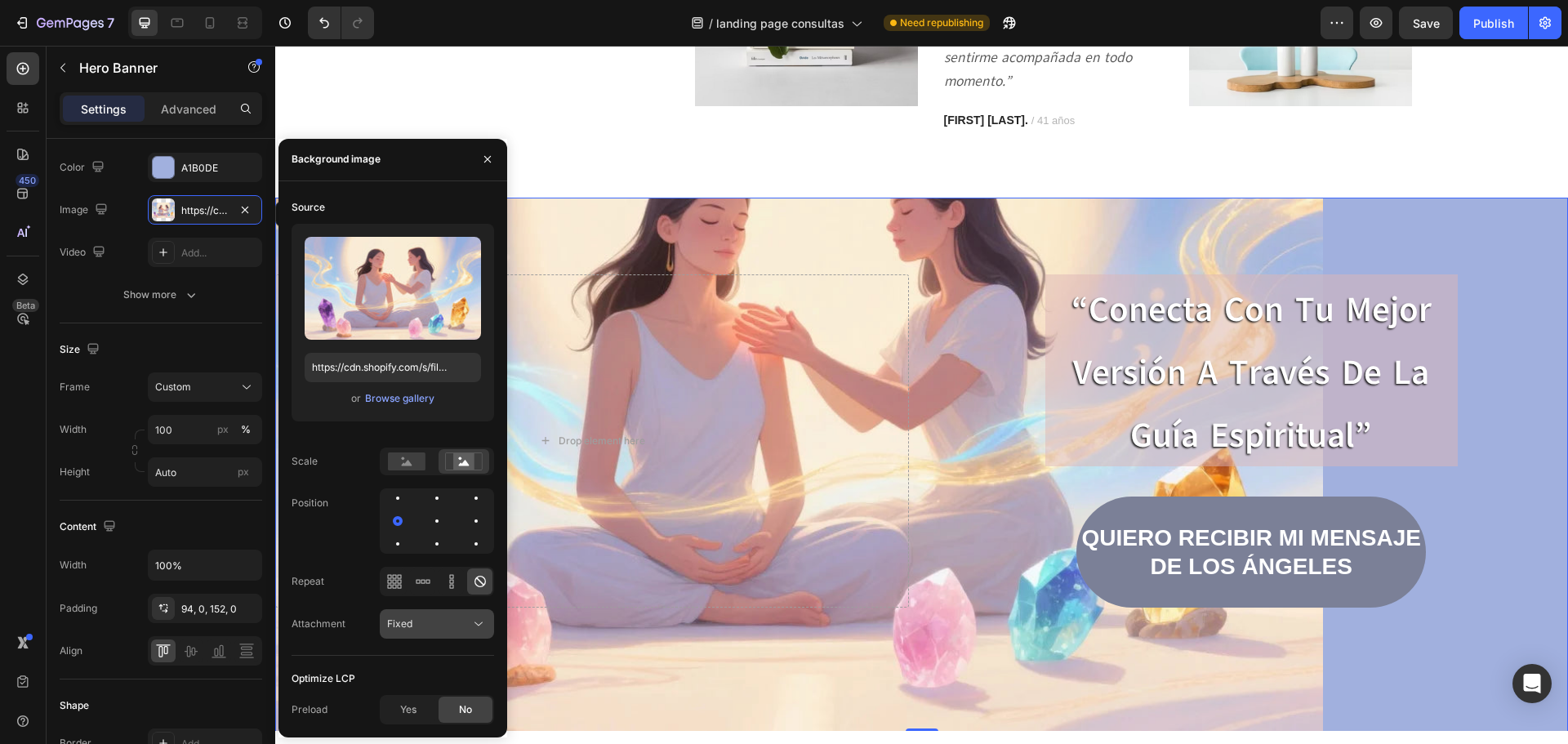 click on "Fixed" 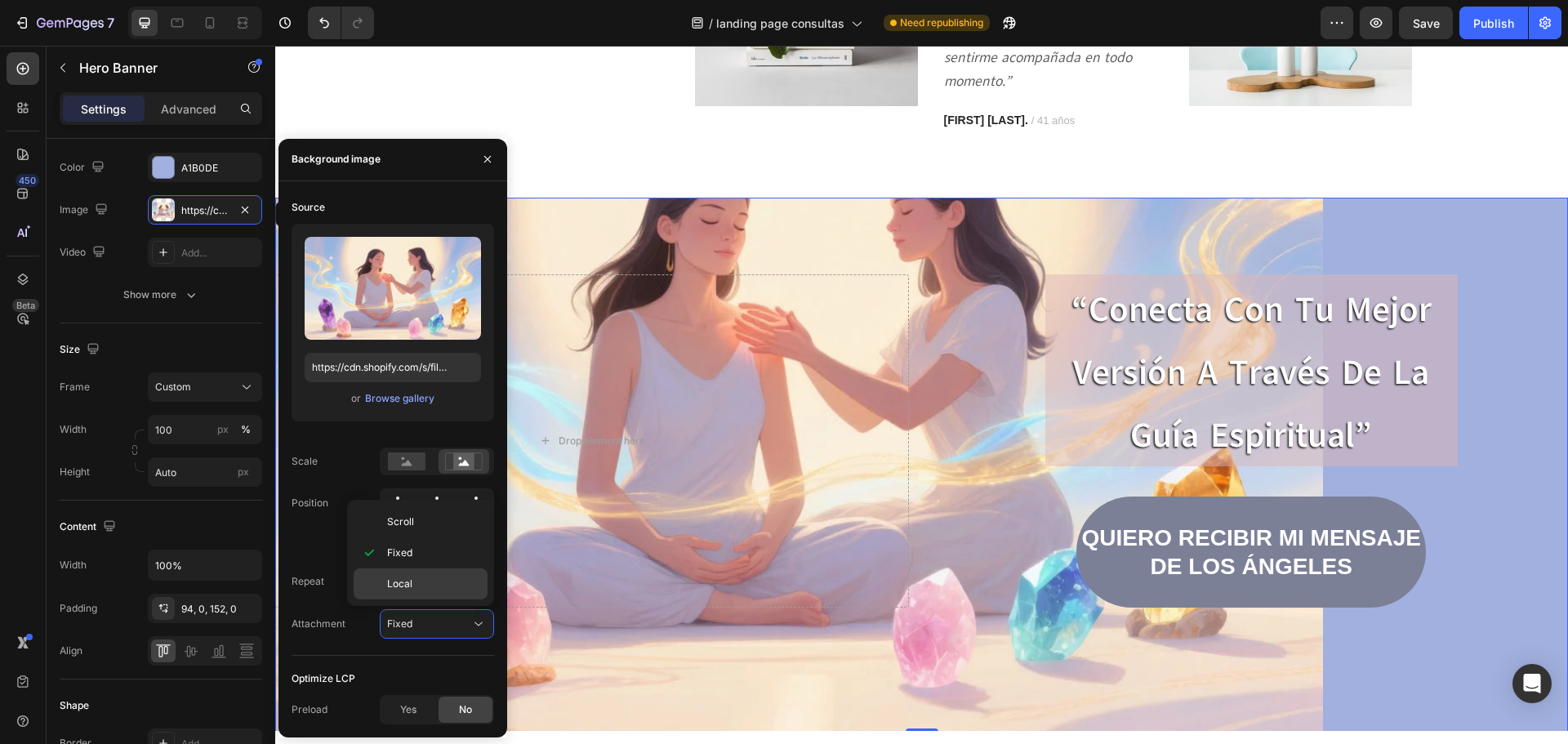 click on "Local" at bounding box center (434, 584) 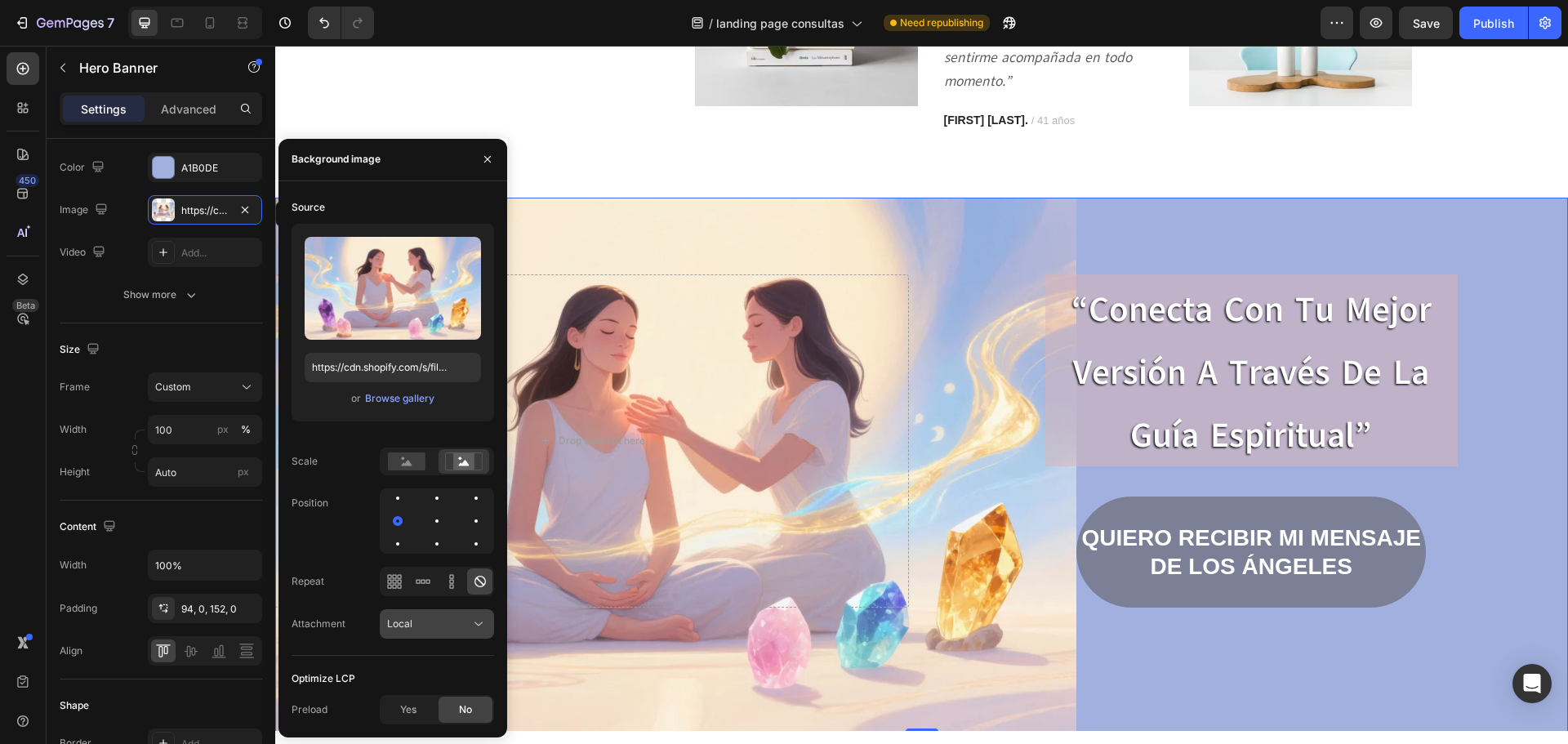 click 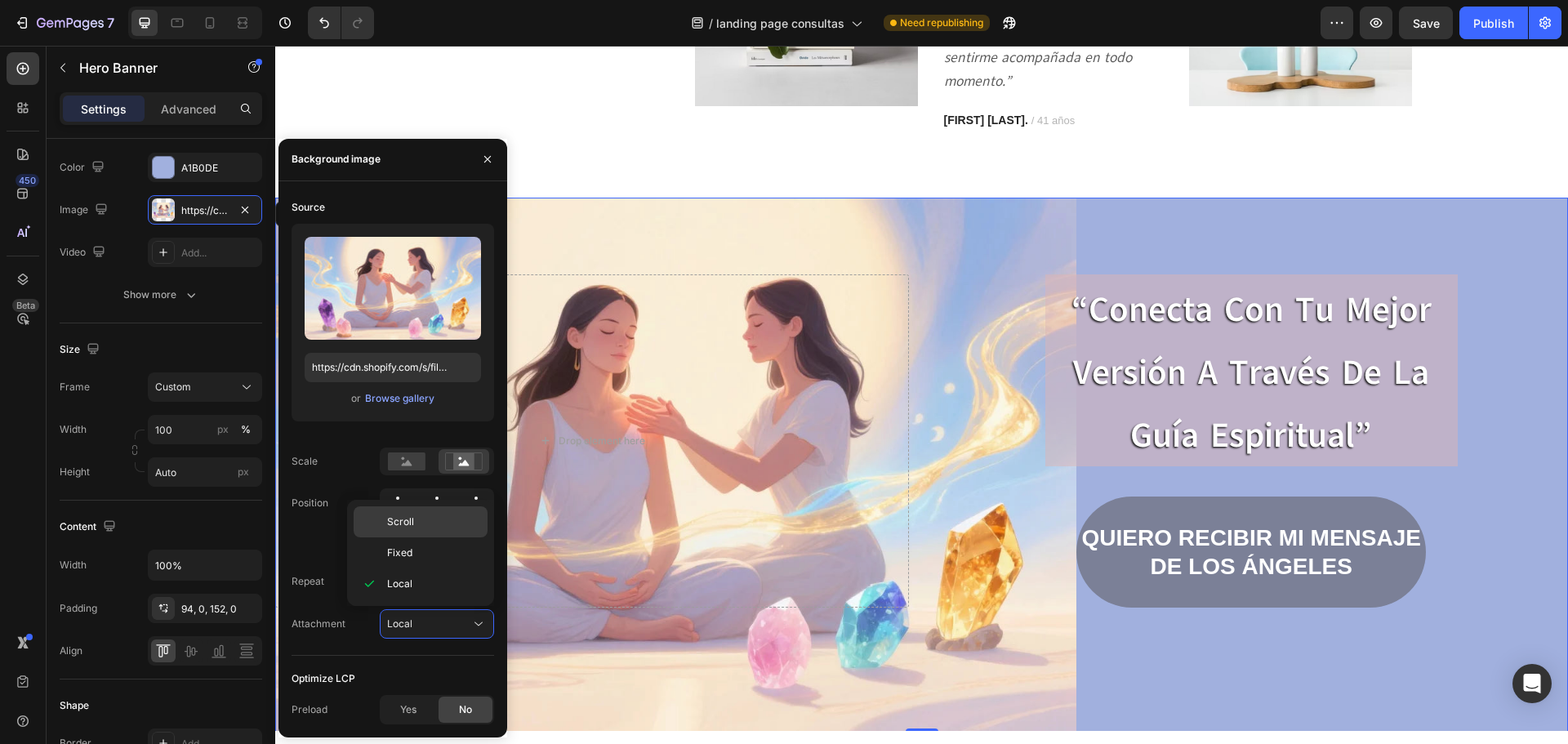 click on "Scroll" at bounding box center (434, 522) 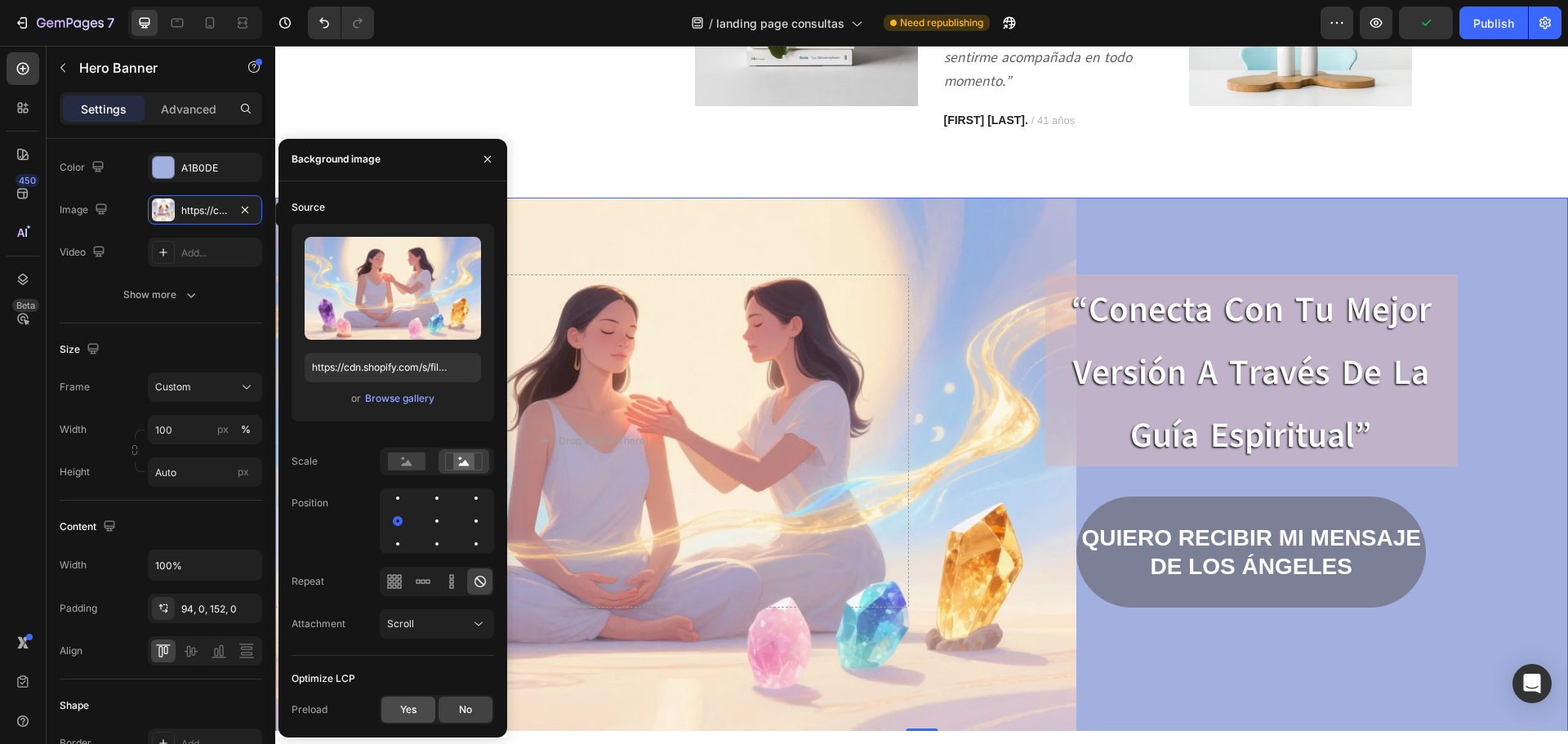 click on "Yes" 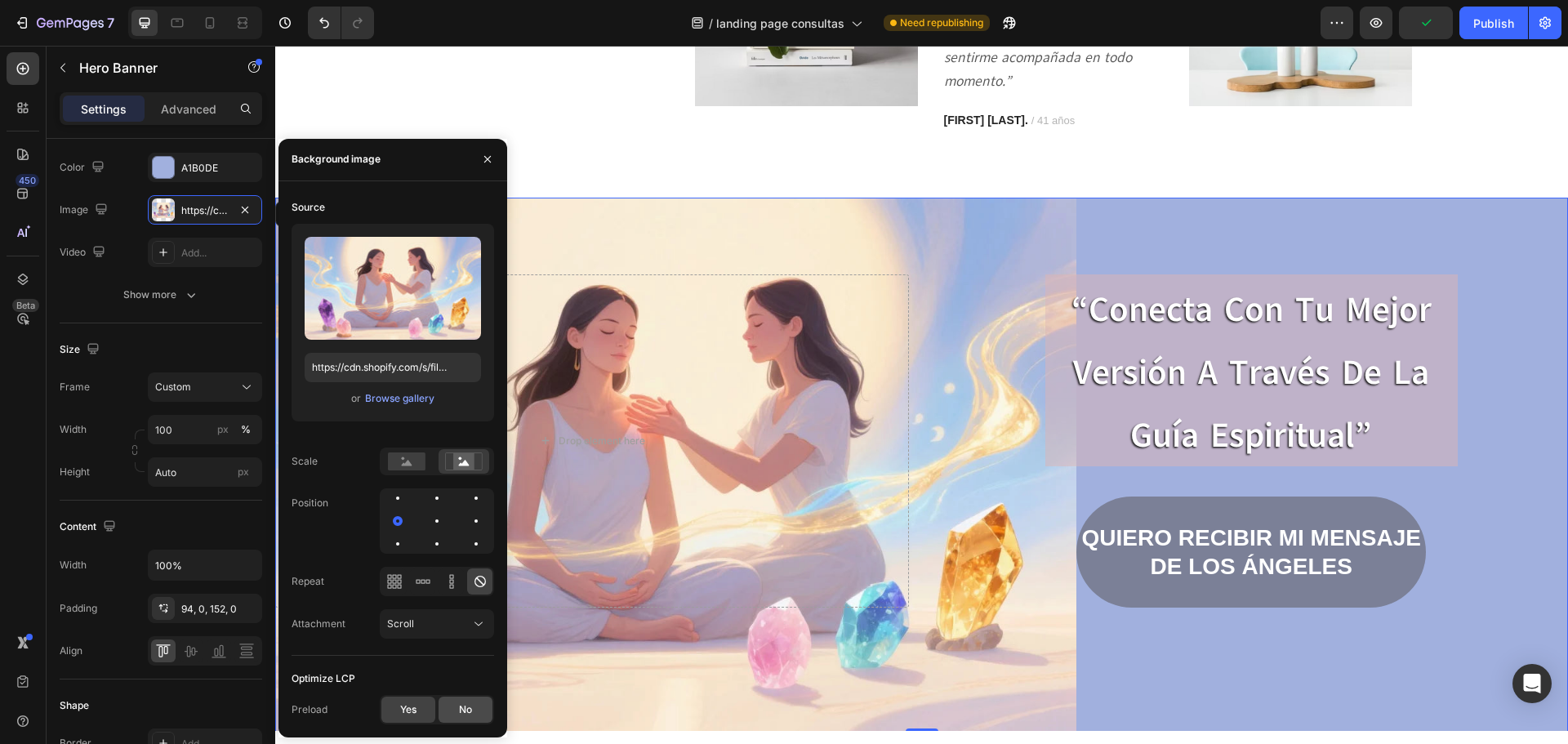 click on "No" 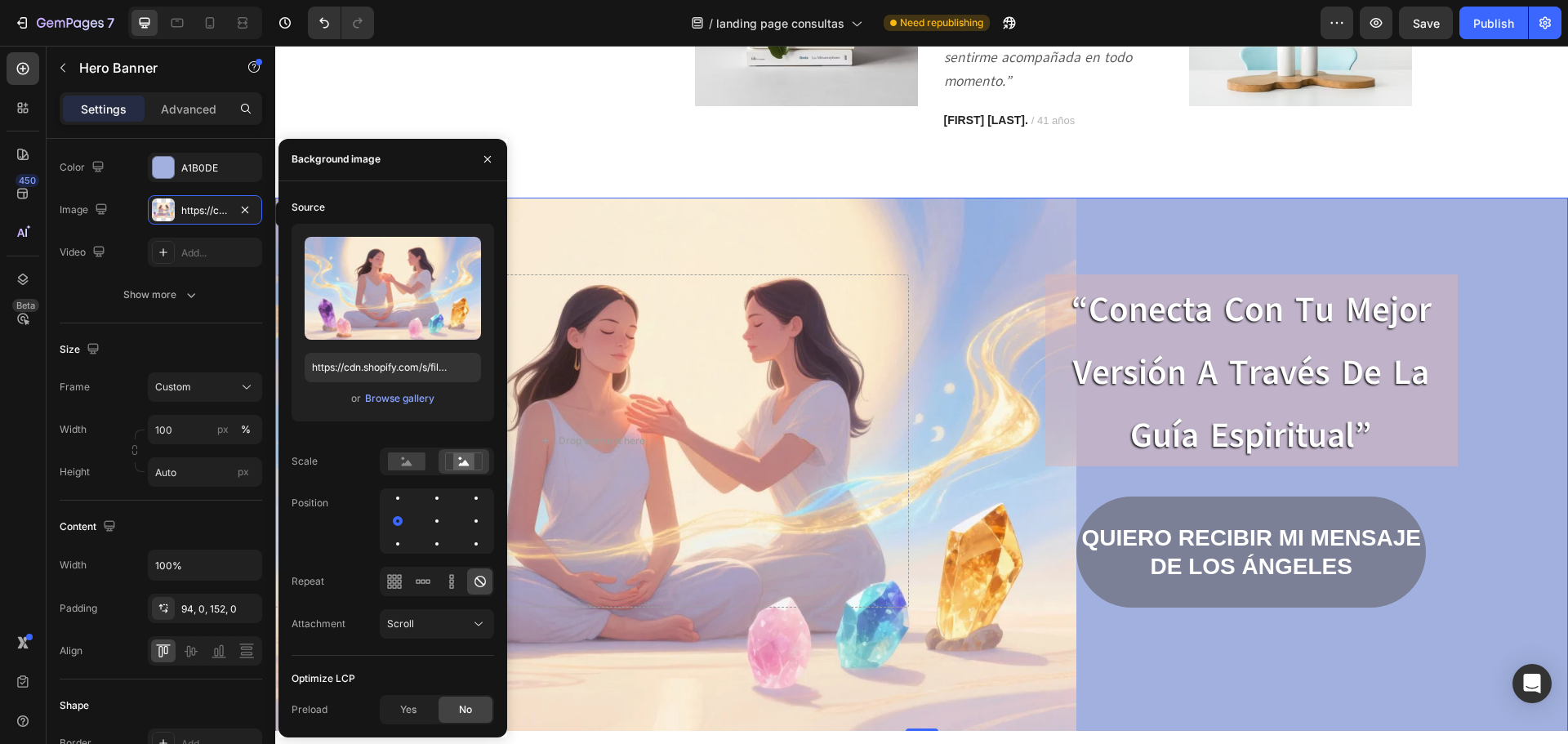 click 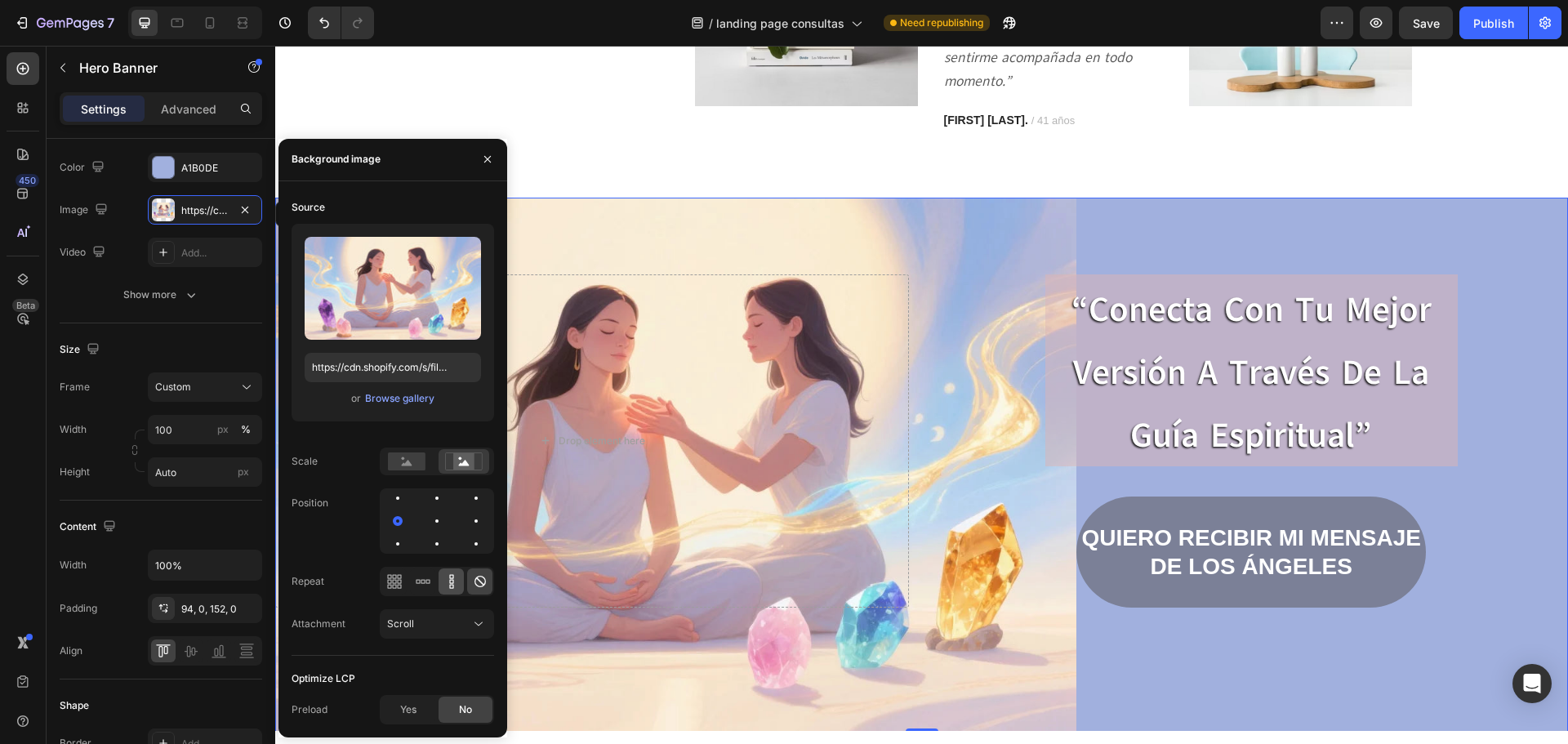 click 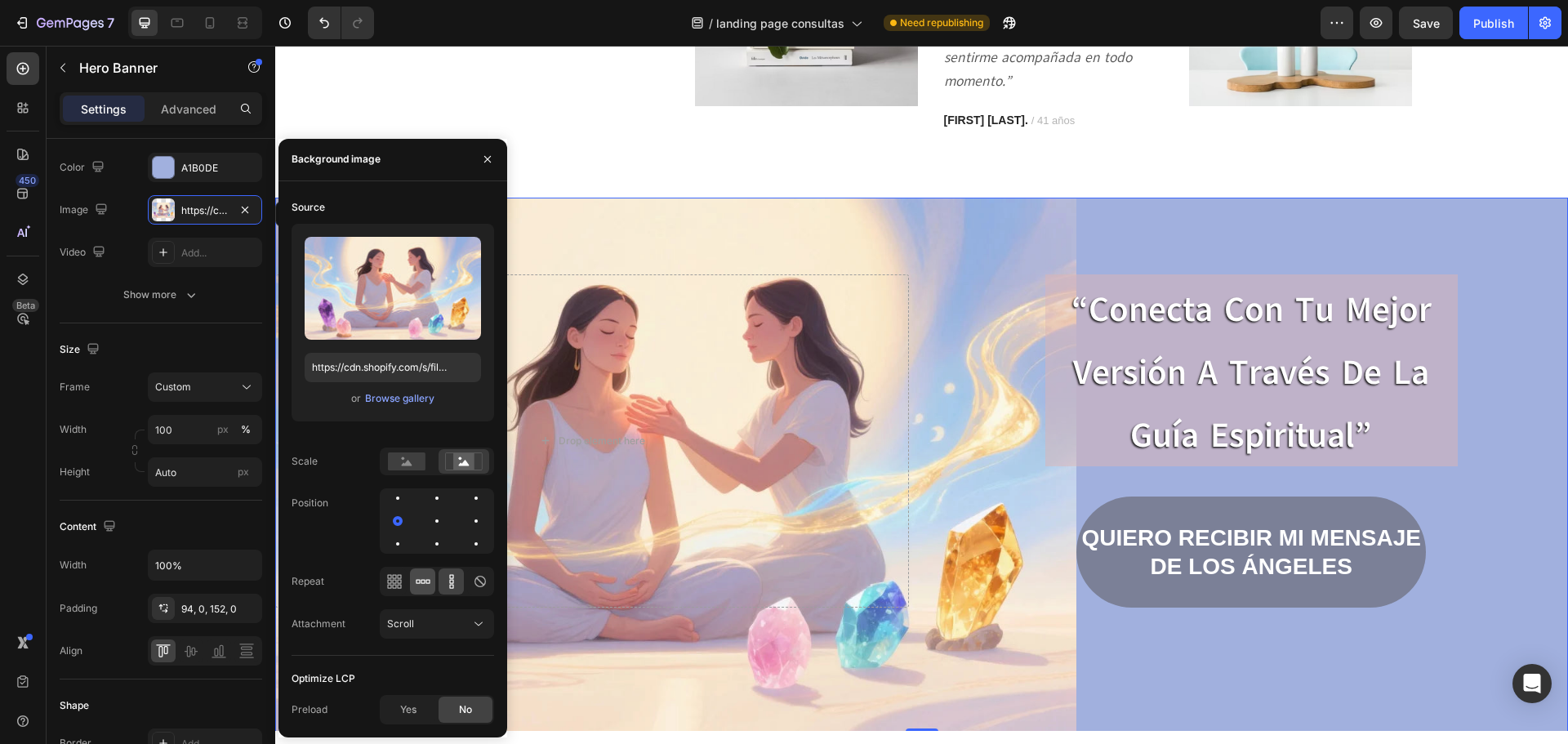 click 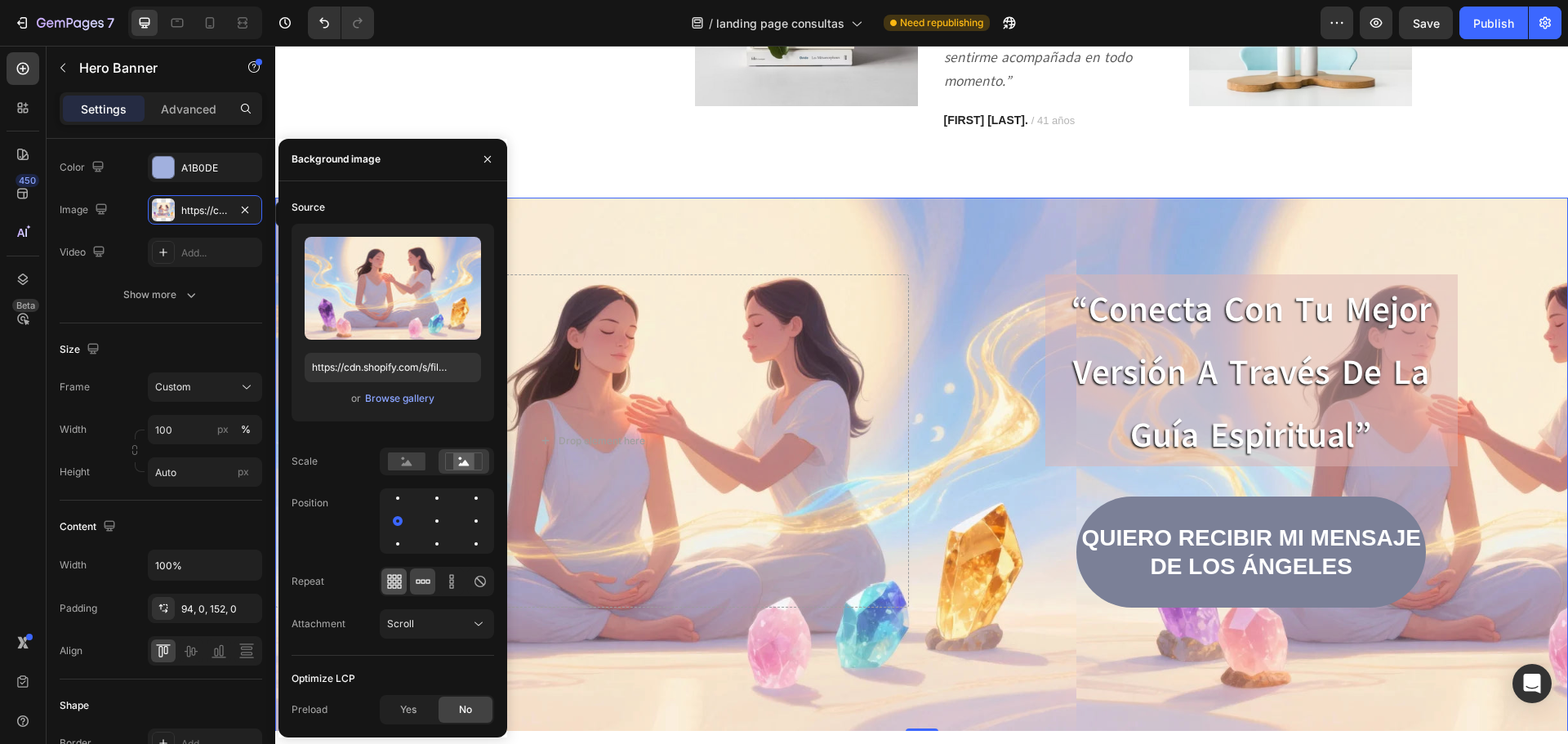 click 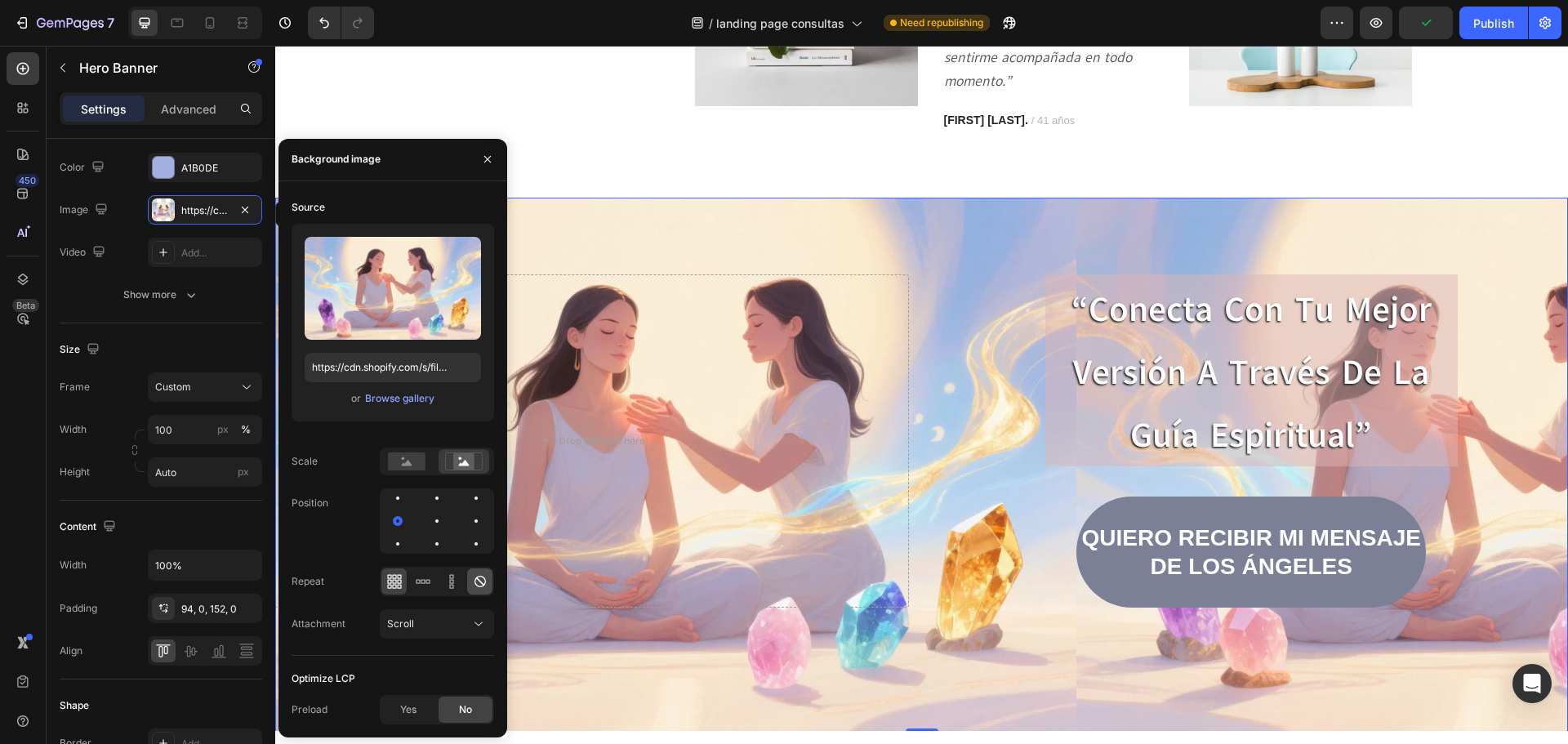 click 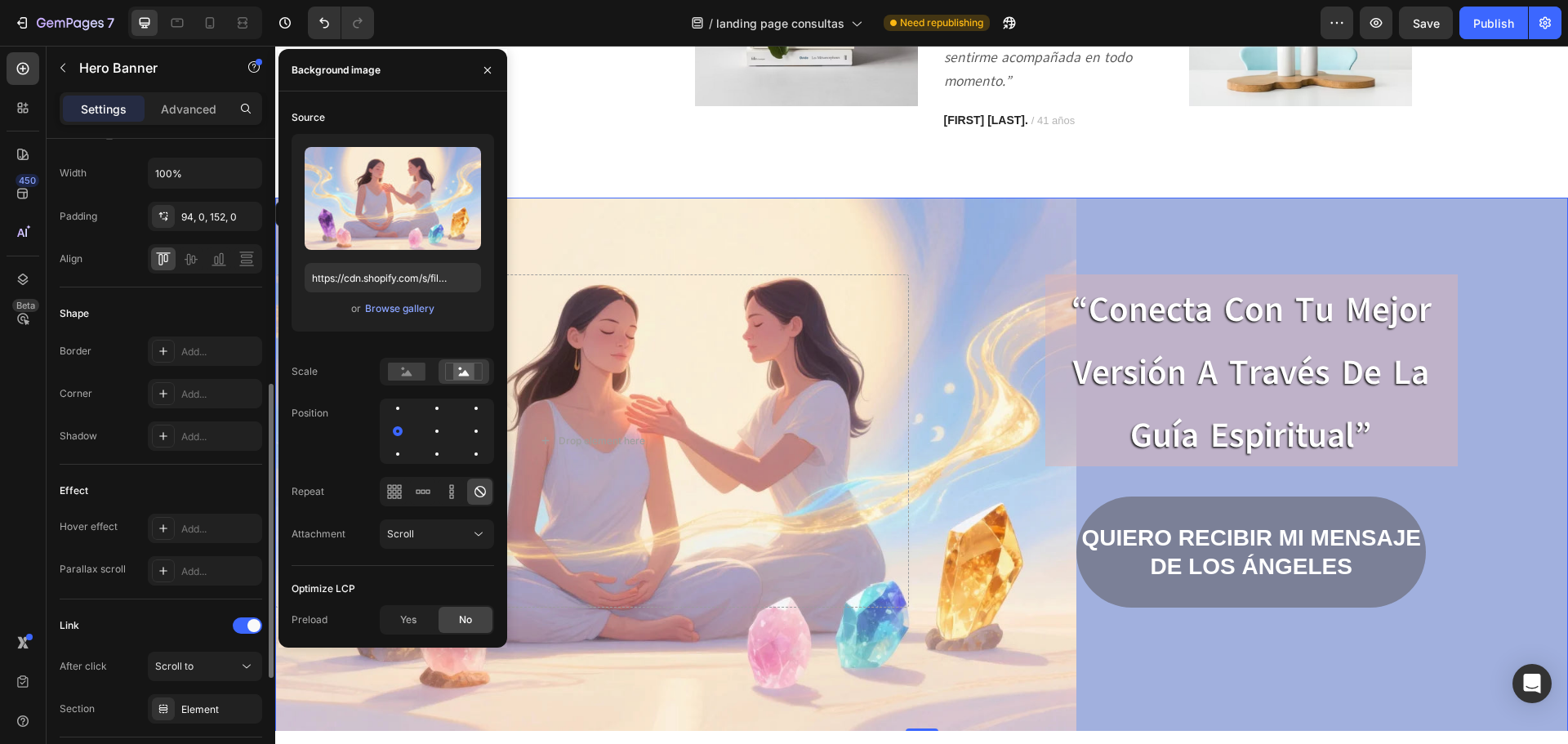 scroll, scrollTop: 547, scrollLeft: 0, axis: vertical 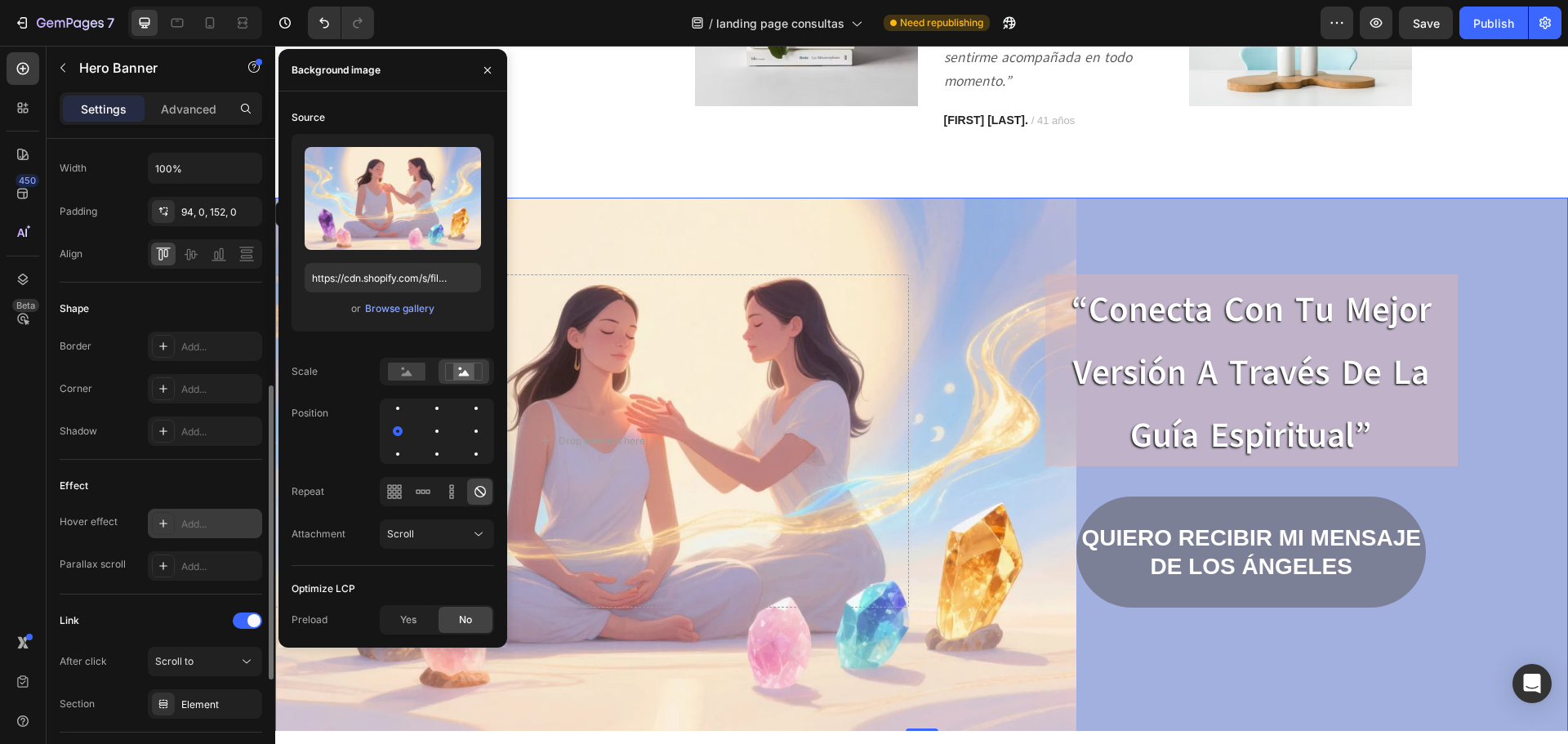 click on "Add..." at bounding box center [205, 523] 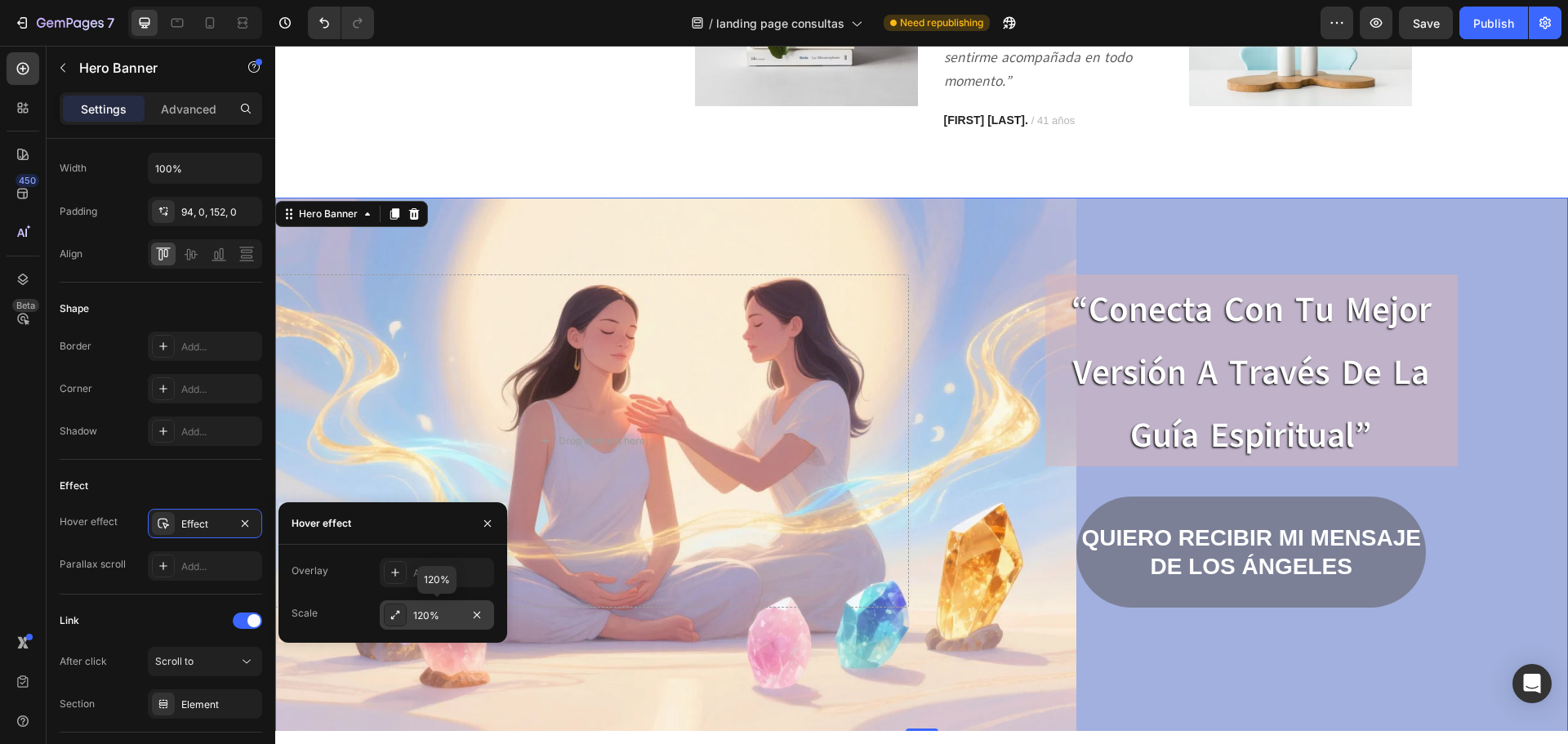 click on "120%" at bounding box center [437, 616] 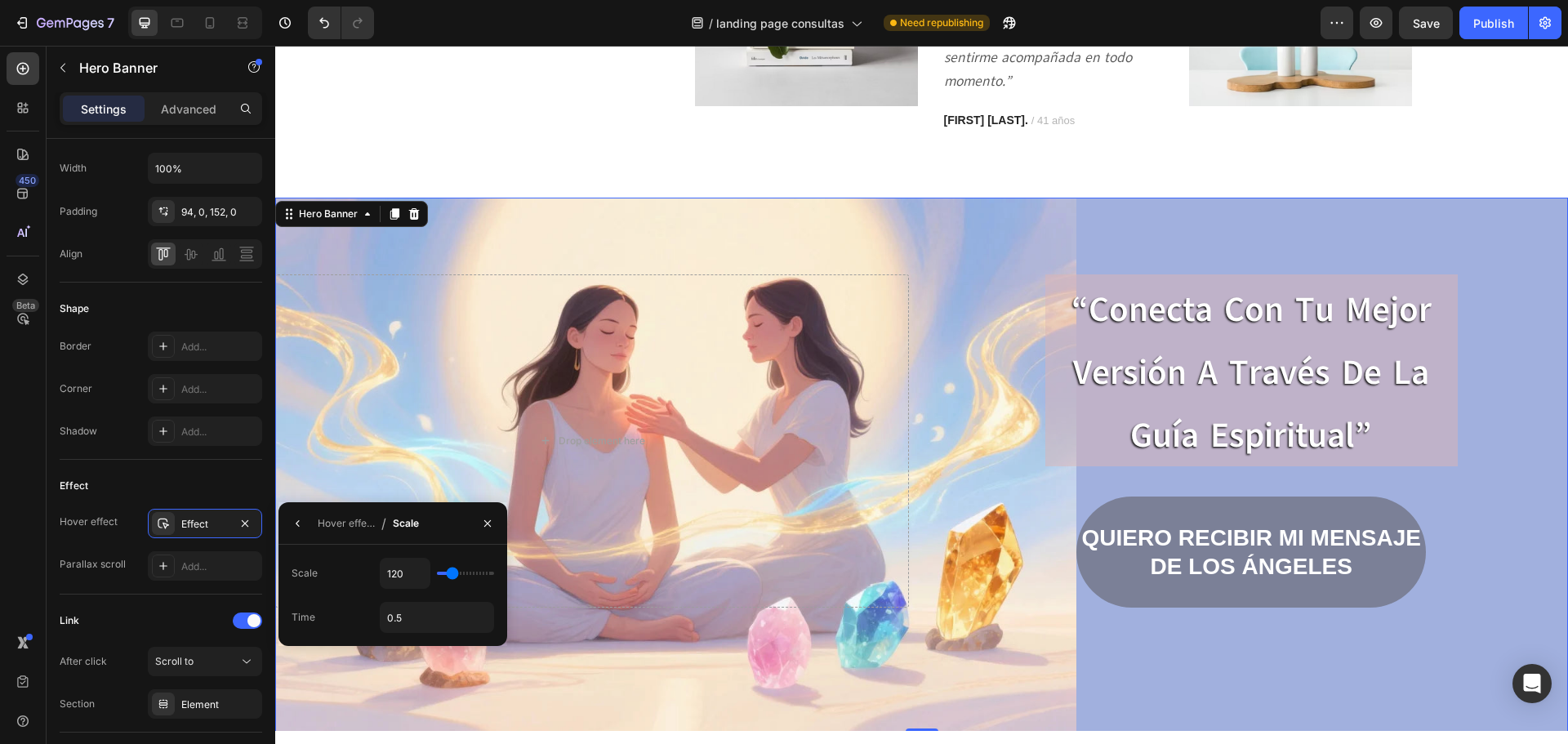 type on "115" 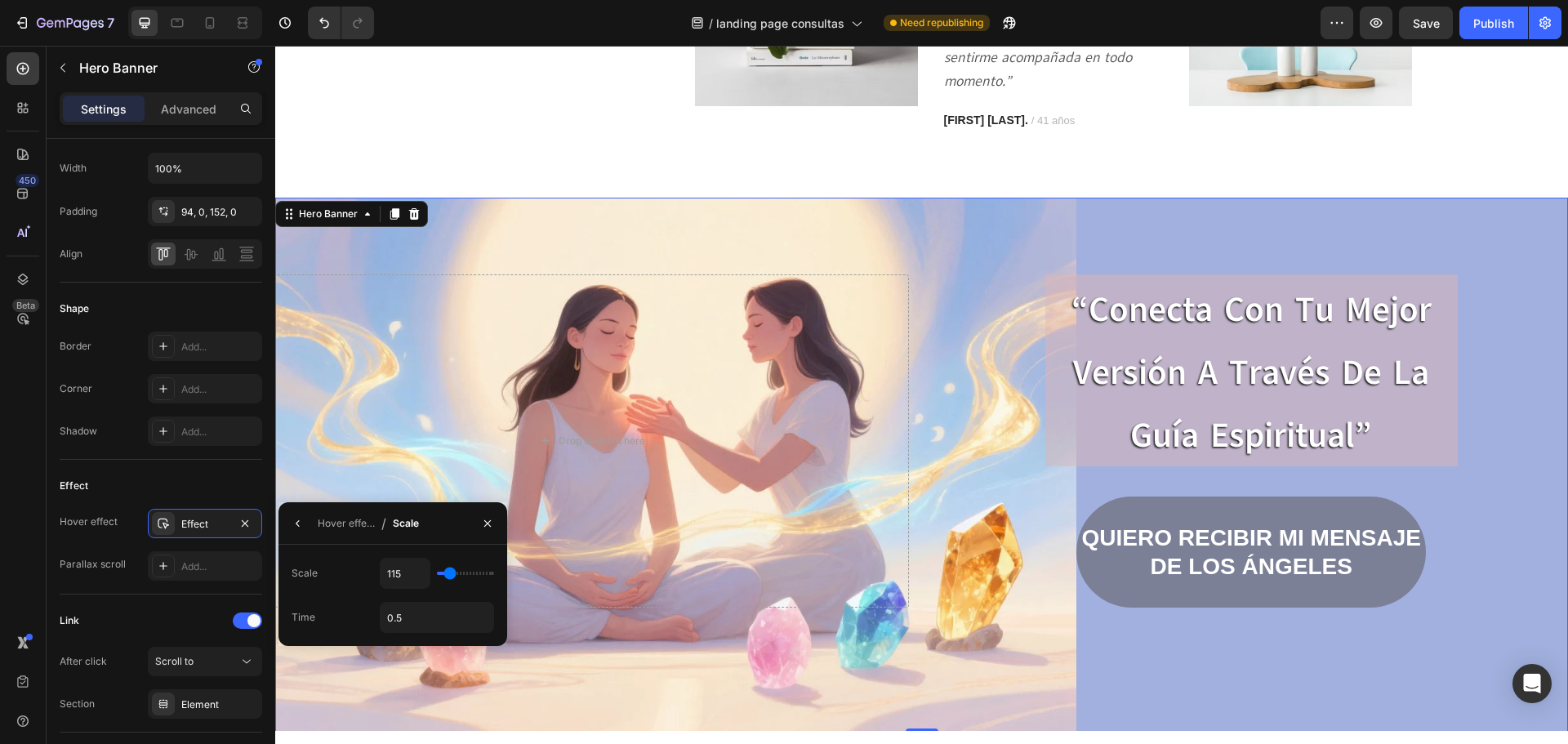 type on "110" 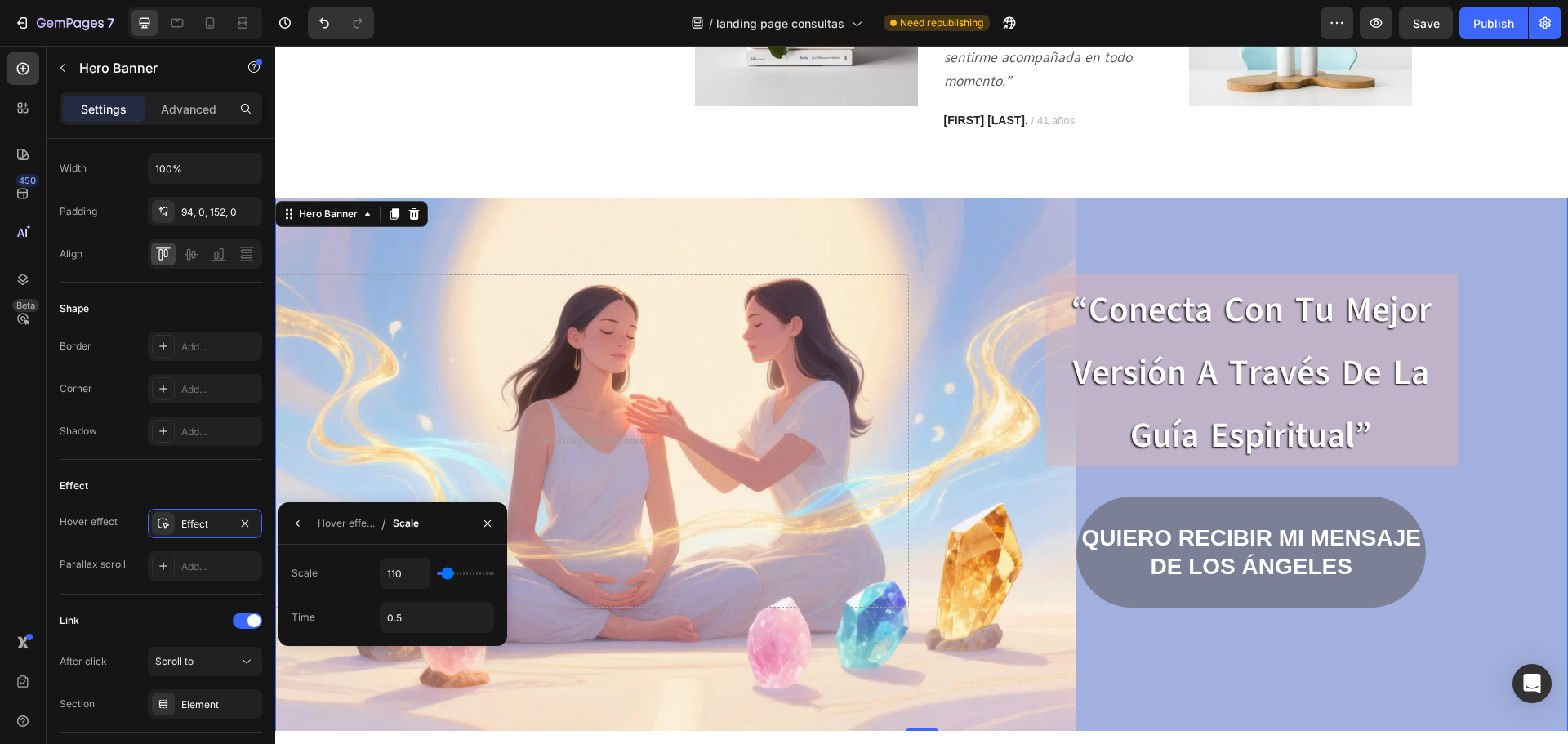 type on "105" 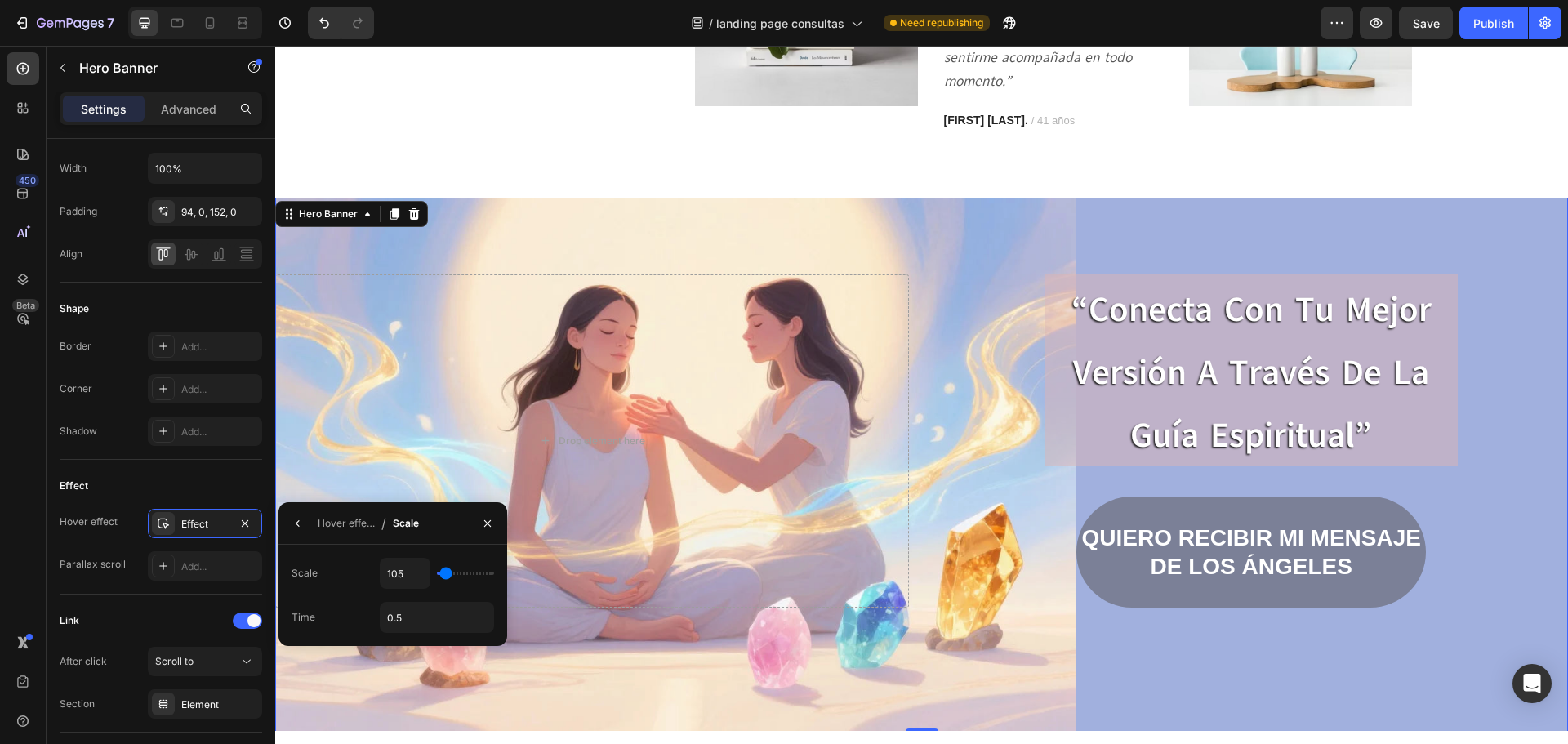 type on "100" 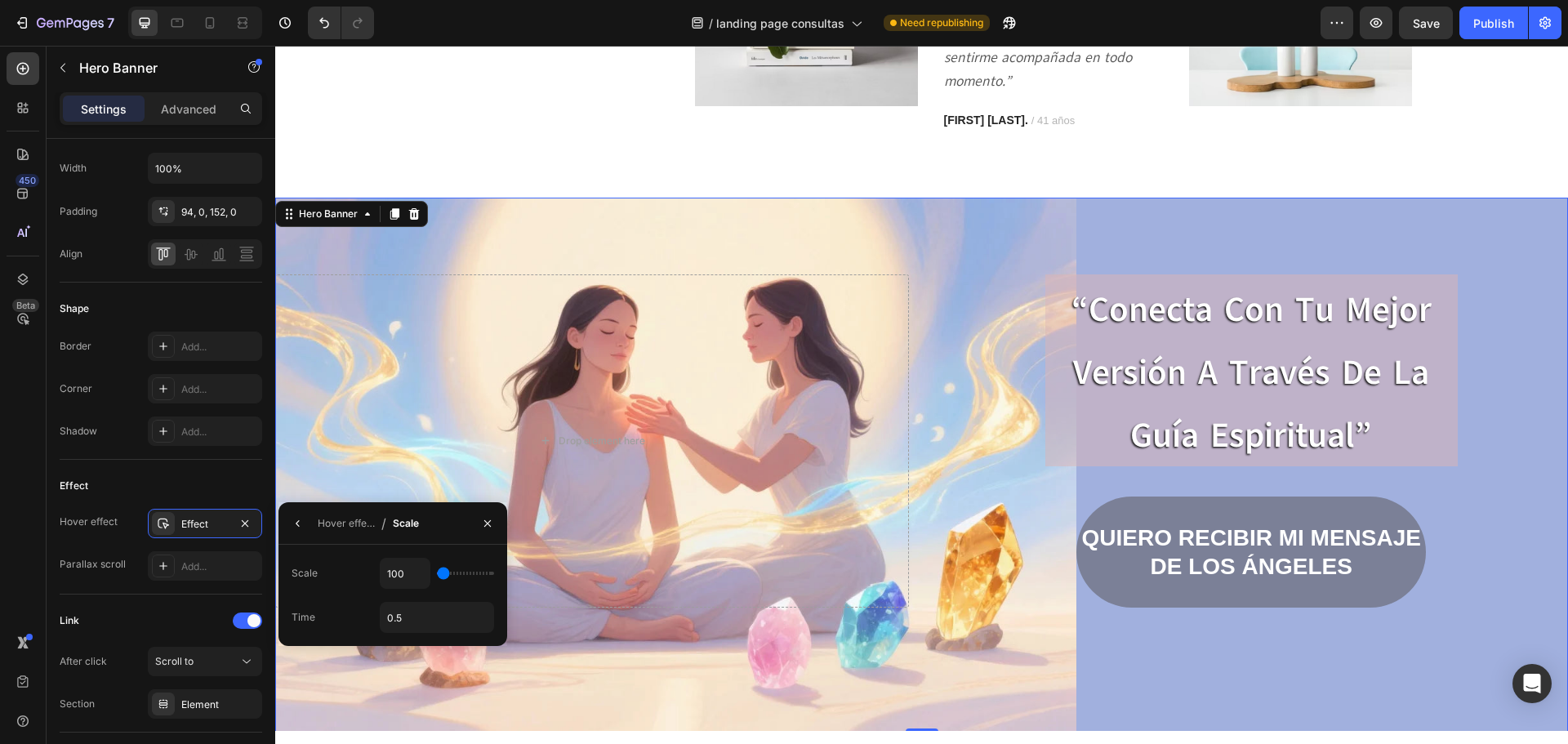 drag, startPoint x: 452, startPoint y: 570, endPoint x: 441, endPoint y: 572, distance: 11.18034 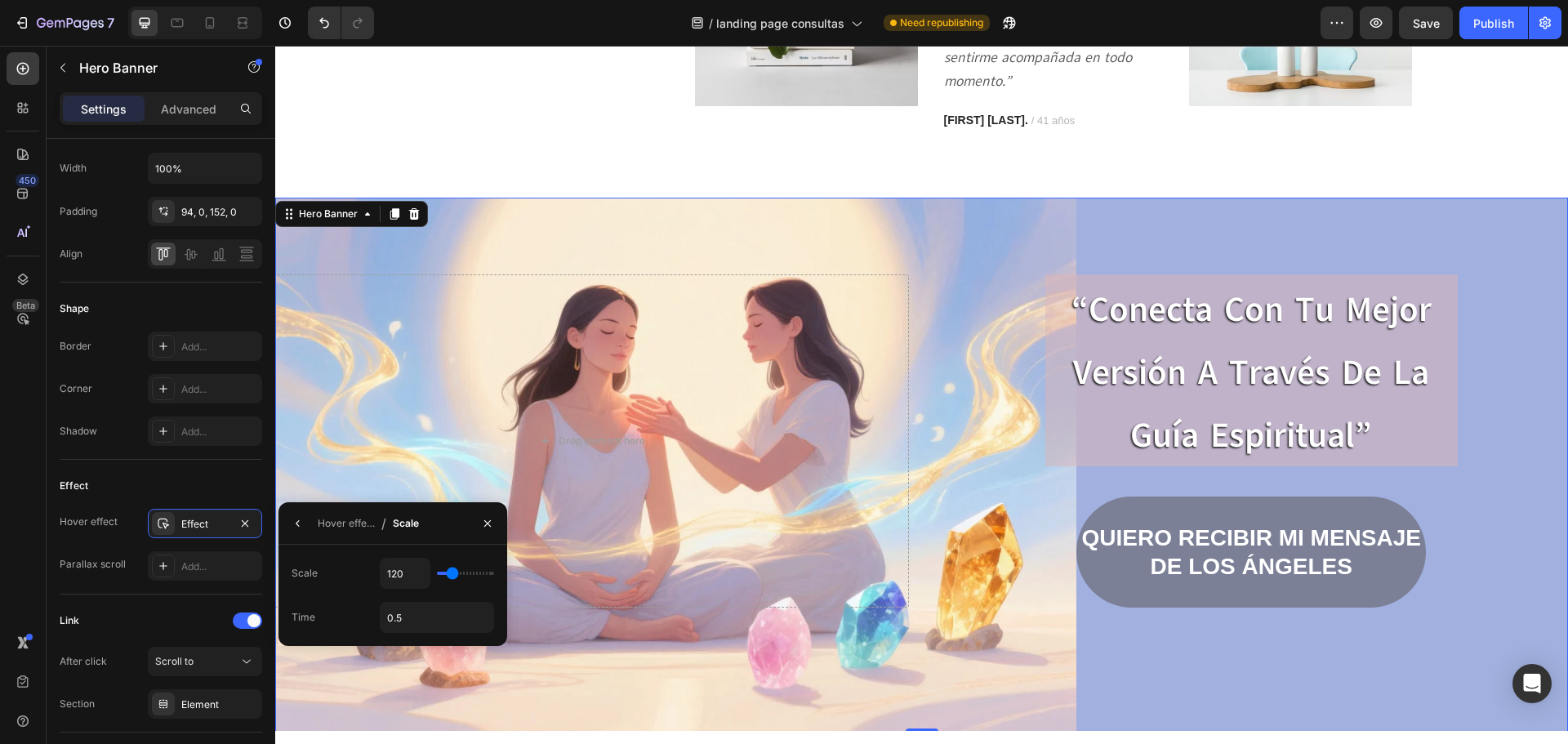 type on "115" 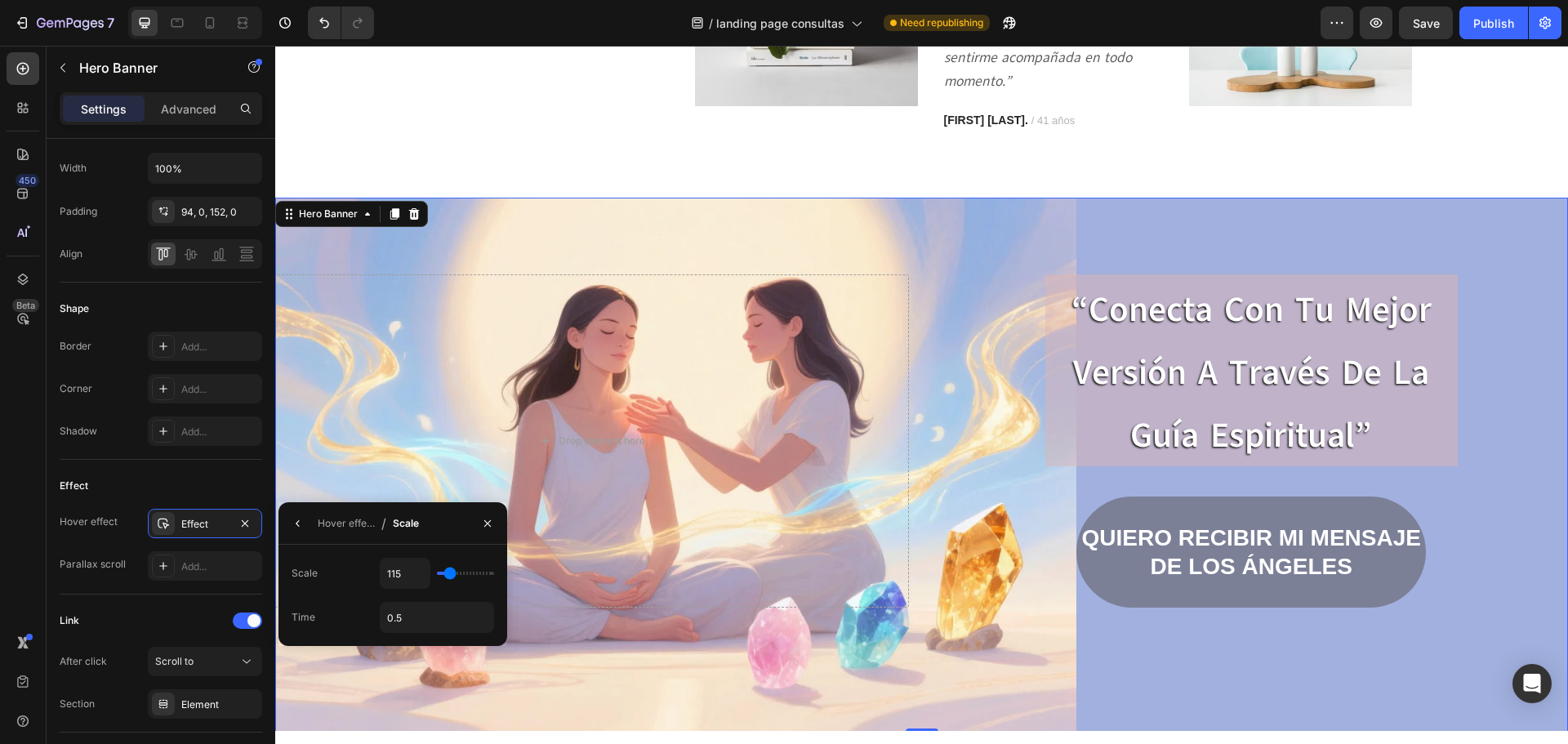 type on "100" 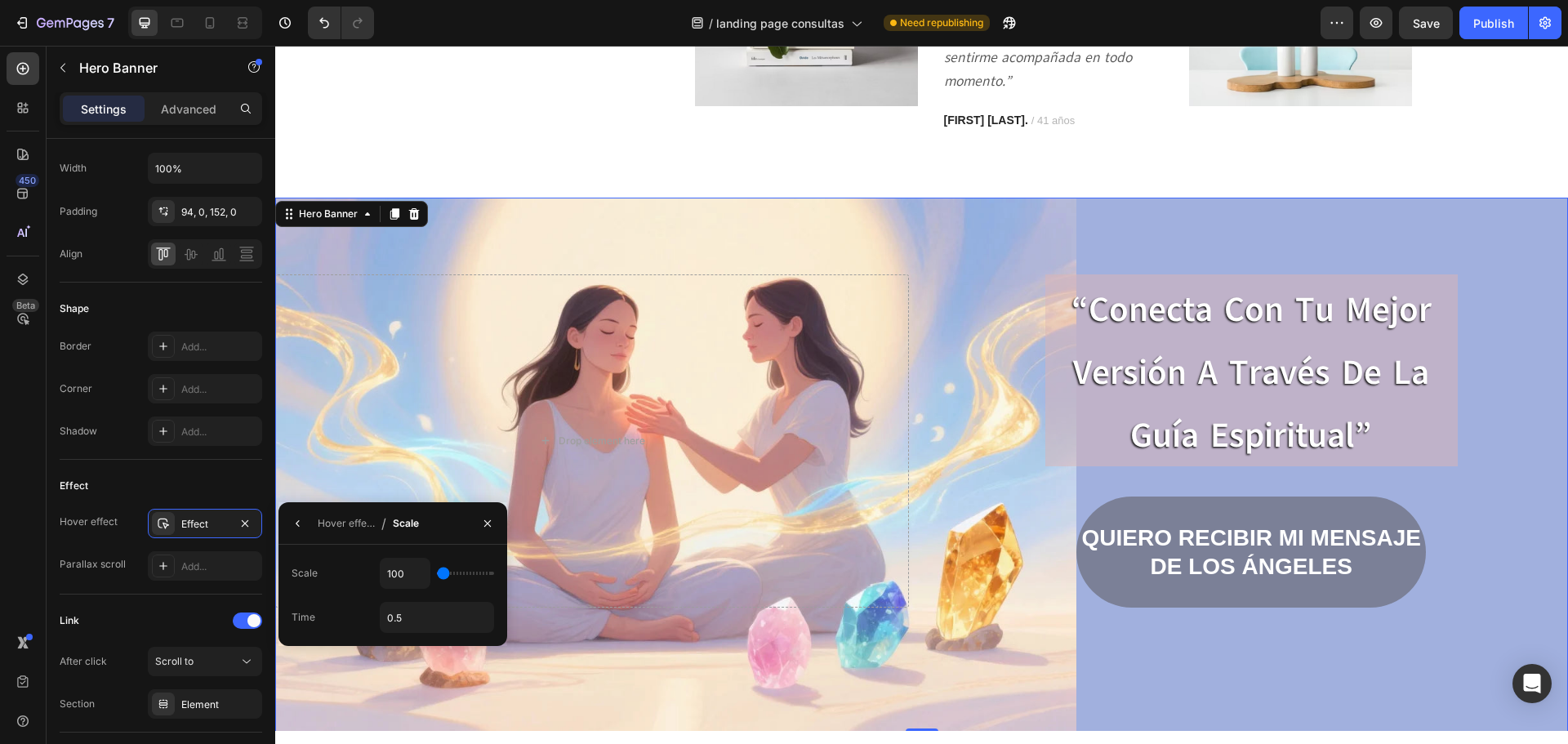 drag, startPoint x: 452, startPoint y: 574, endPoint x: 421, endPoint y: 578, distance: 31.256999 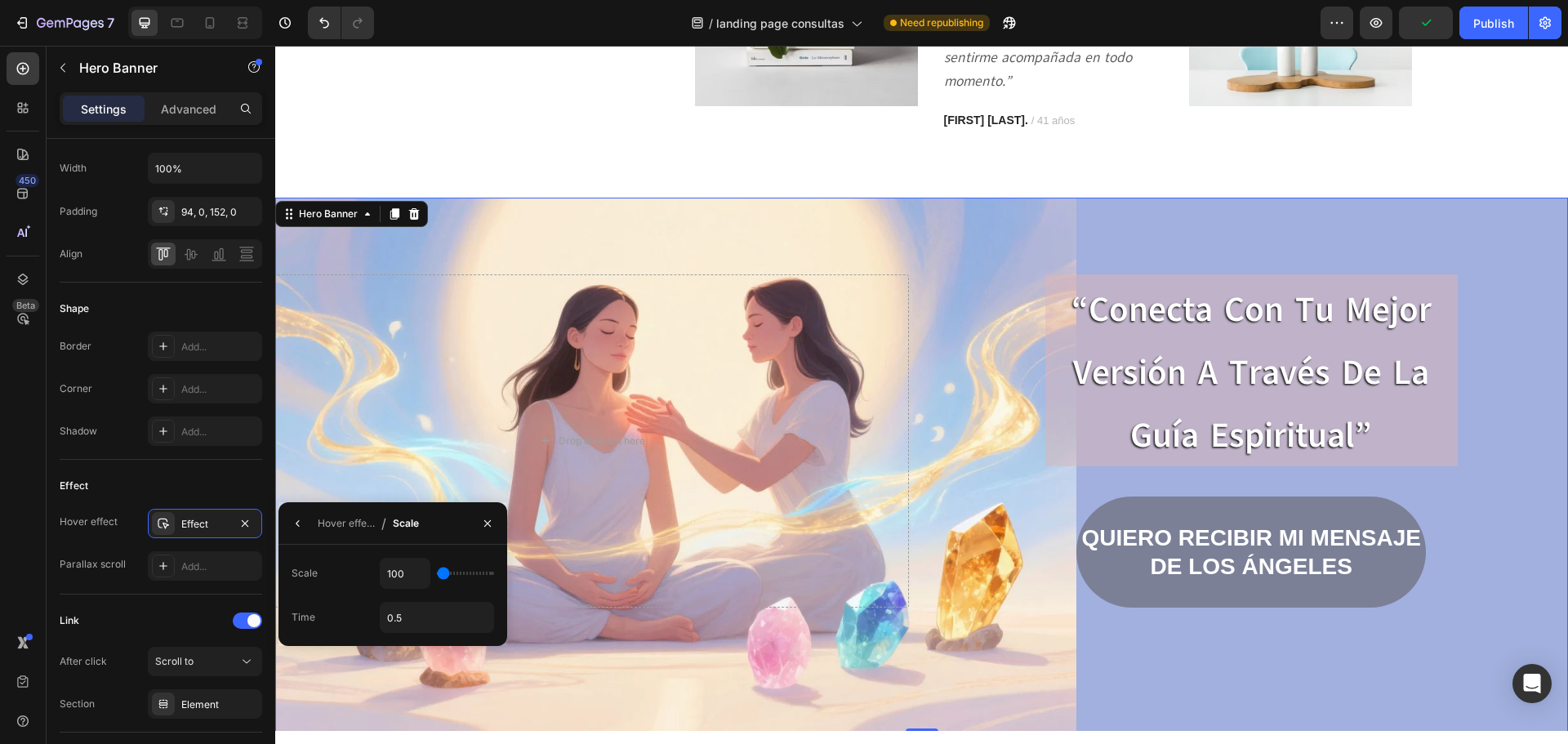 type on "140" 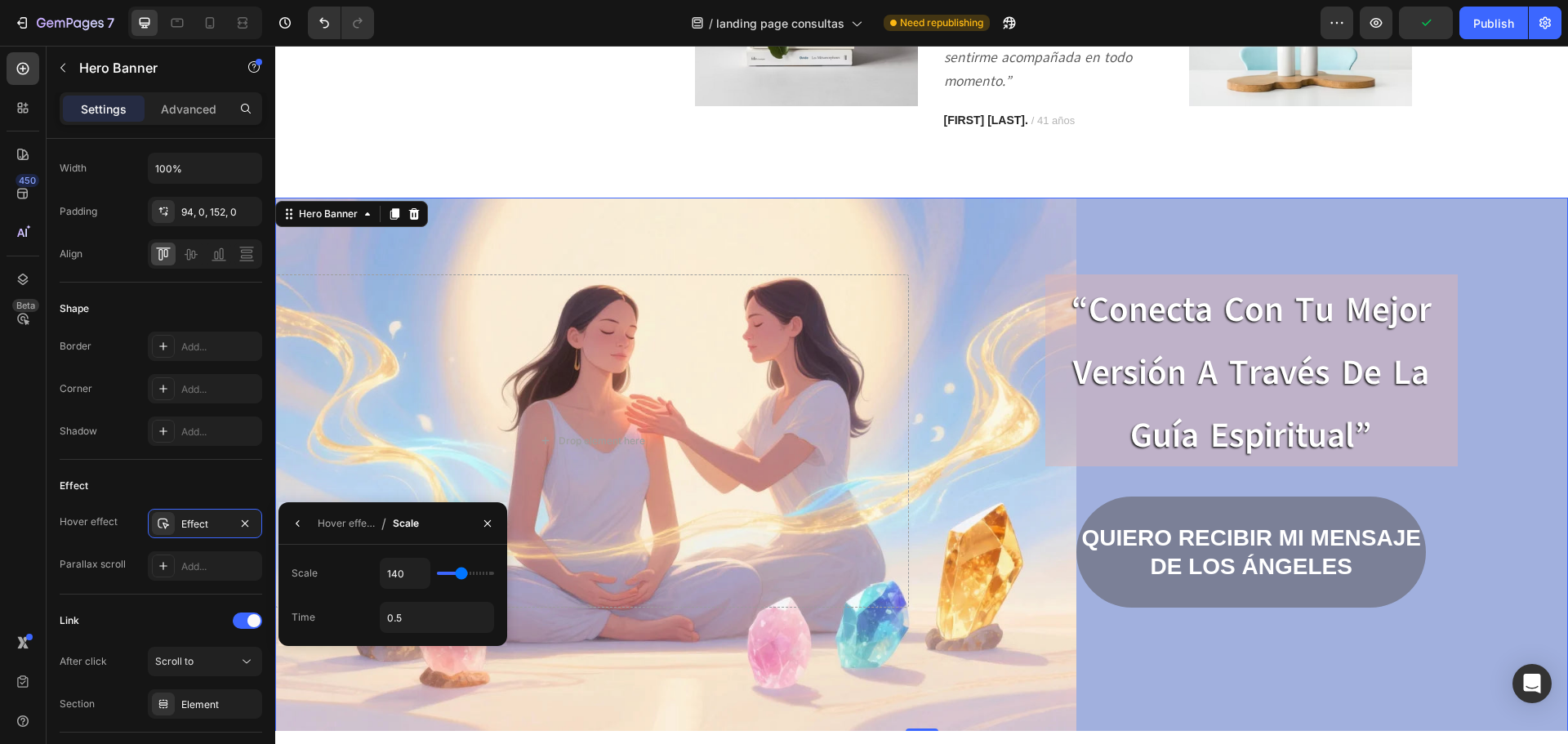 type on "150" 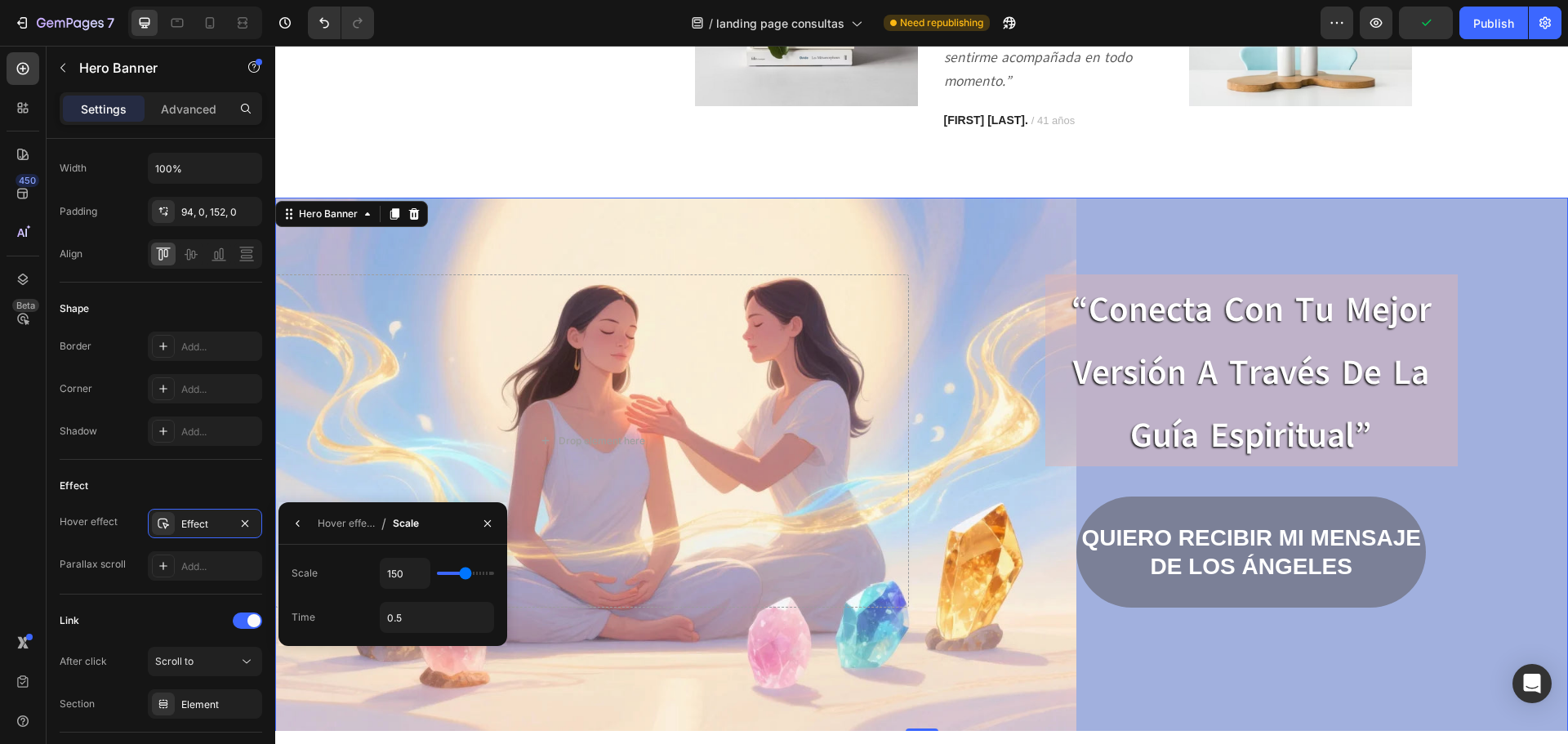 type on "155" 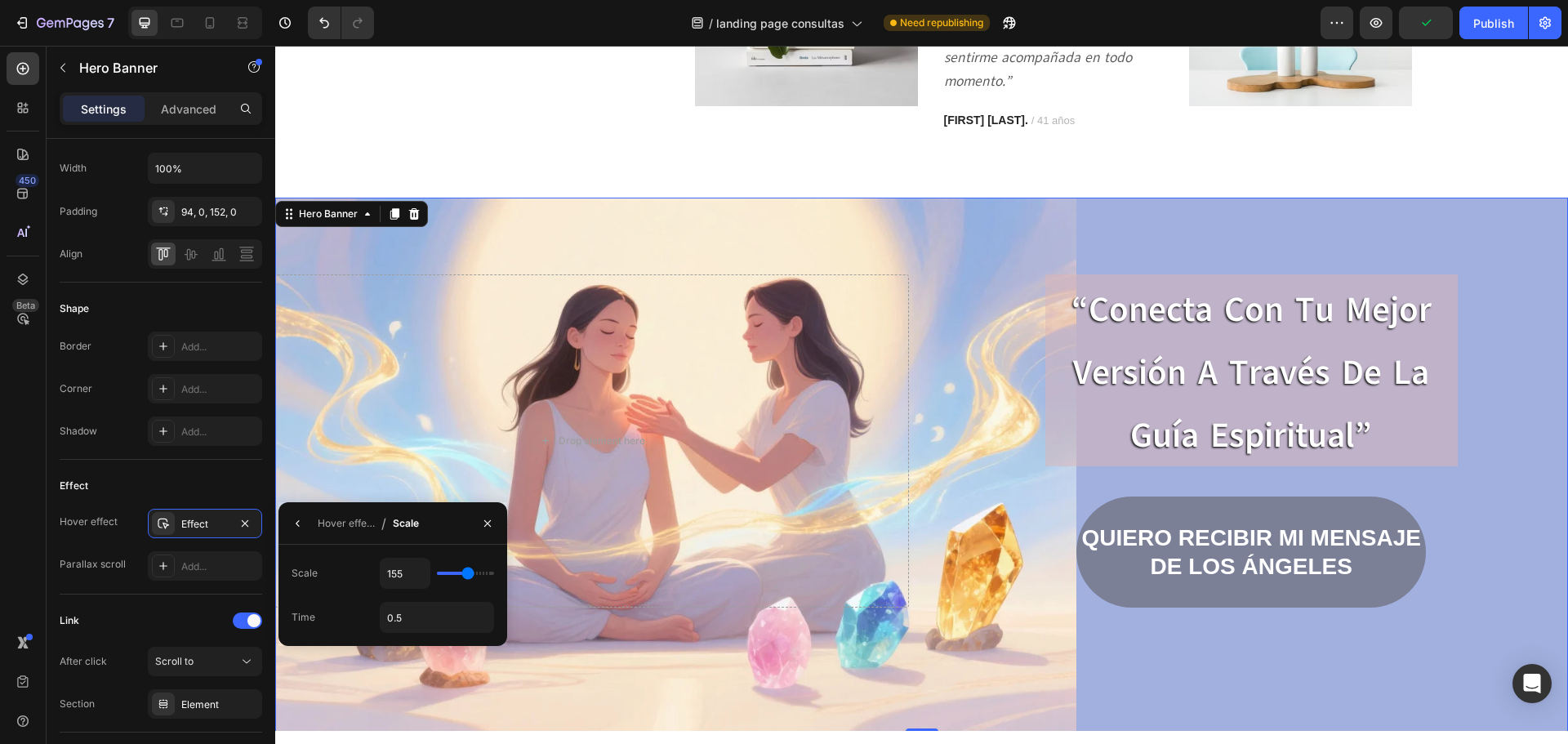 type on "160" 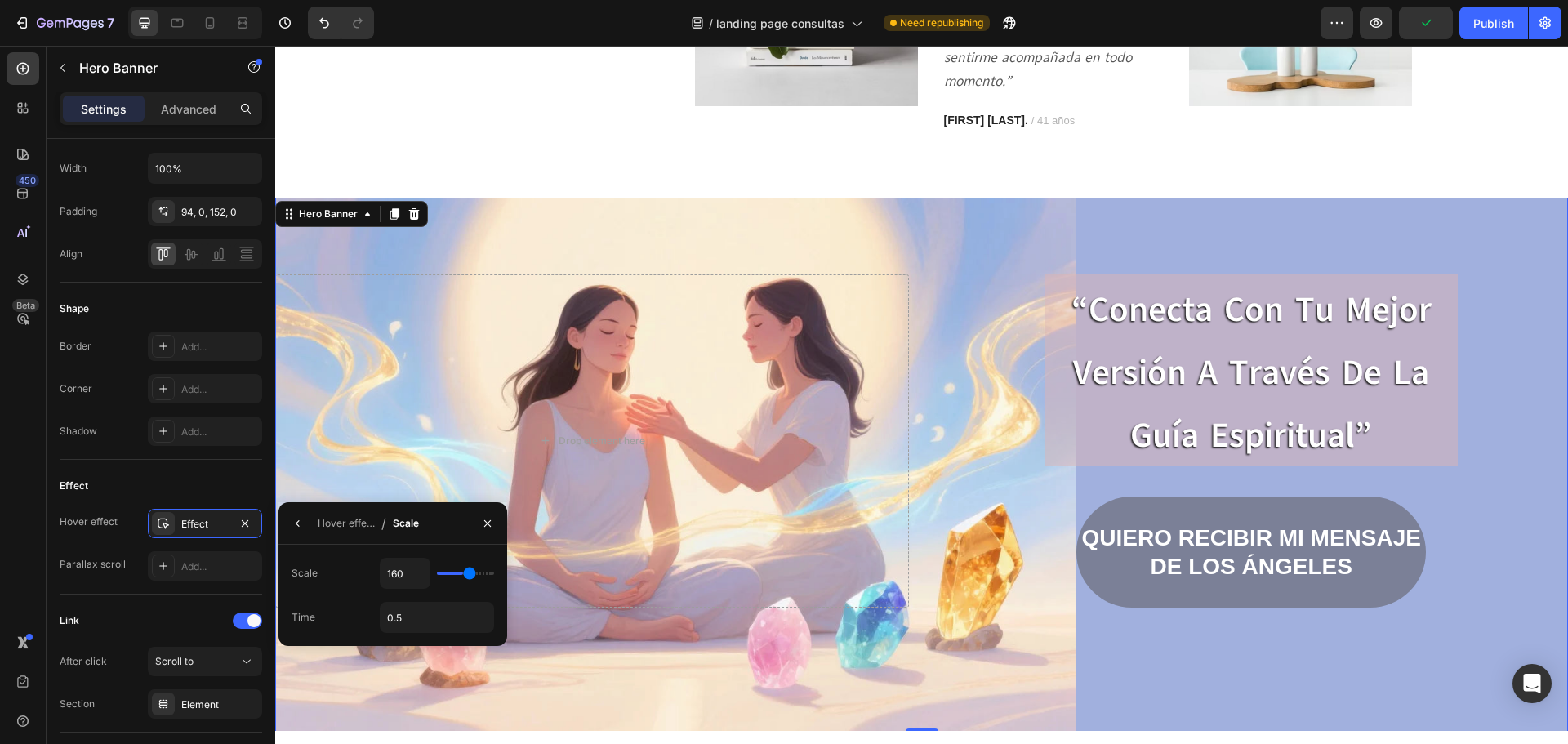 type on "165" 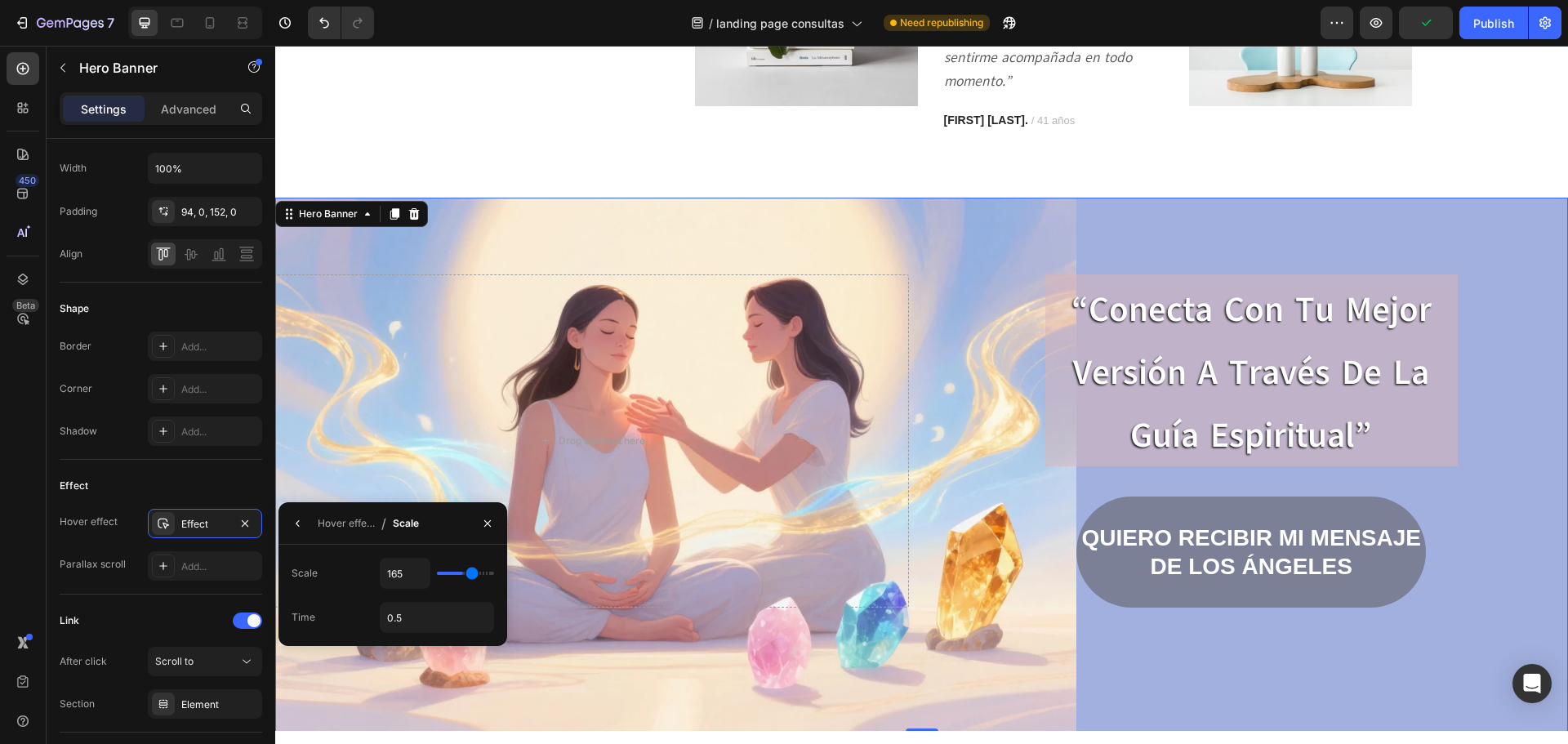type on "170" 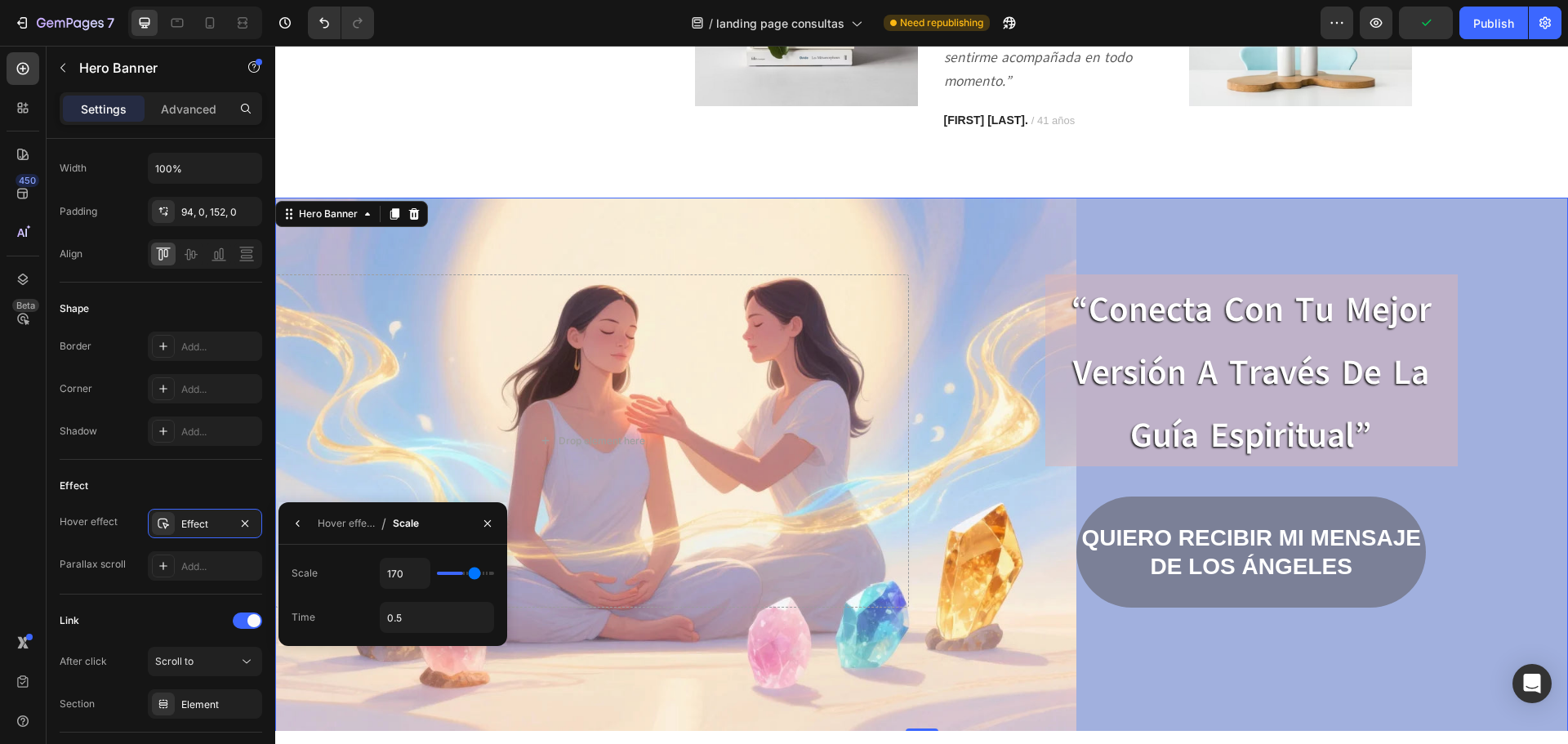type on "175" 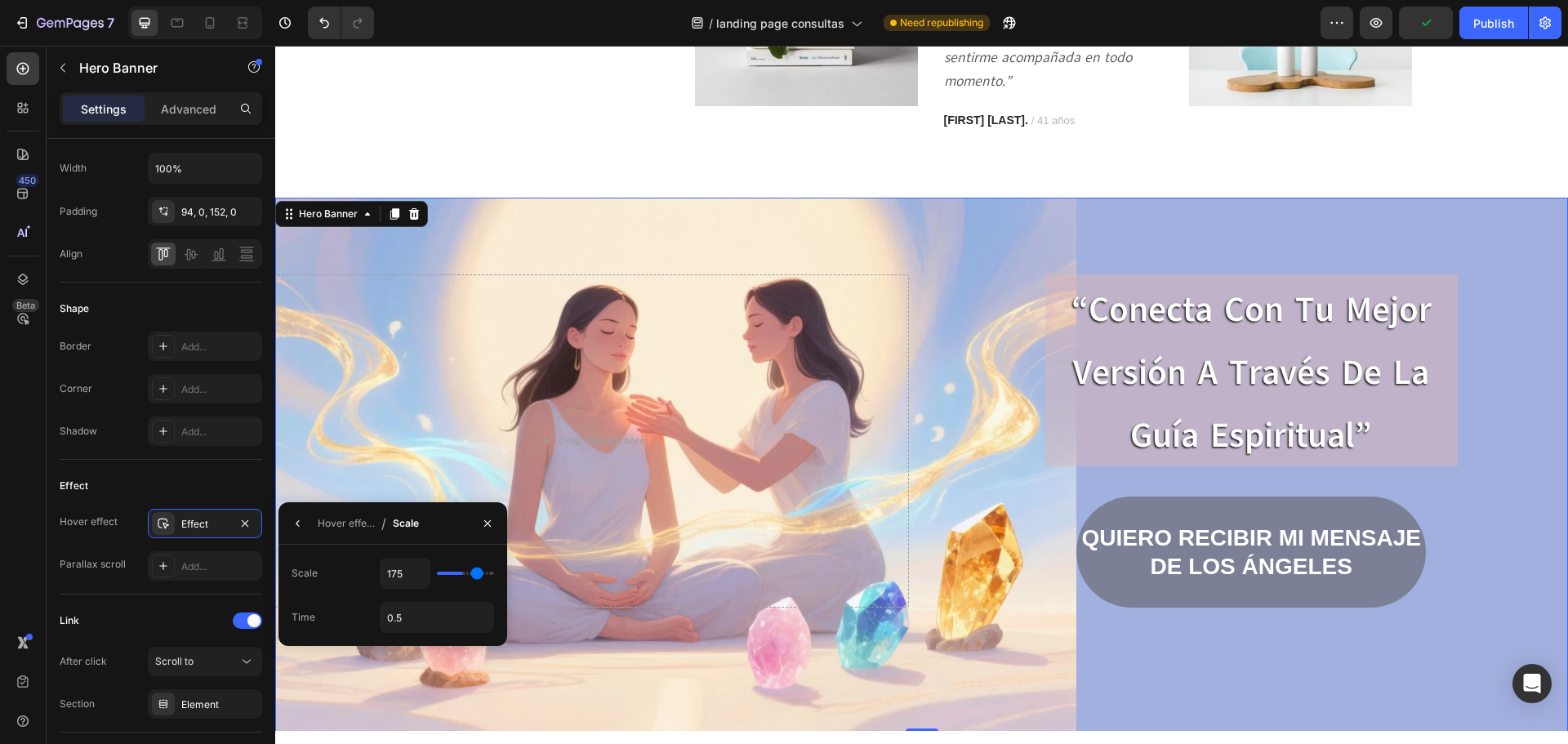 type on "180" 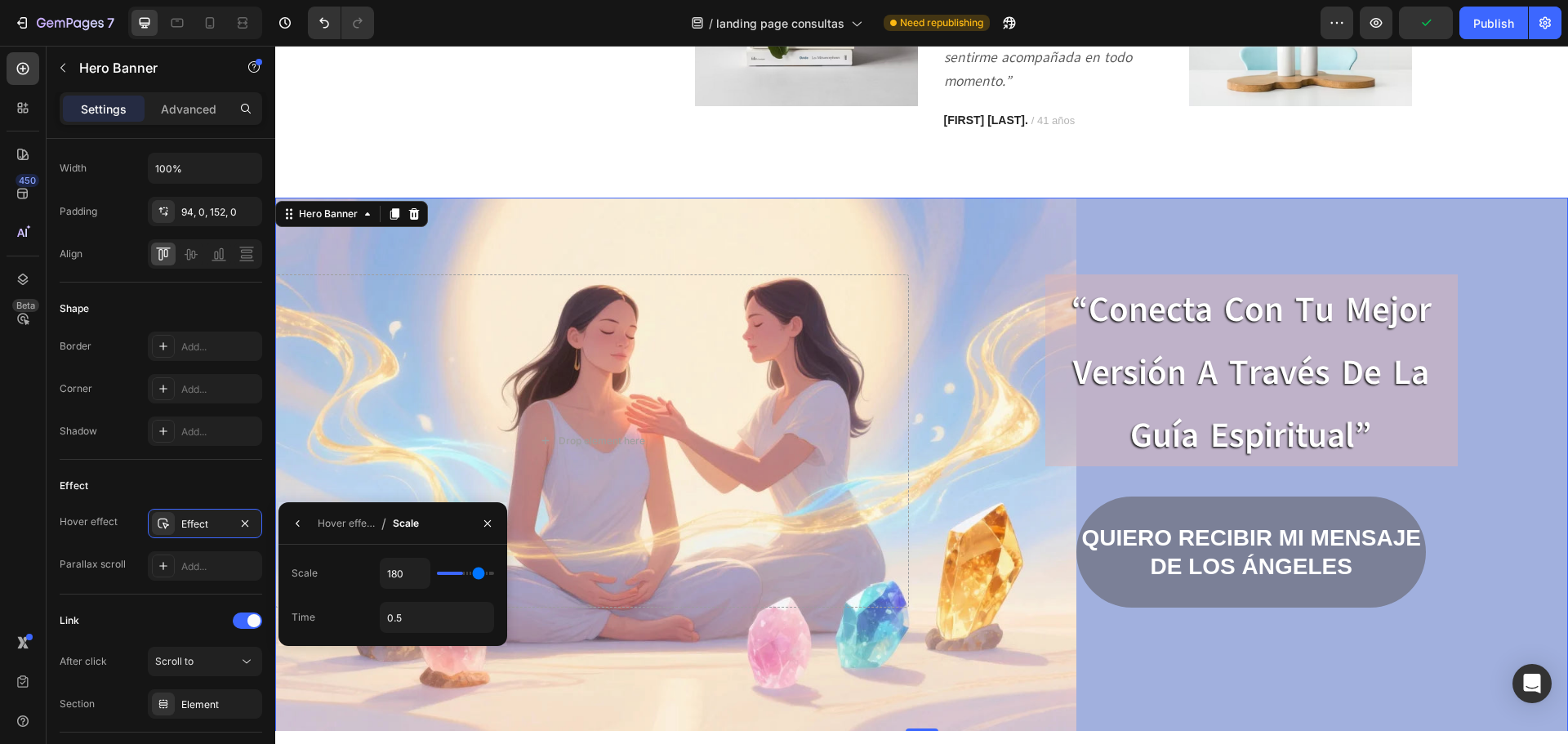 type on "185" 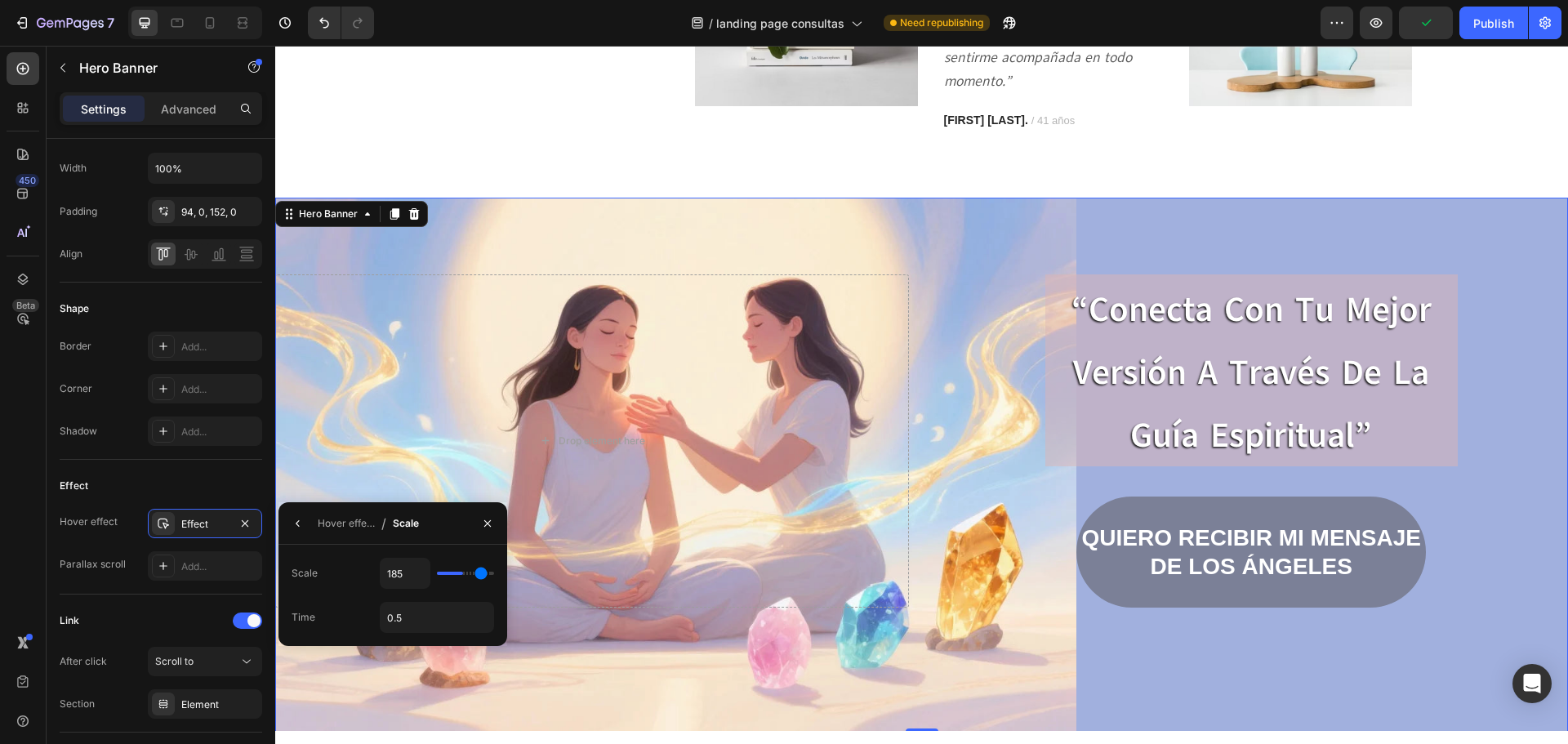 type on "190" 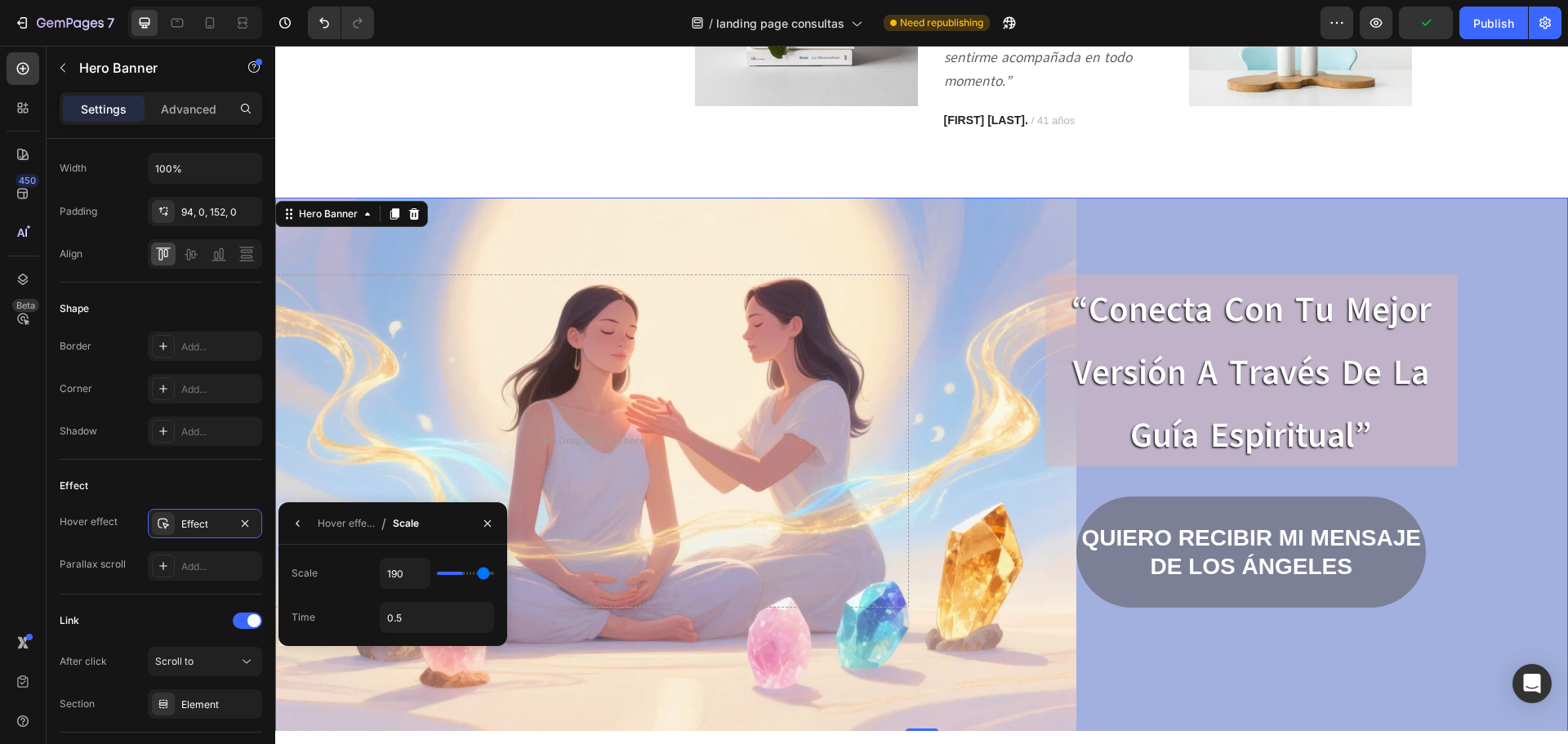 type on "195" 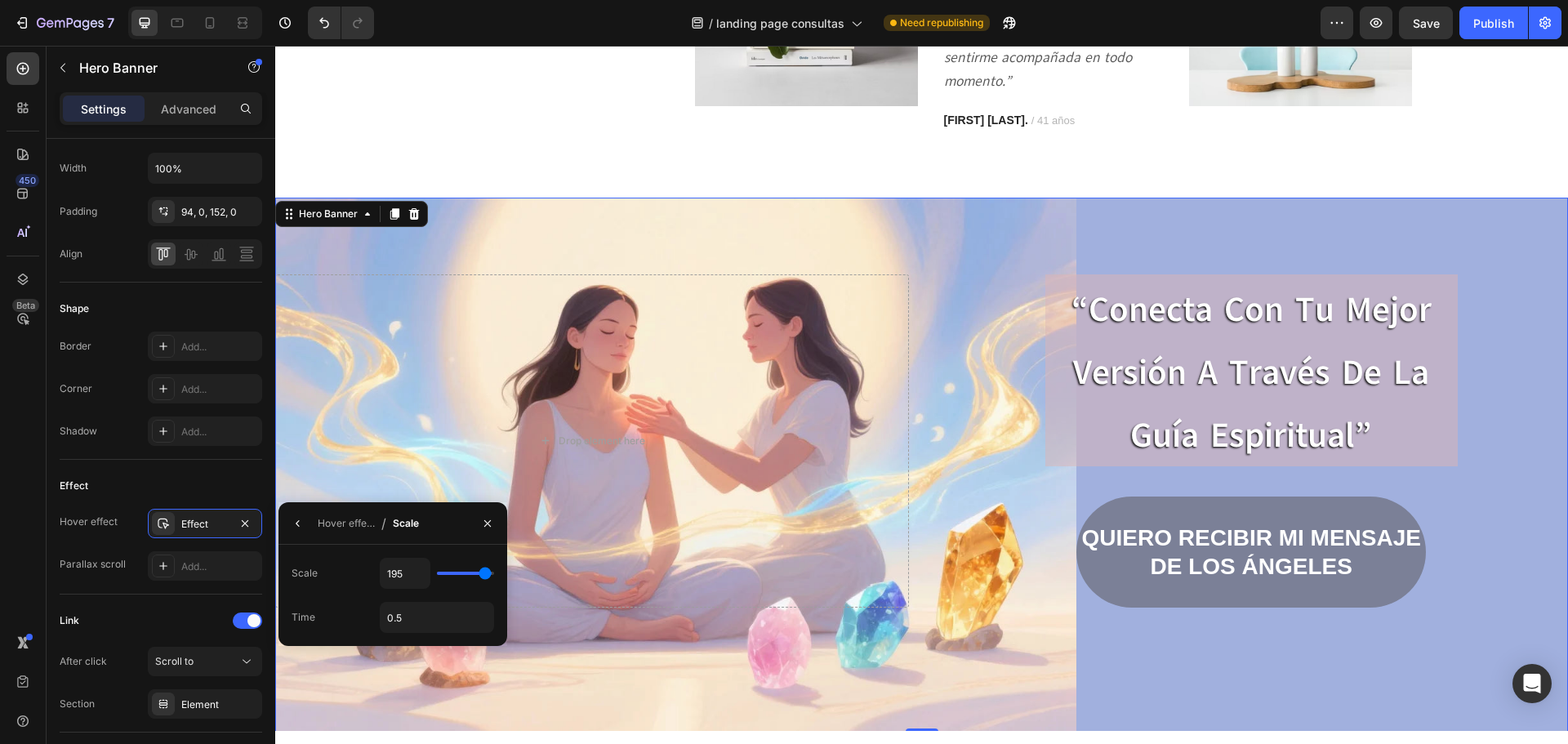 type on "200" 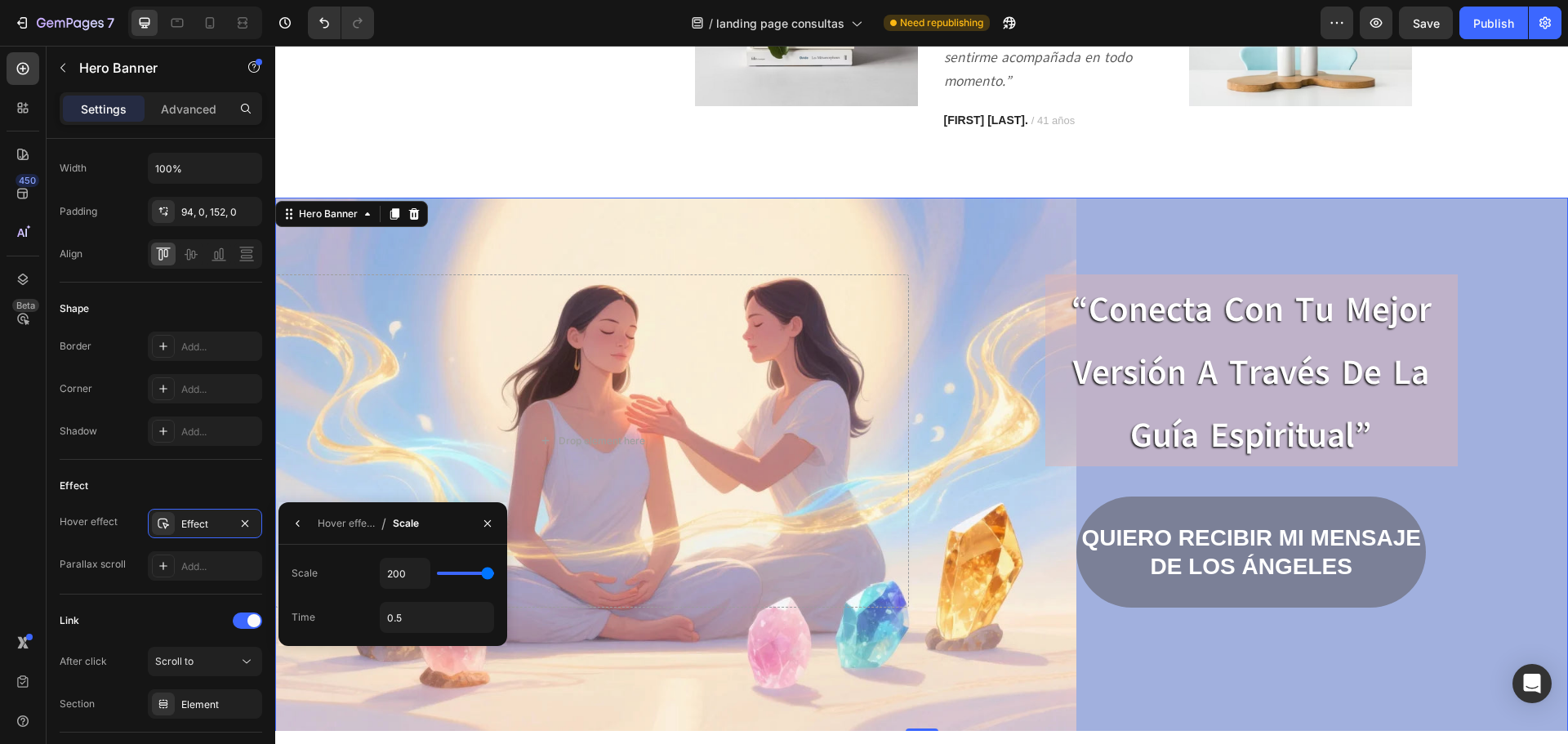 type on "175" 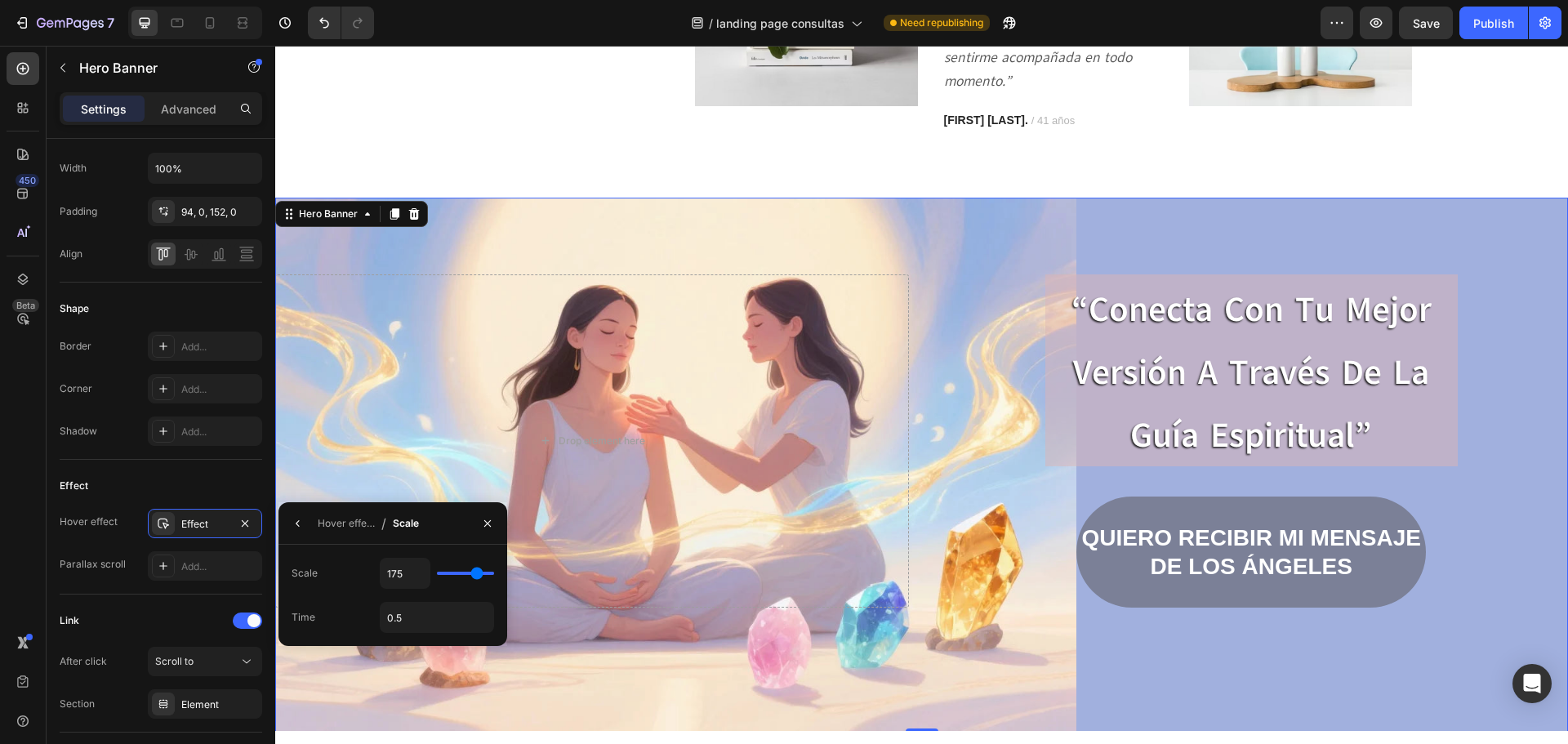 type on "170" 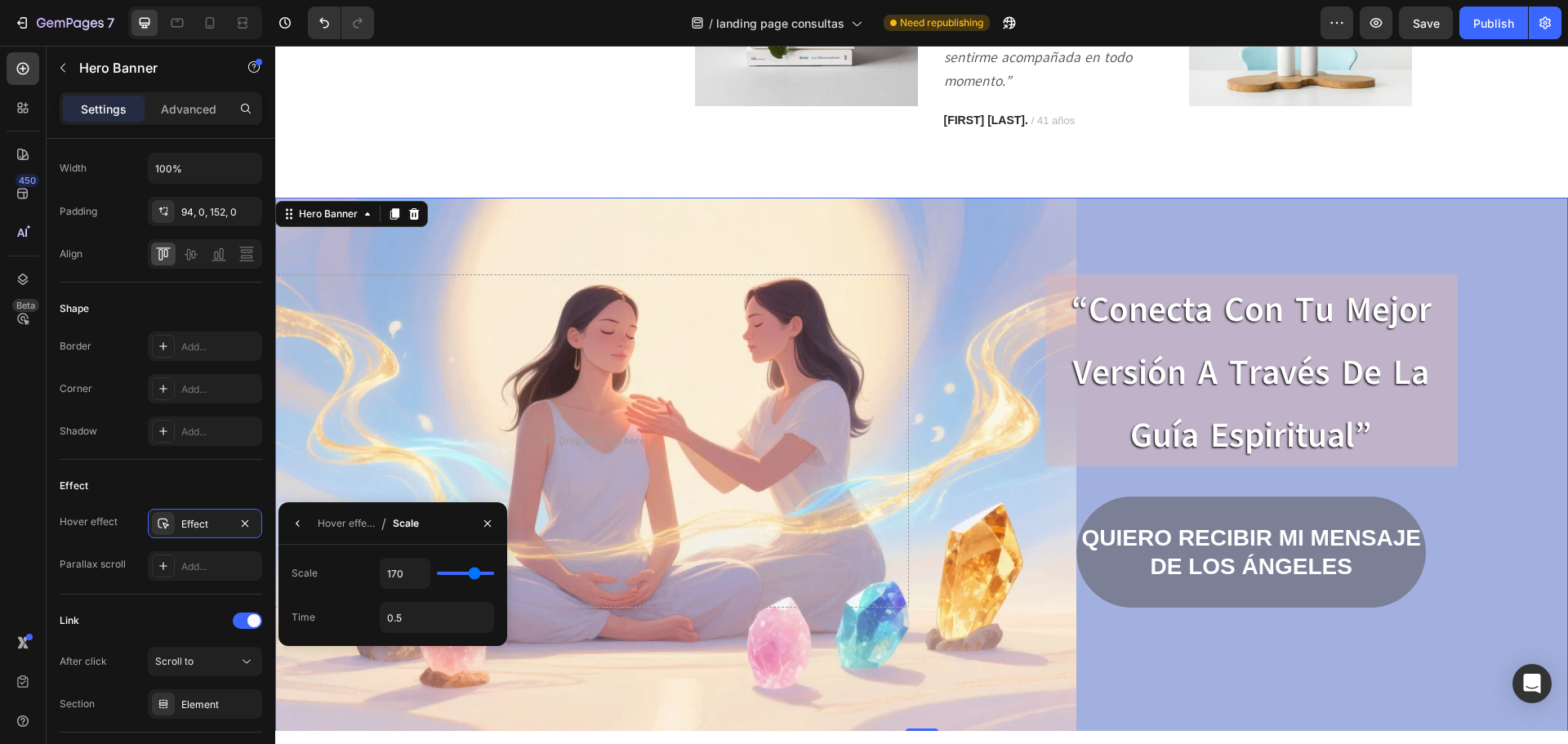type on "165" 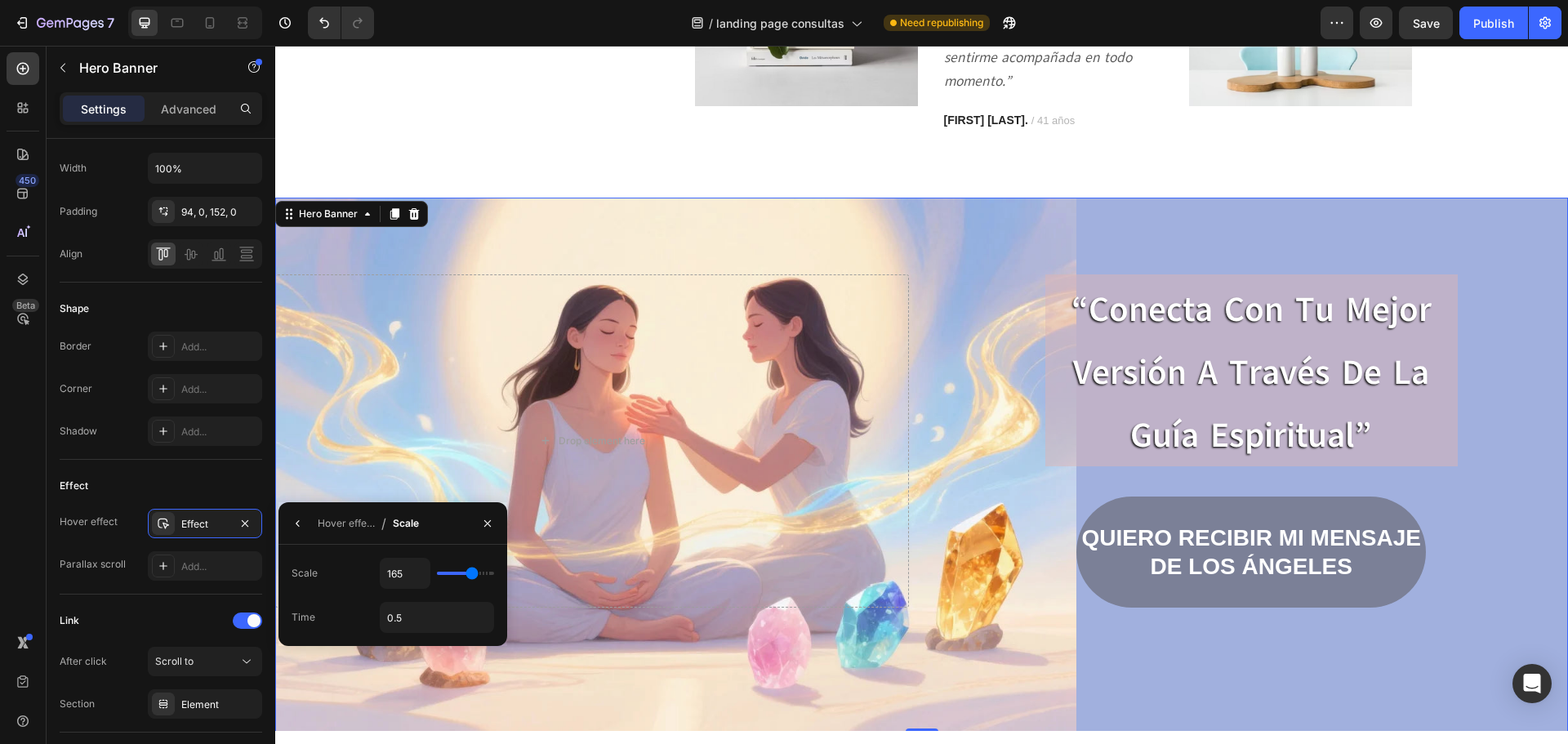 type on "160" 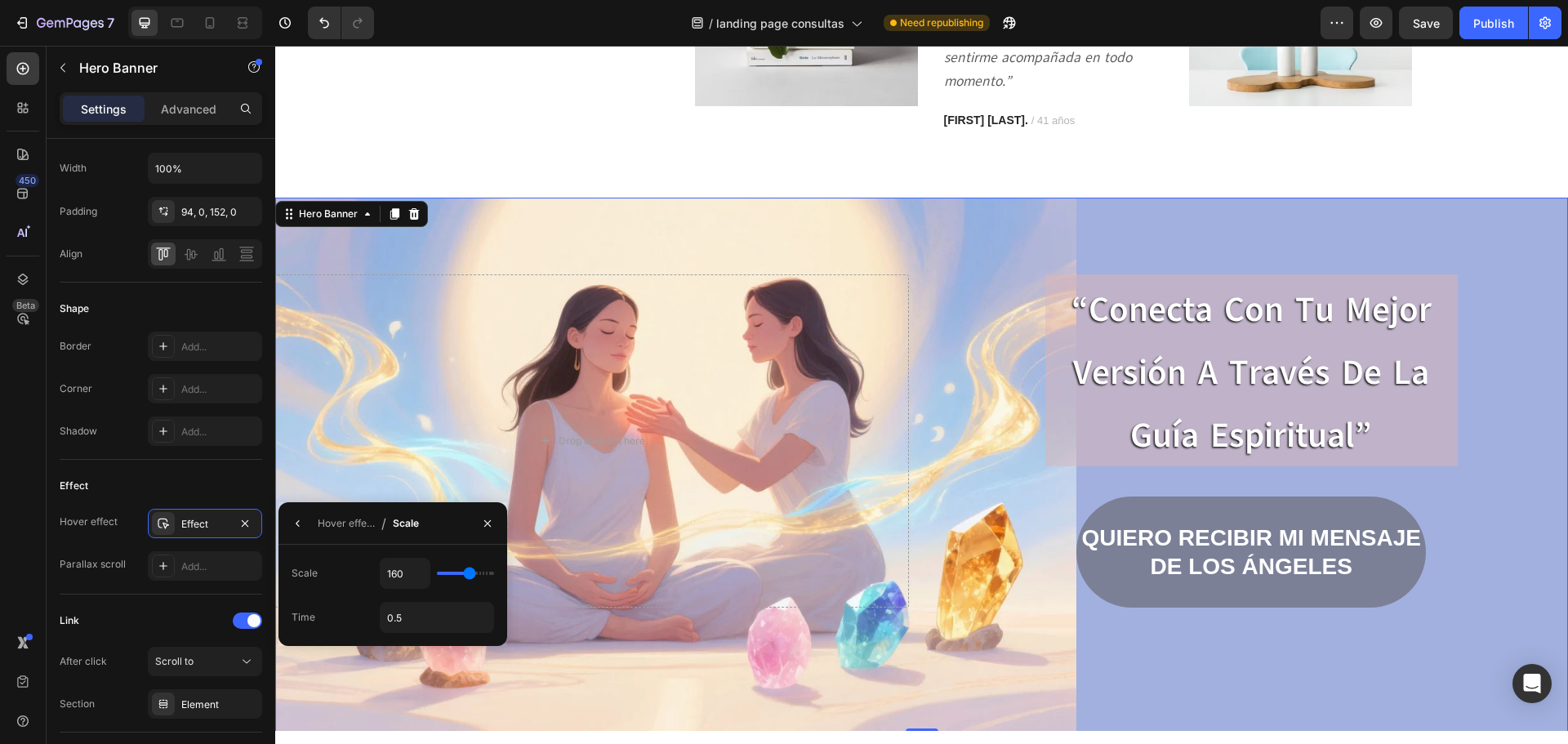 type on "155" 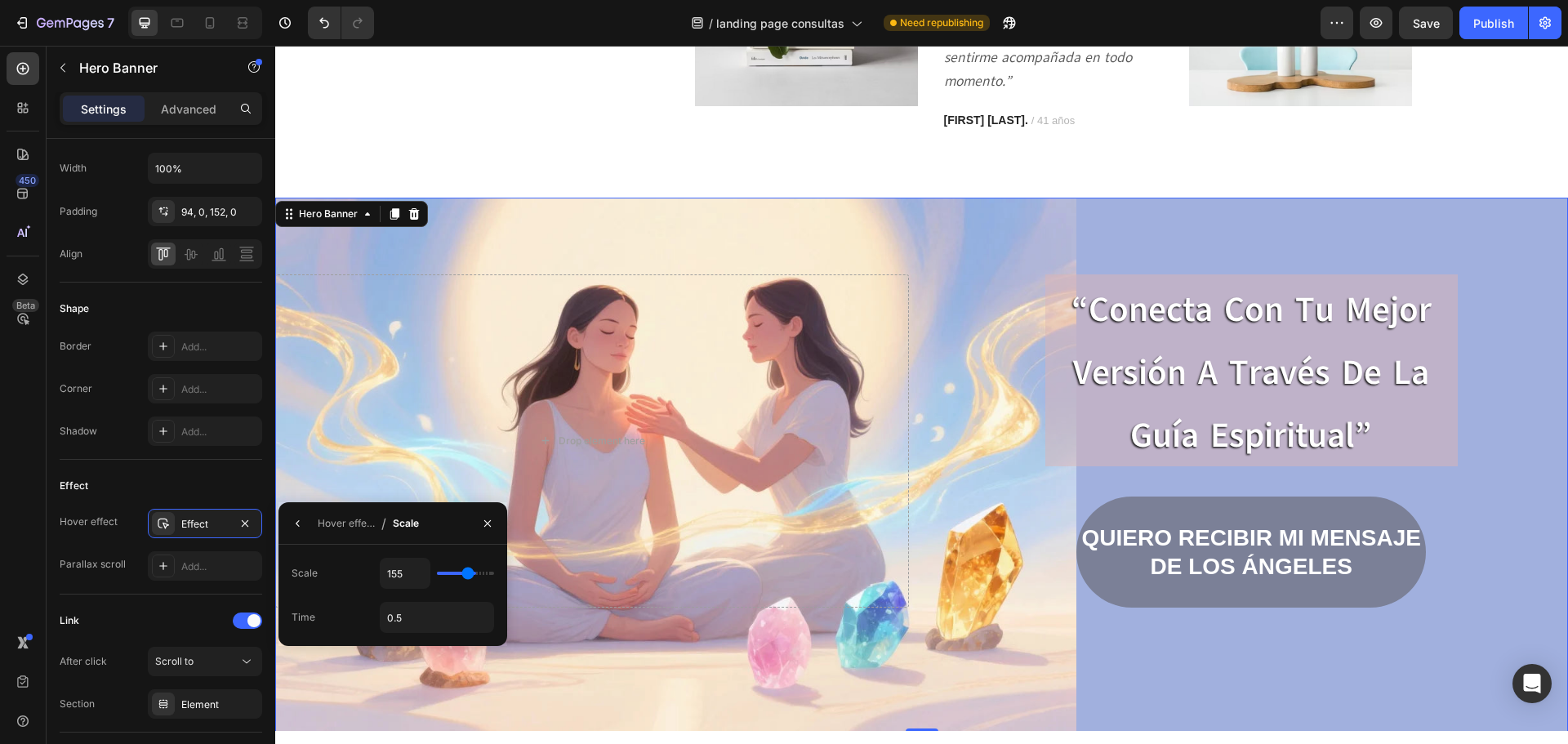 type on "150" 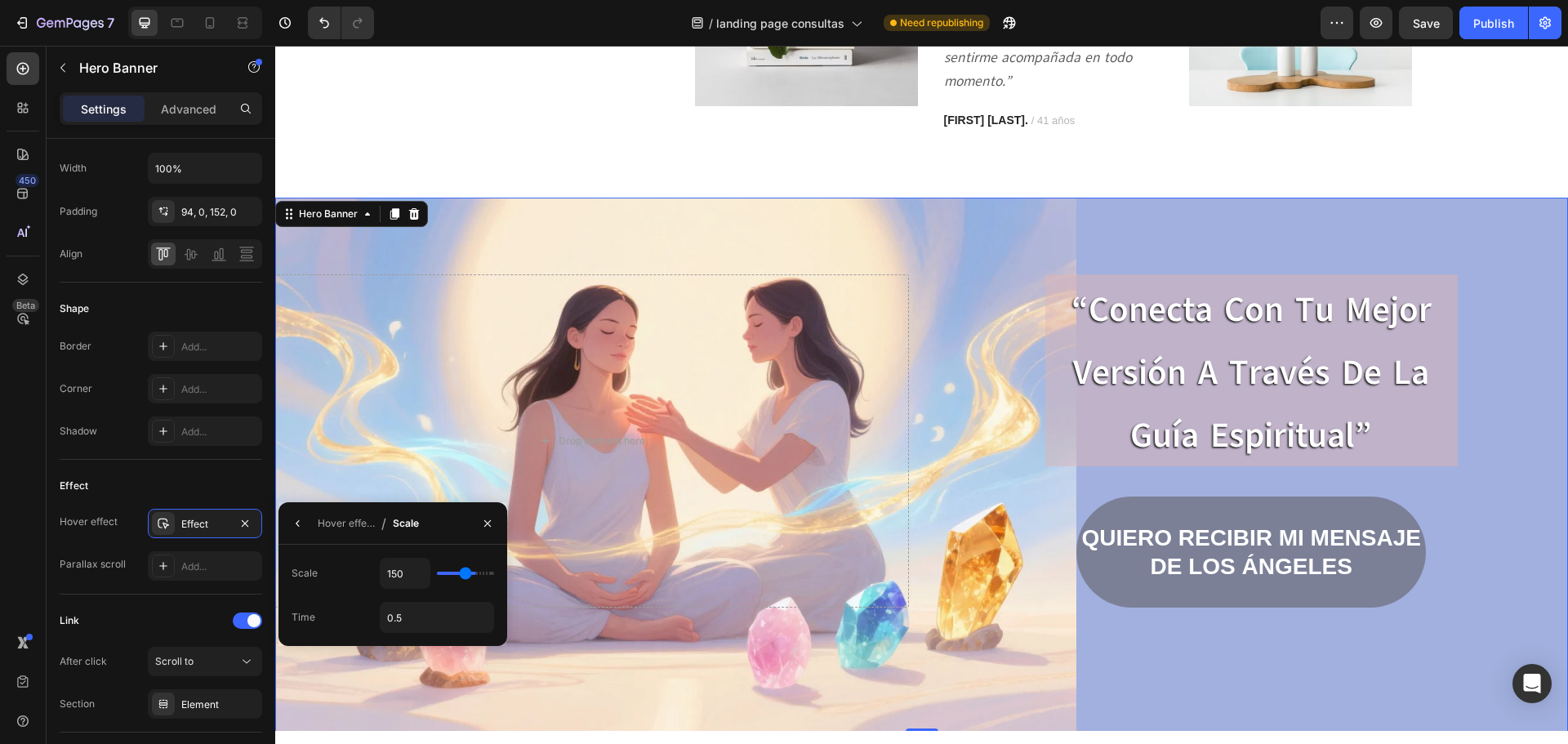 type on "145" 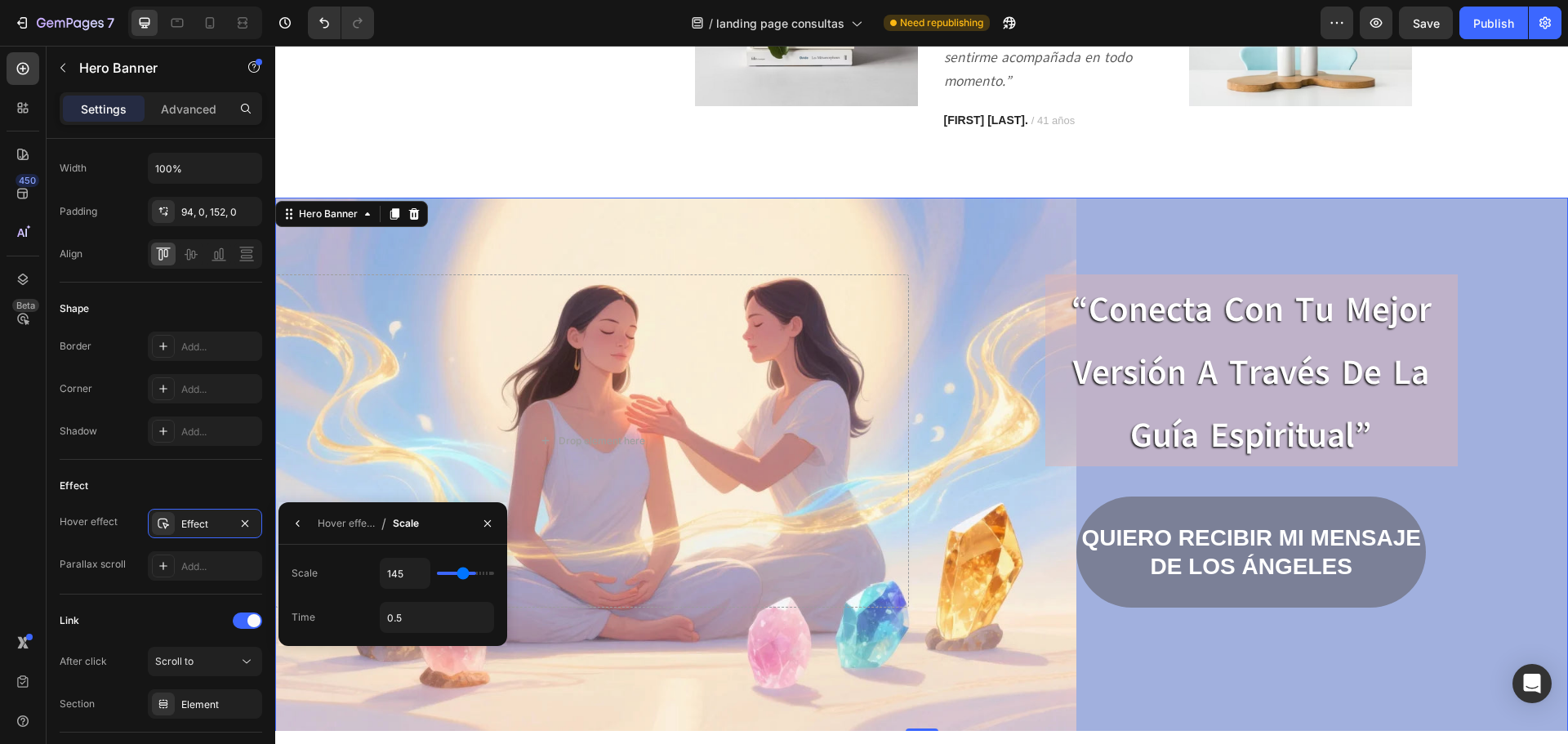 type on "140" 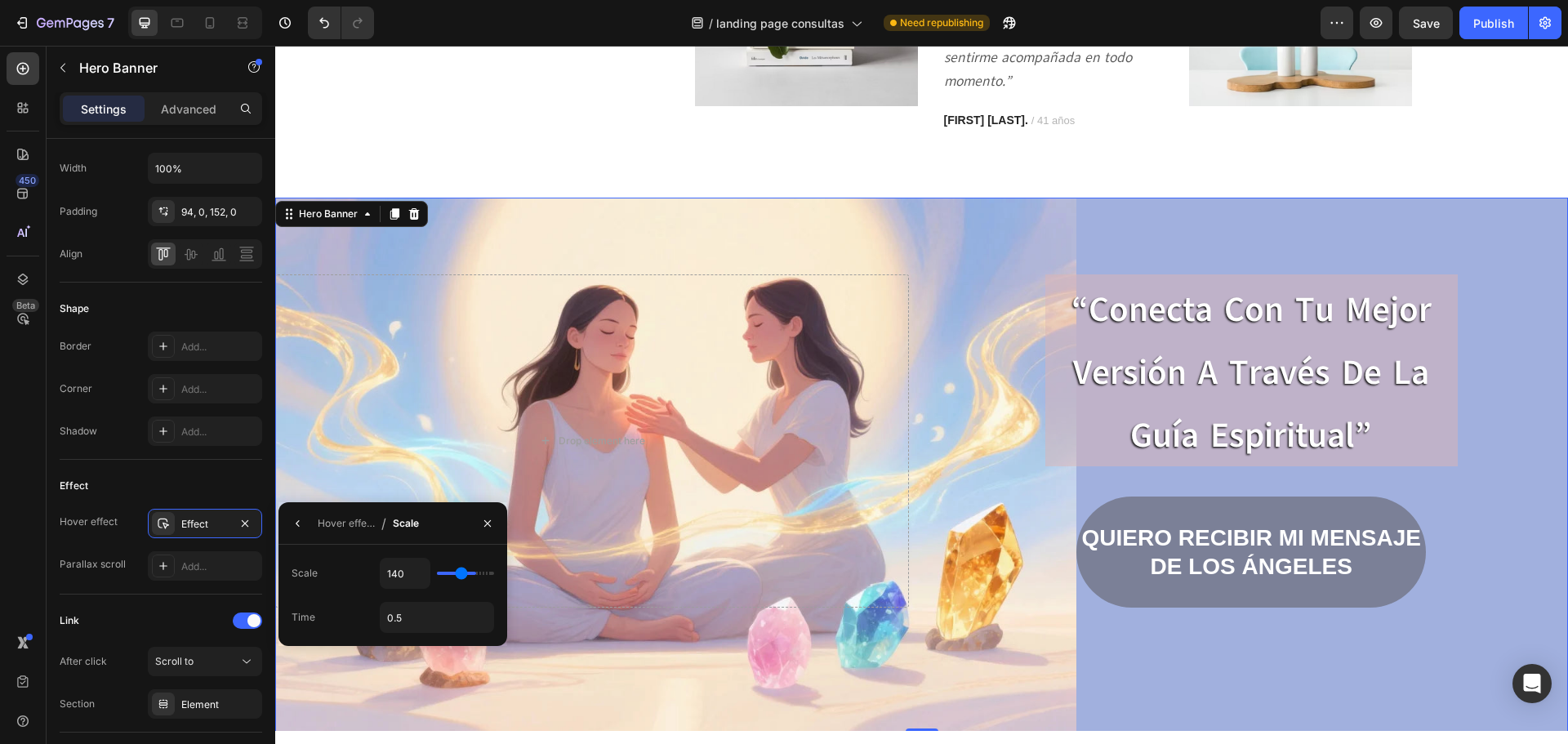 type on "135" 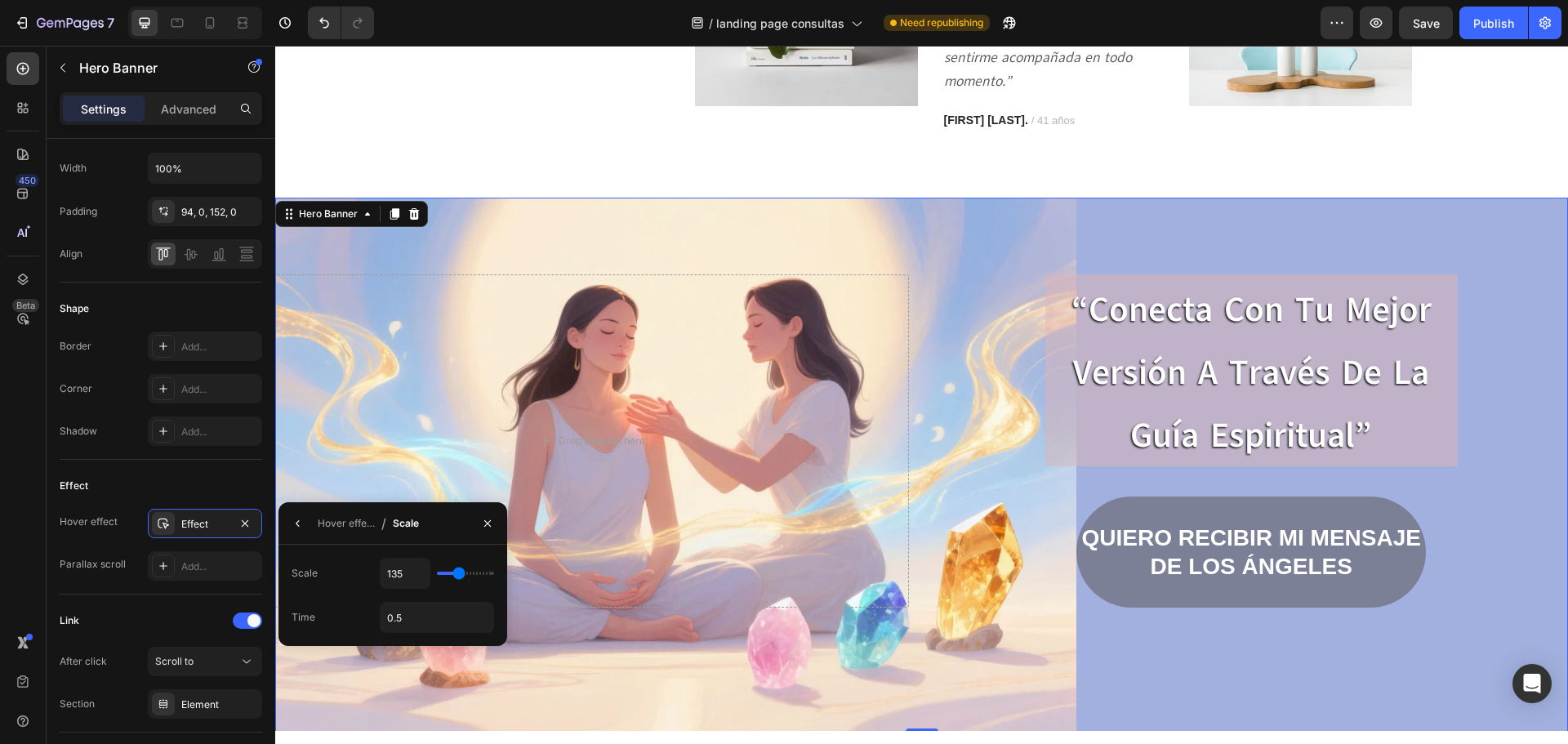 type on "130" 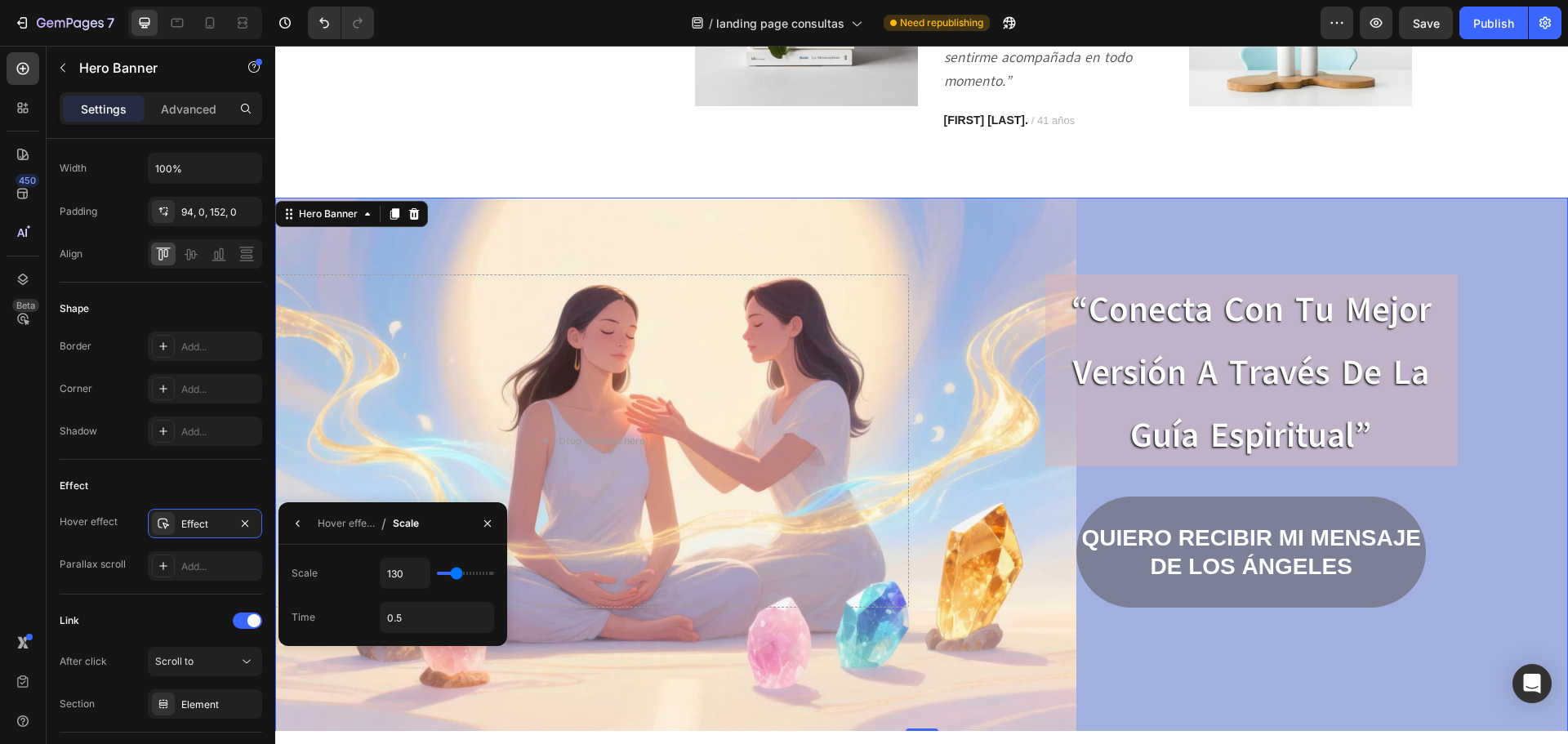 type on "125" 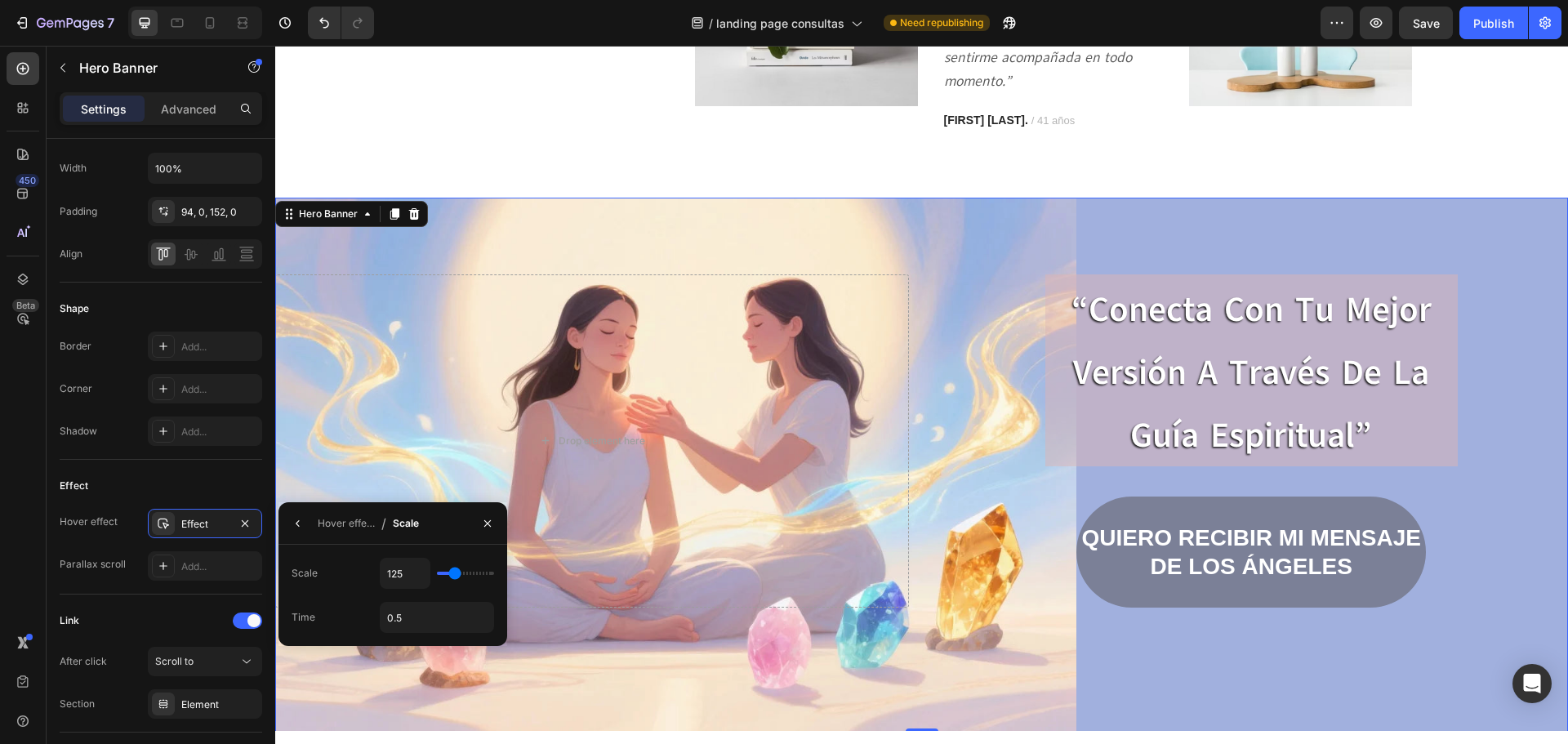 type on "120" 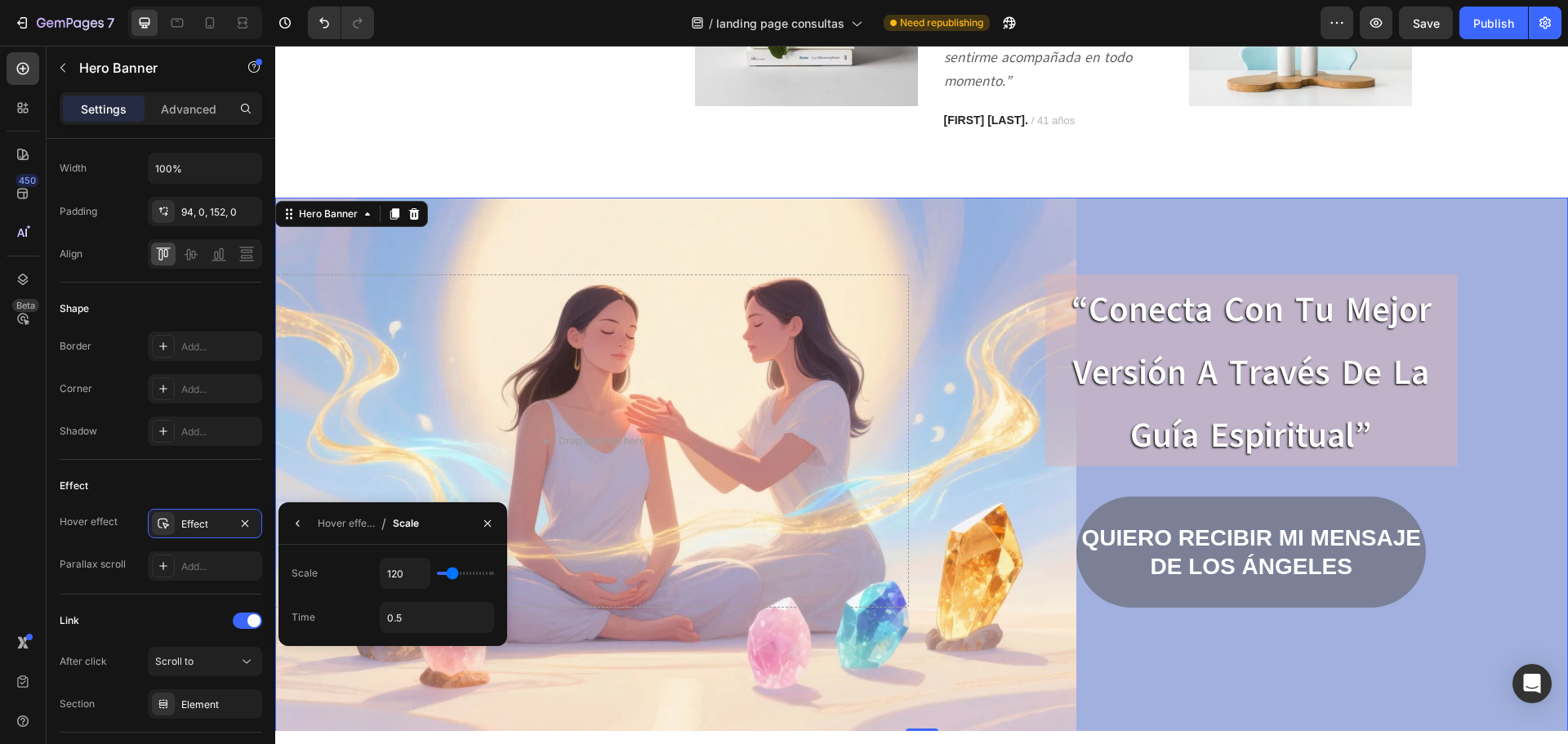 type on "115" 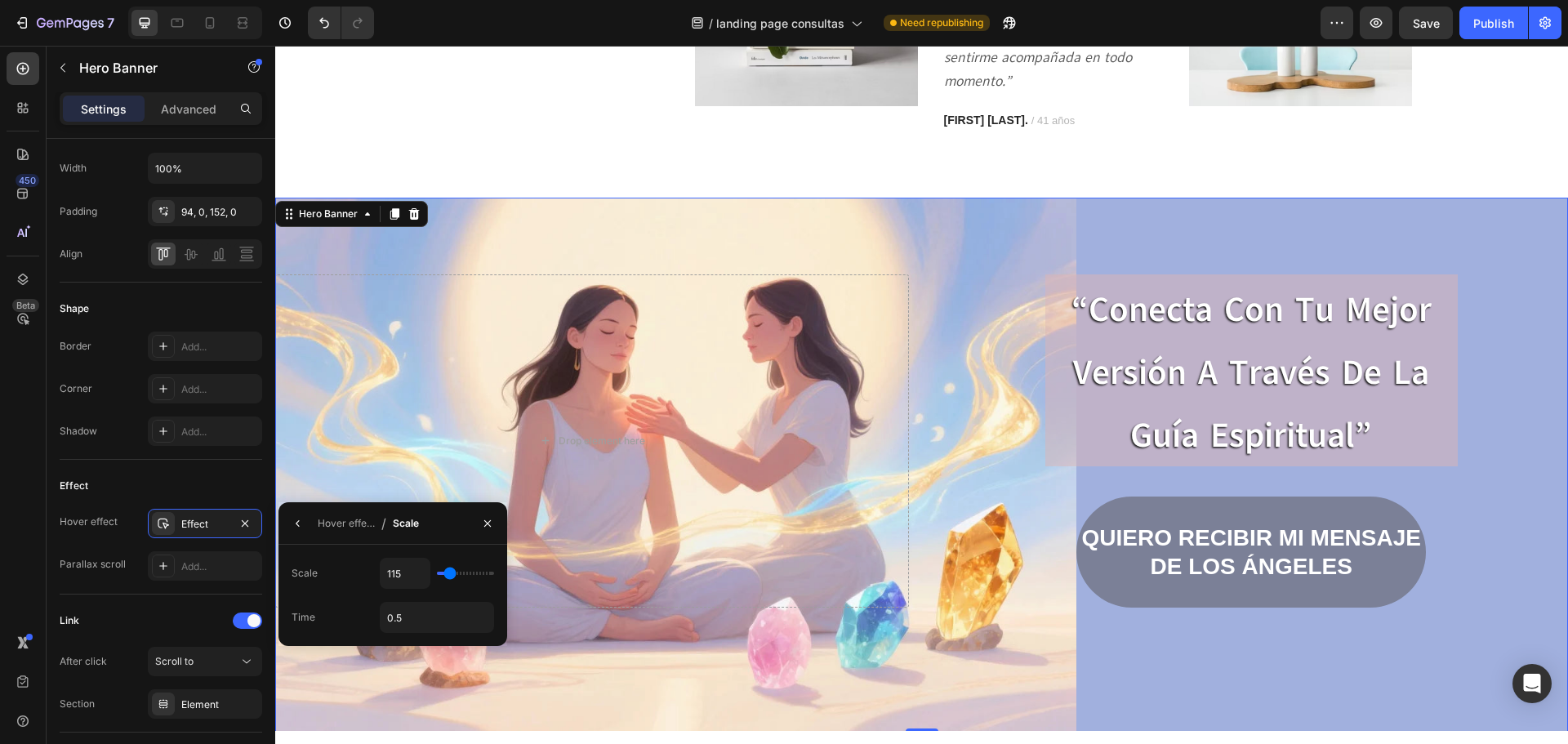 type on "110" 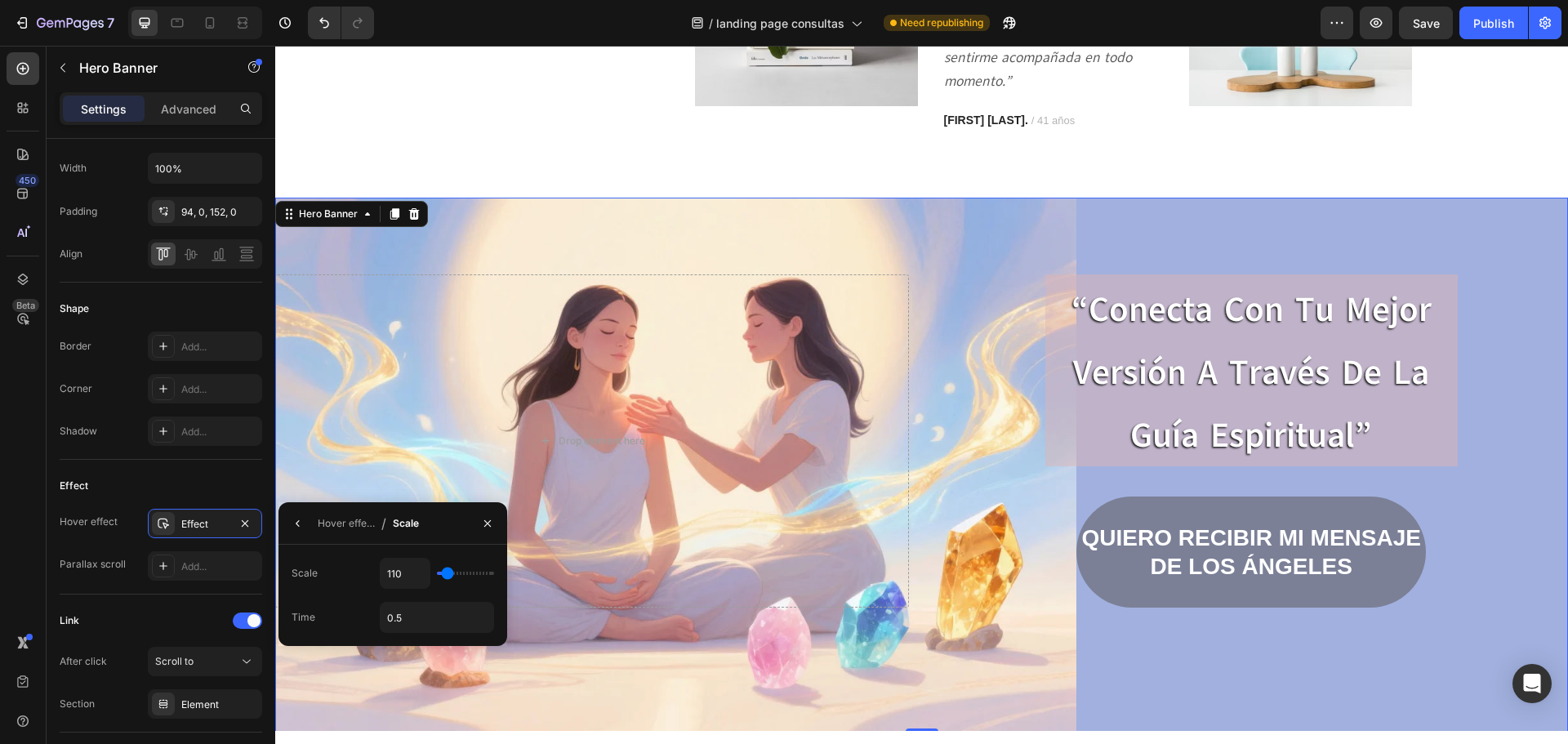 type on "115" 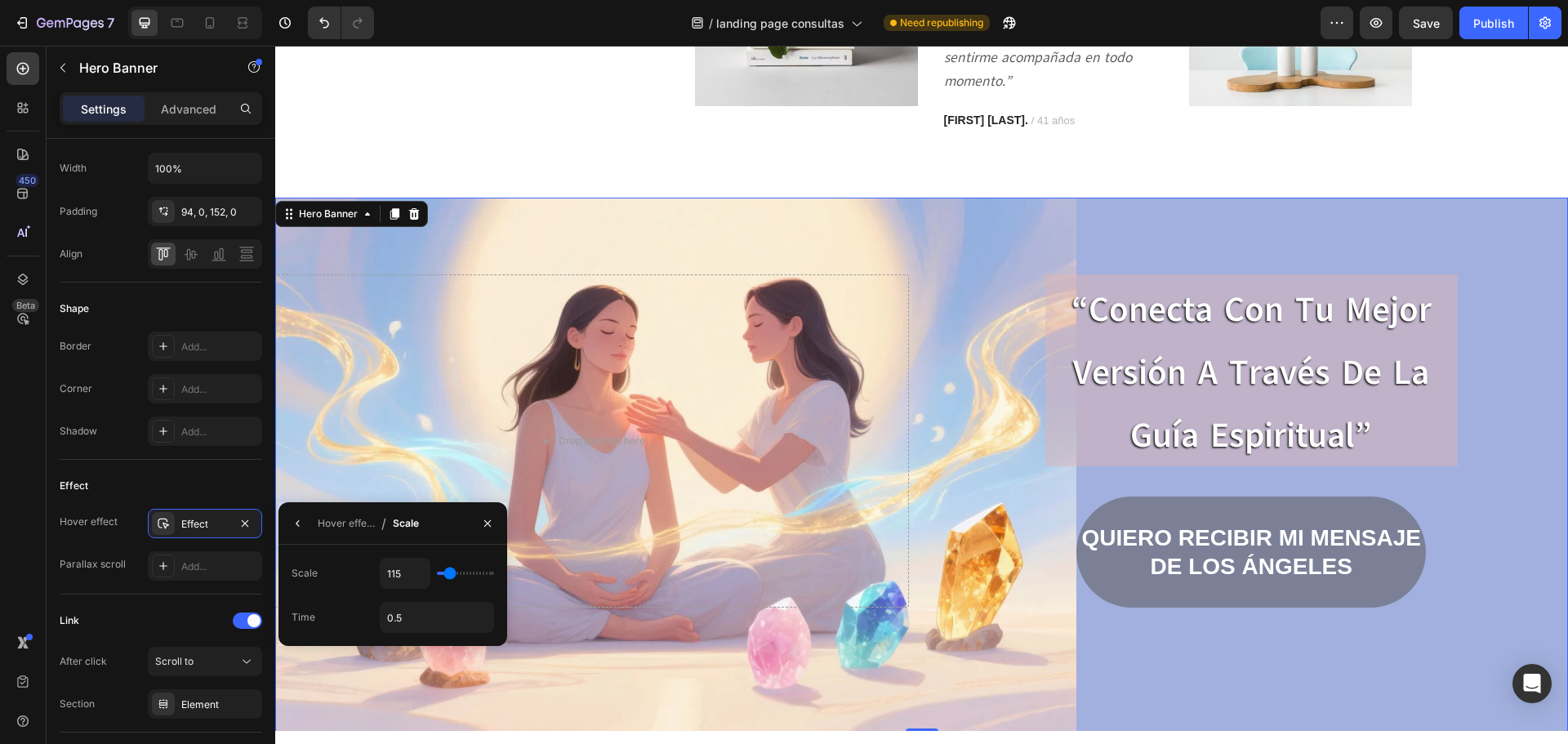 type on "120" 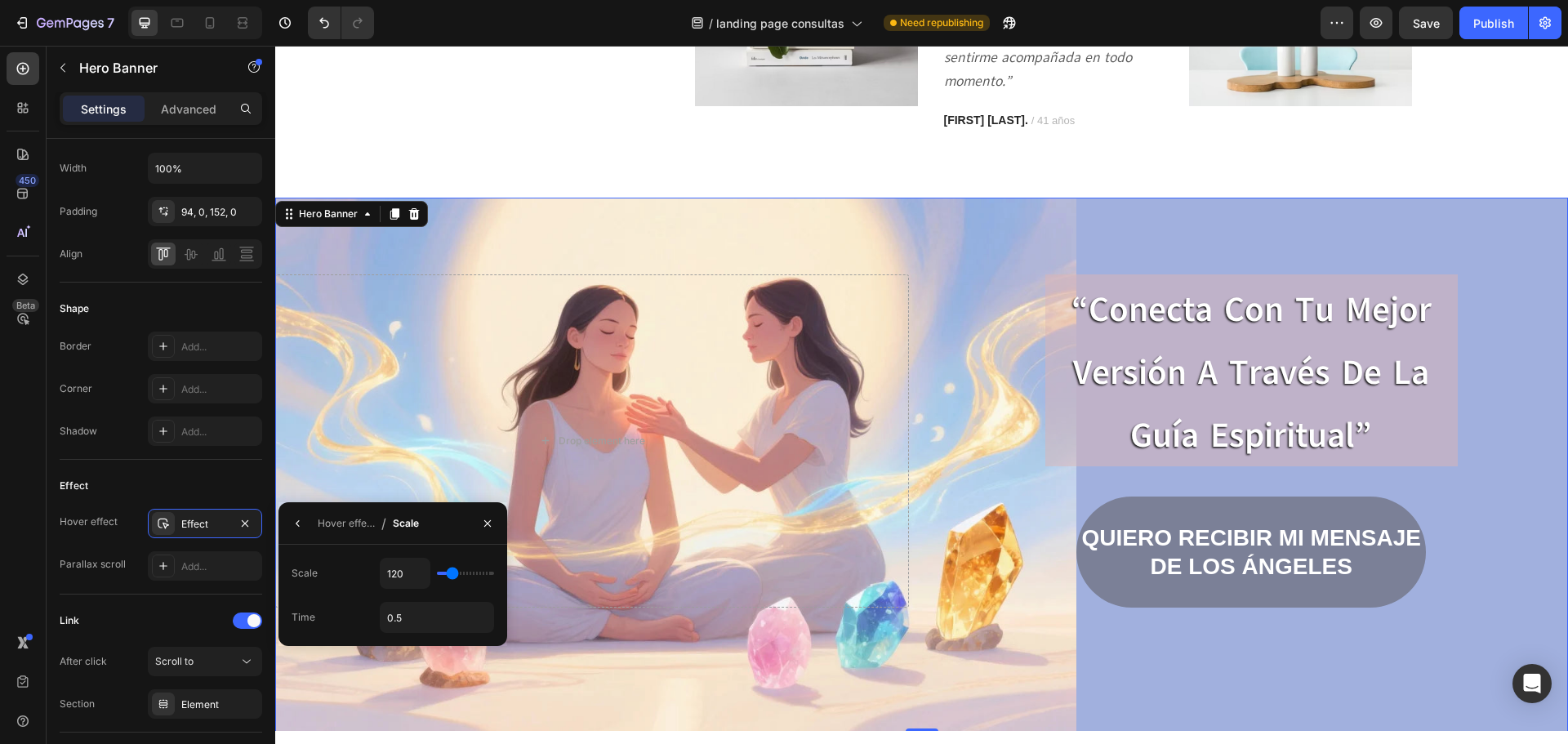 type on "125" 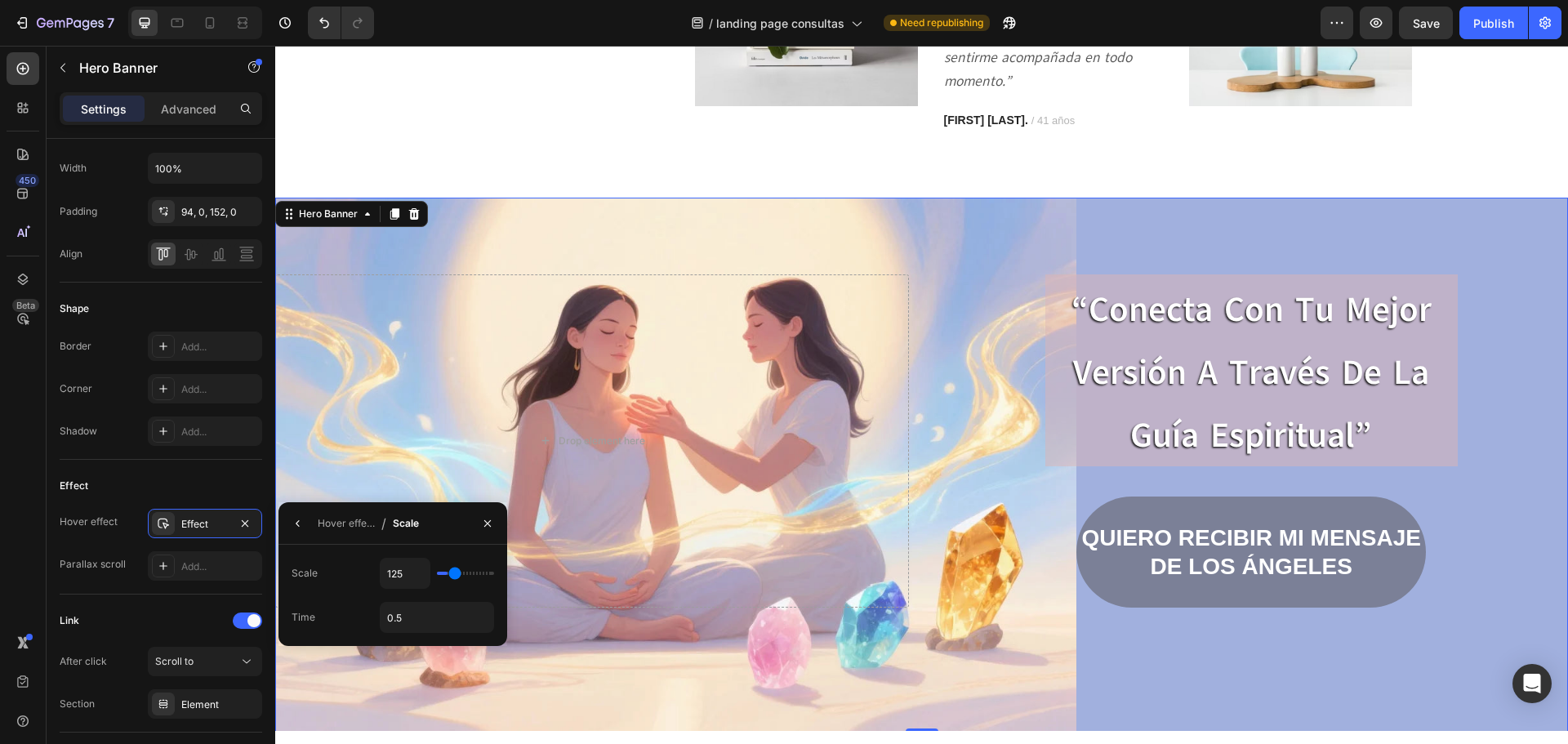 type on "130" 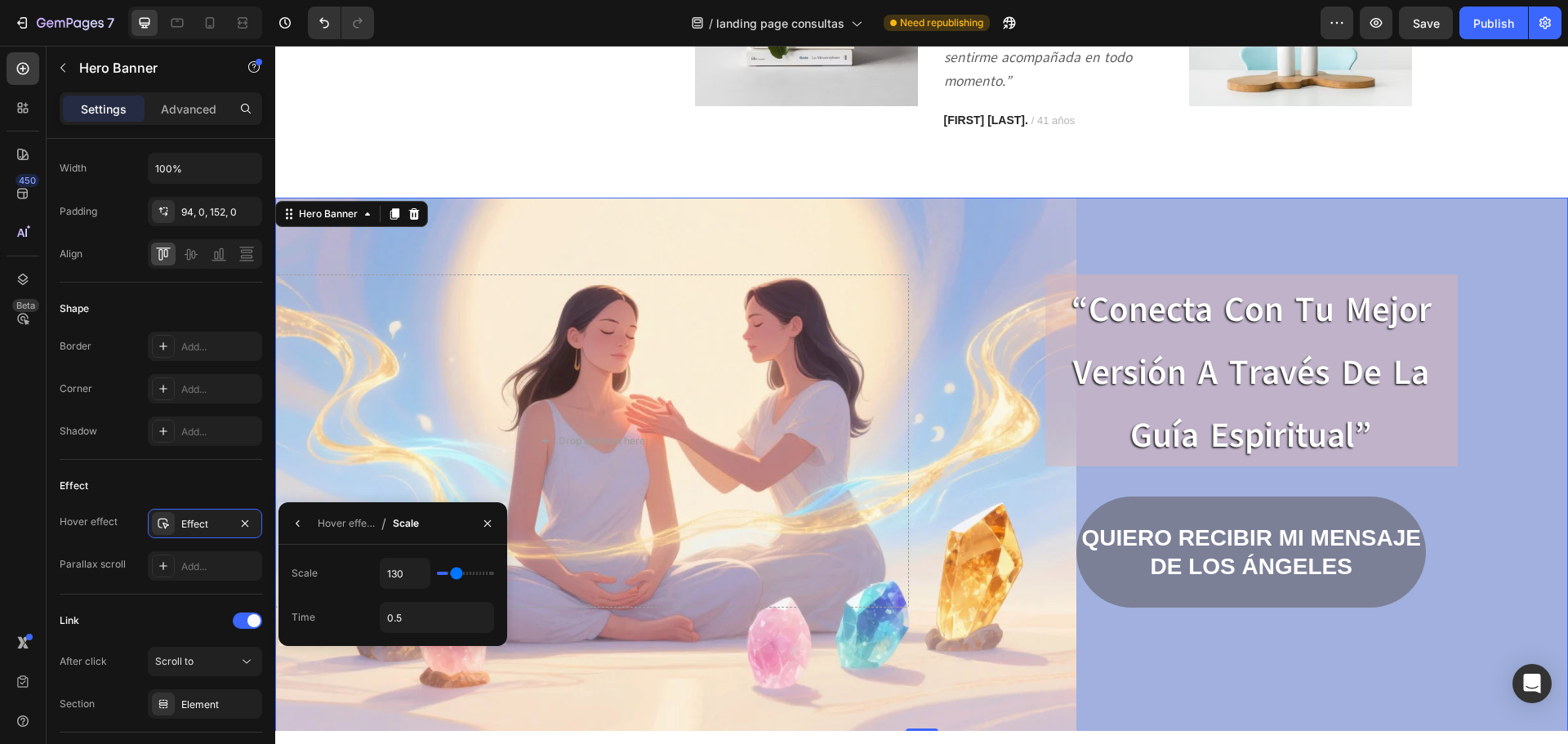 type on "135" 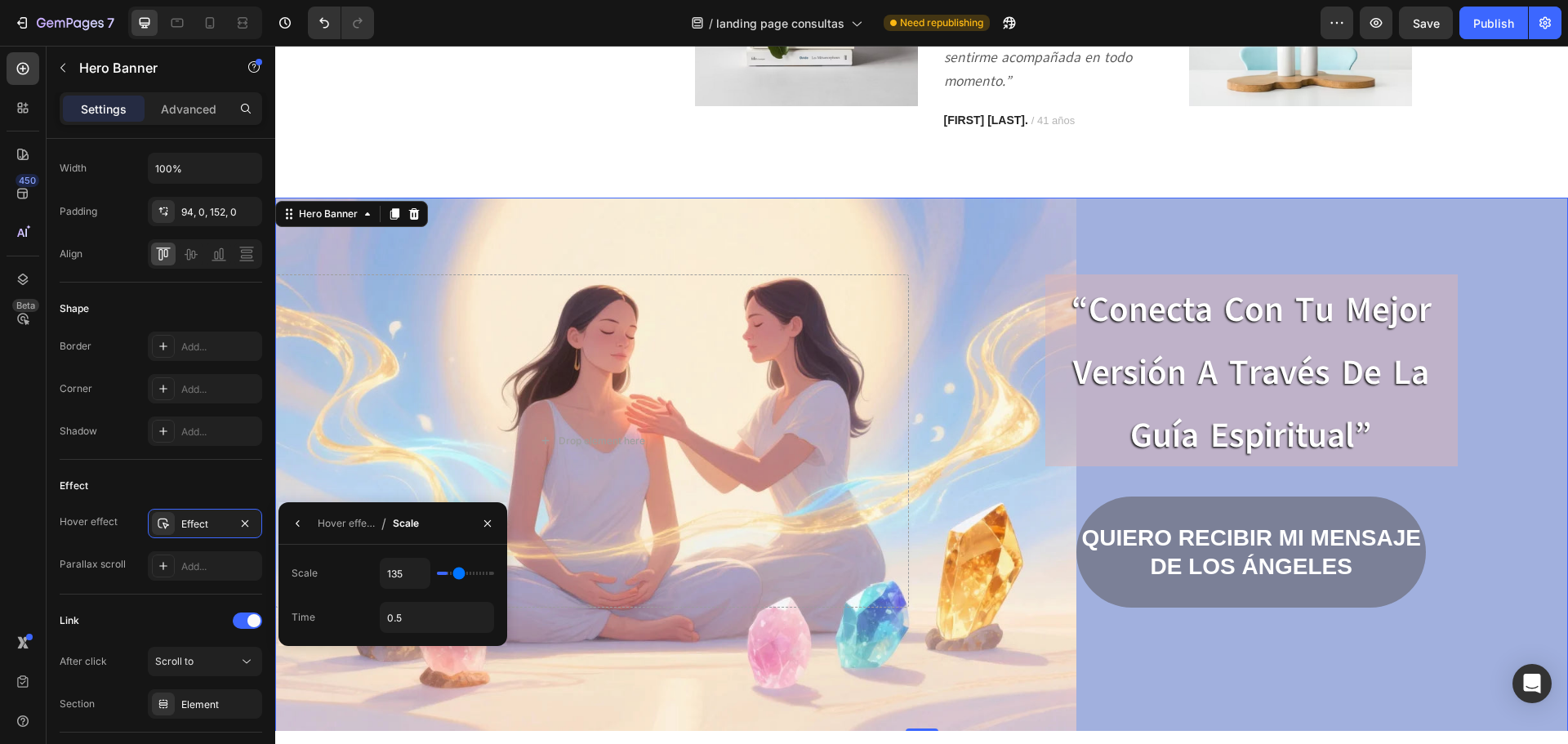 type on "140" 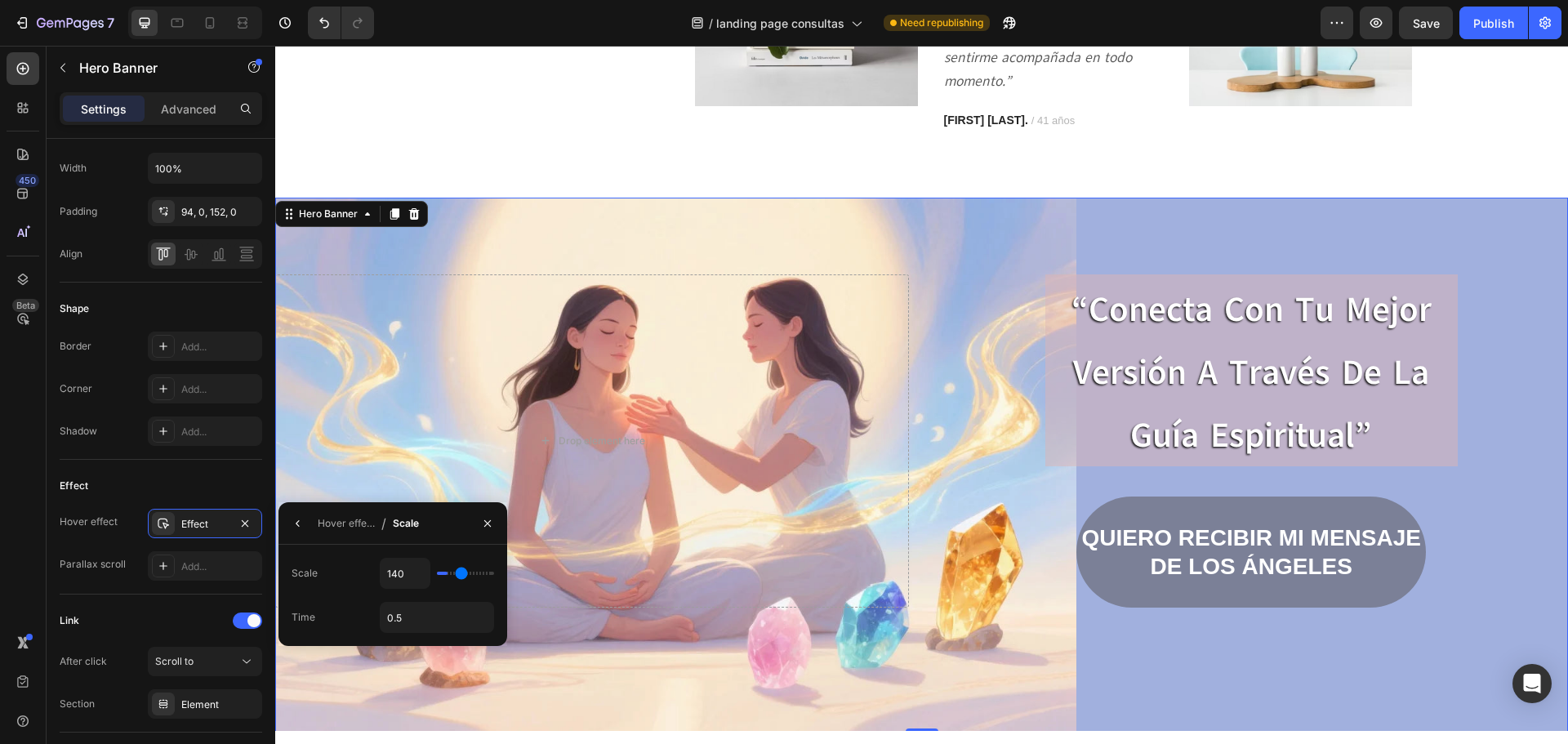 type on "145" 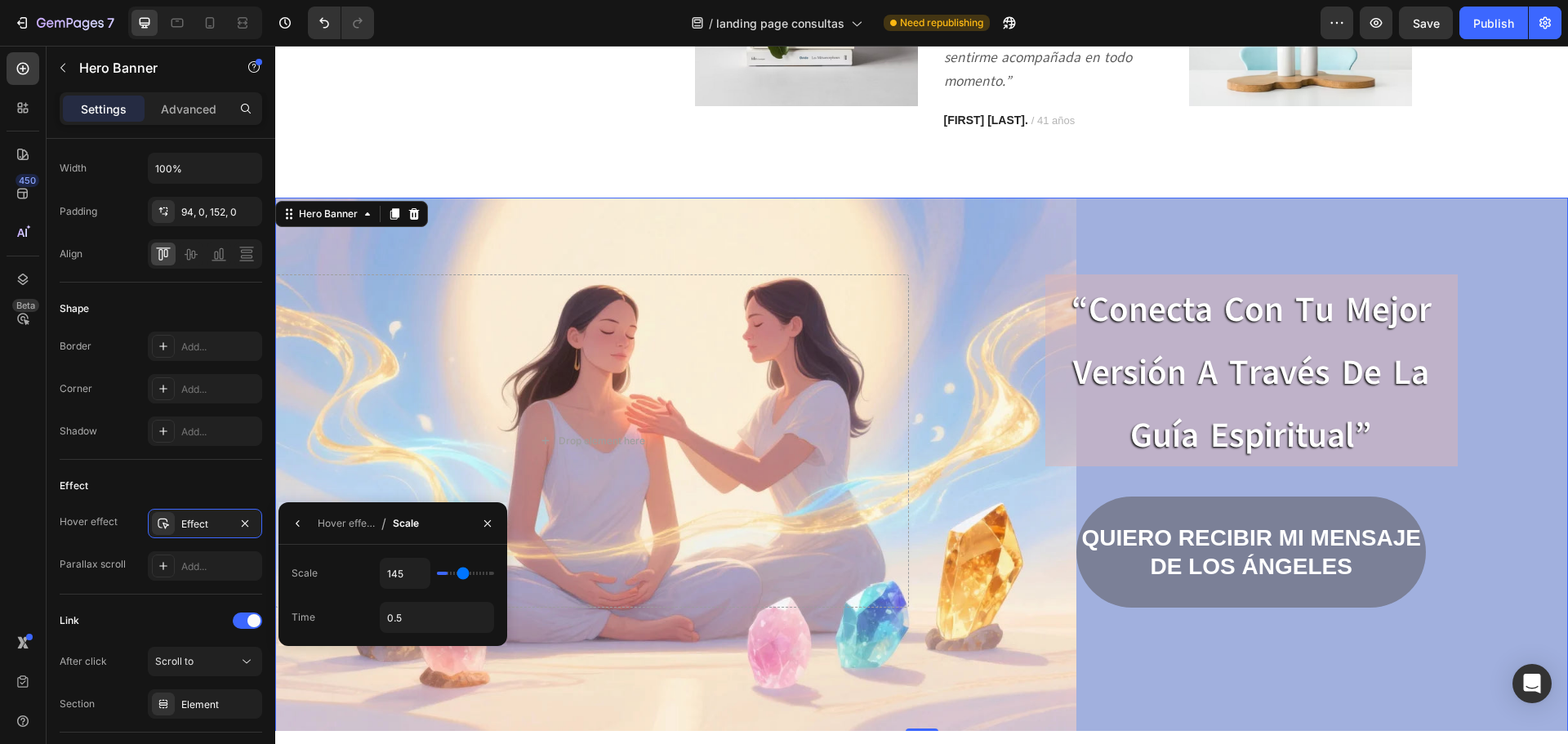 type on "150" 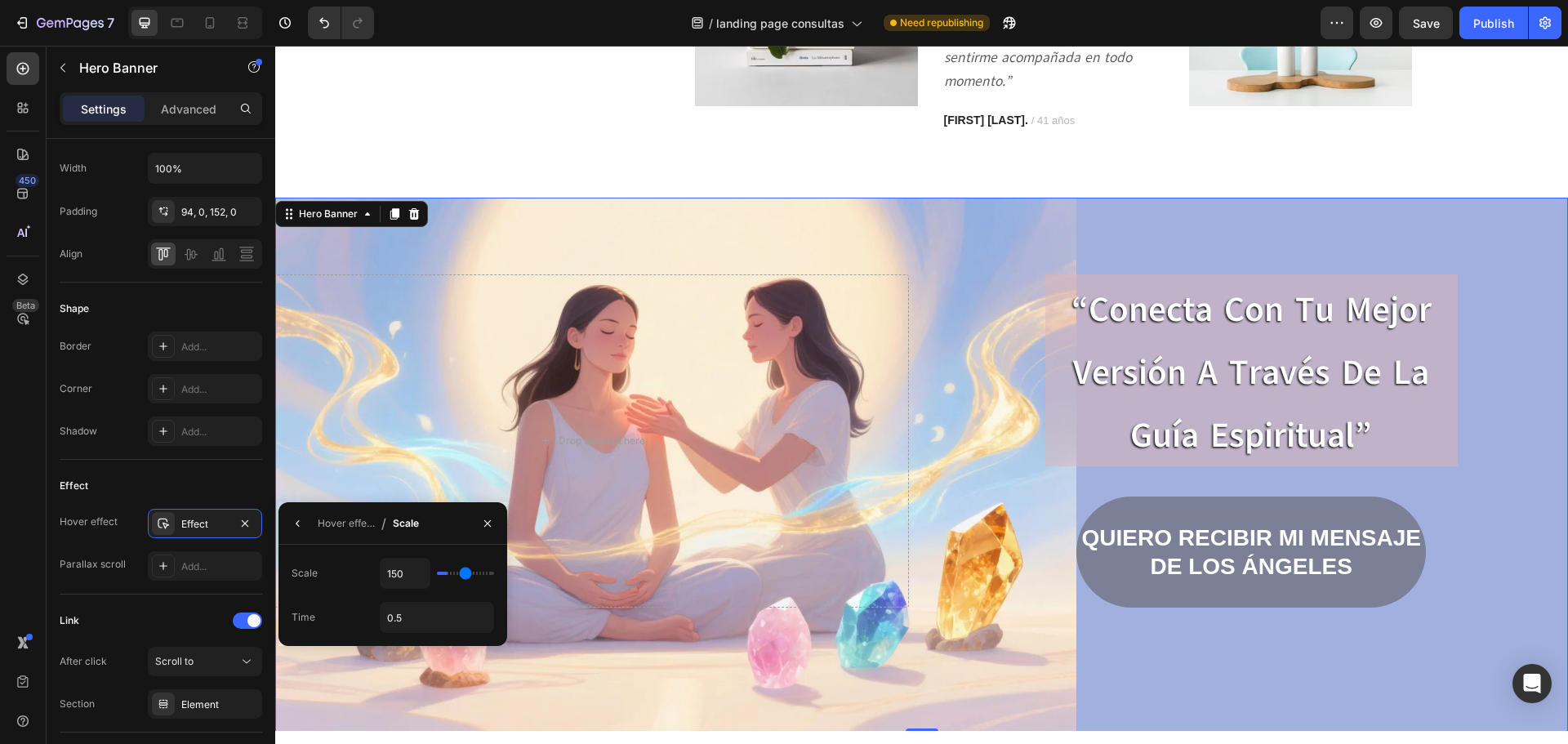 type on "155" 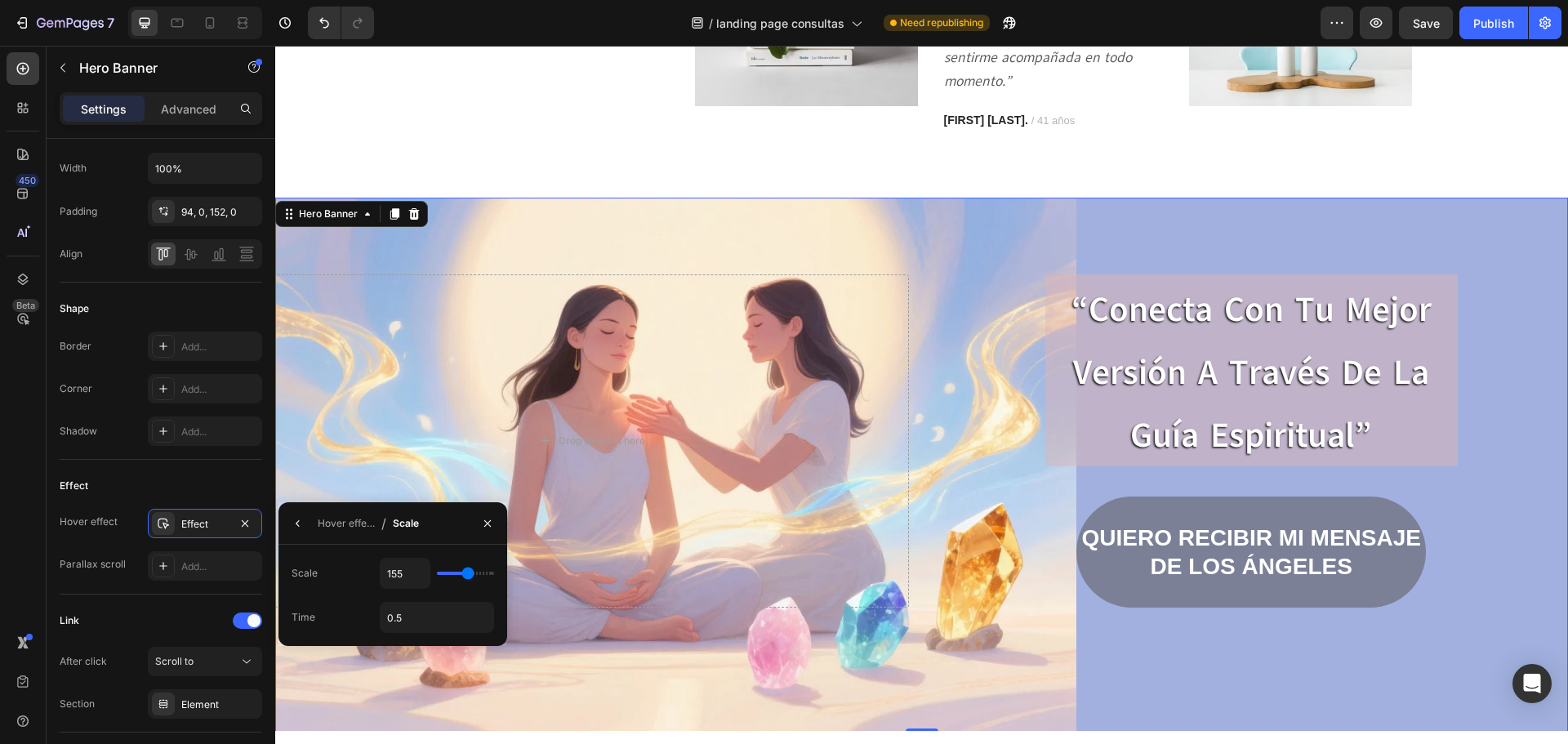 type on "160" 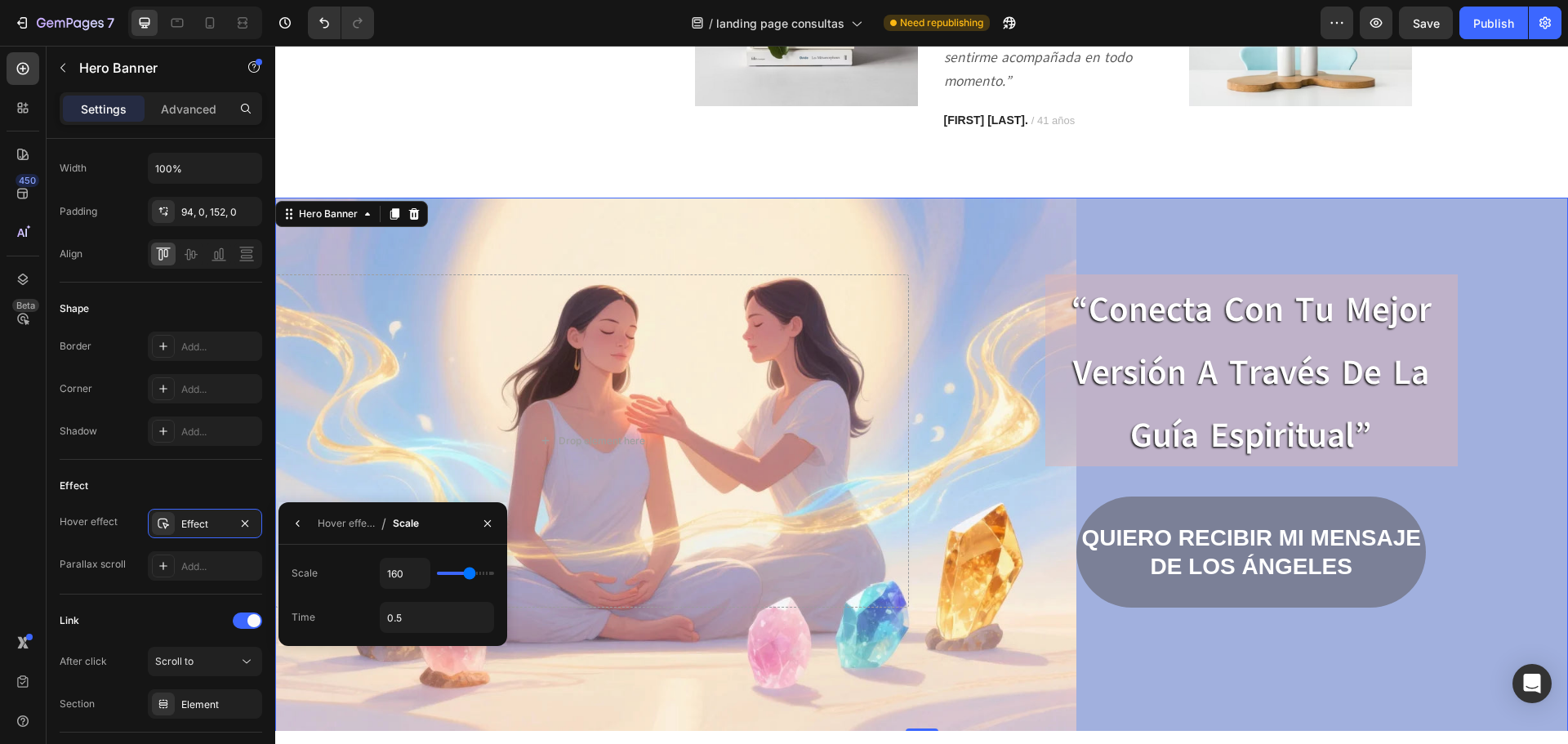 type on "155" 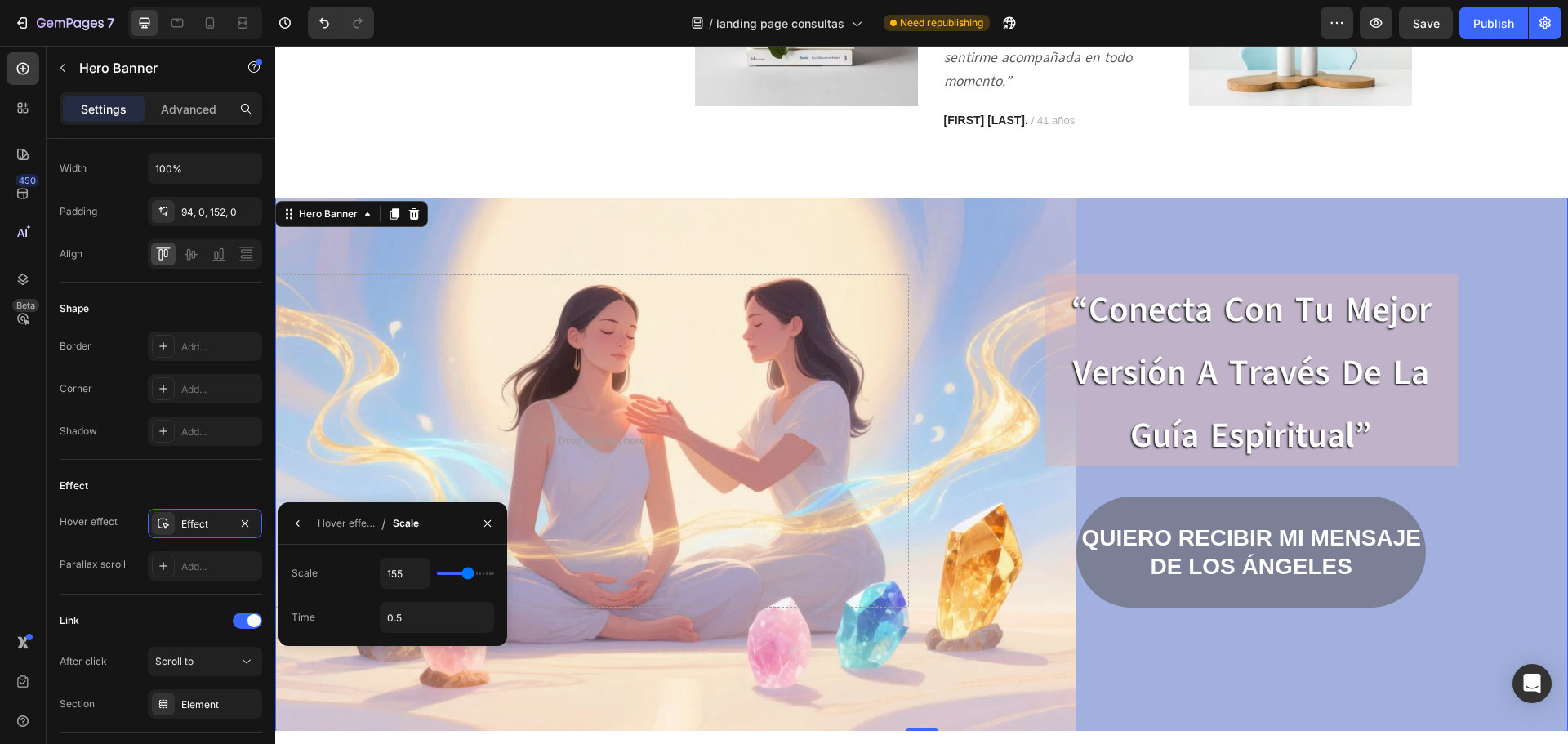 type on "150" 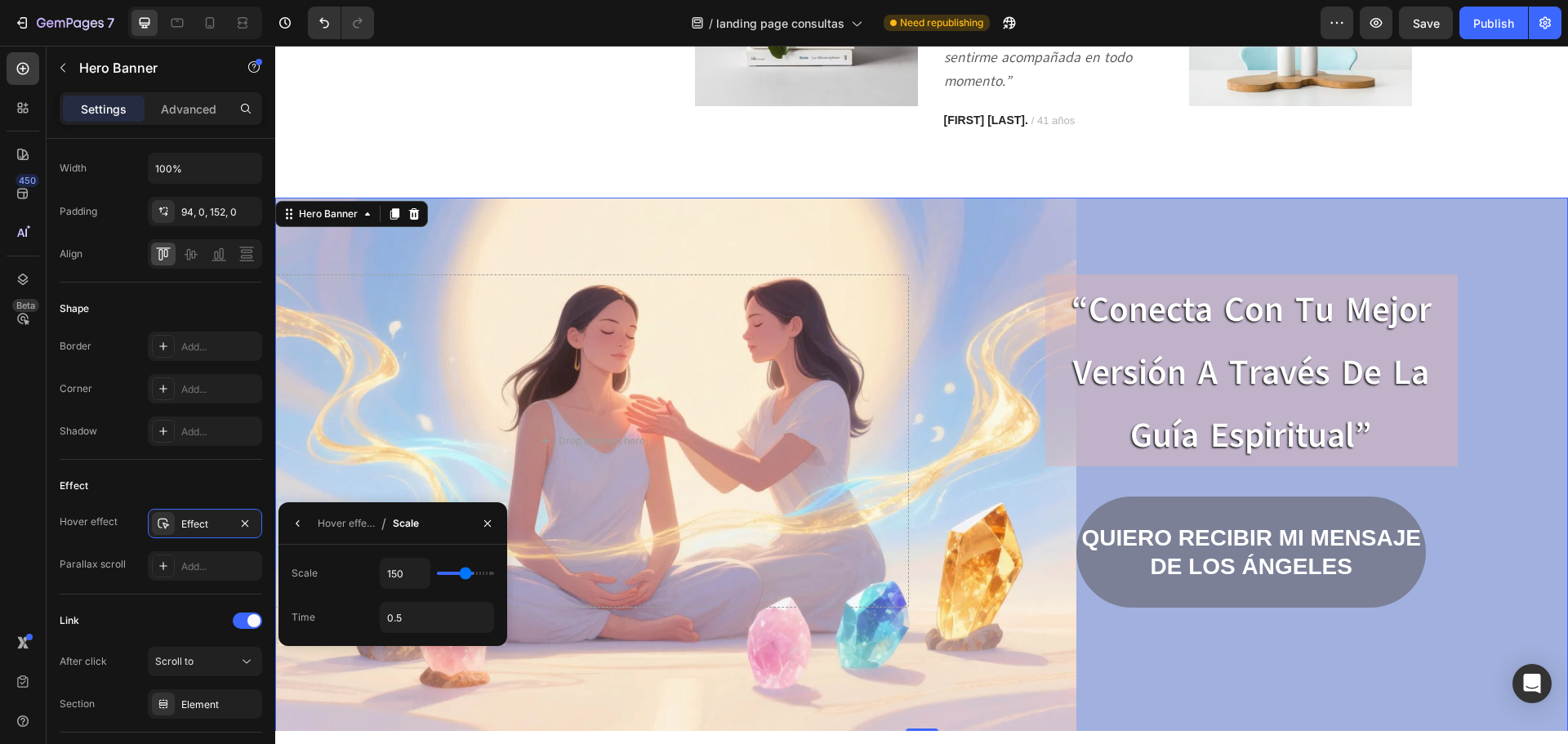 type on "145" 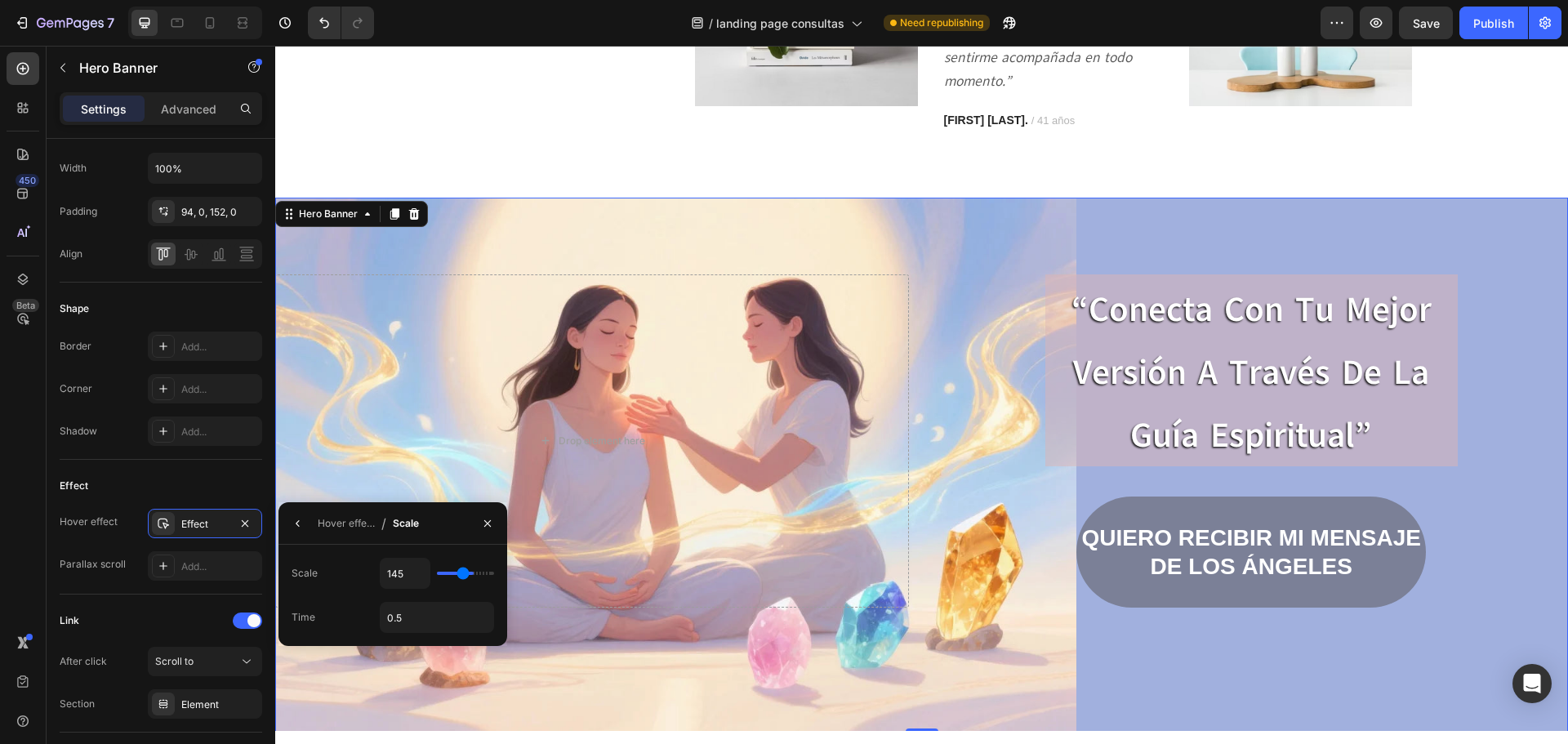 type on "140" 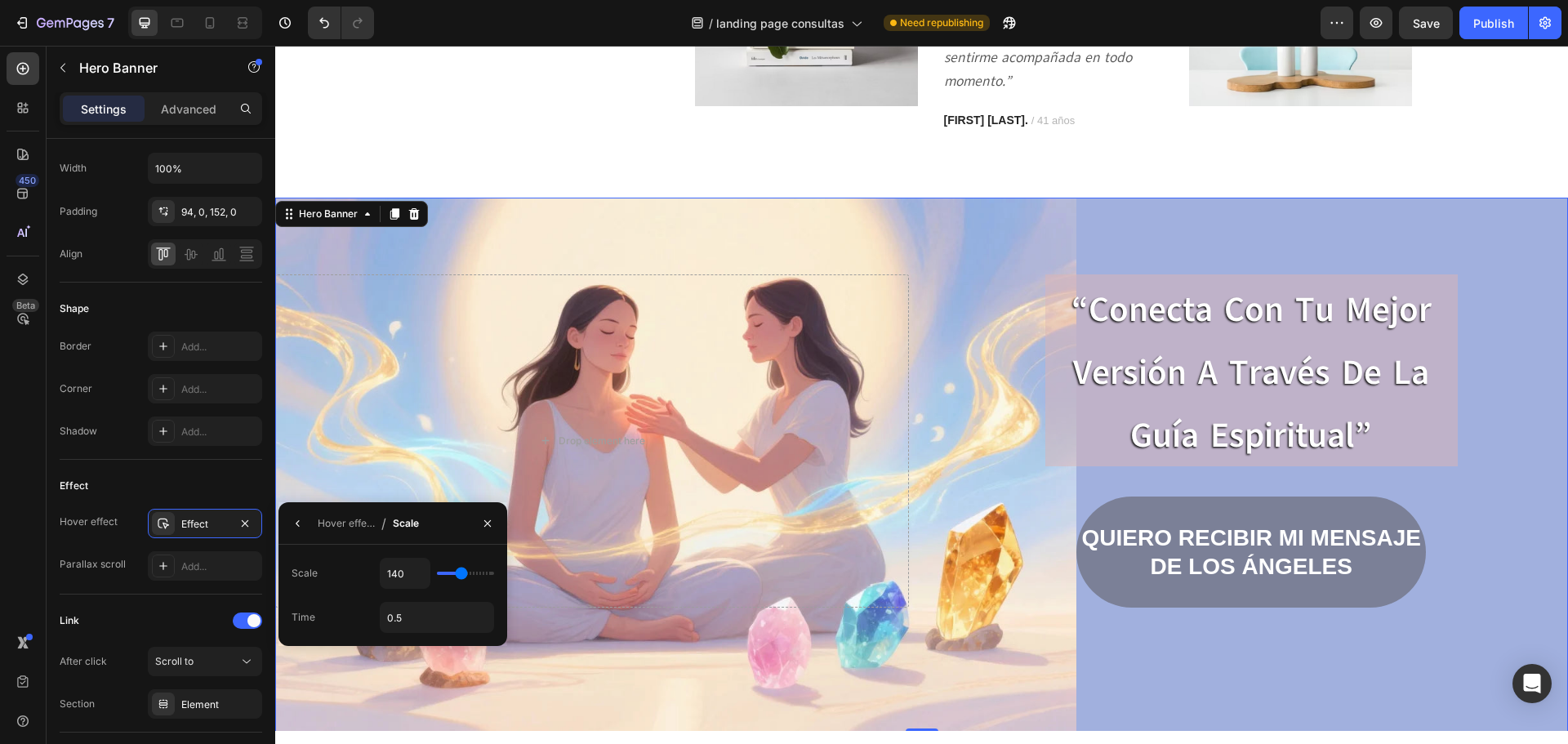 type on "135" 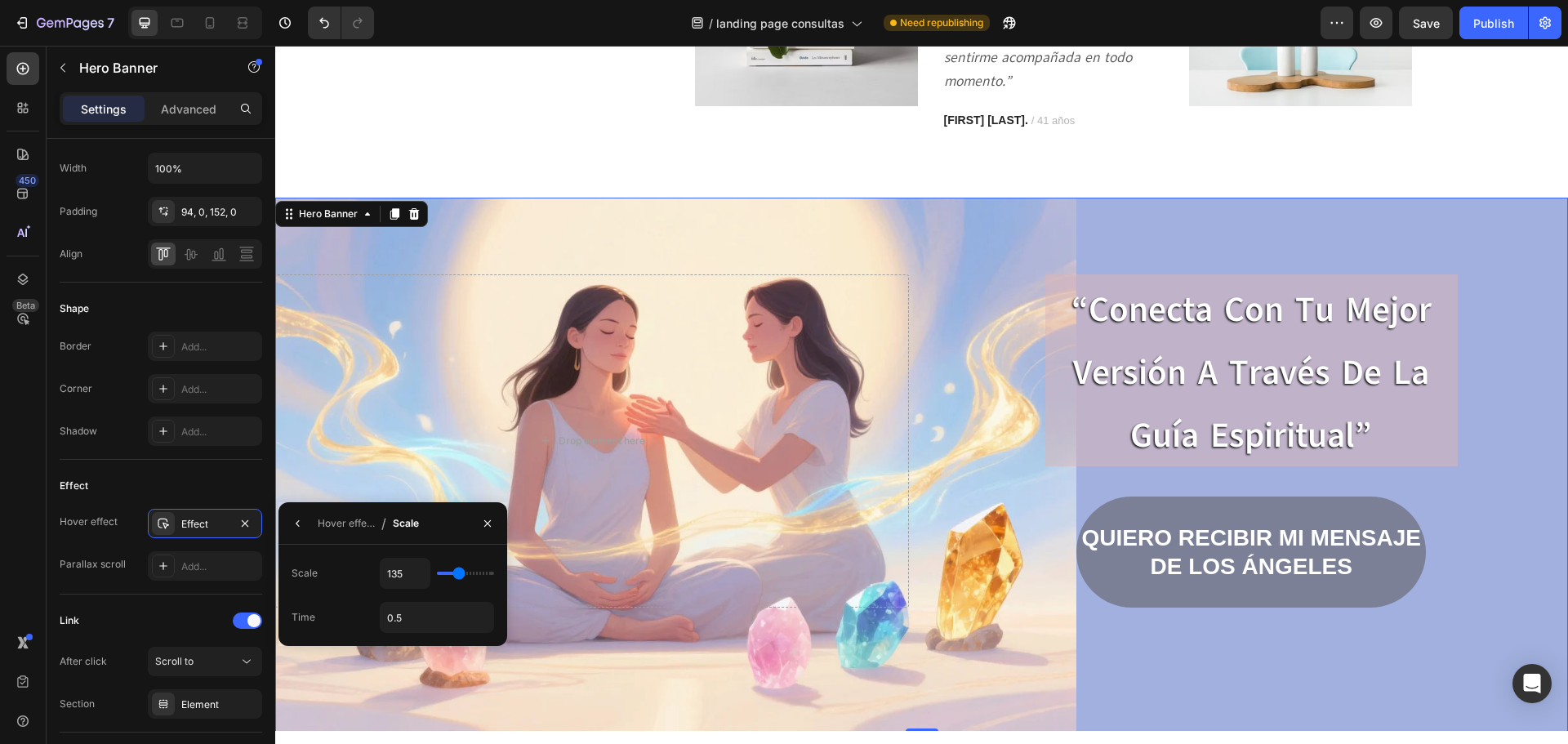 type on "130" 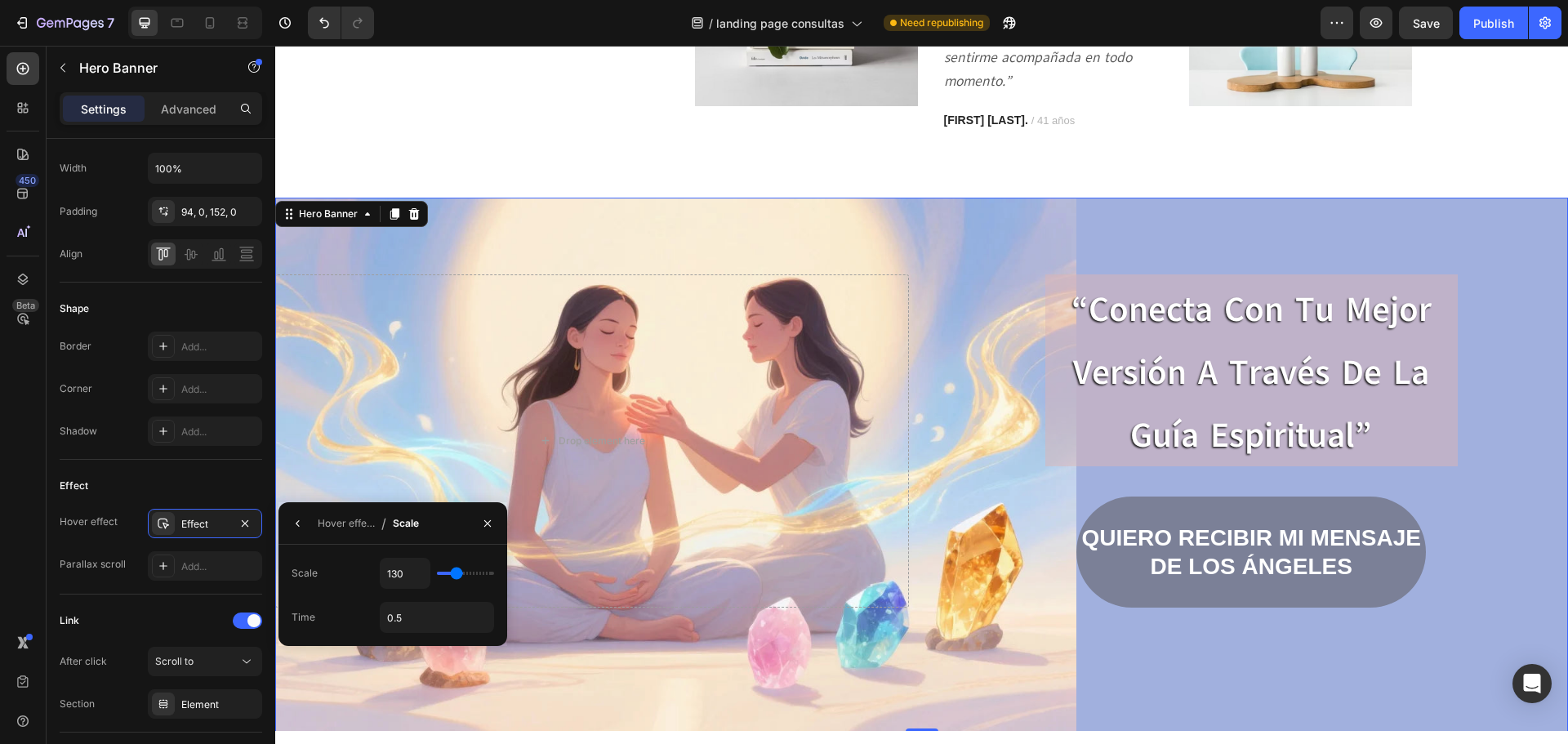 type on "125" 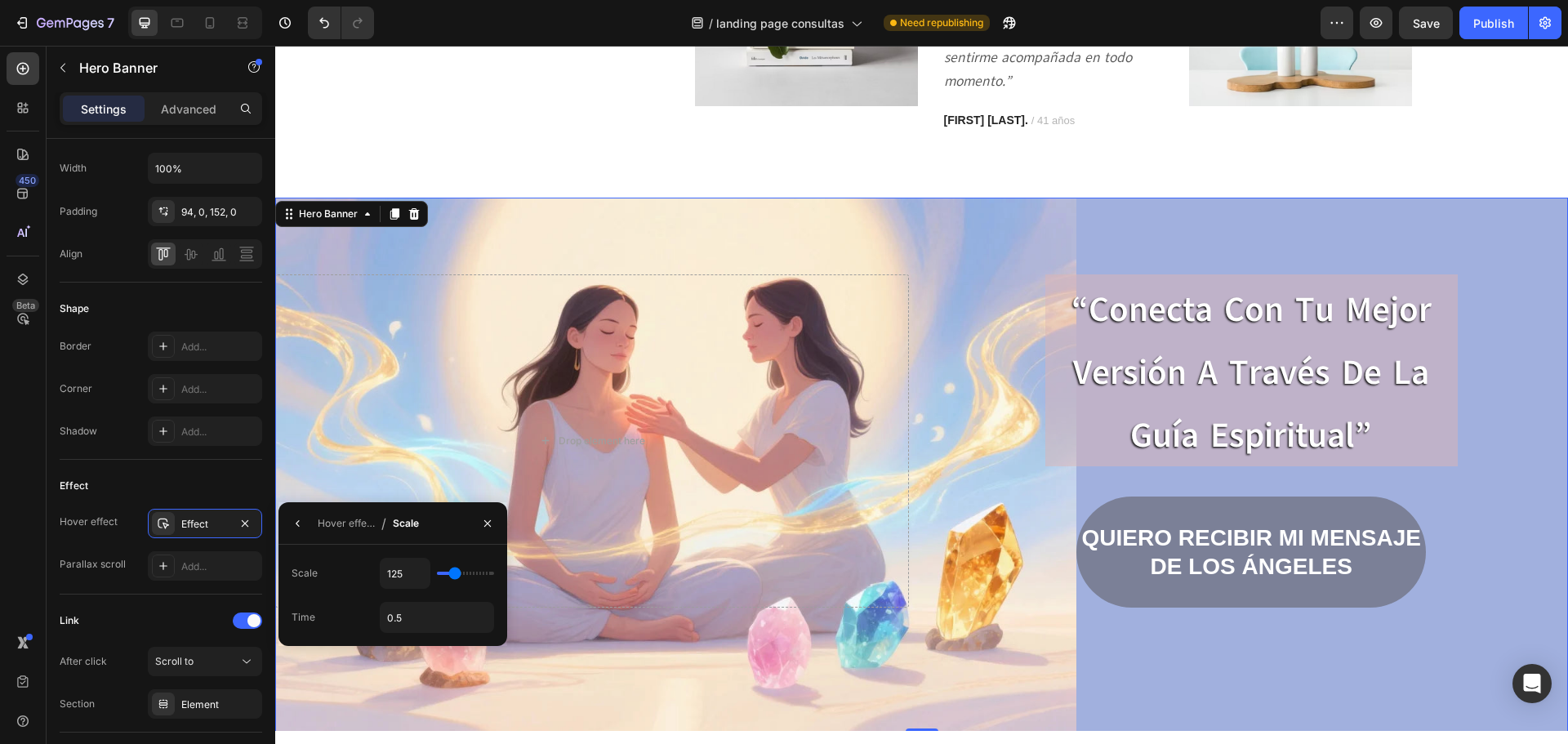 type on "120" 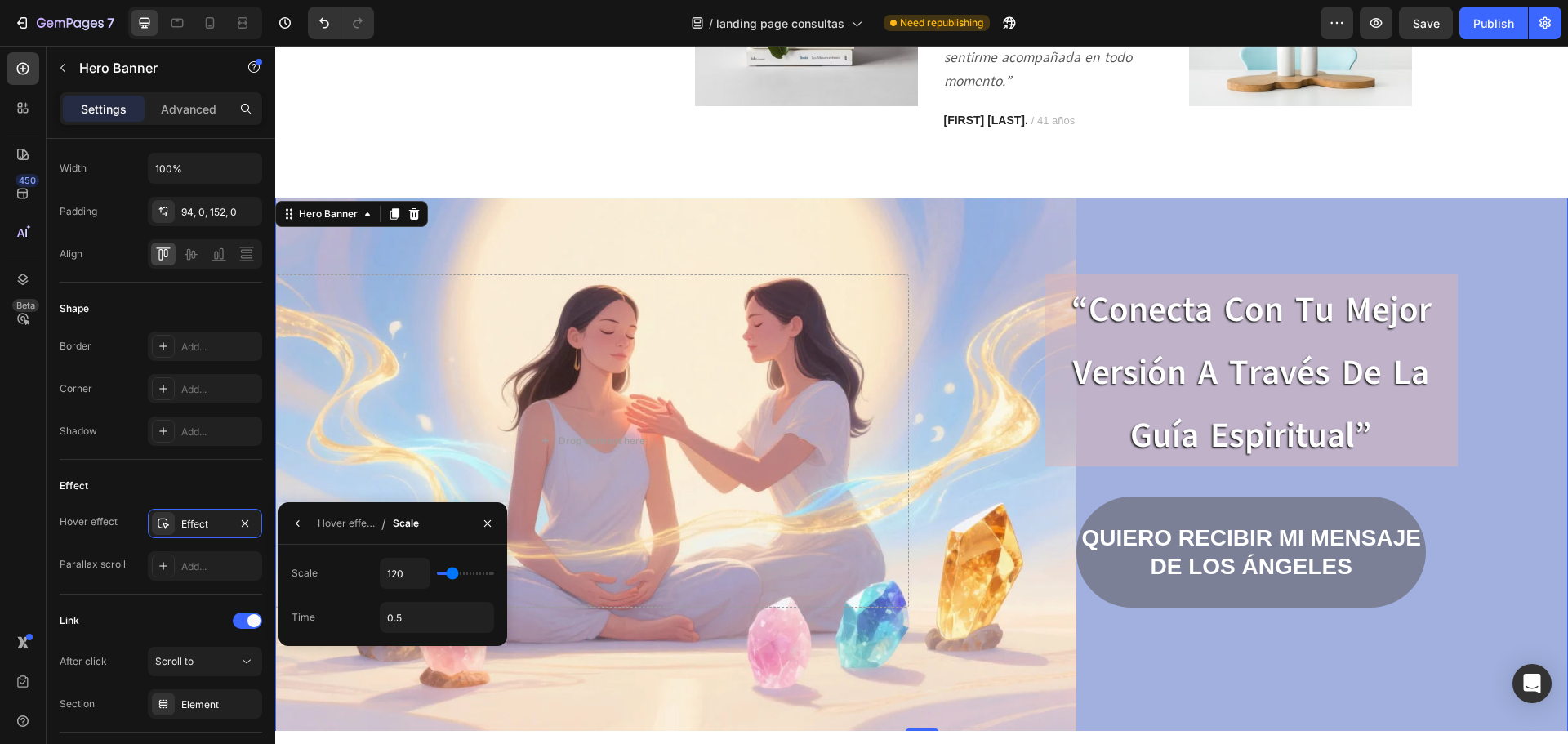 drag, startPoint x: 447, startPoint y: 573, endPoint x: 453, endPoint y: 579, distance: 8.485281 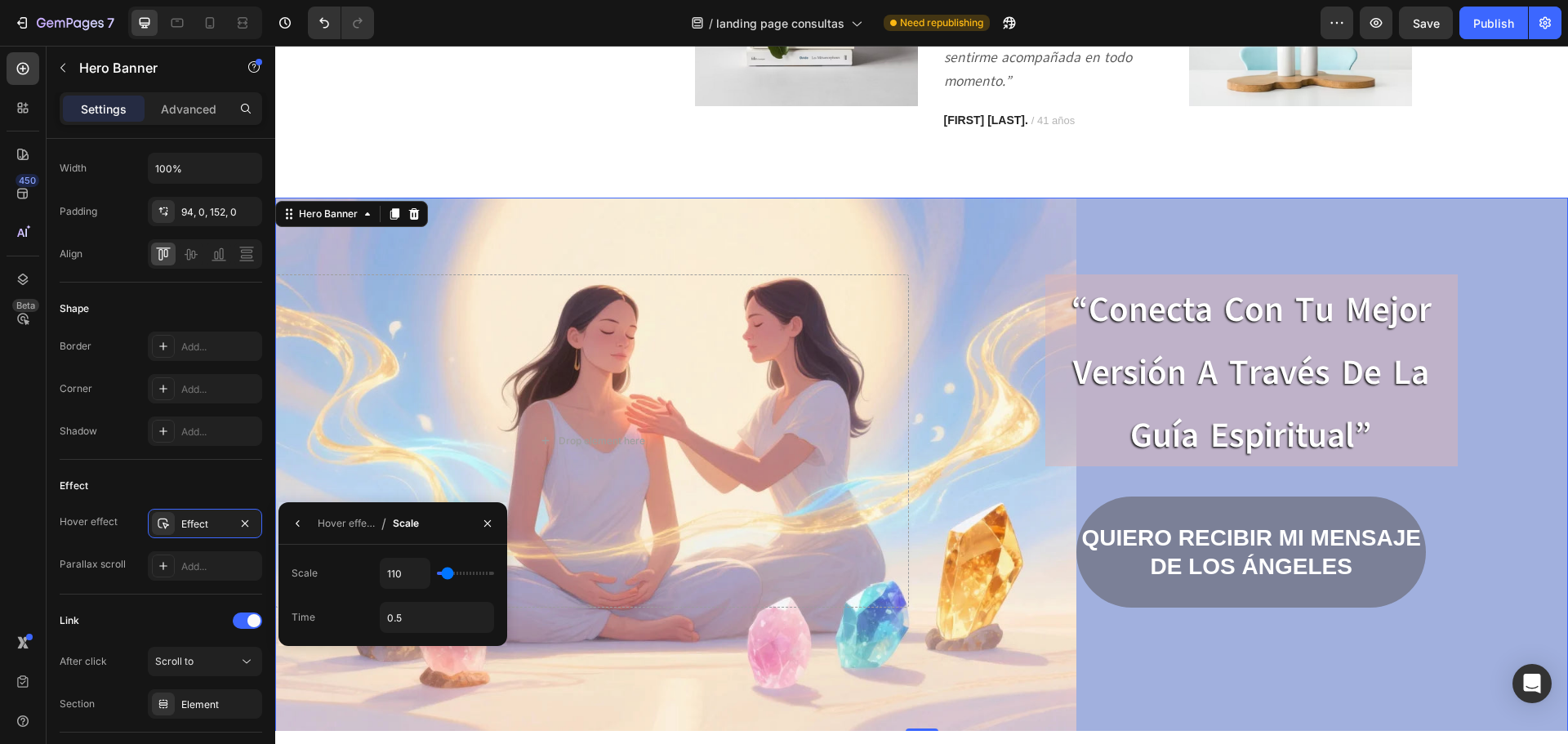 type on "105" 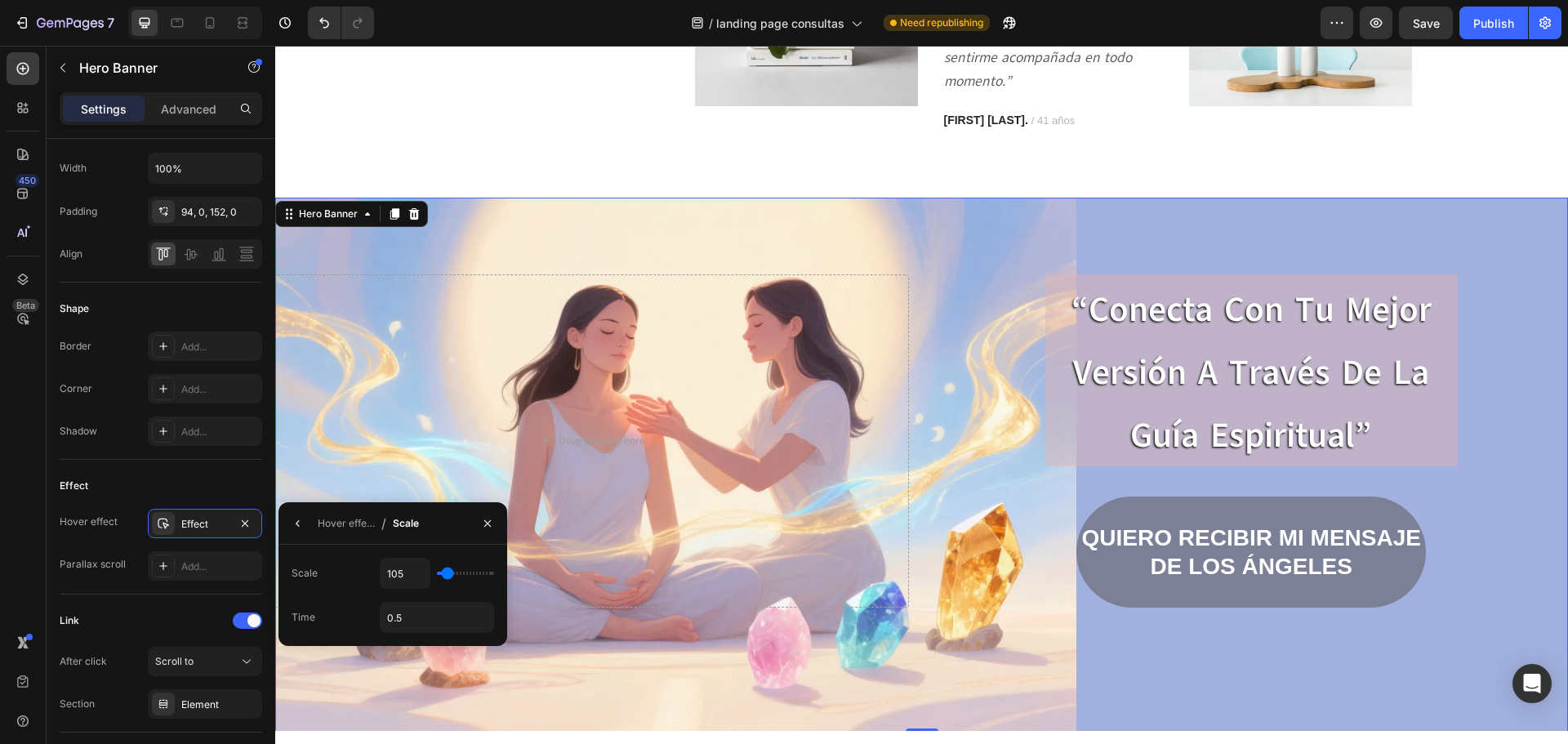 type on "105" 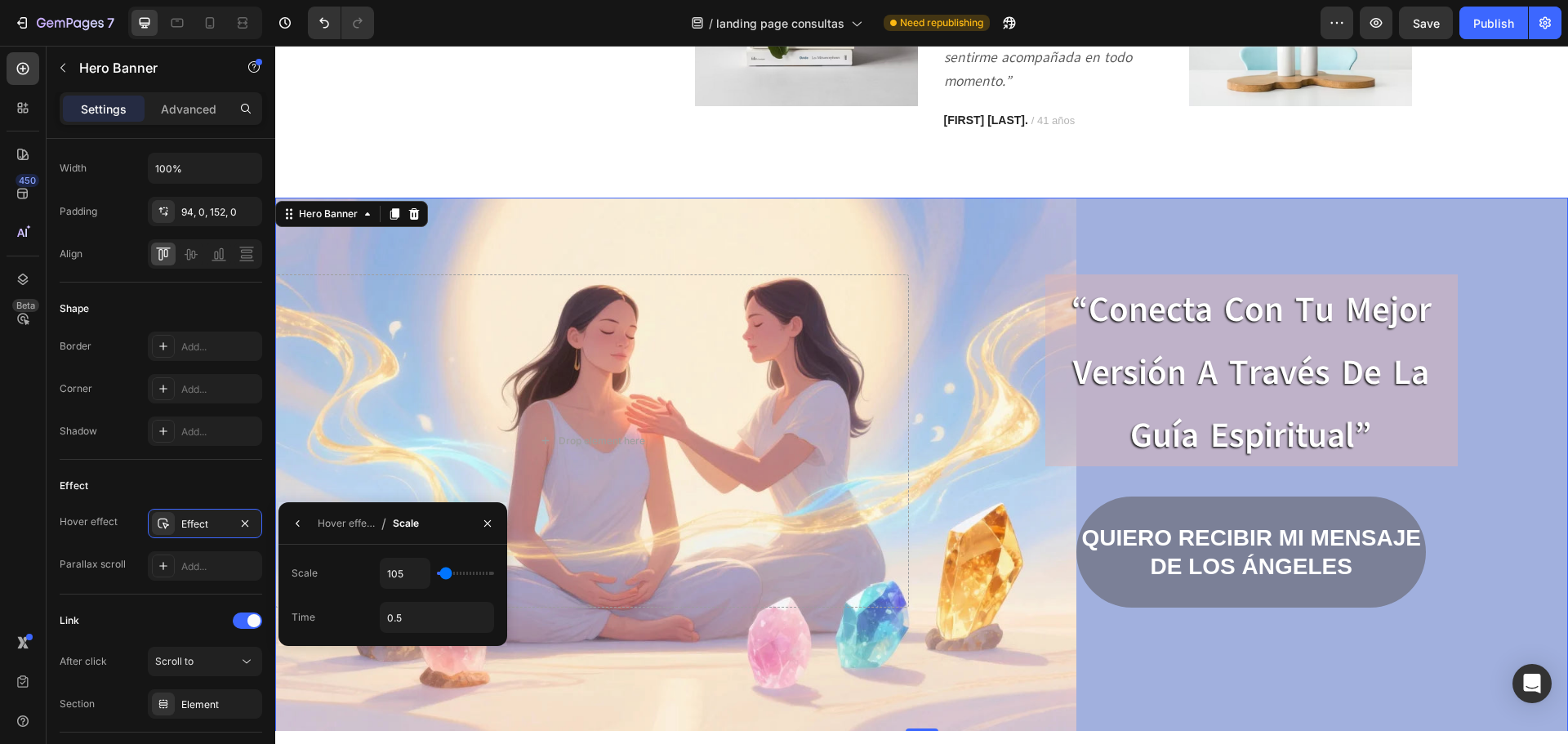 type on "100" 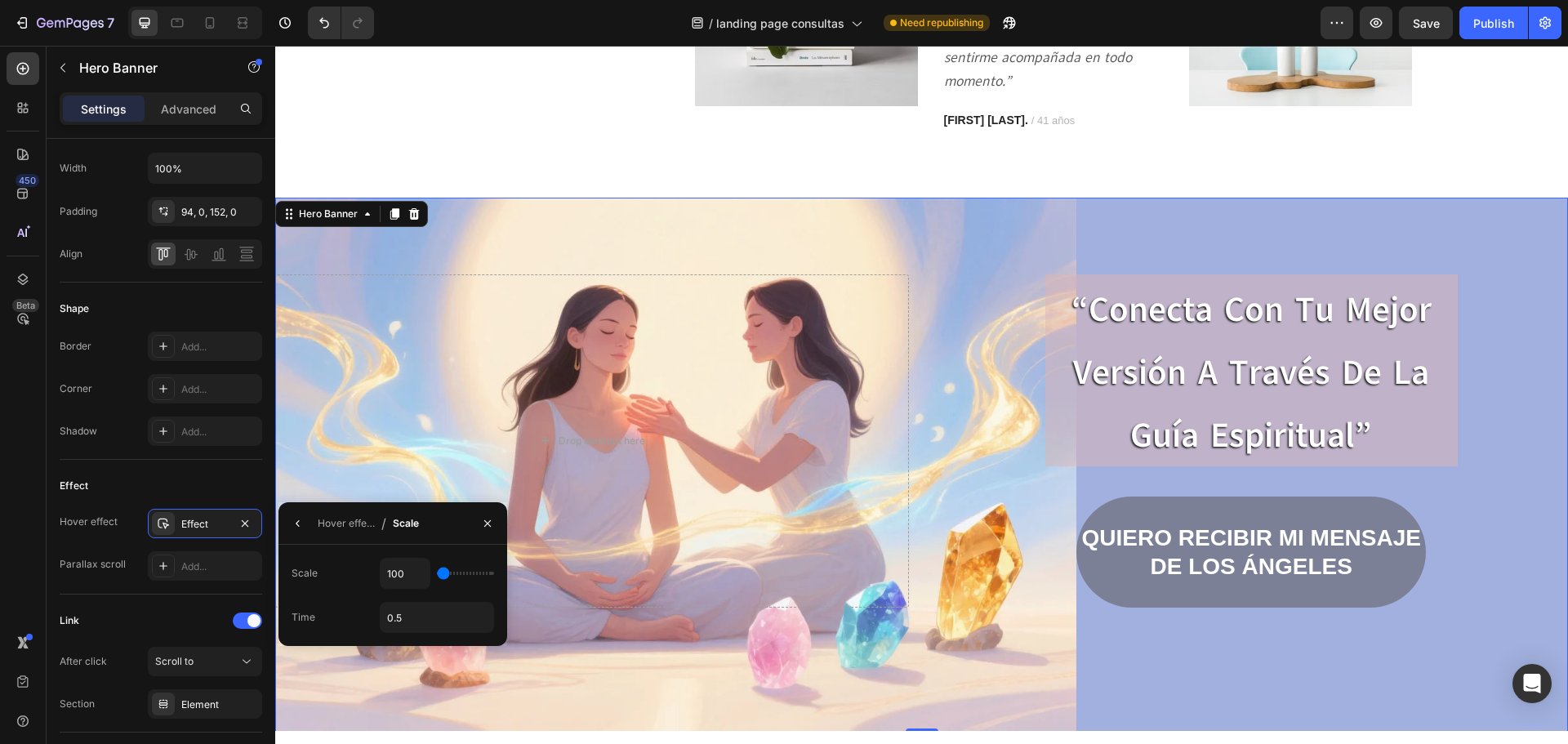 drag, startPoint x: 448, startPoint y: 572, endPoint x: 438, endPoint y: 572, distance: 10 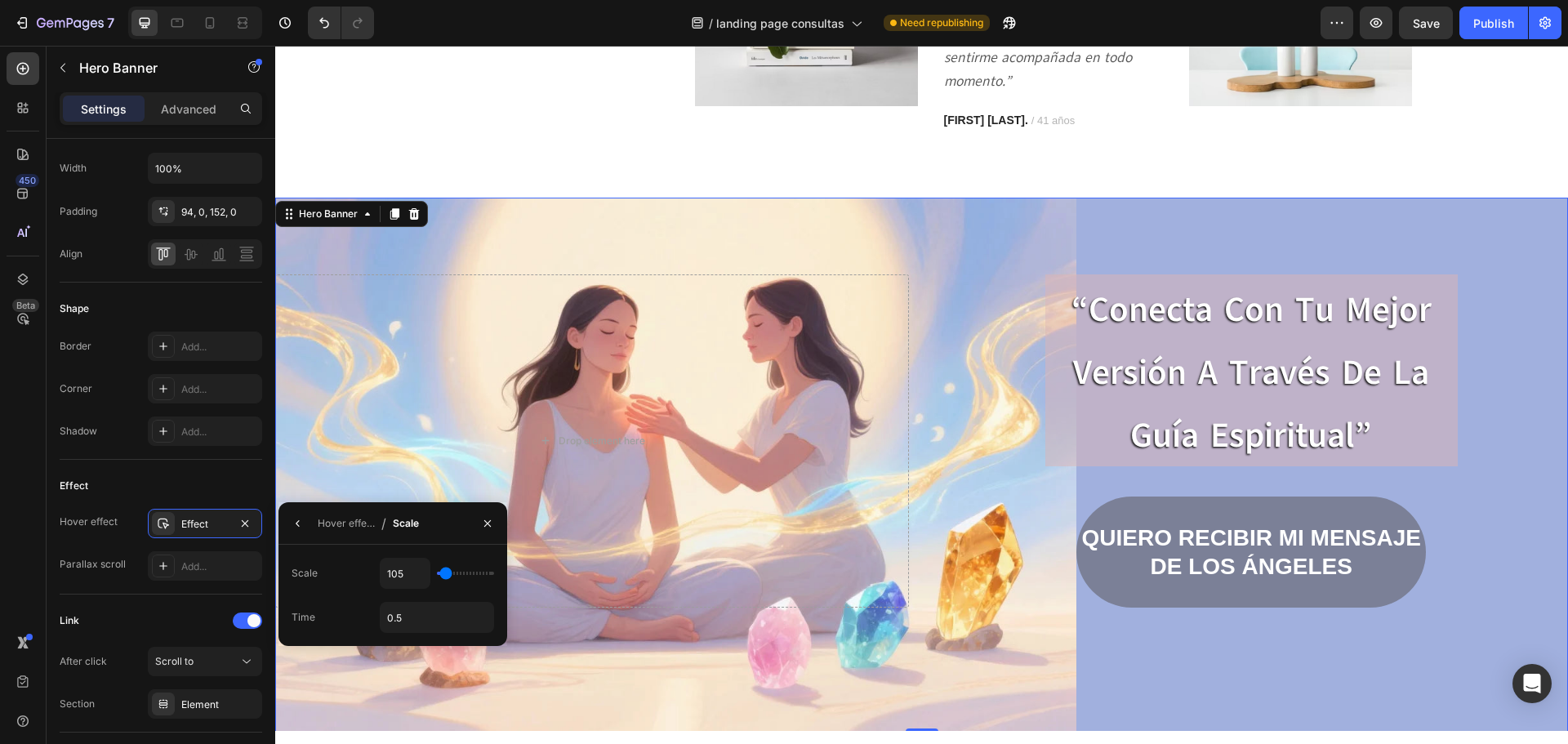 type on "110" 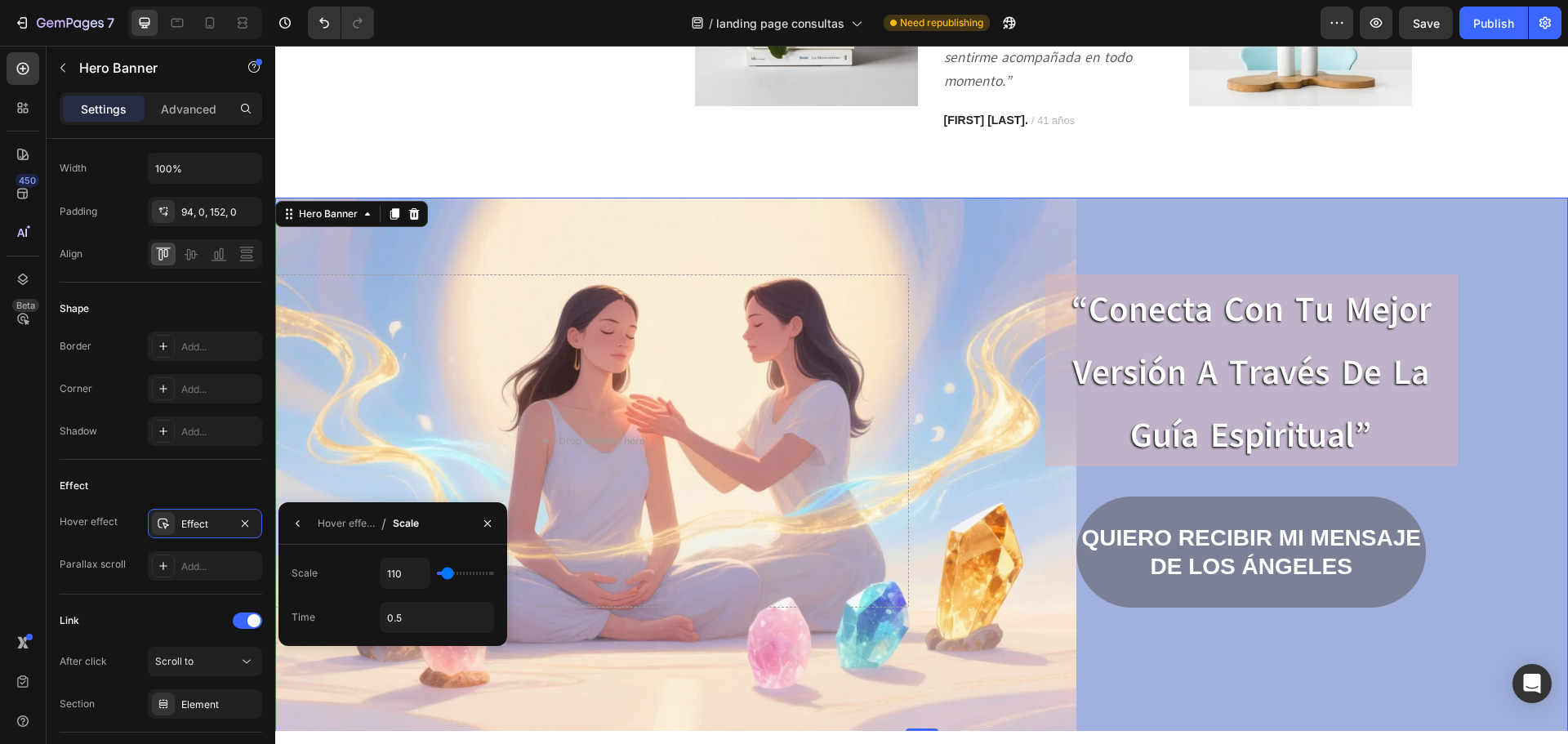 type on "115" 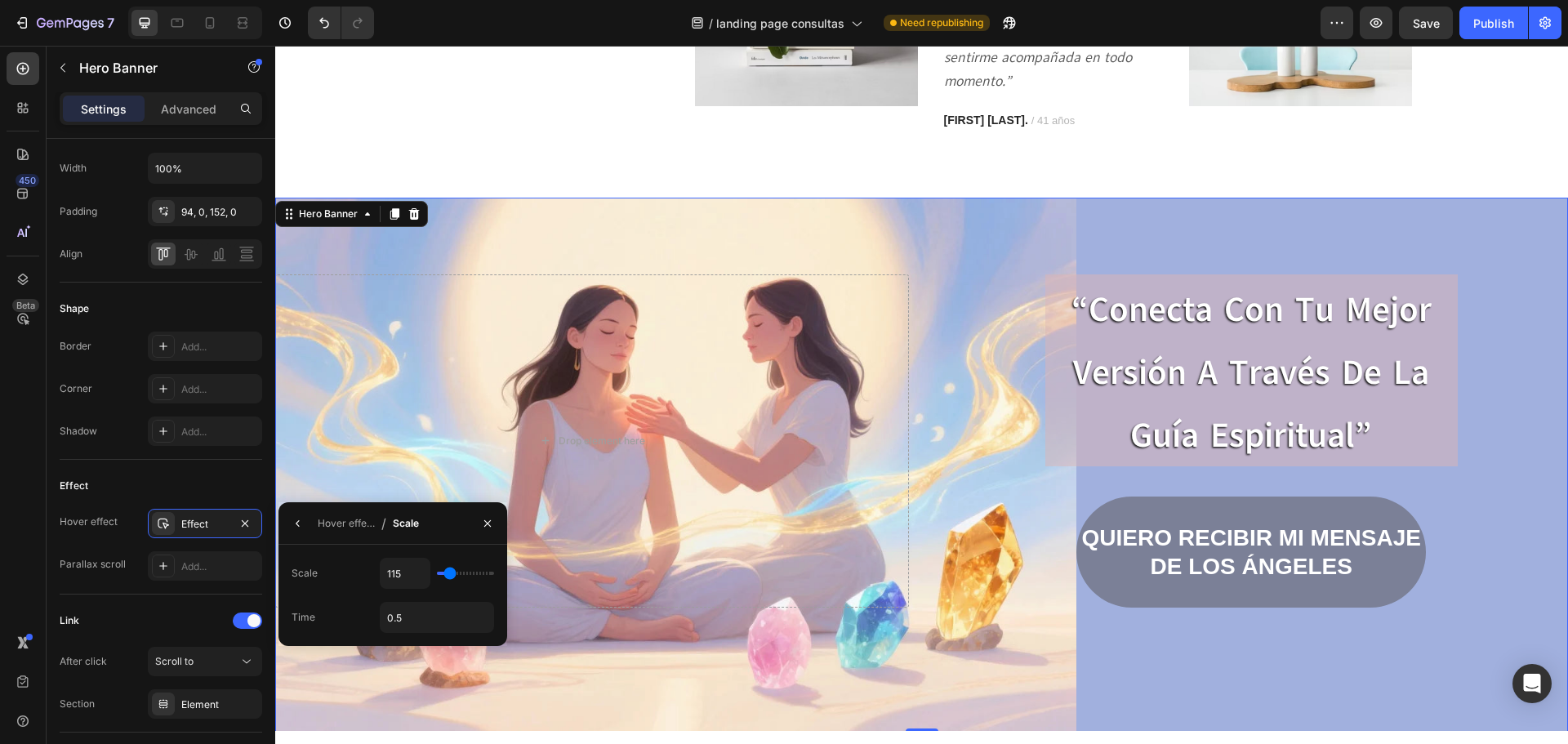 type on "120" 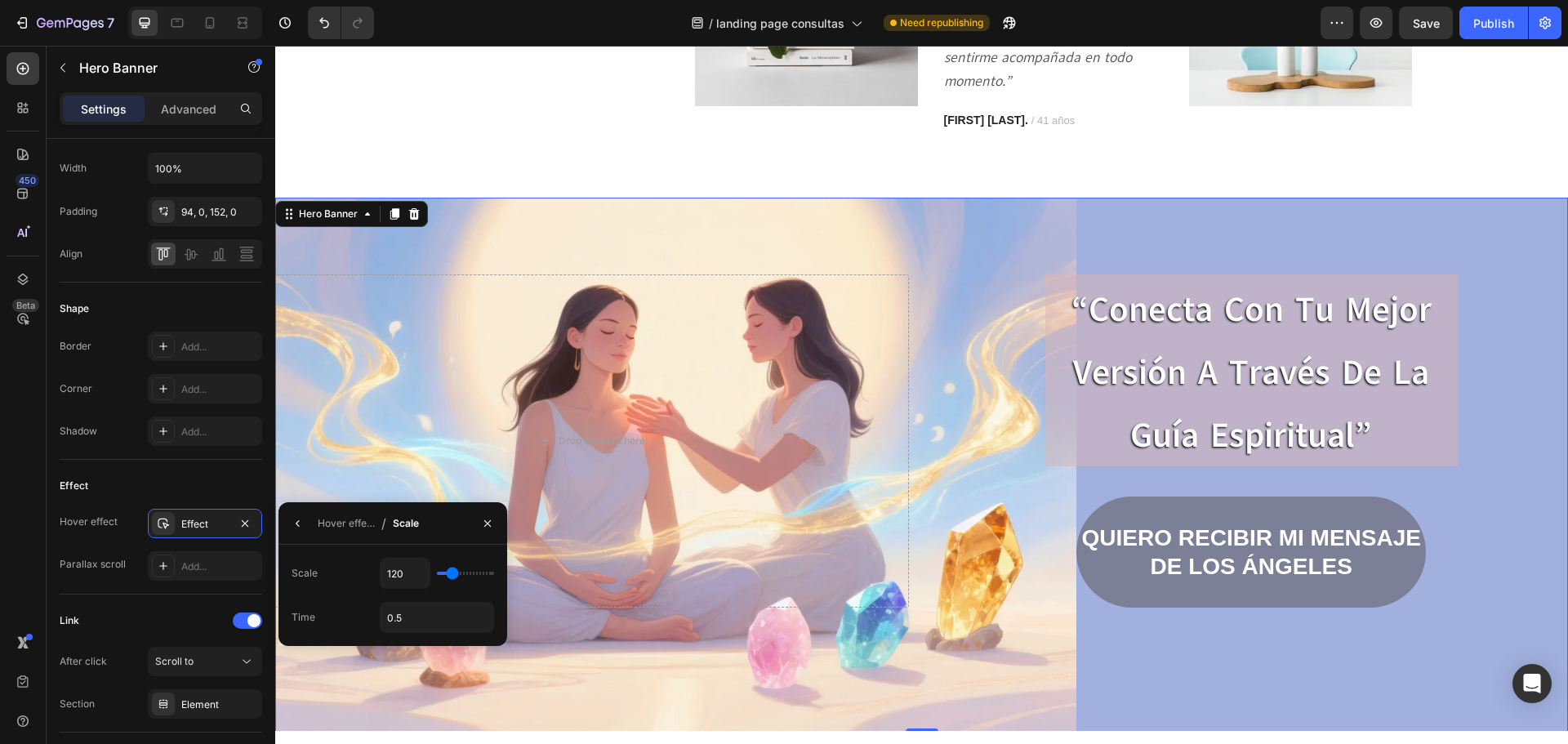 type on "125" 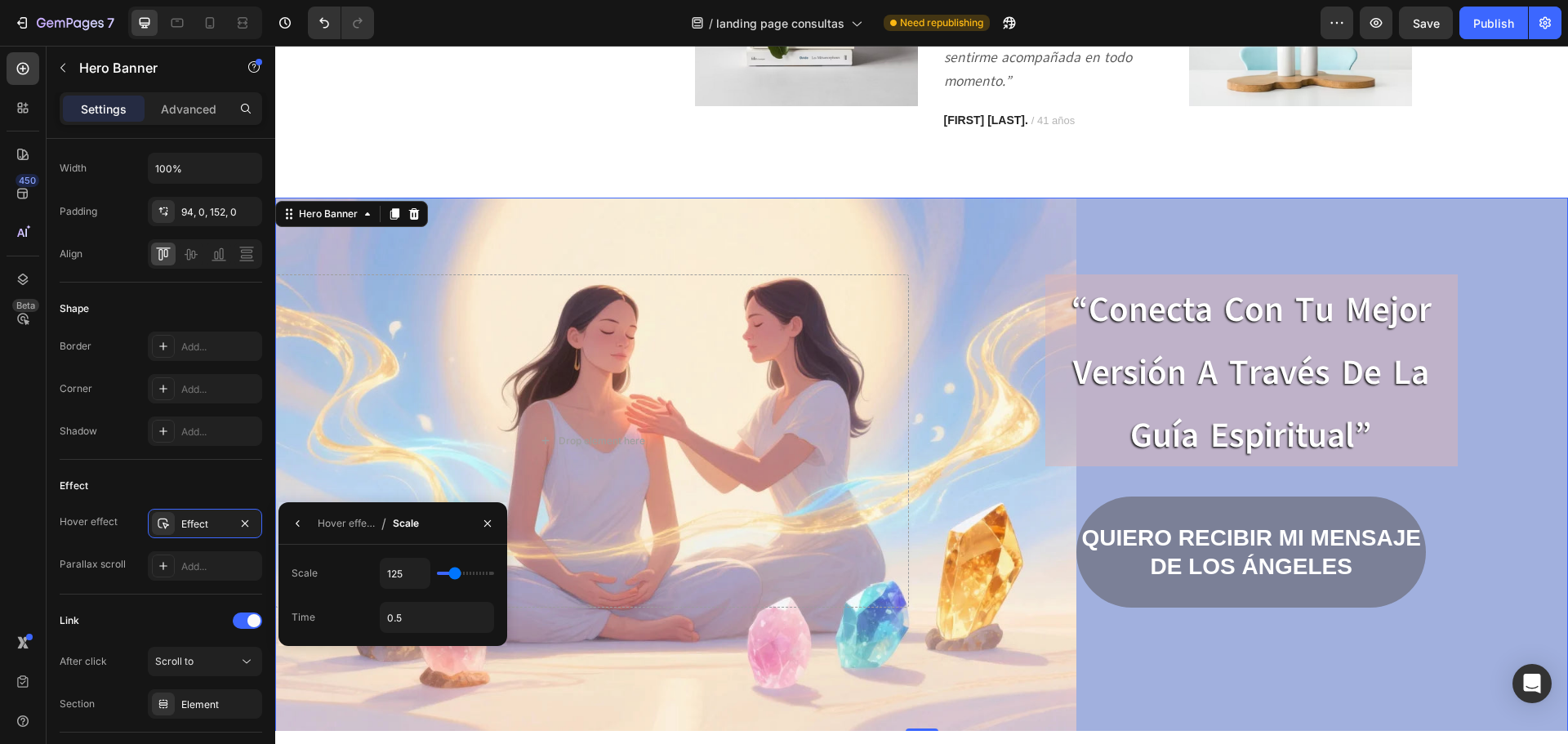 type on "120" 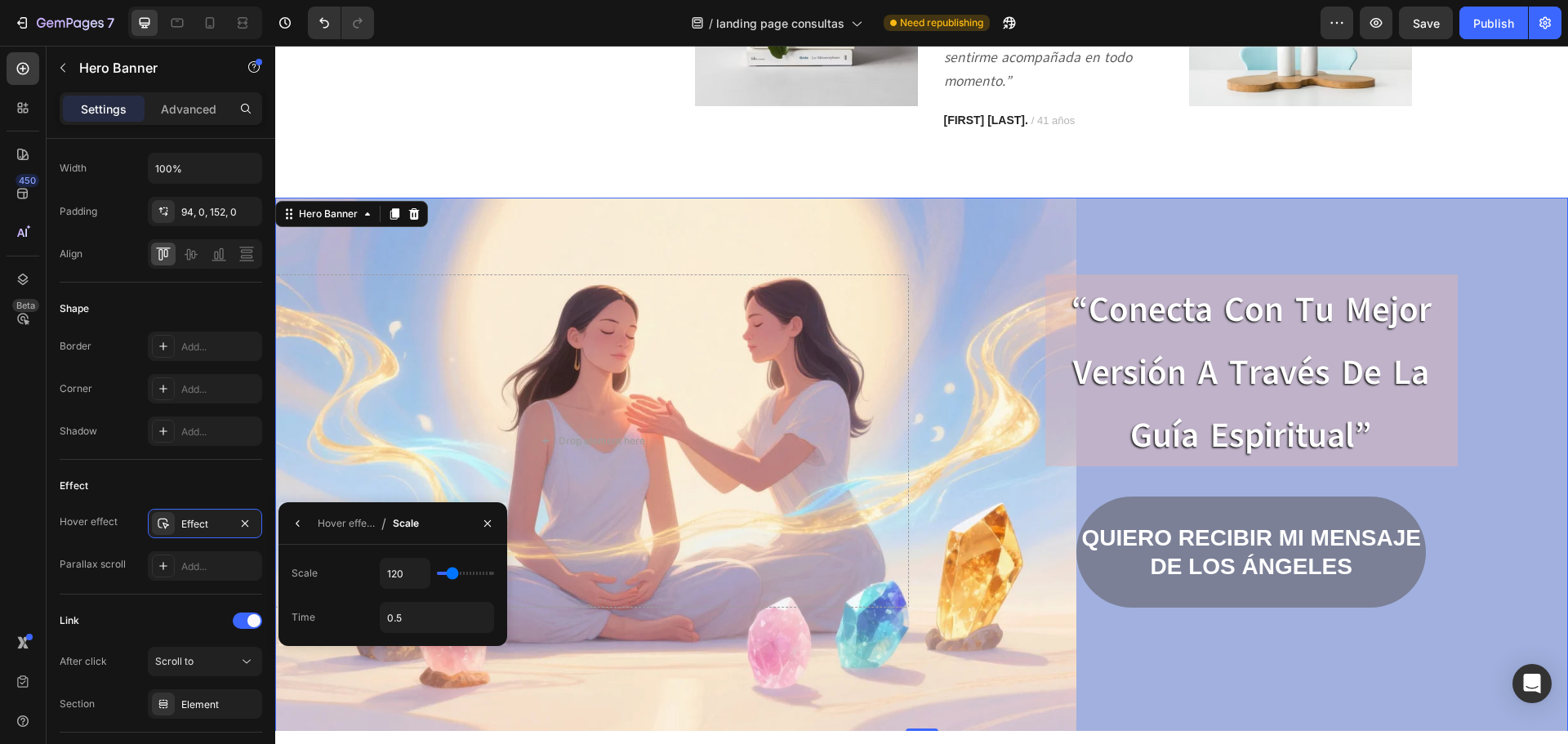 drag, startPoint x: 443, startPoint y: 576, endPoint x: 452, endPoint y: 576, distance: 9 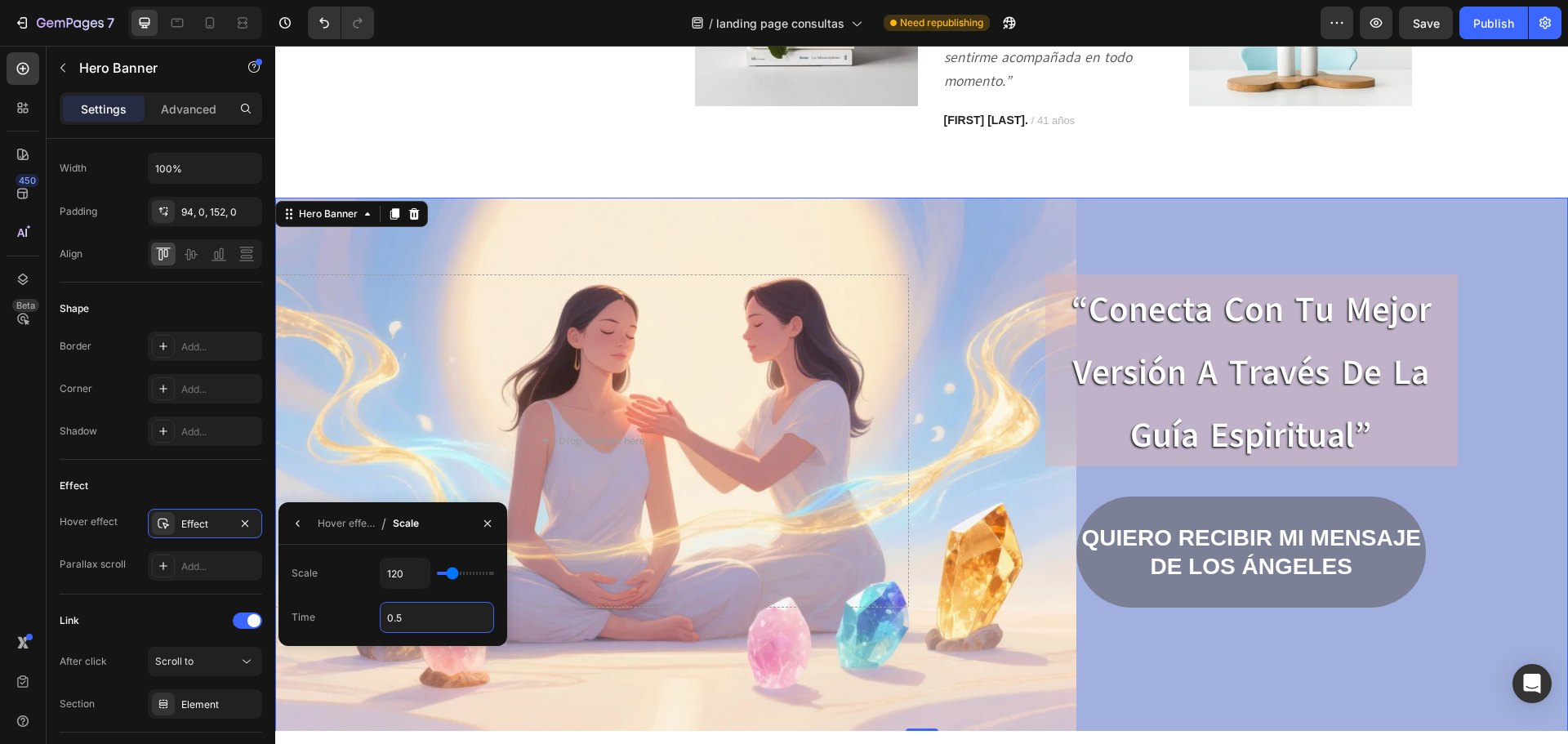 click on "0.5" at bounding box center [437, 617] 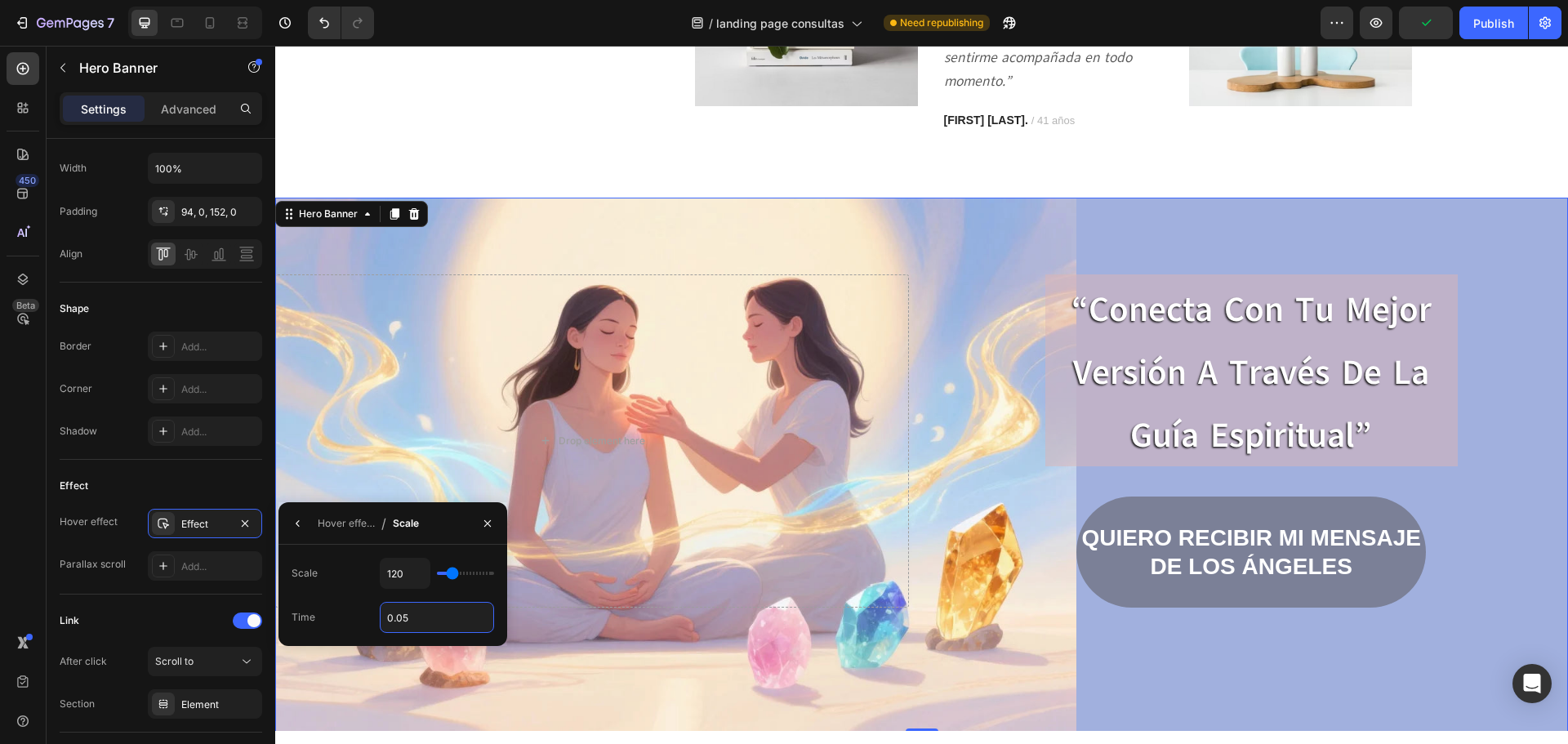 click on "0.05" at bounding box center [437, 617] 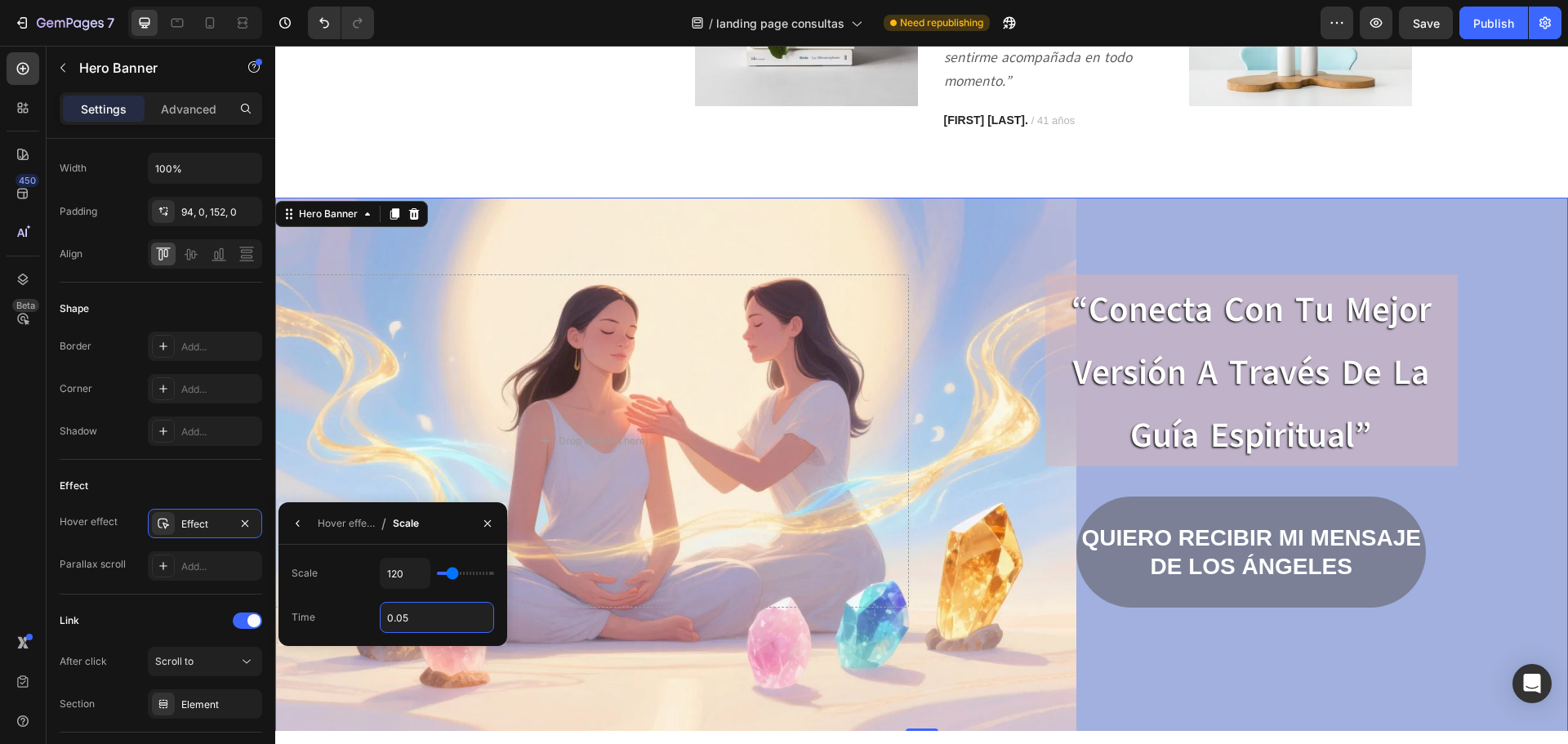 click on "0.05" at bounding box center [437, 617] 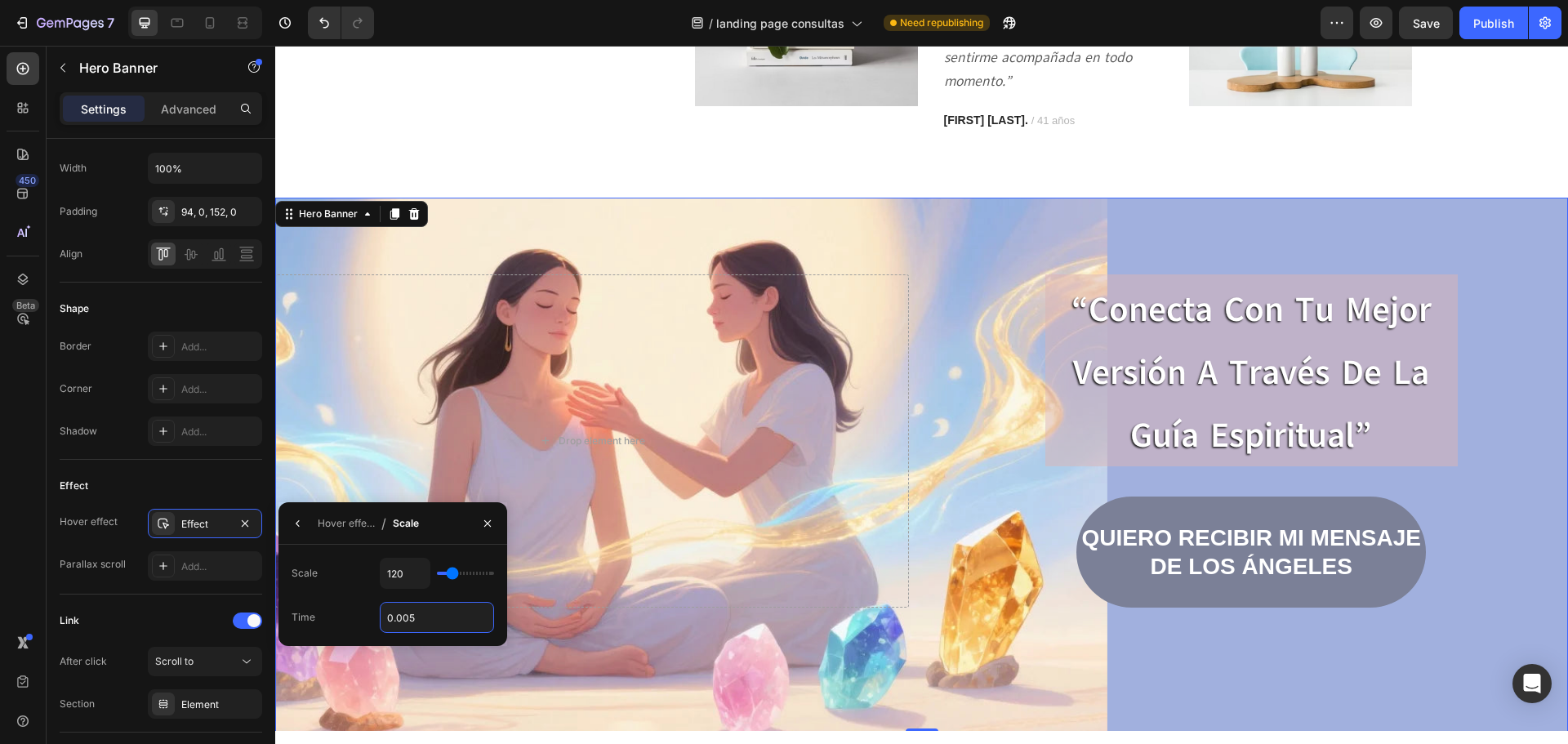 click on "“conecta con tu mejor versión a través de la guía espiritual” Heading Quiero recibir mi mensaje de los ángeles Button Row
Drop element here" at bounding box center (921, 465) 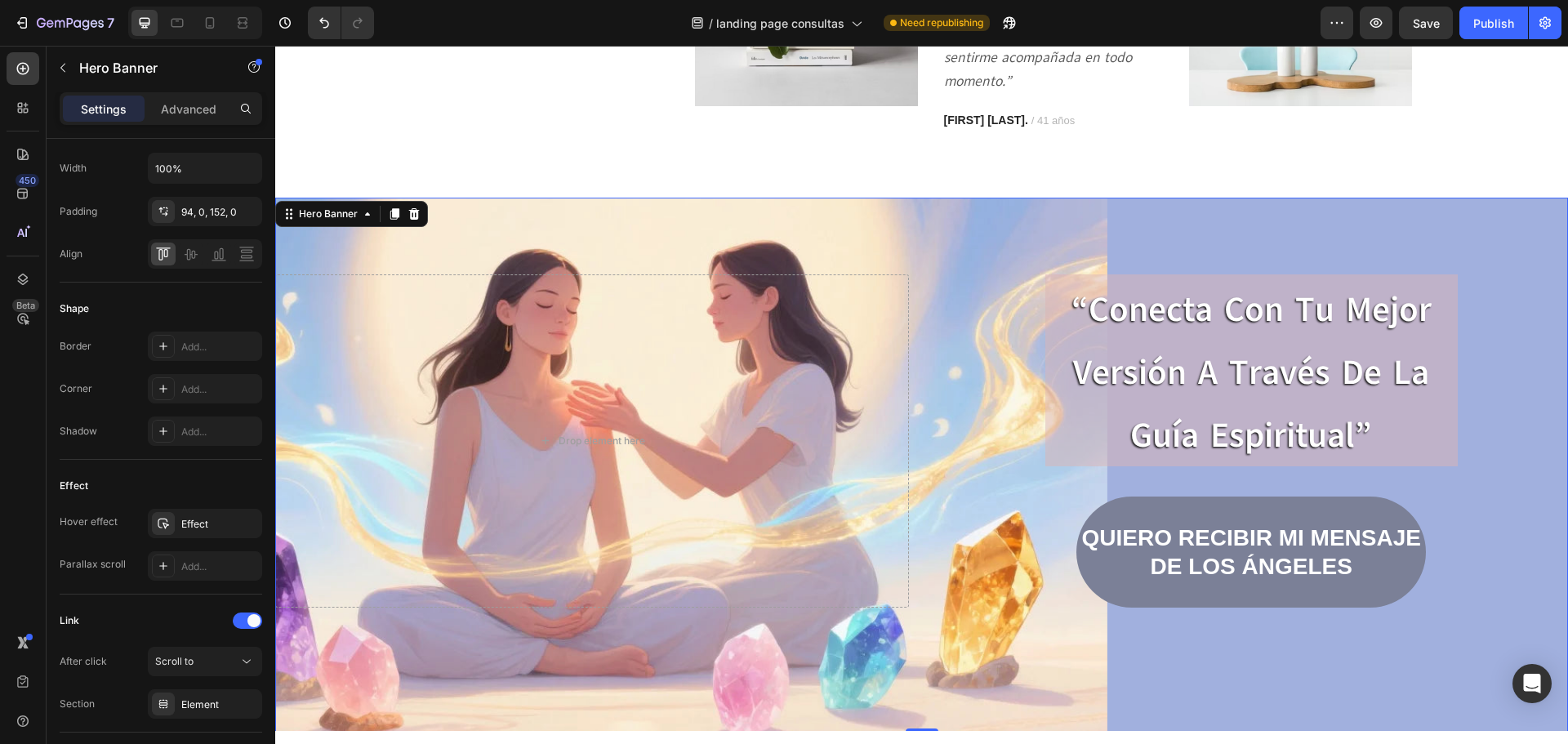 click on "“conecta con tu mejor versión a través de la guía espiritual” Heading Quiero recibir mi mensaje de los ángeles Button Row" at bounding box center (1252, 441) 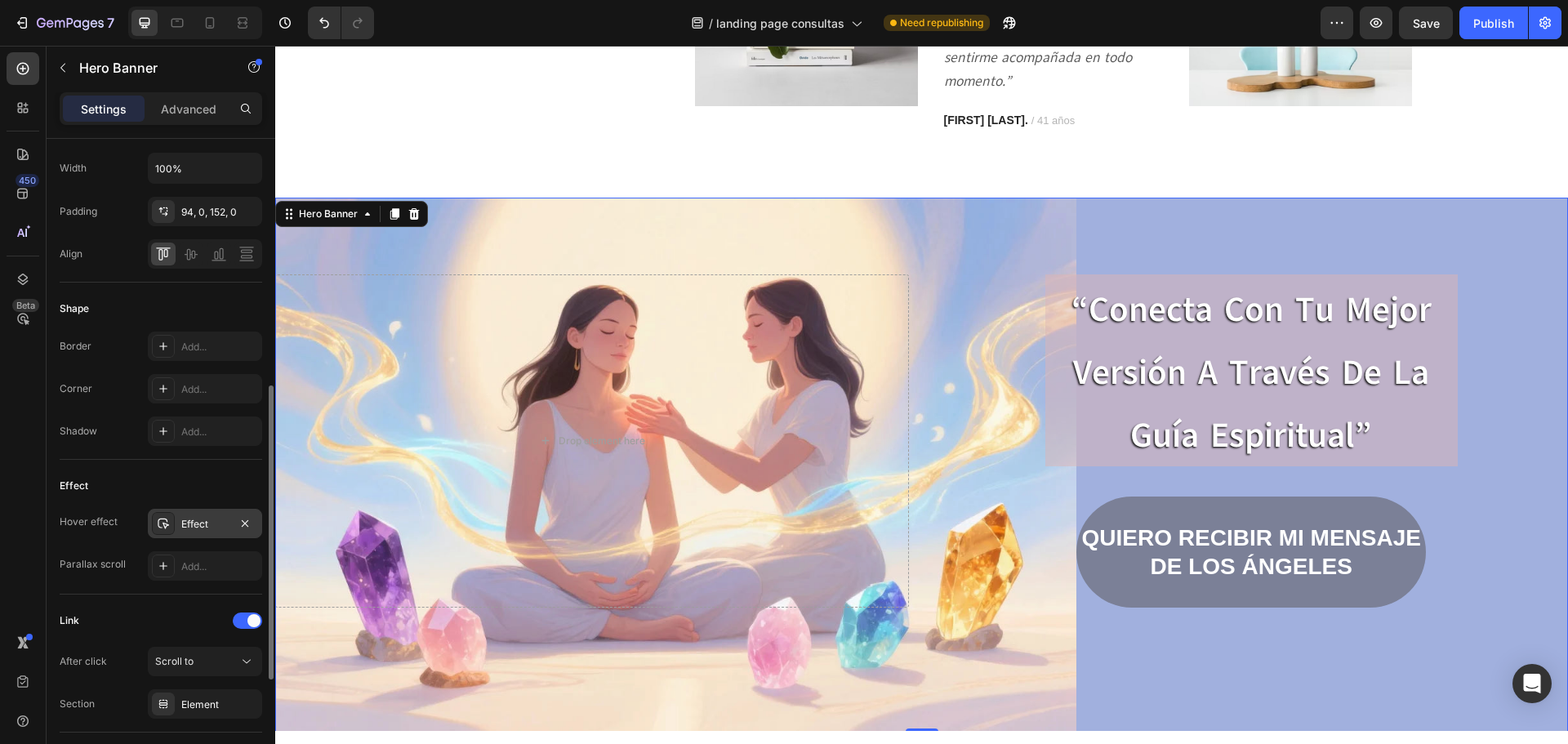 click on "Effect" at bounding box center (205, 524) 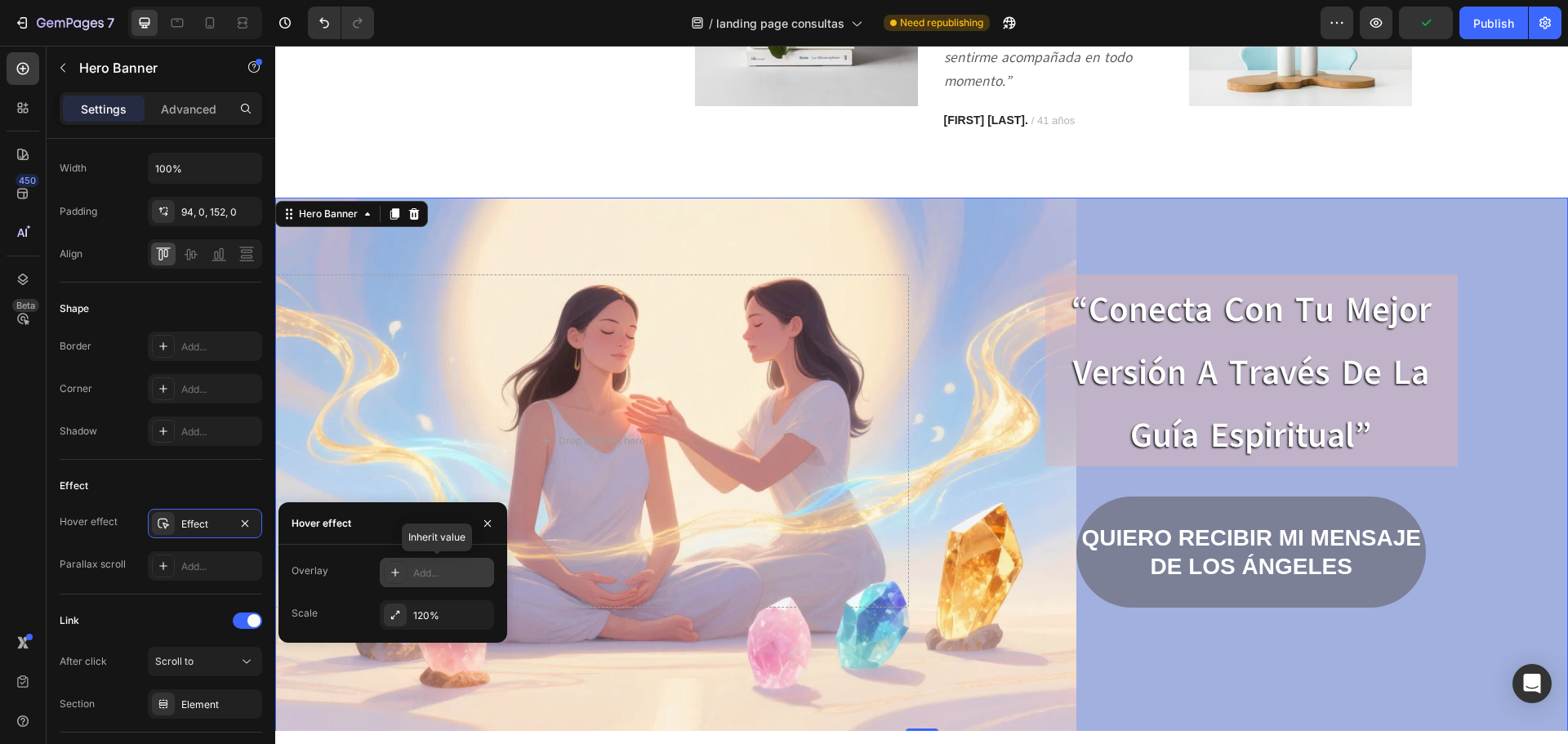 click on "Add..." at bounding box center [437, 572] 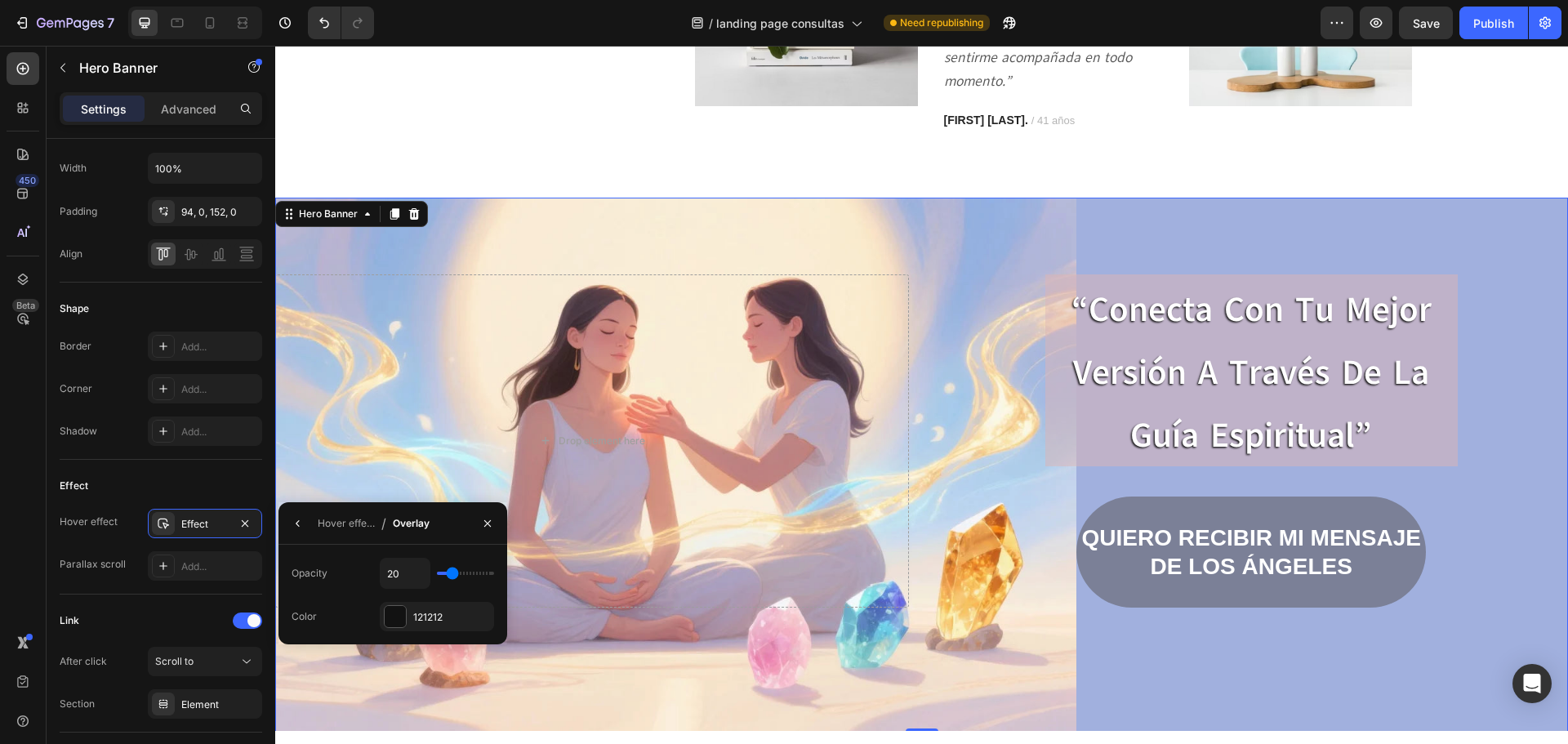 type on "17" 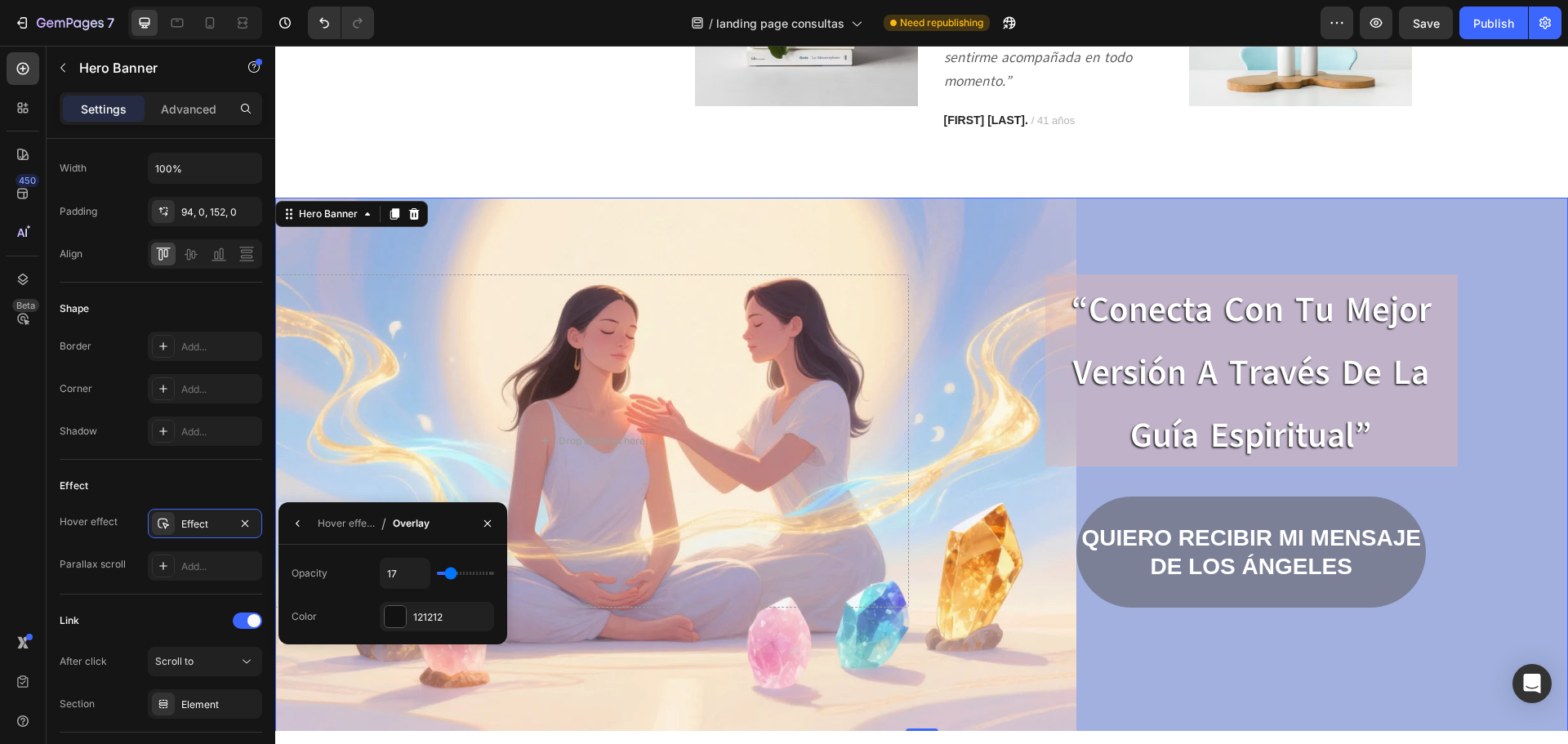 type on "15" 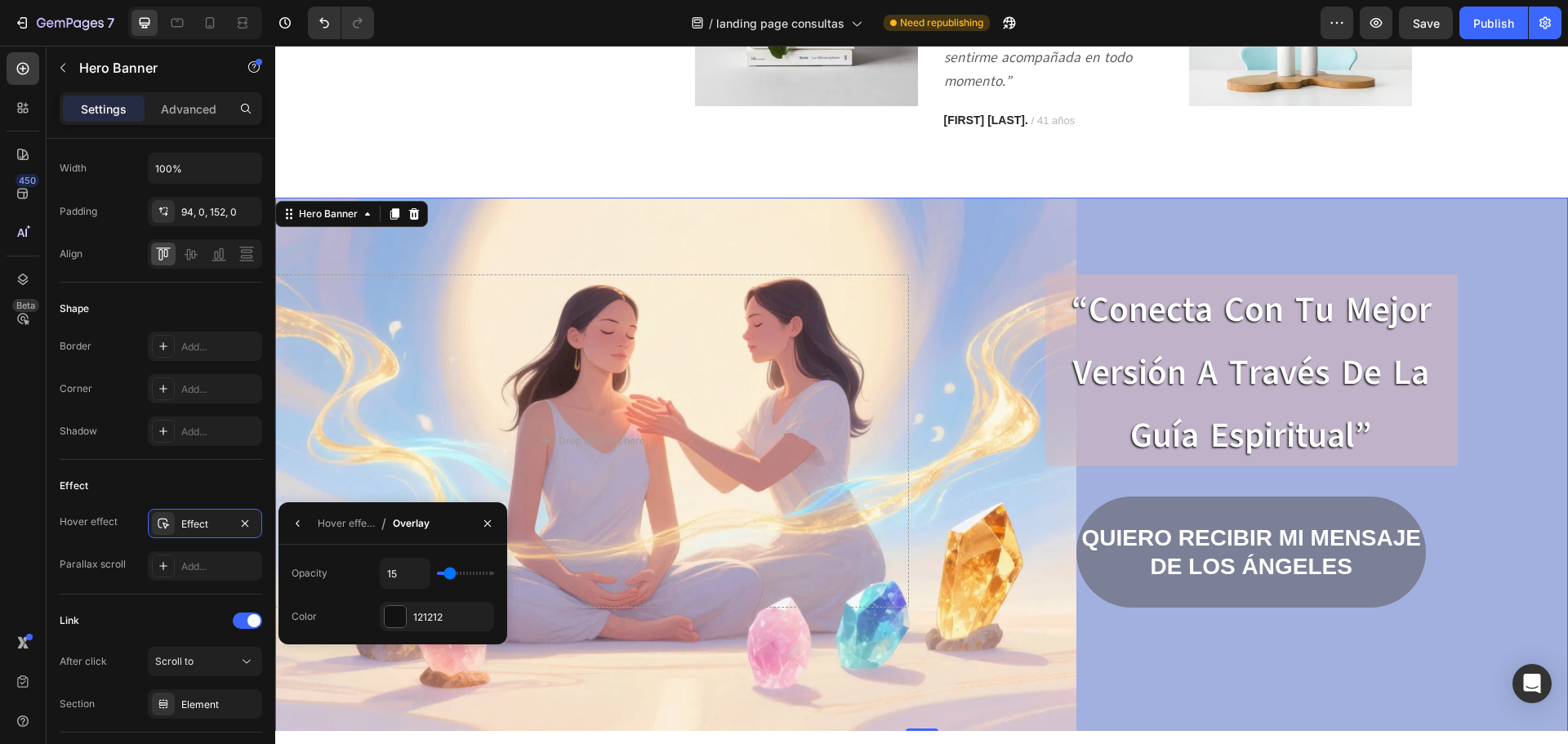 type on "13" 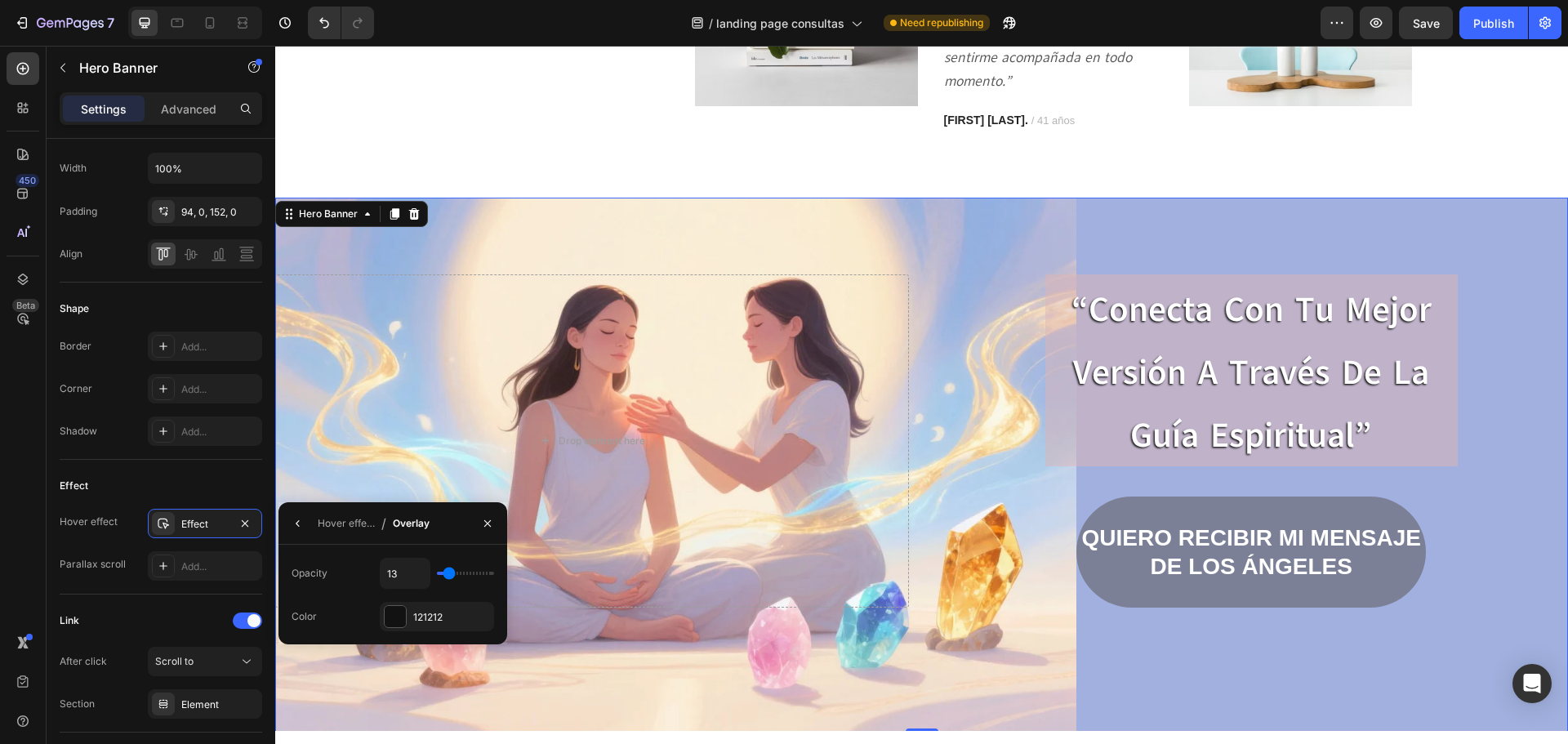 type on "11" 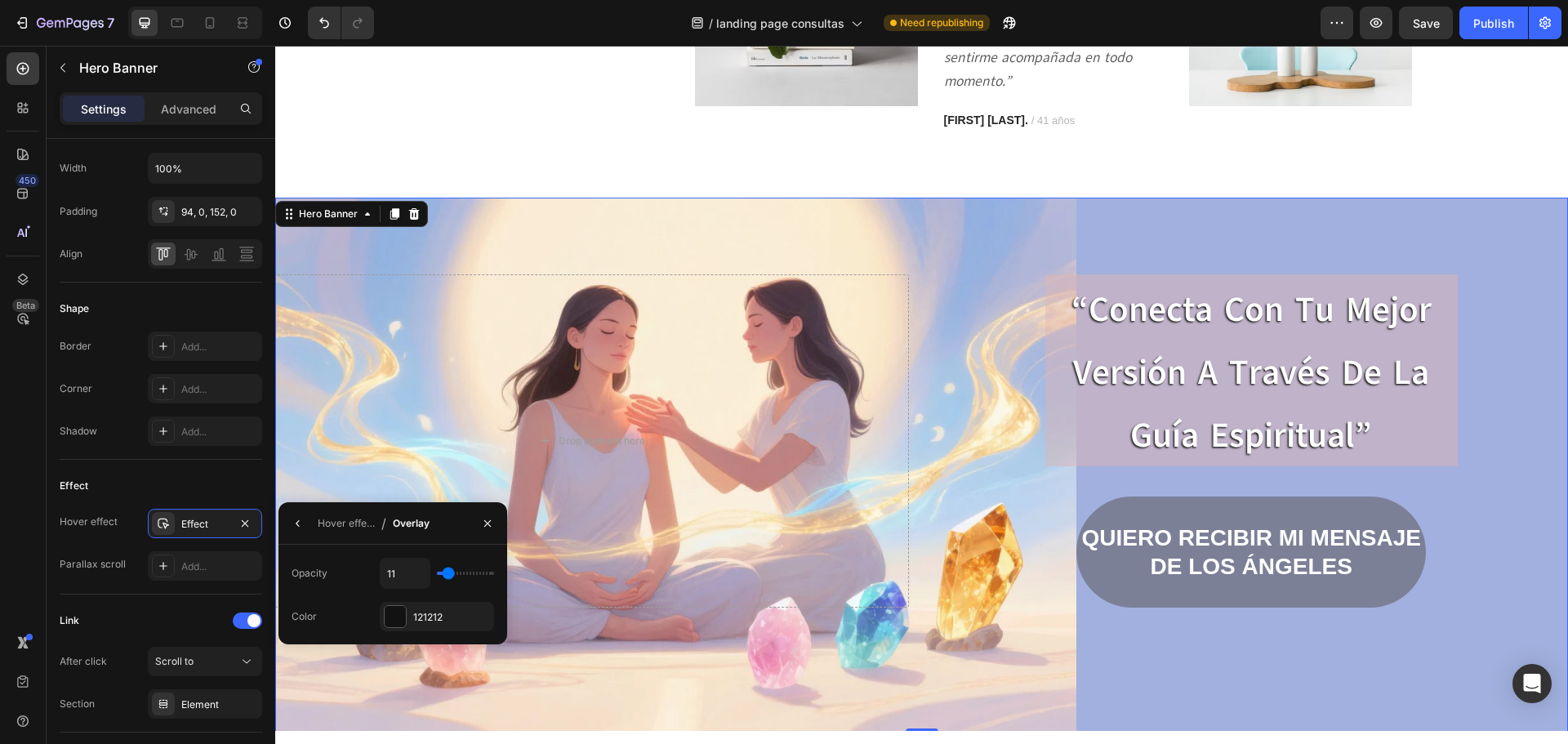 type on "9" 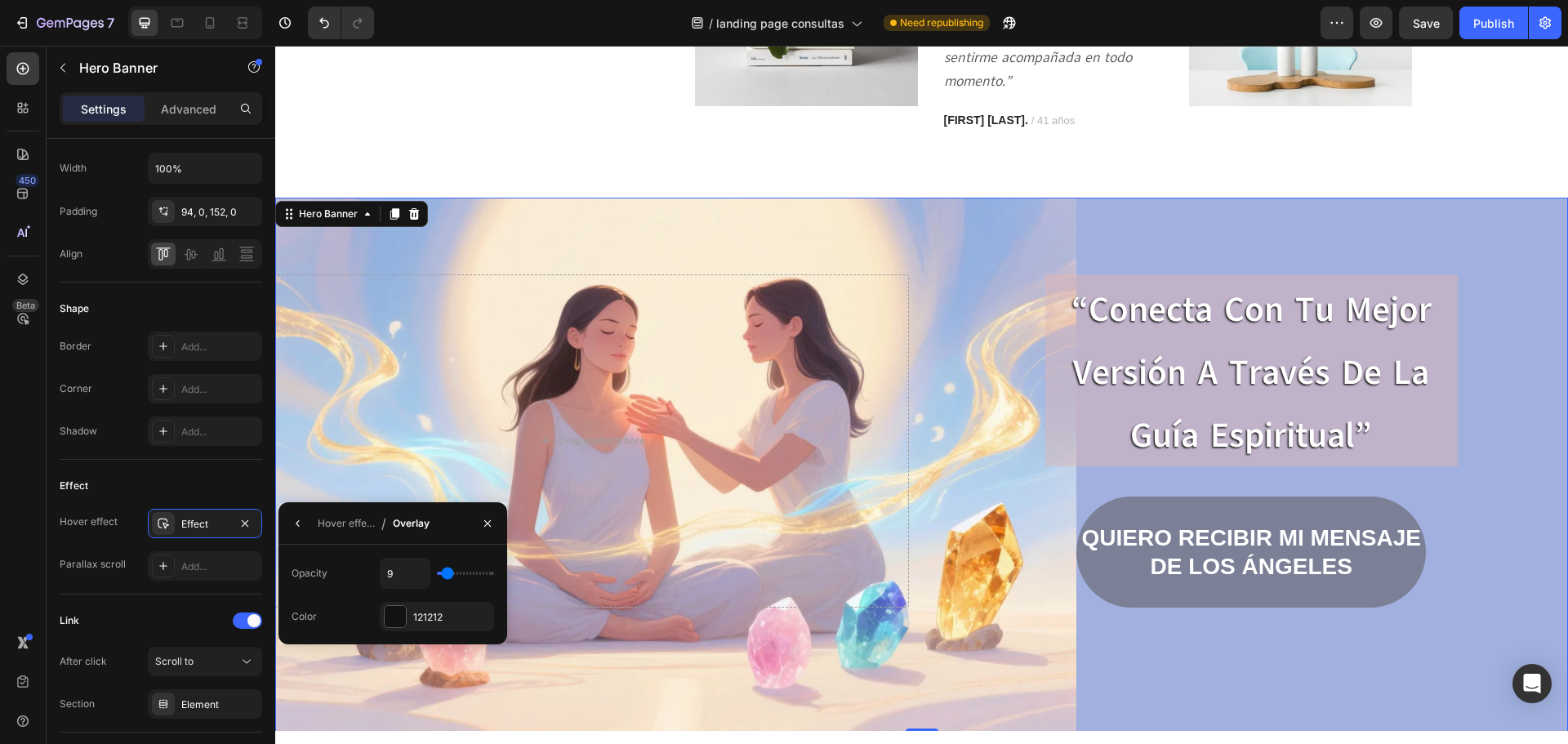type on "7" 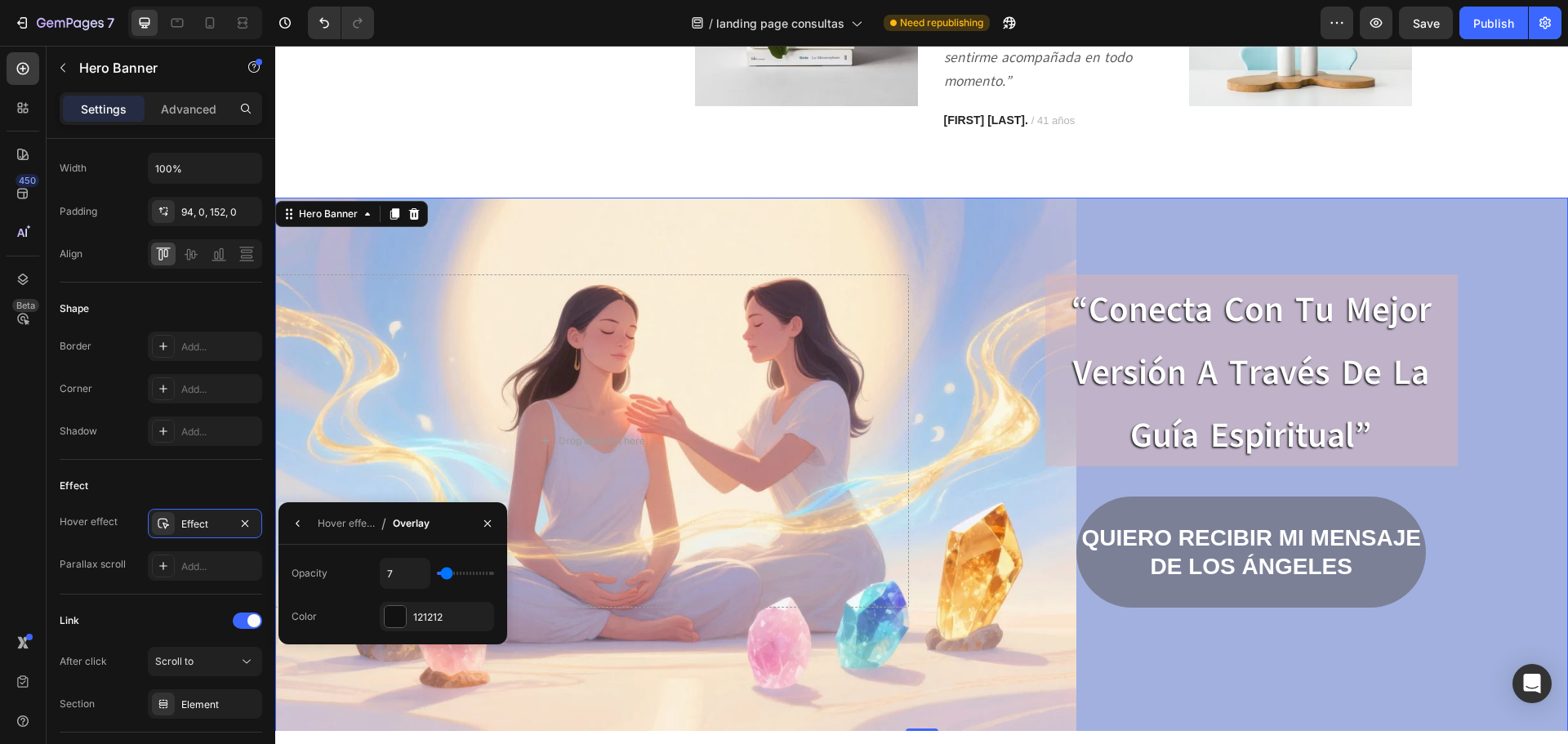 type on "6" 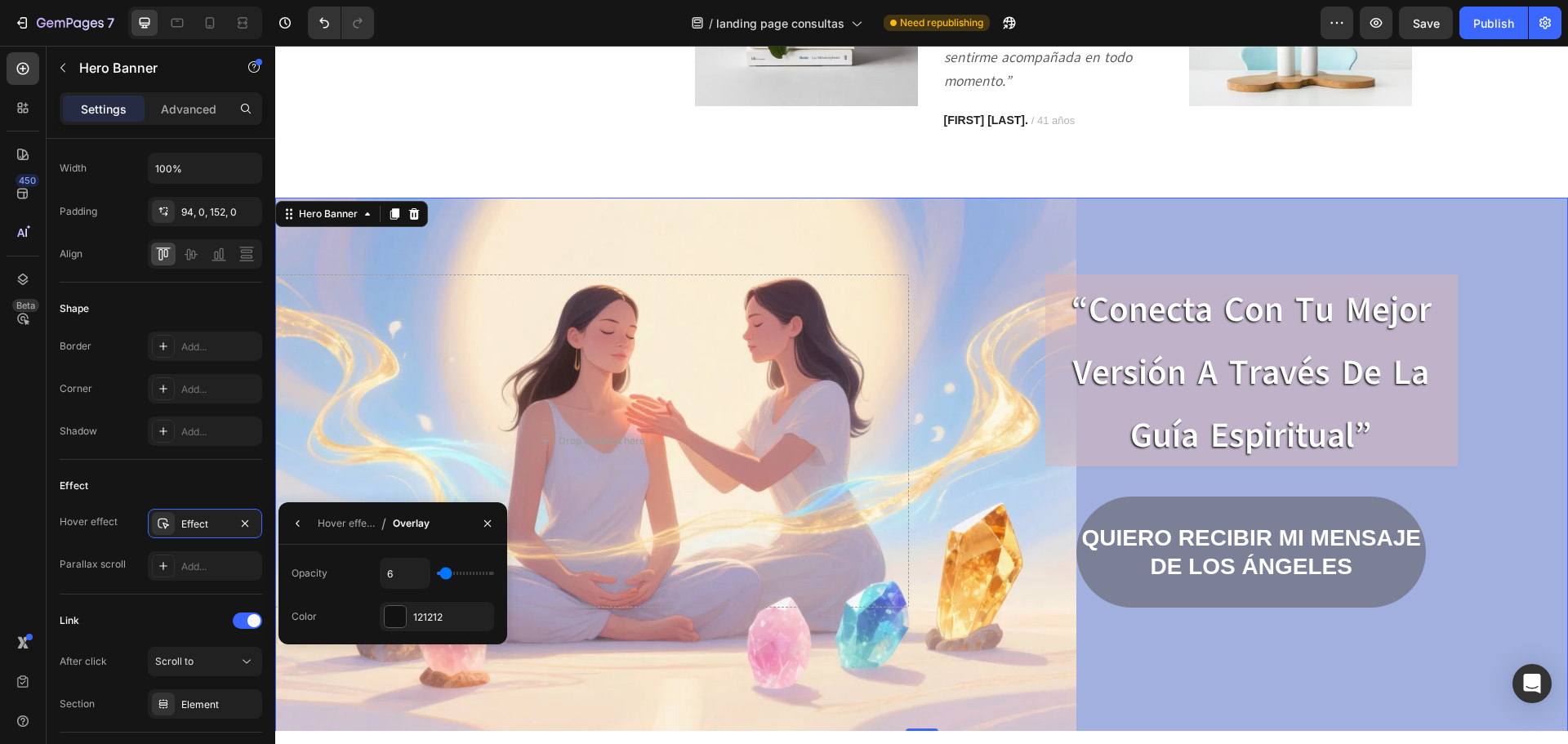 type on "4" 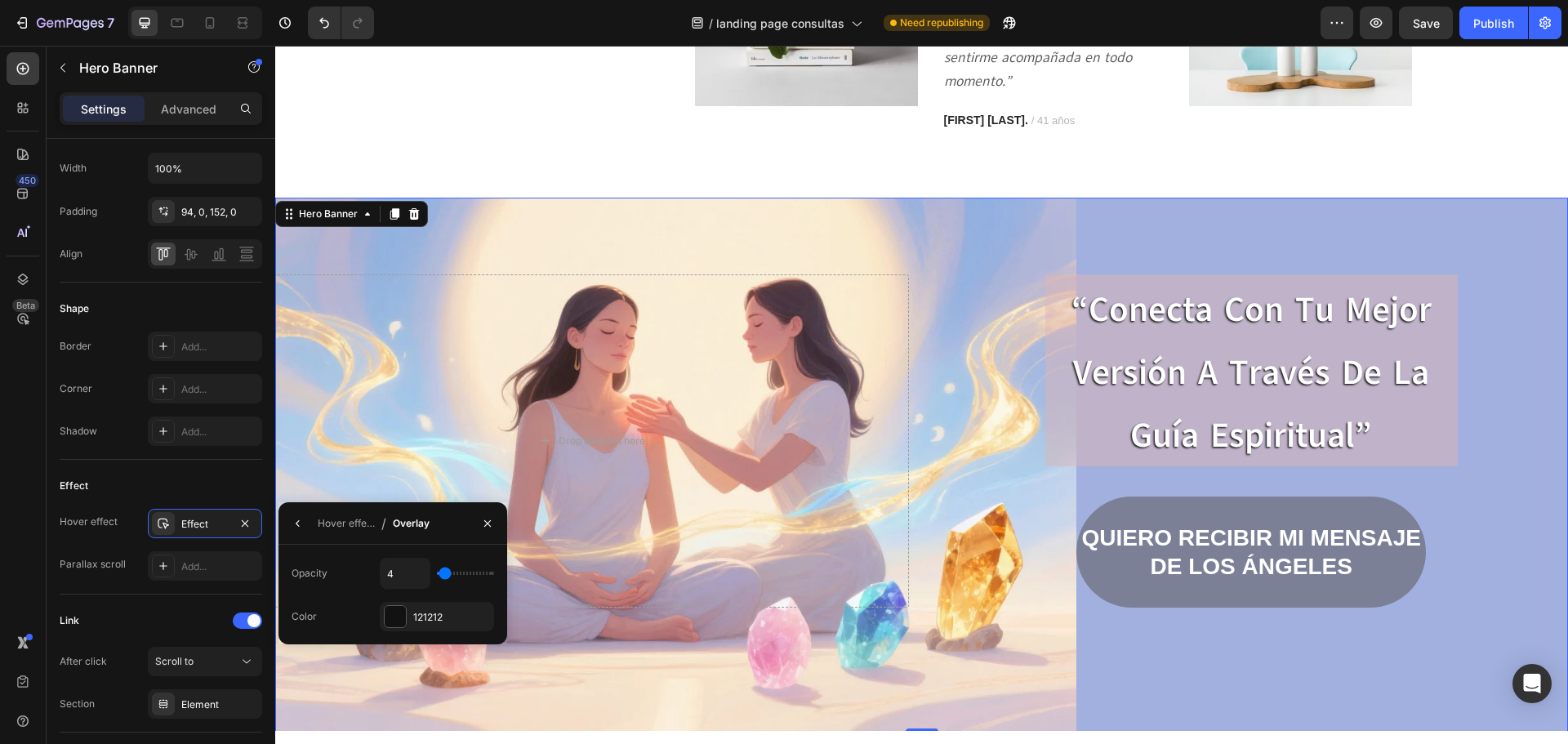 type on "2" 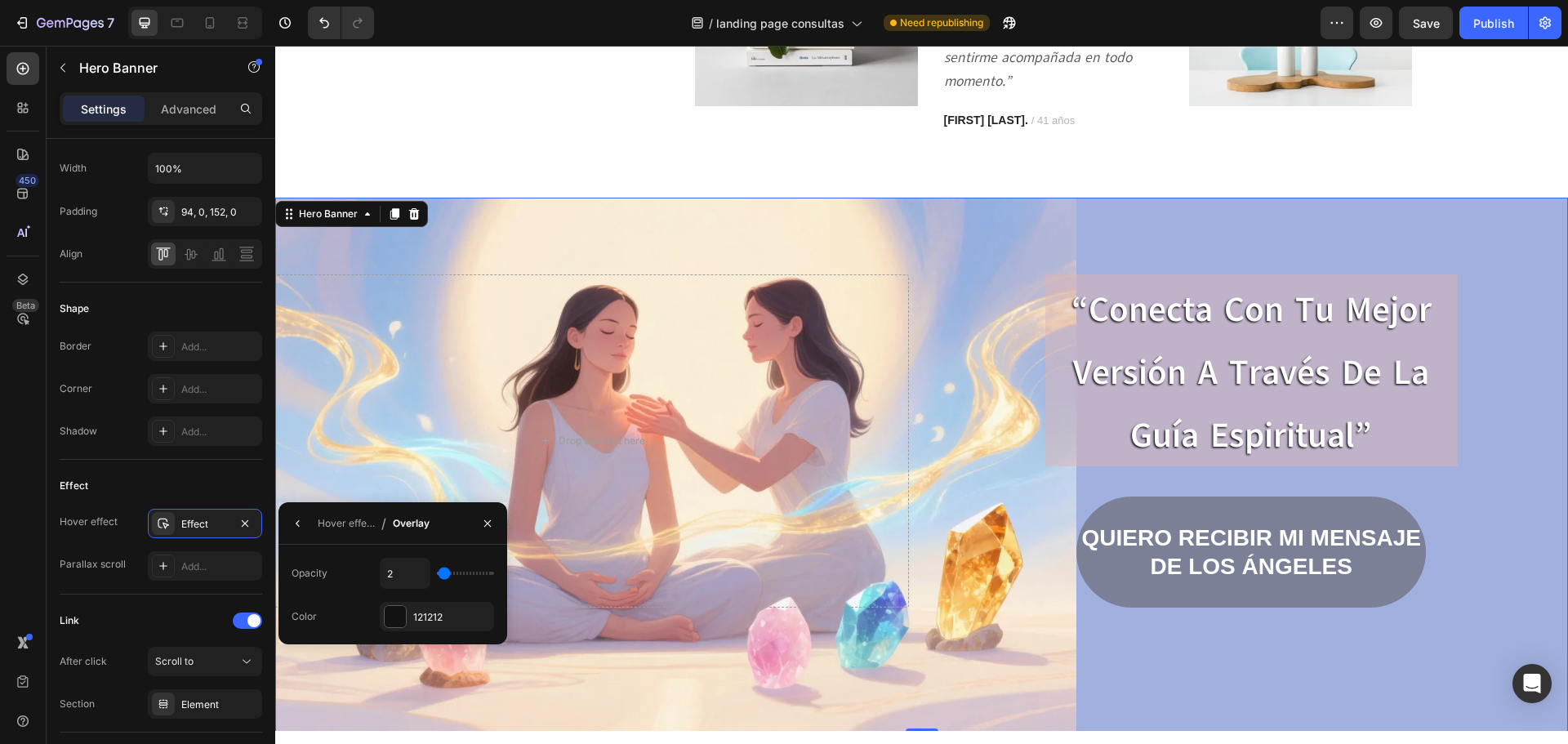type on "0" 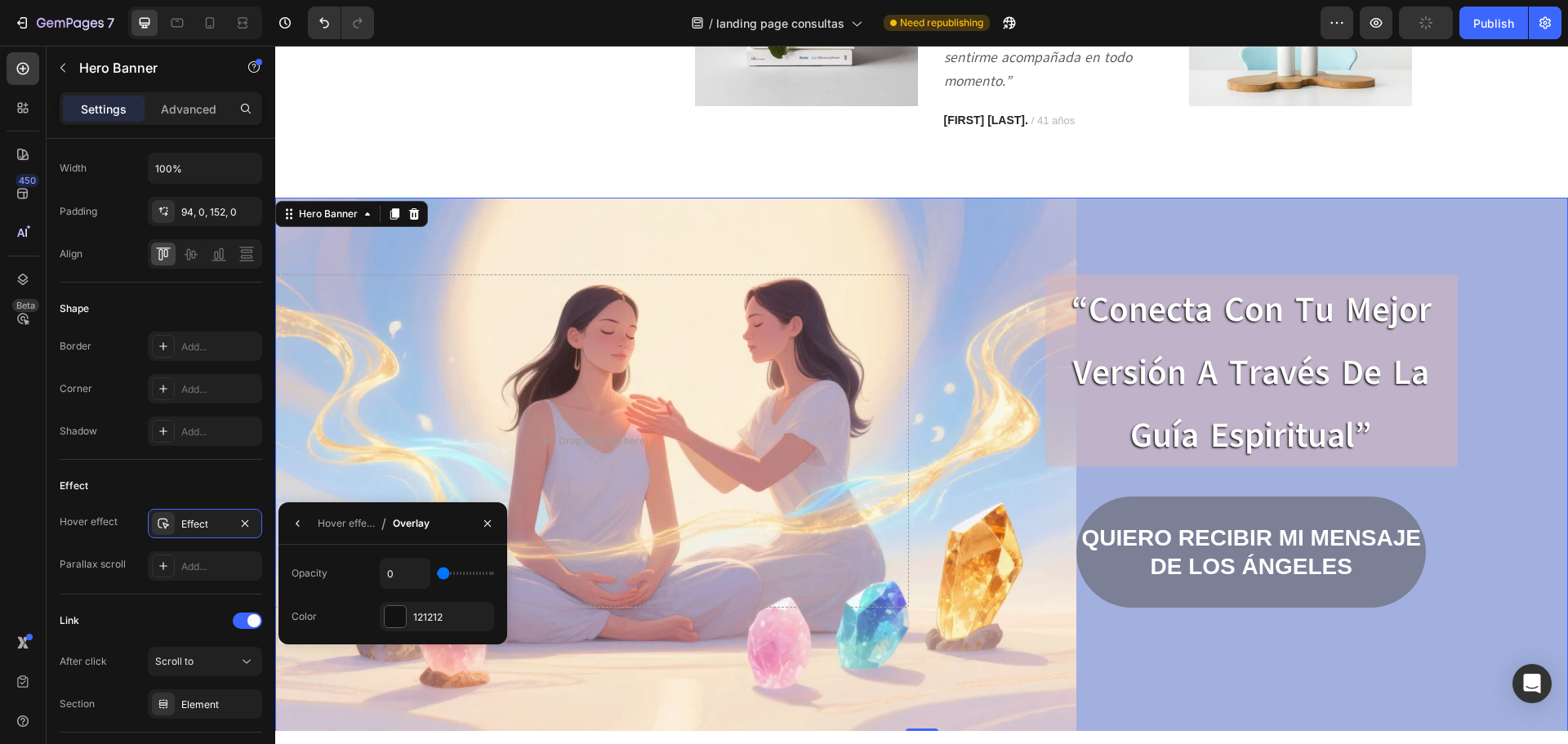drag, startPoint x: 452, startPoint y: 575, endPoint x: 440, endPoint y: 575, distance: 12 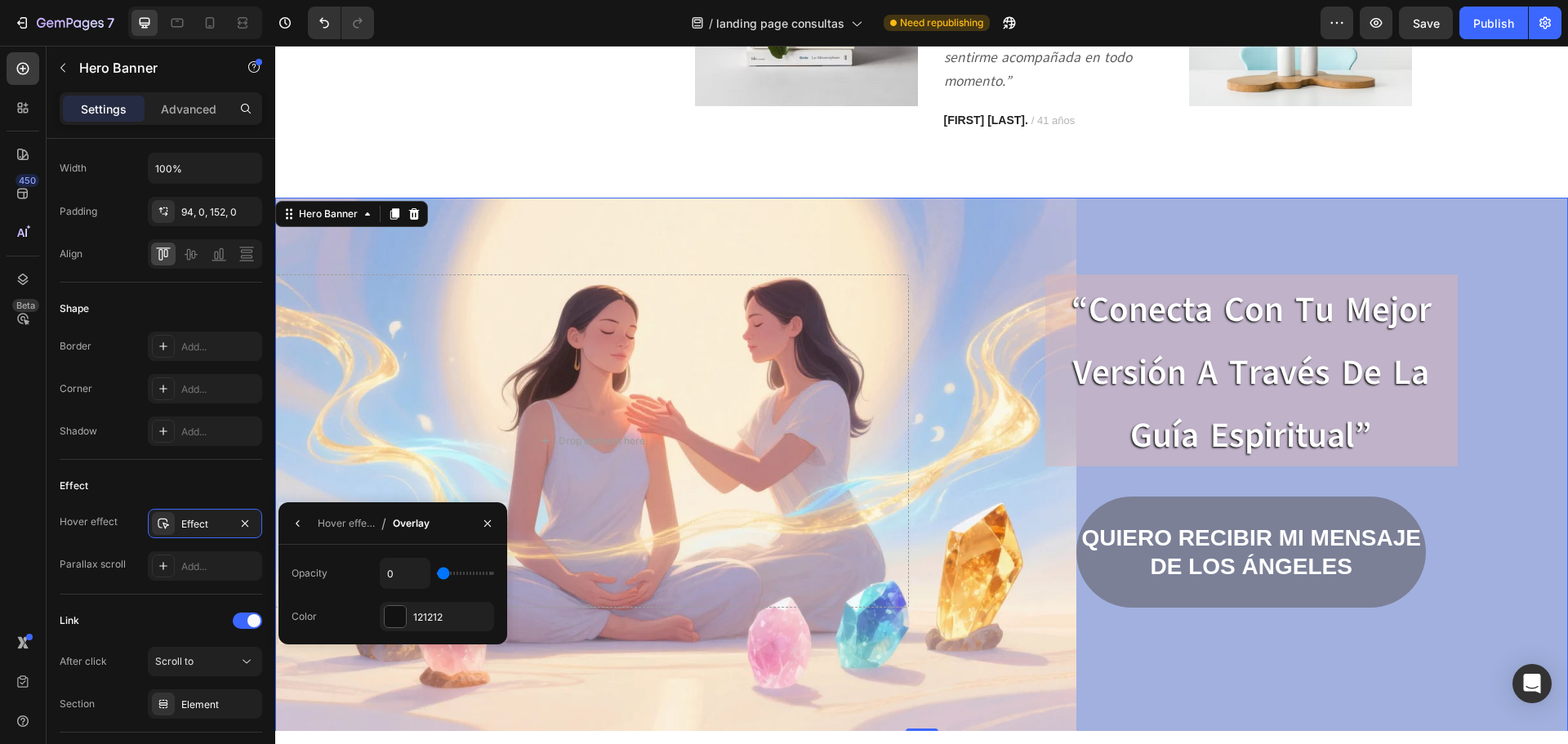 type on "7" 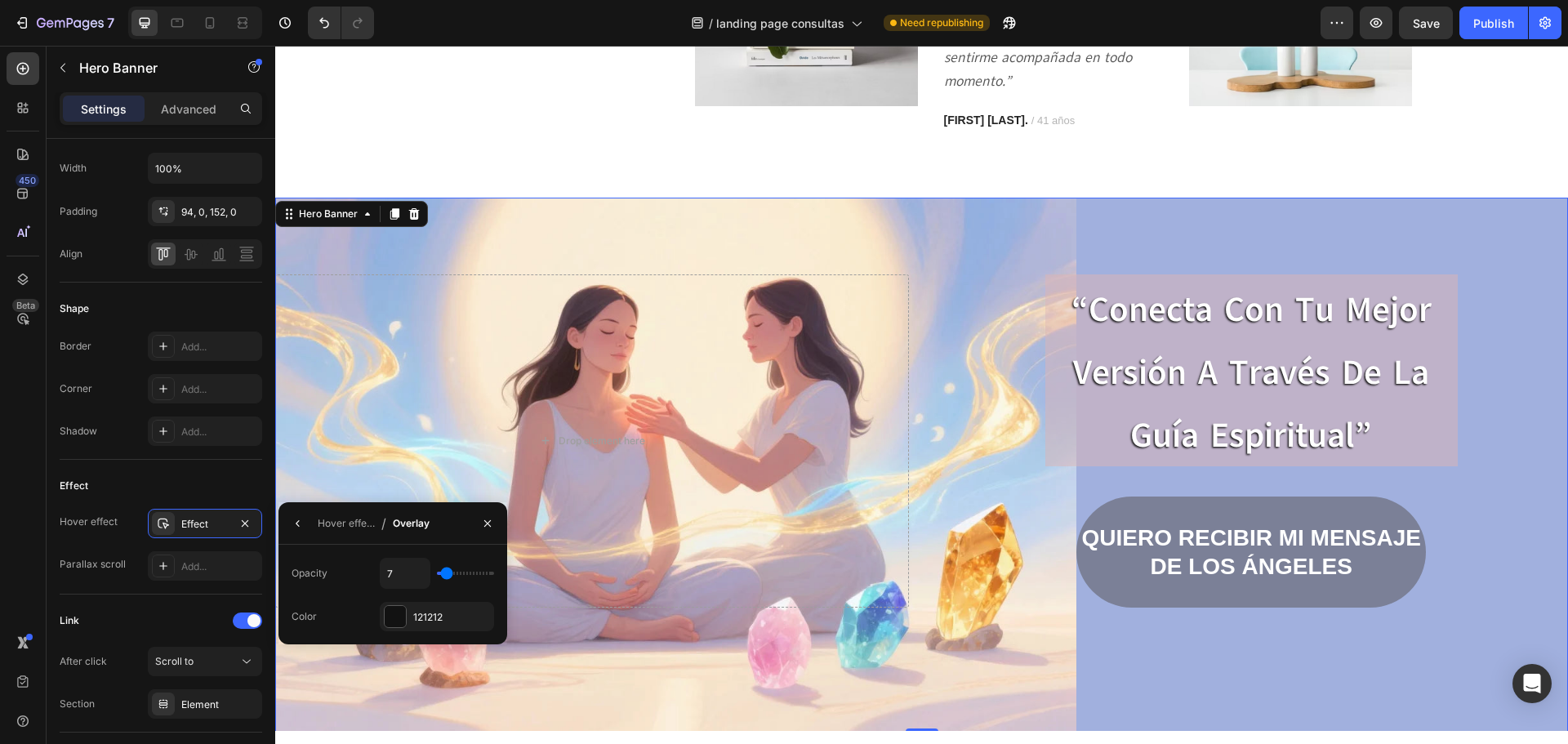 type on "9" 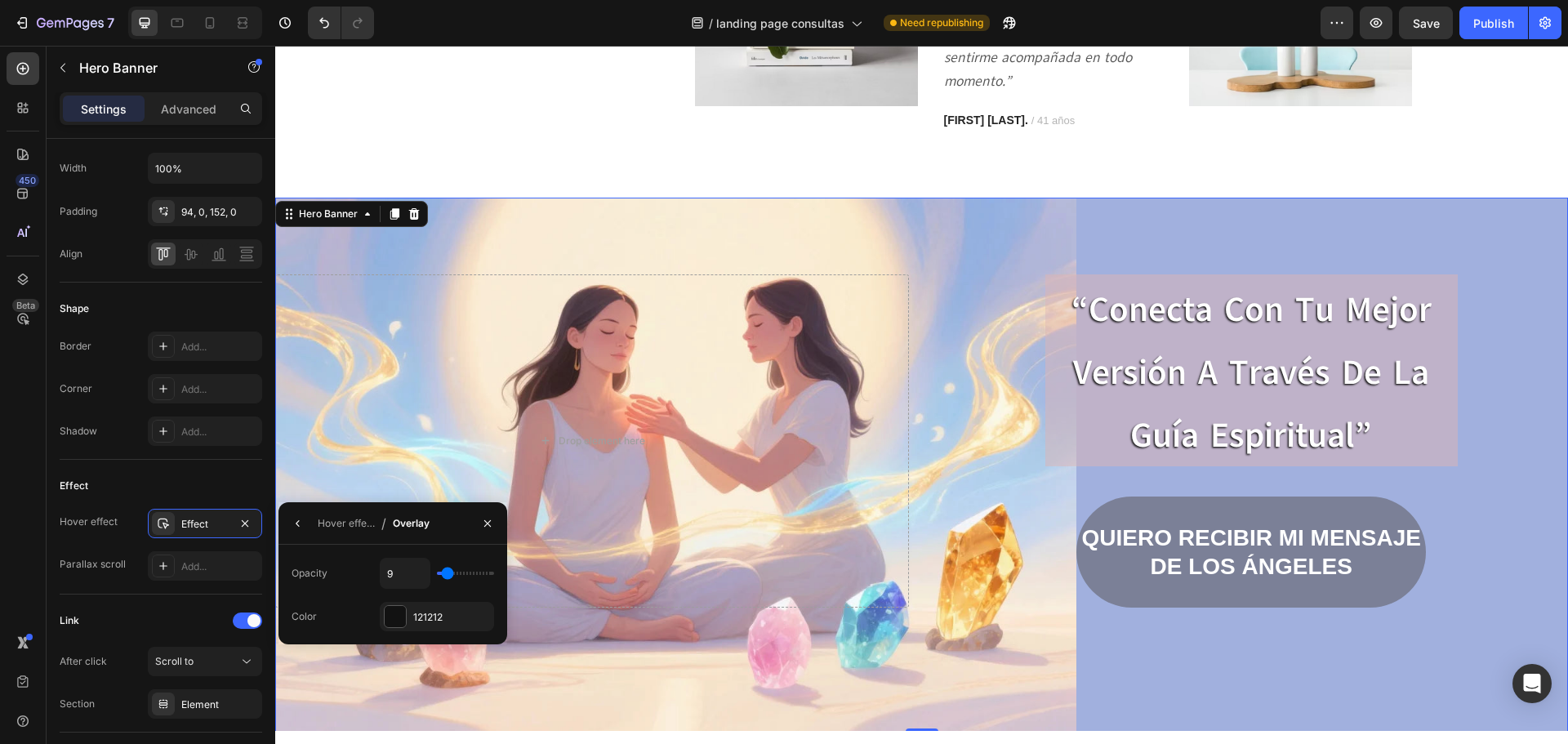 type on "11" 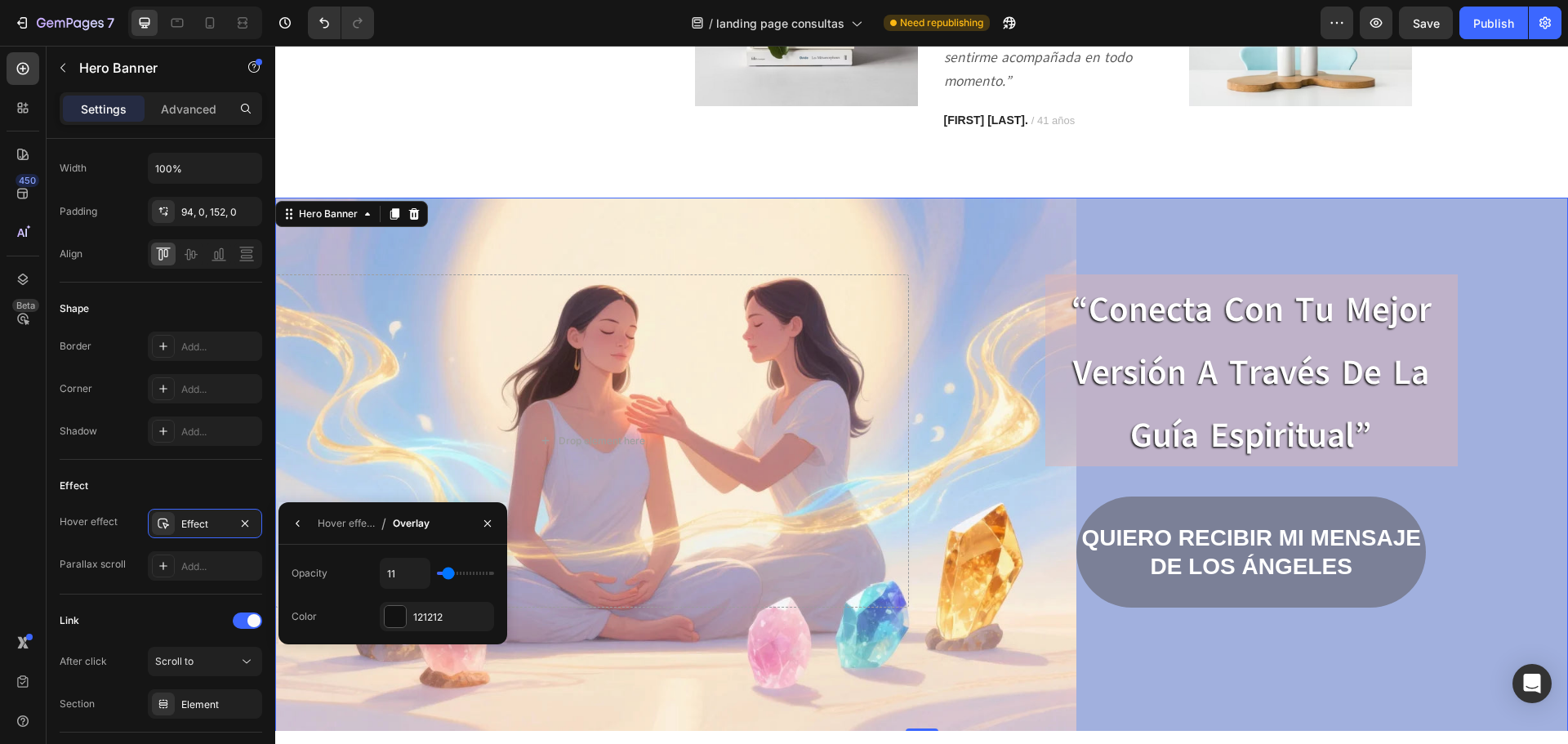 type on "13" 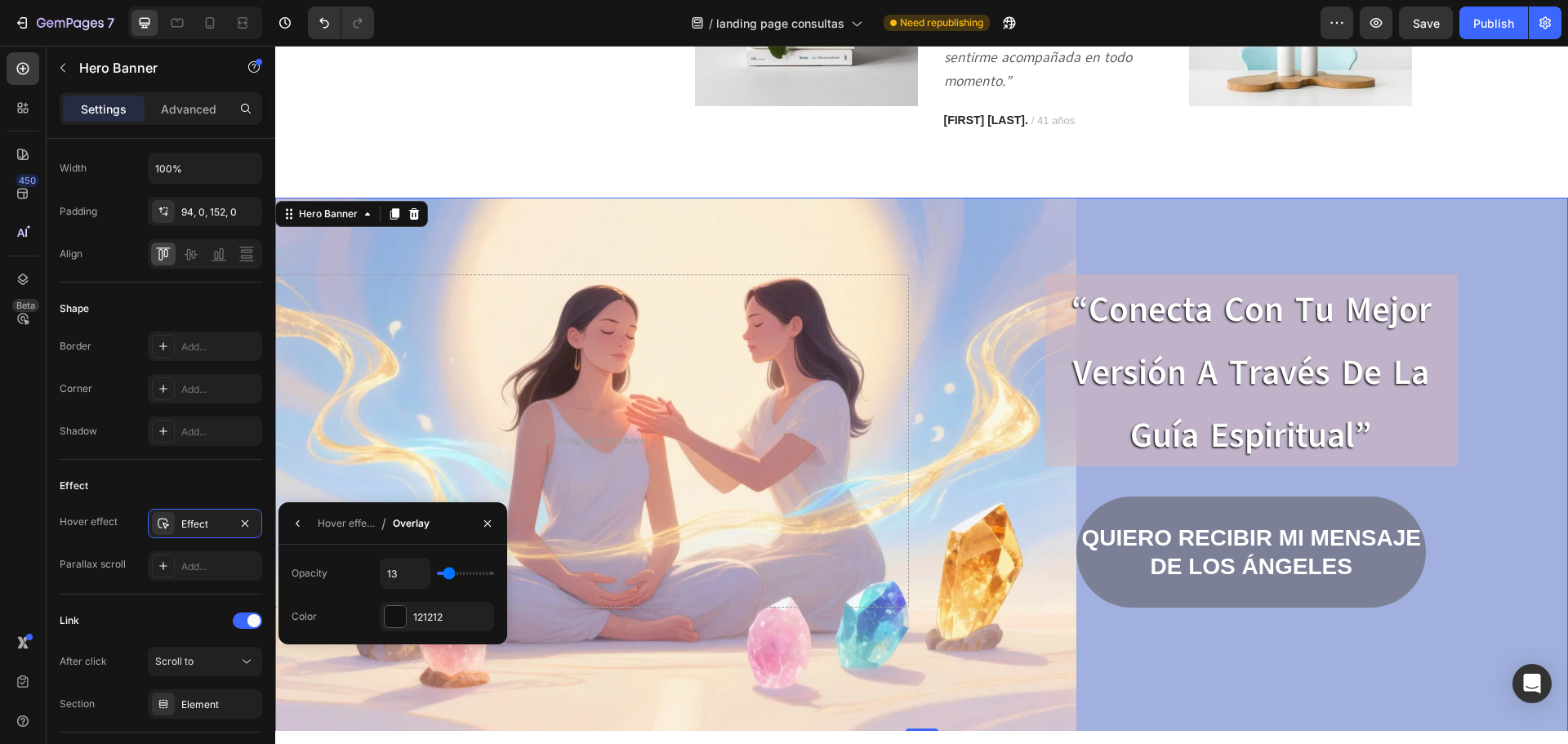 type on "15" 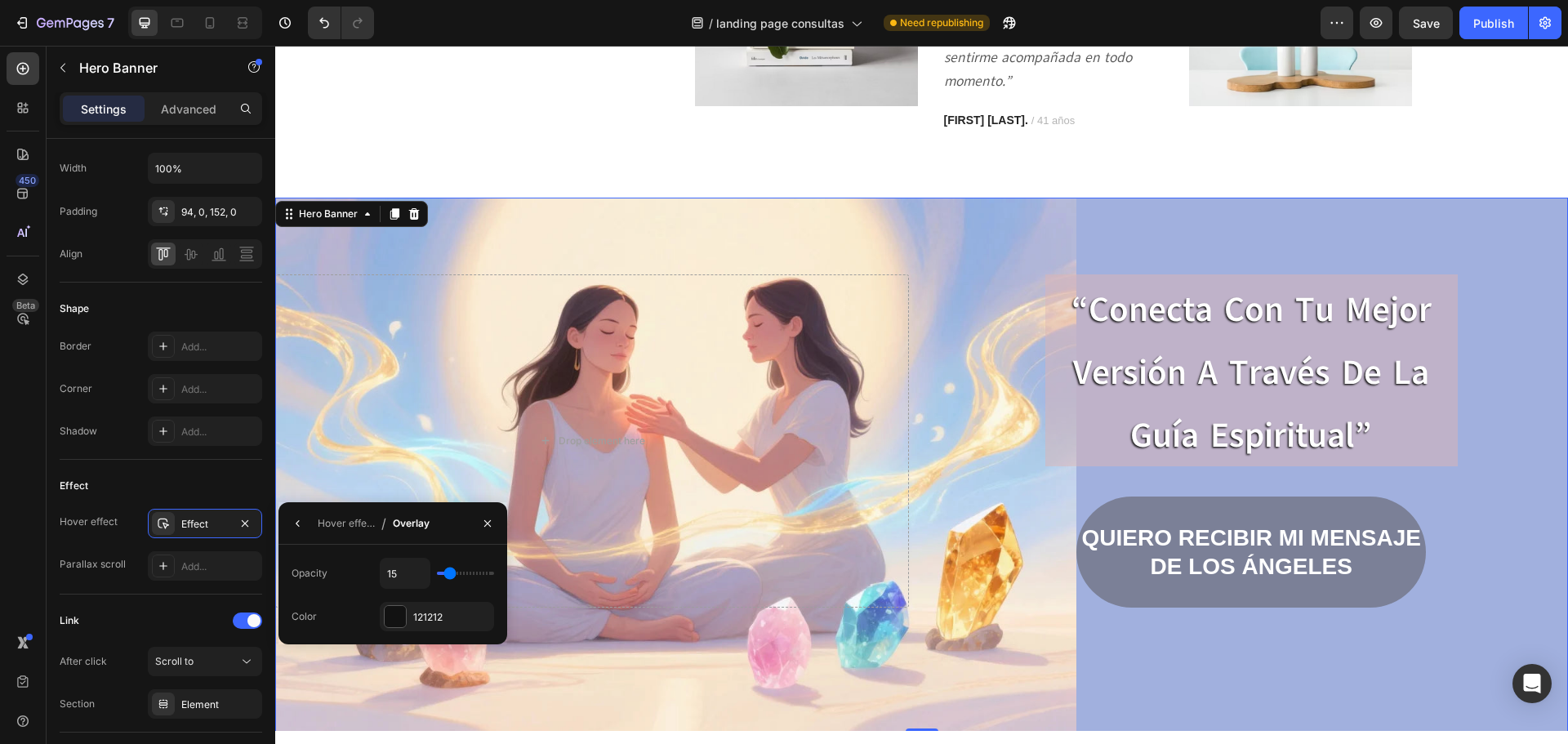 type on "17" 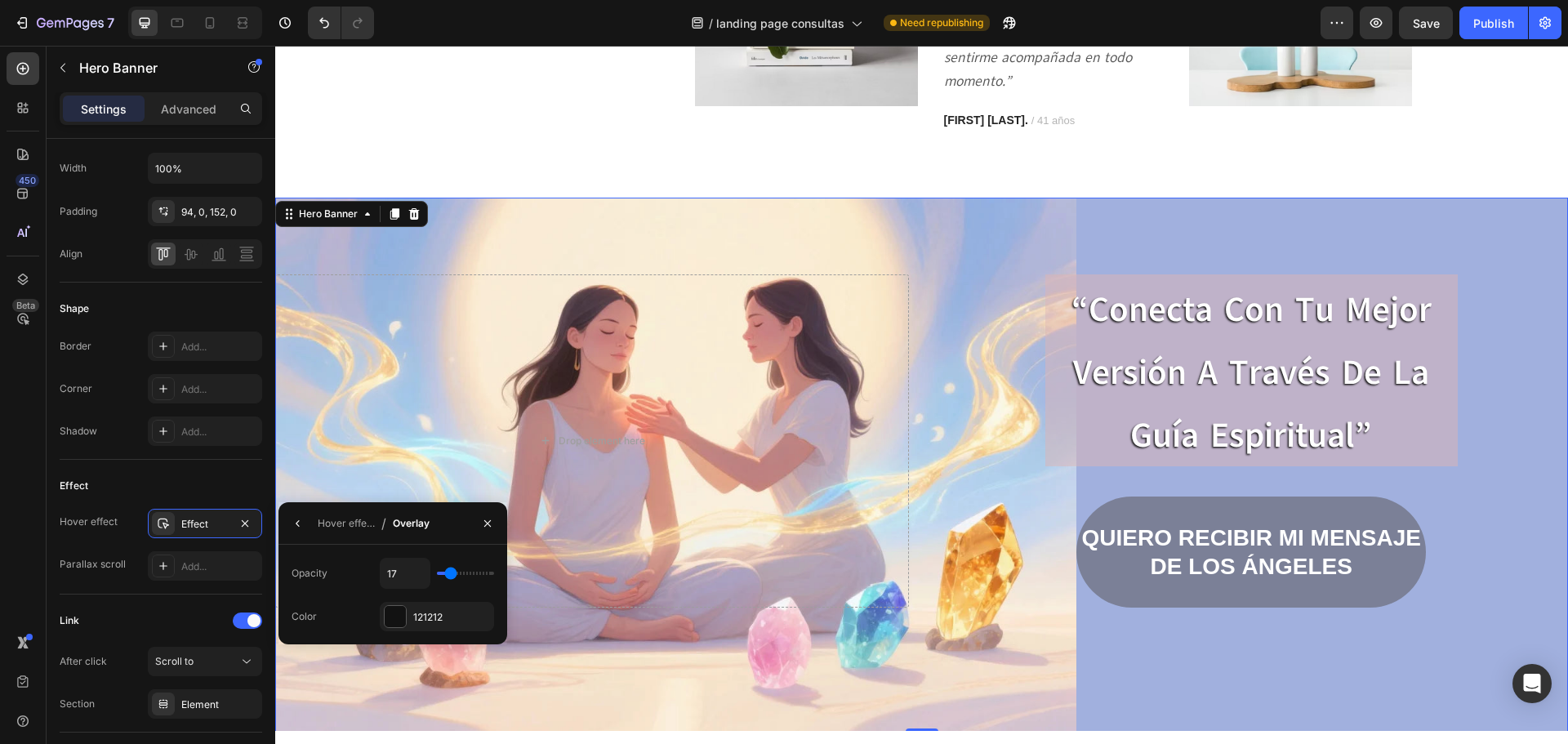 type on "19" 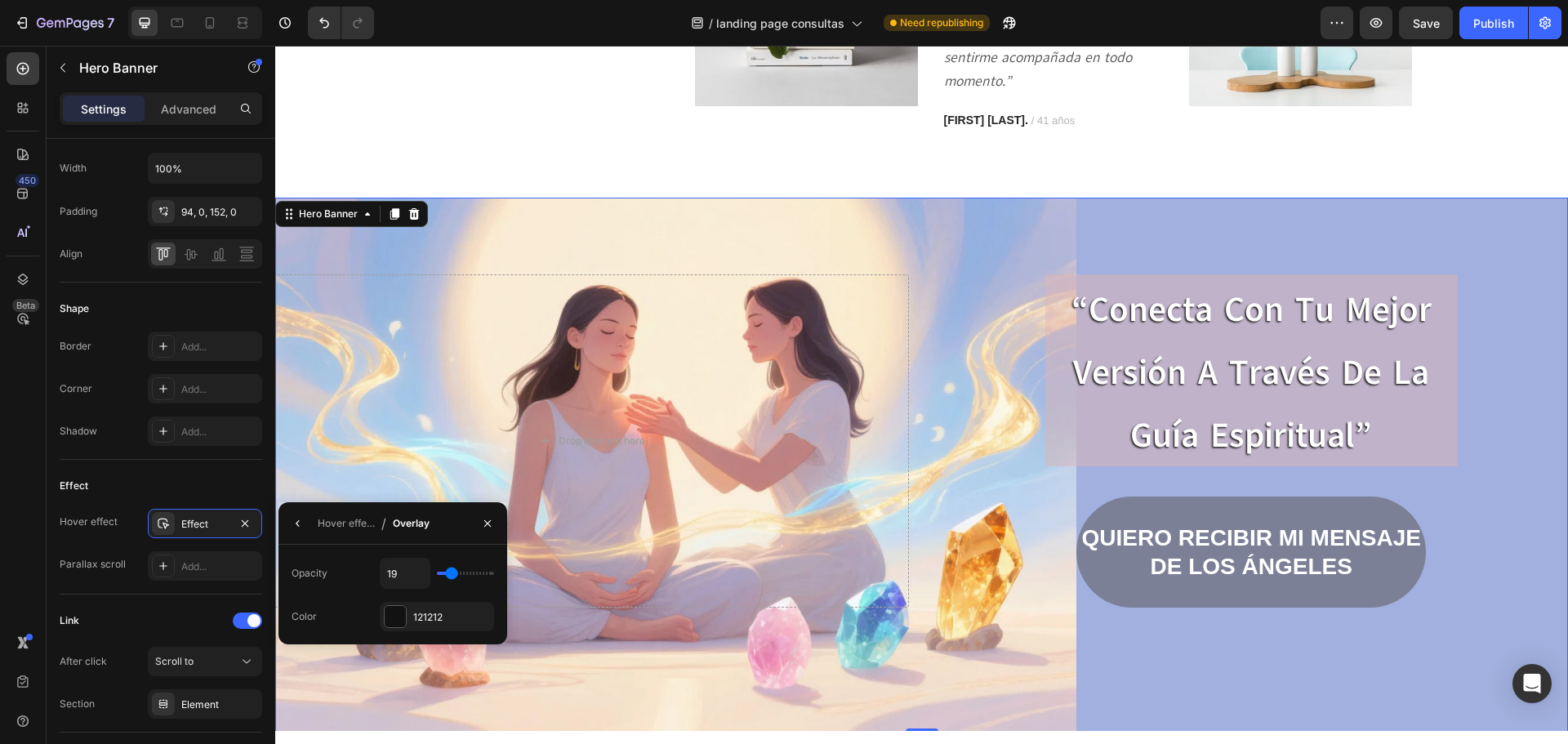 type on "20" 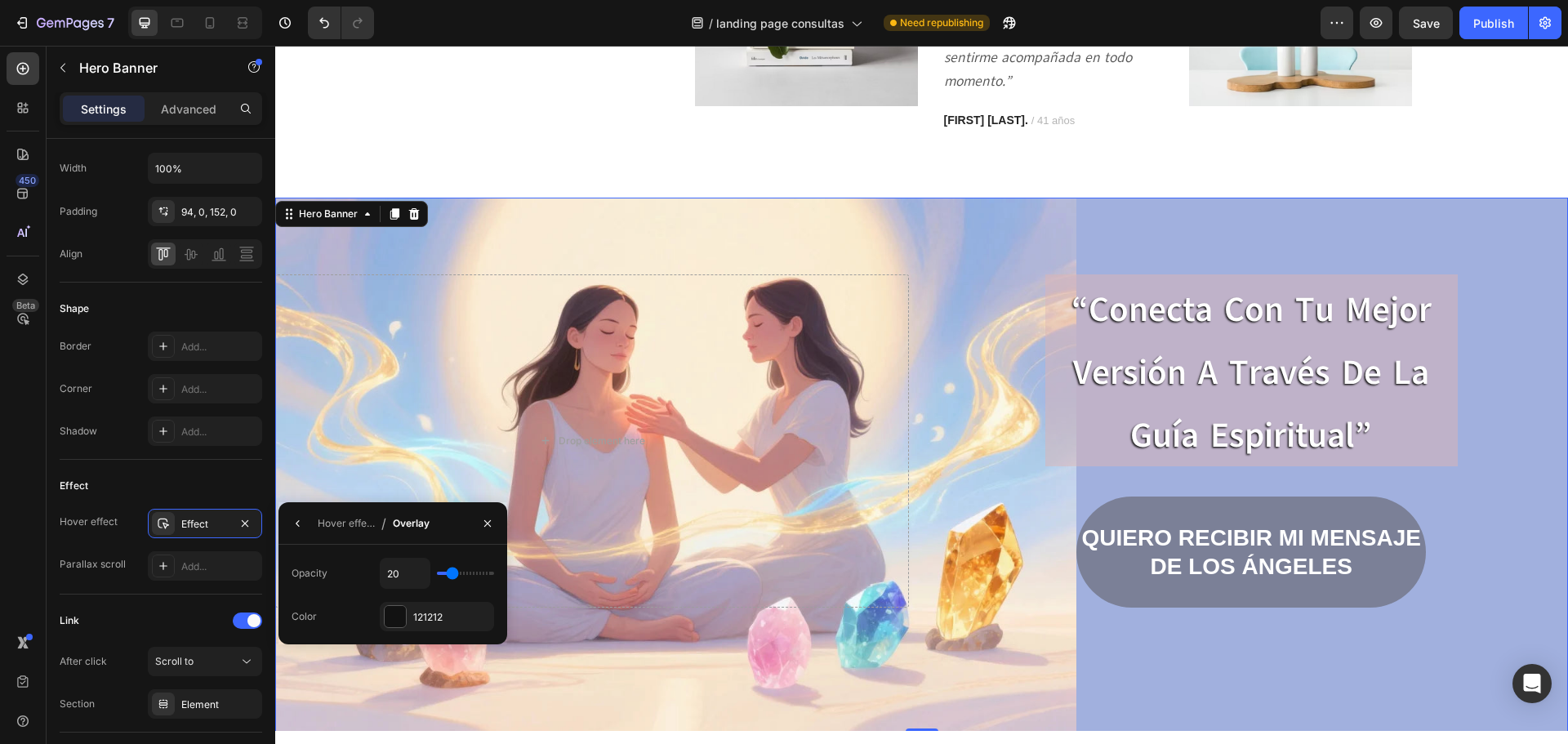 type on "20" 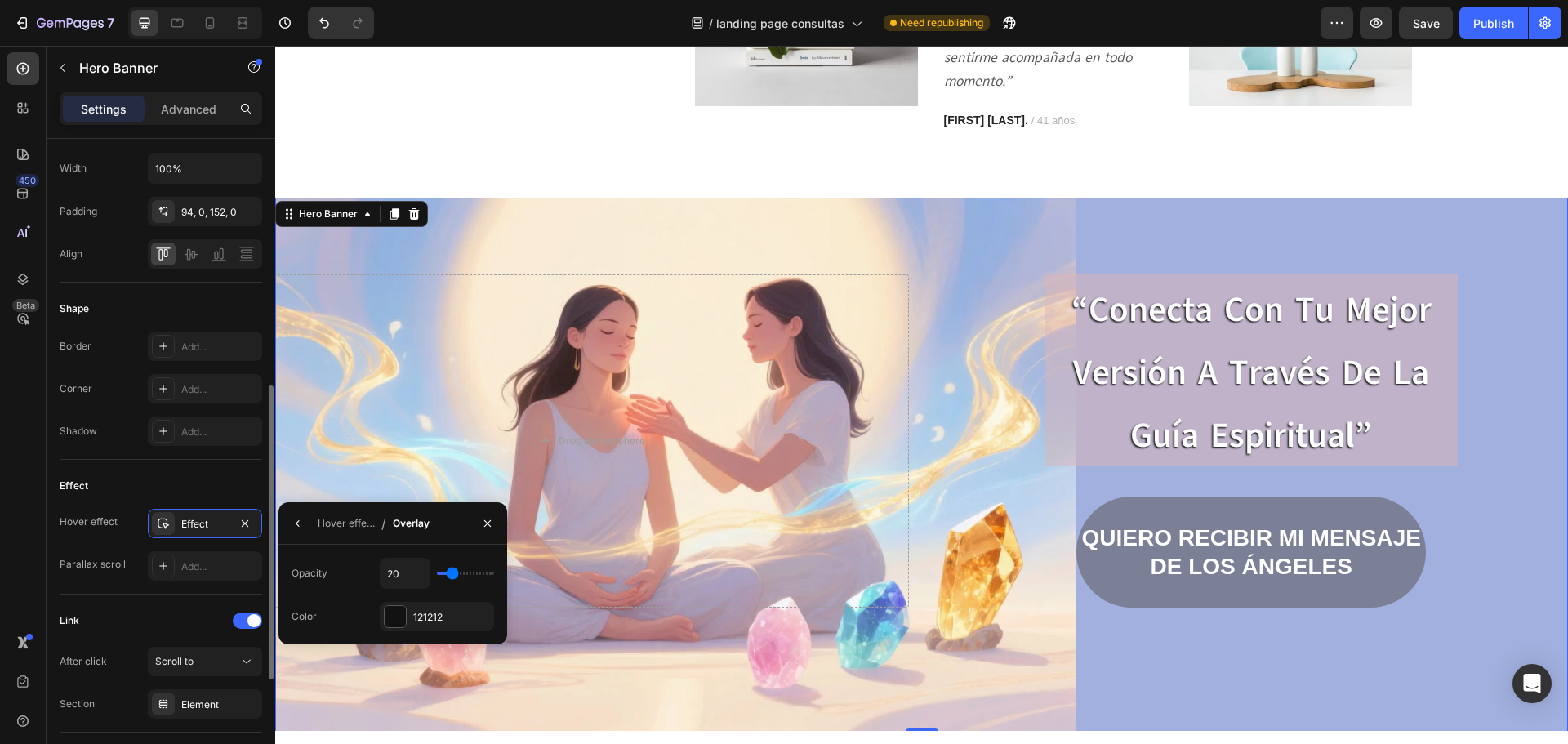 scroll, scrollTop: 791, scrollLeft: 0, axis: vertical 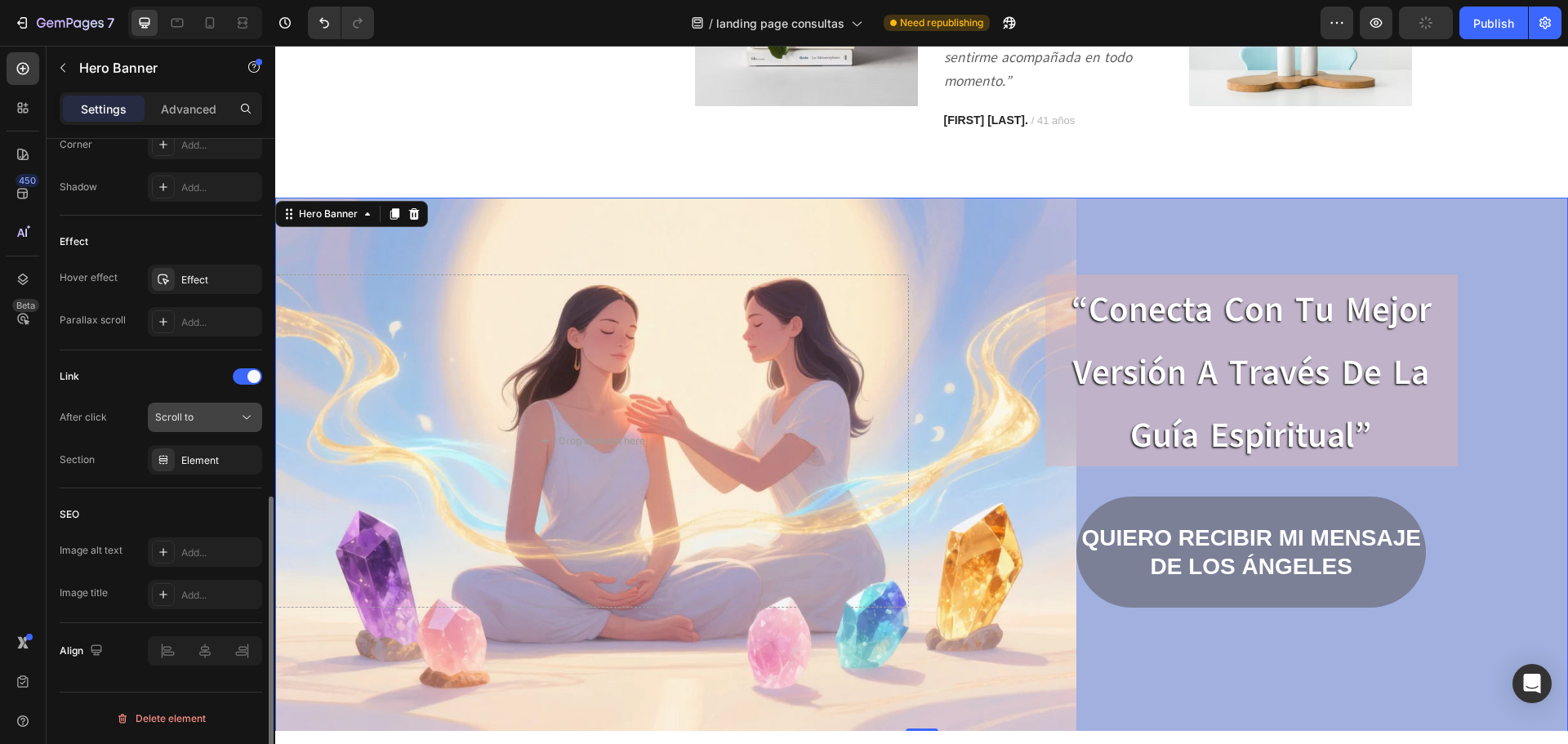 click on "Scroll to" at bounding box center [197, 417] 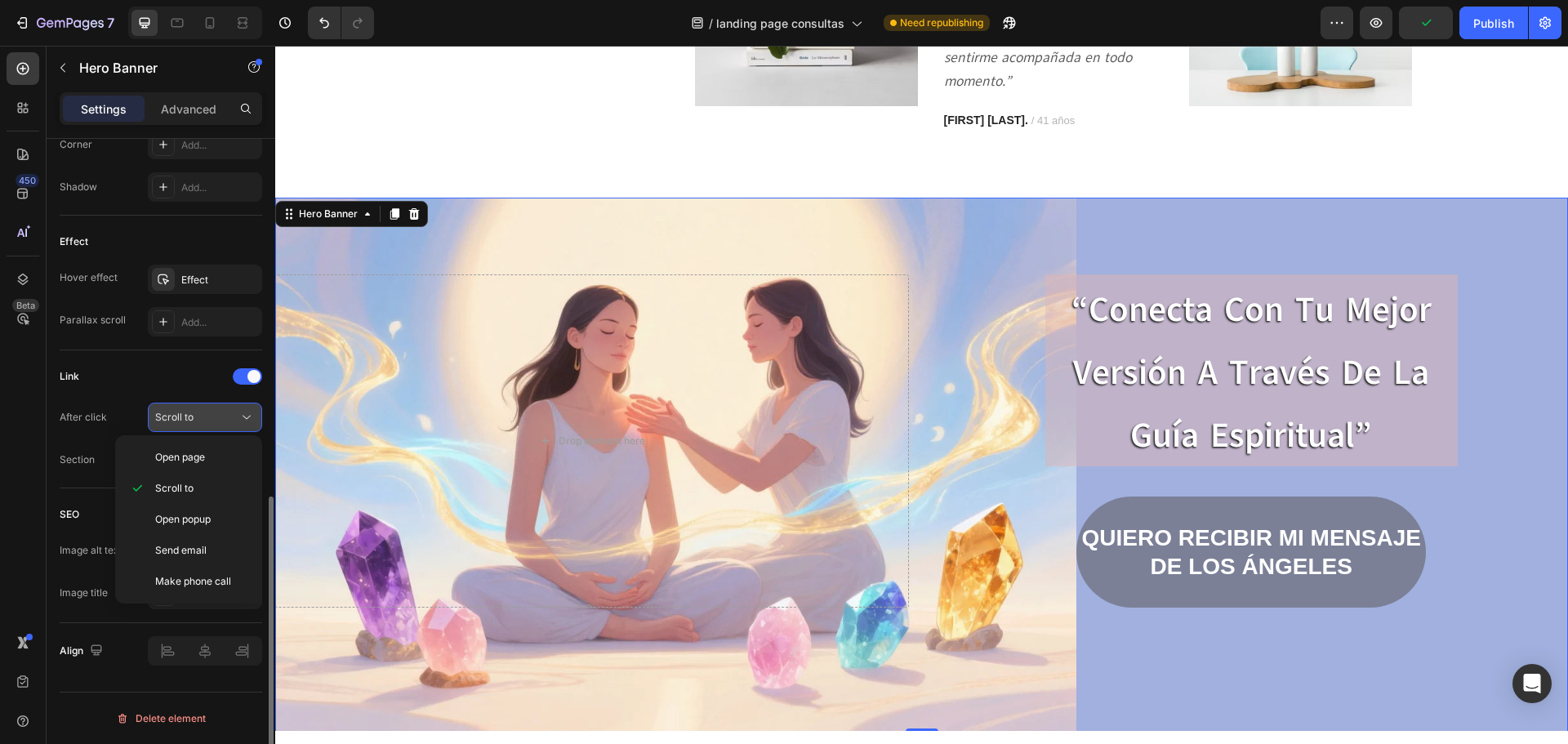 click on "Scroll to" at bounding box center [197, 417] 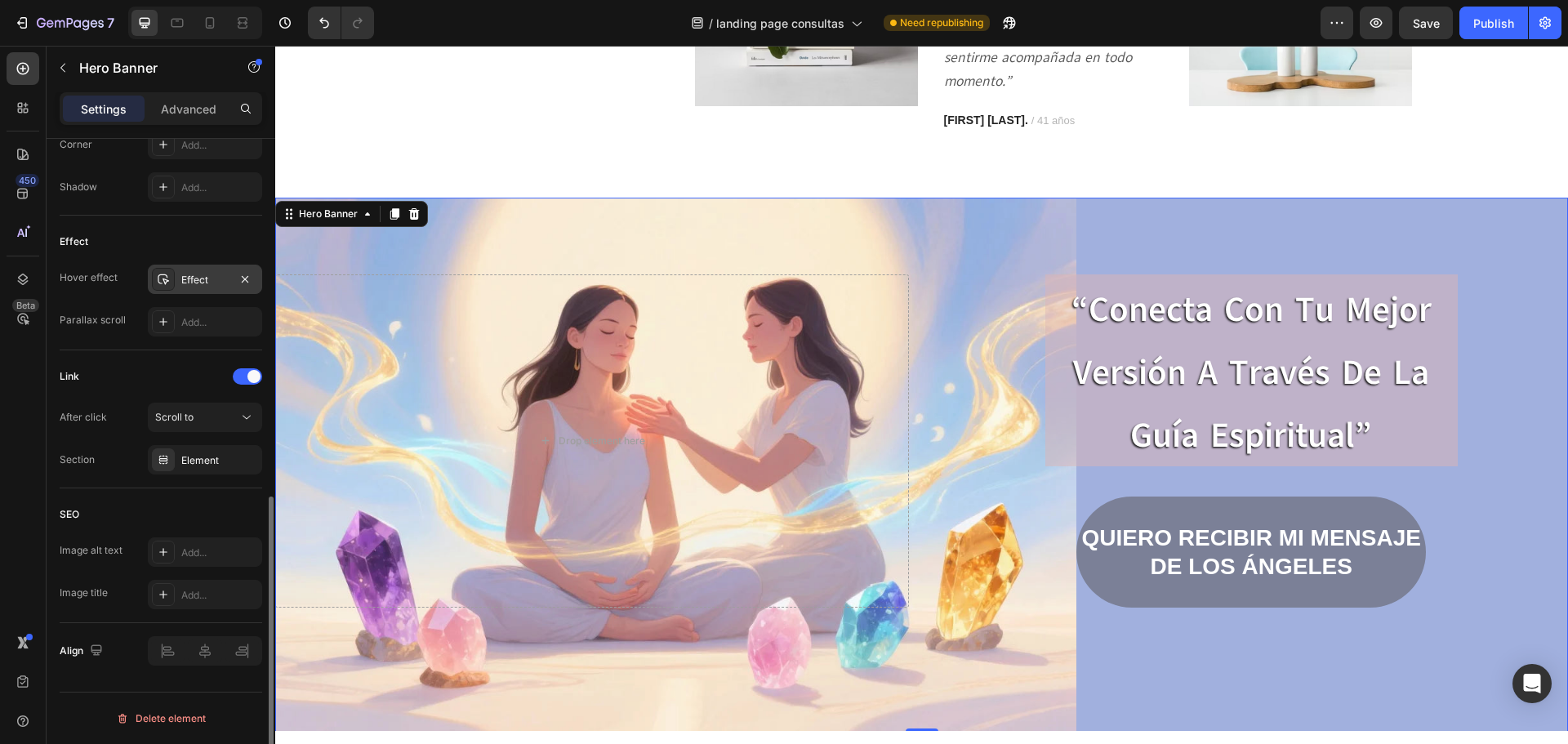click 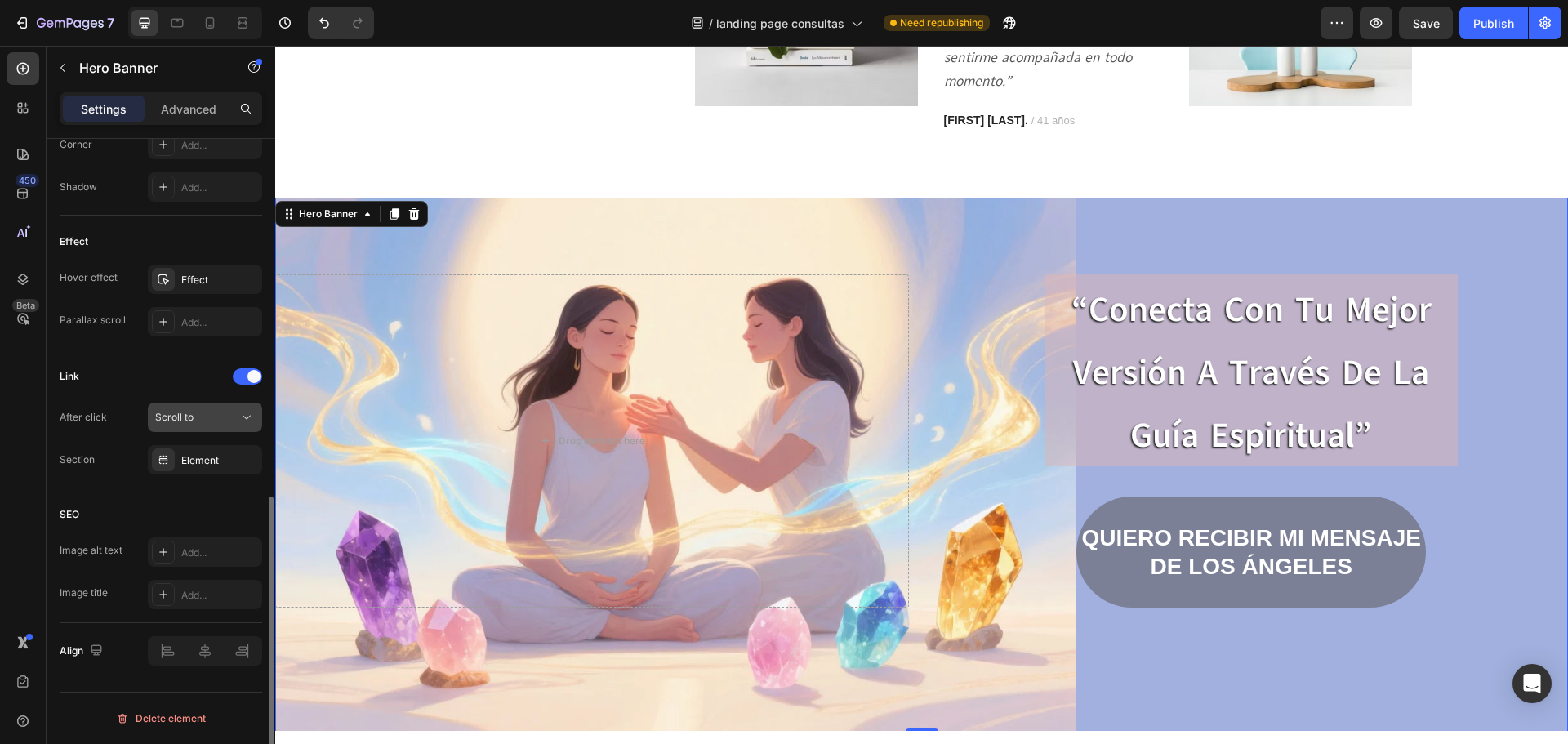click on "Scroll to" at bounding box center (197, 417) 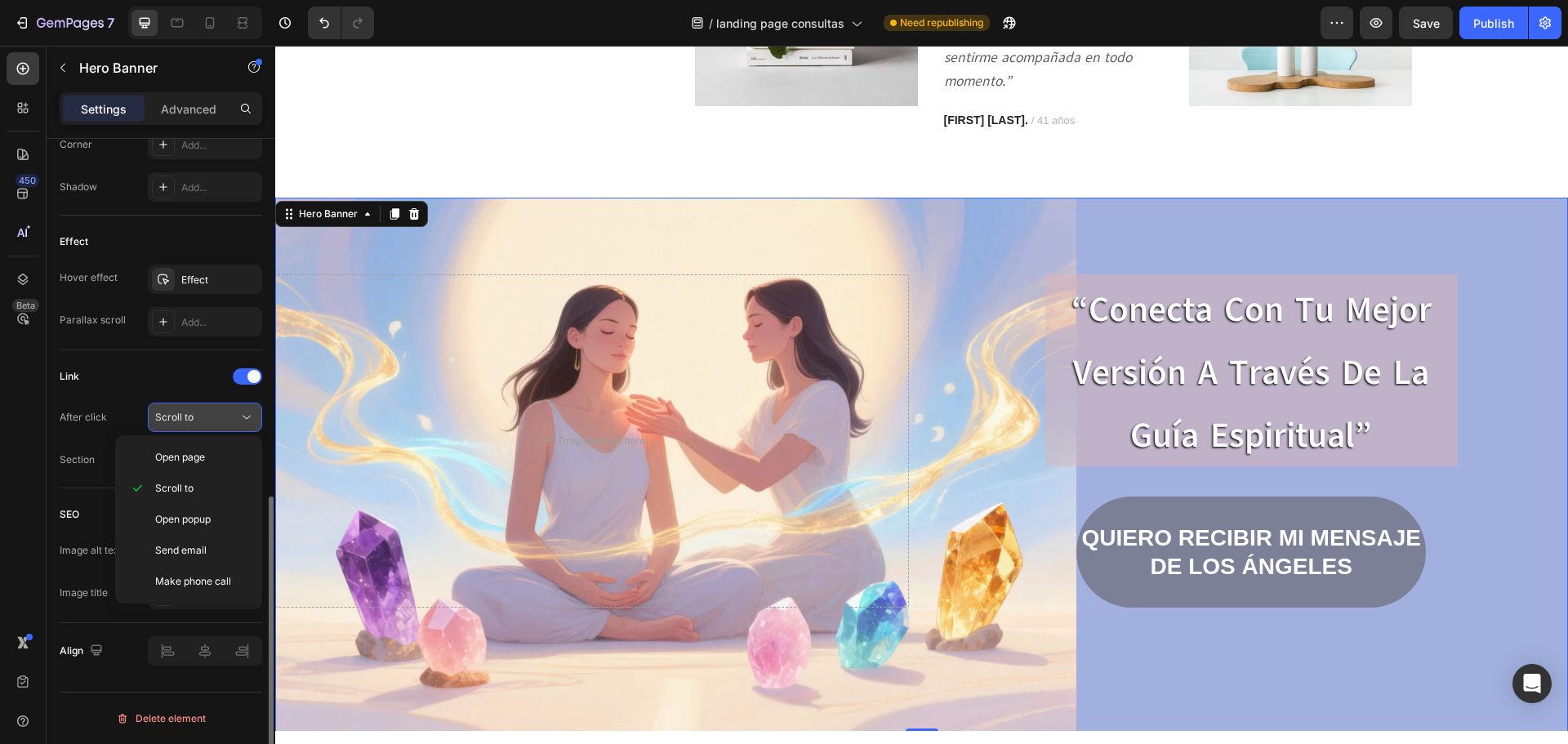 click on "Scroll to" at bounding box center [197, 417] 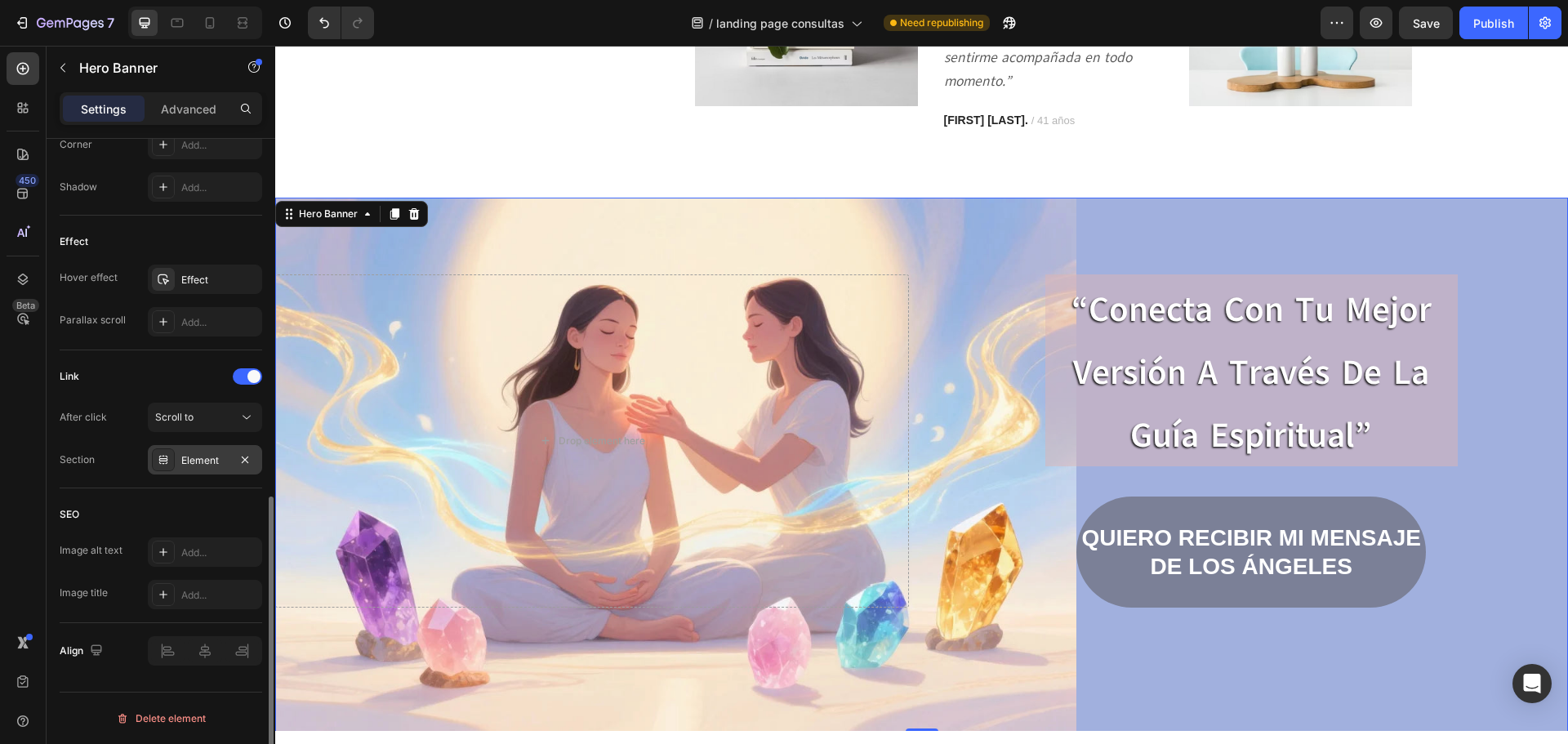 click on "Element" at bounding box center [205, 461] 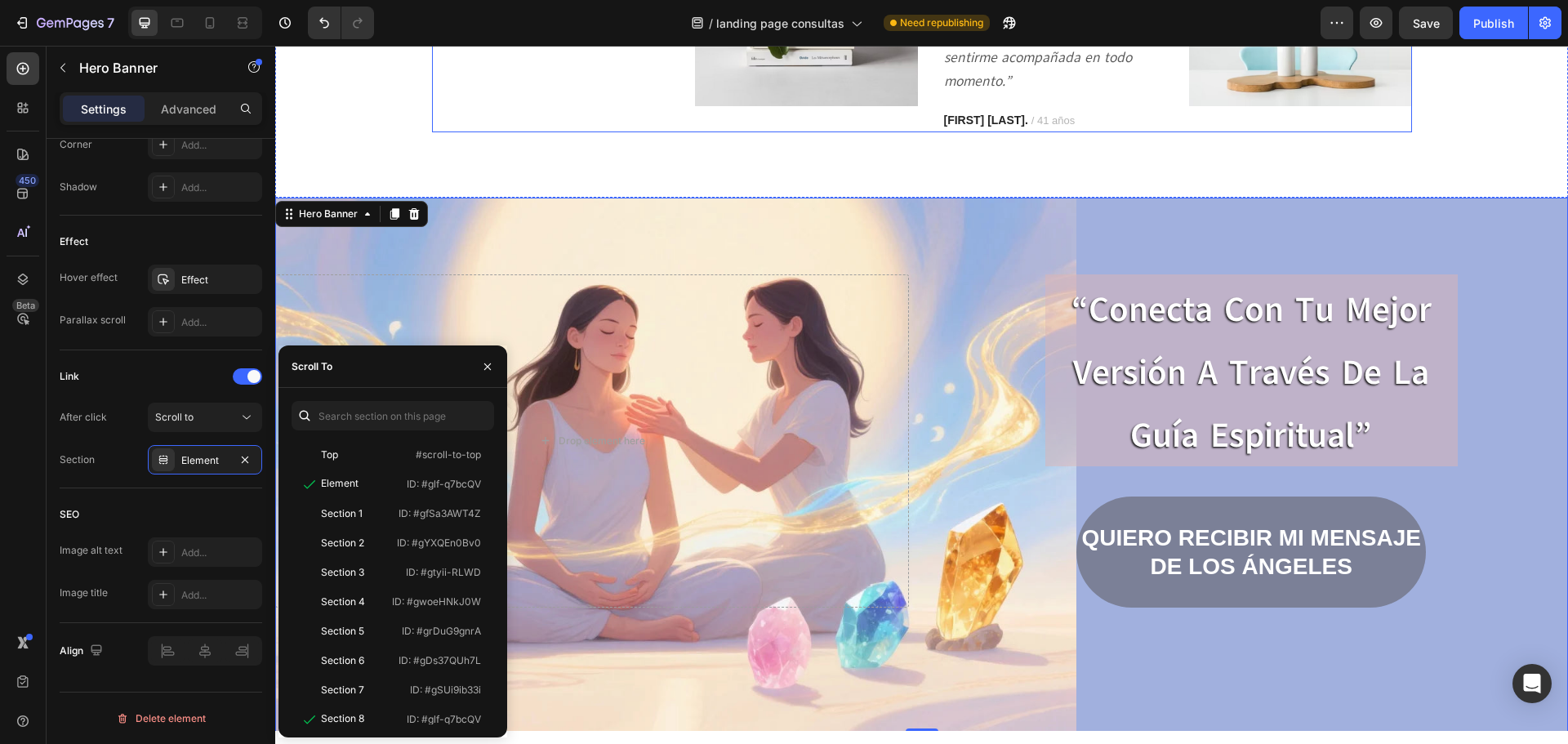 click on "Icon                Icon                Icon                Icon
Icon Icon List Hoz Calificación 4.5/5 Text block Algunas experiencias de nuestros usuarios. Heading" at bounding box center (551, -38) 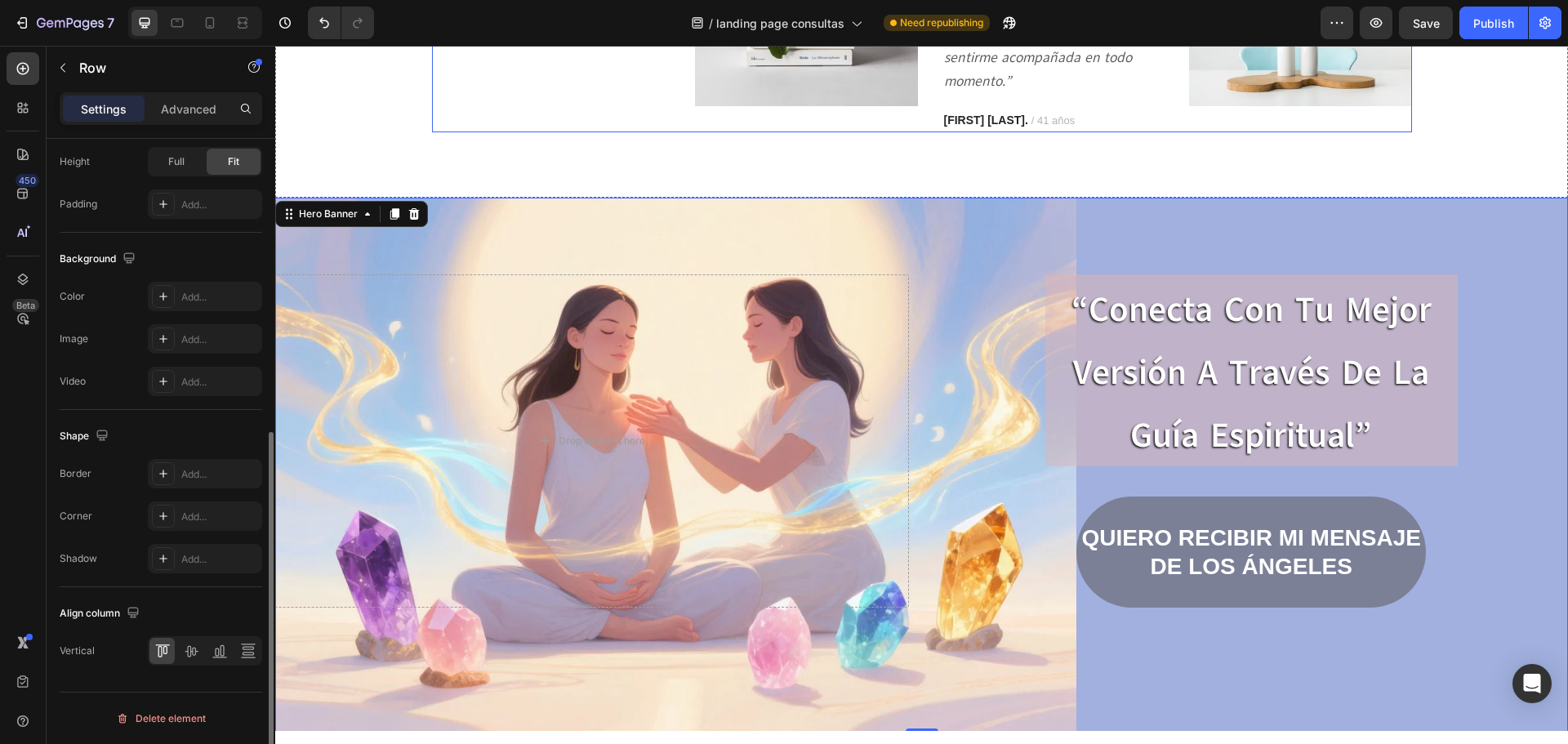 scroll, scrollTop: 0, scrollLeft: 0, axis: both 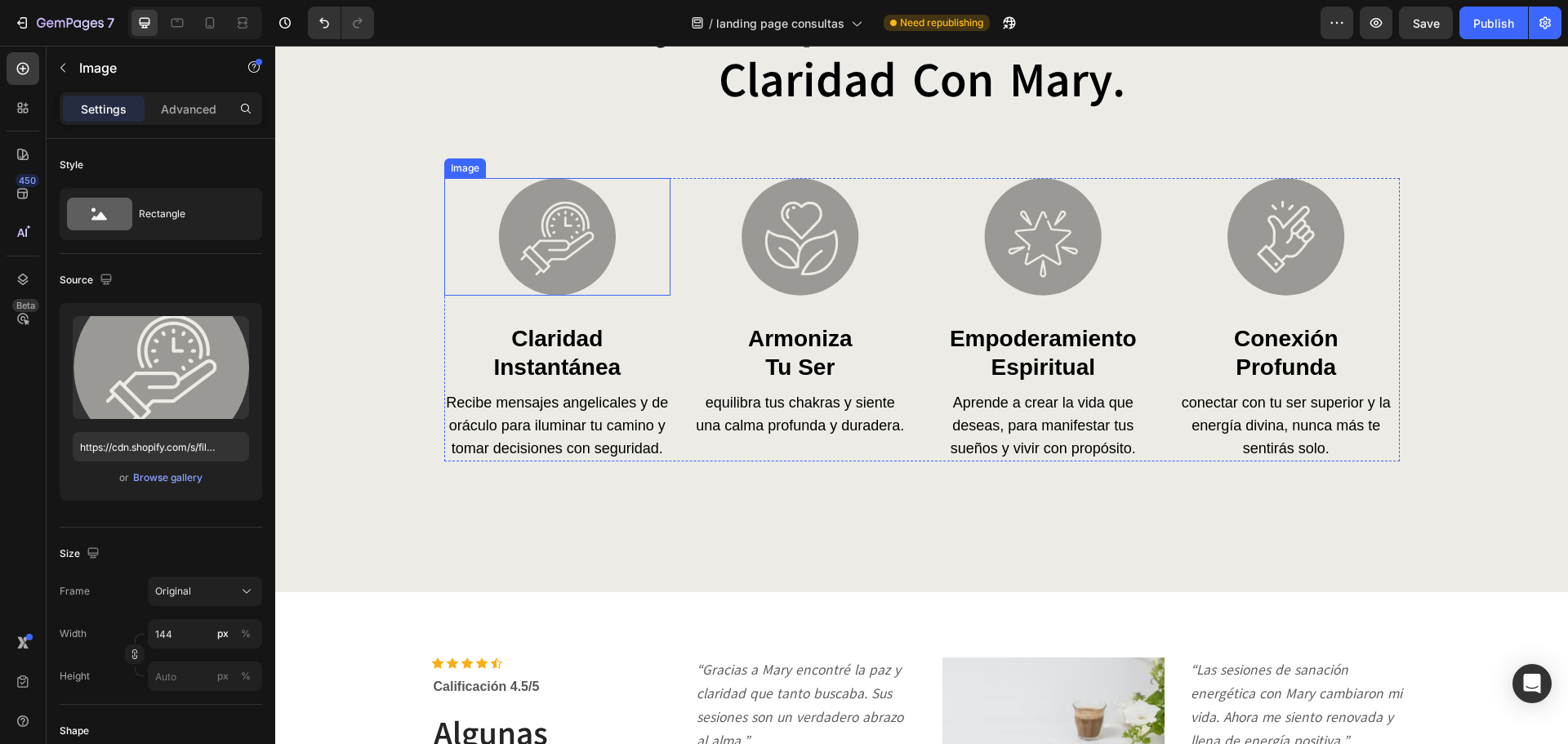 click at bounding box center (557, 237) 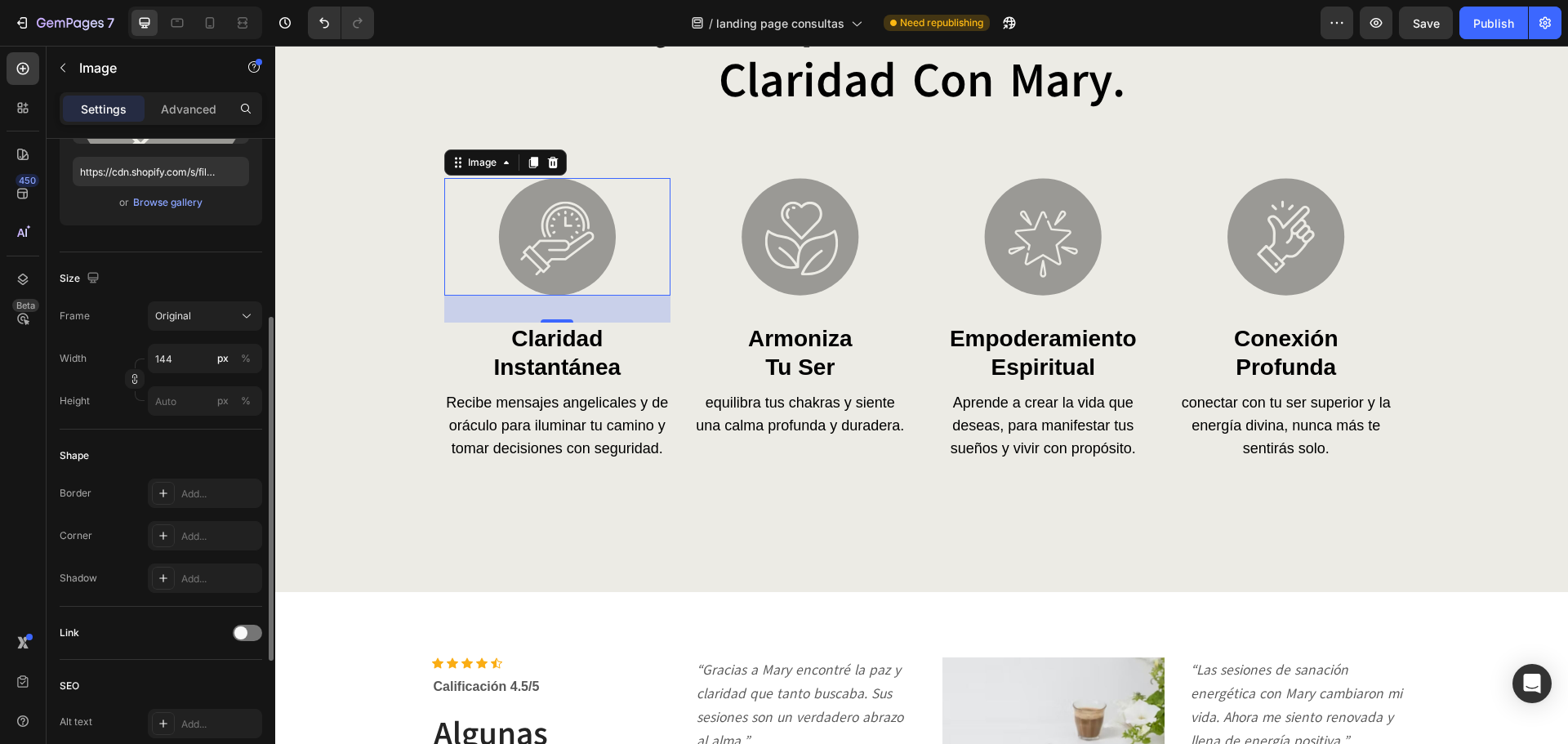 scroll, scrollTop: 296, scrollLeft: 0, axis: vertical 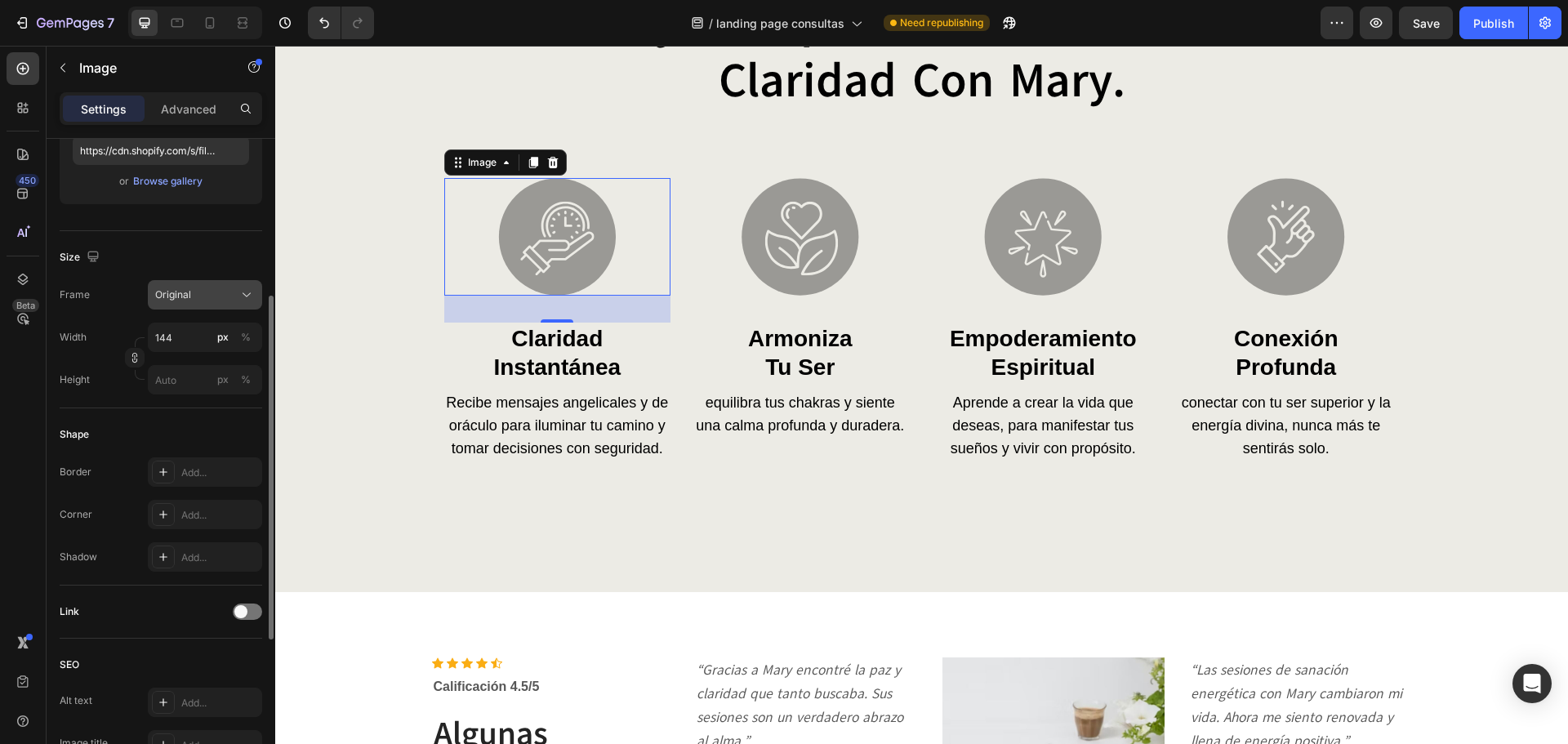 click on "Original" at bounding box center [205, 295] 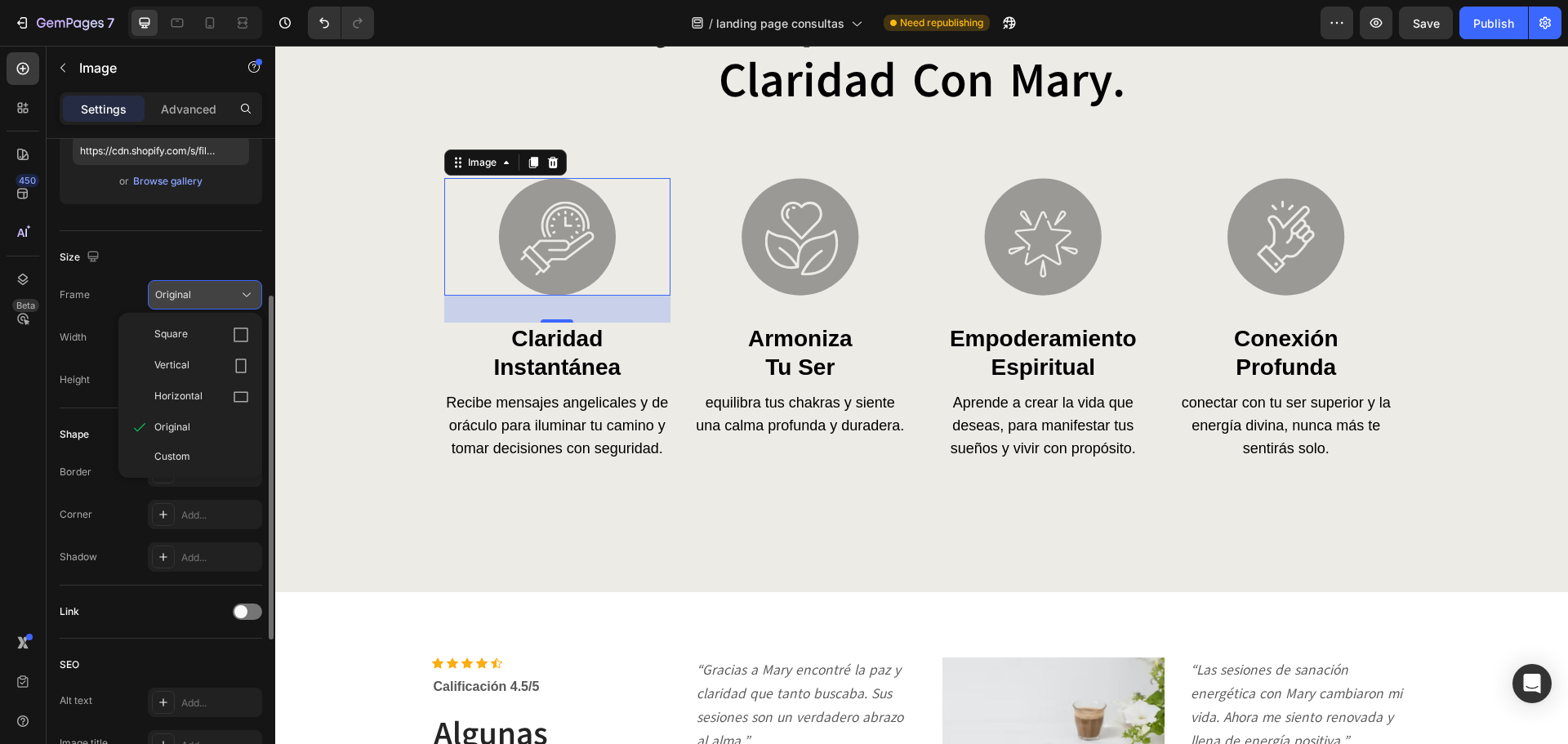 click on "Original" at bounding box center (205, 295) 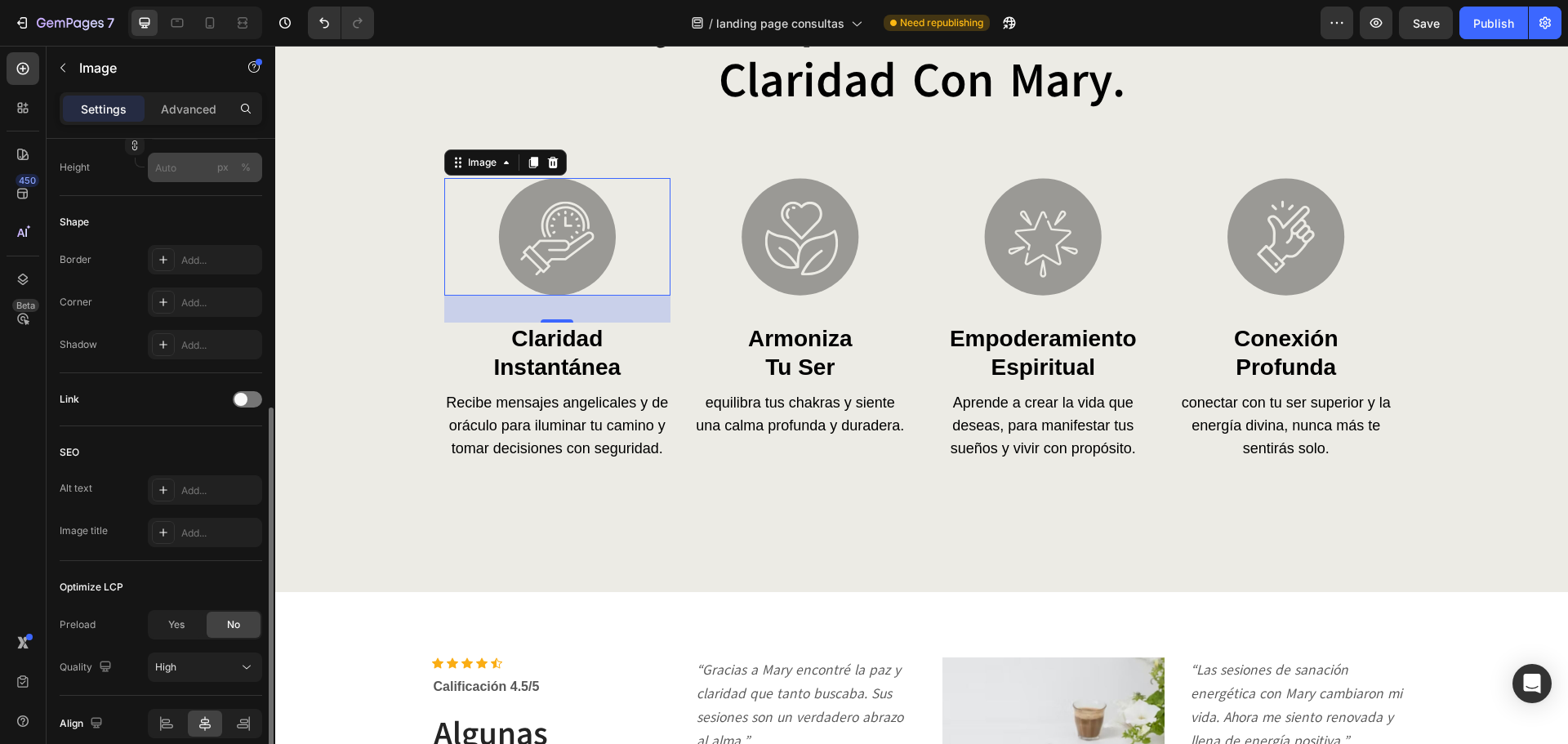 scroll, scrollTop: 581, scrollLeft: 0, axis: vertical 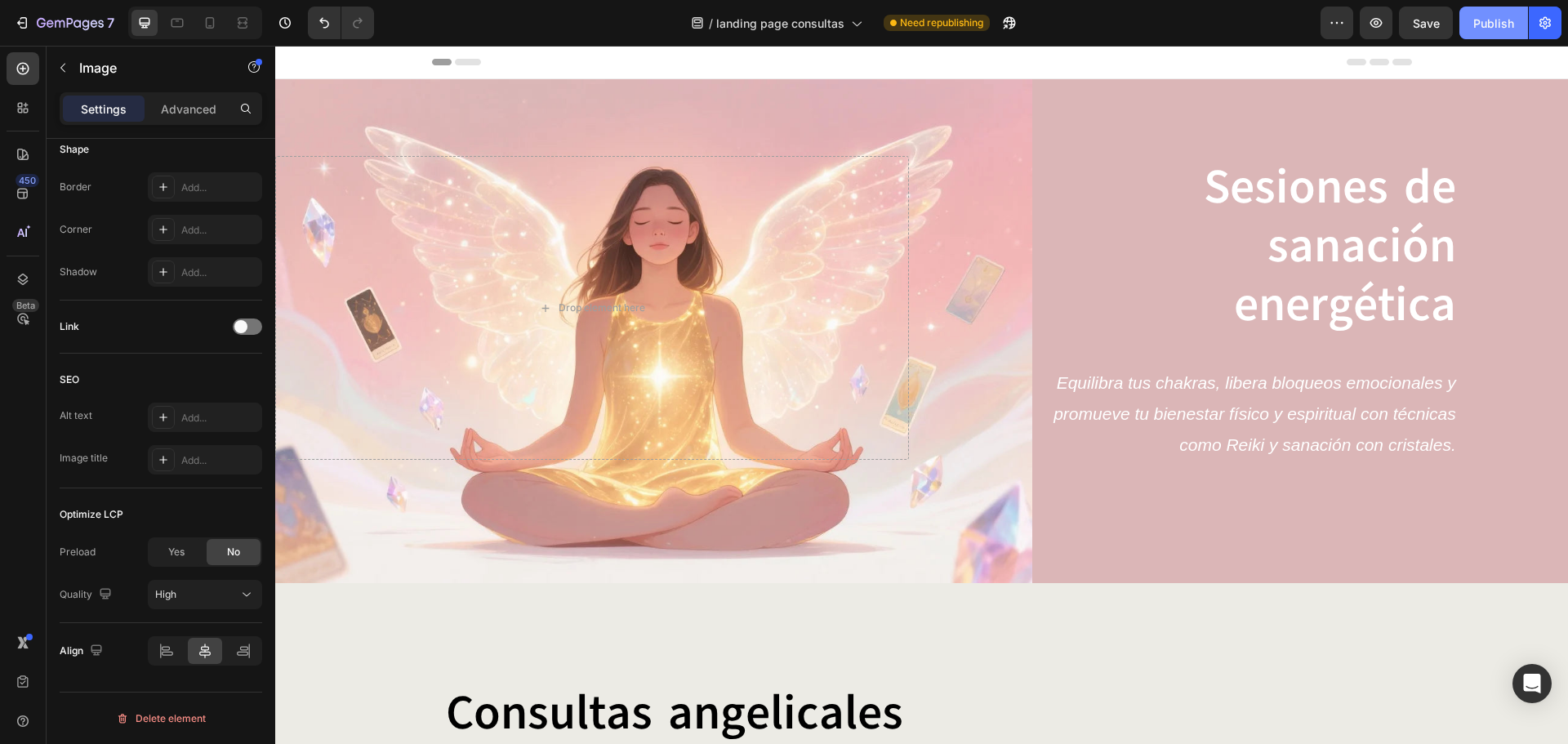 click on "Publish" at bounding box center [1494, 23] 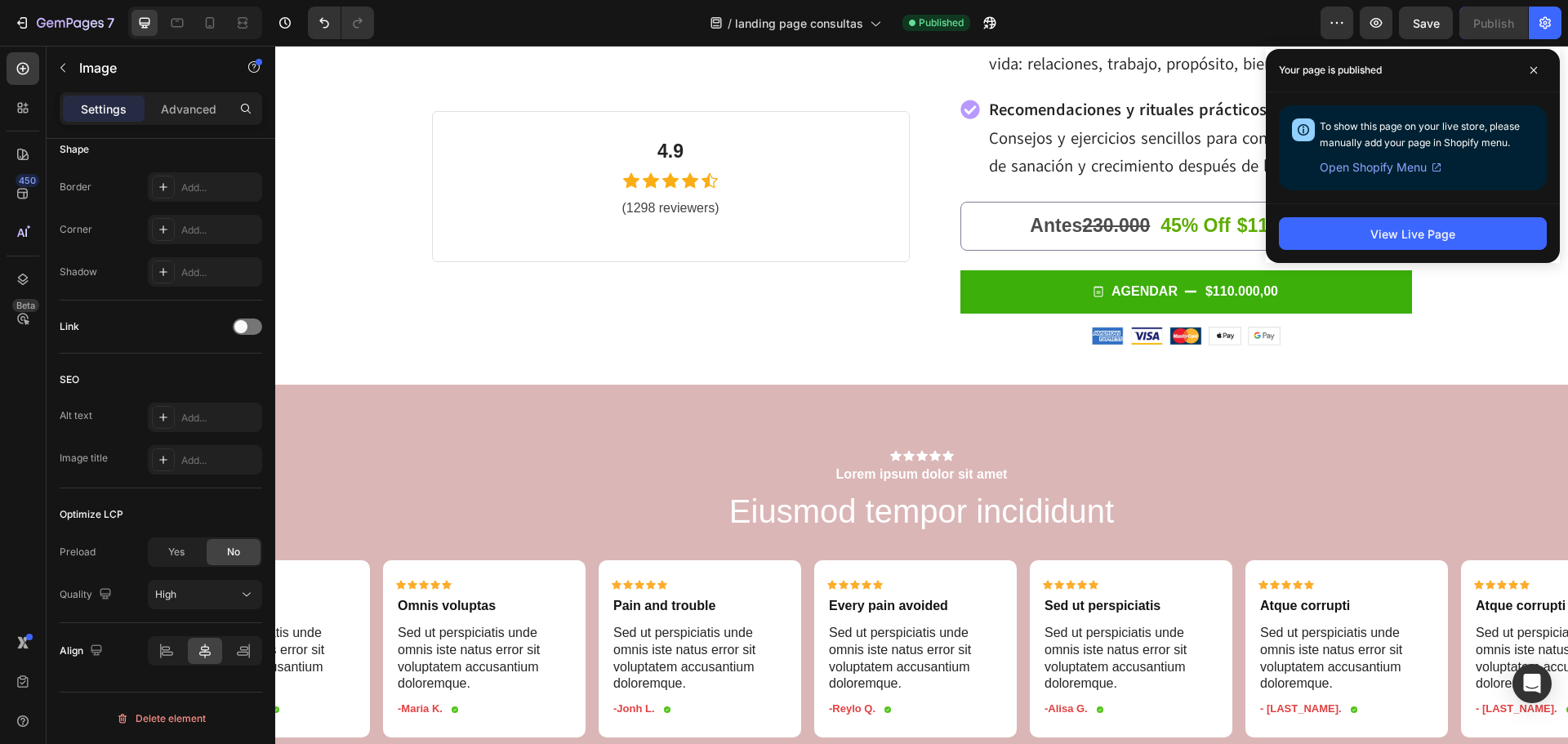 scroll, scrollTop: 4874, scrollLeft: 0, axis: vertical 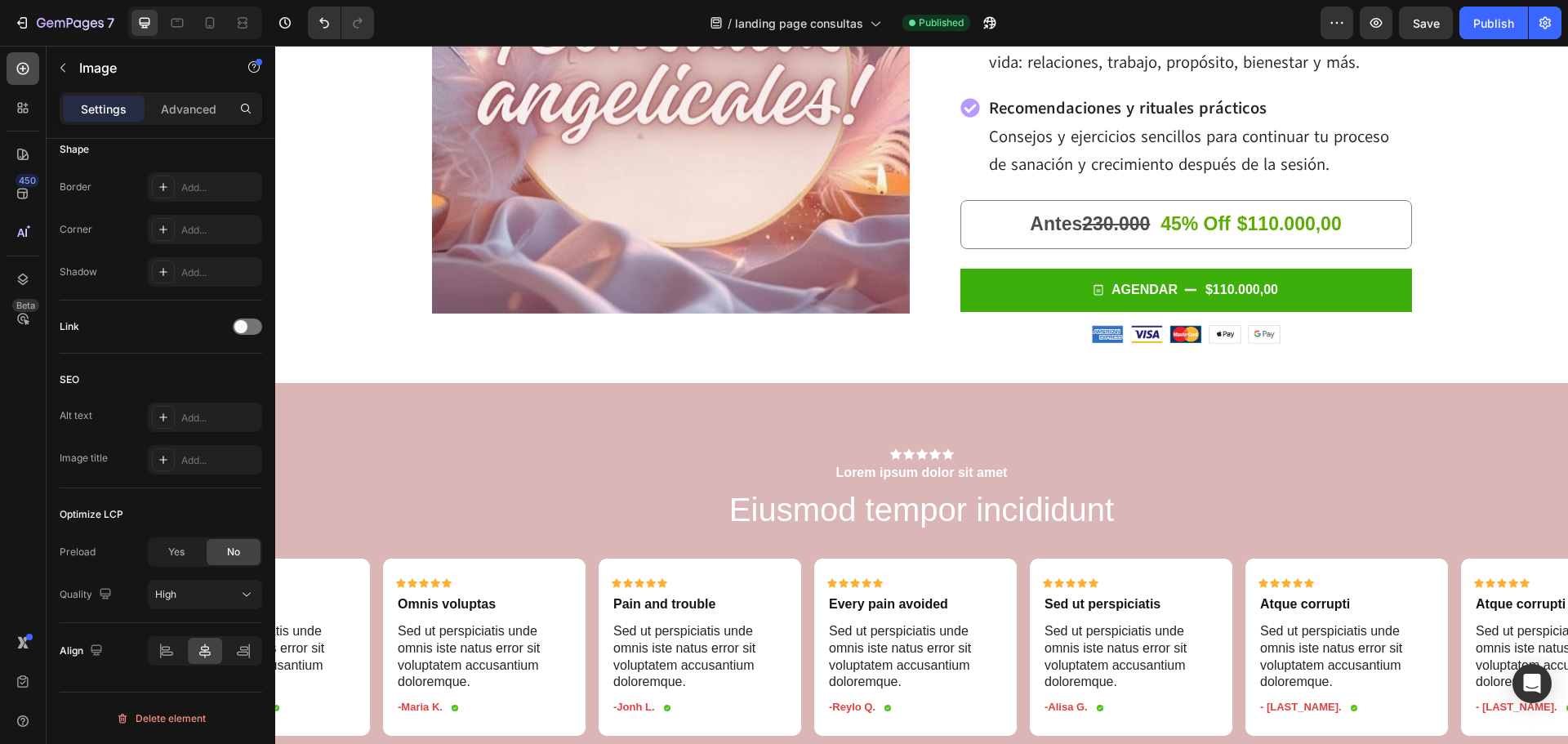 click 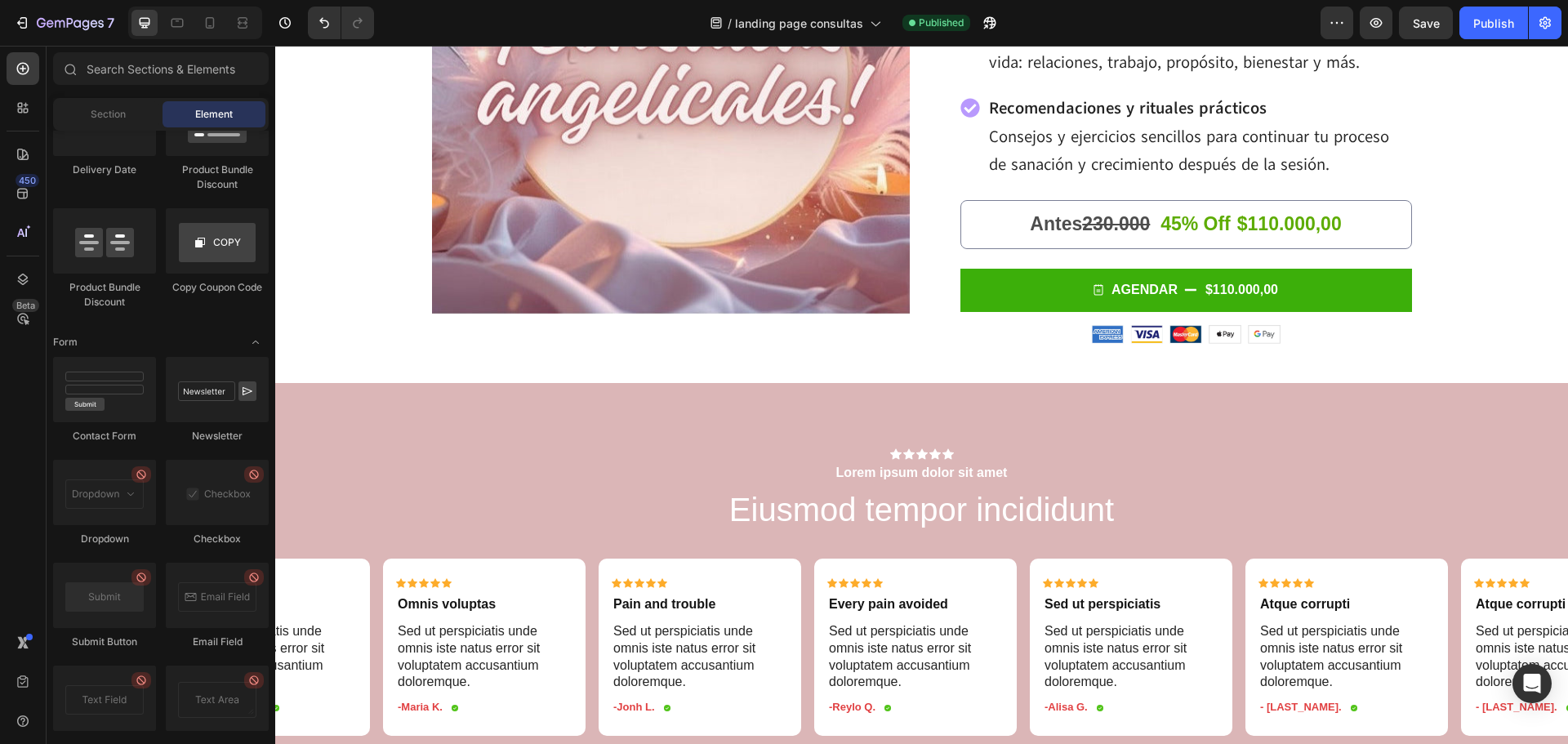 scroll, scrollTop: 4230, scrollLeft: 0, axis: vertical 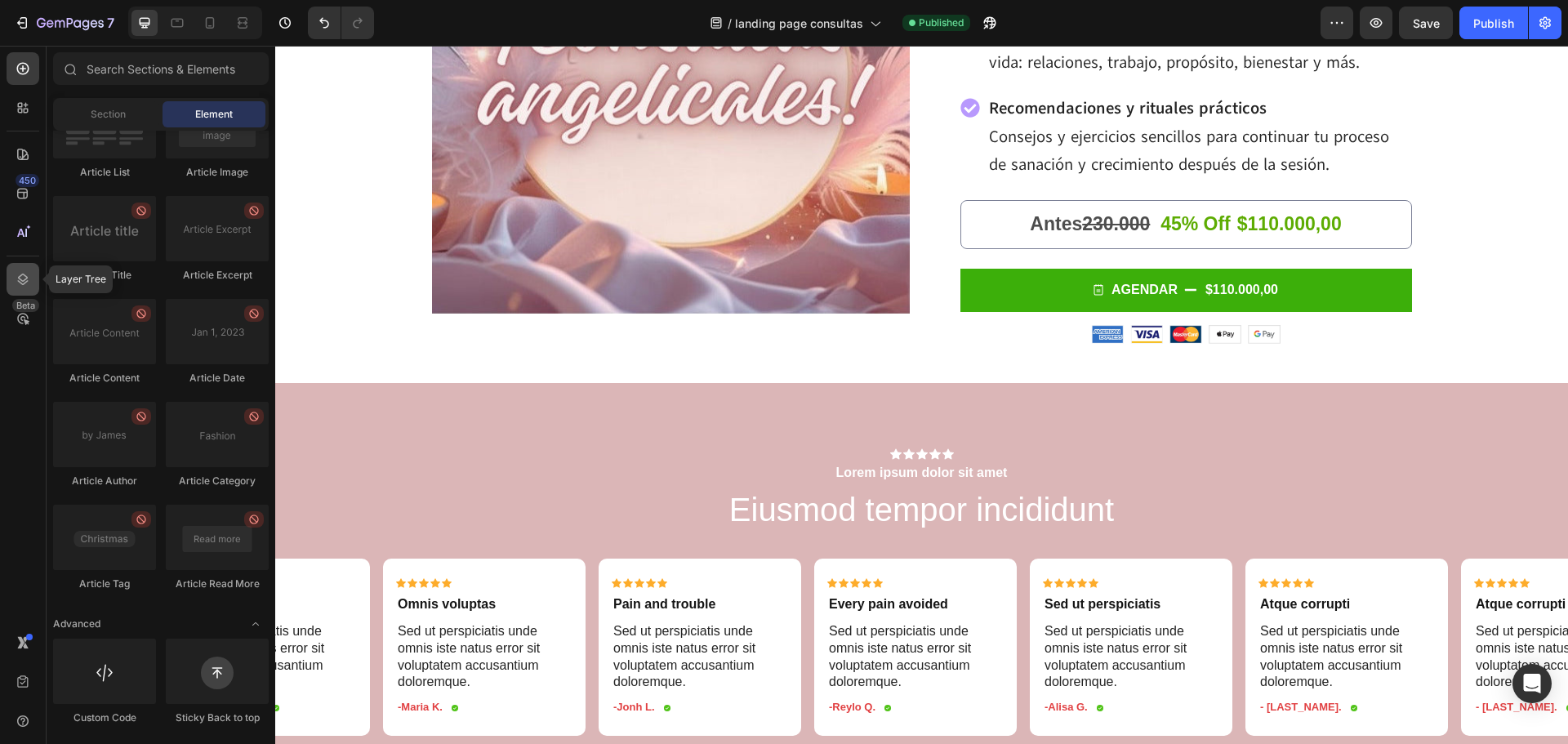 click 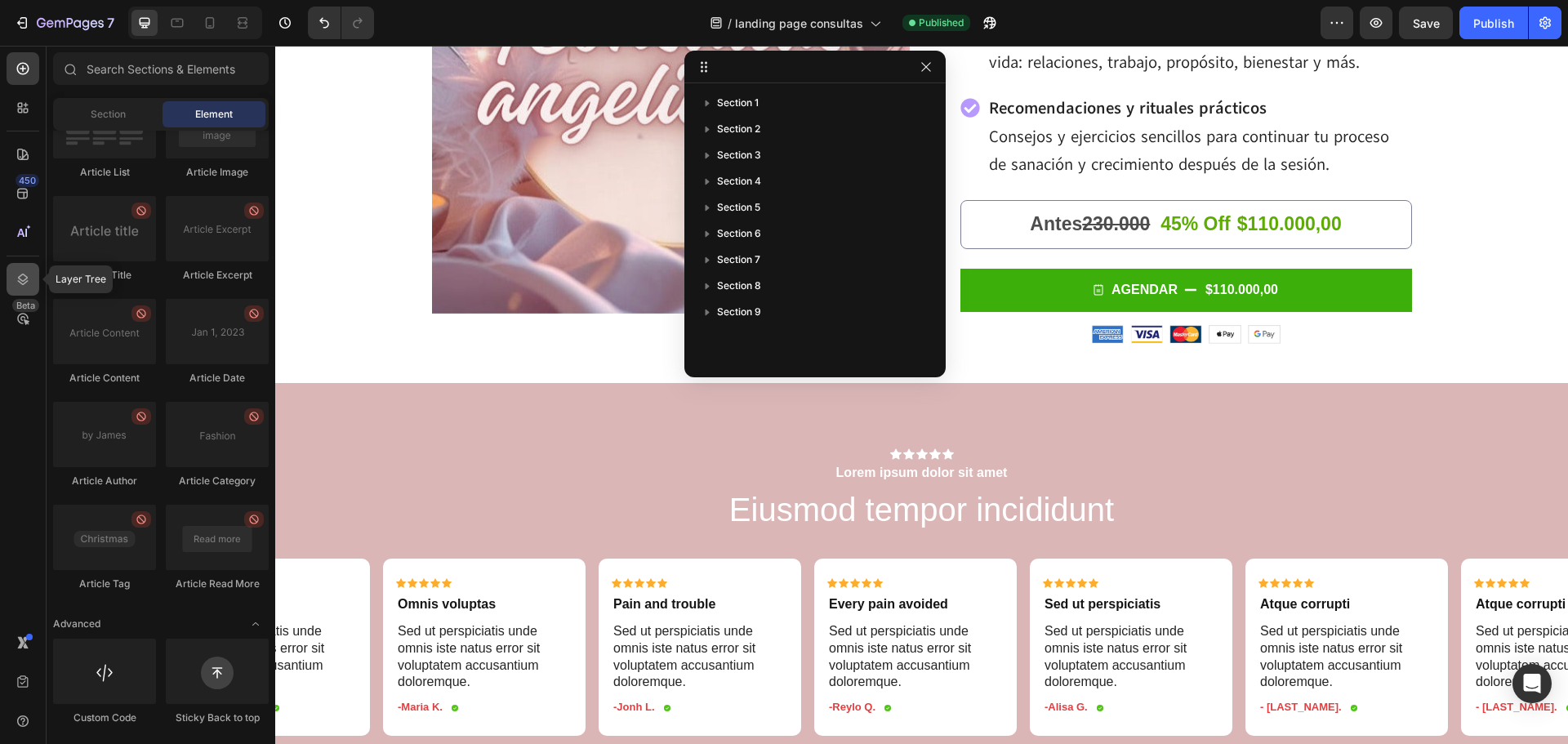 click 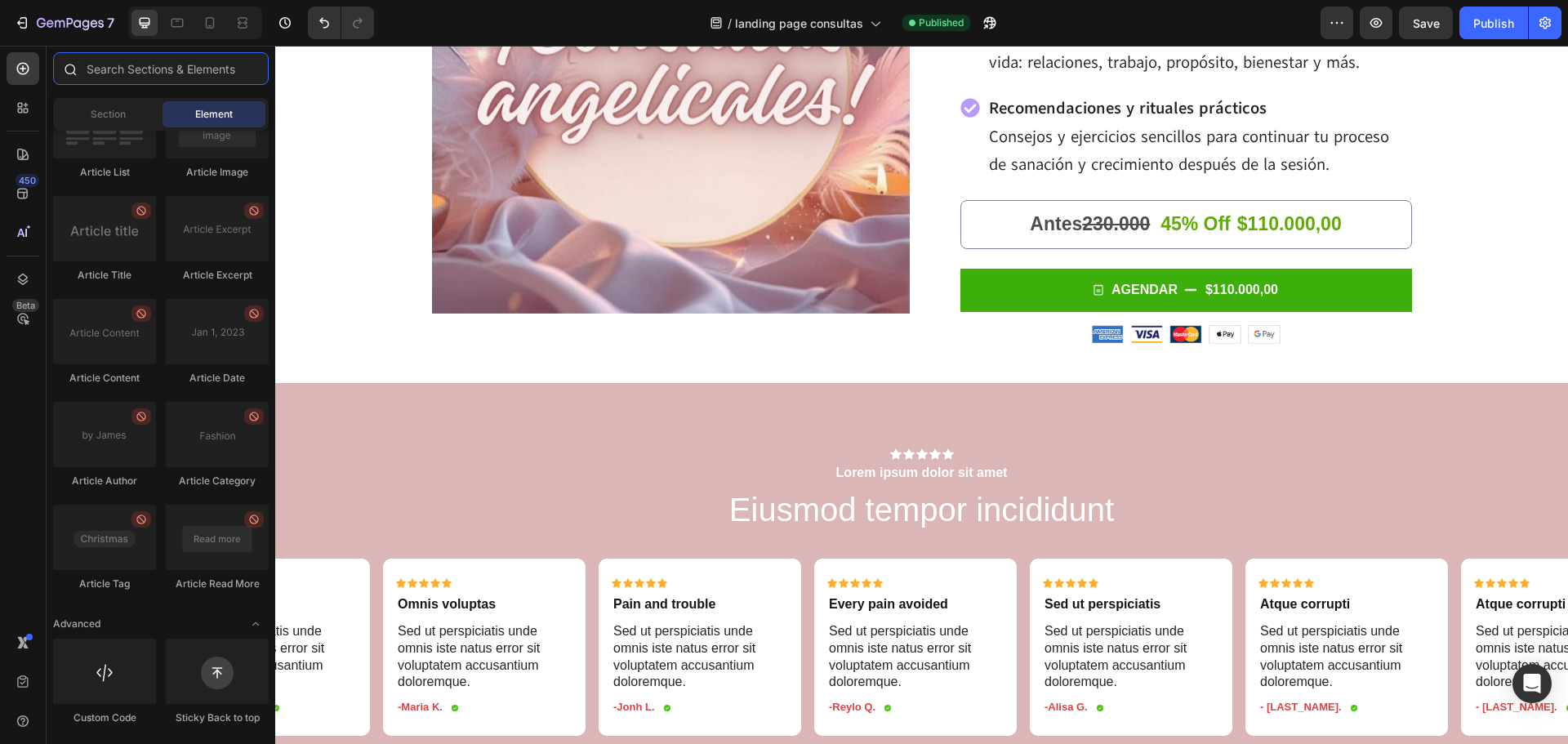 click at bounding box center [161, 69] 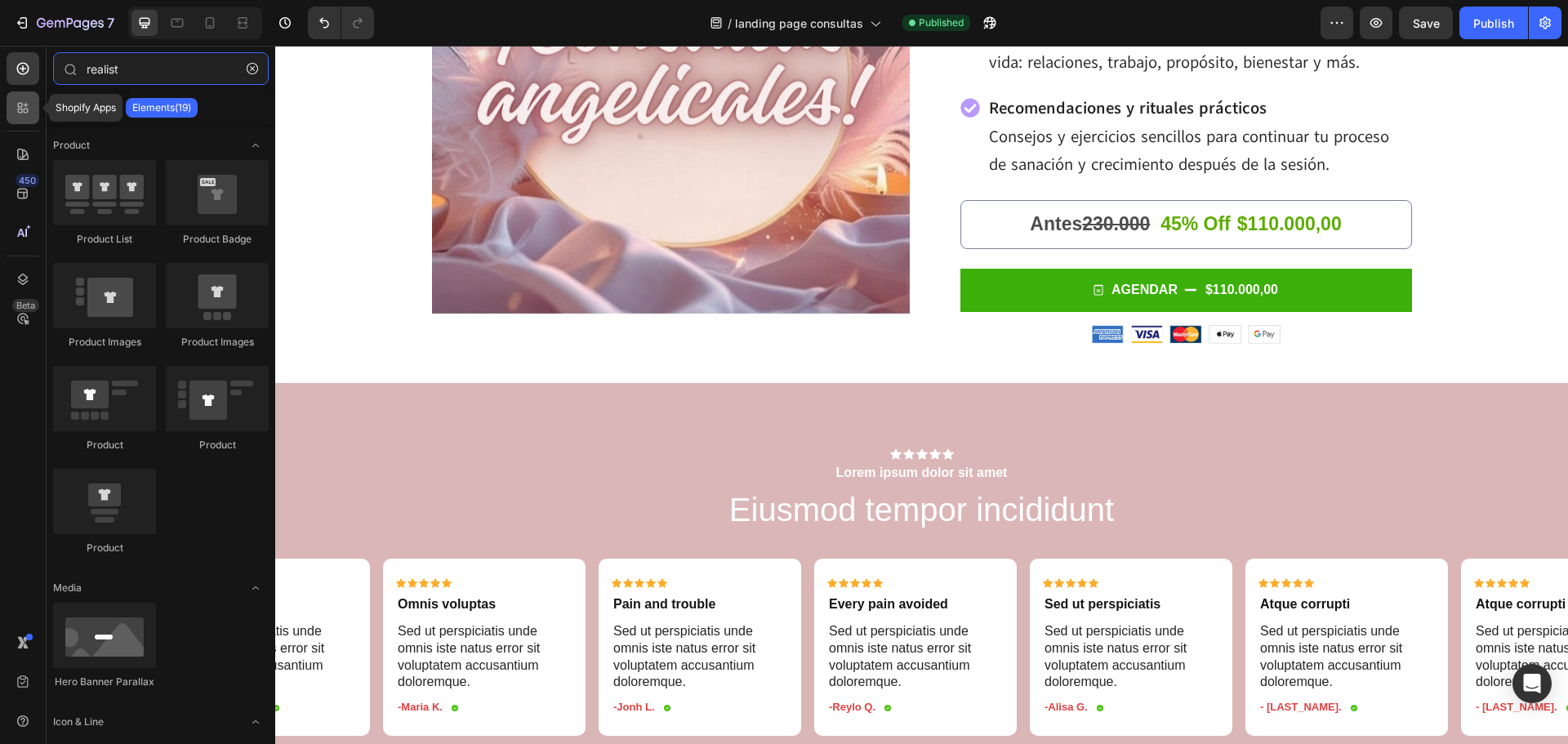 type on "realist" 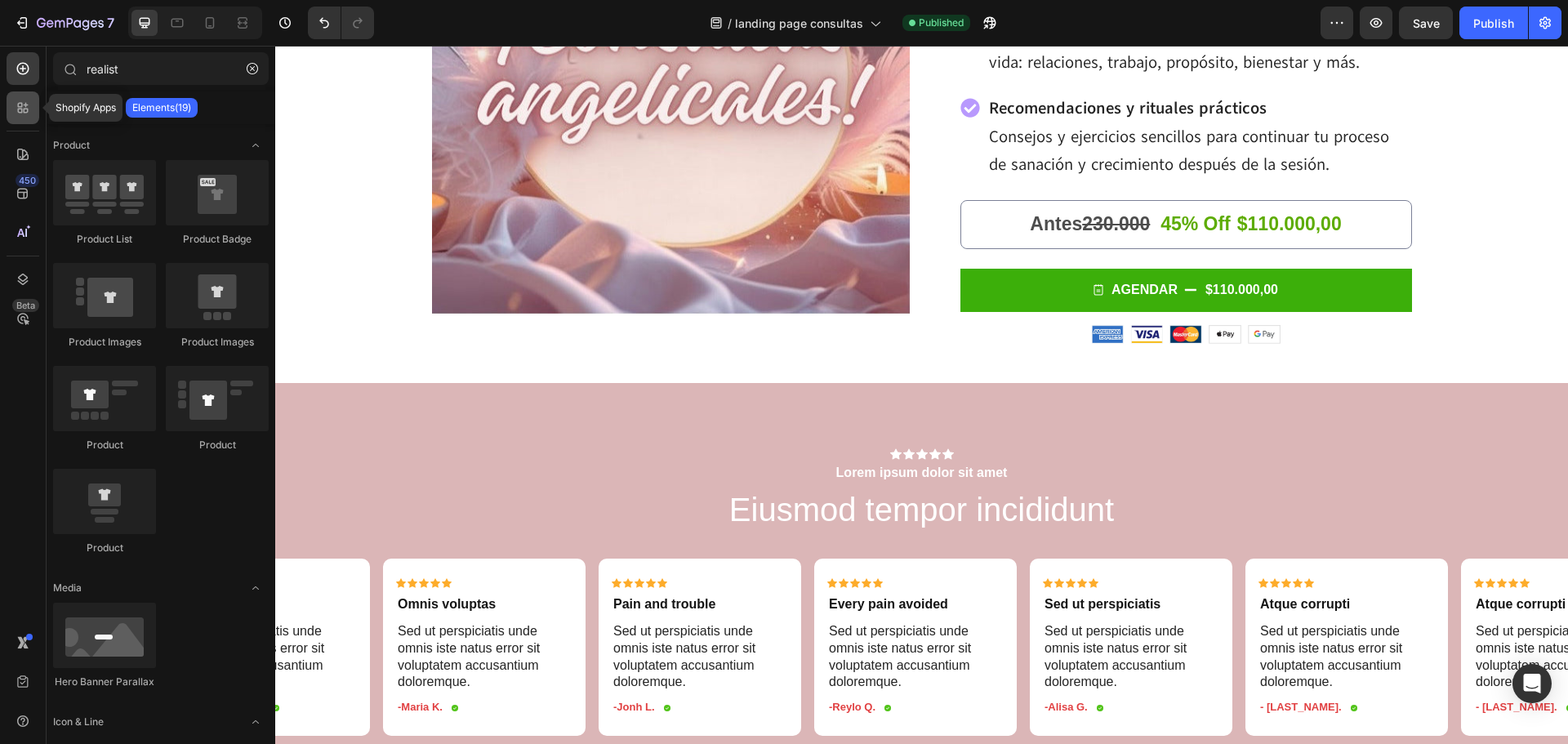 click 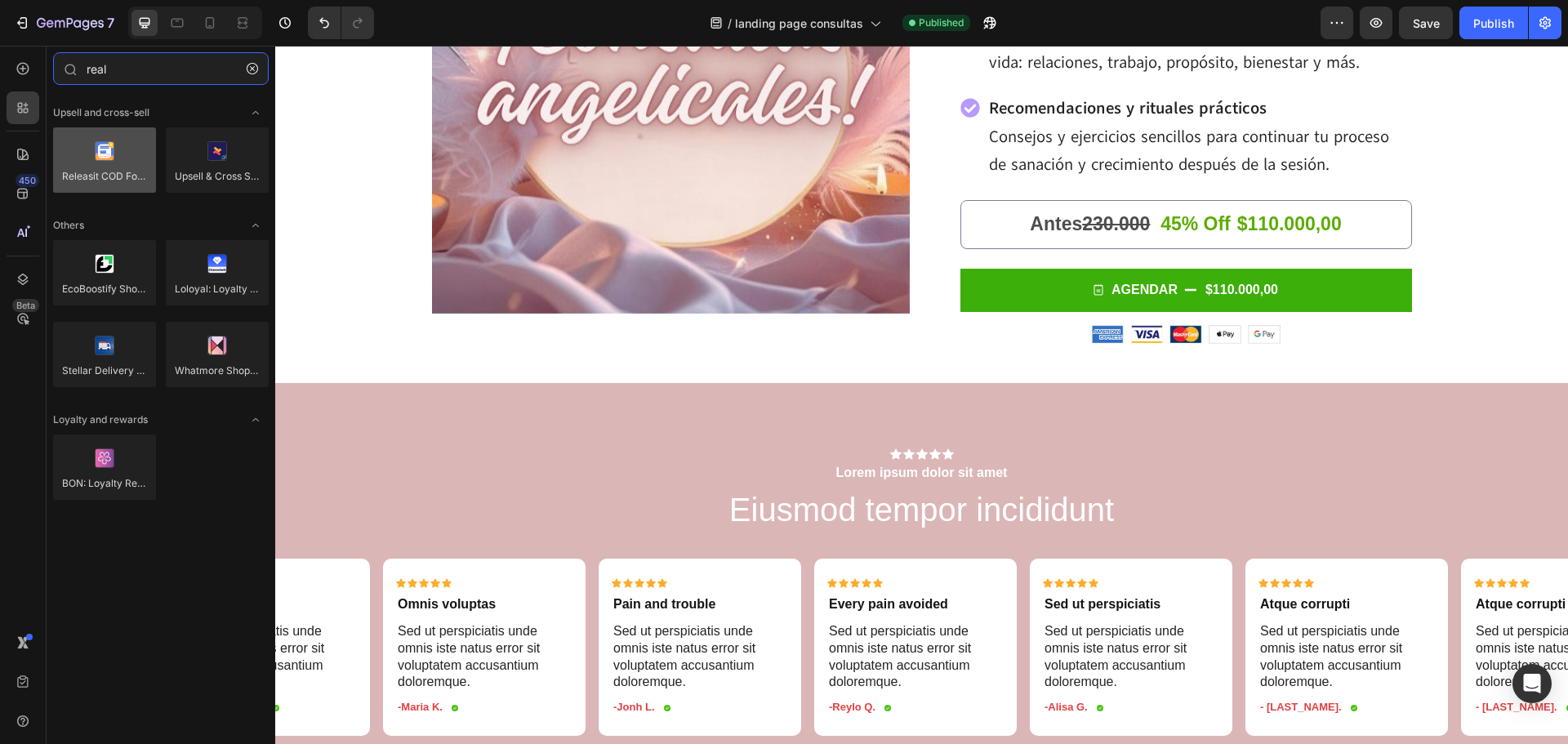 type on "real" 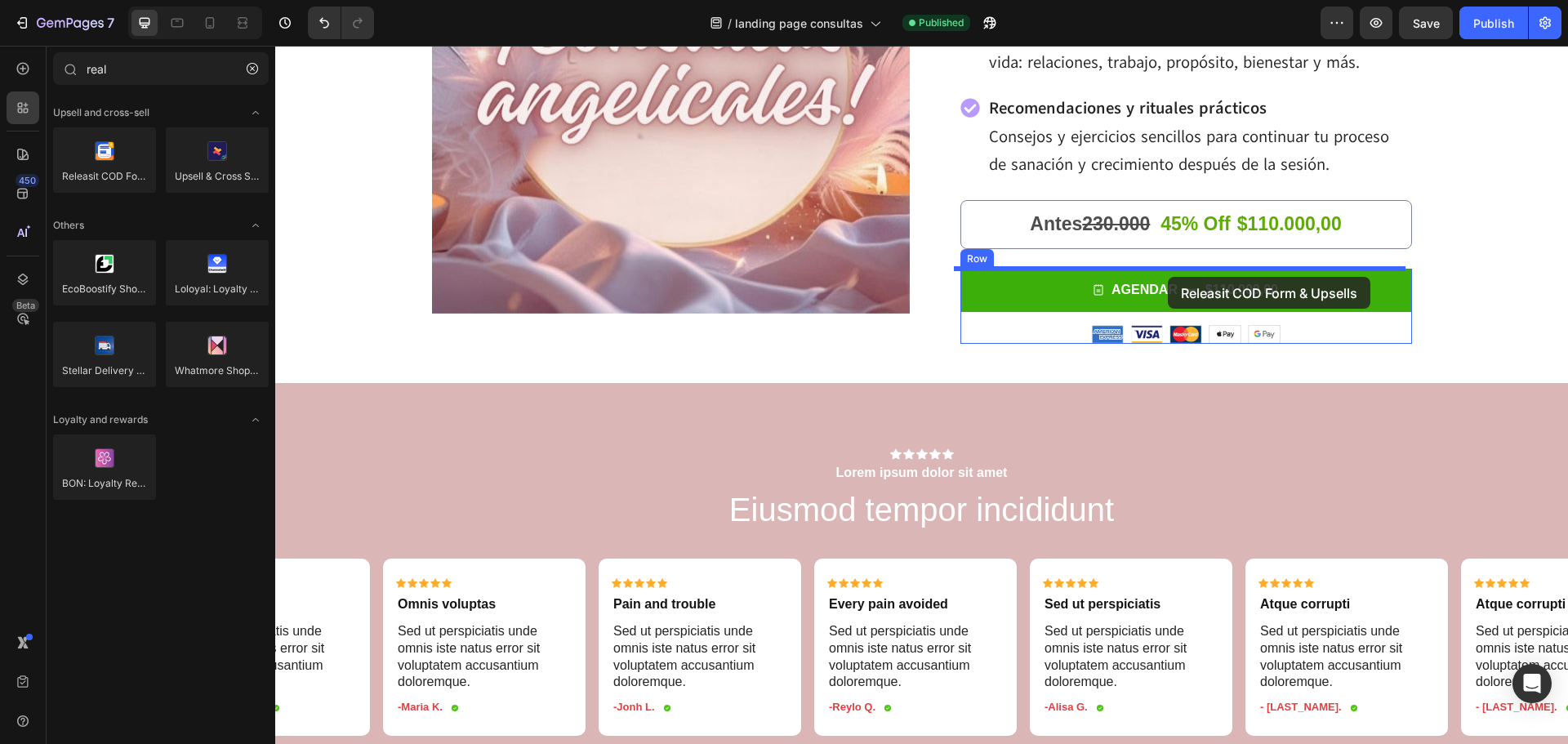 drag, startPoint x: 403, startPoint y: 192, endPoint x: 1168, endPoint y: 277, distance: 769.70774 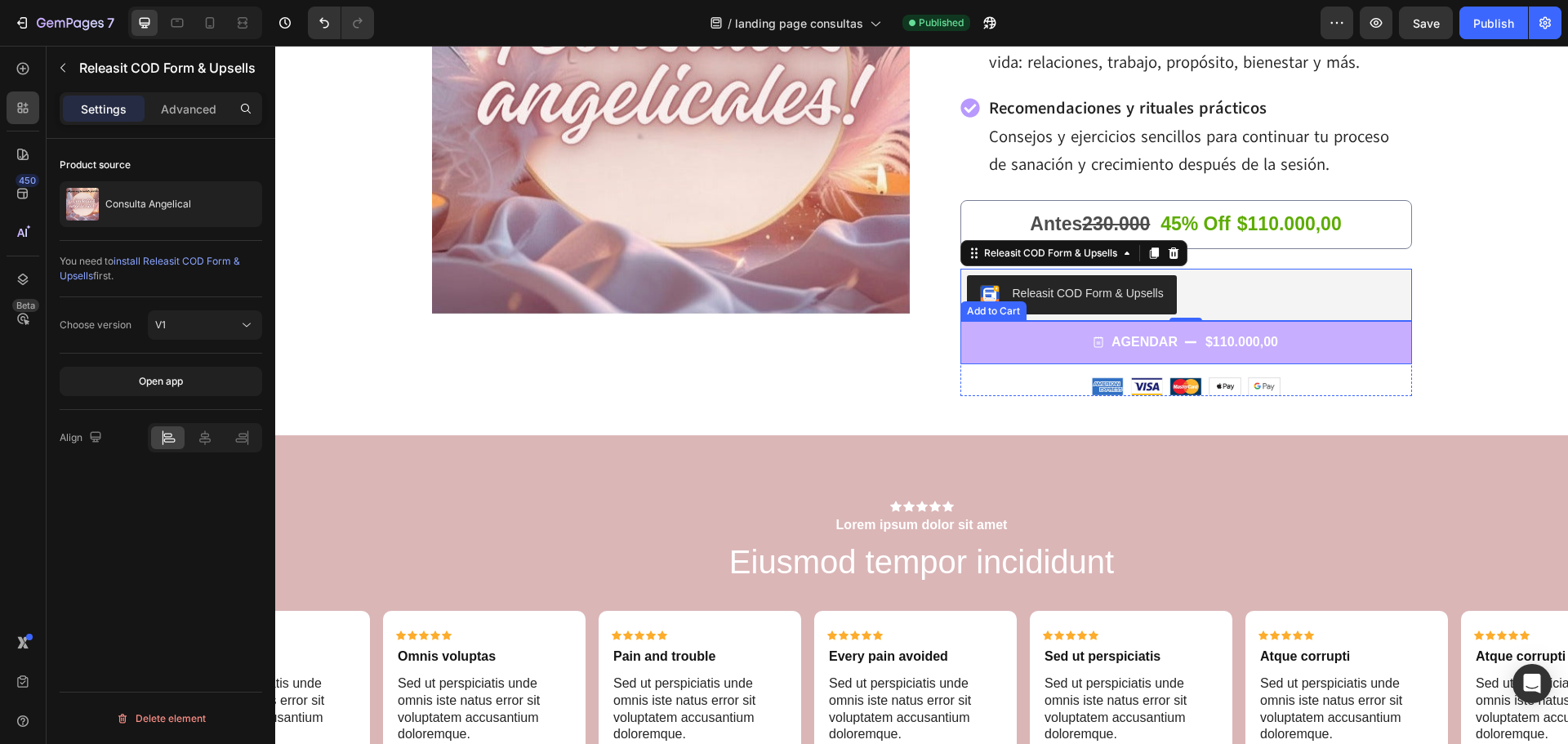 click on "$110.000,00" at bounding box center (1241, 342) 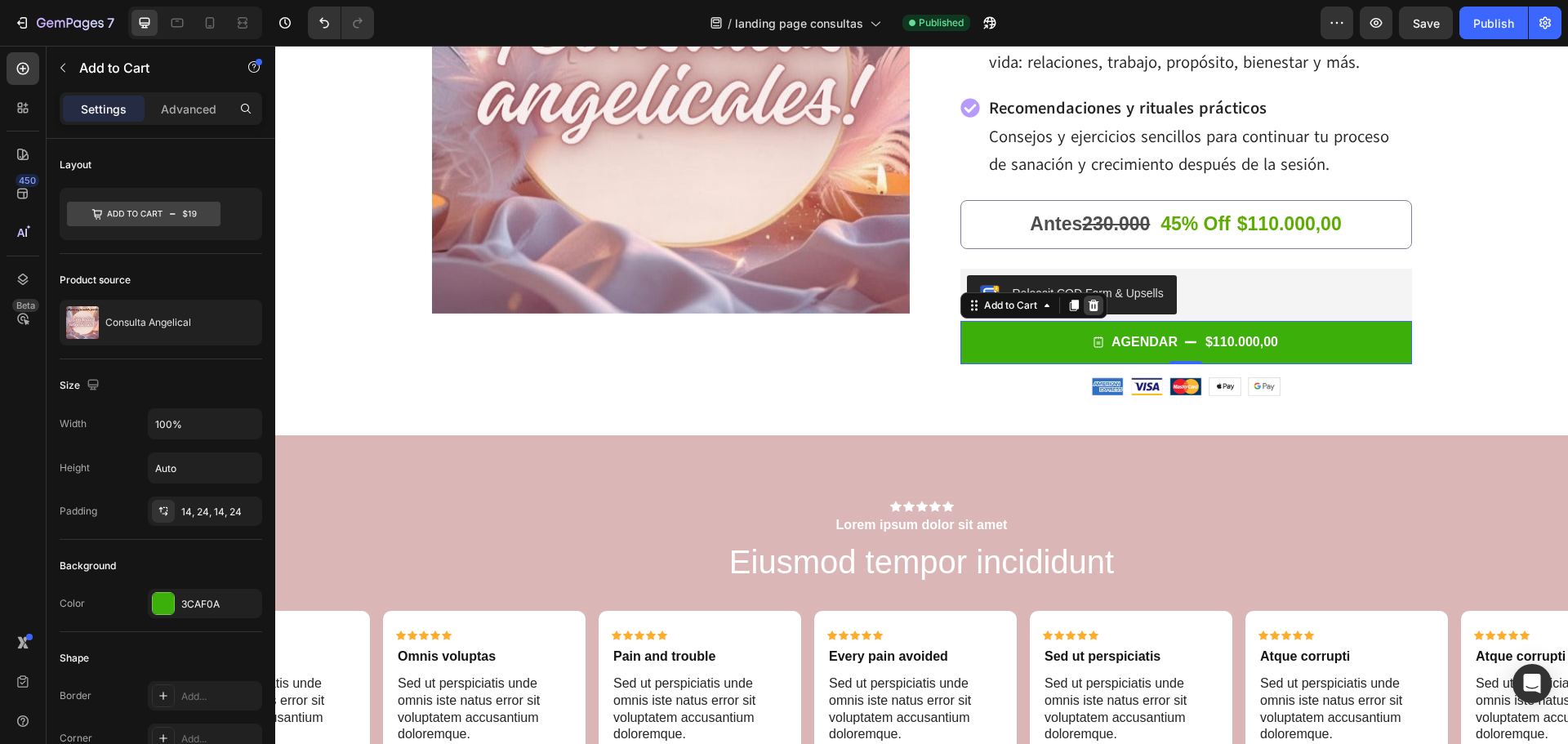 click 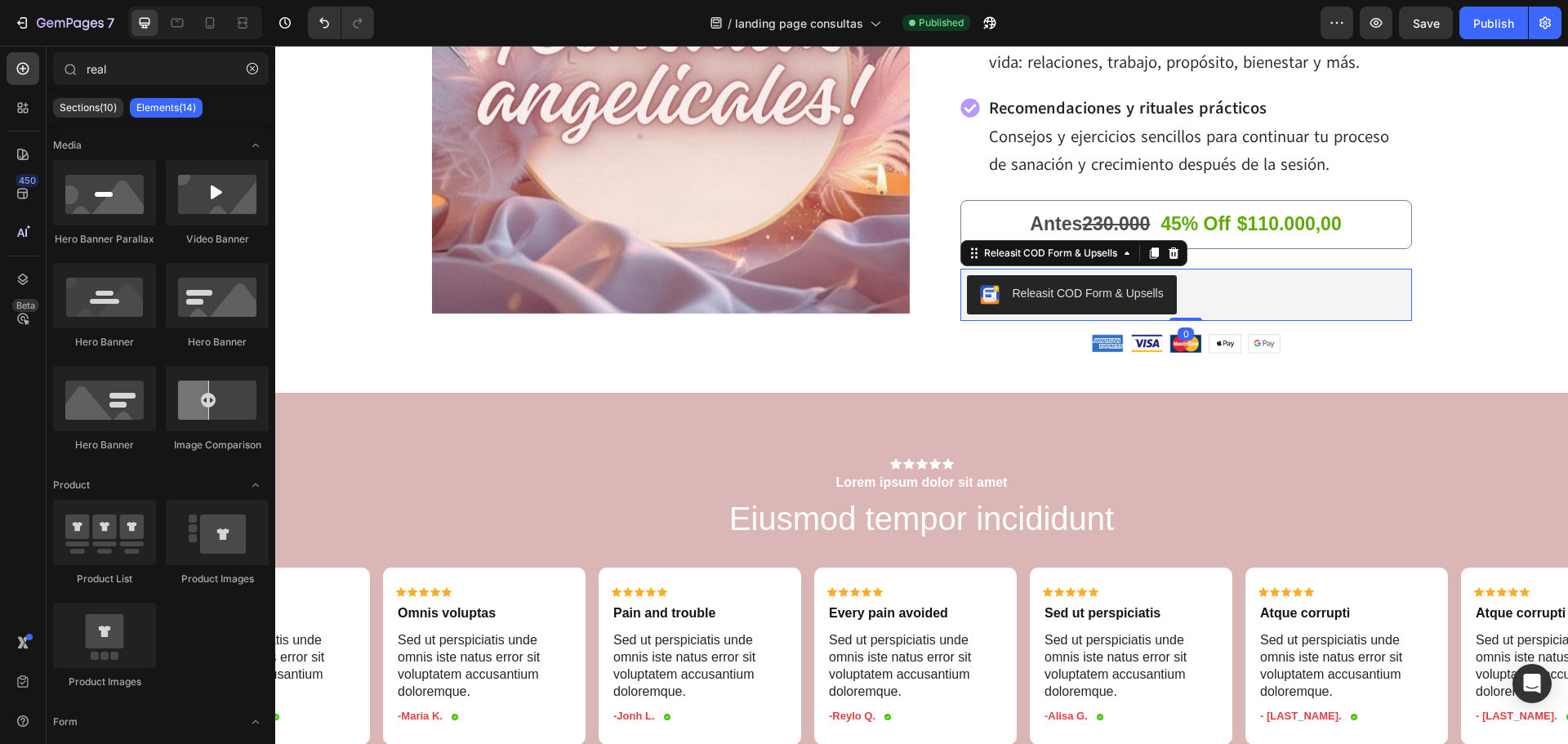 click on "Releasit COD Form & Upsells" at bounding box center [1088, 293] 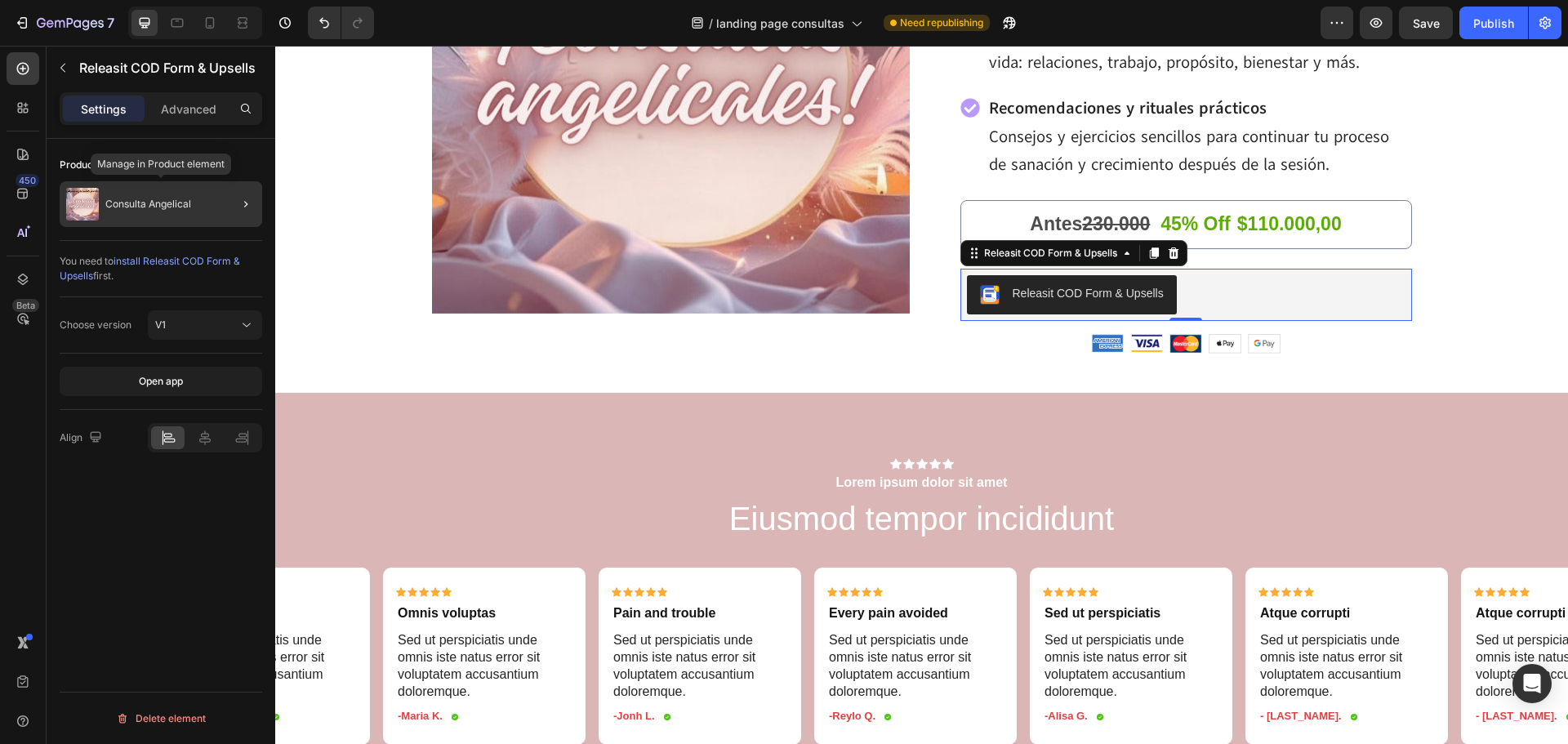 click on "Consulta Angelical" at bounding box center [148, 204] 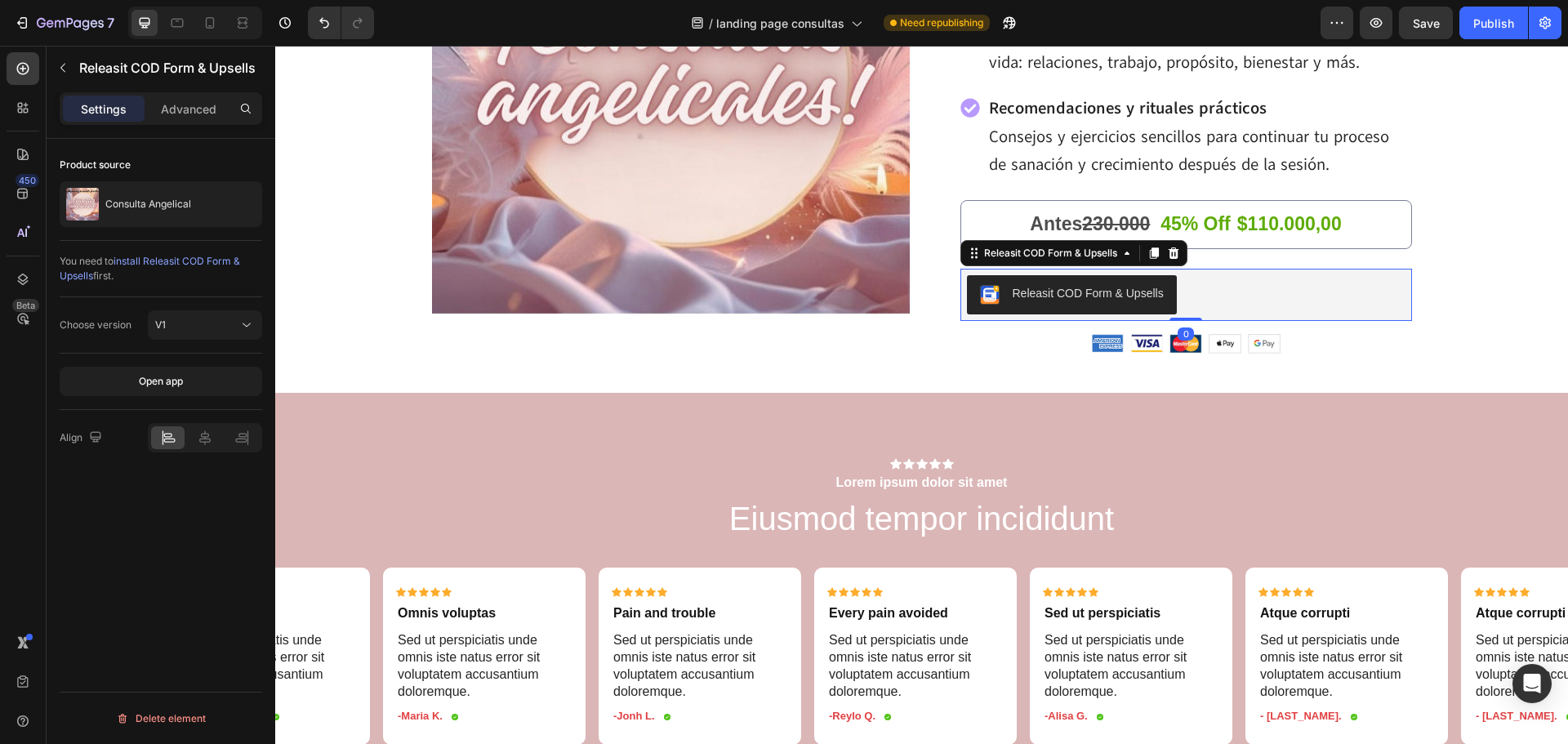 click on "Releasit COD Form & Upsells" at bounding box center [1088, 293] 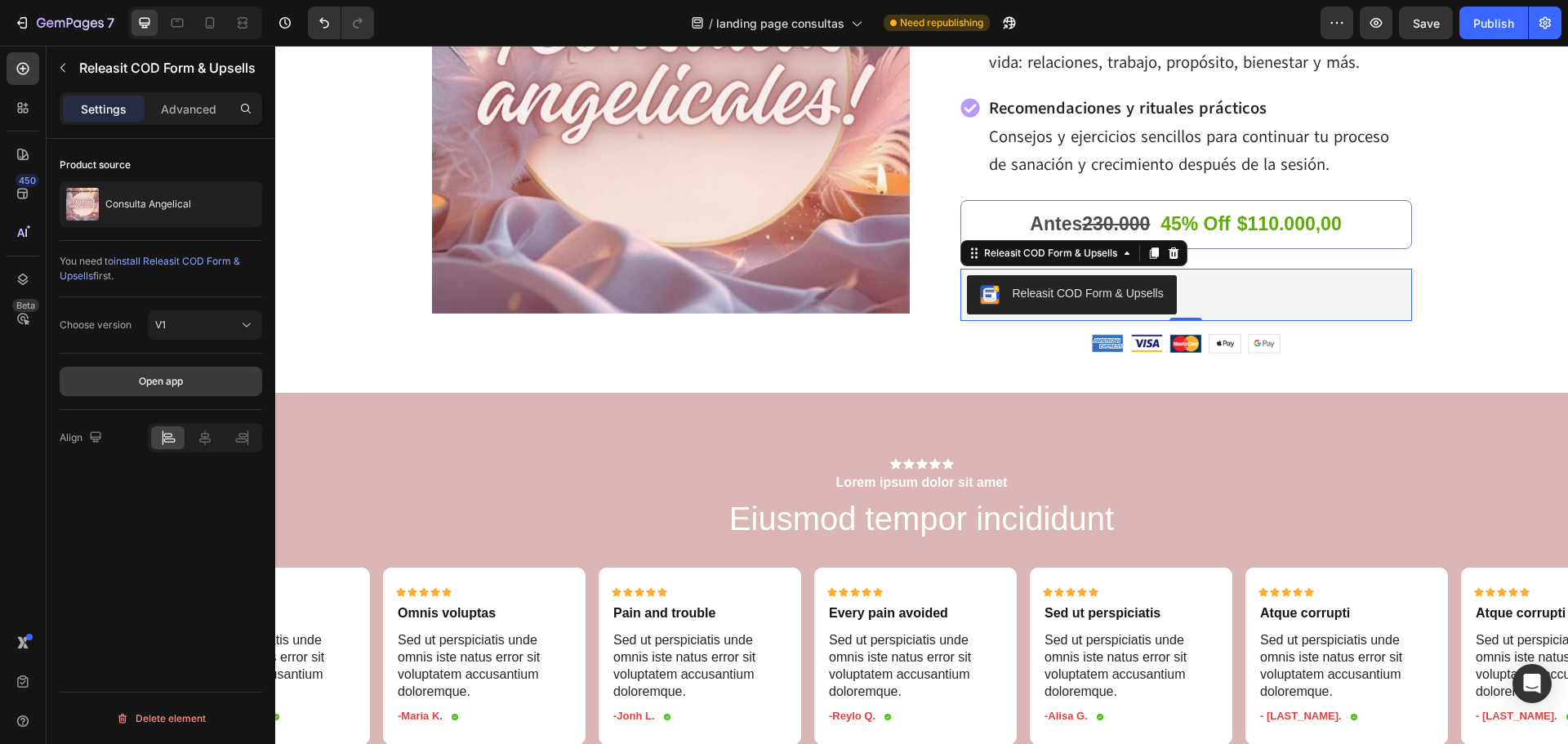 click on "Open app" at bounding box center (161, 381) 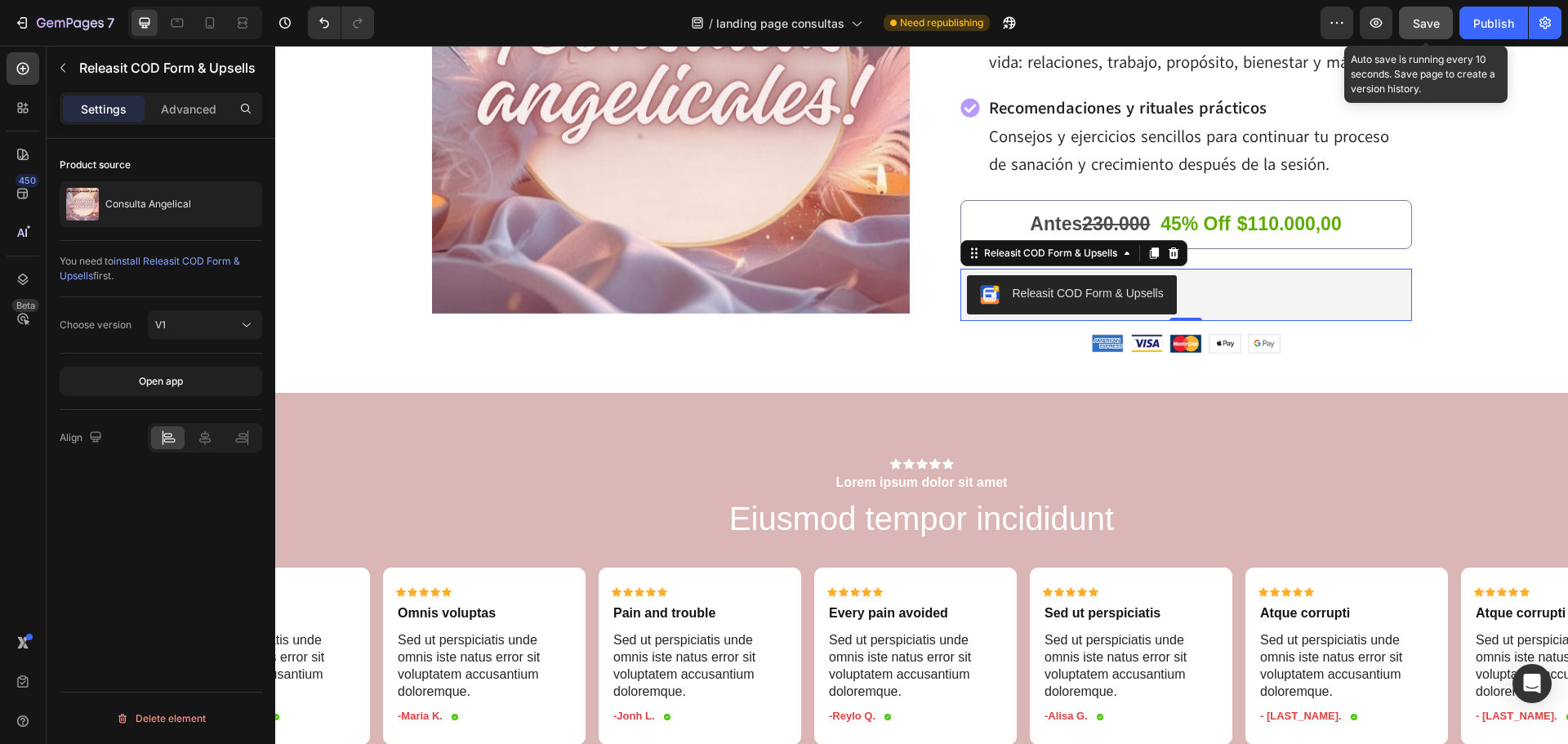 click on "Save" at bounding box center [1426, 23] 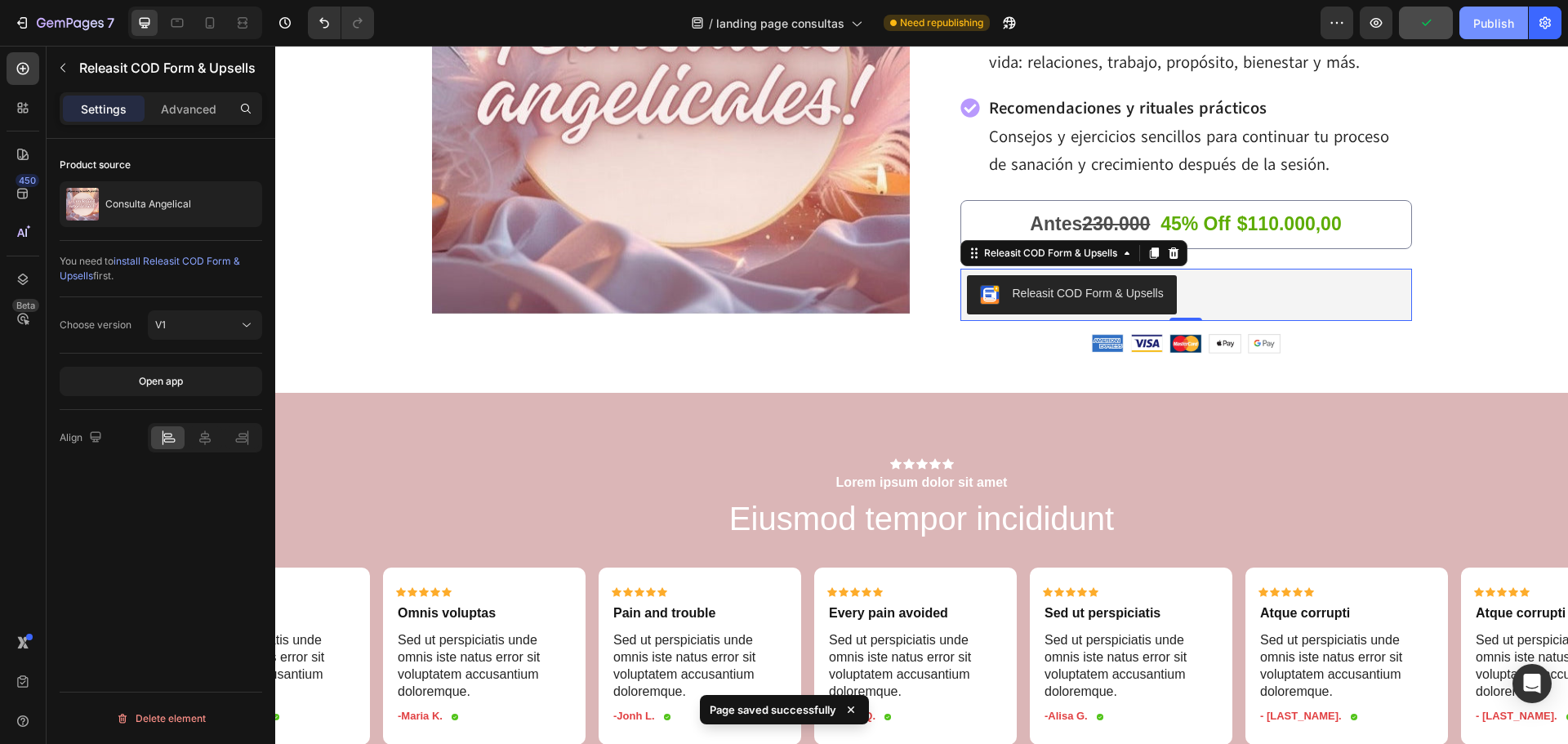 click on "Publish" at bounding box center [1494, 23] 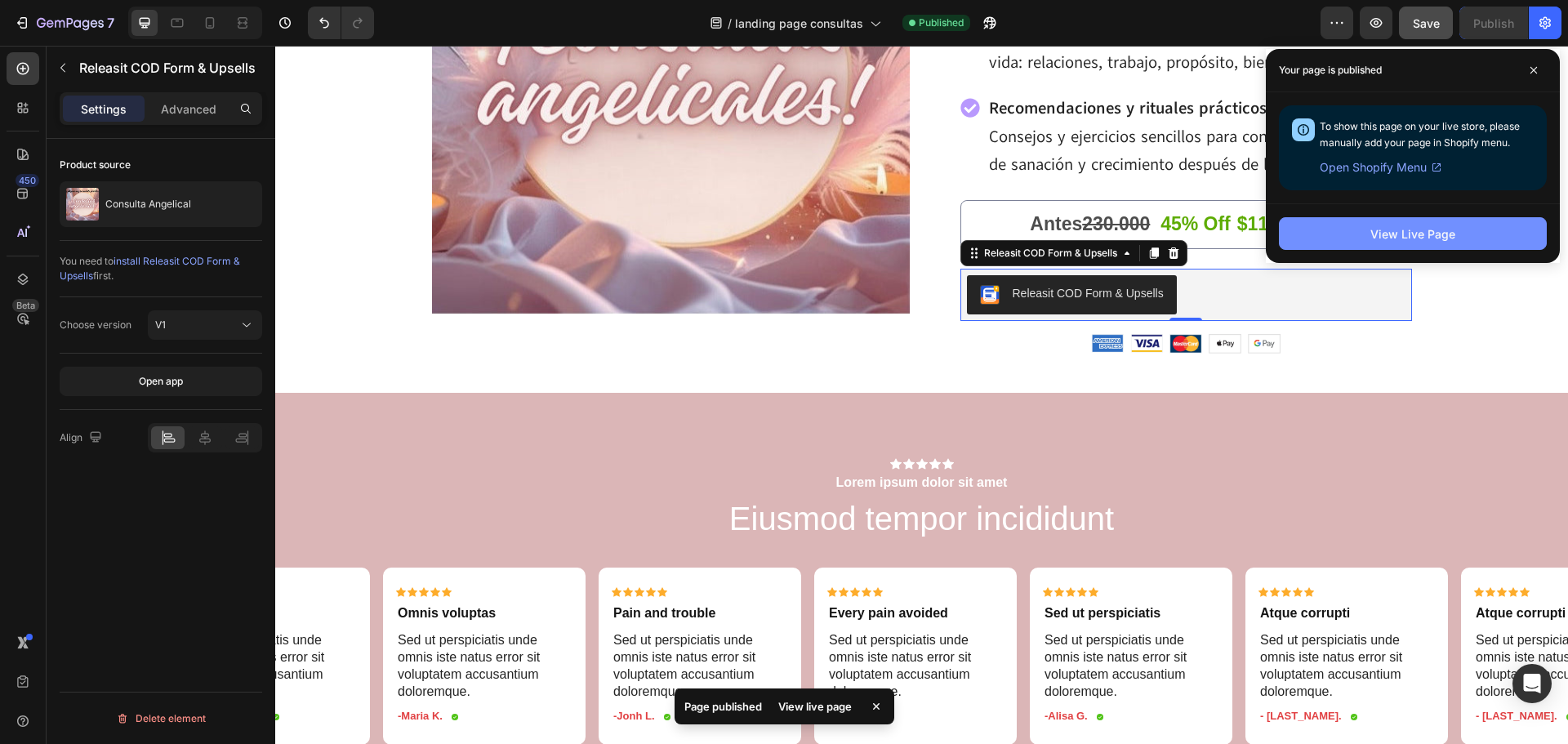 click on "View Live Page" at bounding box center (1413, 234) 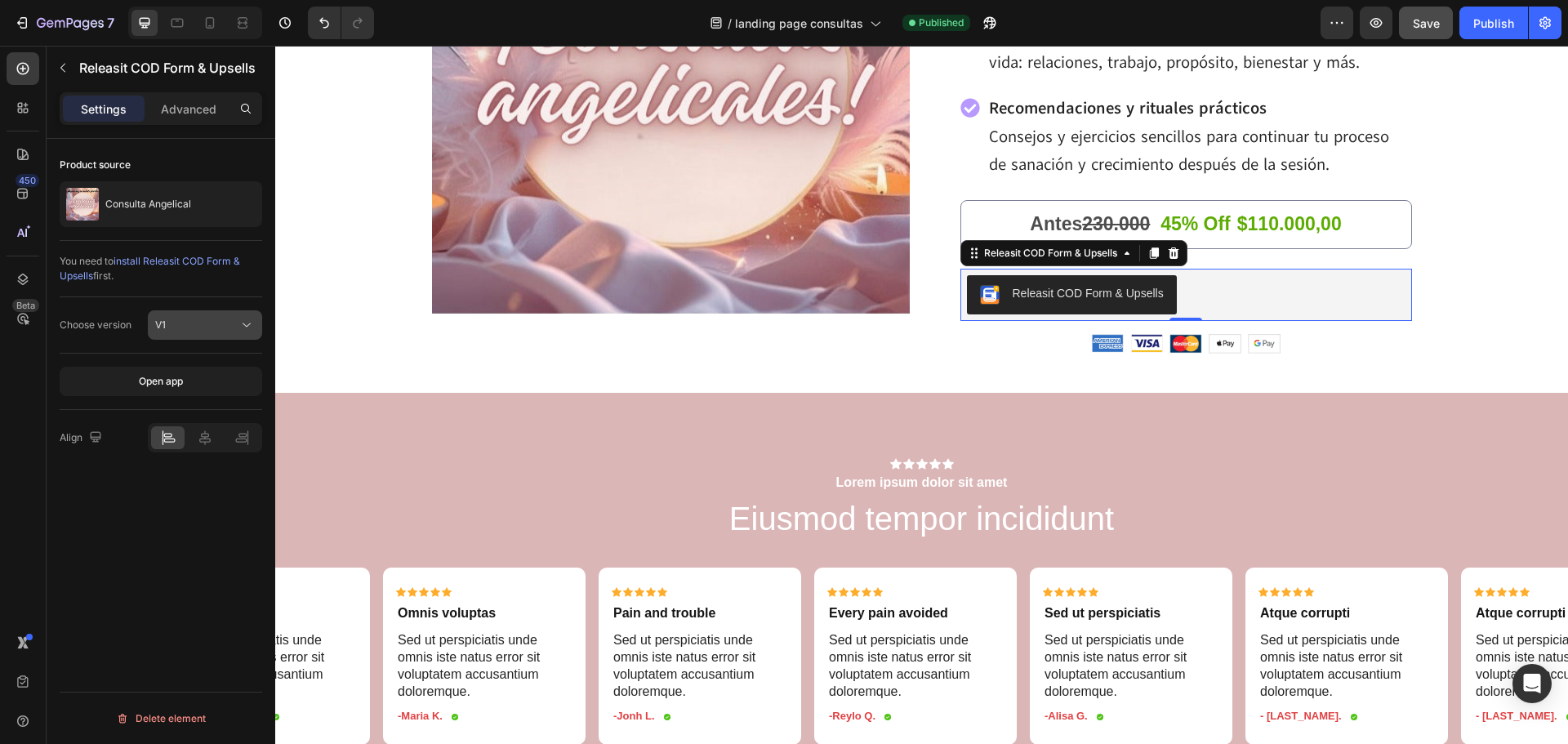click on "V1" at bounding box center (197, 325) 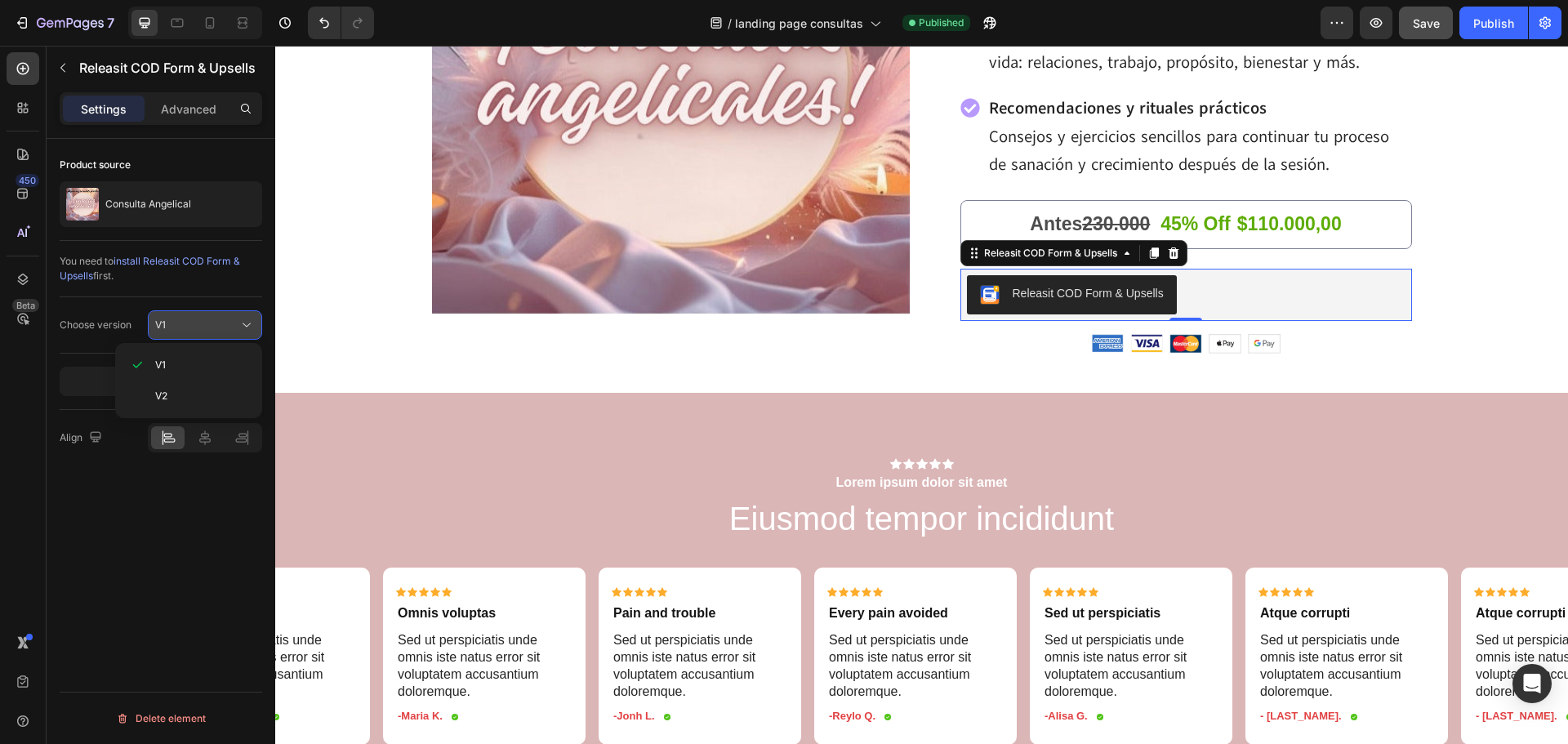 click on "V1" at bounding box center (197, 325) 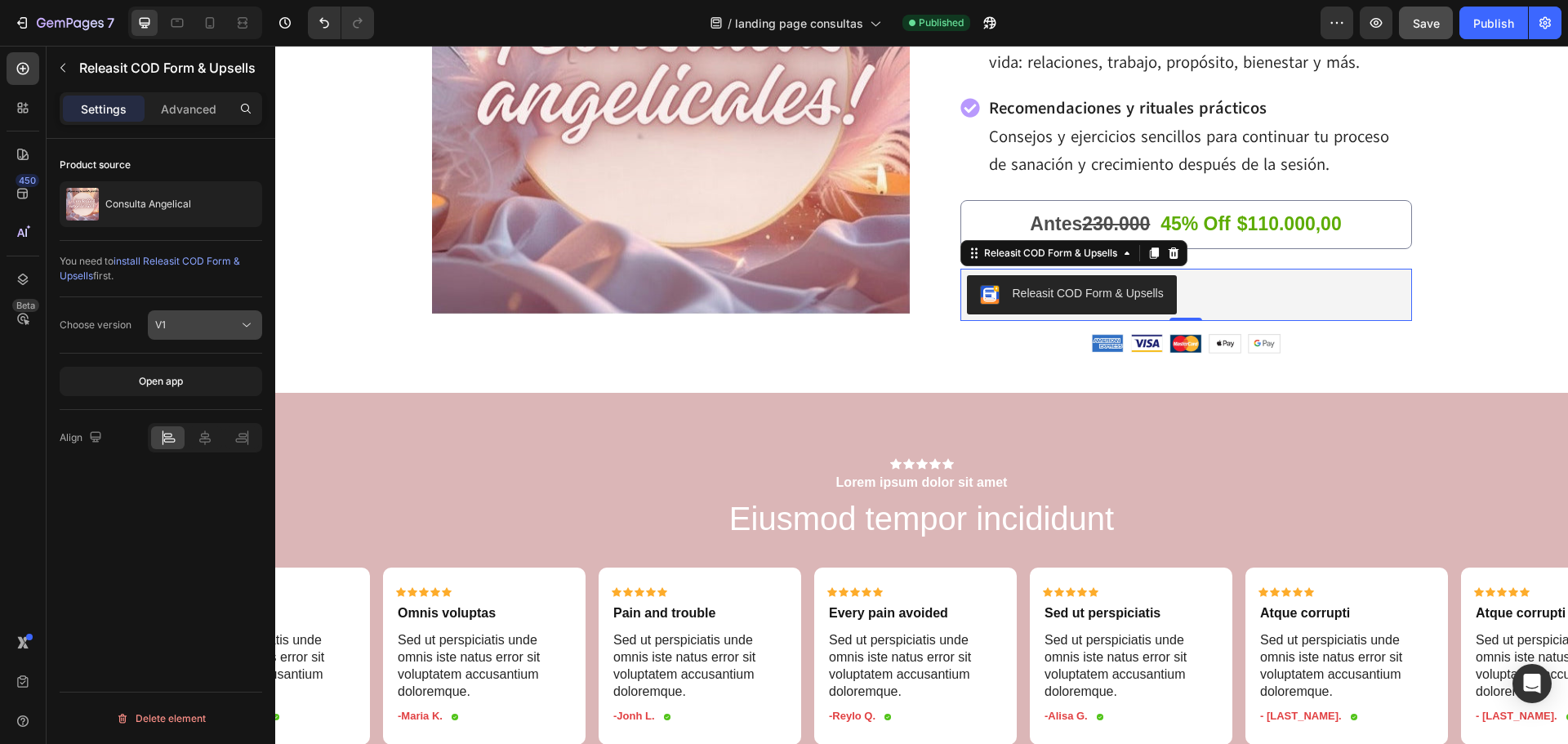 click on "V1" at bounding box center (197, 325) 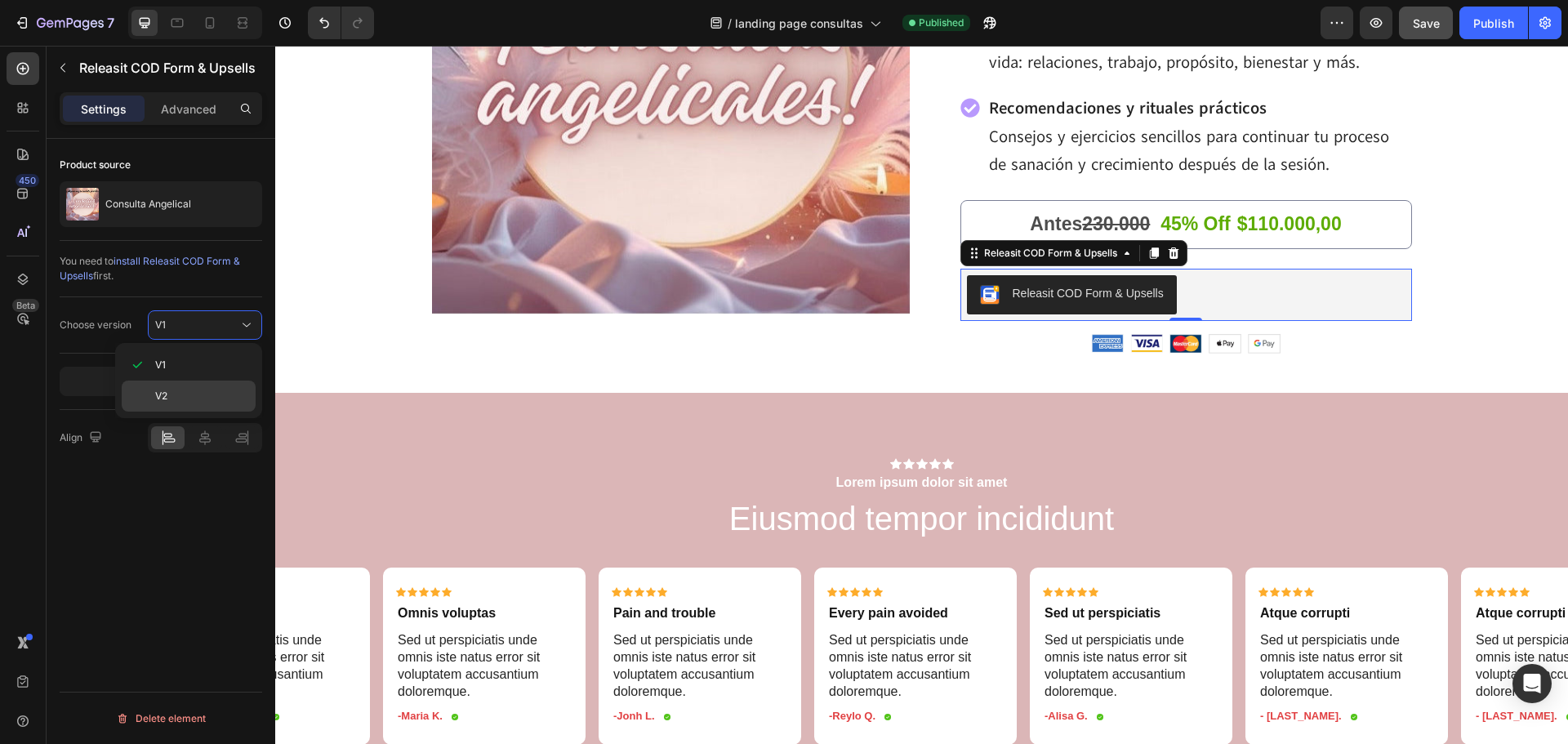 click on "V2" at bounding box center (202, 396) 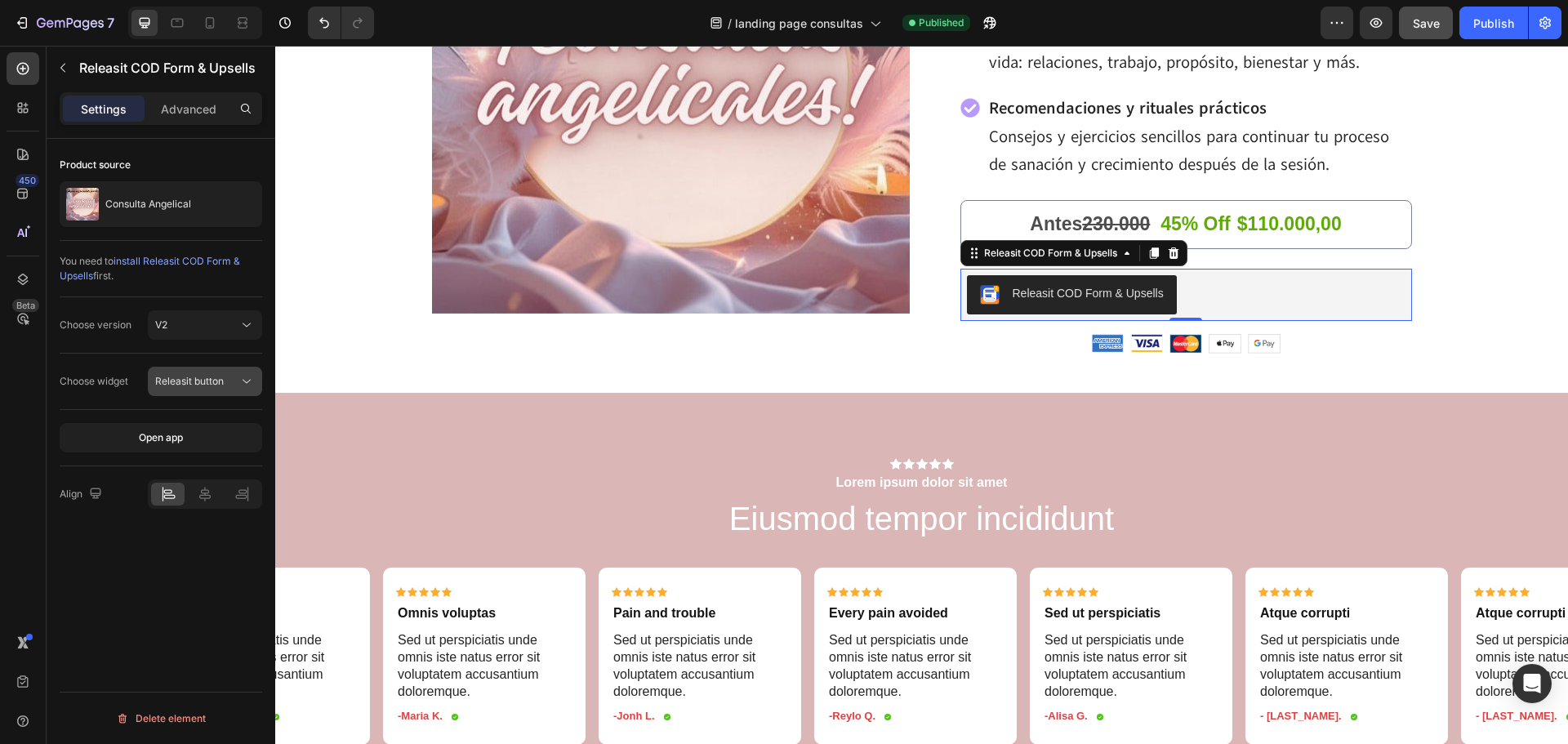click 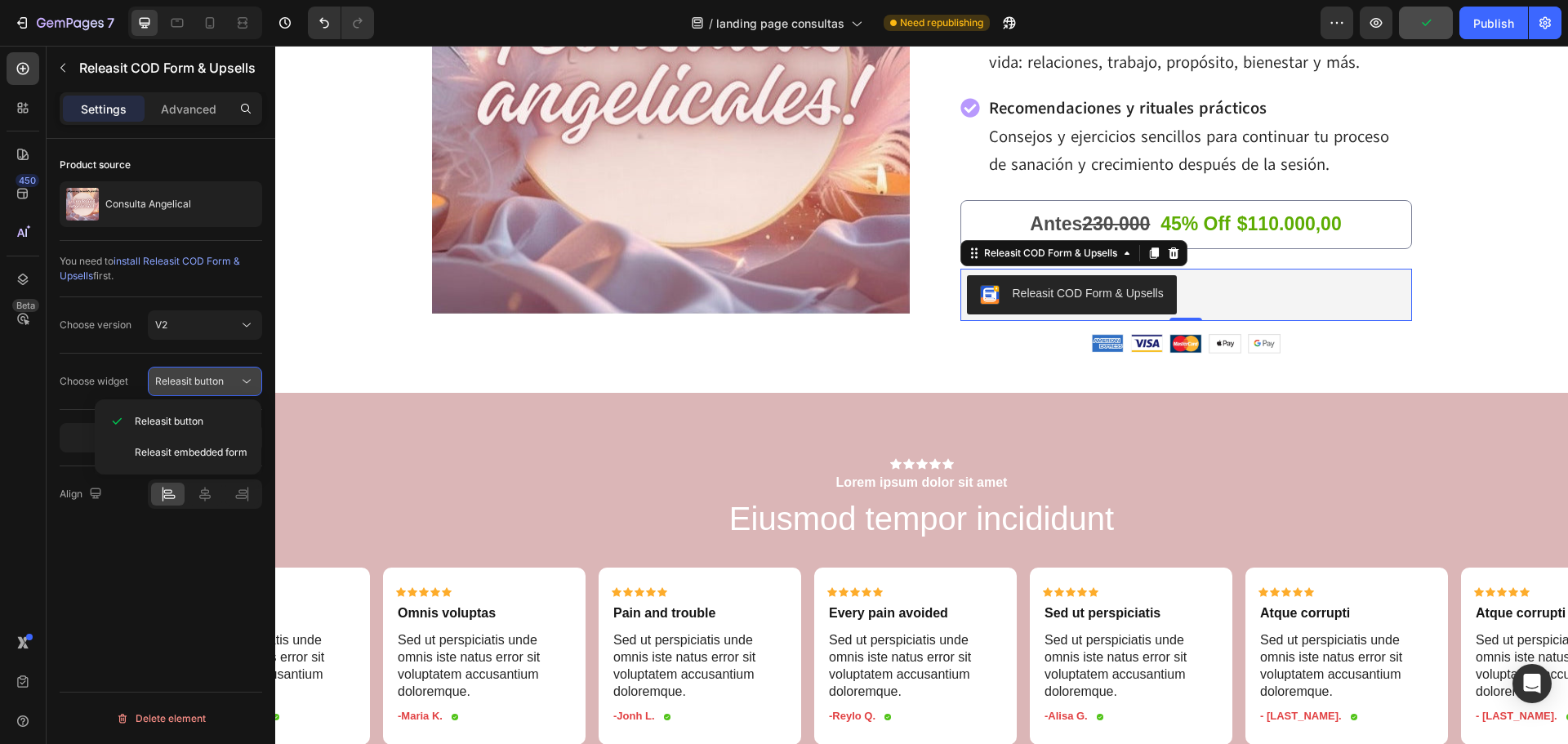 click 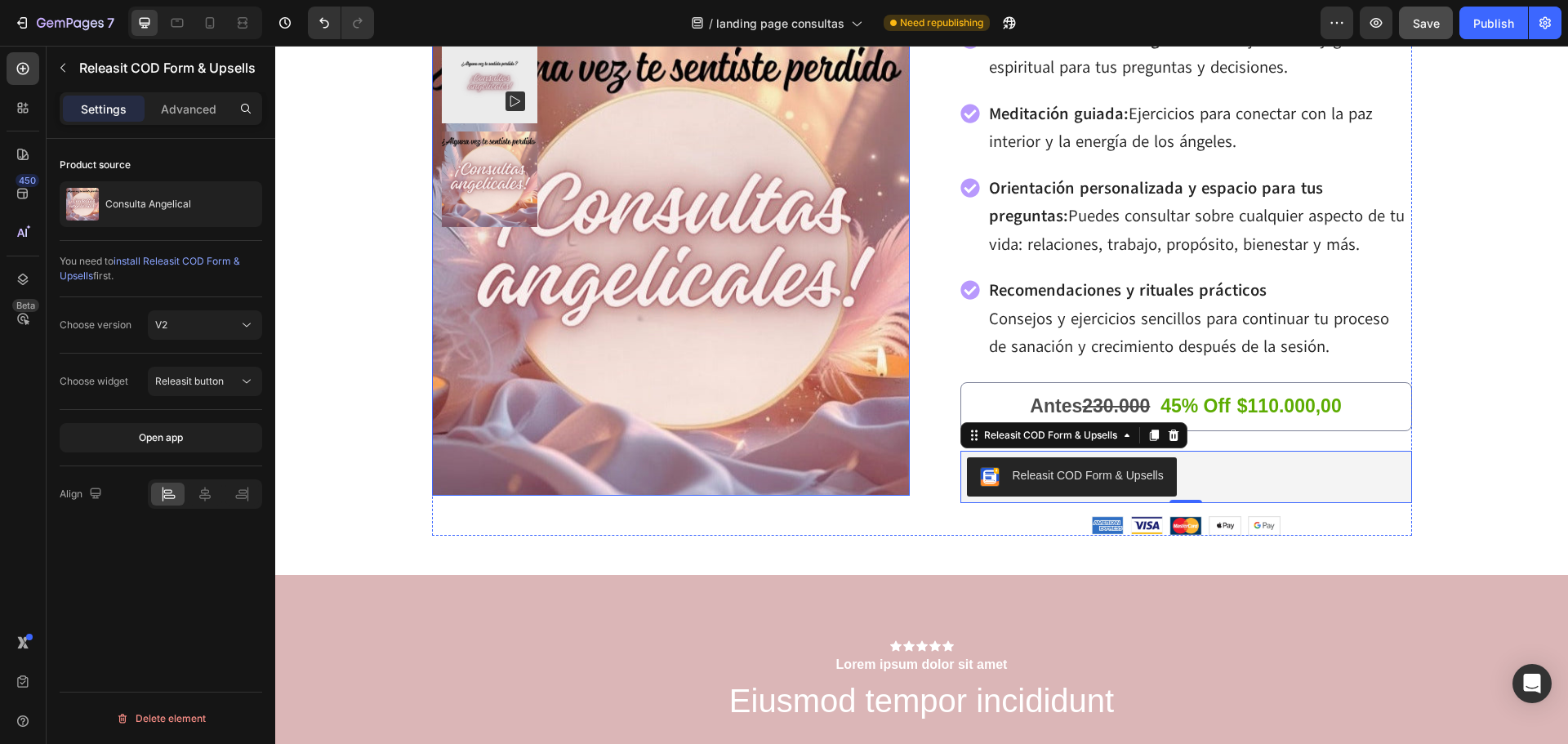 scroll, scrollTop: 5024, scrollLeft: 0, axis: vertical 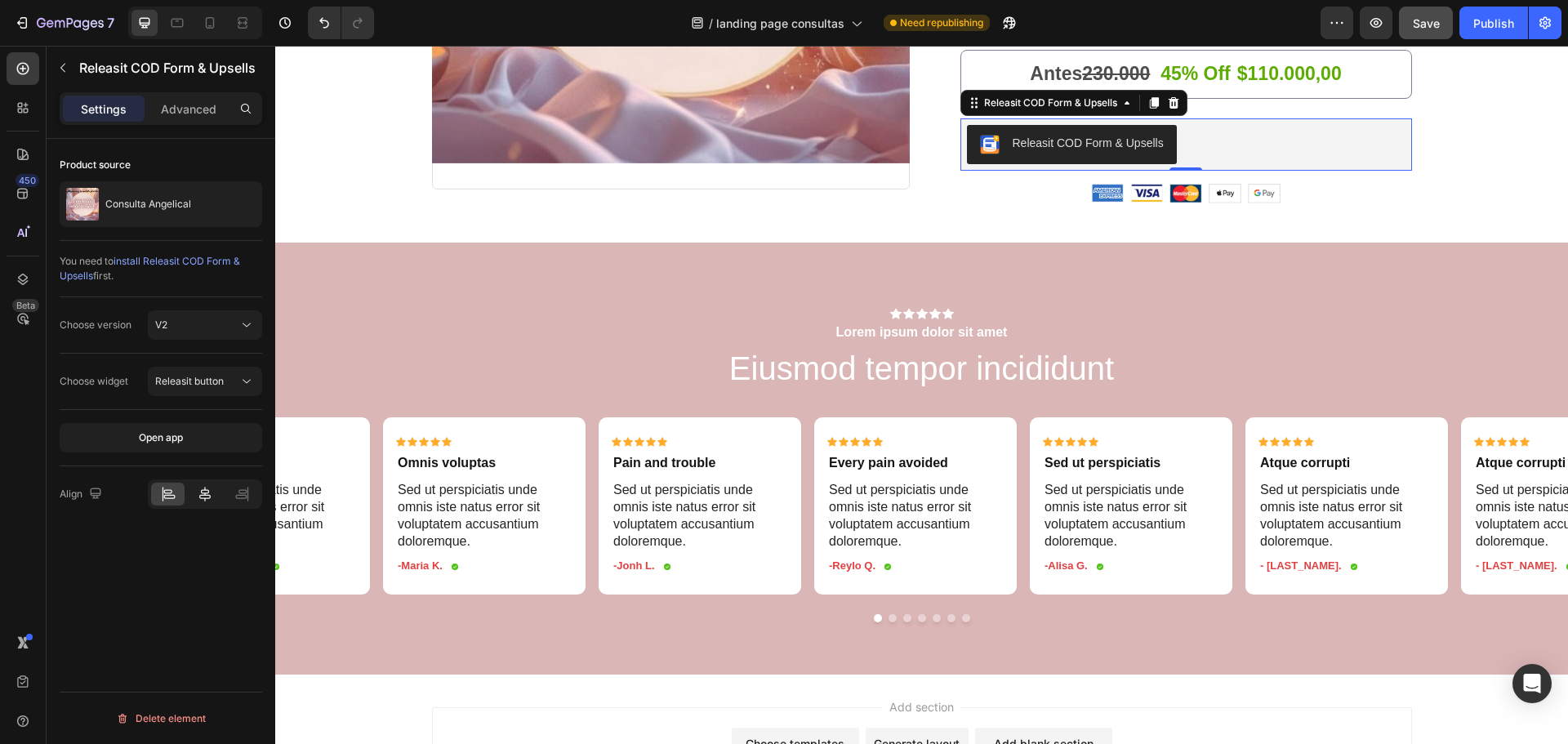 click 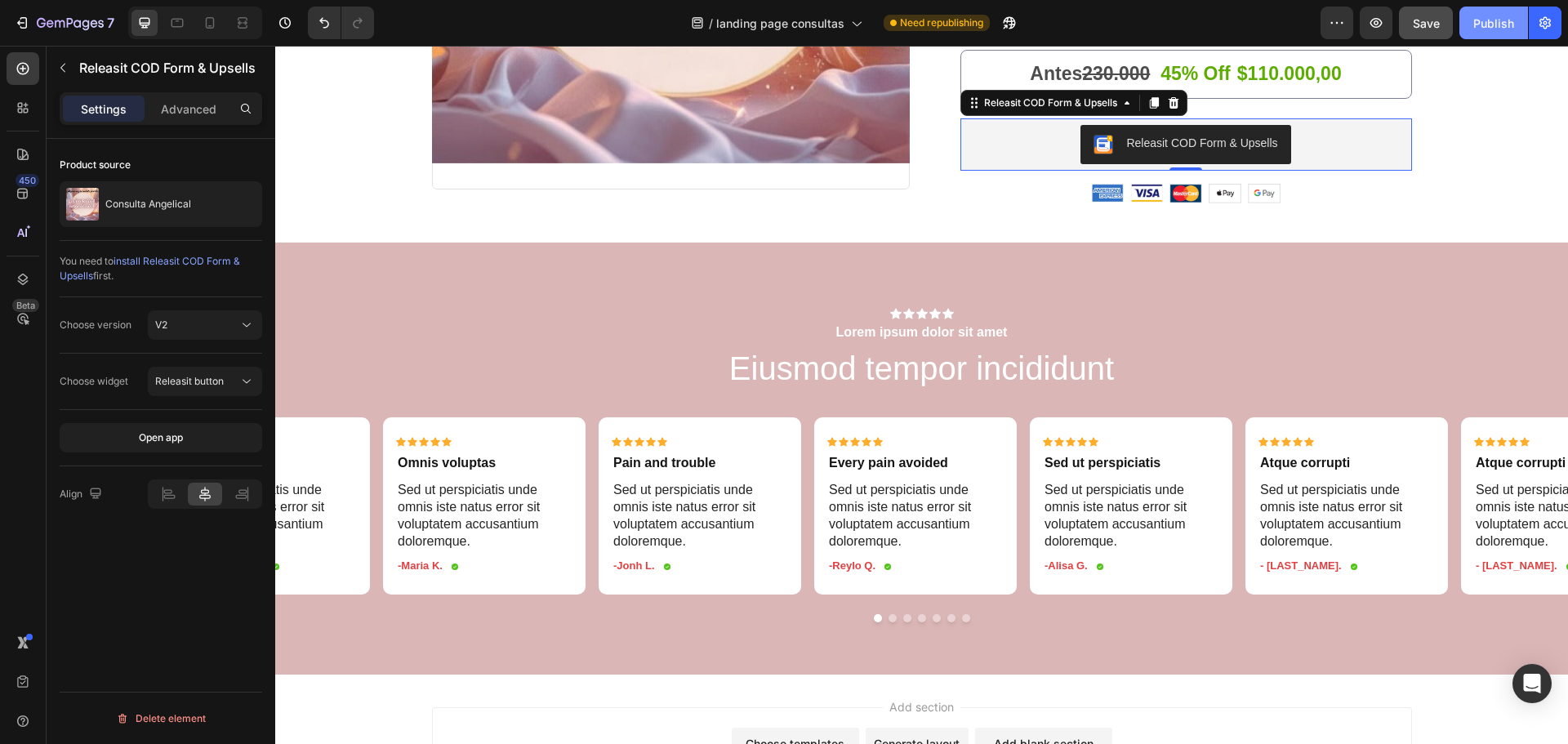 click on "Publish" 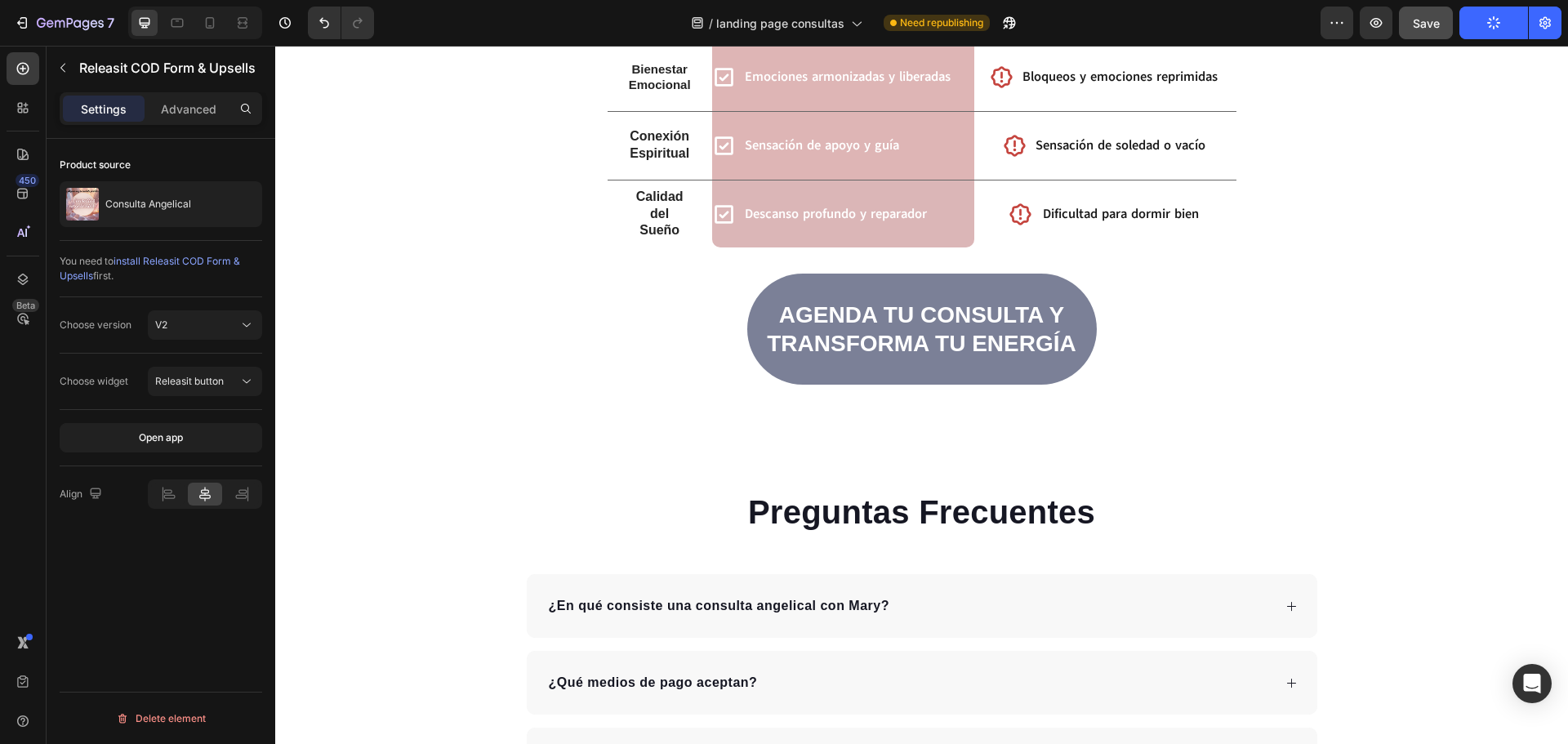 scroll, scrollTop: 3330, scrollLeft: 0, axis: vertical 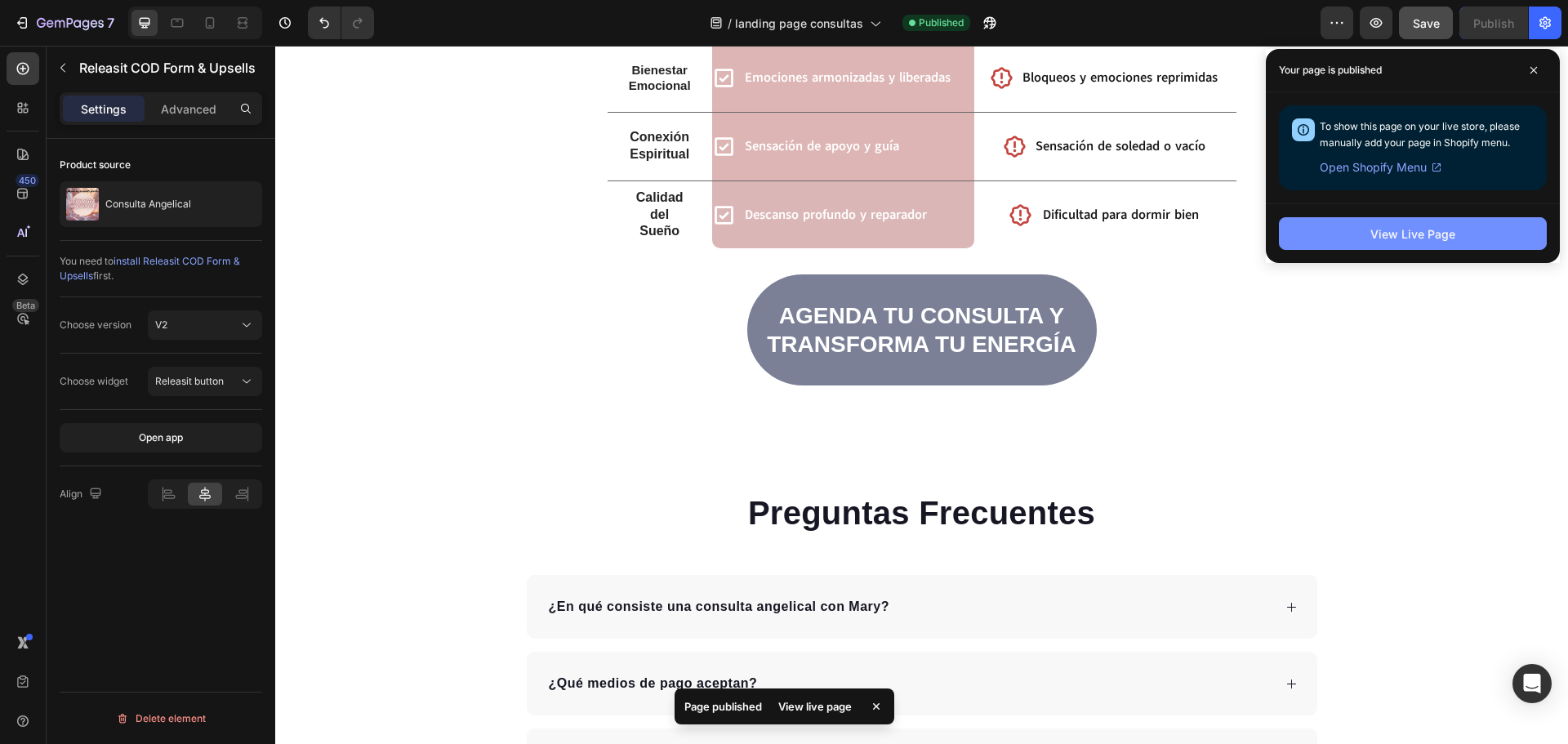 click on "View Live Page" at bounding box center (1413, 234) 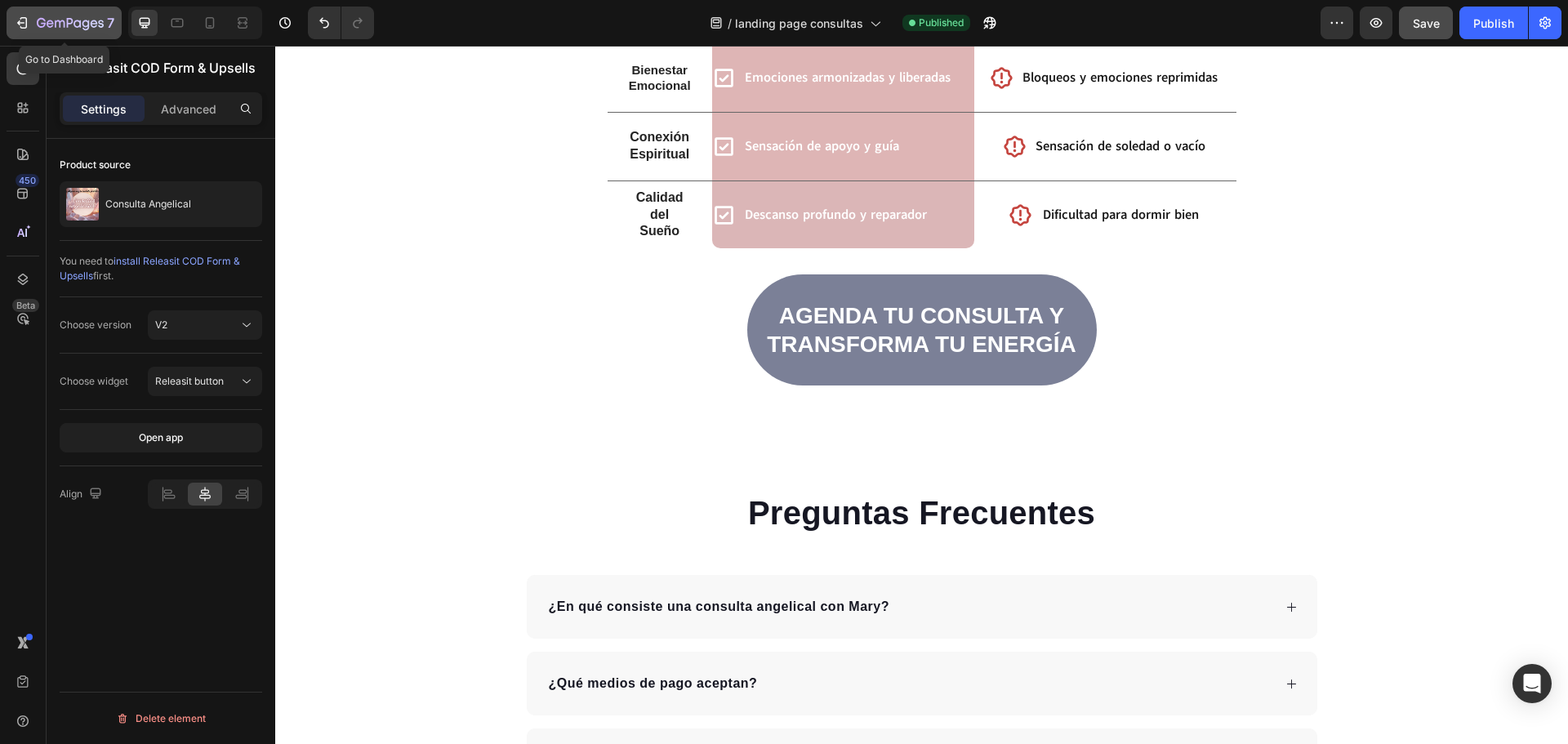 click 